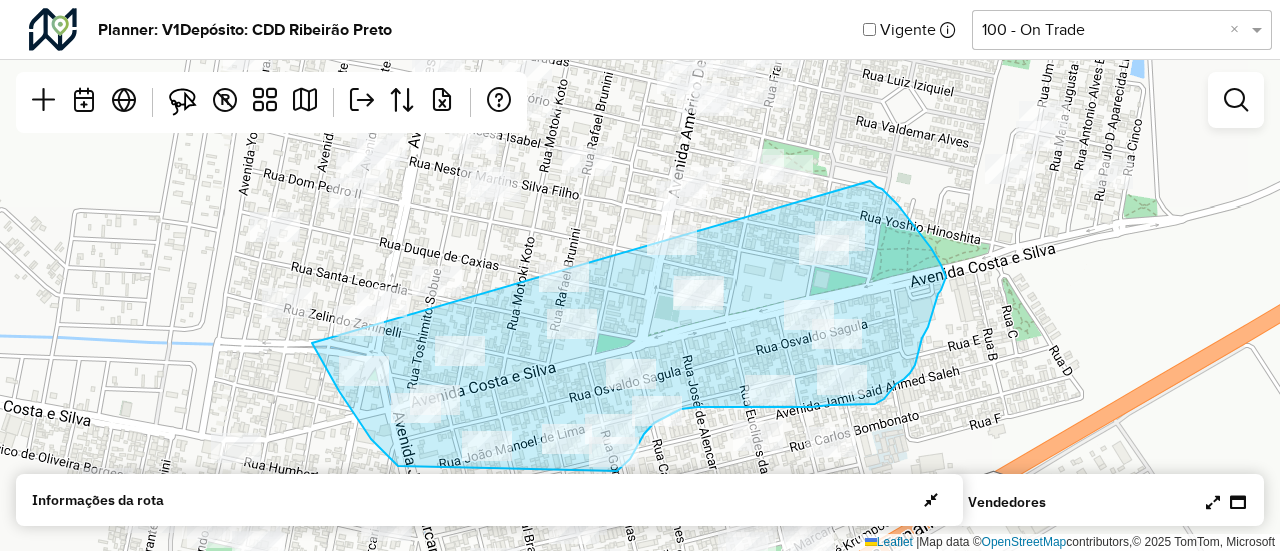 scroll, scrollTop: 0, scrollLeft: 0, axis: both 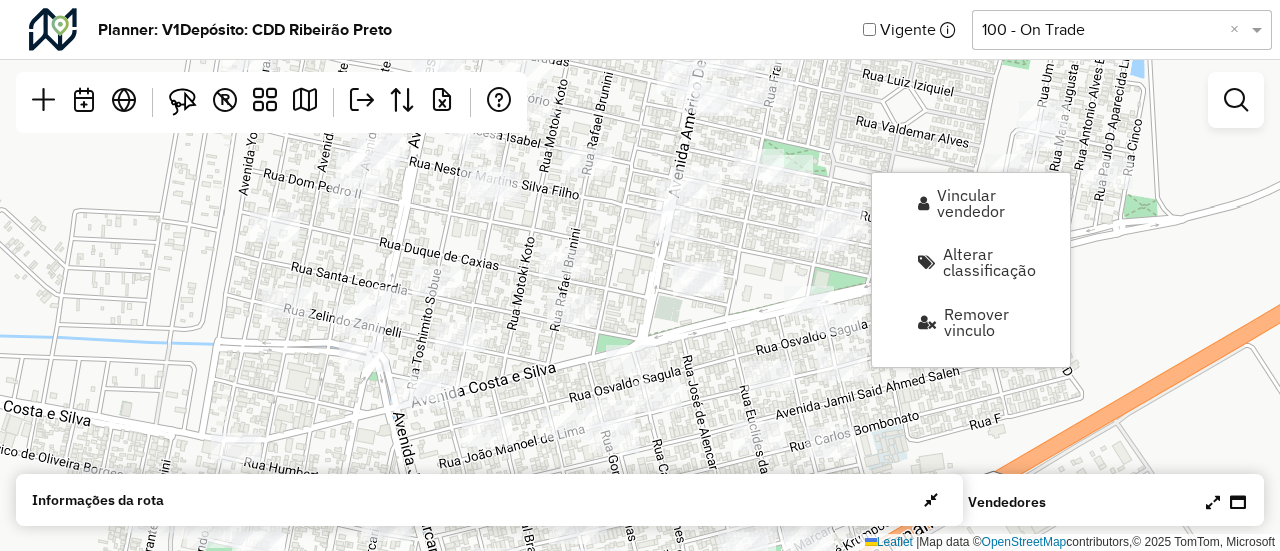 click on "Vincular vendedor Alterar classificação Remover vinculo" at bounding box center (971, 262) 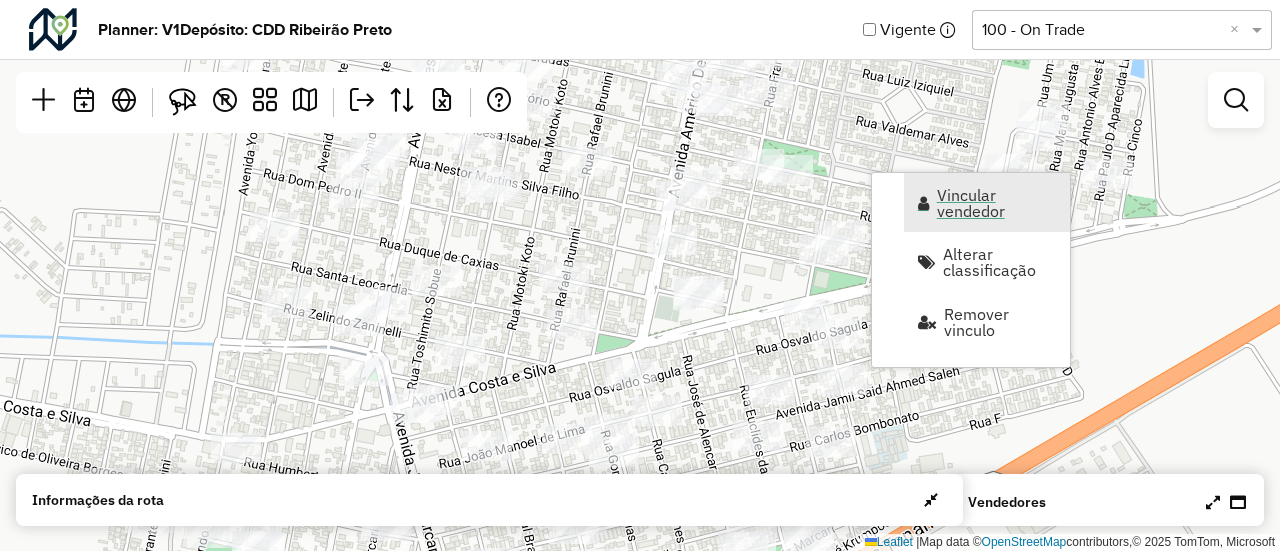 click on "Vincular vendedor" at bounding box center [997, 203] 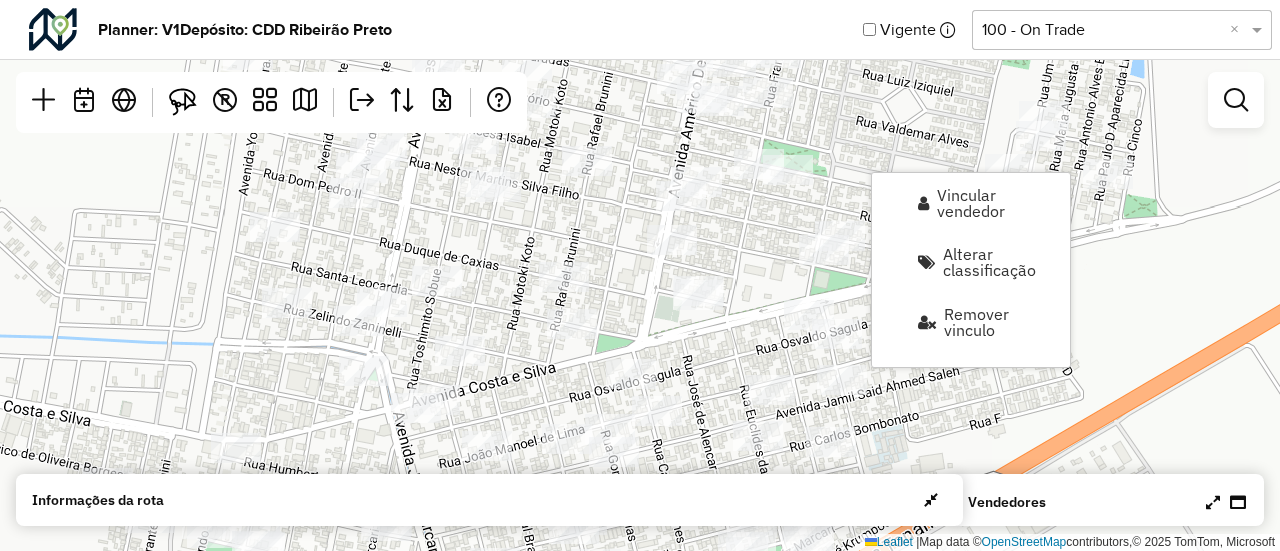 select on "*********" 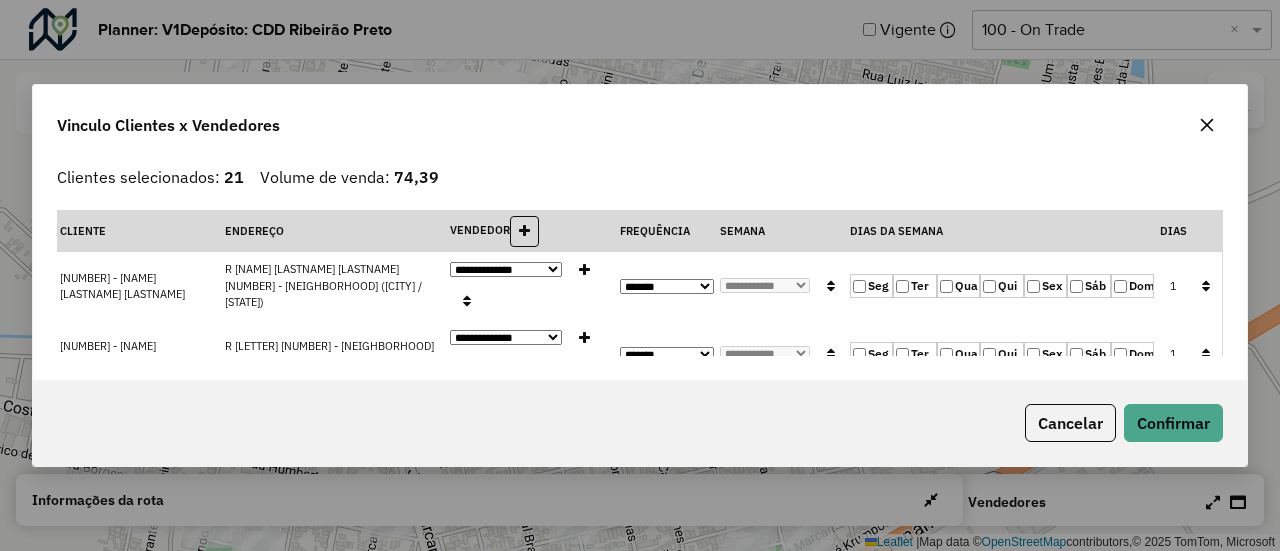 click 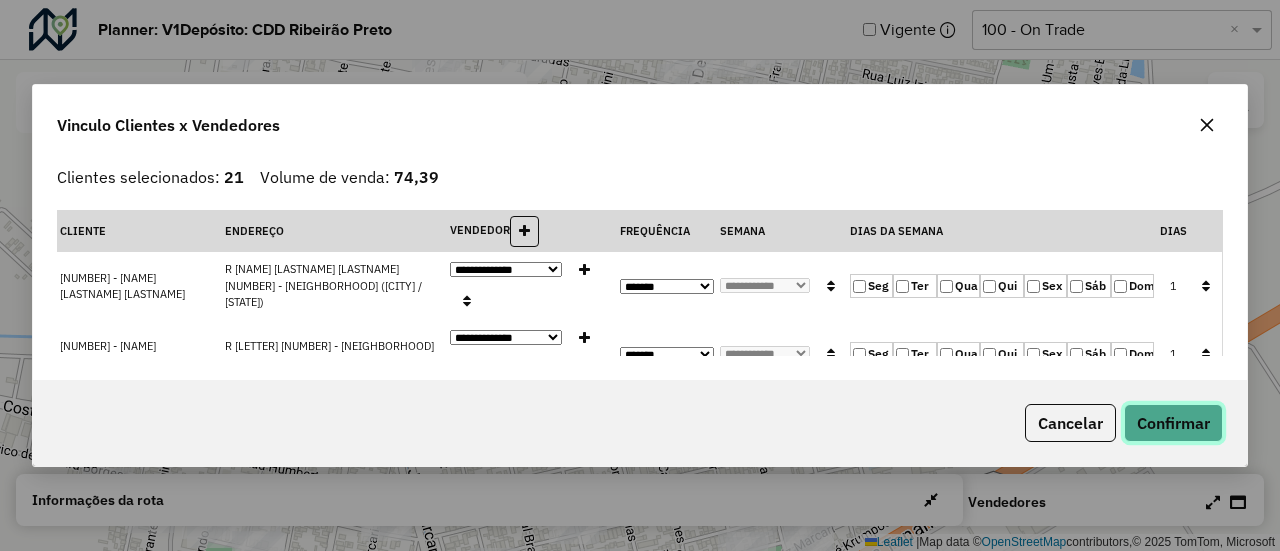 click on "Confirmar" 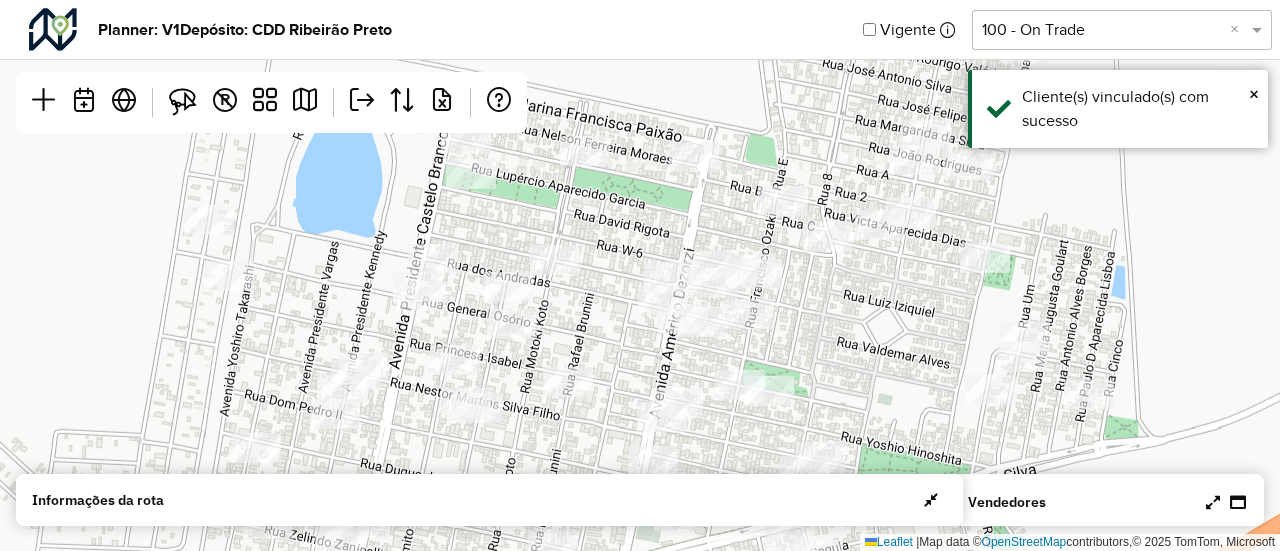 drag, startPoint x: 993, startPoint y: 343, endPoint x: 972, endPoint y: 565, distance: 222.99103 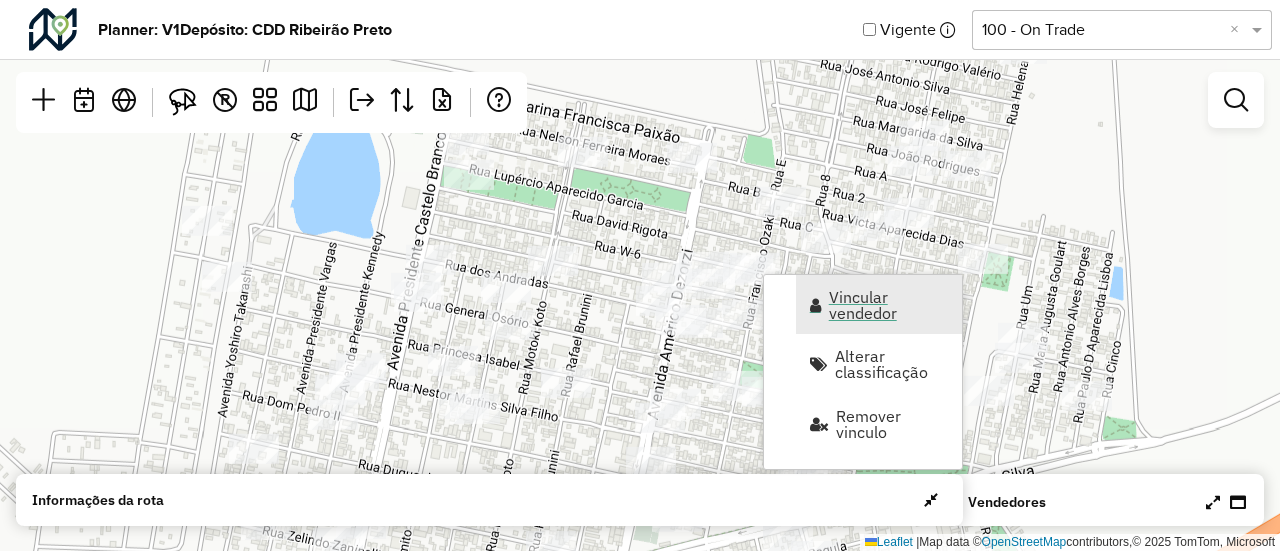 click on "Vincular vendedor" at bounding box center [879, 304] 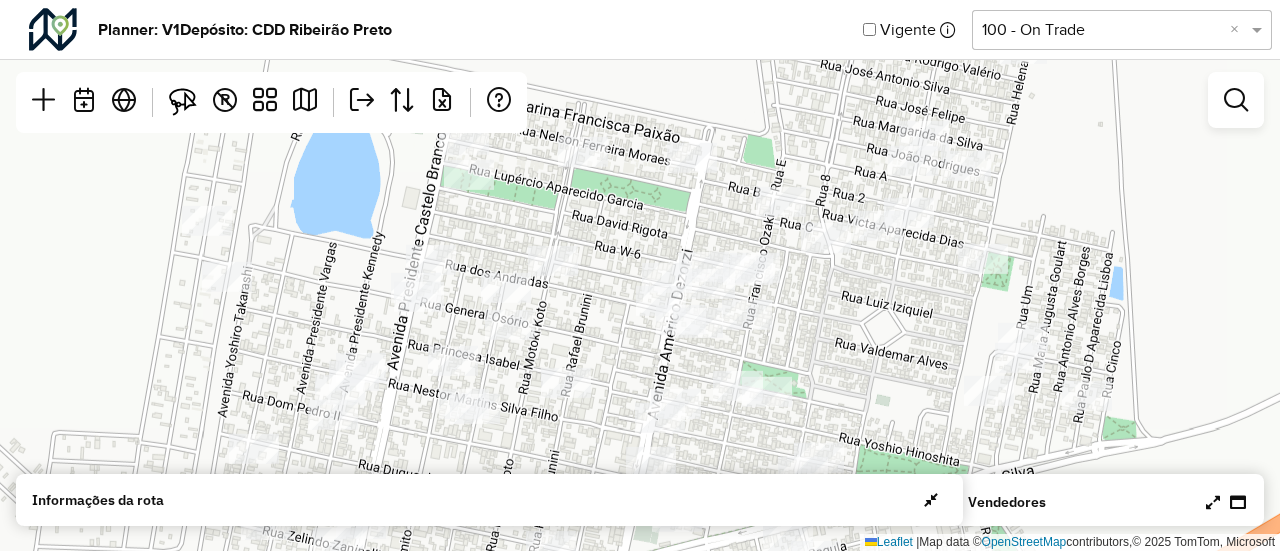 select on "*********" 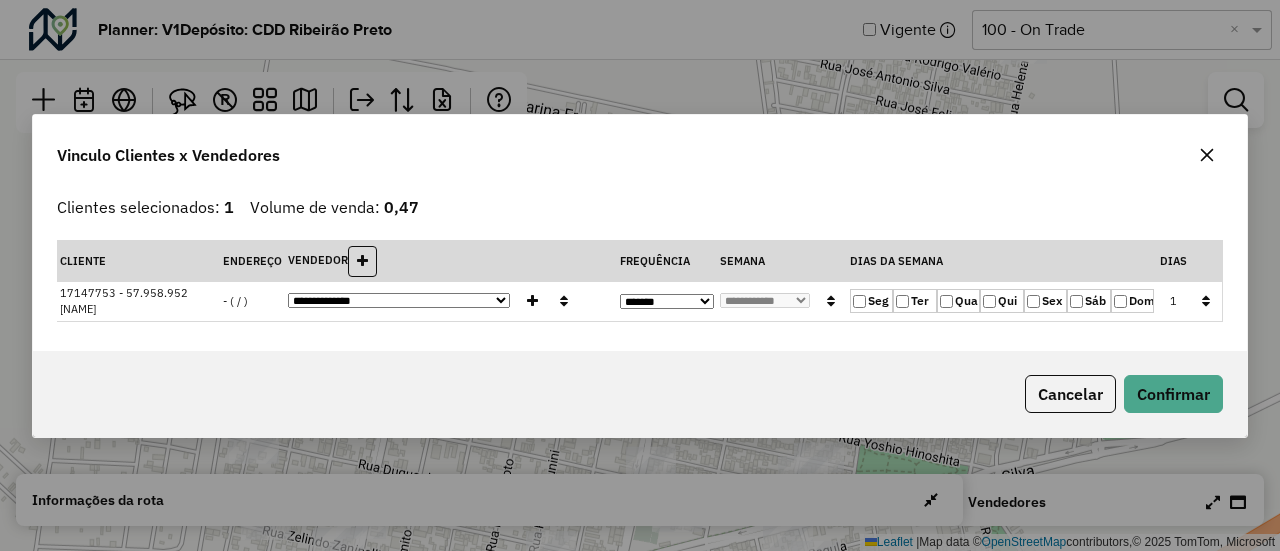 click 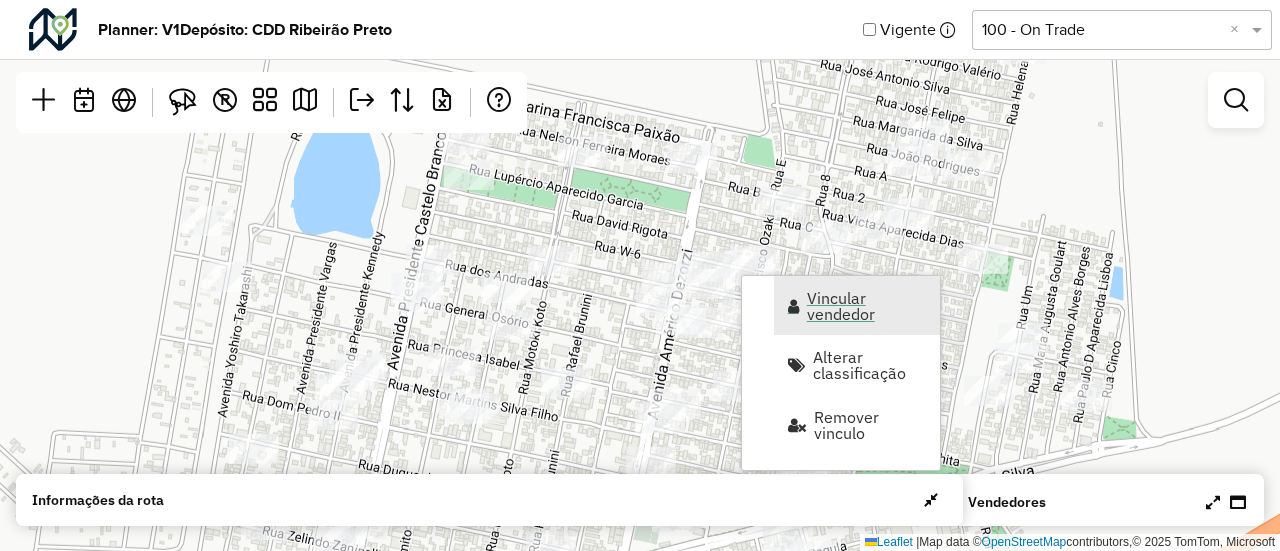 click on "Vincular vendedor" at bounding box center [867, 306] 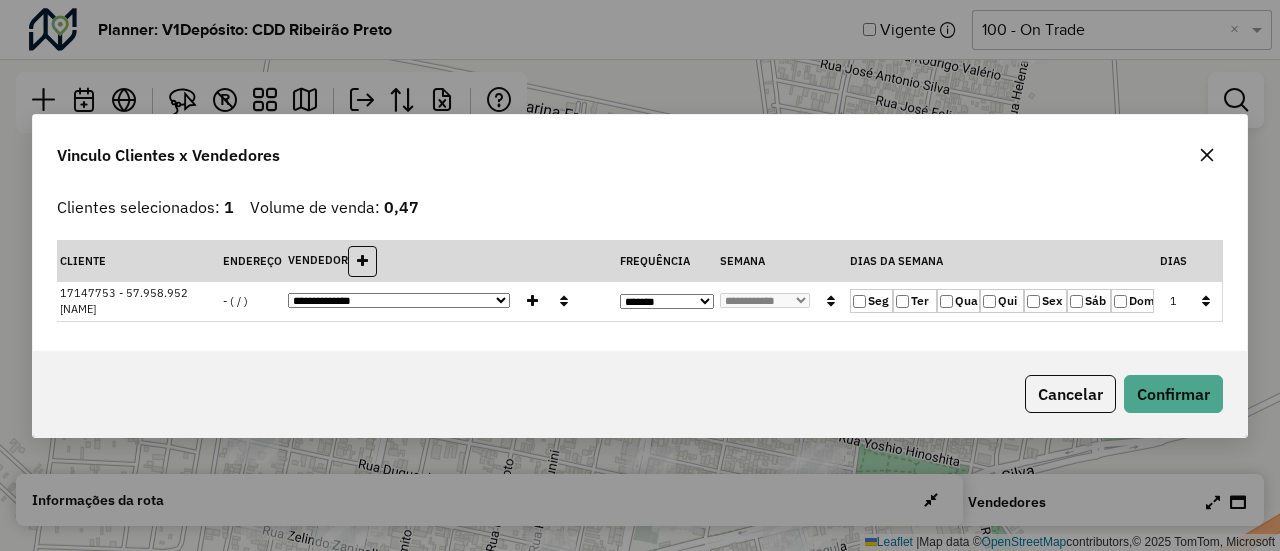 click 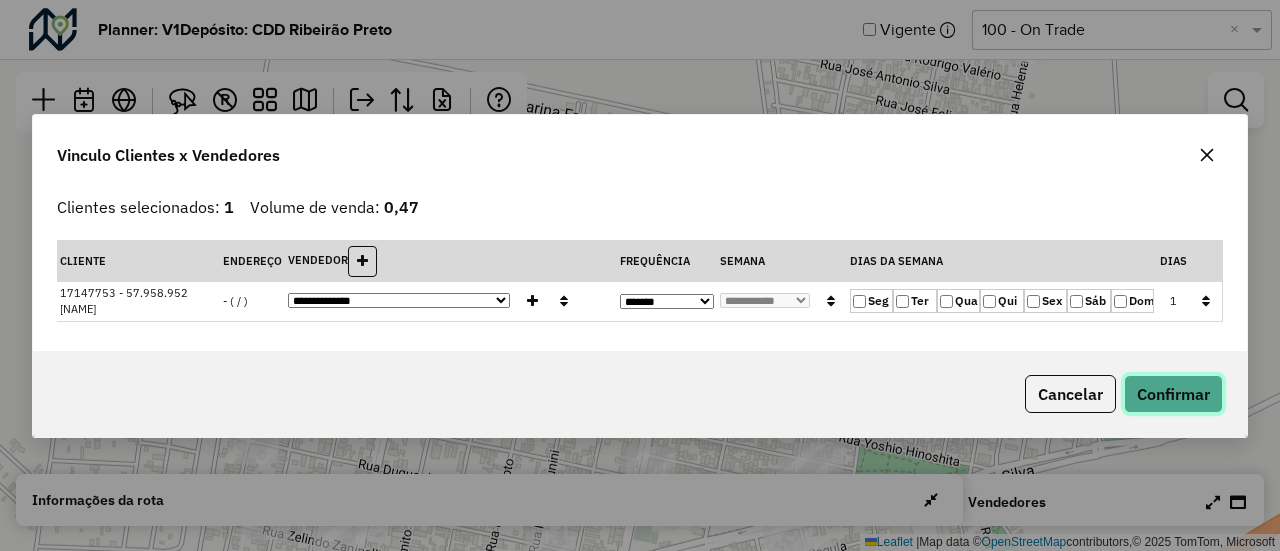click on "Confirmar" 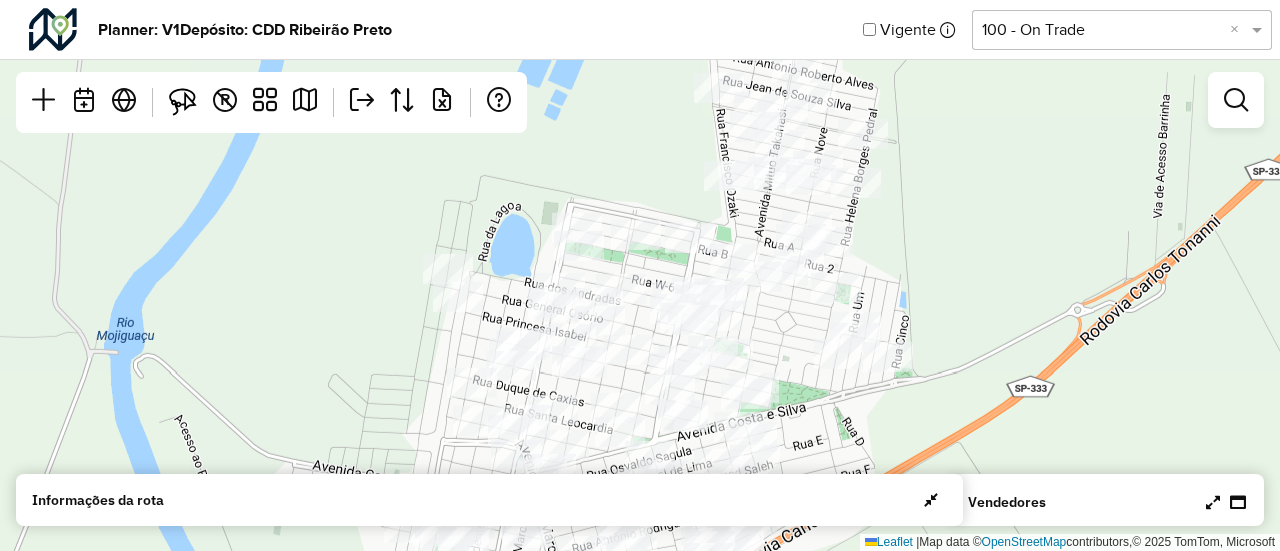 click at bounding box center [1226, 502] 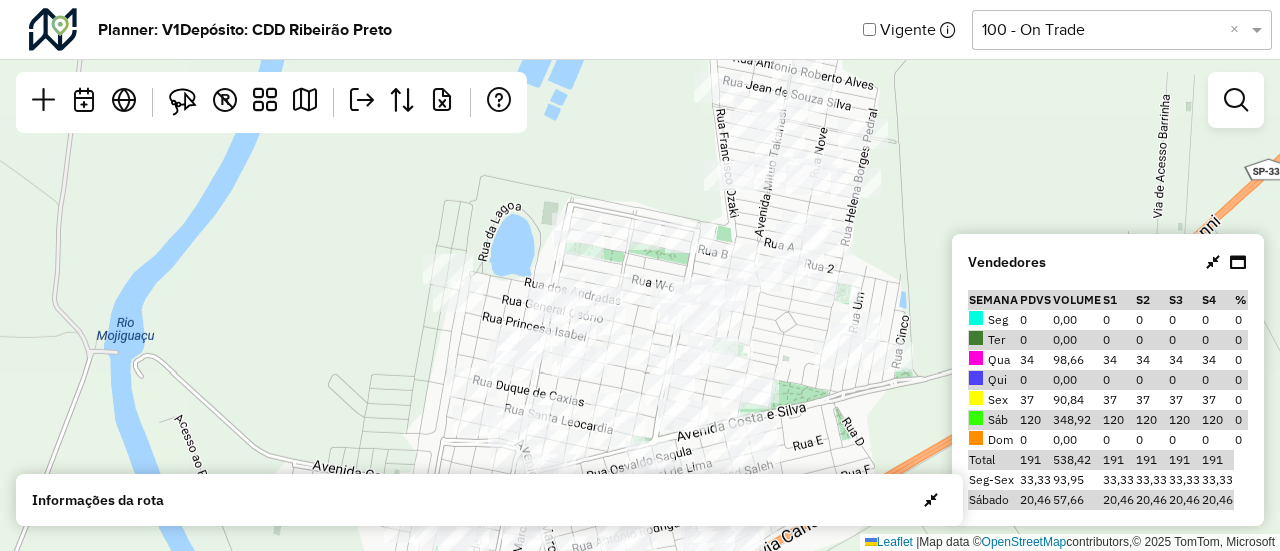 click at bounding box center [1226, 262] 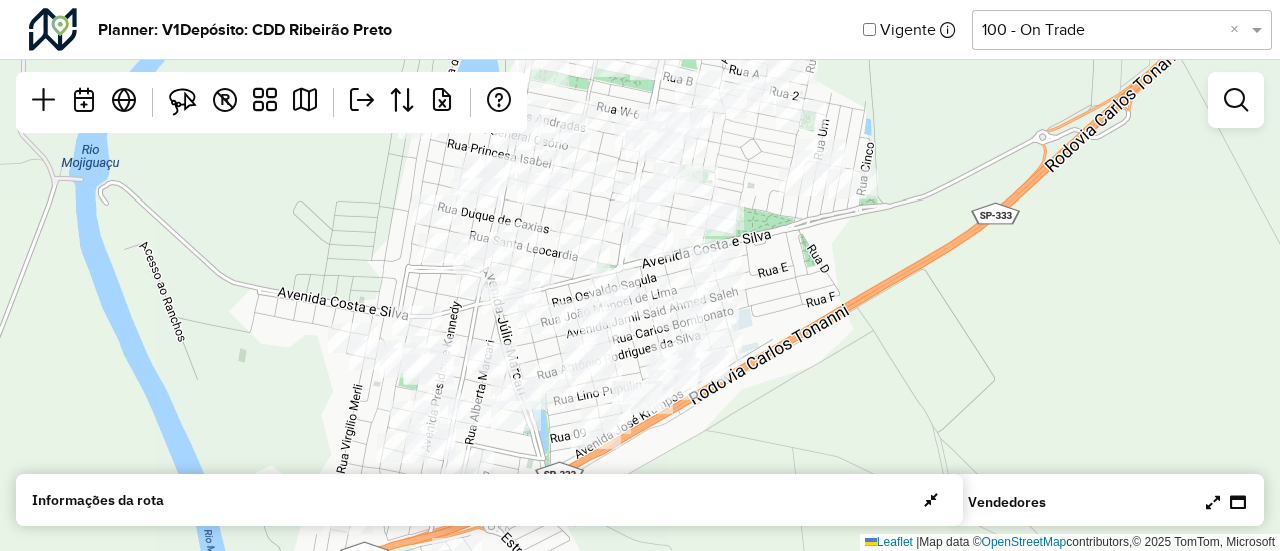drag, startPoint x: 1113, startPoint y: 302, endPoint x: 1078, endPoint y: 129, distance: 176.50496 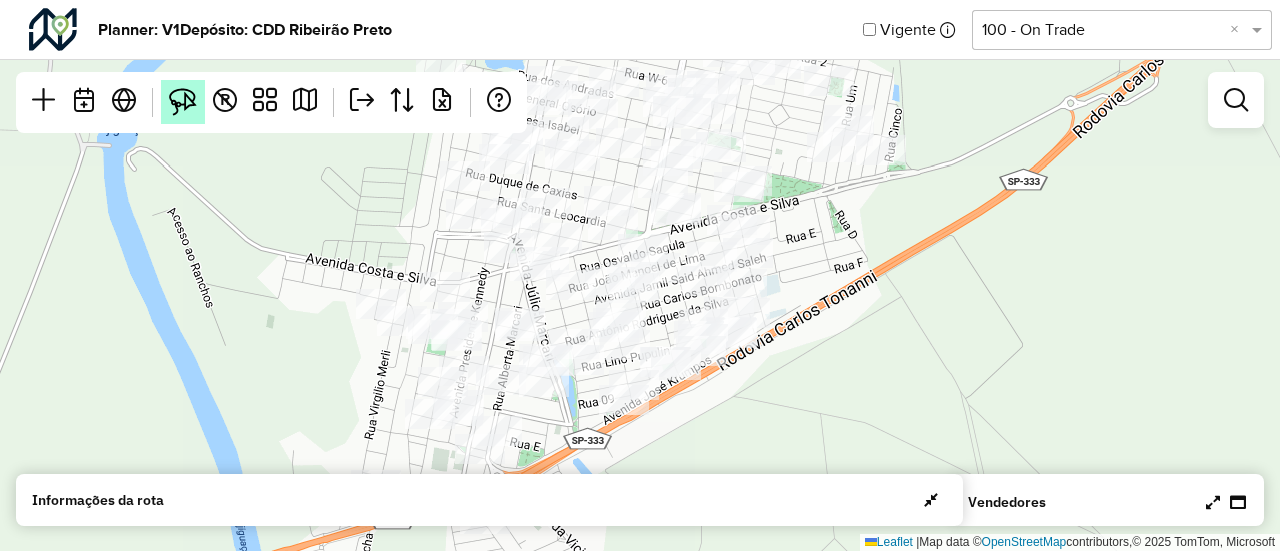 click at bounding box center [183, 102] 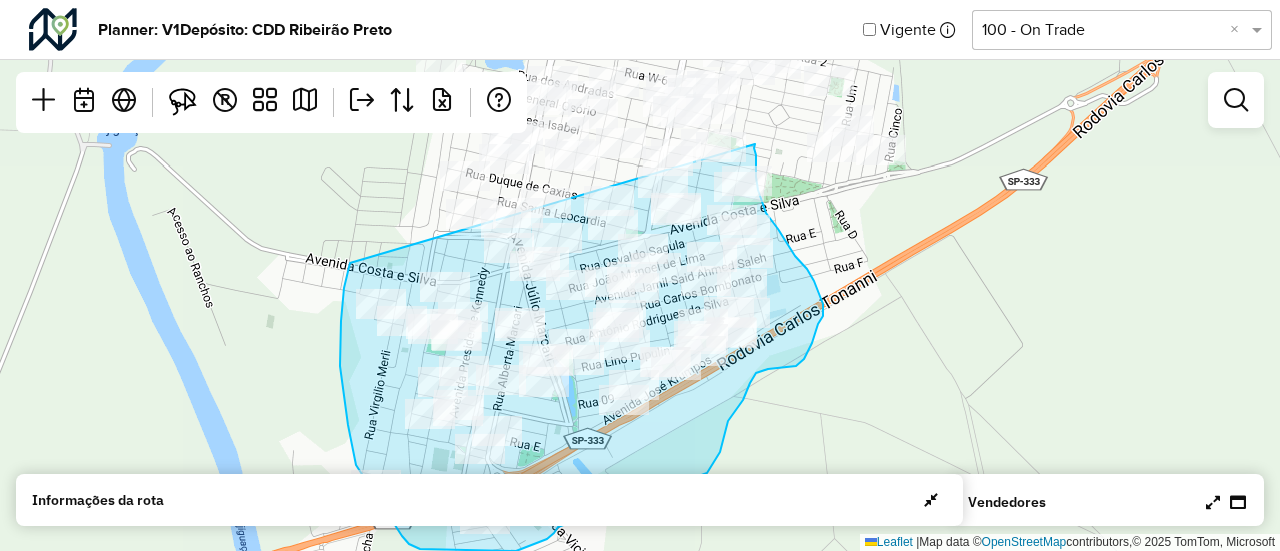drag, startPoint x: 350, startPoint y: 263, endPoint x: 755, endPoint y: 145, distance: 421.84003 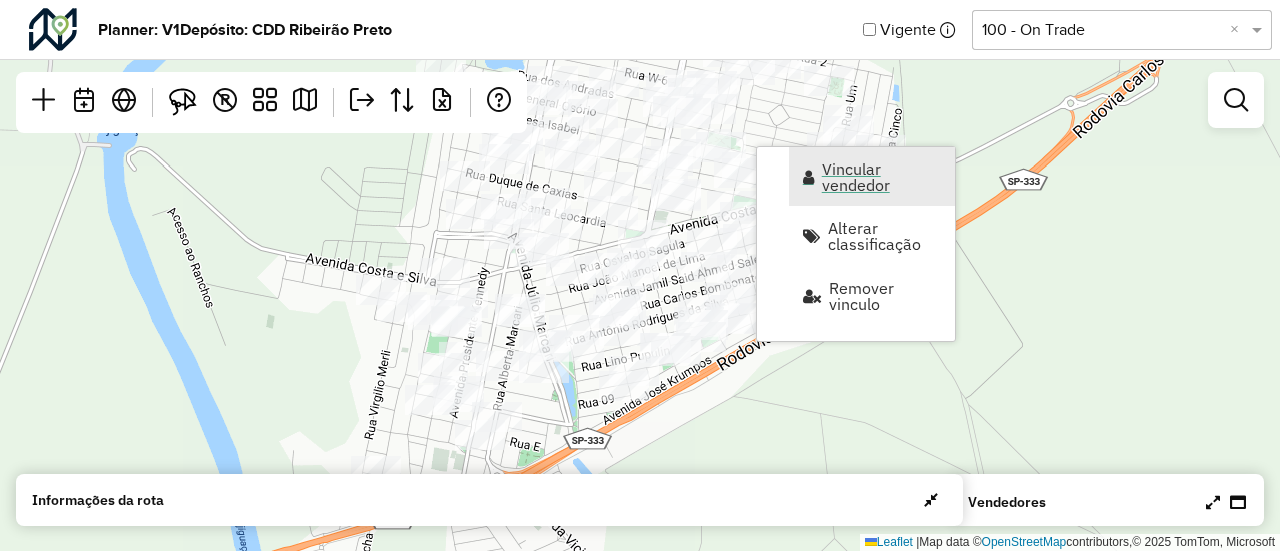 click on "Vincular vendedor" at bounding box center (882, 177) 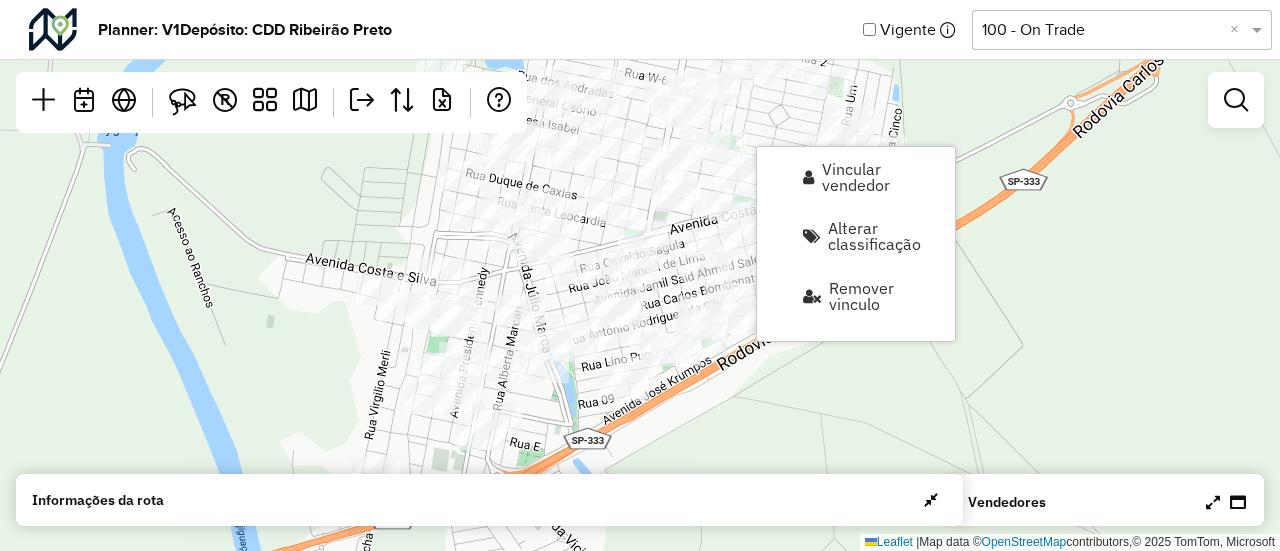 select on "*********" 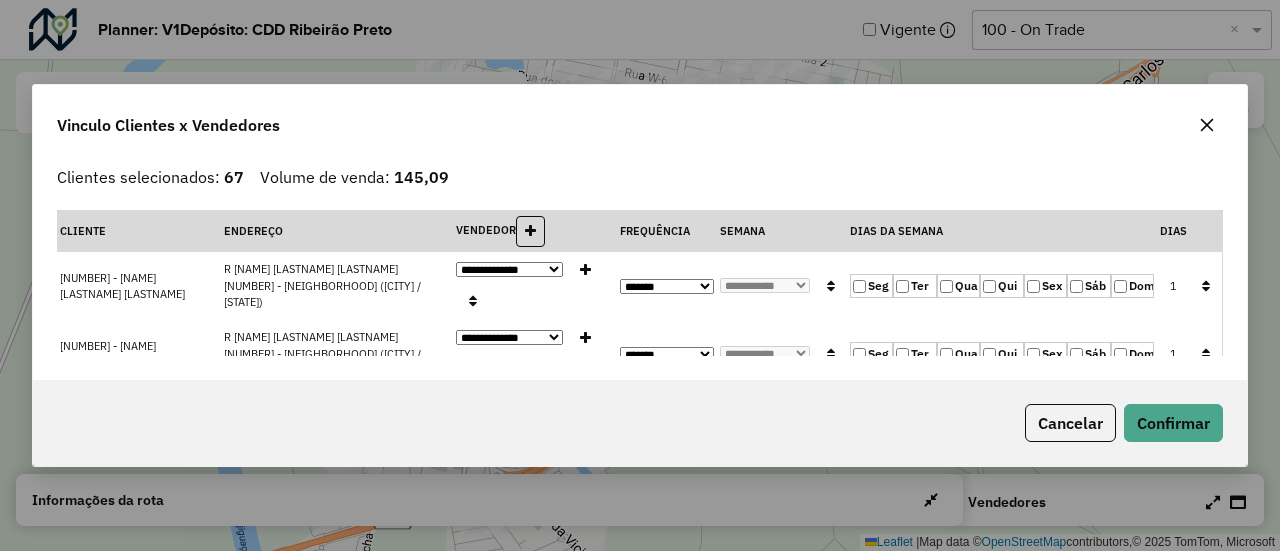 click 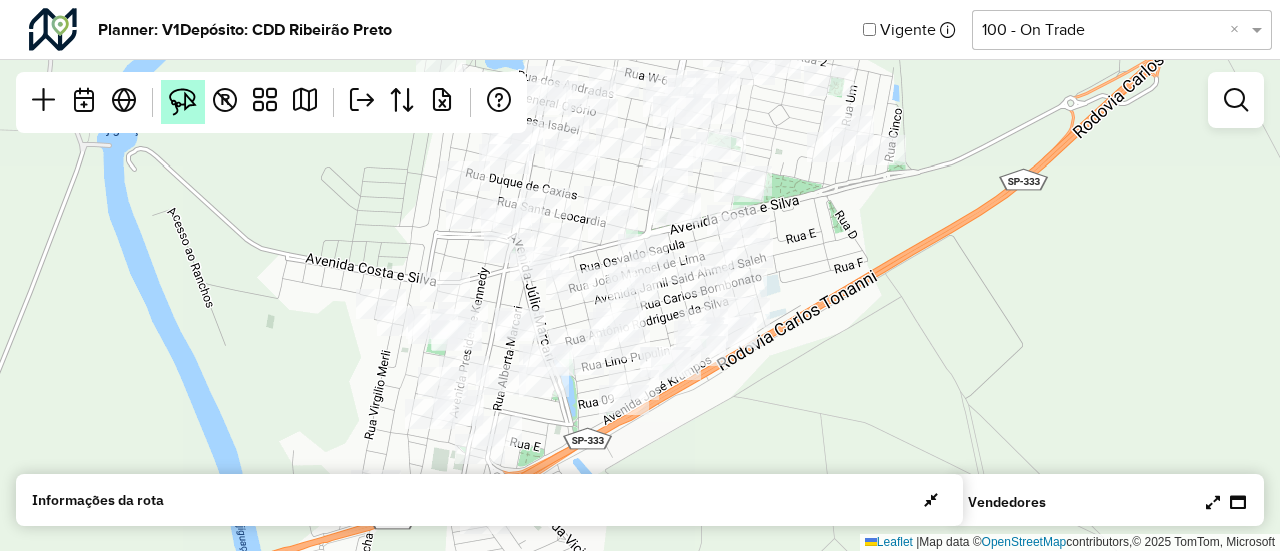 click at bounding box center (183, 102) 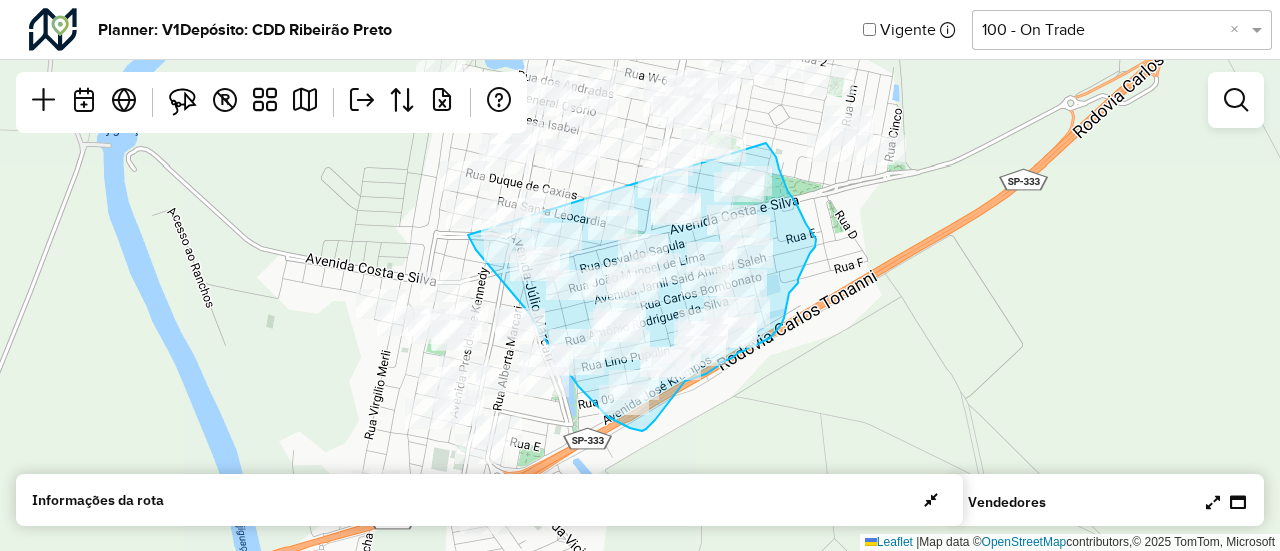 drag, startPoint x: 468, startPoint y: 235, endPoint x: 766, endPoint y: 143, distance: 311.87817 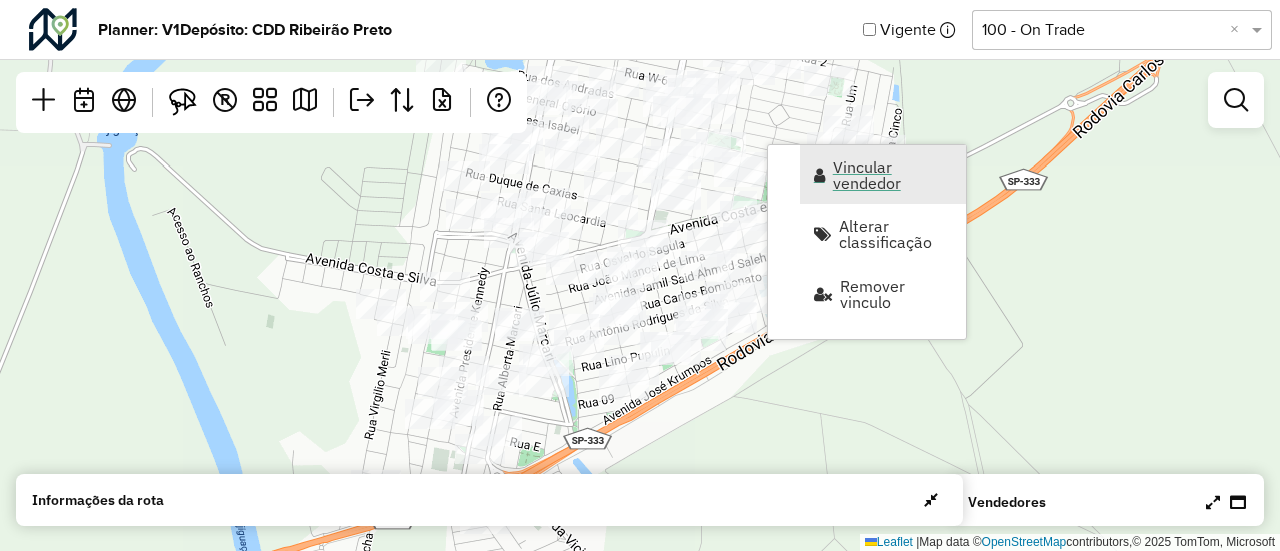 click on "Vincular vendedor" at bounding box center [883, 174] 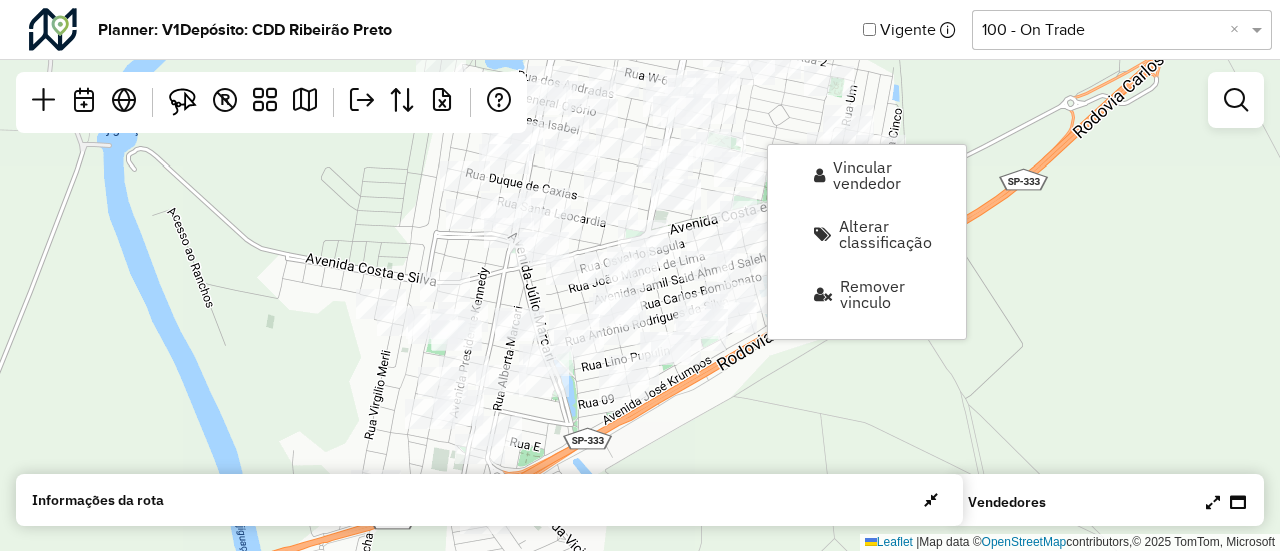 select on "*********" 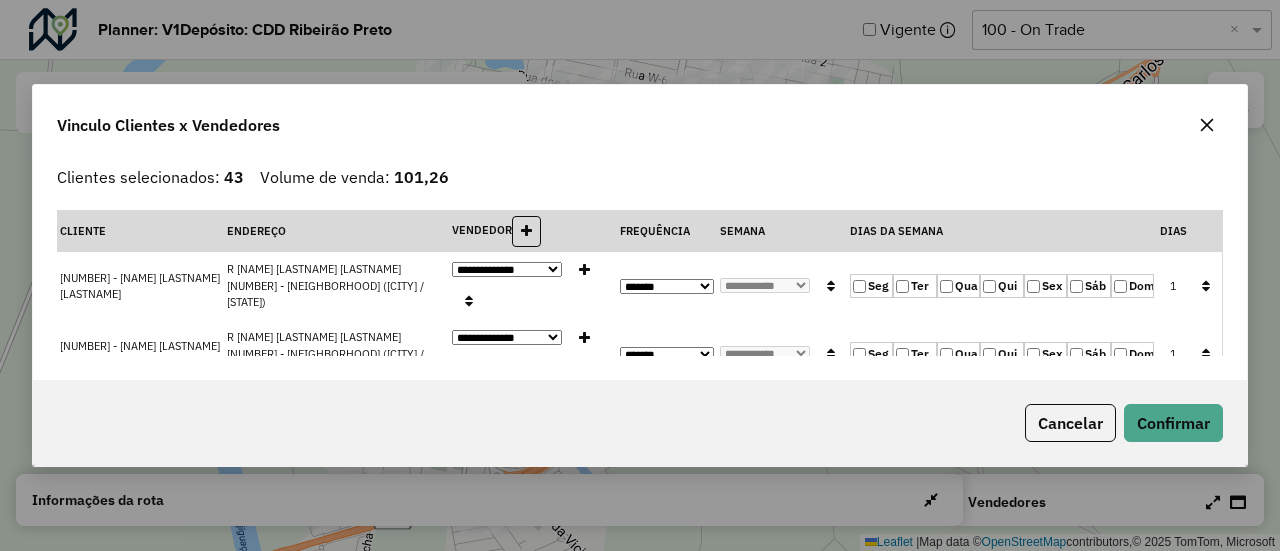 click 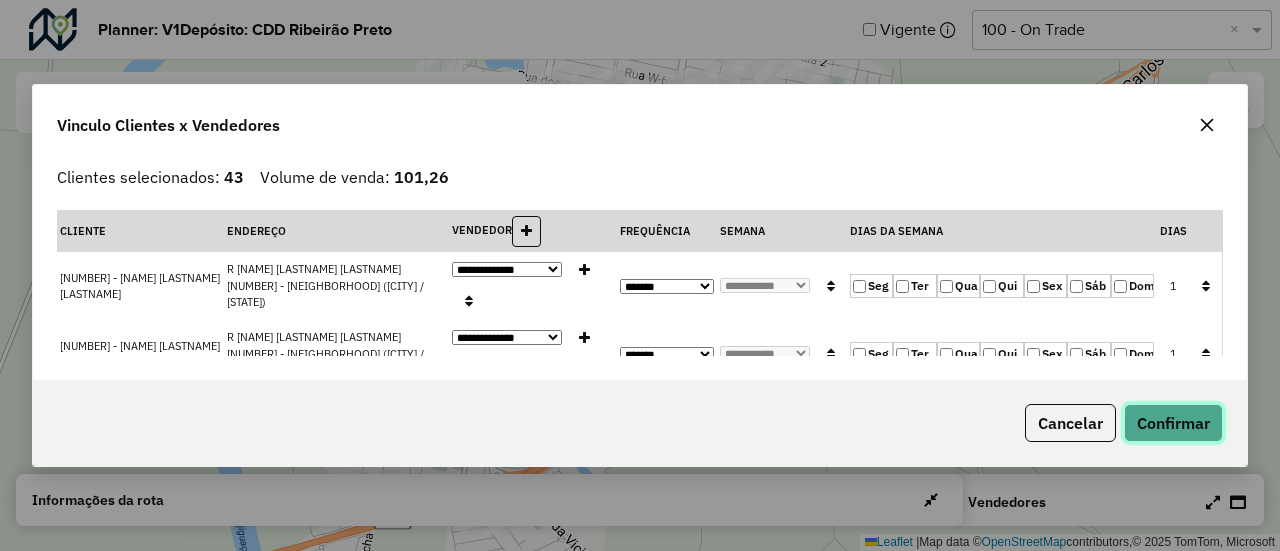 click on "Confirmar" 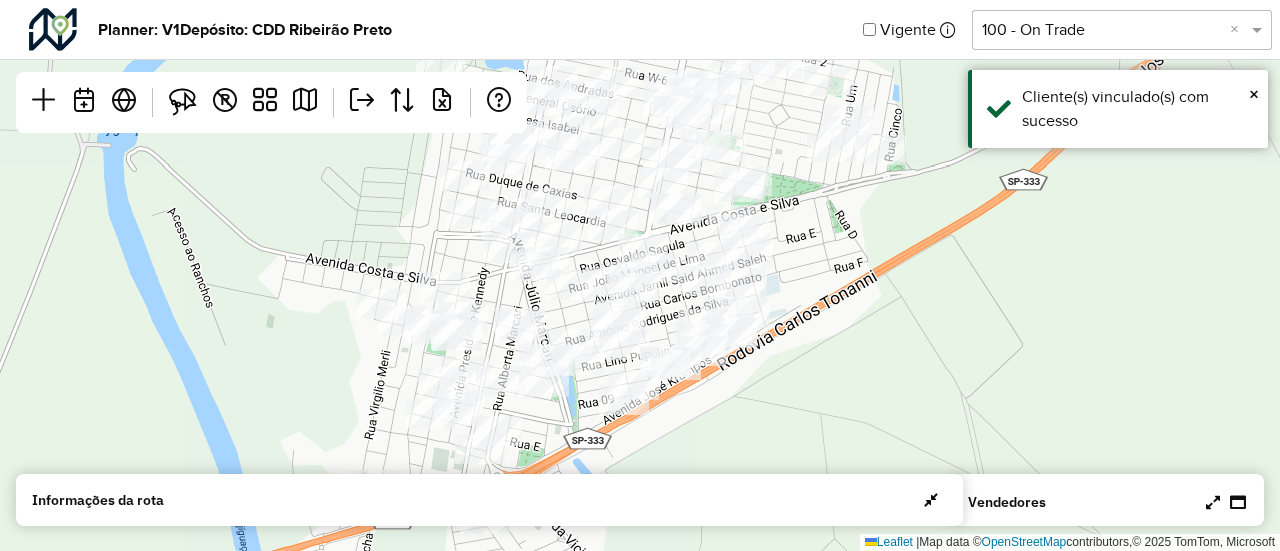 click at bounding box center [1213, 502] 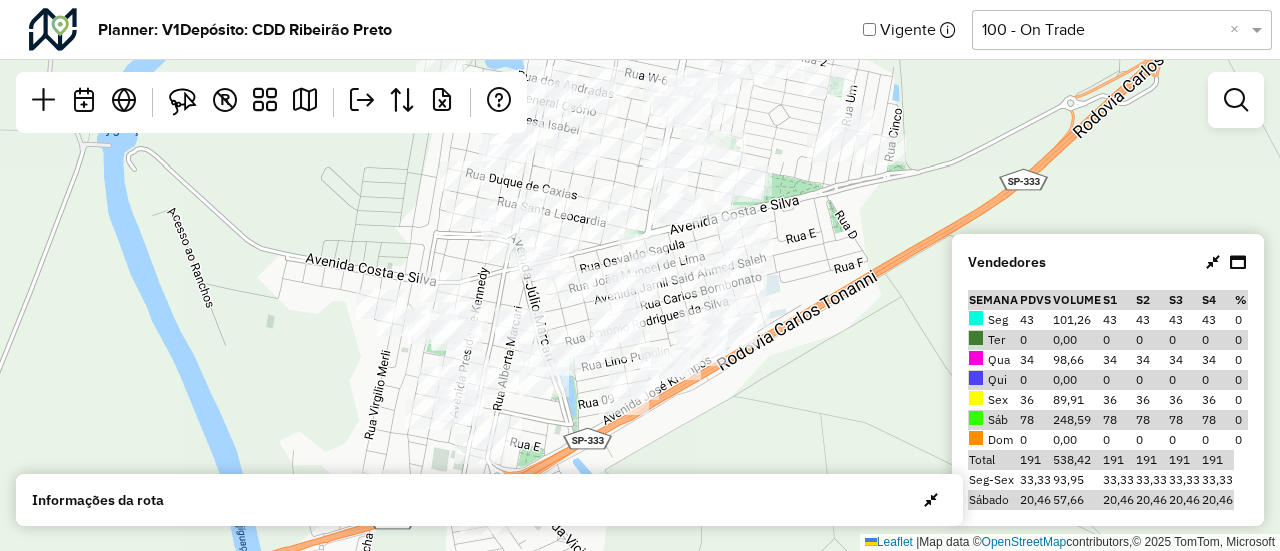click at bounding box center (1213, 262) 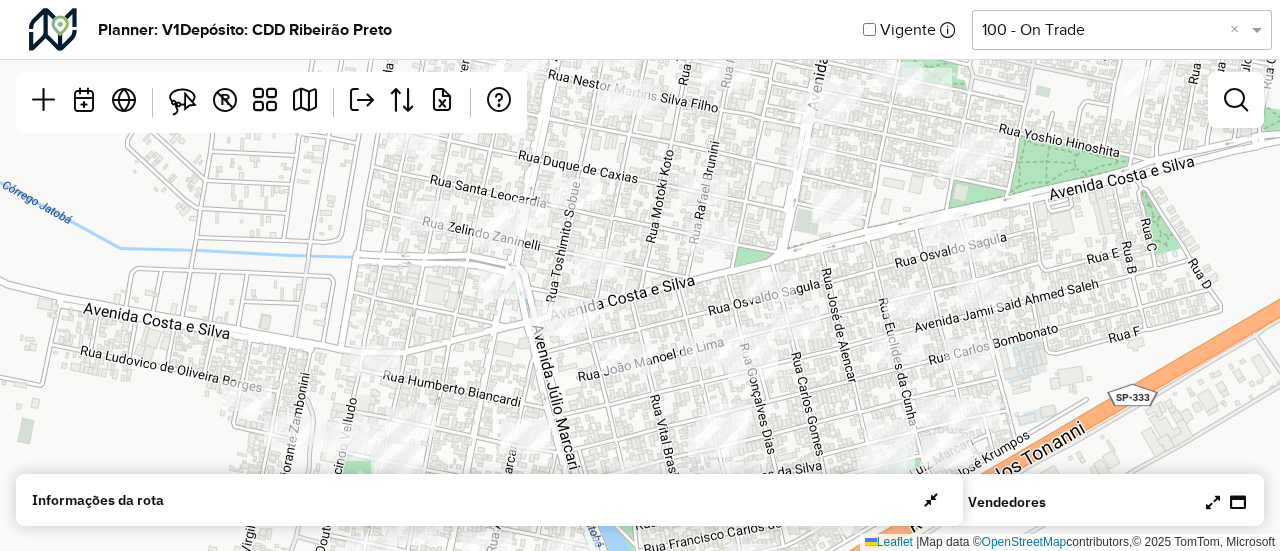 drag, startPoint x: 834, startPoint y: 348, endPoint x: 1279, endPoint y: 467, distance: 460.6365 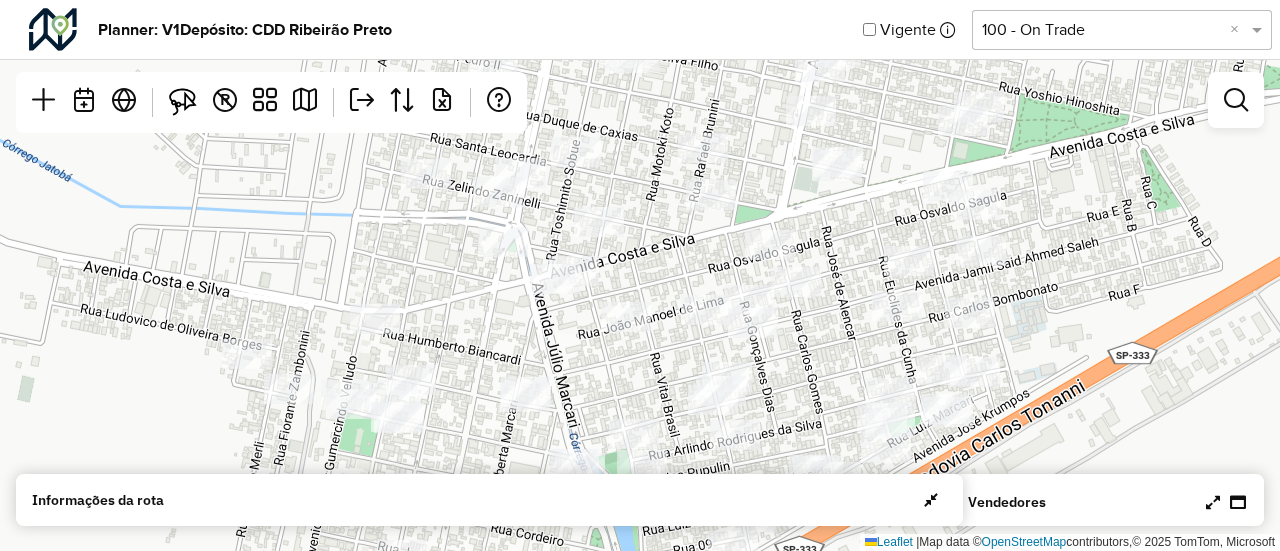 drag, startPoint x: 1091, startPoint y: 429, endPoint x: 1091, endPoint y: 387, distance: 42 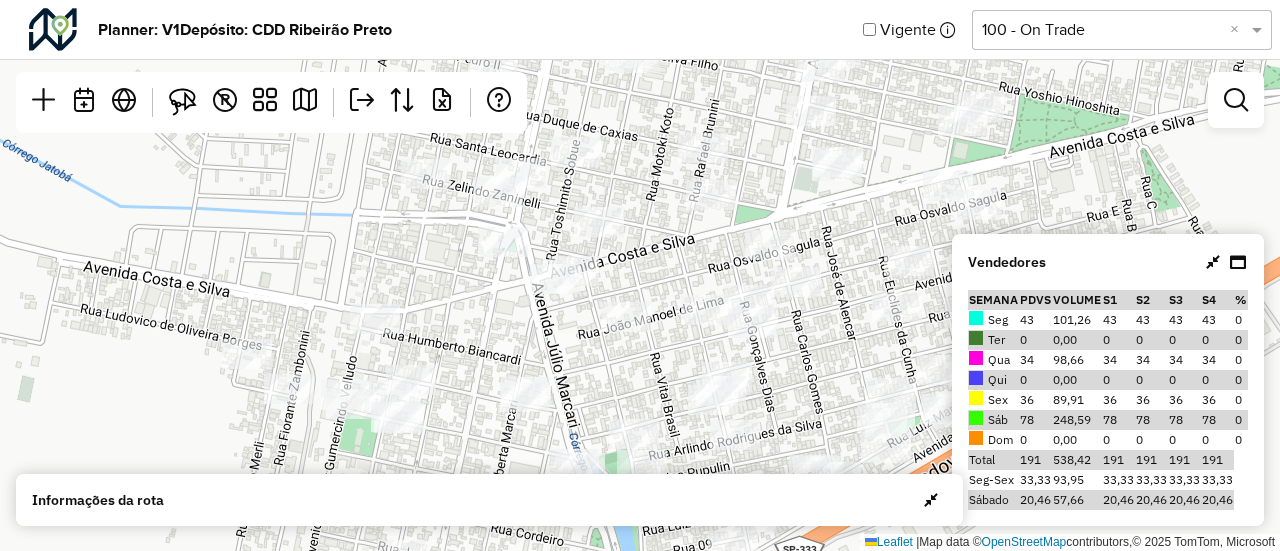 click at bounding box center [1213, 262] 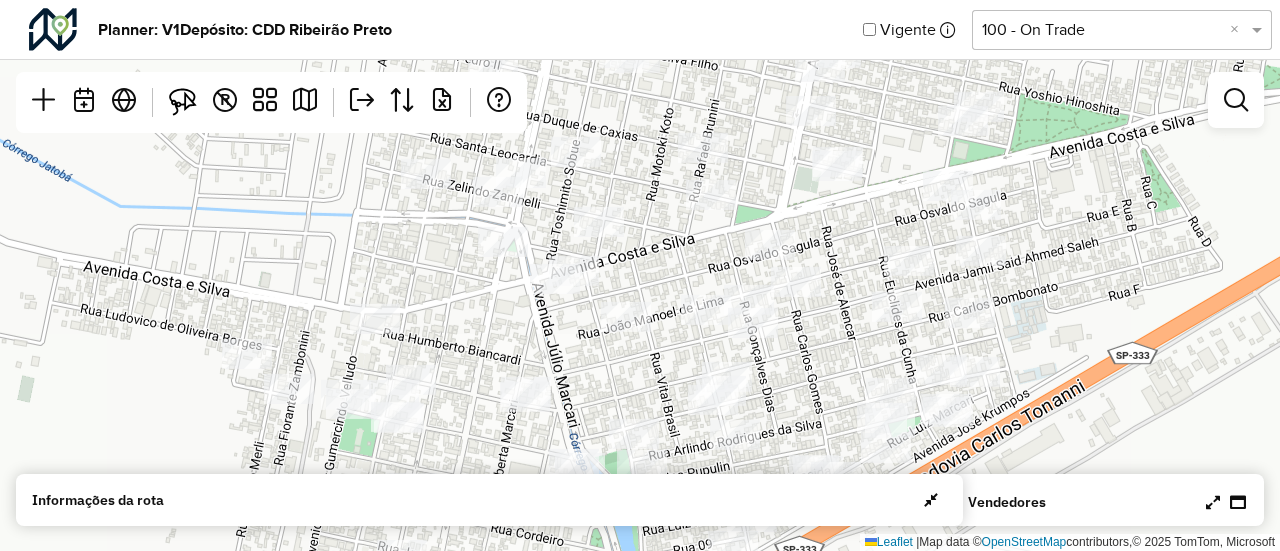 click on "Leaflet   |  Map data ©  OpenStreetMap  contributors,© 2025 TomTom, Microsoft" 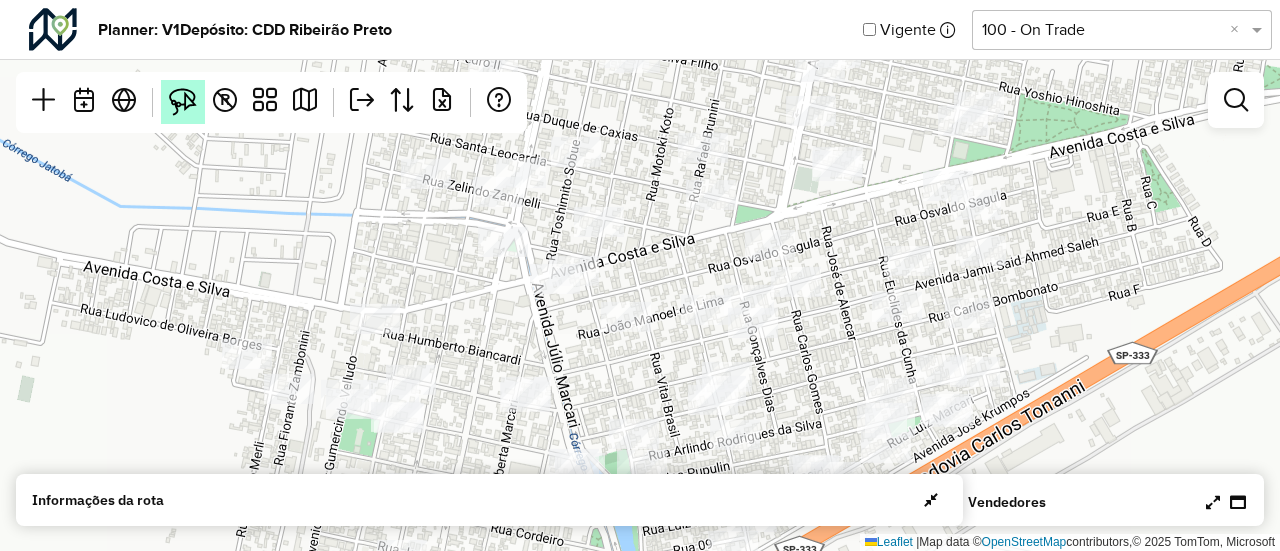 click at bounding box center [183, 102] 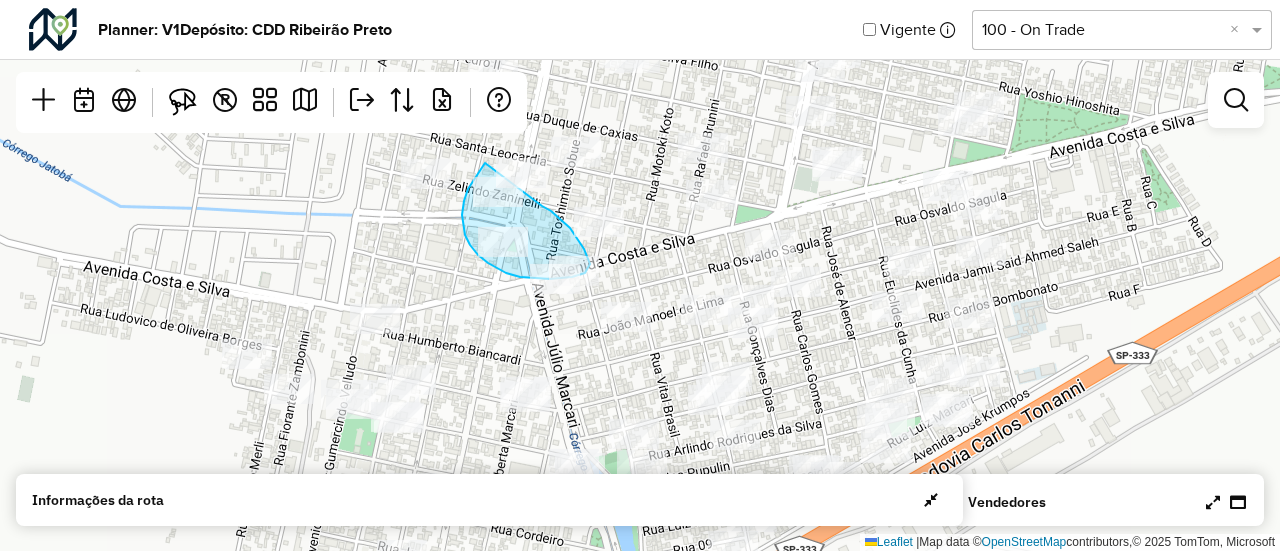 click on "Leaflet   |  Map data ©  OpenStreetMap  contributors,© 2025 TomTom, Microsoft" 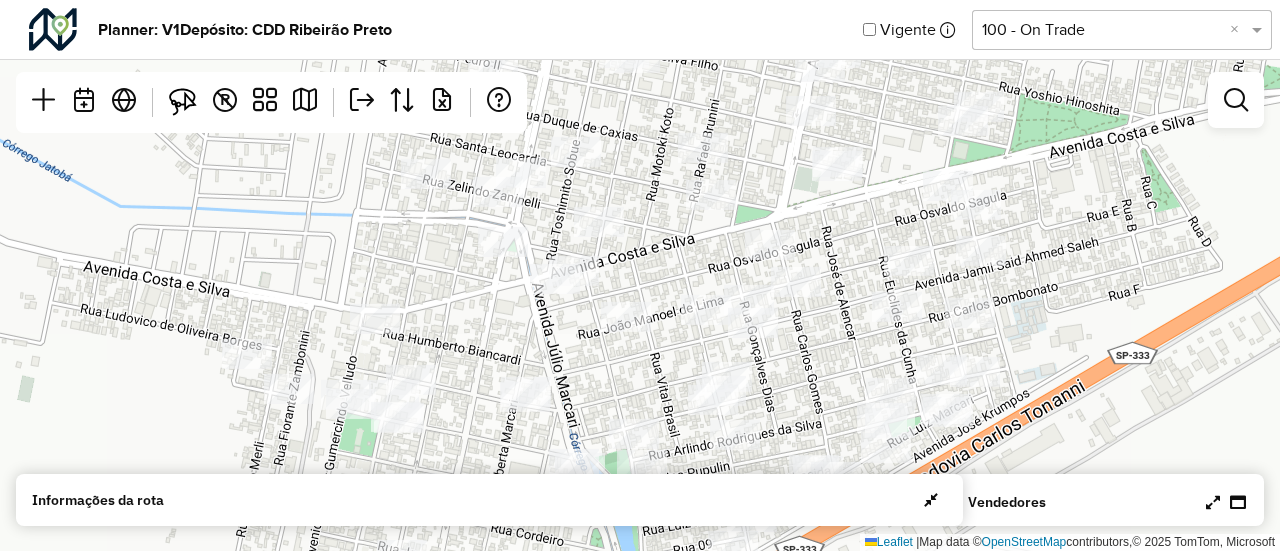 click at bounding box center [1213, 502] 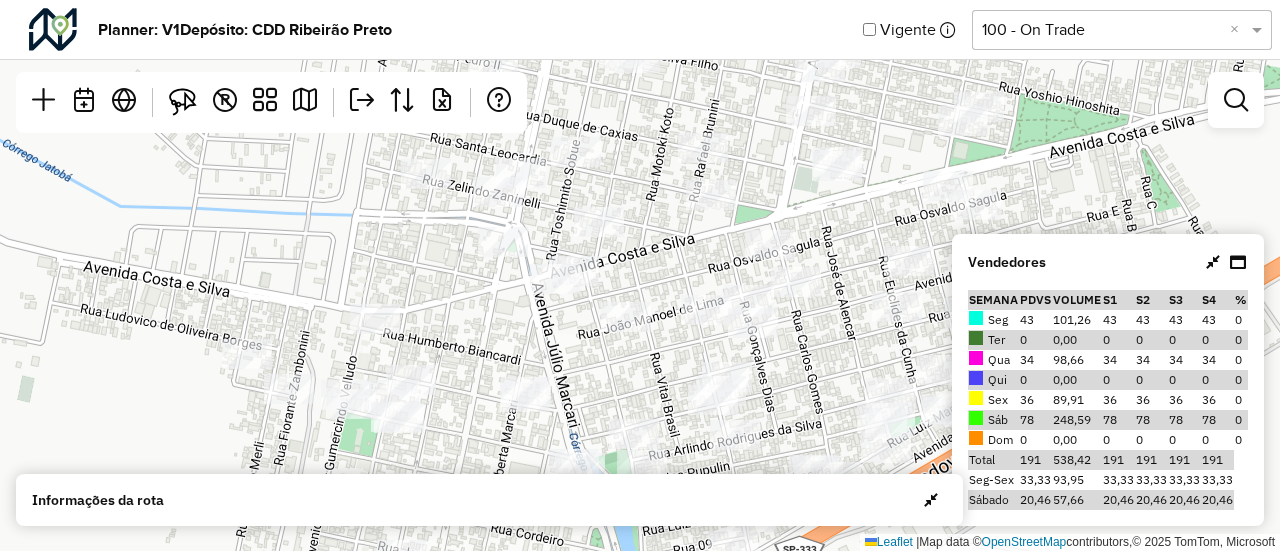 click at bounding box center [1213, 262] 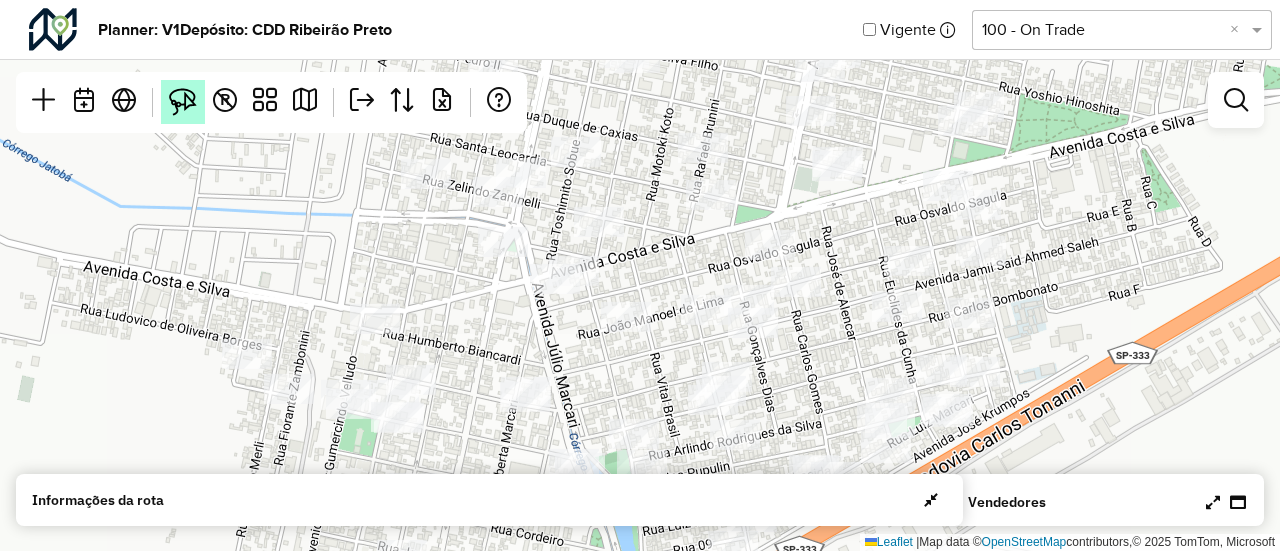 click at bounding box center (183, 102) 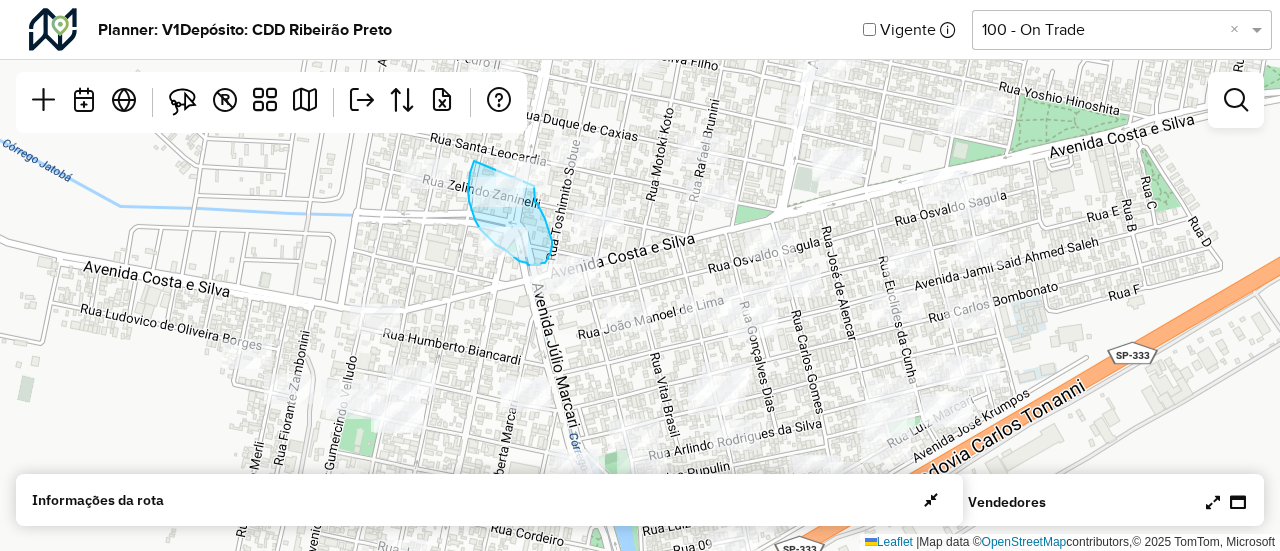 click on "Leaflet   |  Map data ©  OpenStreetMap  contributors,© 2025 TomTom, Microsoft" 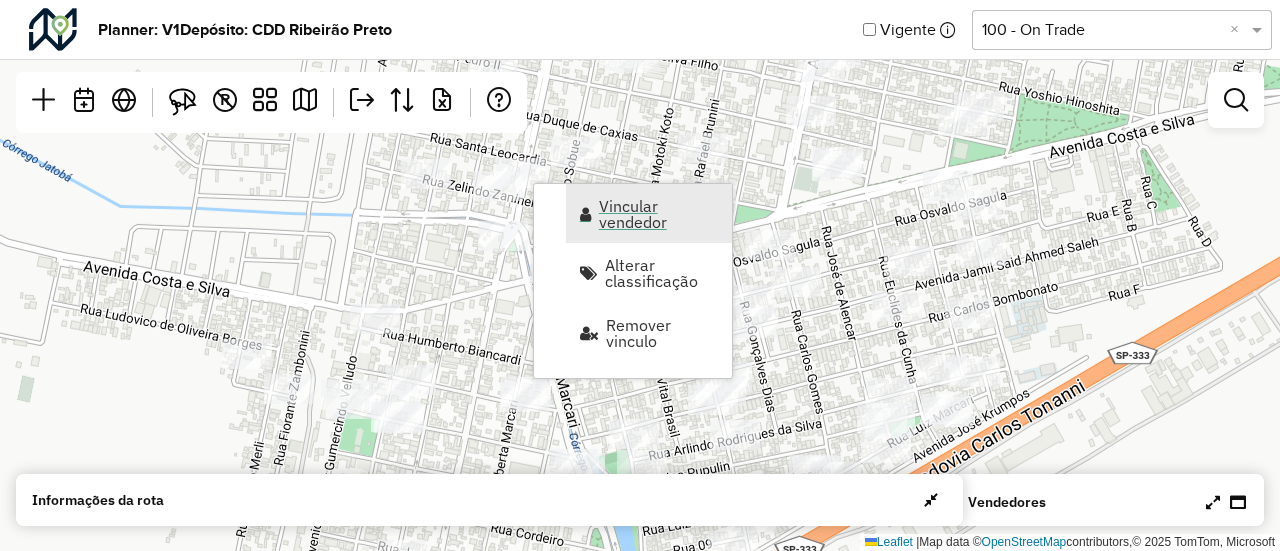 click on "Vincular vendedor" at bounding box center [649, 213] 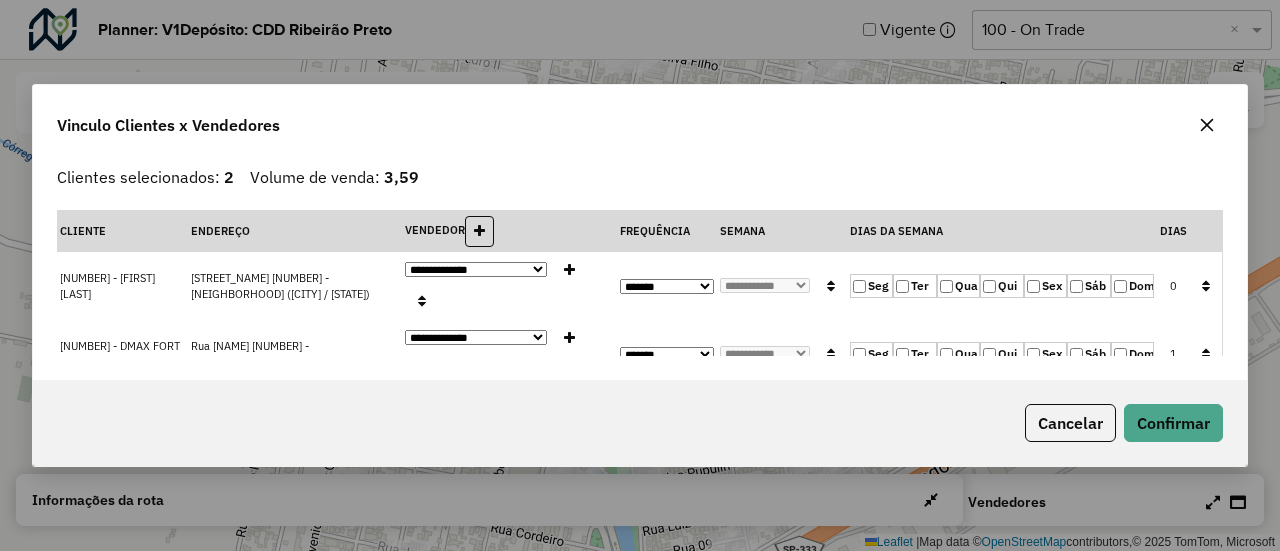click on "Sex" 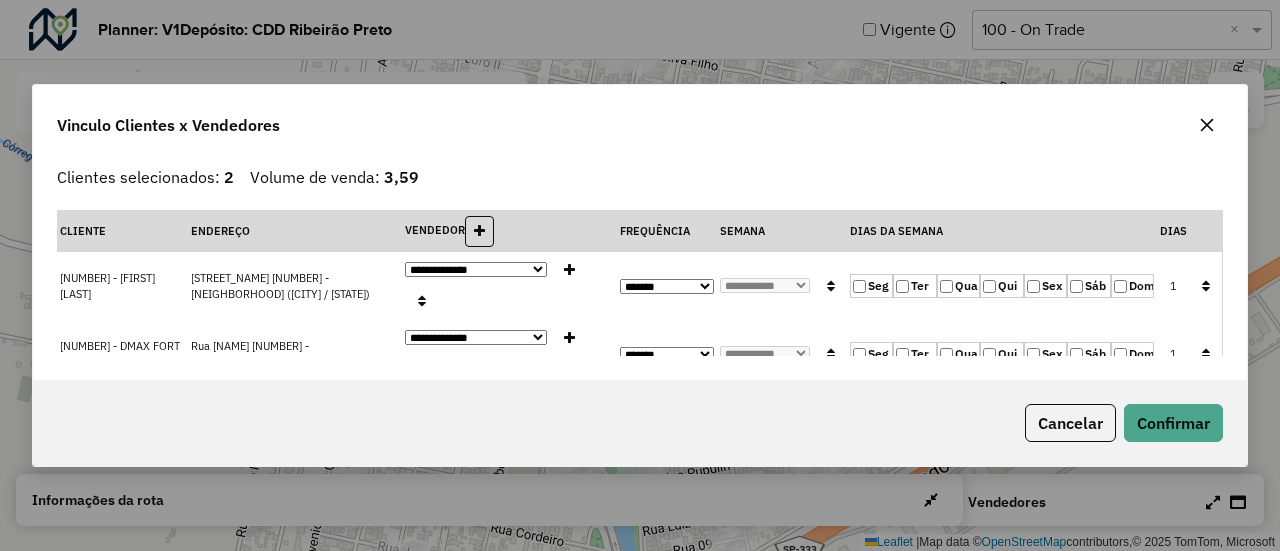 click 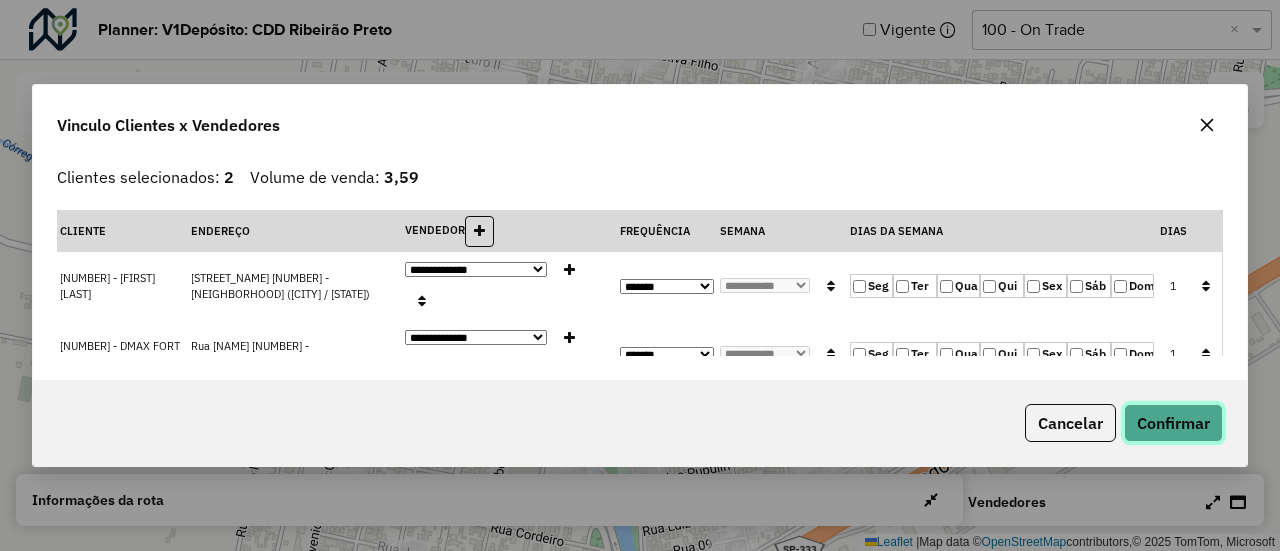 click on "Confirmar" 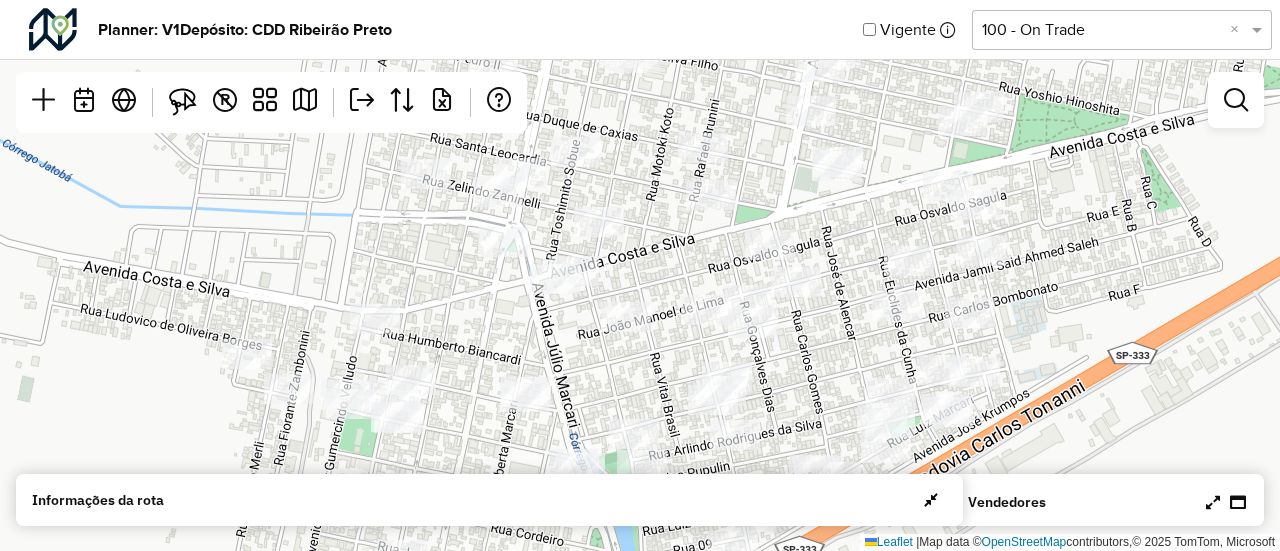 click at bounding box center [1213, 502] 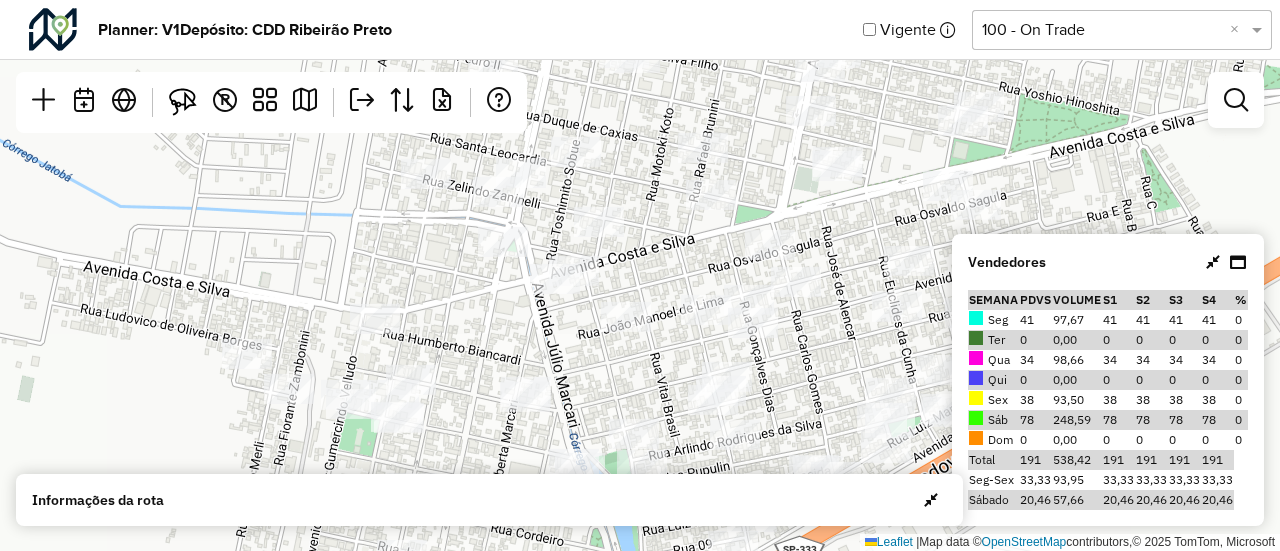 click at bounding box center [1213, 262] 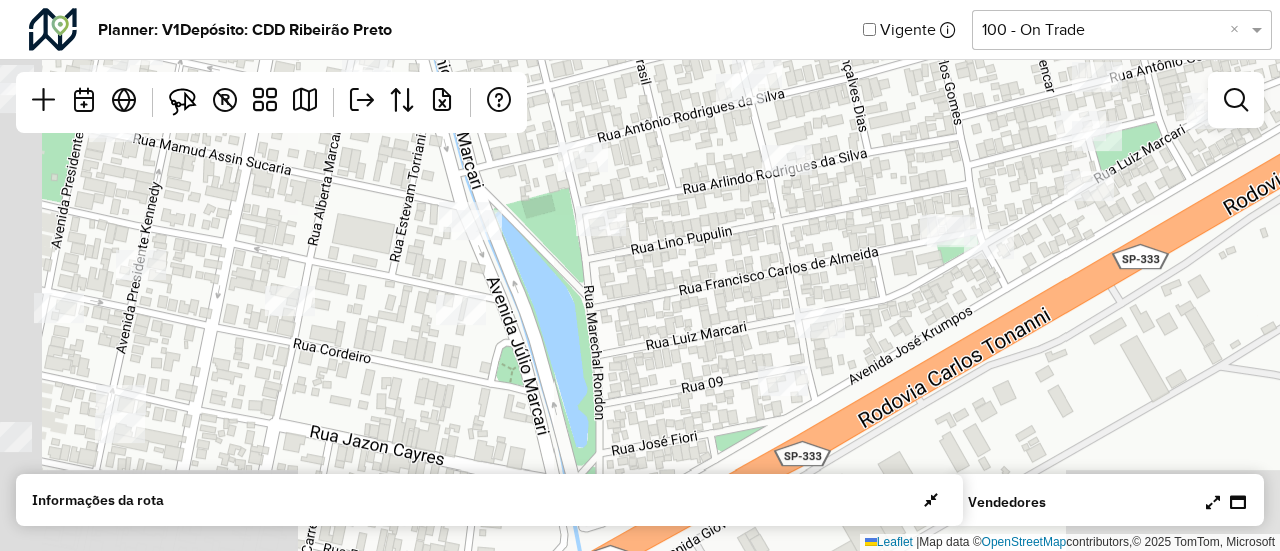 drag, startPoint x: 898, startPoint y: 370, endPoint x: 1138, endPoint y: 21, distance: 423.55756 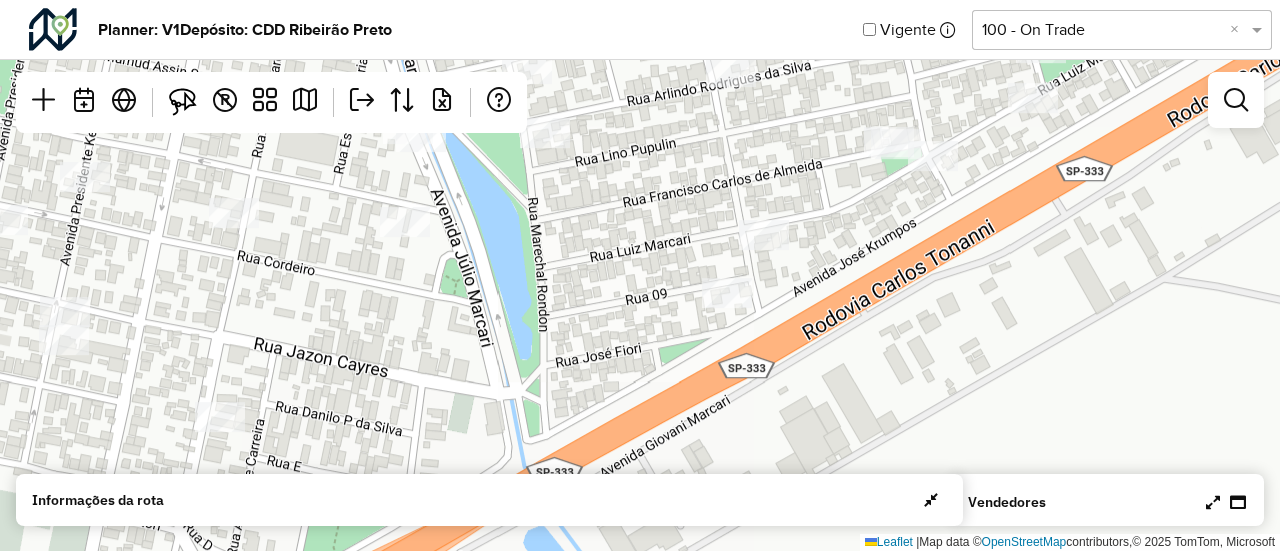 drag, startPoint x: 825, startPoint y: 262, endPoint x: 754, endPoint y: 215, distance: 85.146935 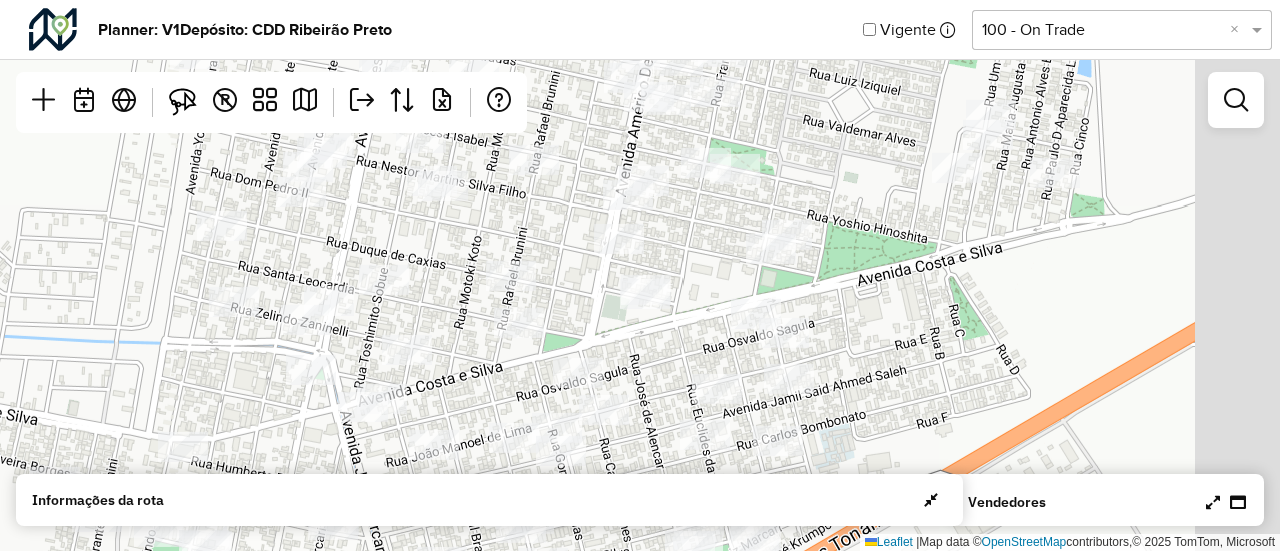 click on "Aguarde... Pop-up bloqueado! Seu navegador bloqueou automáticamente a abertura de uma nova janela. Acesse as configurações e adicione o endereço do sistema a lista de permissão. Fechar Planner: V1 Depósito: CDD Ribeirão Preto Vigente Selecione uma opção 100 - On Trade × Leaflet | Map data © OpenStreetMap contributors,© 2025 TomTom, Microsoft R Vendedores Semana PDVs Volume S1 S2 S3 S4 % Seg 41 97,67 41 41 41 41 0 Ter 0 0,00 0 0 0 0 0 Qua 34 98,66 34 34 34 34 0 Qui 0 0,00 0 0 0 0 0 Sex 38 93,50 38 38 38 38 0 Sáb 78 248,59 78 78 78 78 0 Dom 0 0,00 0 0 0 0 0 Total 191 538,42 191 191 191 191 Seg-Sex 33,33 93,95 33,33 33,33 33,33 33,33 Sábado 20,46 57,66 20,46 20,46 20,46 20,46 Informações da rota Dia Semana Vendedor Vendedores x Clientes Roteiros Resumo Vendedor/Dia Visitas Volume de venda Segunda - Semana 1 - Total visitas: 41 - Total clientes: 41 - Volume de venda: 97,67 Vendedor/Dia Visitas Tempo total em rota Início Fim Distância total (Km)" at bounding box center [640, 275] 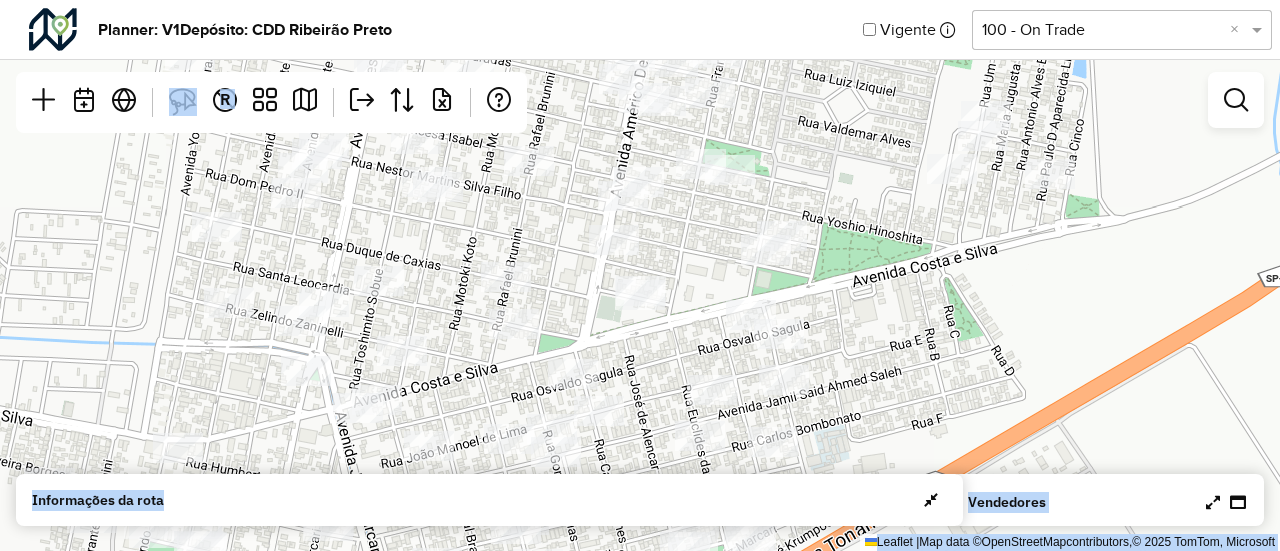 drag, startPoint x: 745, startPoint y: 483, endPoint x: 818, endPoint y: 376, distance: 129.52992 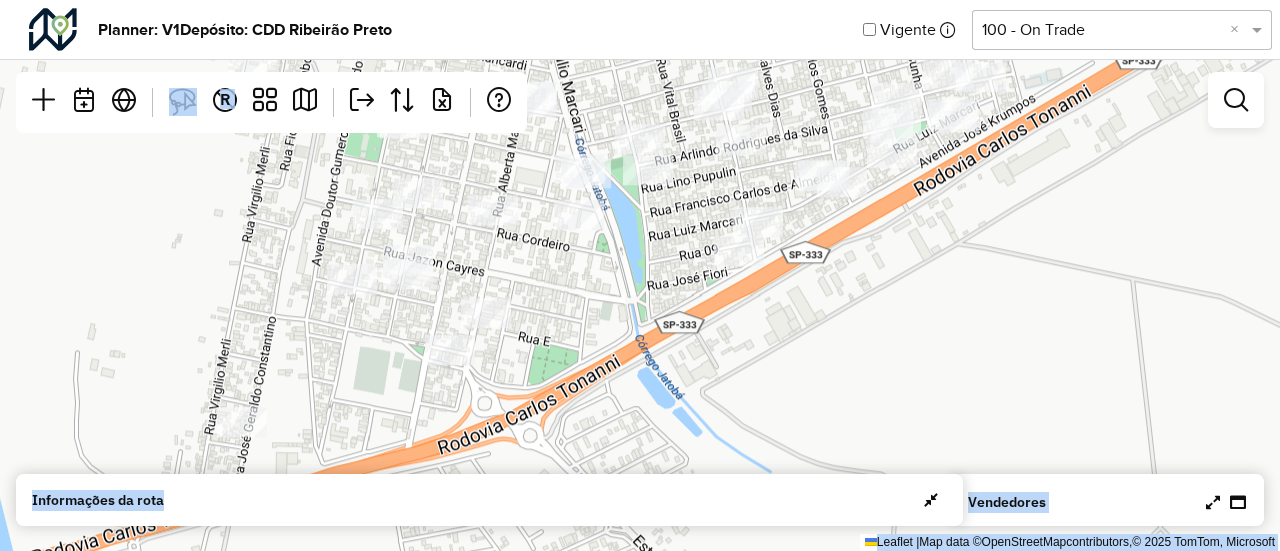 drag, startPoint x: 874, startPoint y: 303, endPoint x: 1077, endPoint y: -121, distance: 470.09042 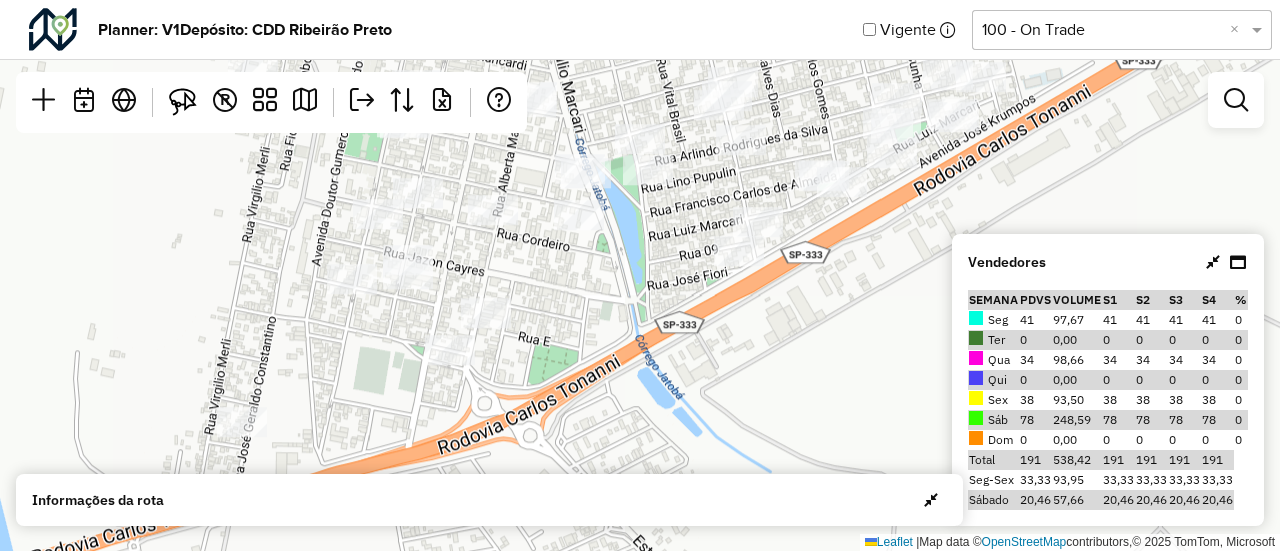 click at bounding box center [1213, 262] 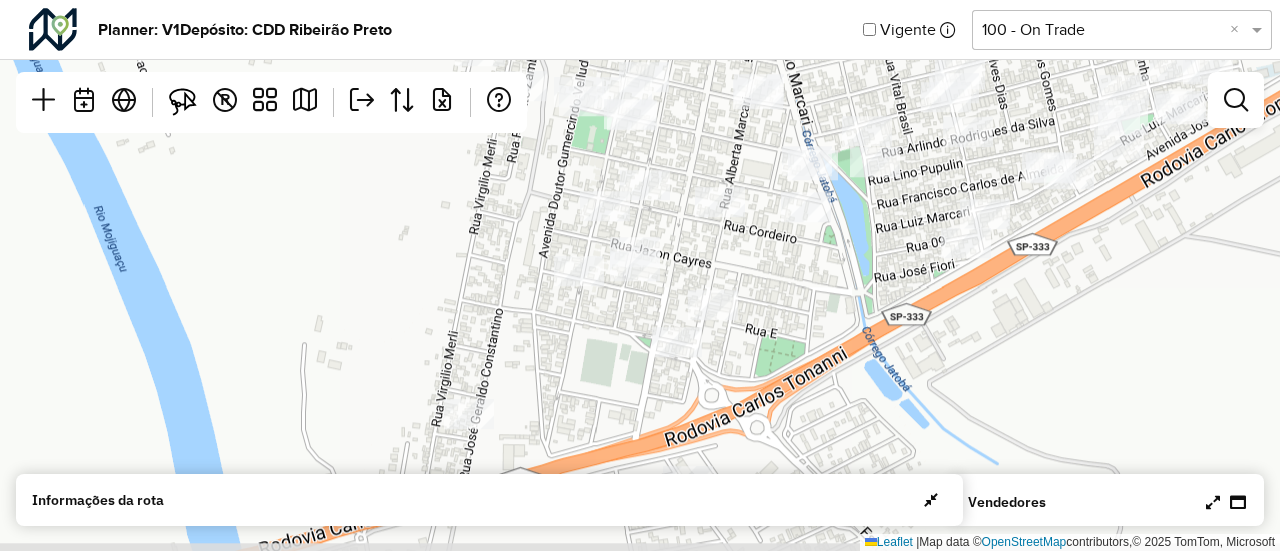 drag, startPoint x: 822, startPoint y: 253, endPoint x: 1049, endPoint y: 245, distance: 227.14093 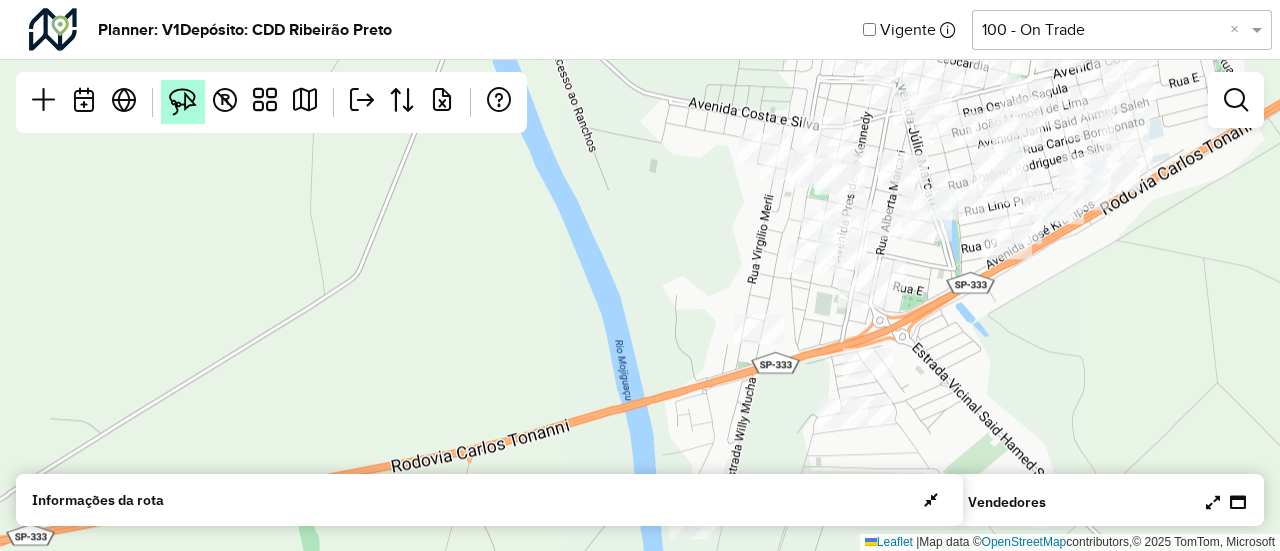 click at bounding box center [183, 102] 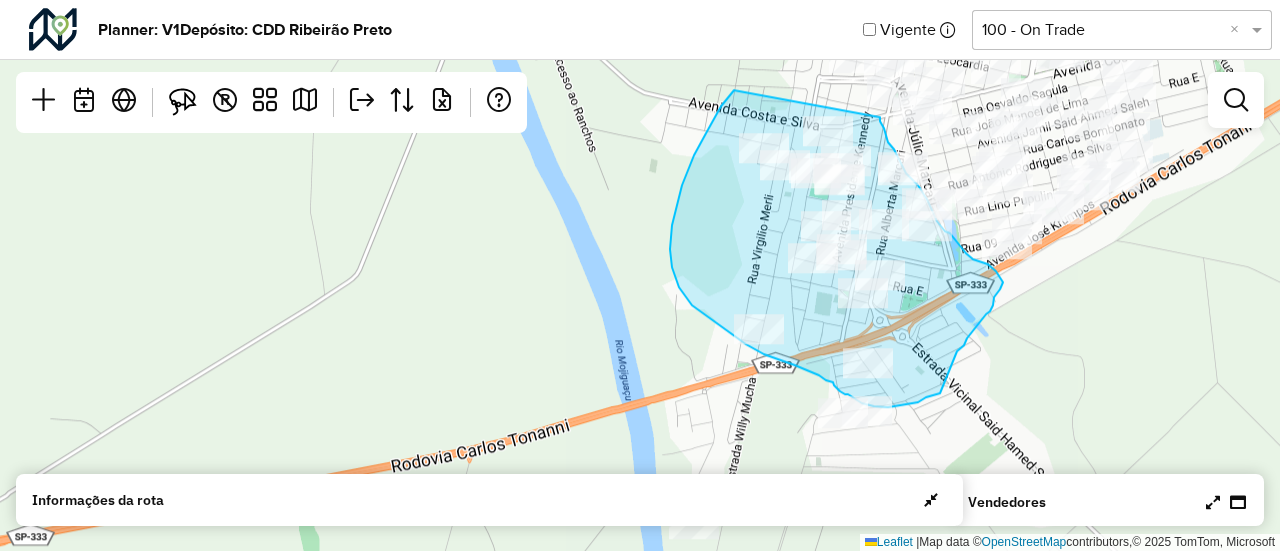 drag, startPoint x: 734, startPoint y: 90, endPoint x: 880, endPoint y: 117, distance: 148.47559 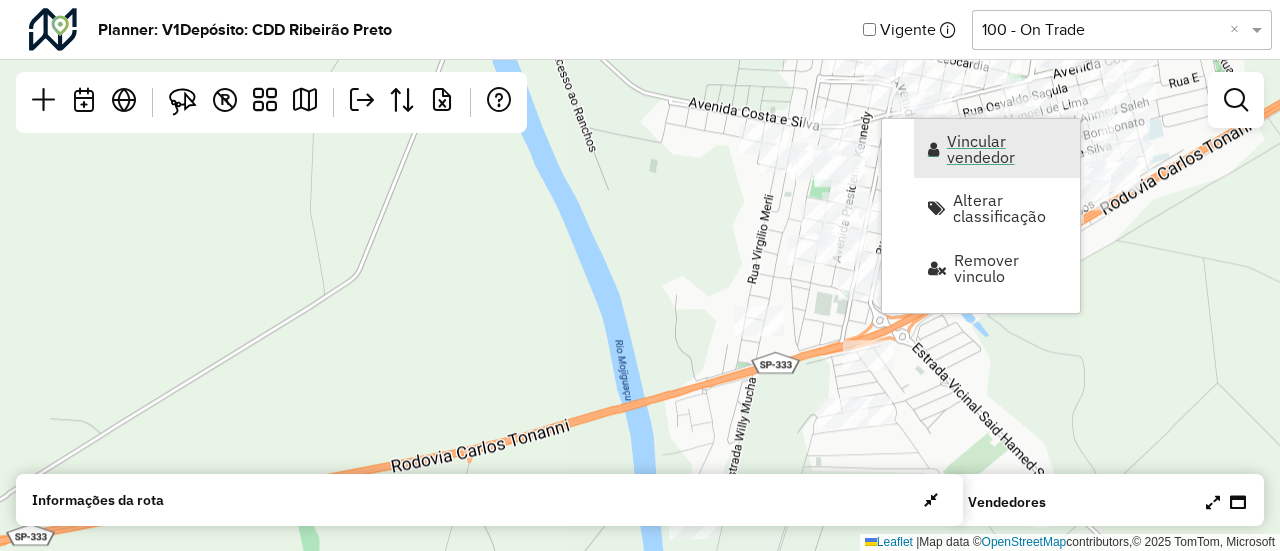 click on "Vincular vendedor" at bounding box center (1007, 149) 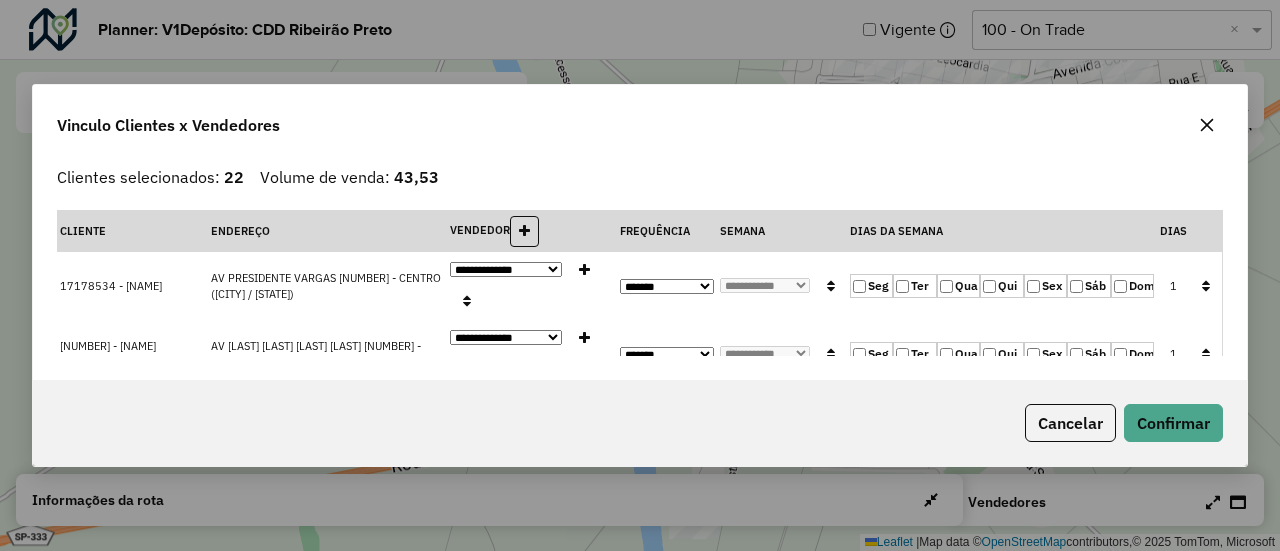 click 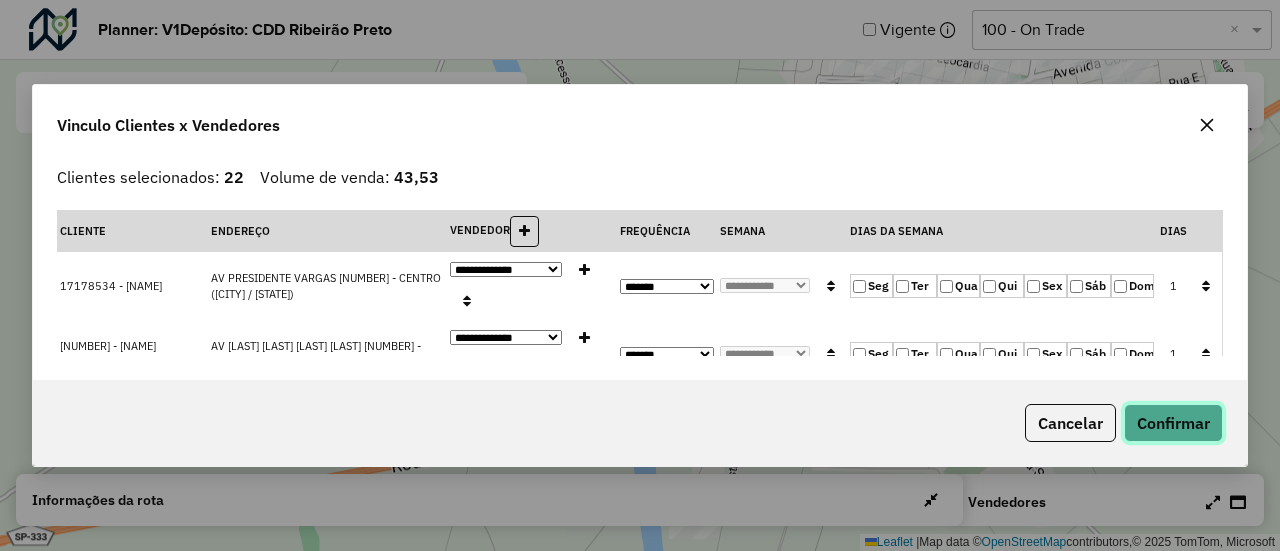 click on "Confirmar" 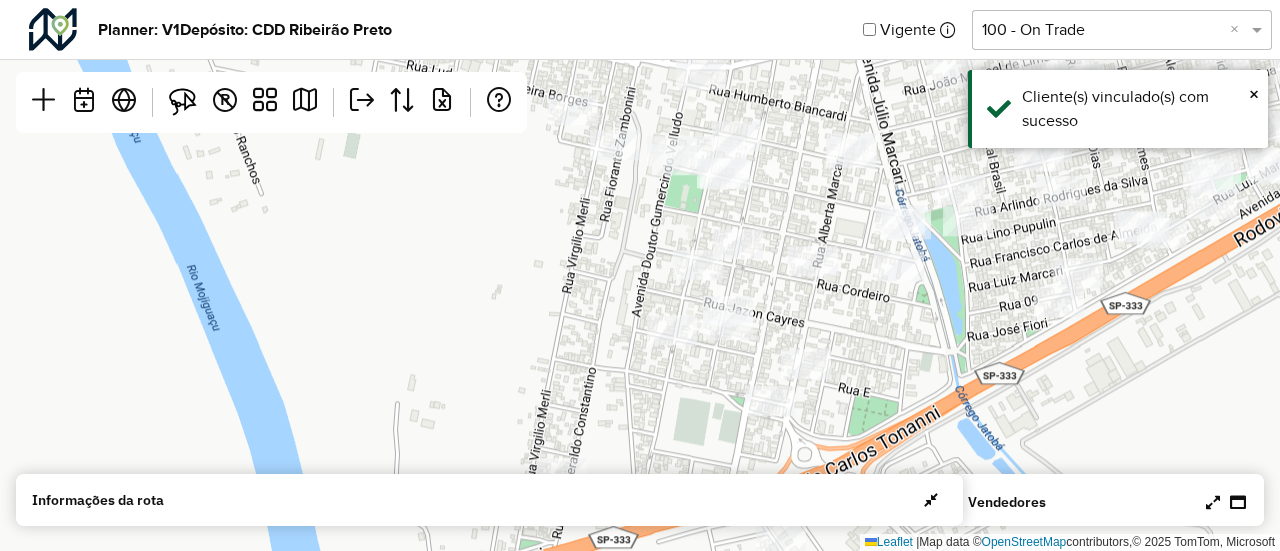 drag, startPoint x: 946, startPoint y: 238, endPoint x: 815, endPoint y: 259, distance: 132.67253 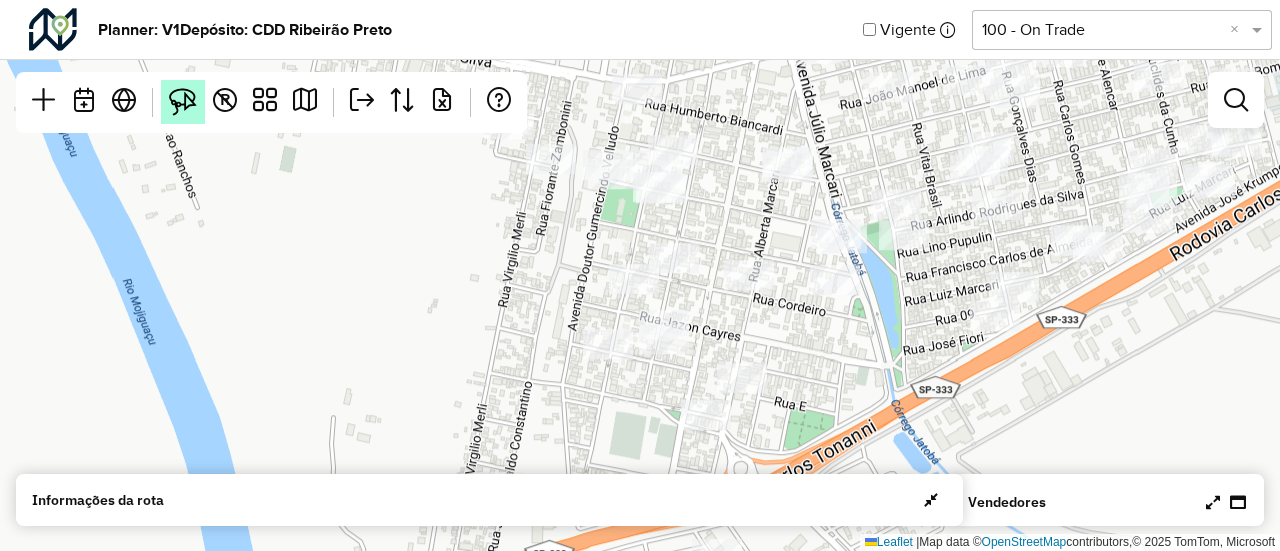 click at bounding box center [183, 102] 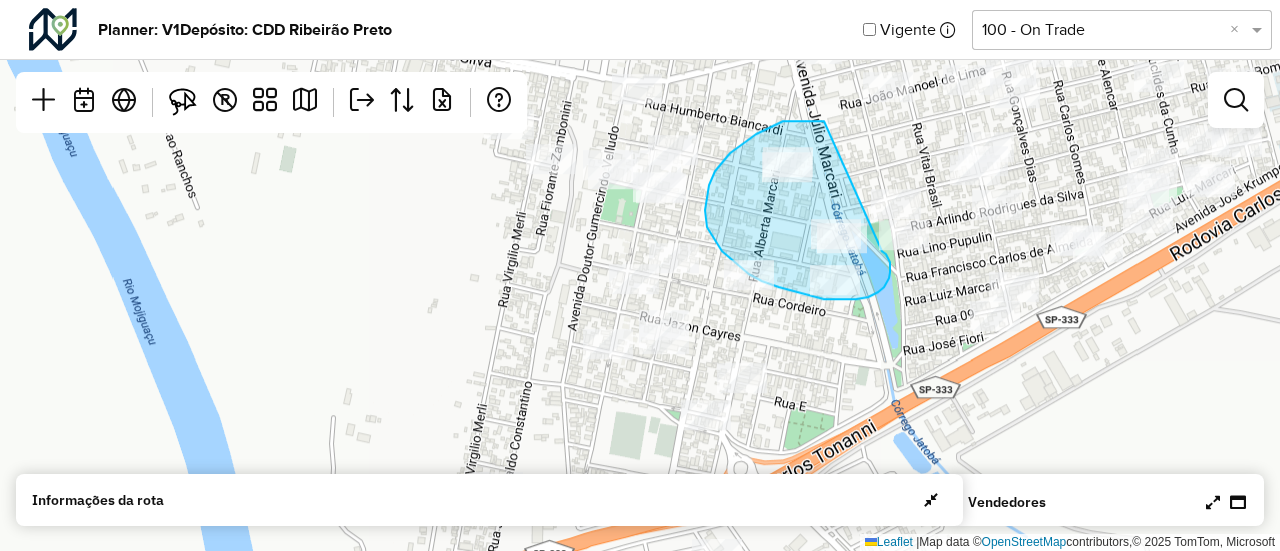 drag, startPoint x: 824, startPoint y: 121, endPoint x: 882, endPoint y: 251, distance: 142.35168 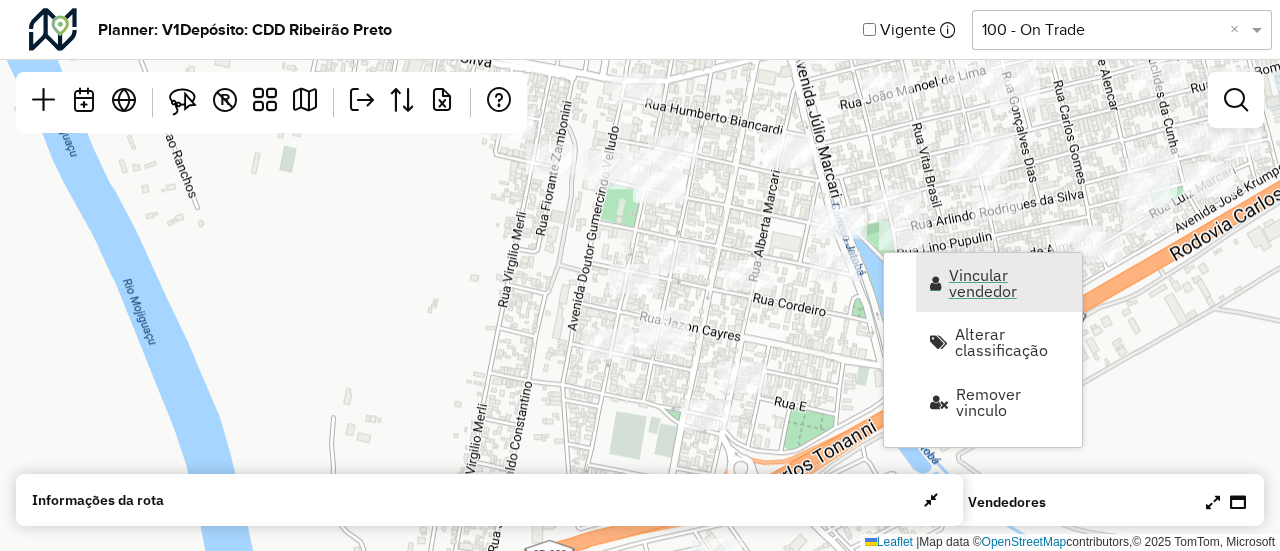 click on "Vincular vendedor" at bounding box center (999, 282) 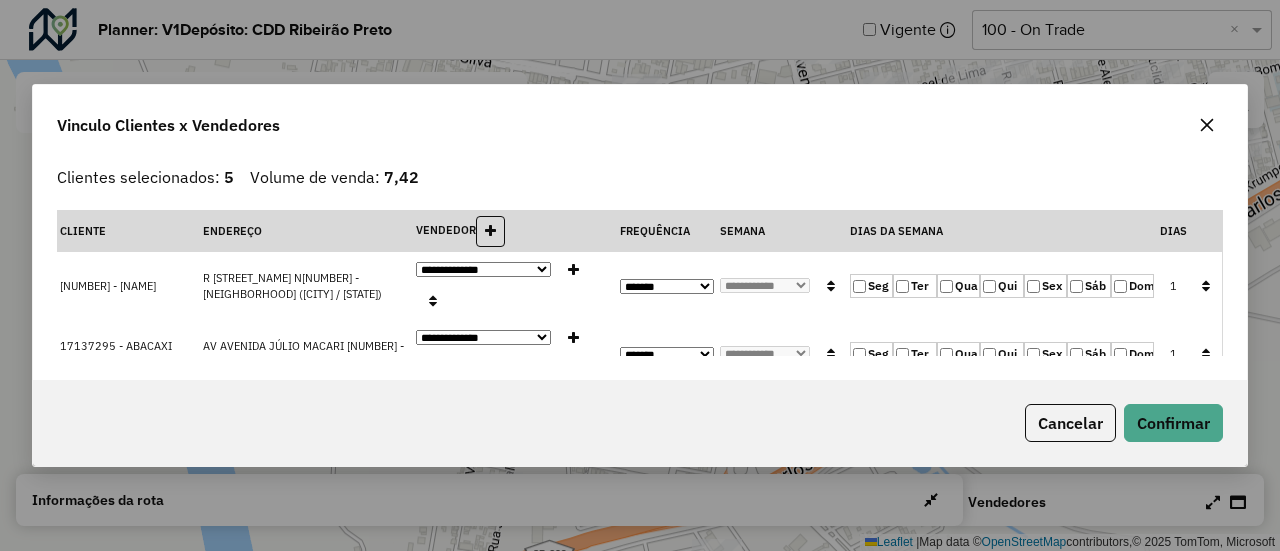 click 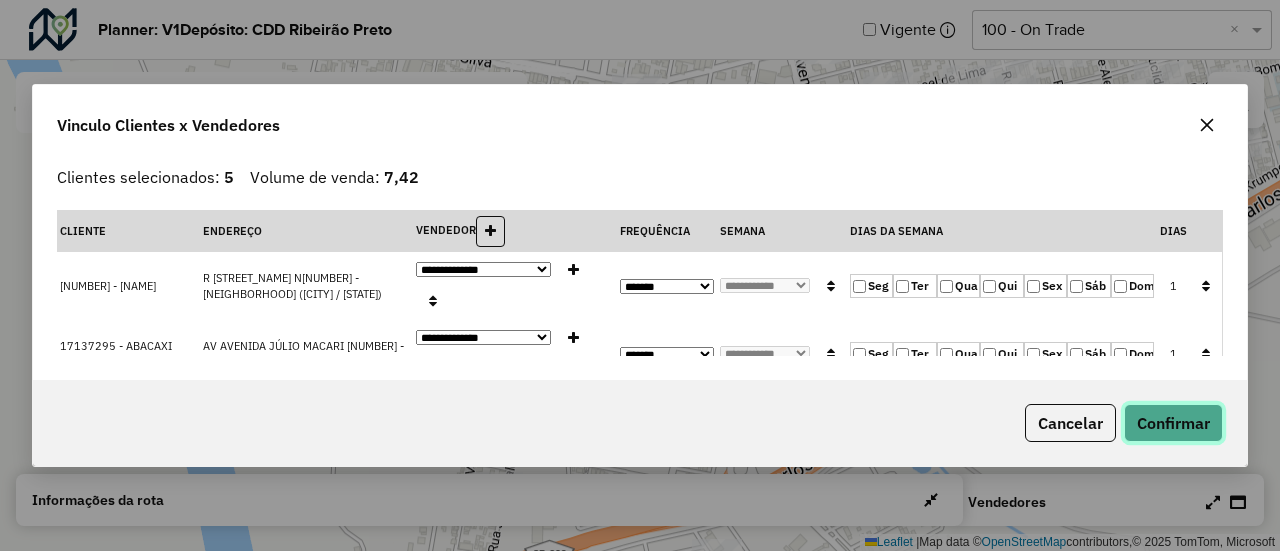 click on "Confirmar" 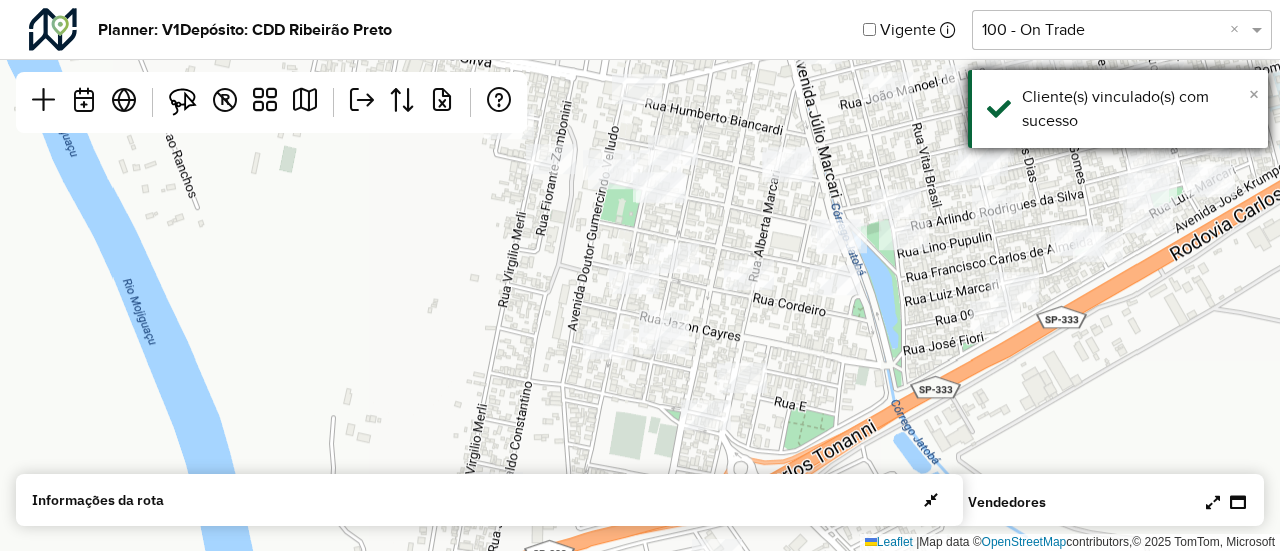 click on "×" at bounding box center (1254, 94) 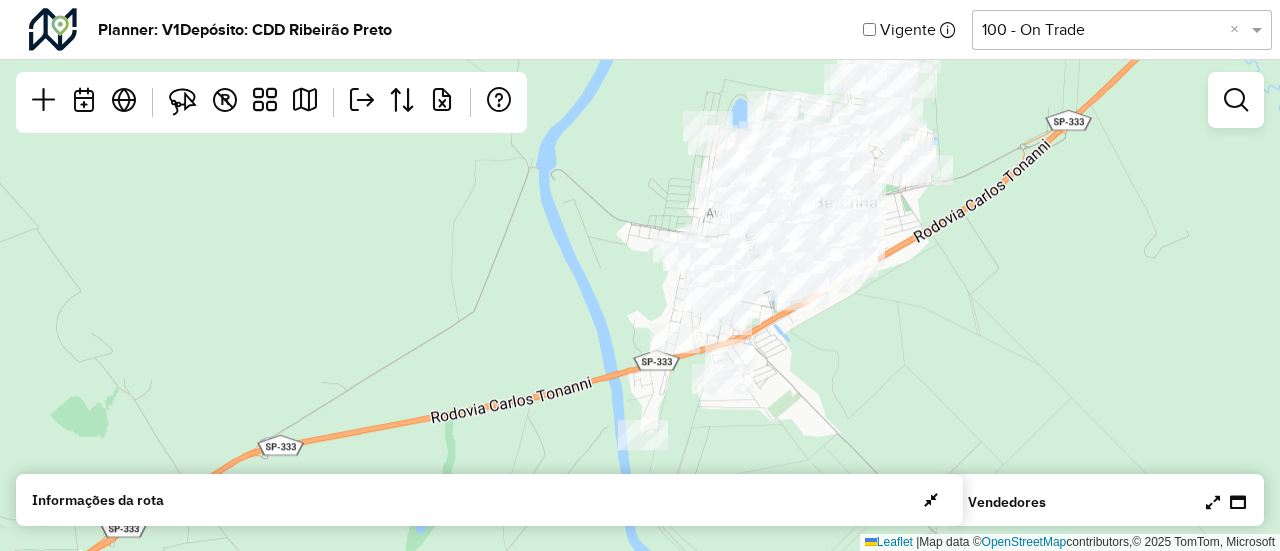 click at bounding box center (1226, 502) 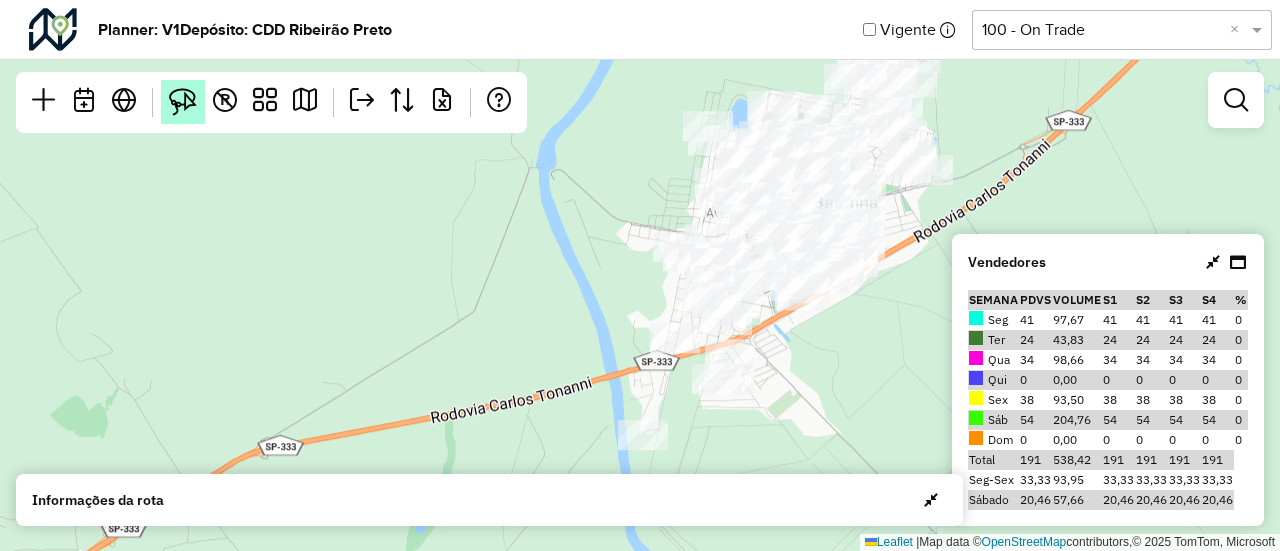 click at bounding box center (183, 102) 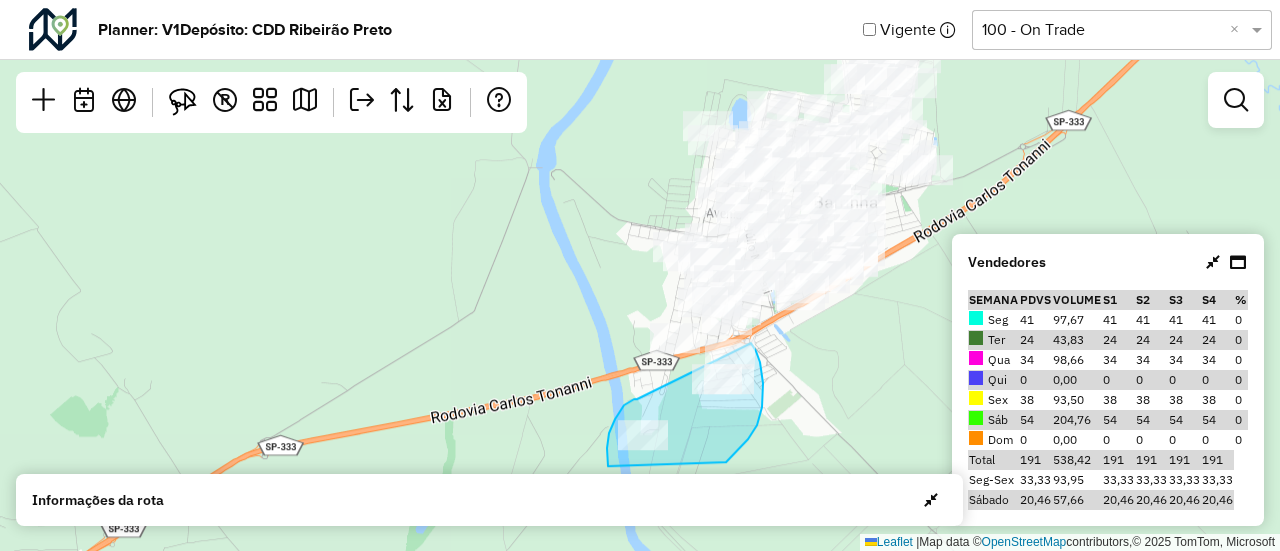 click on "Leaflet   |  Map data ©  OpenStreetMap  contributors,© 2025 TomTom, Microsoft" 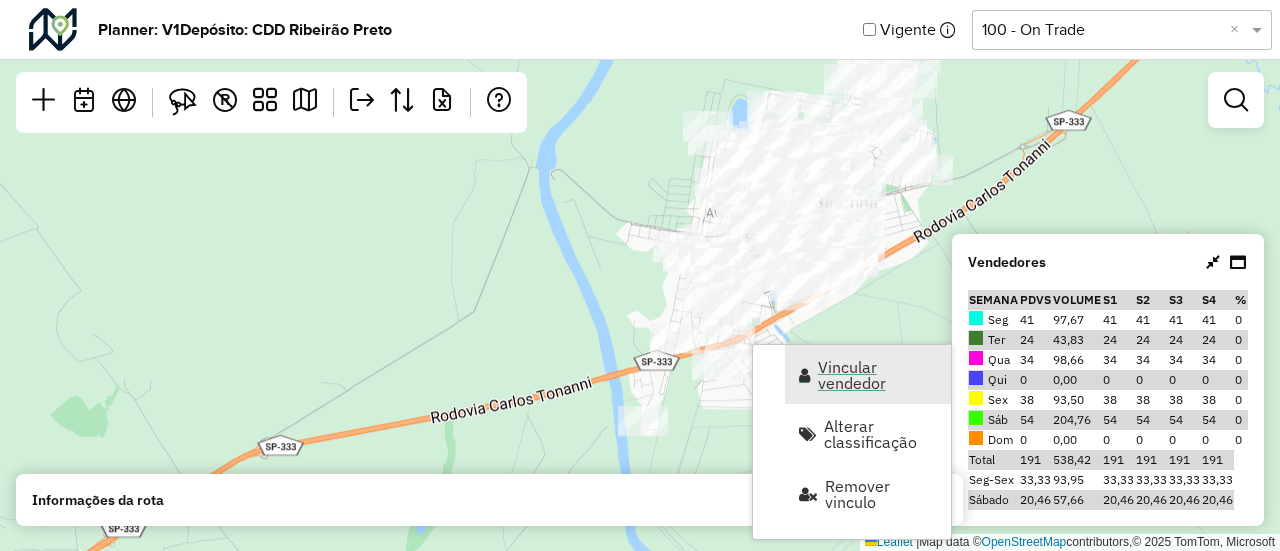 click on "Vincular vendedor" at bounding box center (868, 374) 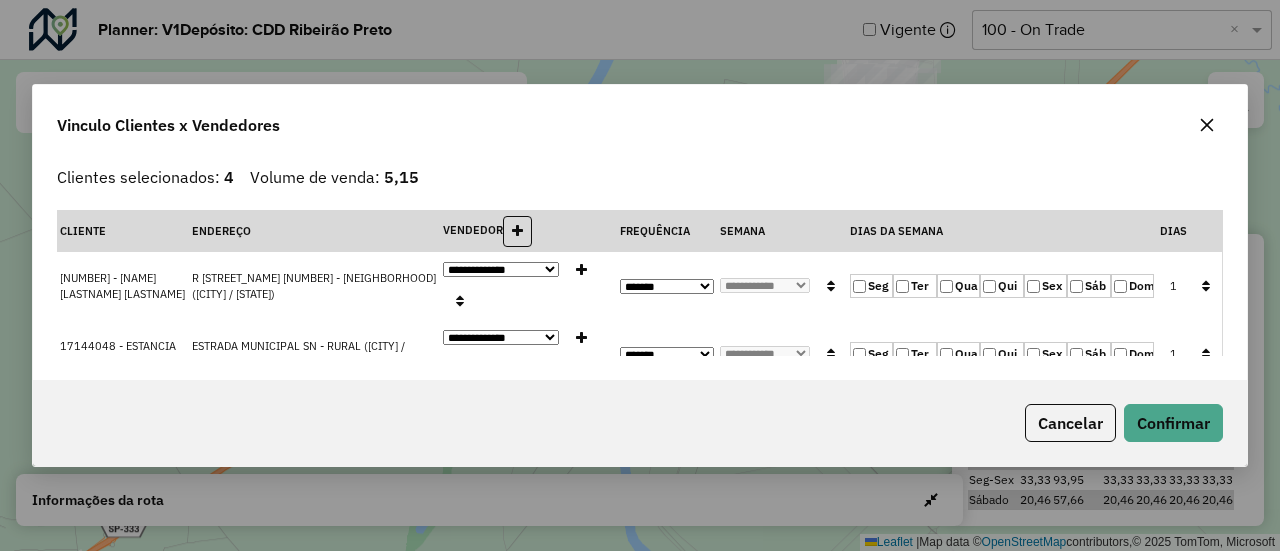 click 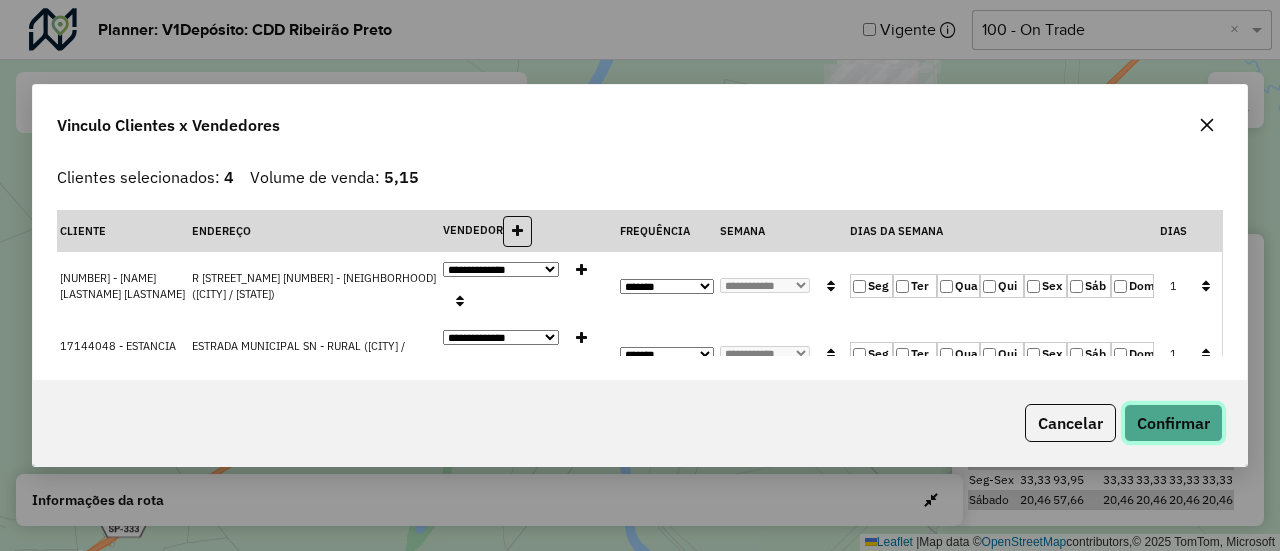 click on "Confirmar" 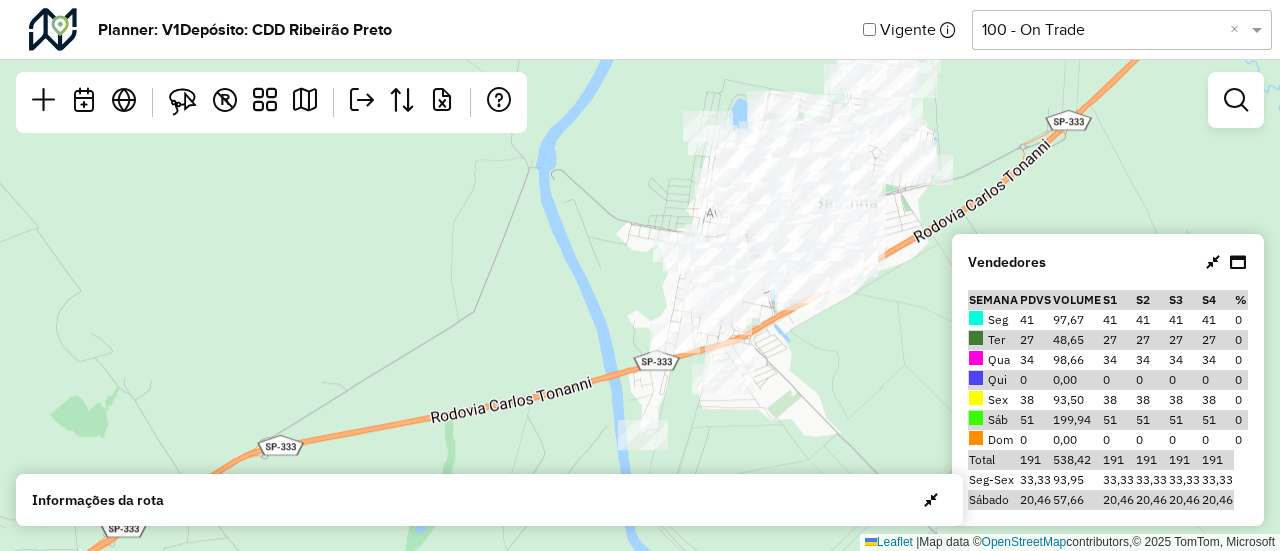 click at bounding box center [1213, 262] 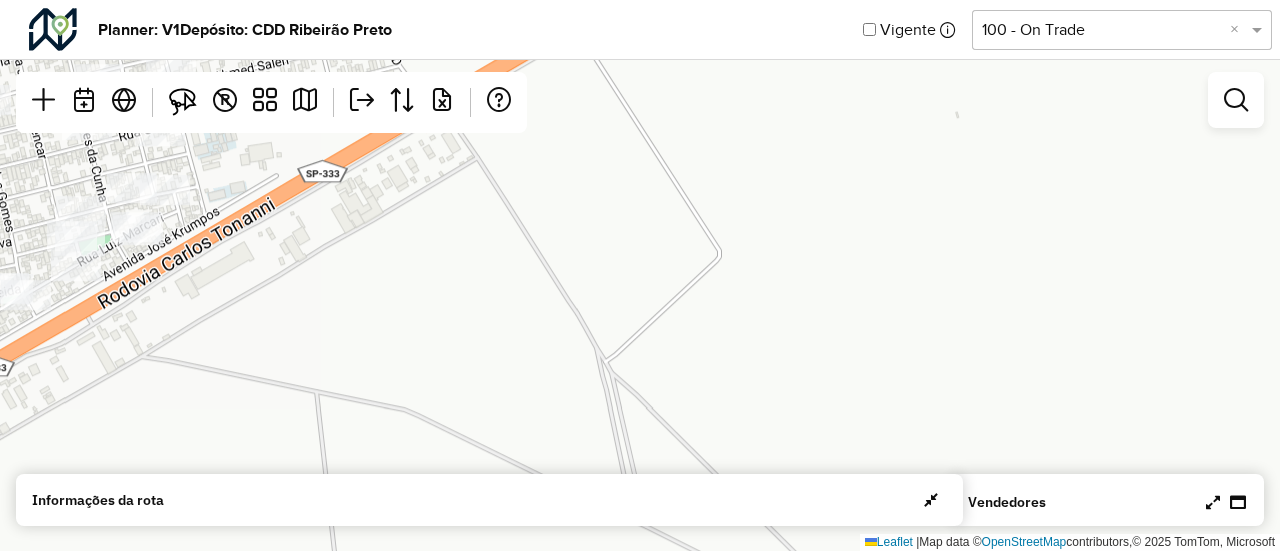 drag, startPoint x: 1043, startPoint y: 252, endPoint x: 1279, endPoint y: 347, distance: 254.40323 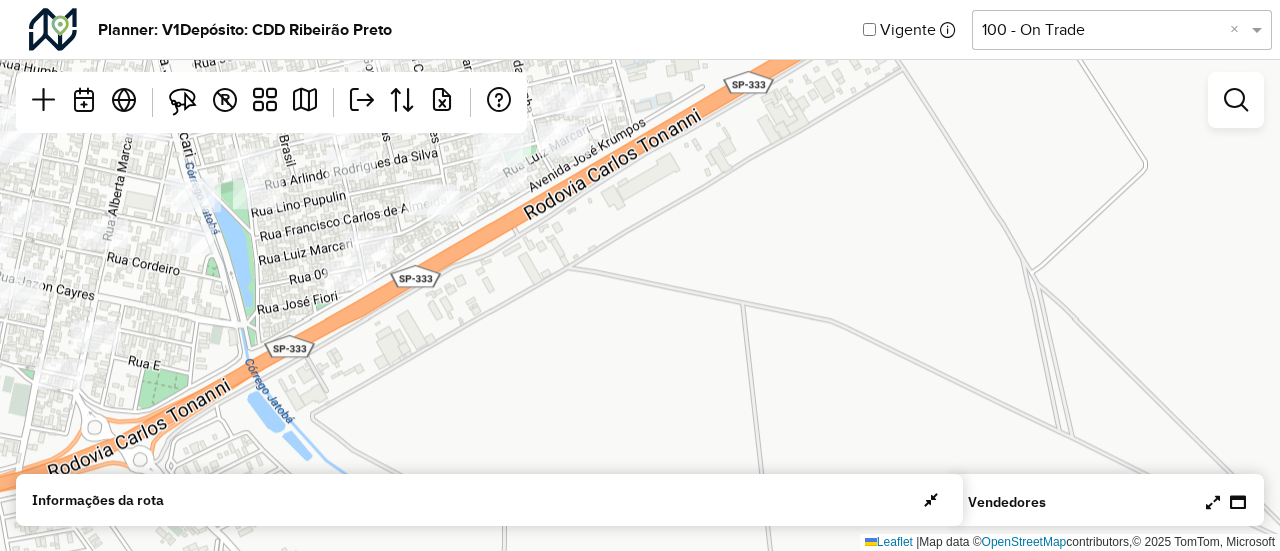 drag, startPoint x: 1078, startPoint y: 267, endPoint x: 1279, endPoint y: 84, distance: 271.82715 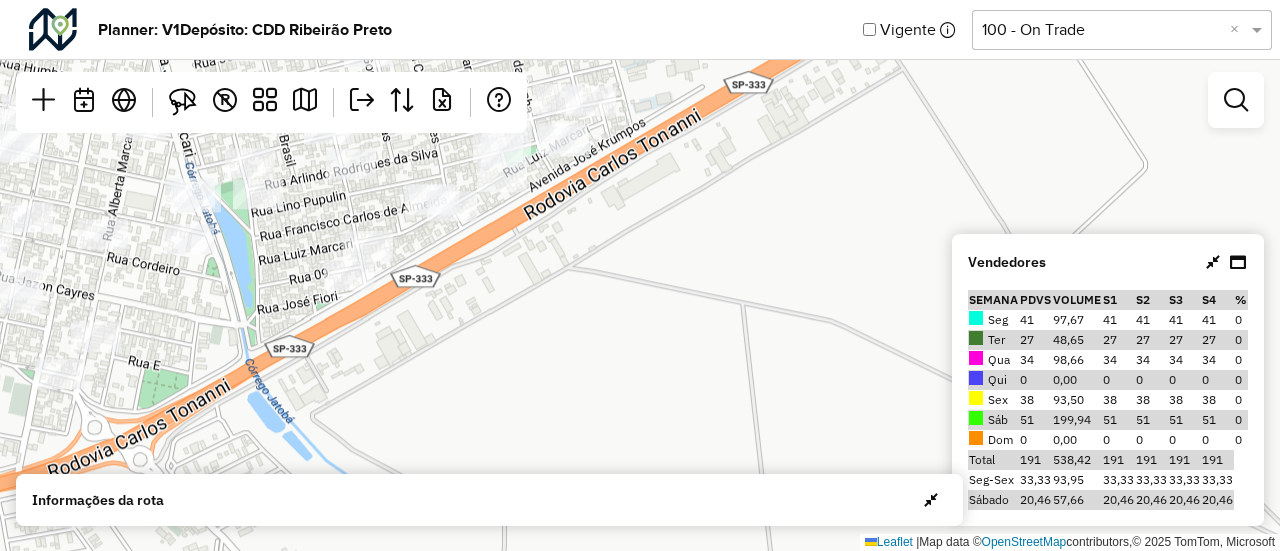 click at bounding box center (1213, 262) 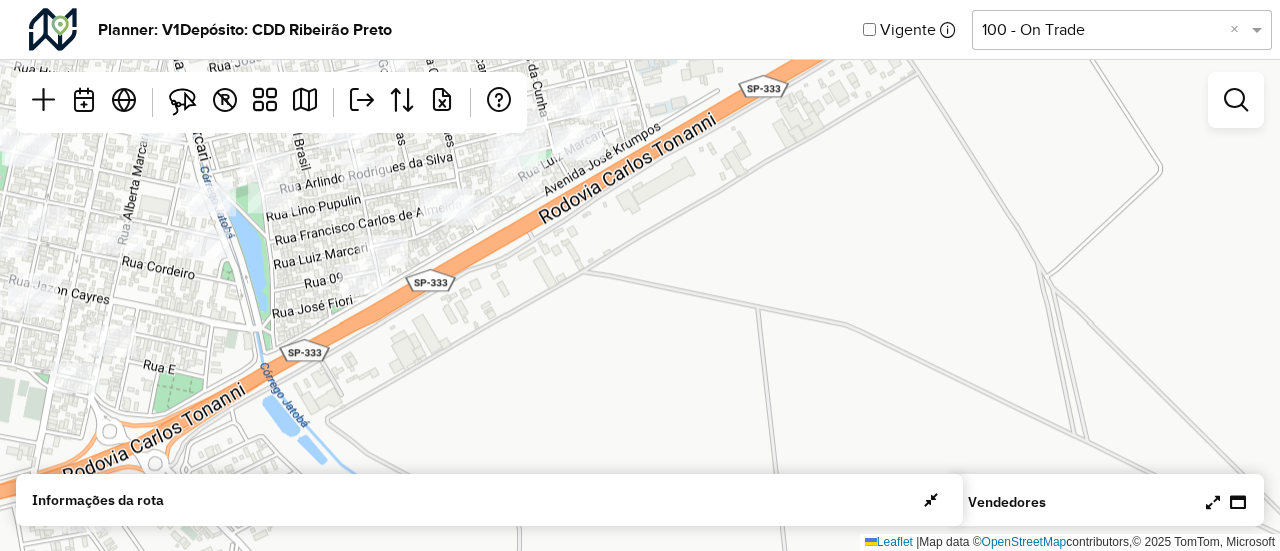 drag, startPoint x: 943, startPoint y: 255, endPoint x: 1276, endPoint y: 284, distance: 334.26038 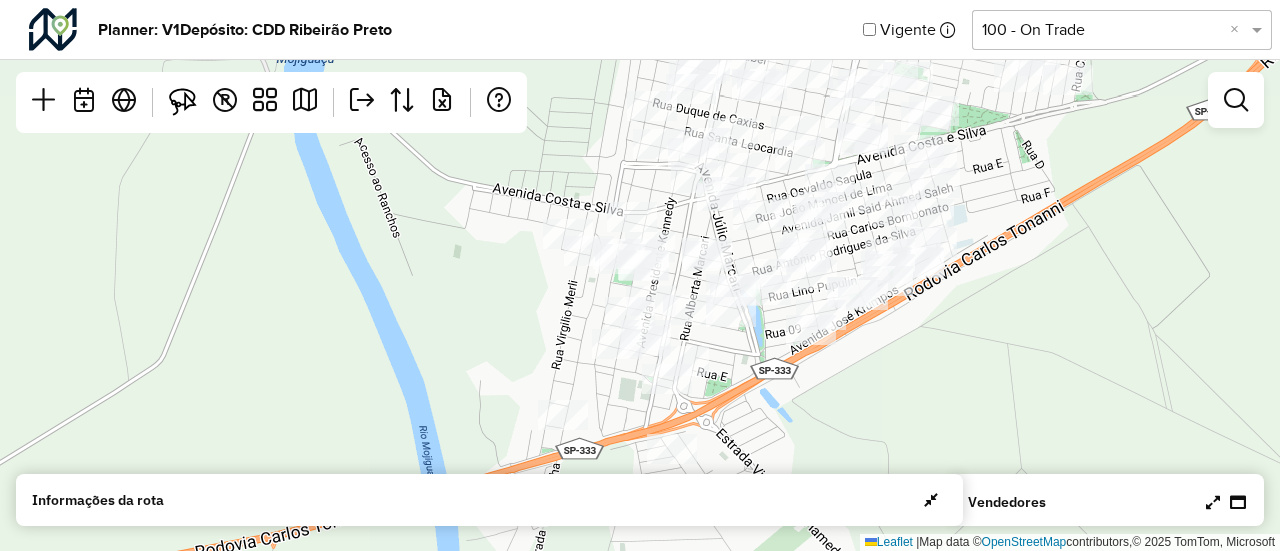 drag, startPoint x: 1095, startPoint y: 224, endPoint x: 1018, endPoint y: 292, distance: 102.7278 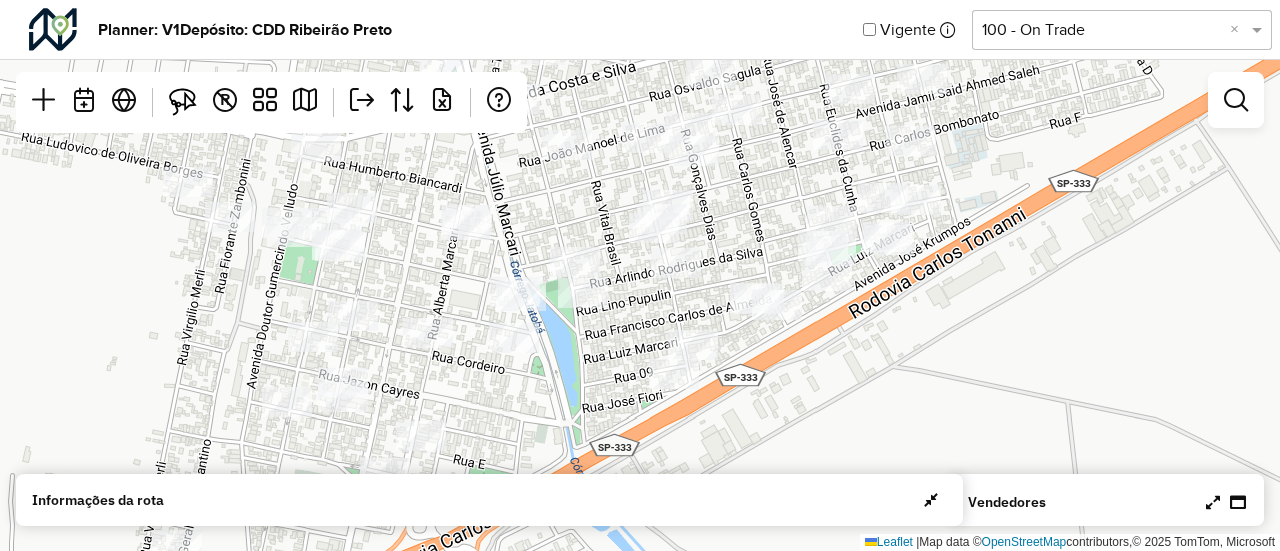 drag, startPoint x: 970, startPoint y: 231, endPoint x: 1040, endPoint y: 238, distance: 70.34913 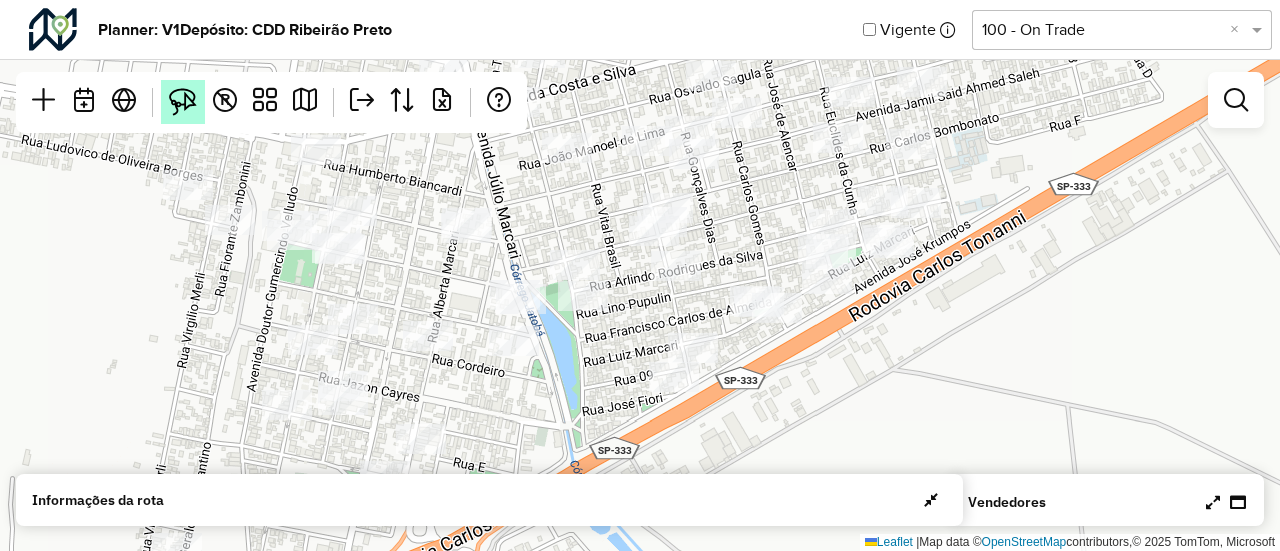 click at bounding box center (183, 102) 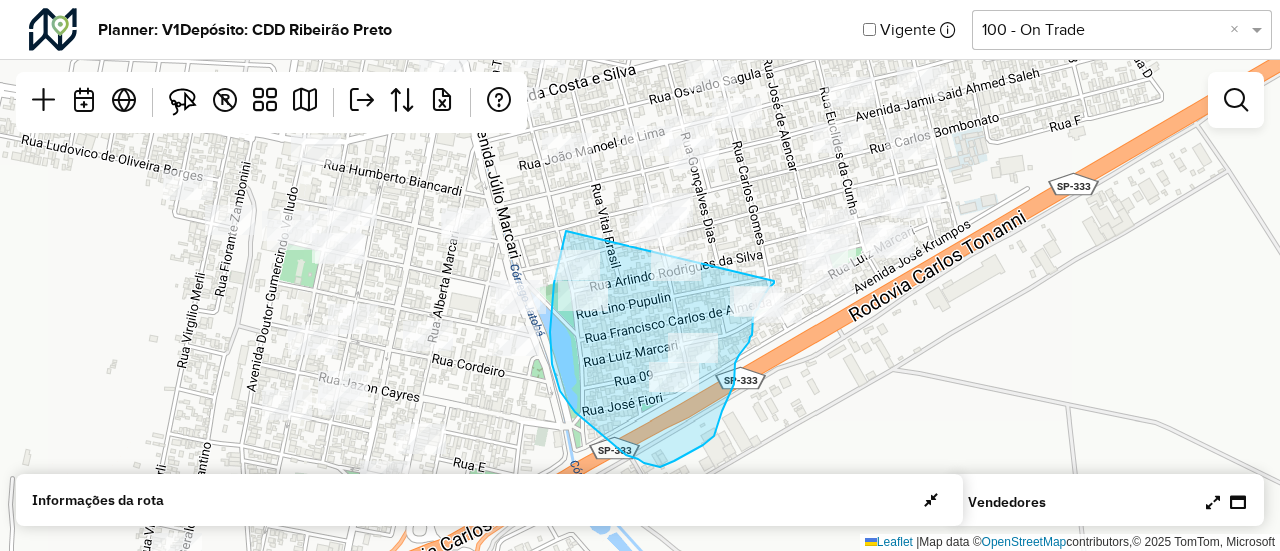 drag, startPoint x: 566, startPoint y: 231, endPoint x: 774, endPoint y: 281, distance: 213.92522 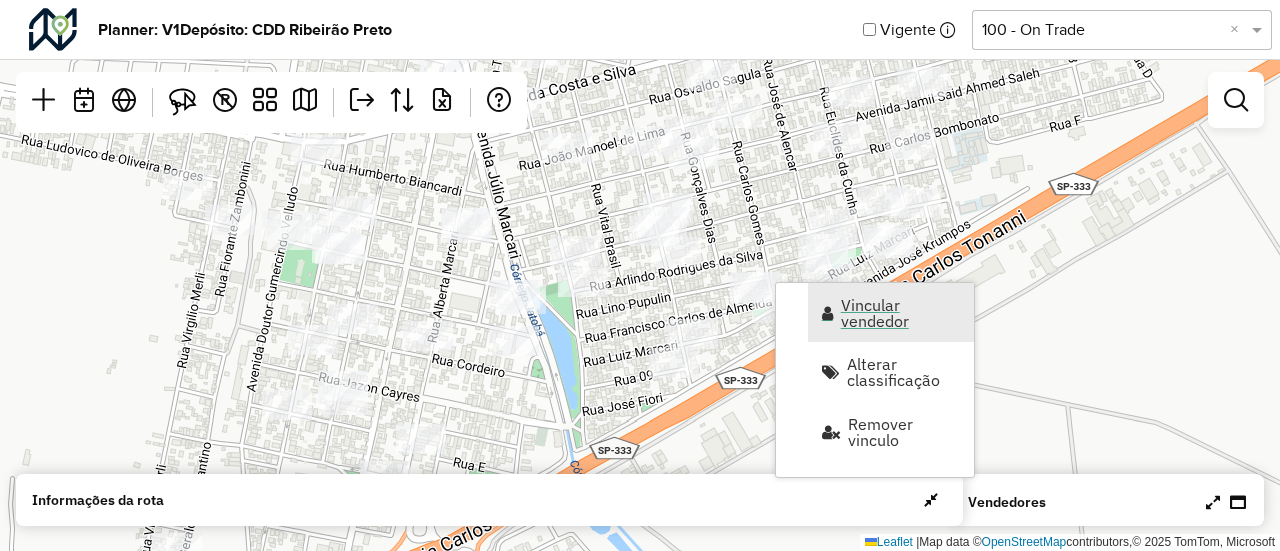 click on "Vincular vendedor" at bounding box center (901, 313) 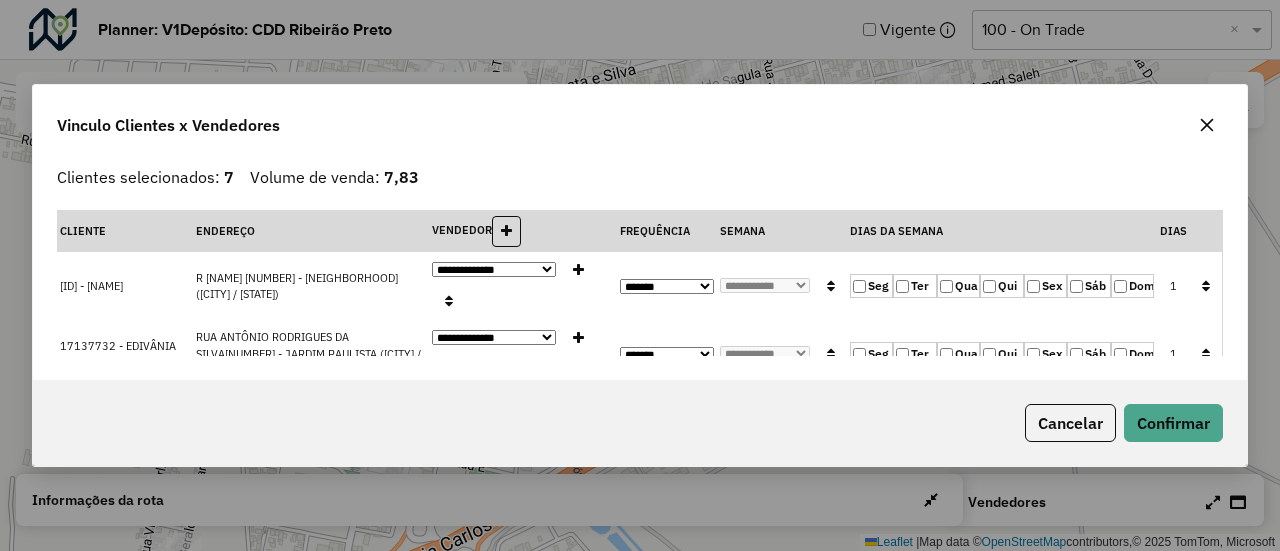 click 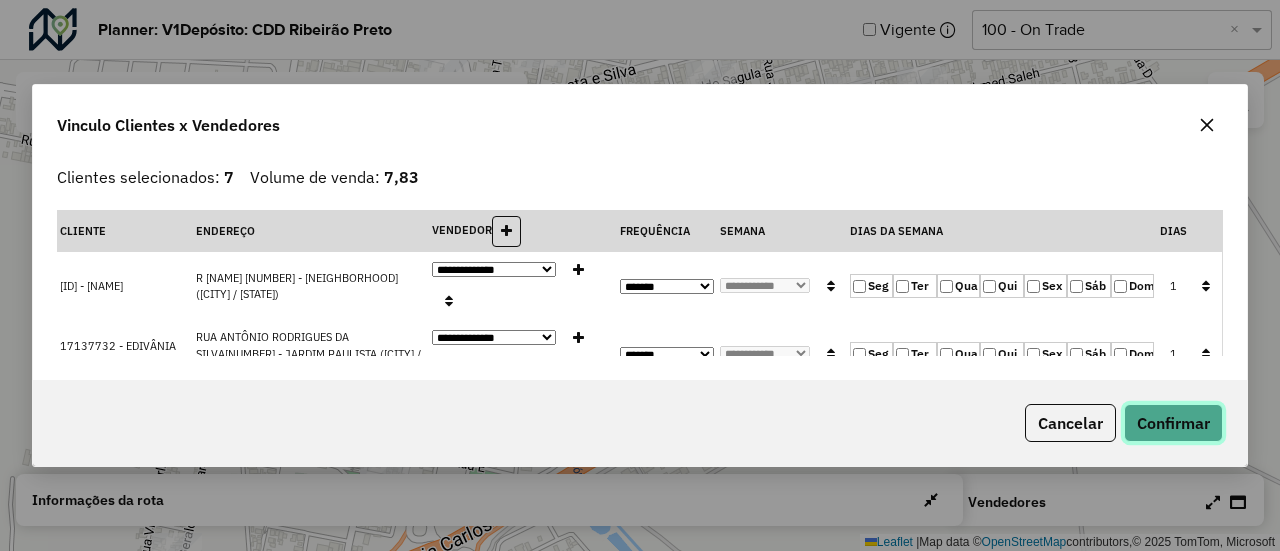 click on "Confirmar" 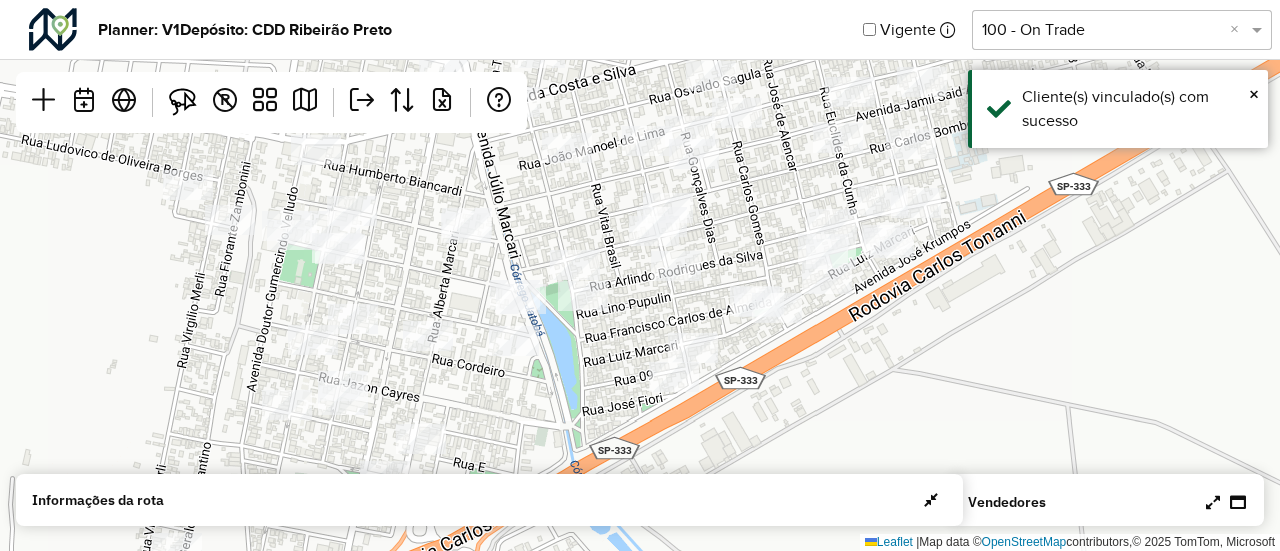 click at bounding box center [1213, 502] 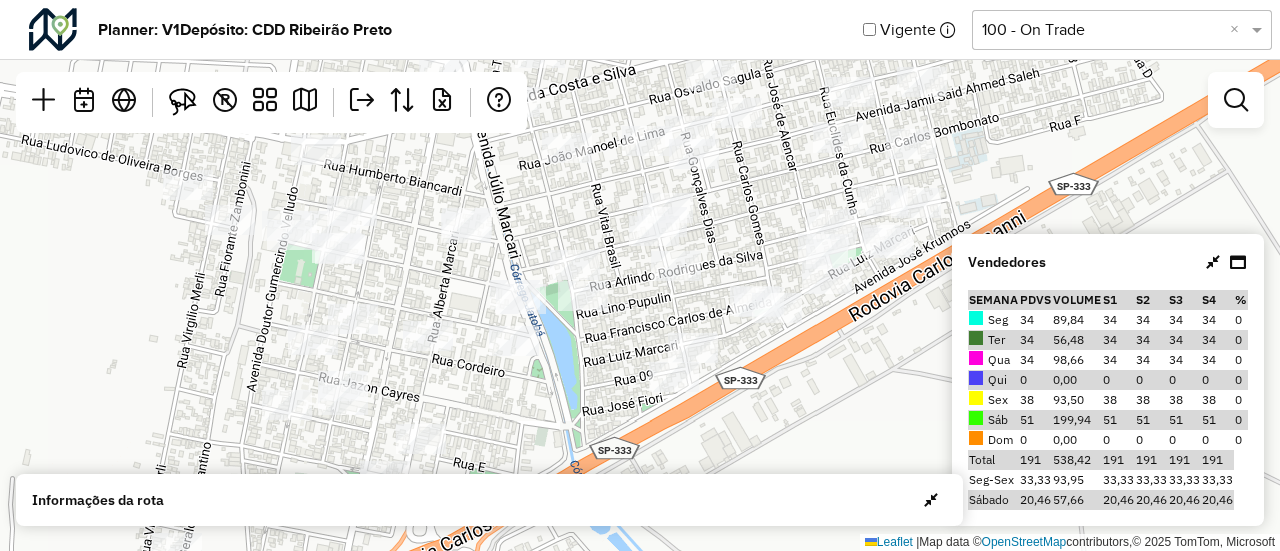click at bounding box center (1213, 262) 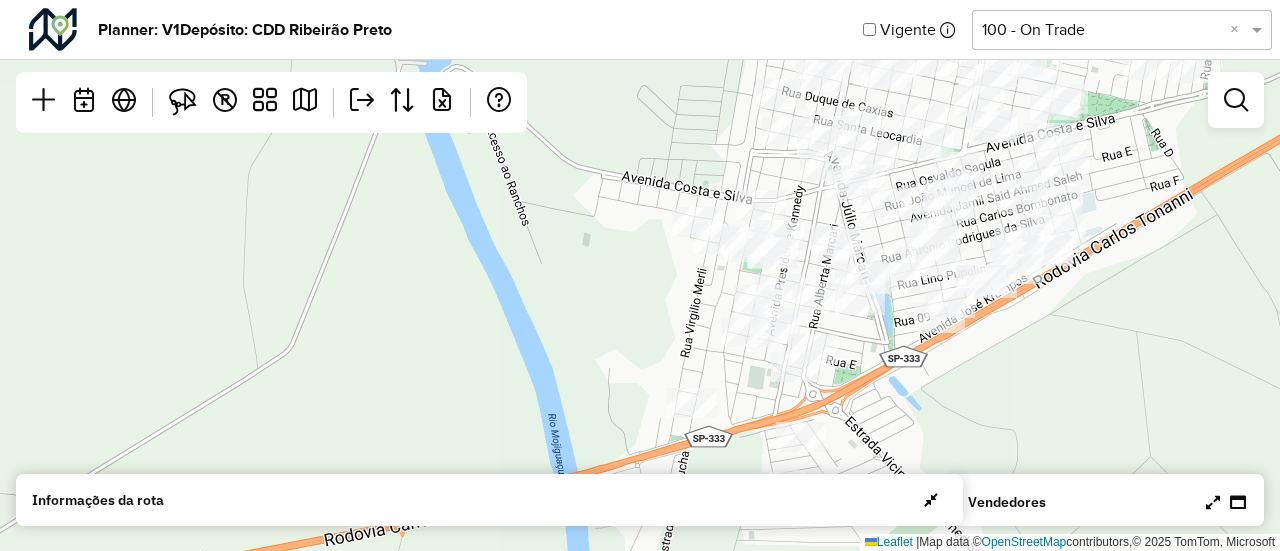 click on "Leaflet   |  Map data ©  OpenStreetMap  contributors,© 2025 TomTom, Microsoft" 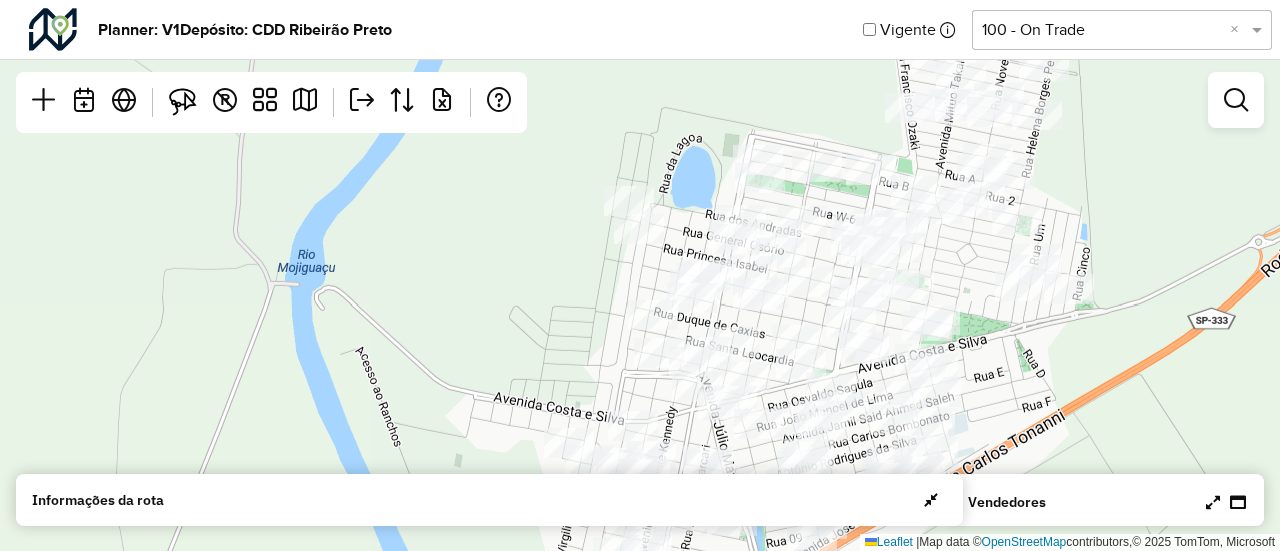 drag, startPoint x: 1214, startPoint y: 207, endPoint x: 1082, endPoint y: 375, distance: 213.65393 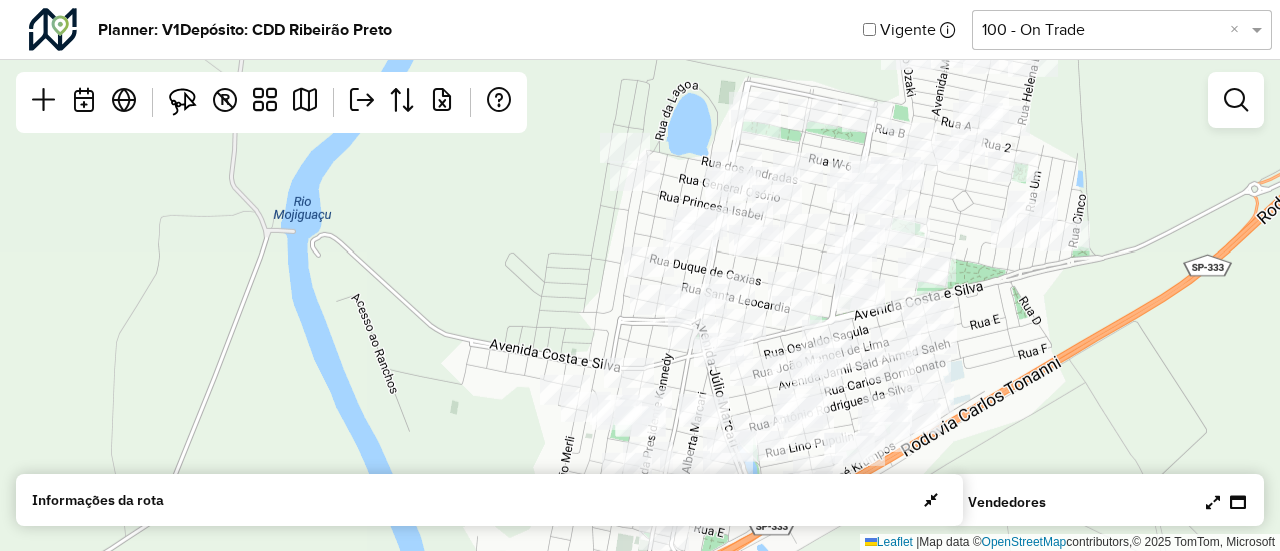 click on "Vendedores" at bounding box center (1108, 502) 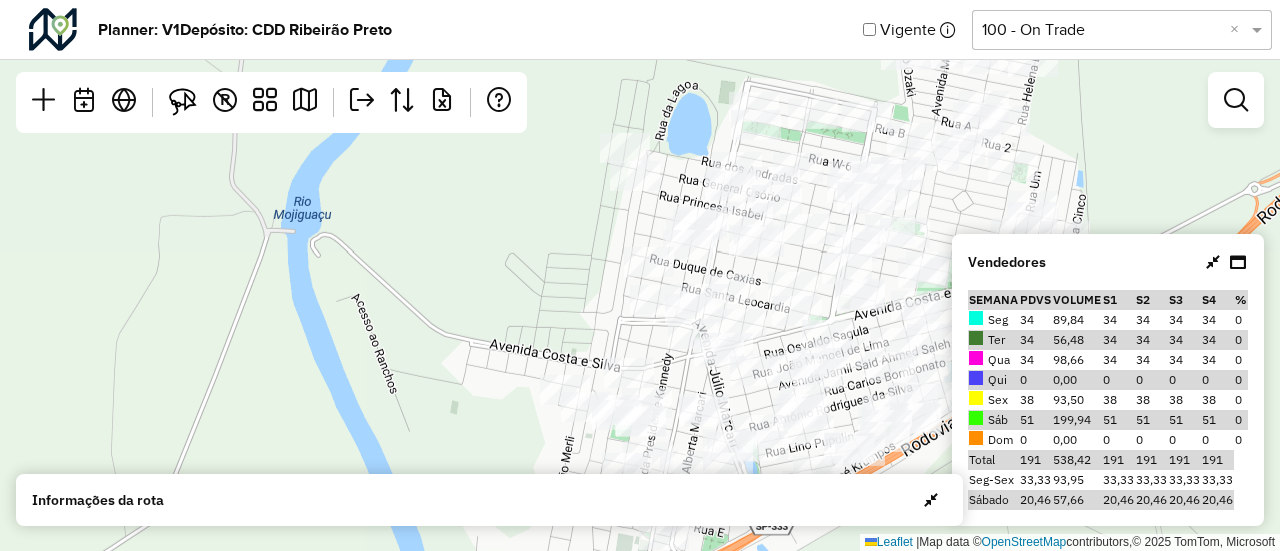 click at bounding box center [1213, 262] 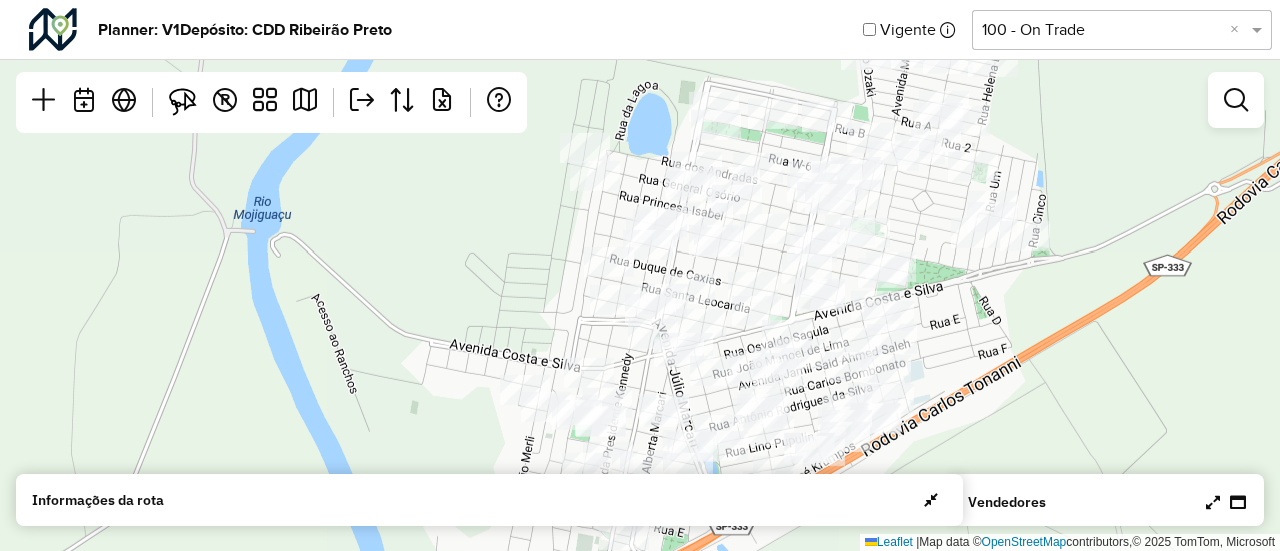 drag, startPoint x: 1198, startPoint y: 262, endPoint x: 700, endPoint y: 405, distance: 518.1245 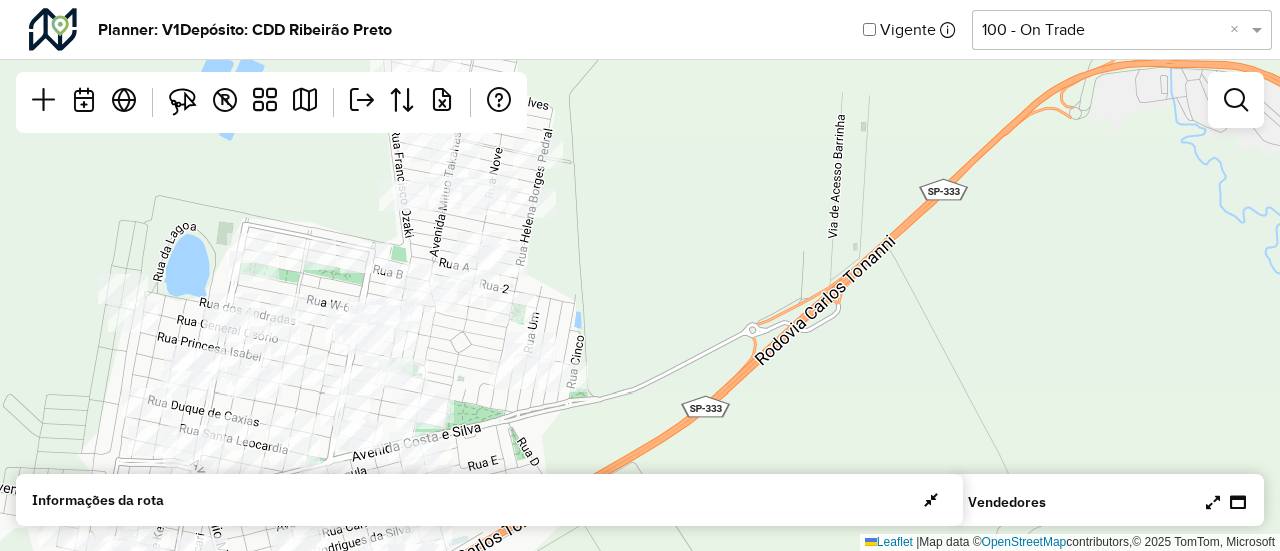 click on "Leaflet   |  Map data ©  OpenStreetMap  contributors,© 2025 TomTom, Microsoft" 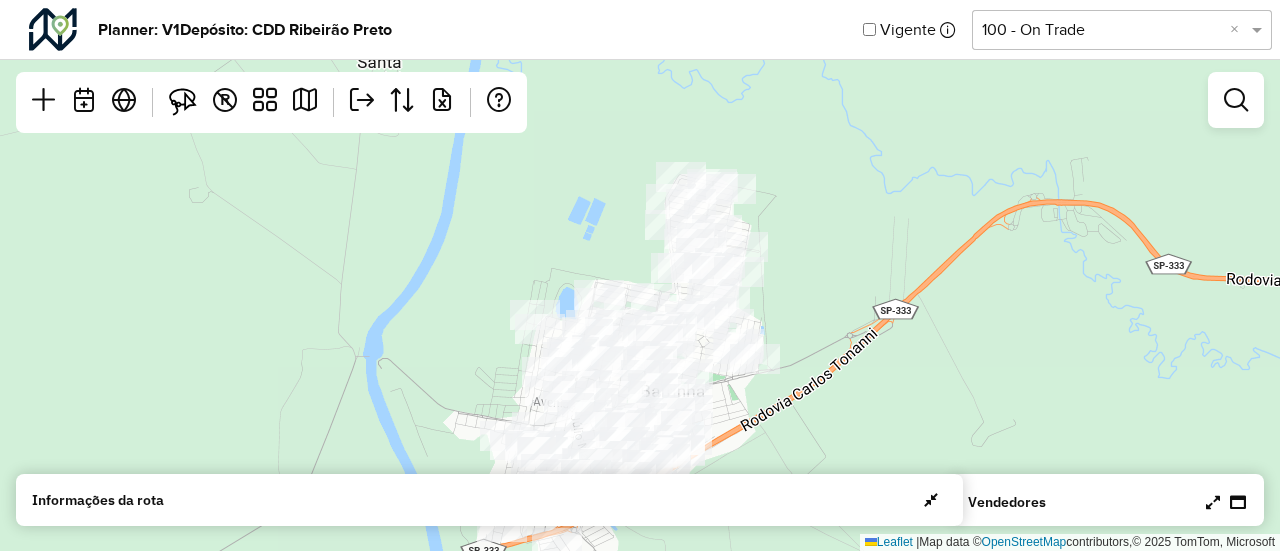 drag, startPoint x: 920, startPoint y: 303, endPoint x: 740, endPoint y: 188, distance: 213.6001 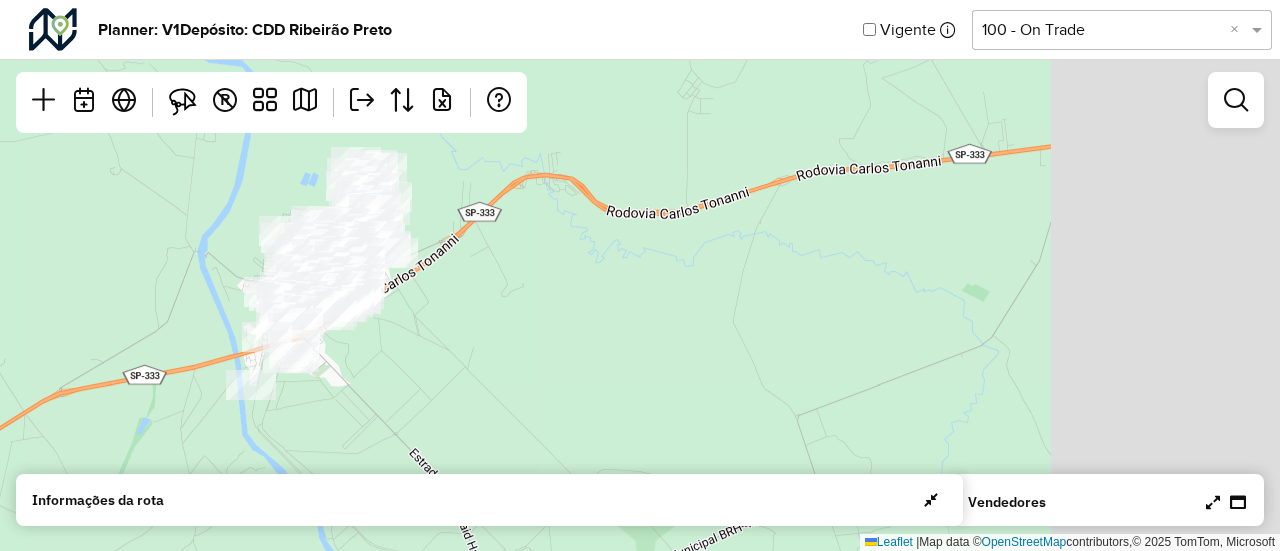drag, startPoint x: 938, startPoint y: 255, endPoint x: 564, endPoint y: 267, distance: 374.19247 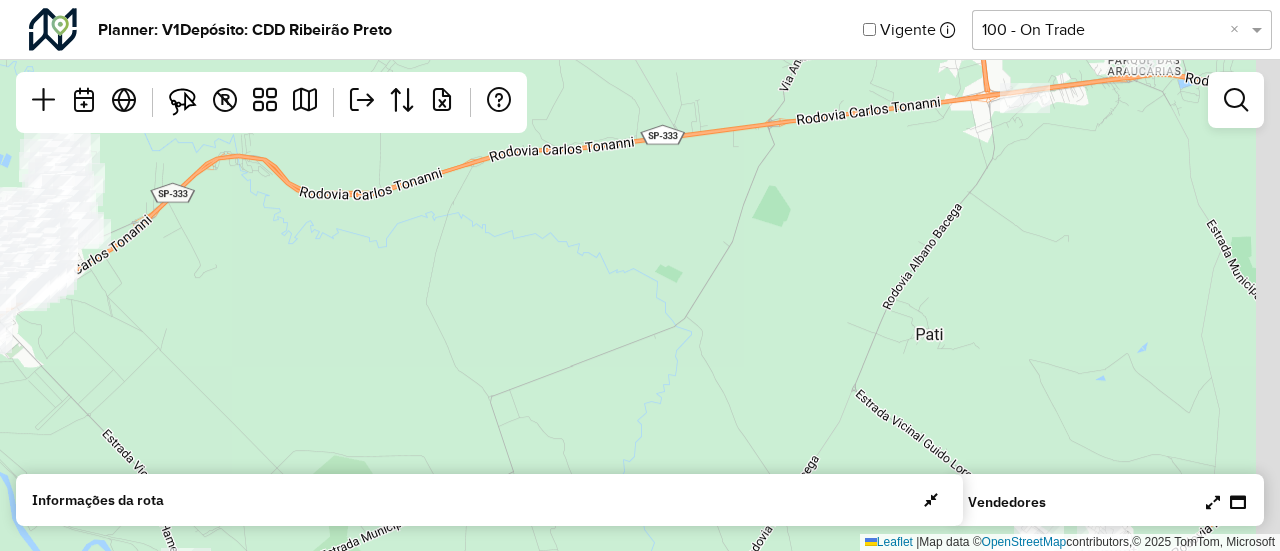 drag, startPoint x: 896, startPoint y: 289, endPoint x: 380, endPoint y: 307, distance: 516.31384 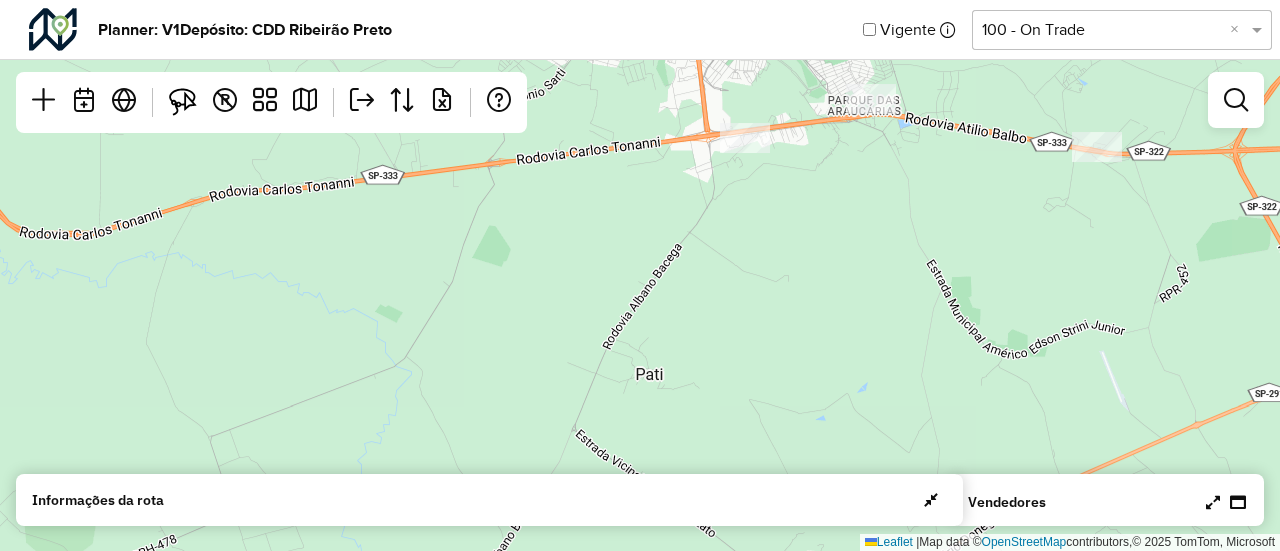 drag, startPoint x: 674, startPoint y: 290, endPoint x: 551, endPoint y: 305, distance: 123.911255 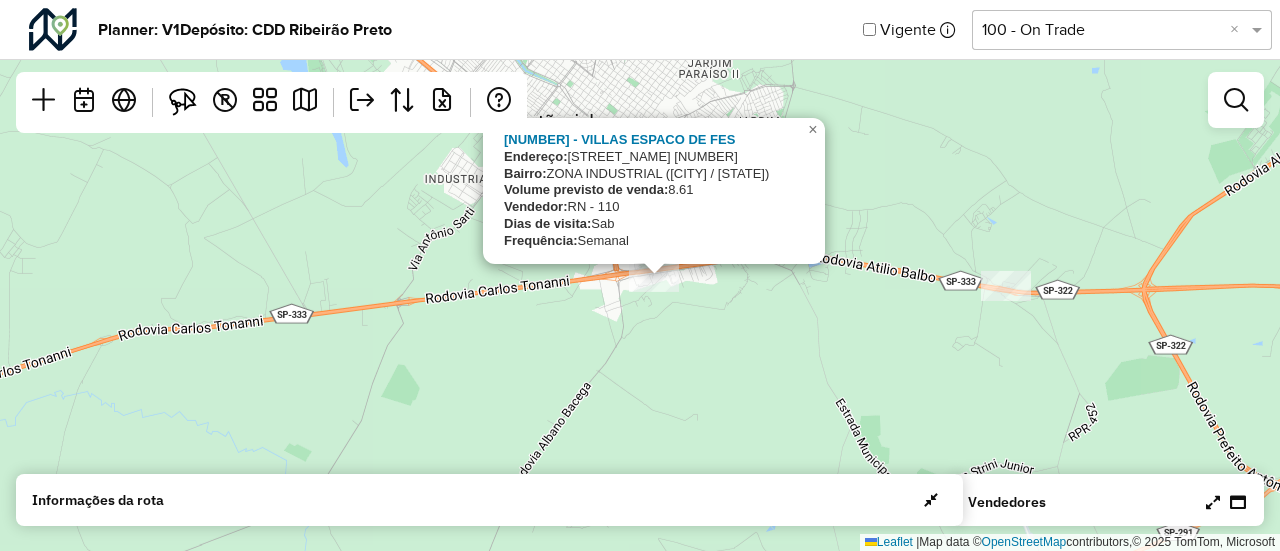 drag, startPoint x: 694, startPoint y: 215, endPoint x: 645, endPoint y: 274, distance: 76.6942 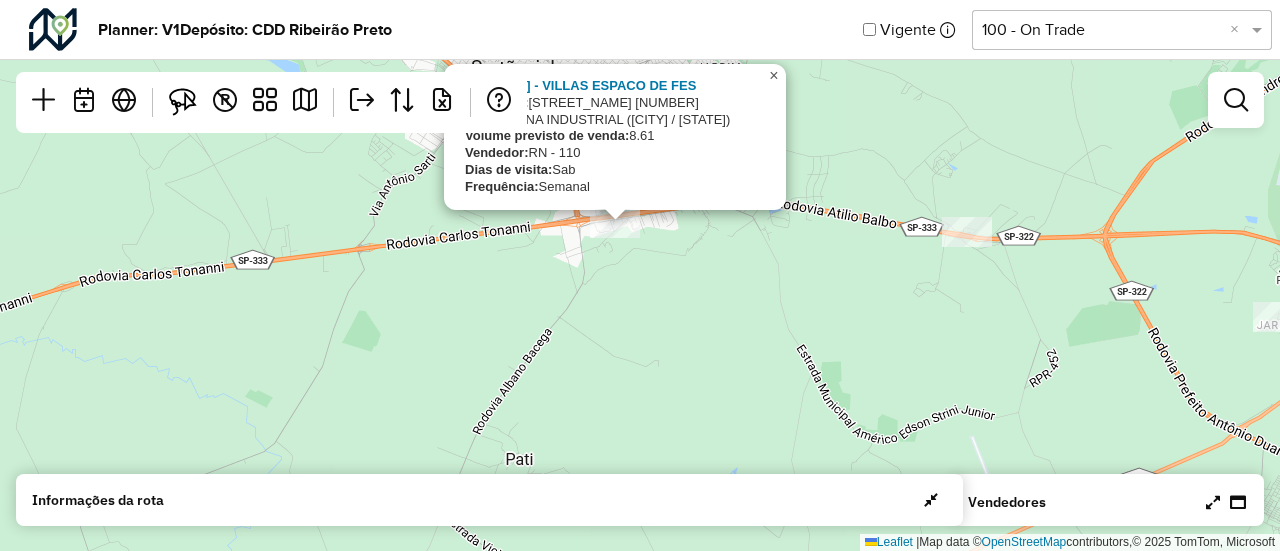 click on "×" 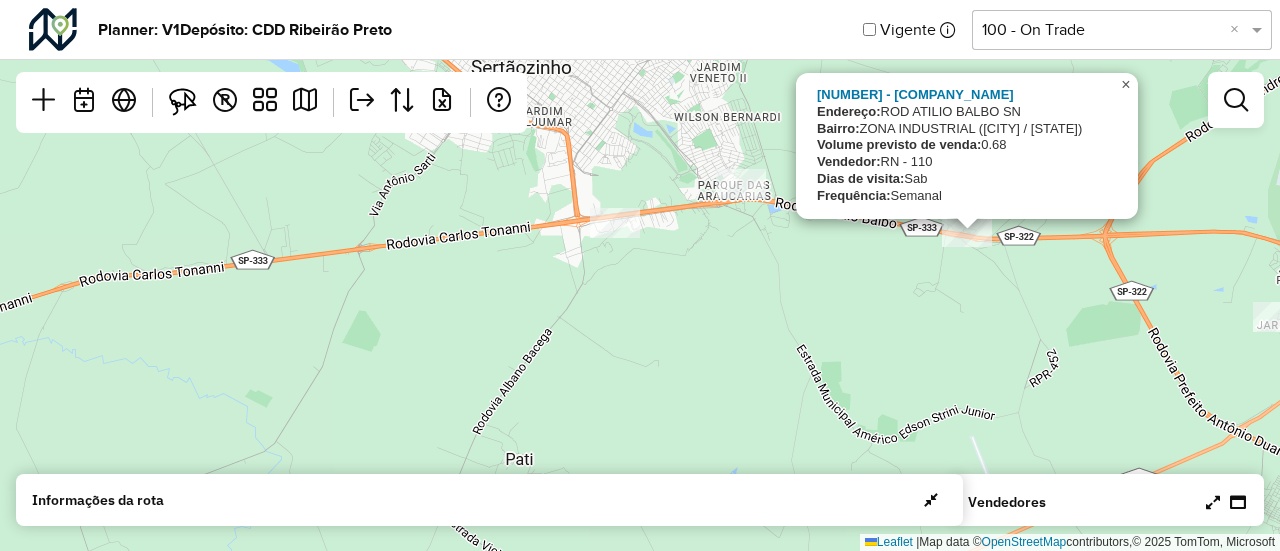 click on "×" 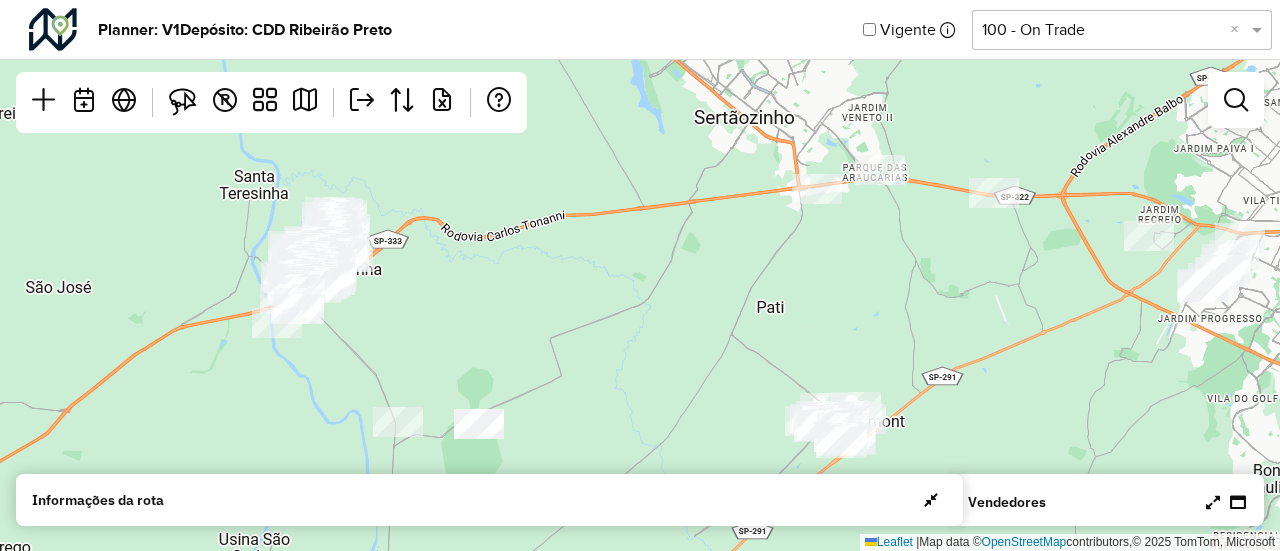 drag, startPoint x: 928, startPoint y: 177, endPoint x: 1030, endPoint y: 49, distance: 163.6704 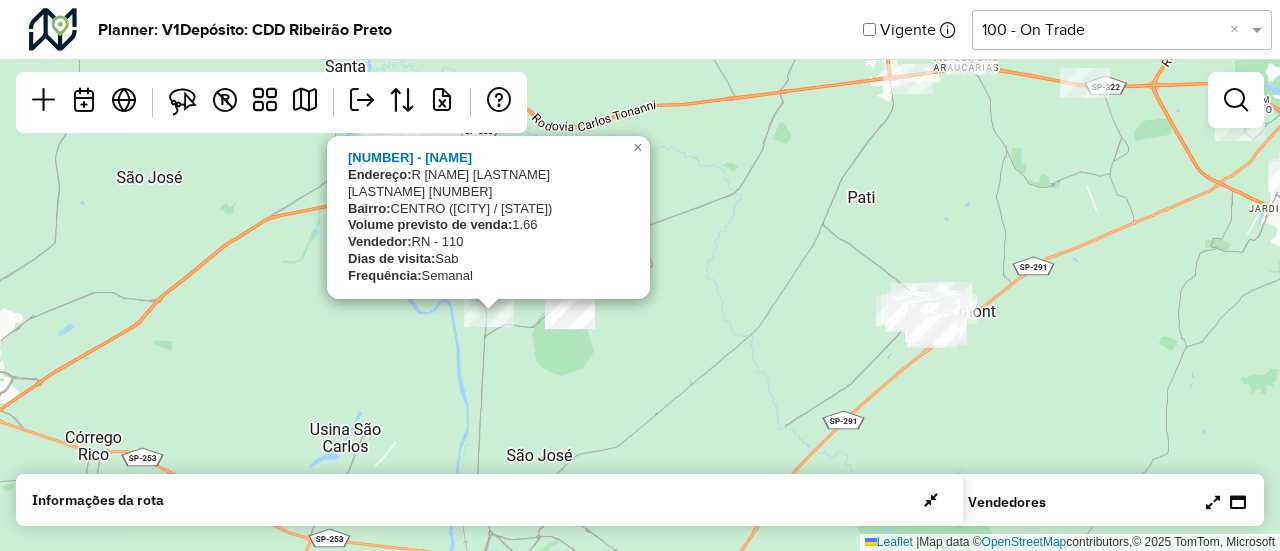 click on "[NUMBER] - [FIRST] [LAST] [LAST]
Endereço: R ESVC SAID AHAMED SALEH [NUMBER]
Bairro: CENTRO ([CITY] / [STATE])
Volume previsto de venda: [NUMBER]
Vendedor: RN - [NUMBER]
Dias de visita: Sab
Frequência: Semanal
× Leaflet | Map data © OpenStreetMap contributors,© 2025 TomTom, Microsoft" 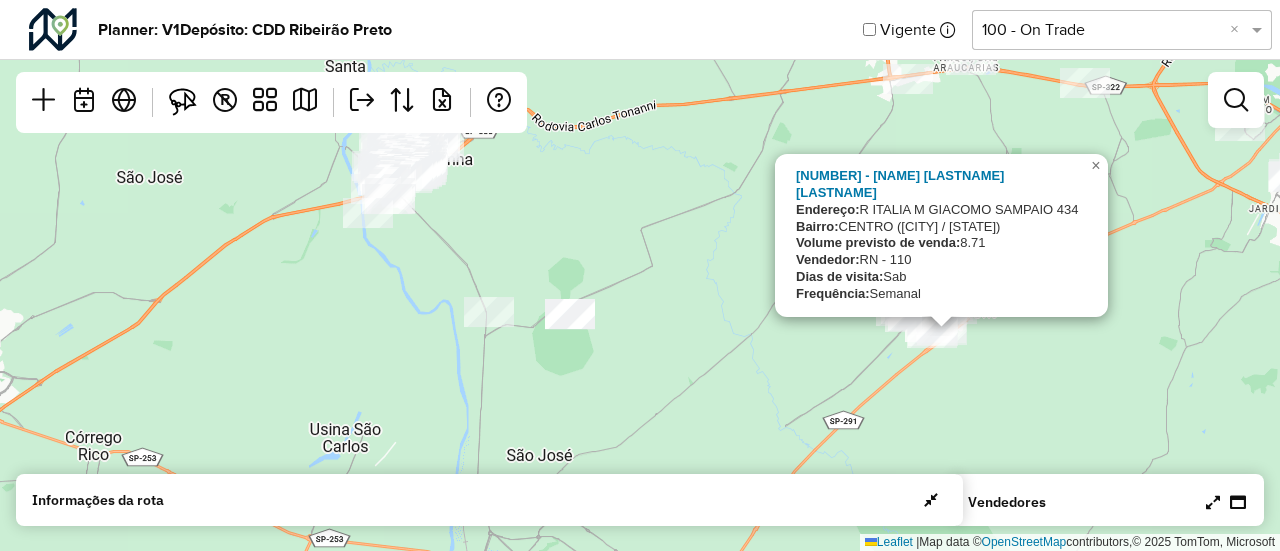 click on "[NUMBER] - [NAME] [LASTNAME] [LASTNAME]
Endereço:  R   [STREET] [NAME] [LASTNAME]      [NUMBER]
Bairro:  [NEIGHBORHOOD] ([CITY] / [STATE])
Volume previsto de venda:  [NUMBER]
Vendedor:  [CODE] - [NUMBER]
Dias de visita:  [DAY]
Frequência:  [FREQUENCY]
×  Leaflet   |  Map data ©  OpenStreetMap  contributors,© [YEAR] TomTom, Microsoft" 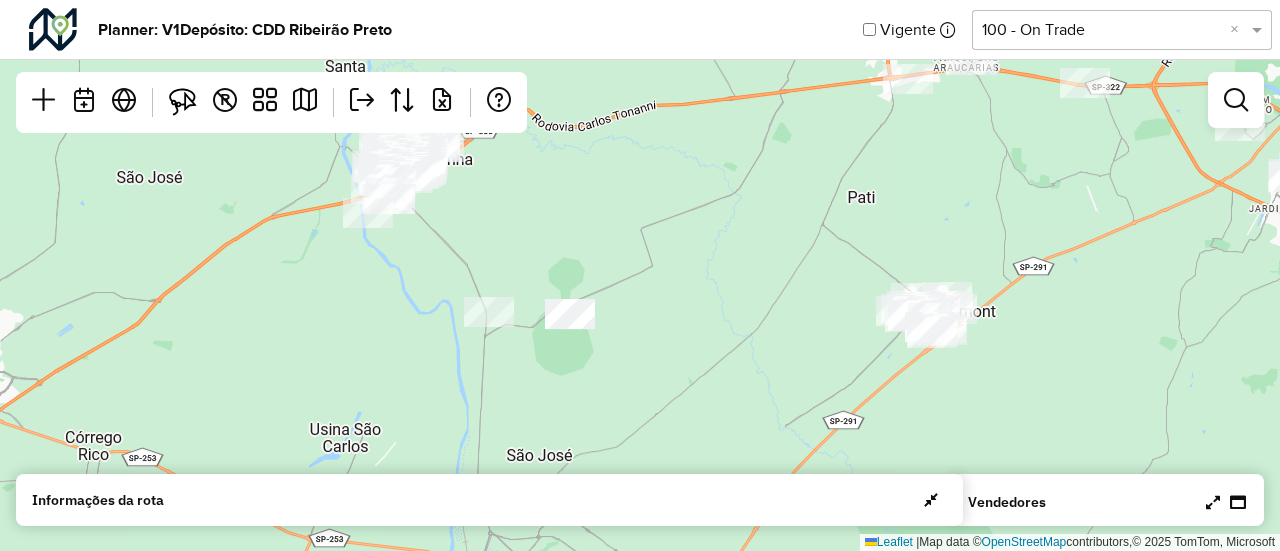 click at bounding box center (1213, 502) 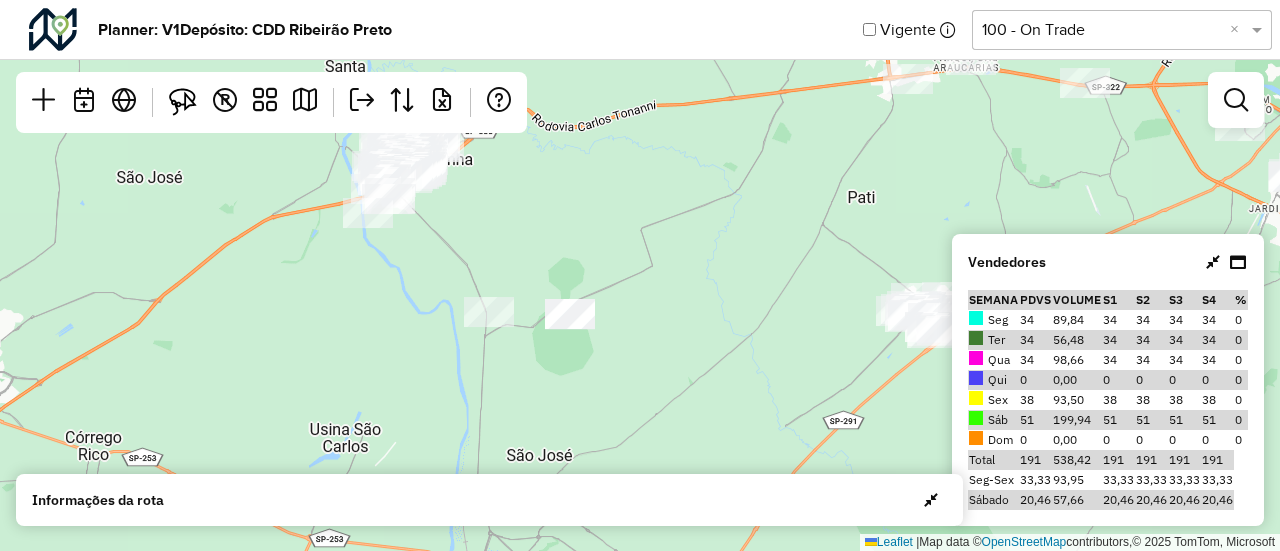 click at bounding box center (1226, 262) 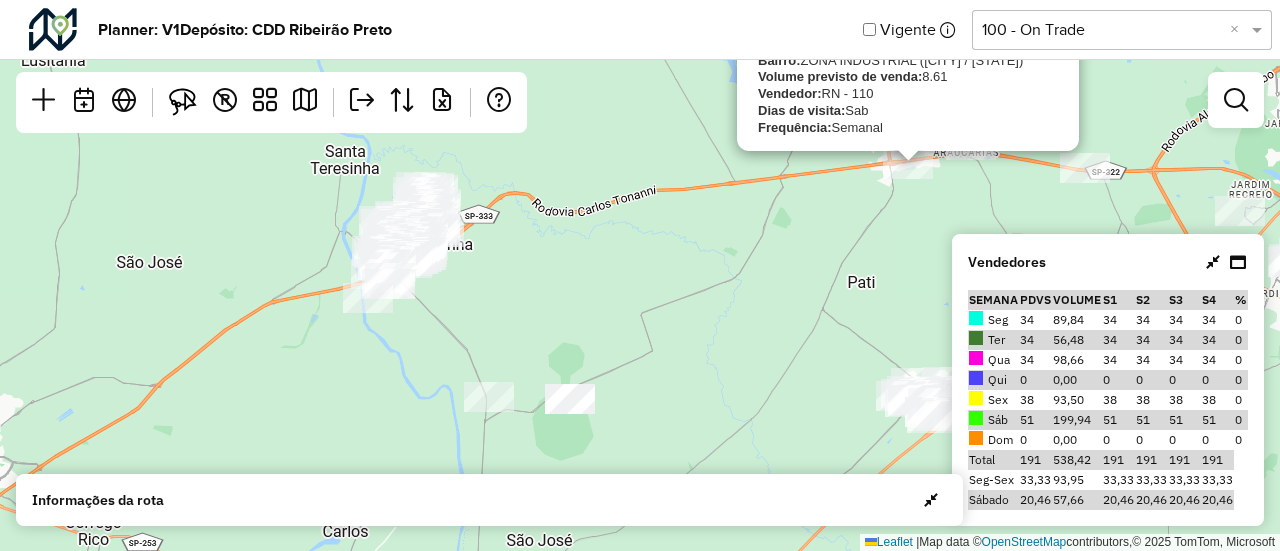 click at bounding box center (1213, 262) 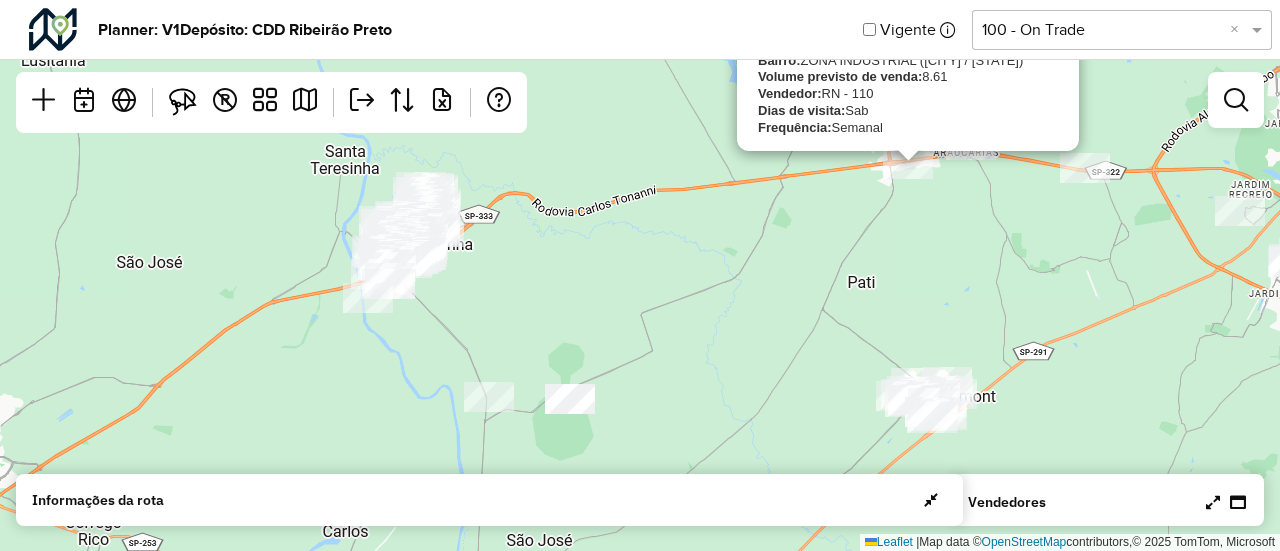 click at bounding box center [1213, 502] 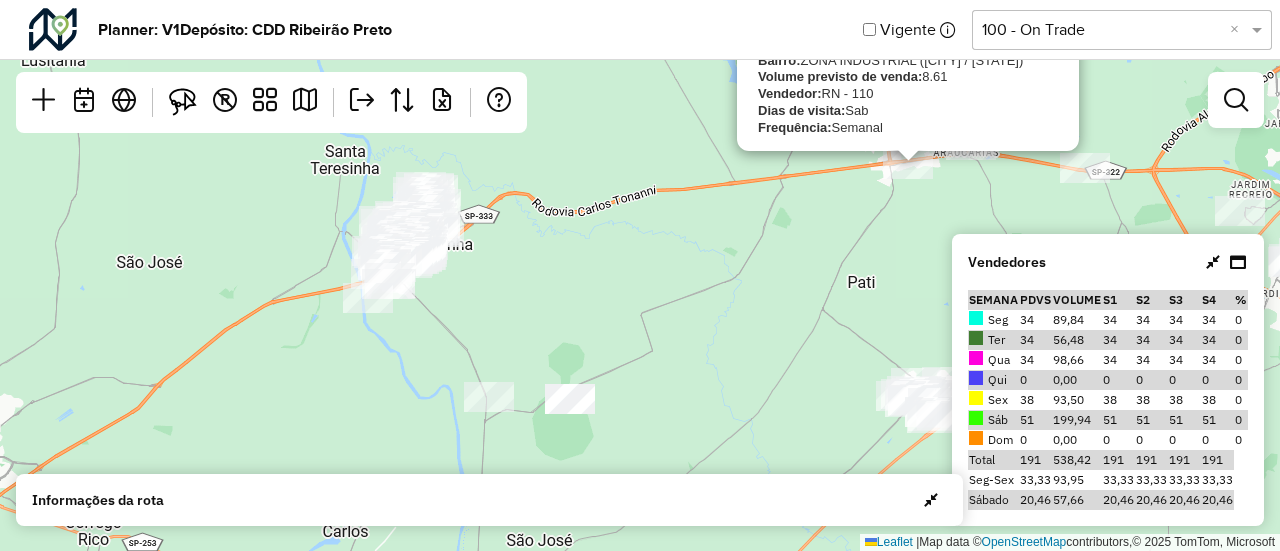 click at bounding box center (1213, 262) 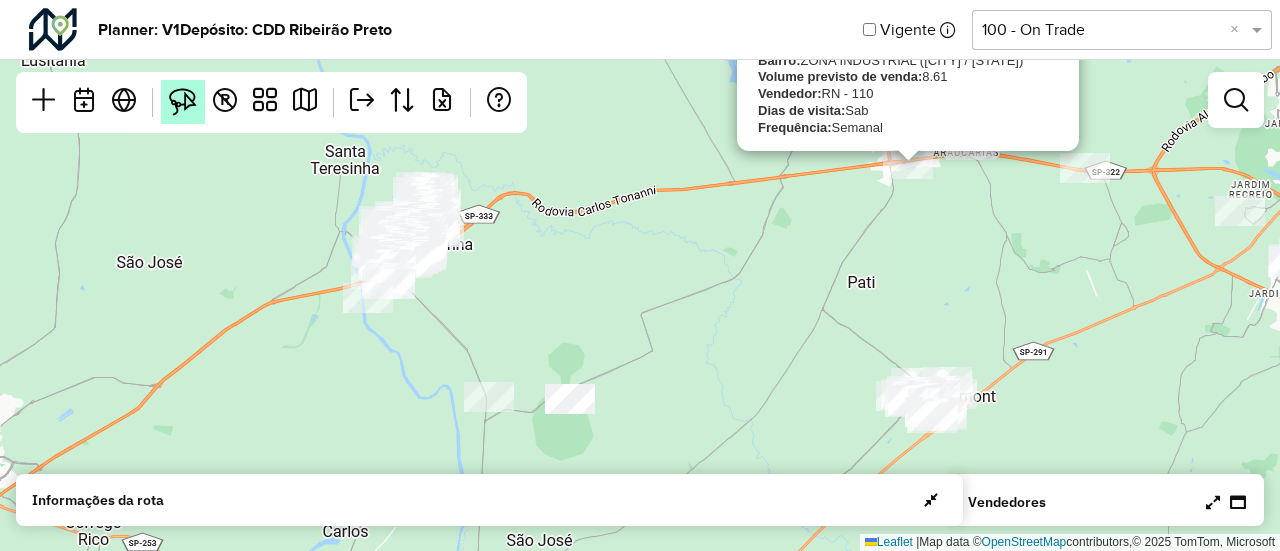 click at bounding box center (183, 102) 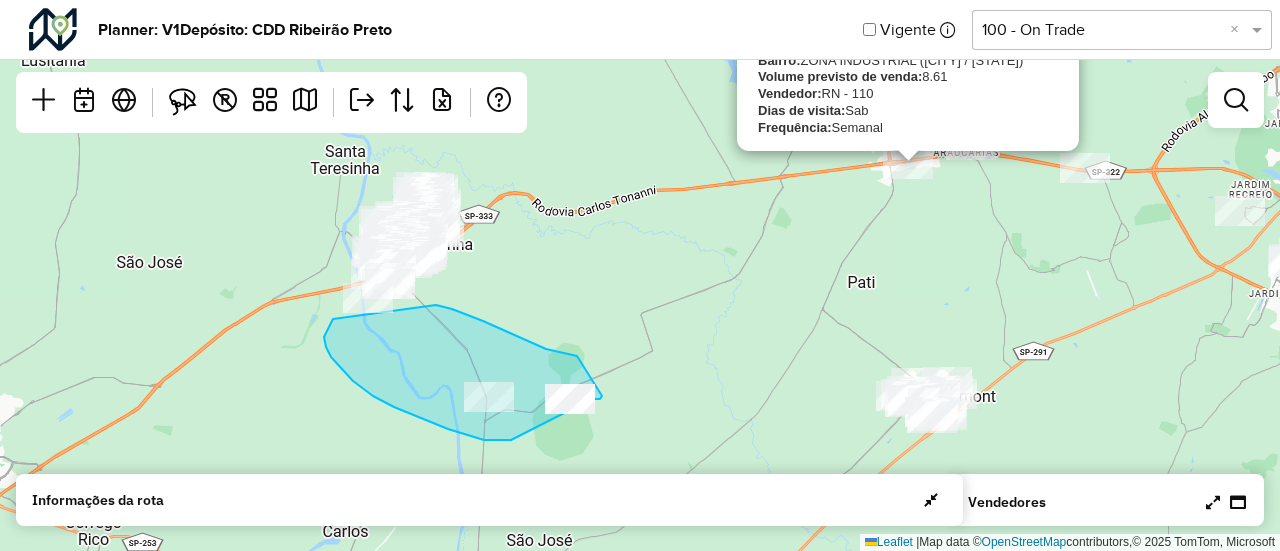drag, startPoint x: 577, startPoint y: 356, endPoint x: 602, endPoint y: 396, distance: 47.169907 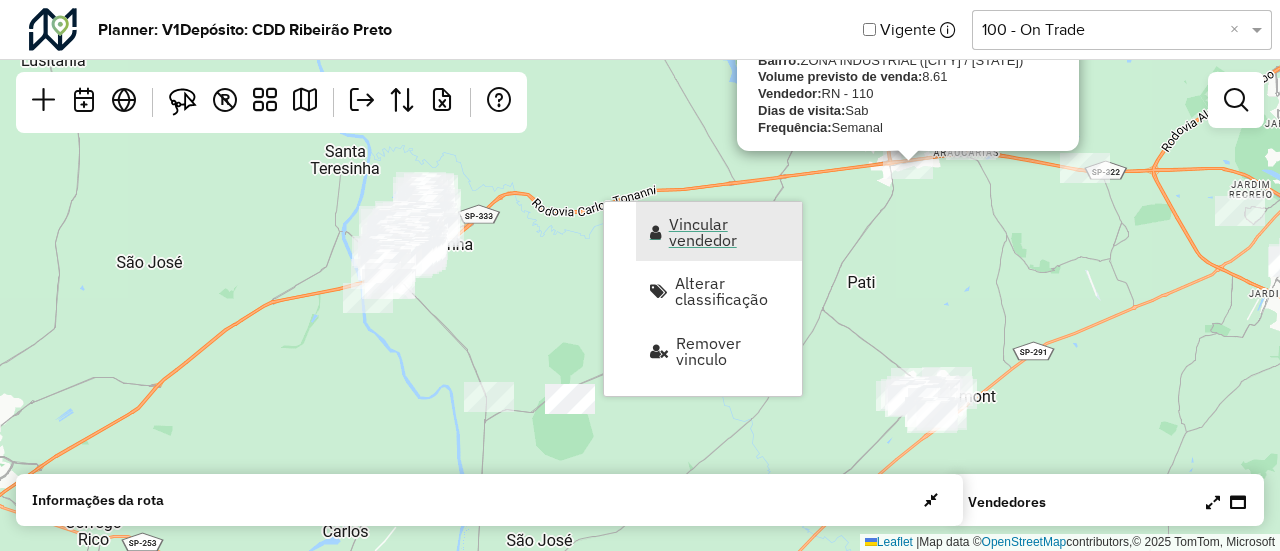 click on "Vincular vendedor" at bounding box center (729, 232) 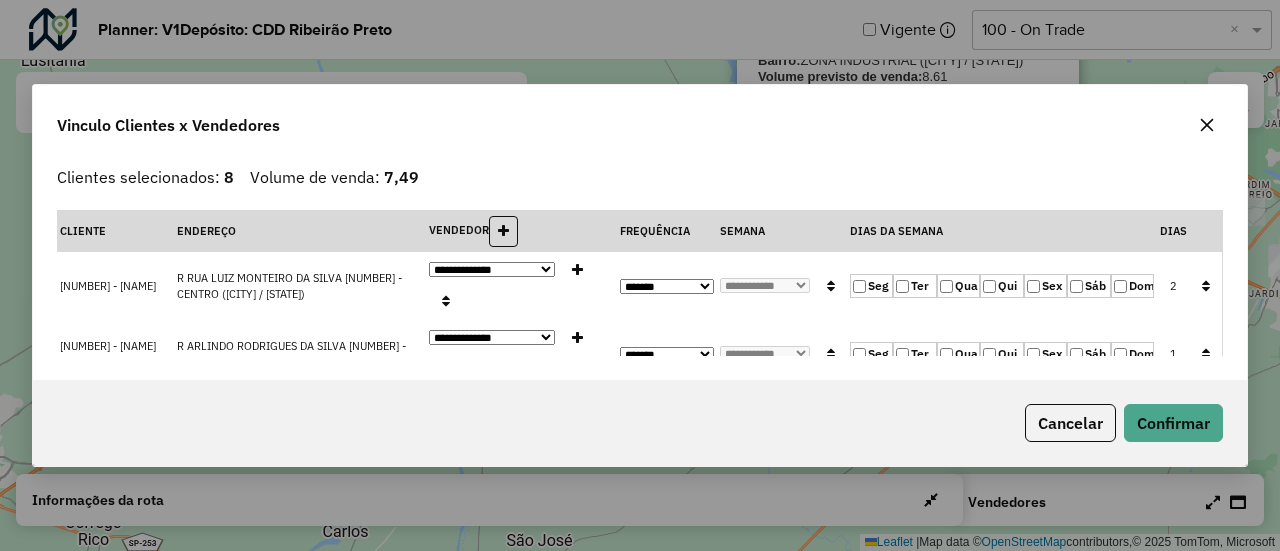 click on "Sáb" 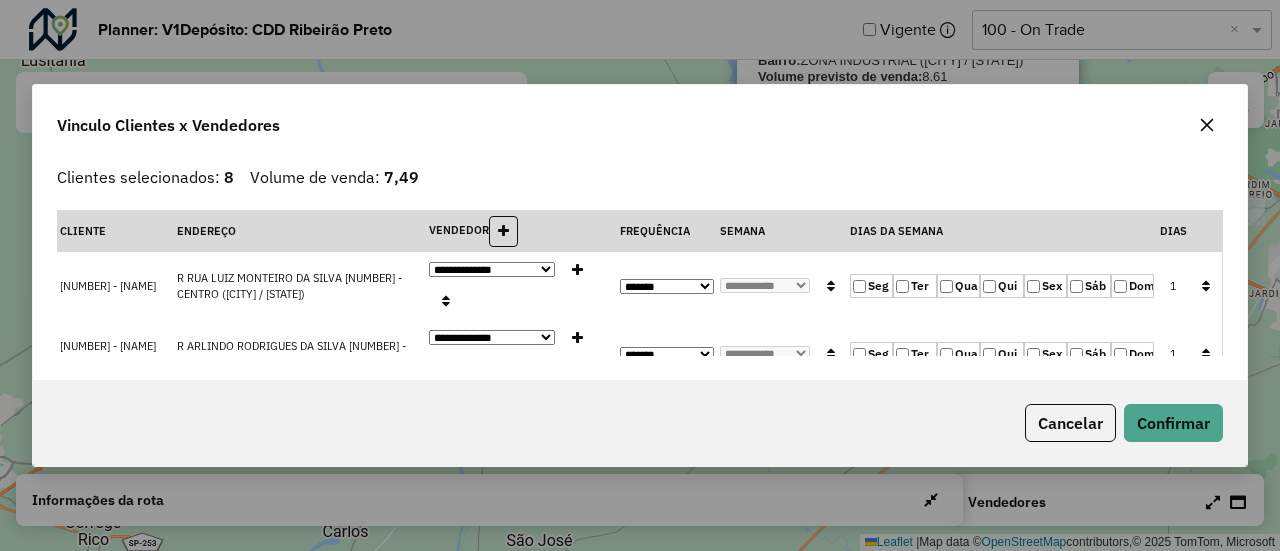 click 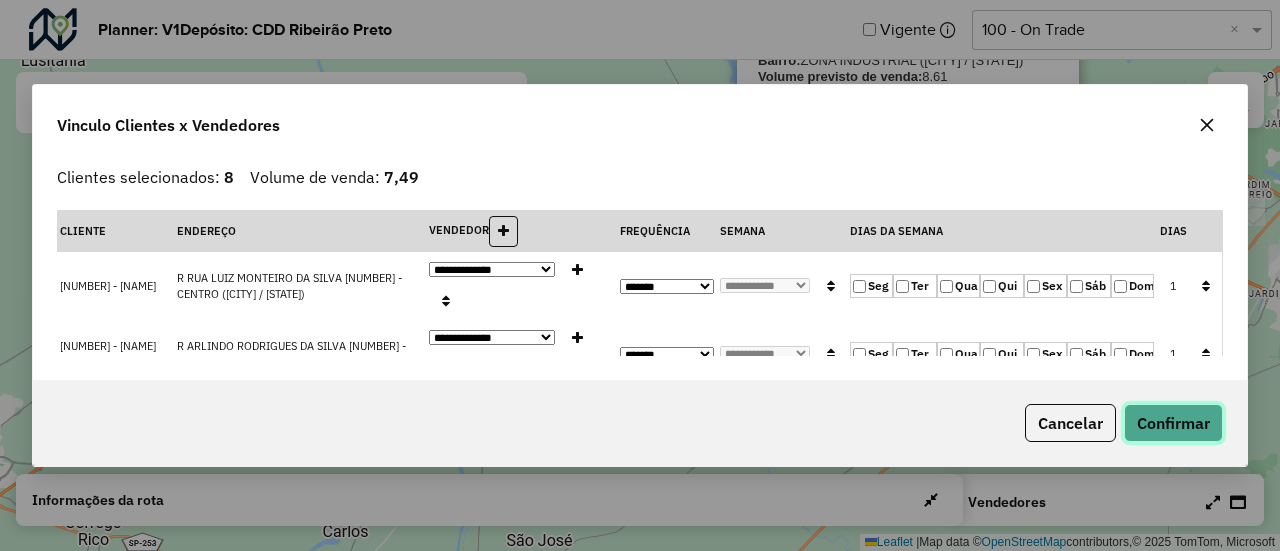 click on "Confirmar" 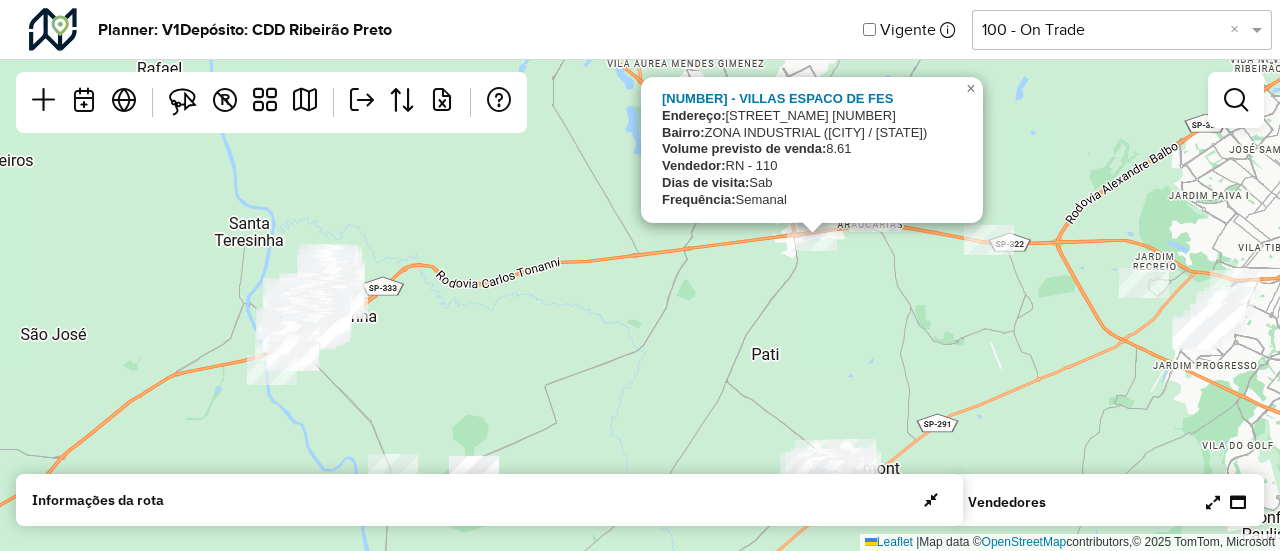 drag, startPoint x: 1059, startPoint y: 229, endPoint x: 963, endPoint y: 301, distance: 120 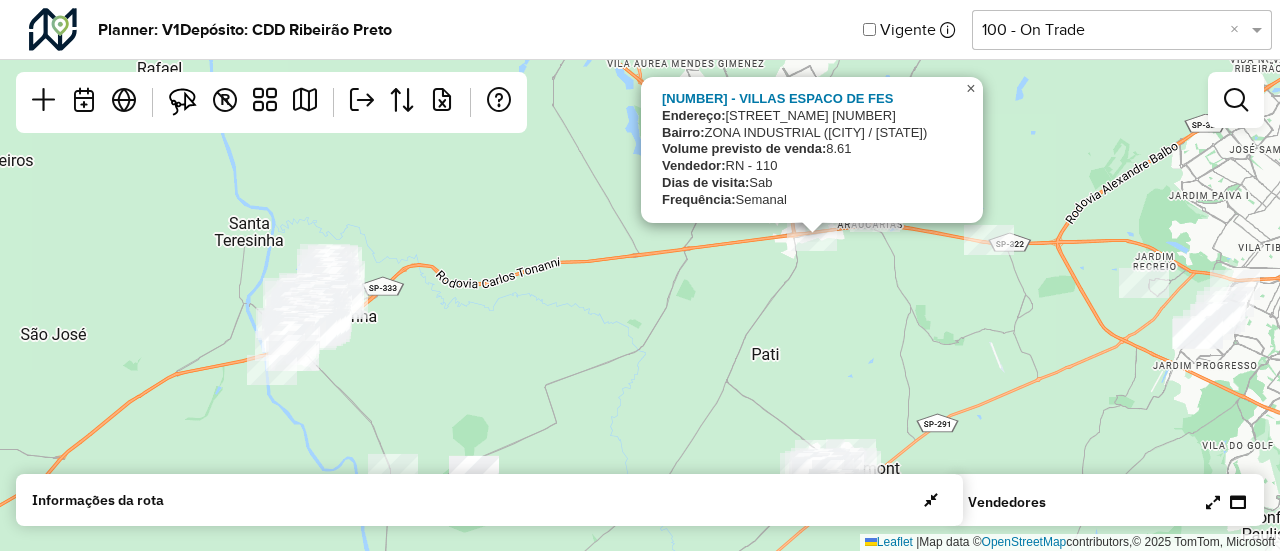click on "×" 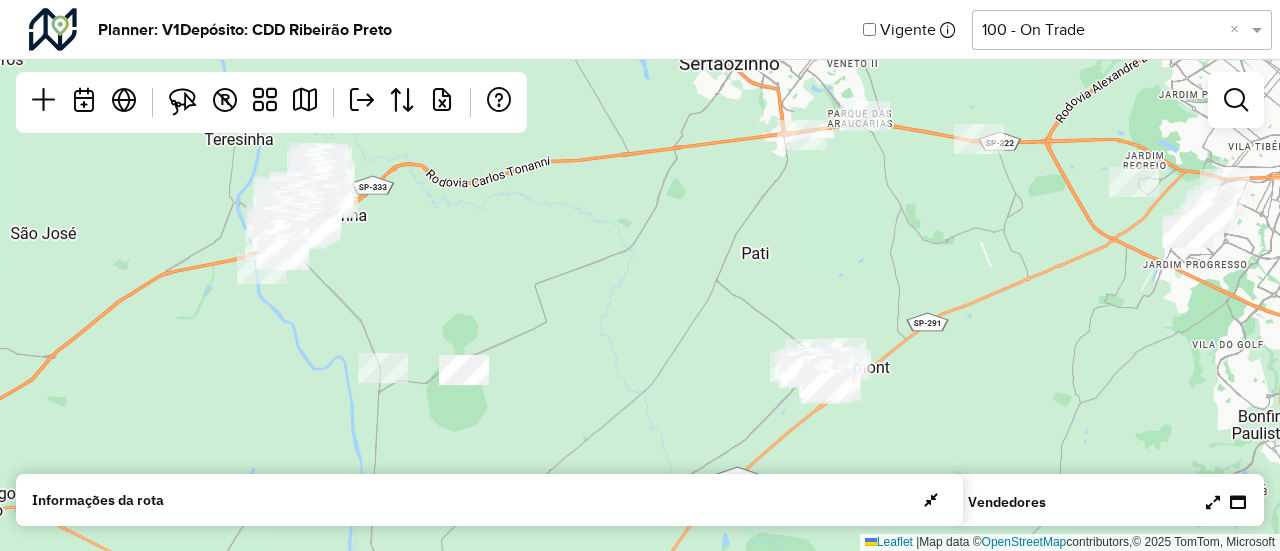 drag, startPoint x: 978, startPoint y: 296, endPoint x: 968, endPoint y: 195, distance: 101.49384 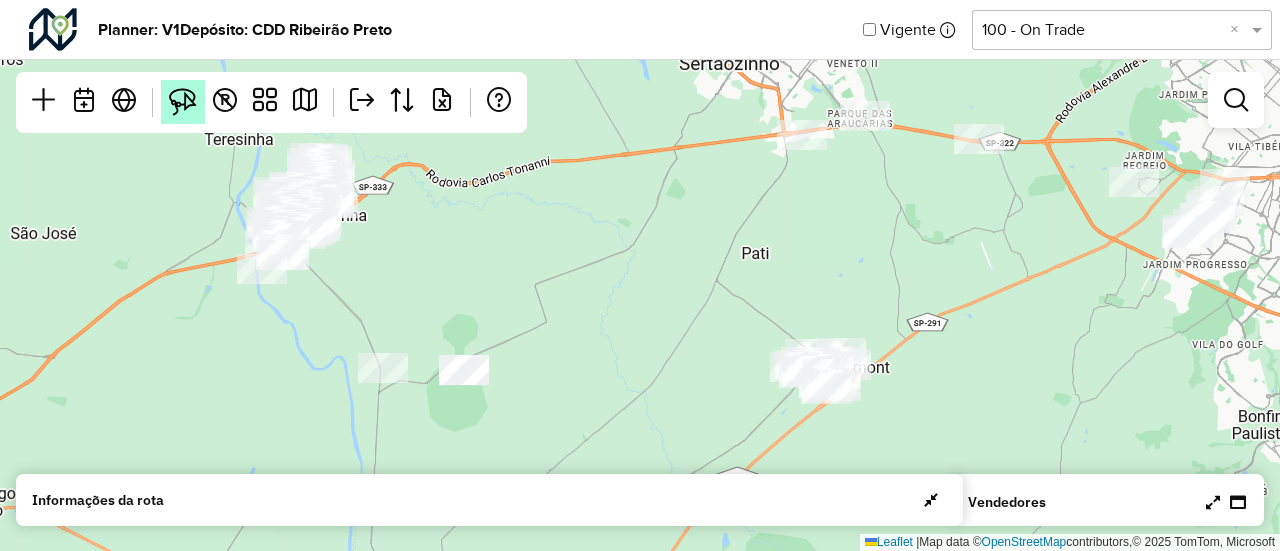 click at bounding box center (183, 102) 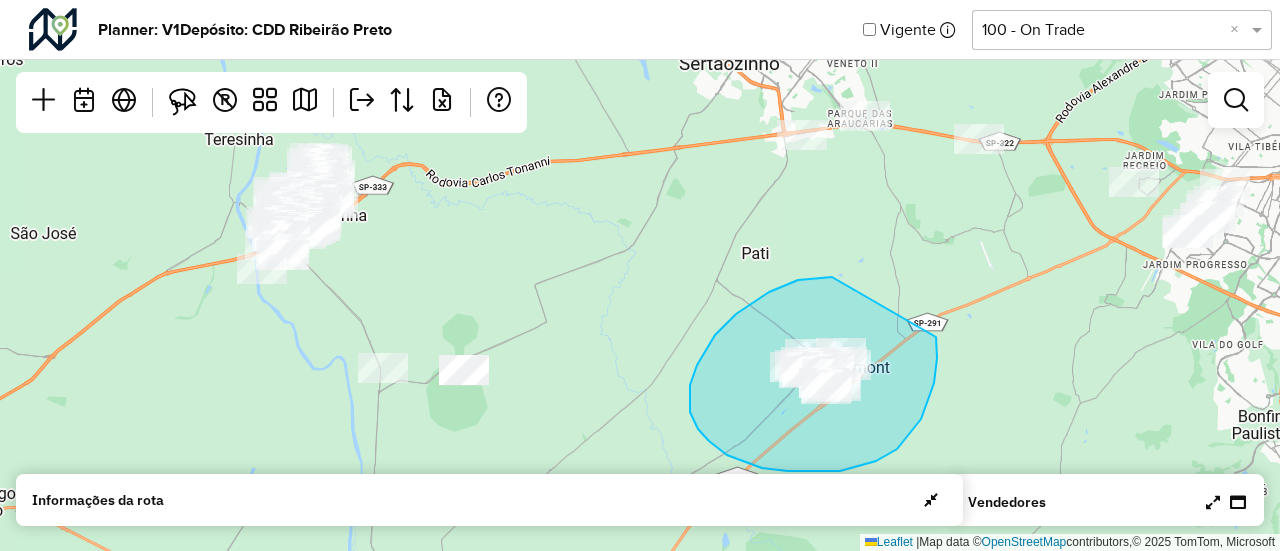 drag, startPoint x: 832, startPoint y: 277, endPoint x: 907, endPoint y: 297, distance: 77.62087 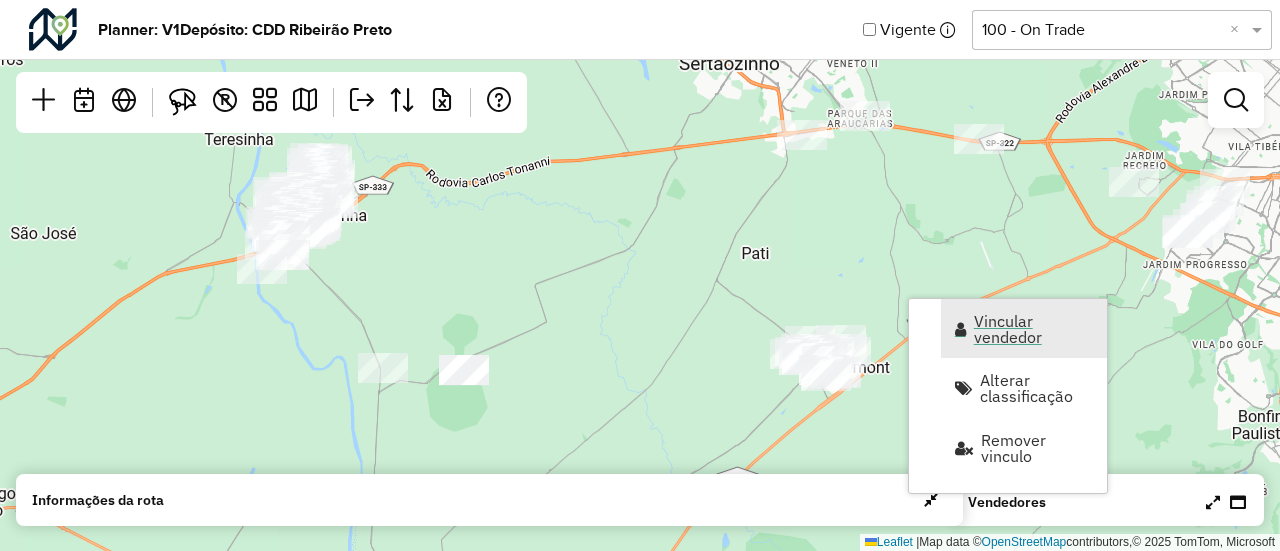 click on "Vincular vendedor" at bounding box center [1024, 328] 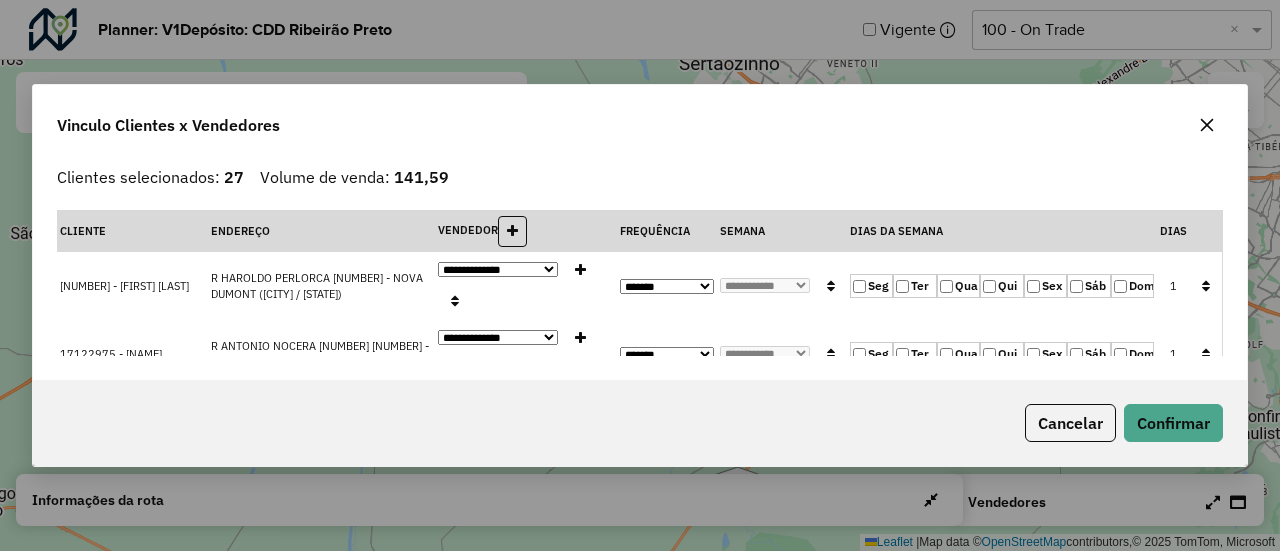 click on "**********" 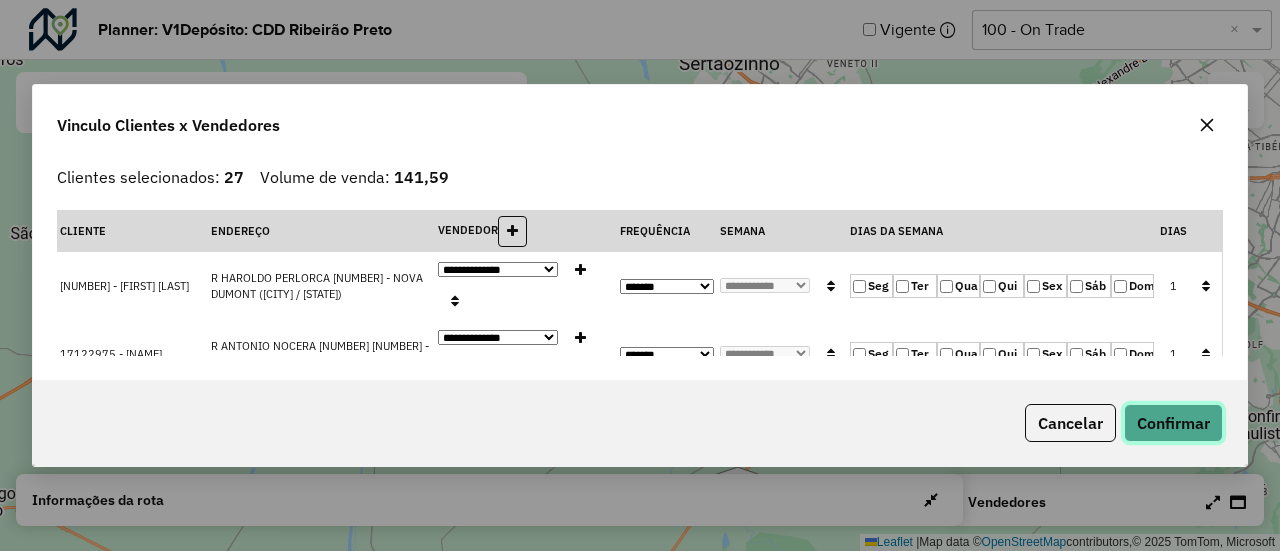 click on "Confirmar" 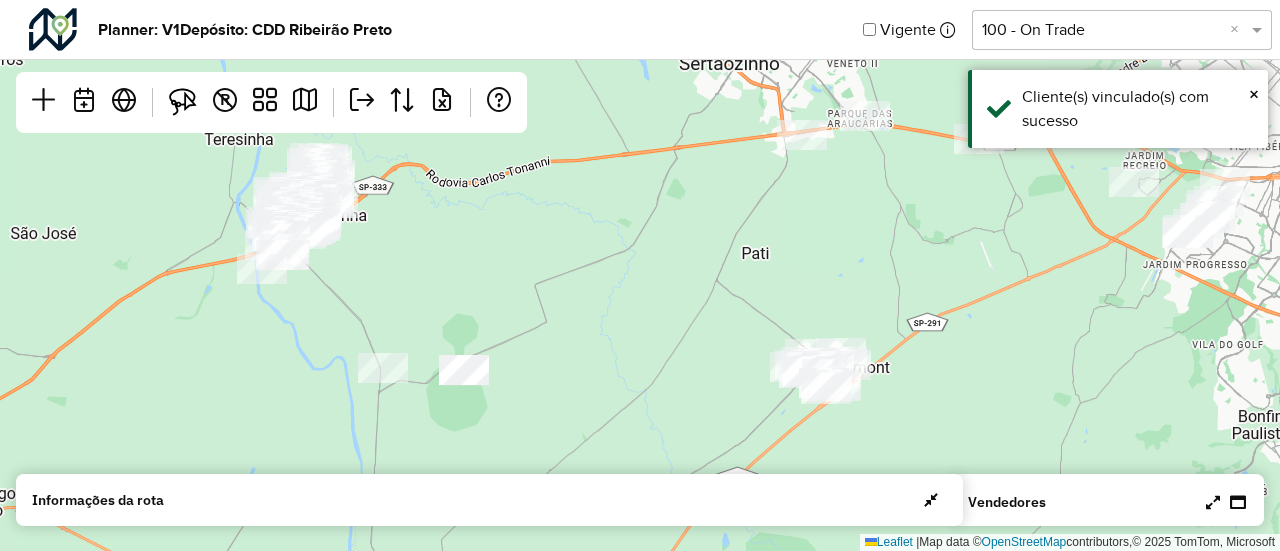 click at bounding box center (1213, 502) 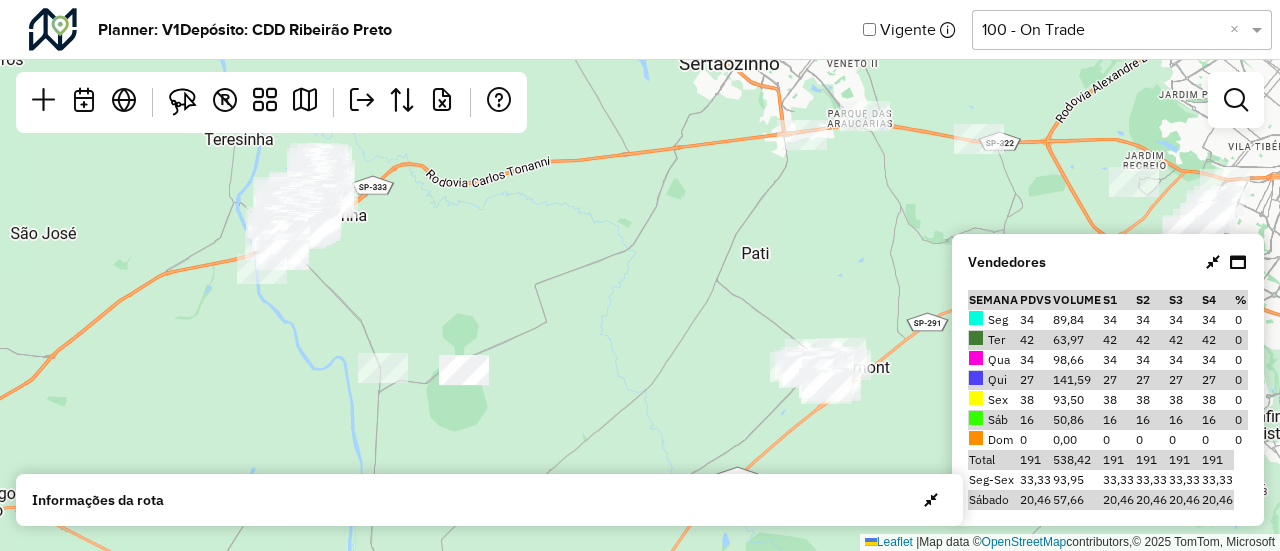 click at bounding box center (1213, 262) 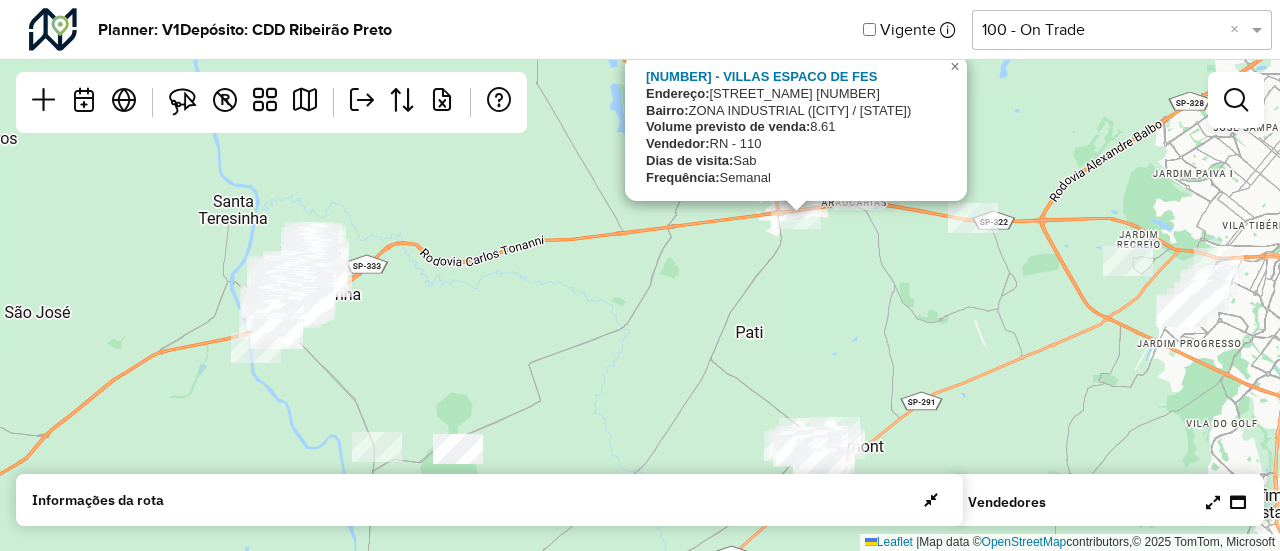 drag, startPoint x: 831, startPoint y: 181, endPoint x: 824, endPoint y: 231, distance: 50.48762 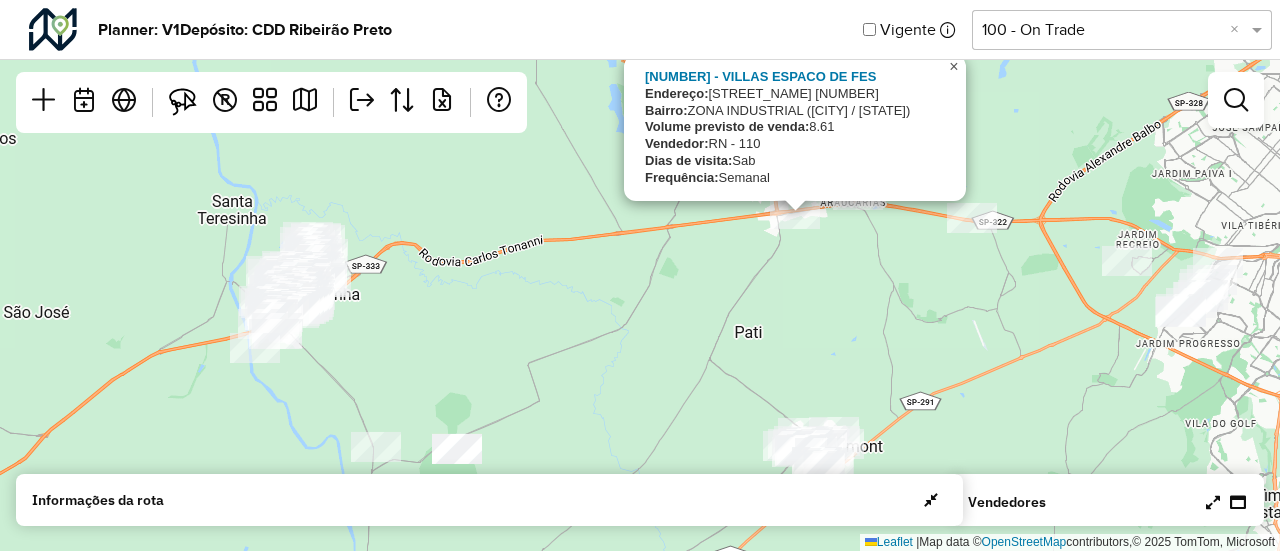 click on "×" 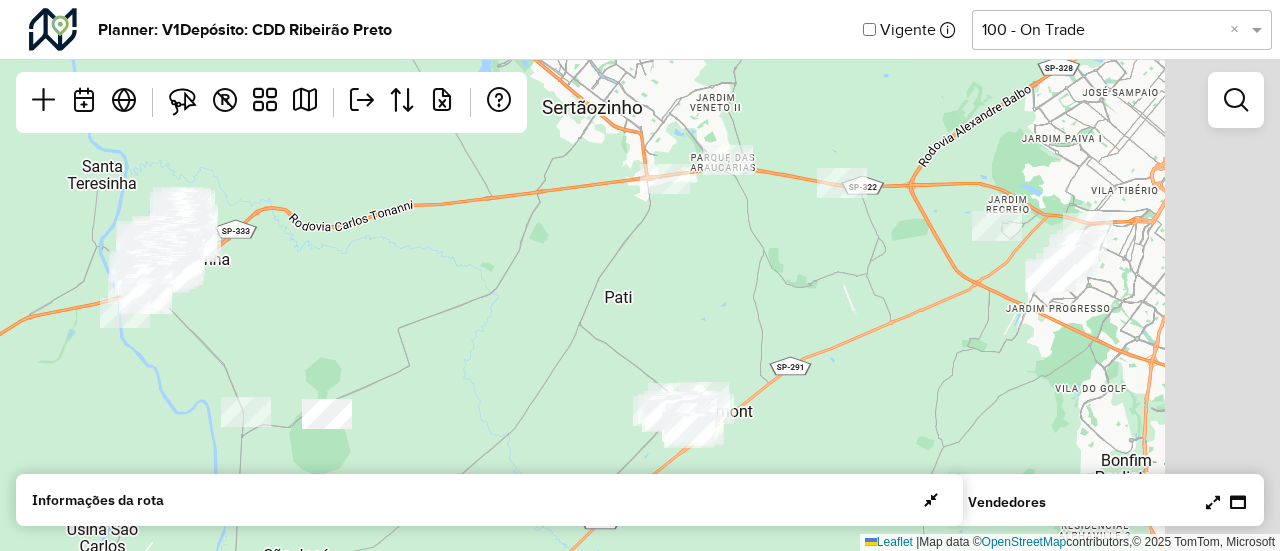 drag, startPoint x: 956, startPoint y: 259, endPoint x: 824, endPoint y: 224, distance: 136.56134 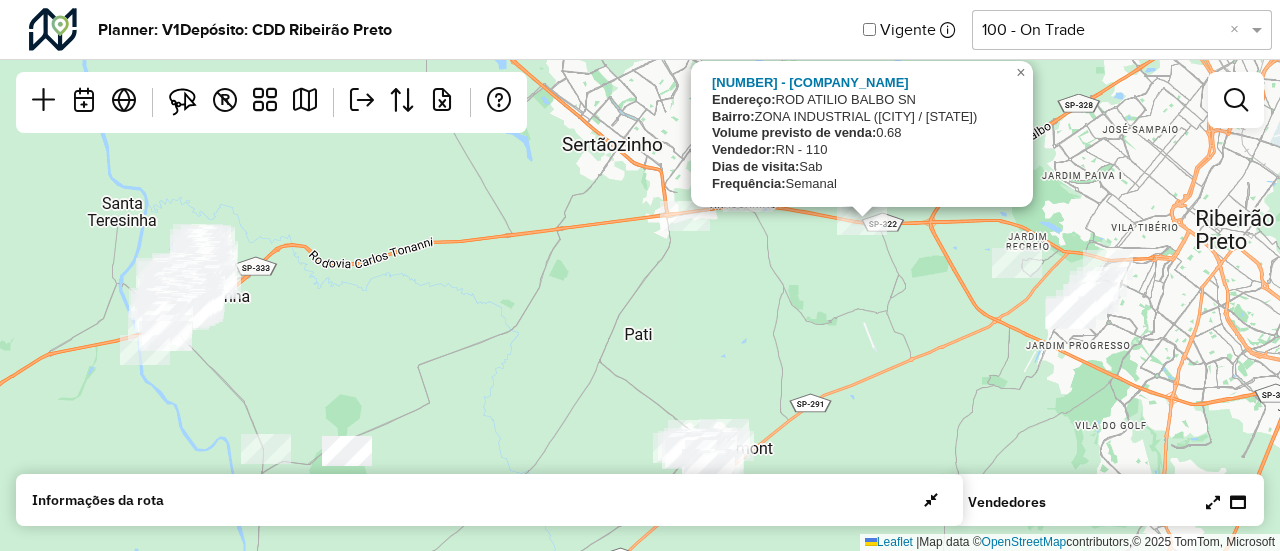 drag, startPoint x: 862, startPoint y: 238, endPoint x: 880, endPoint y: 277, distance: 42.953465 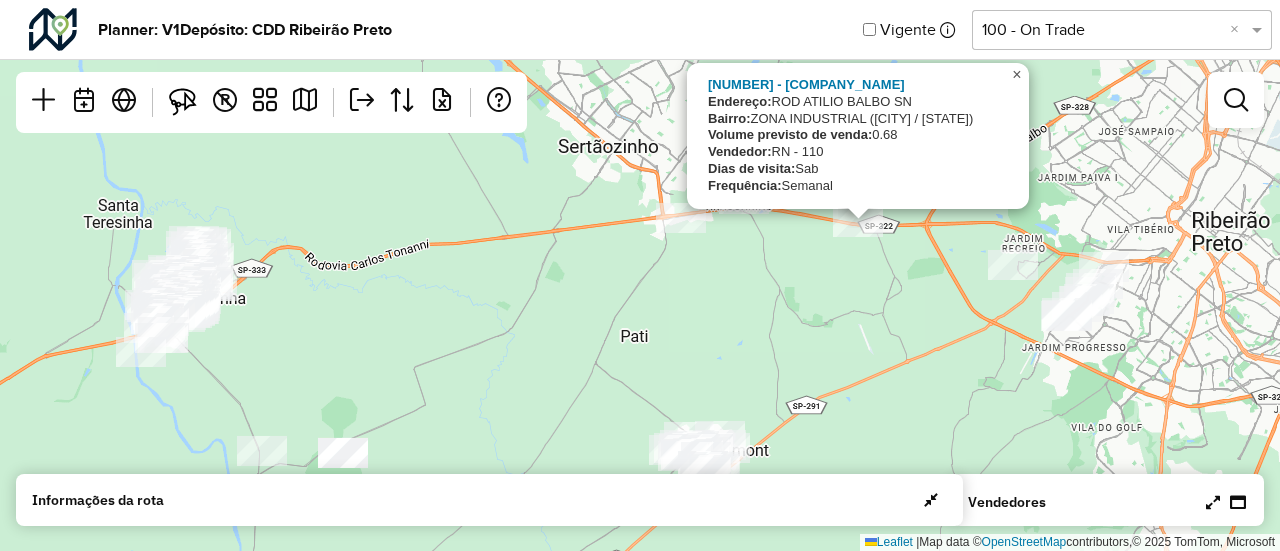 click on "×" 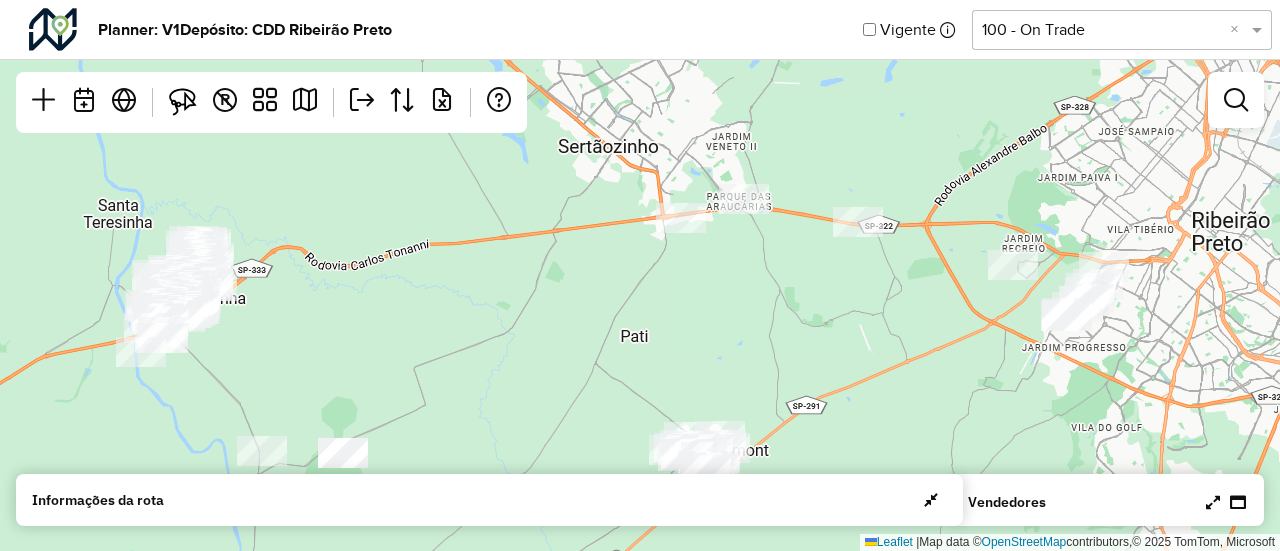 drag, startPoint x: 880, startPoint y: 385, endPoint x: 884, endPoint y: 395, distance: 10.770329 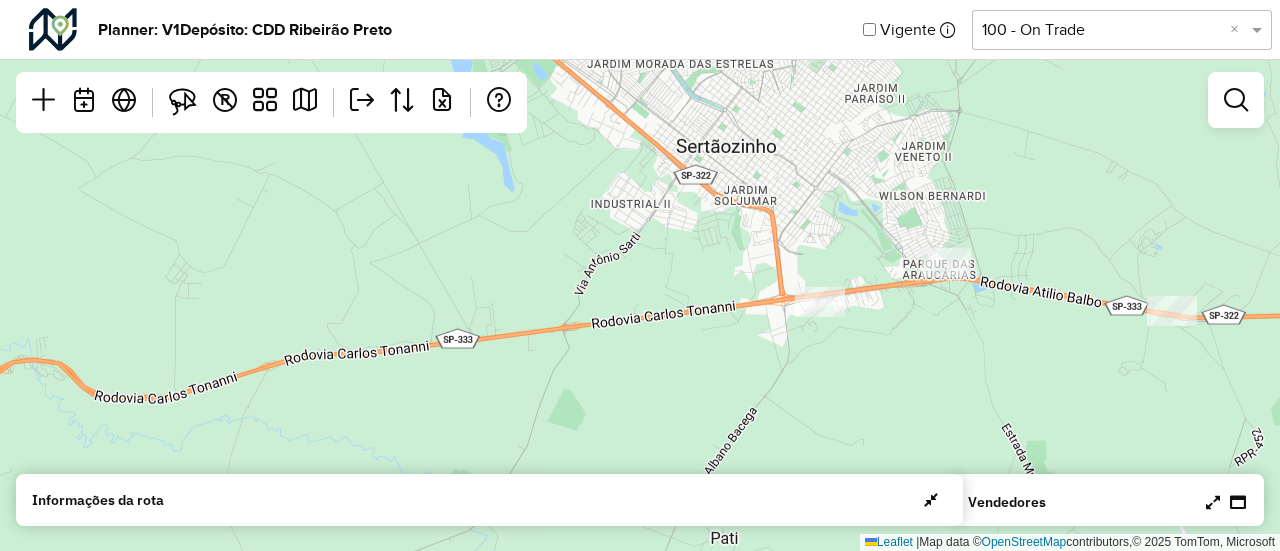 drag, startPoint x: 766, startPoint y: 180, endPoint x: 1083, endPoint y: 412, distance: 392.82693 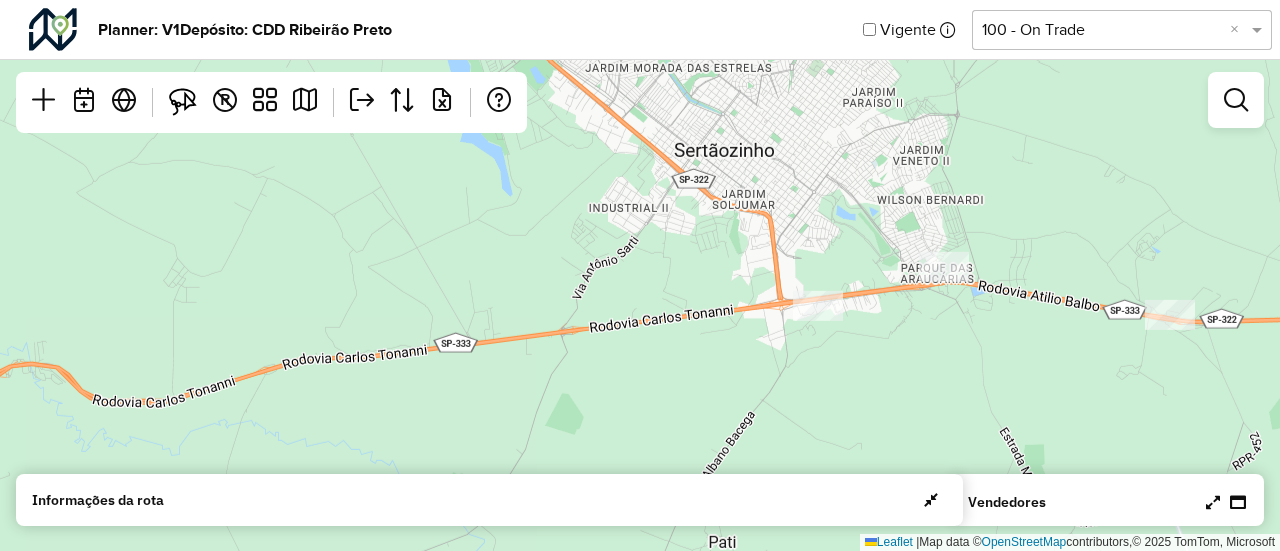 click on "Leaflet   |  Map data ©  OpenStreetMap  contributors,© 2025 TomTom, Microsoft" 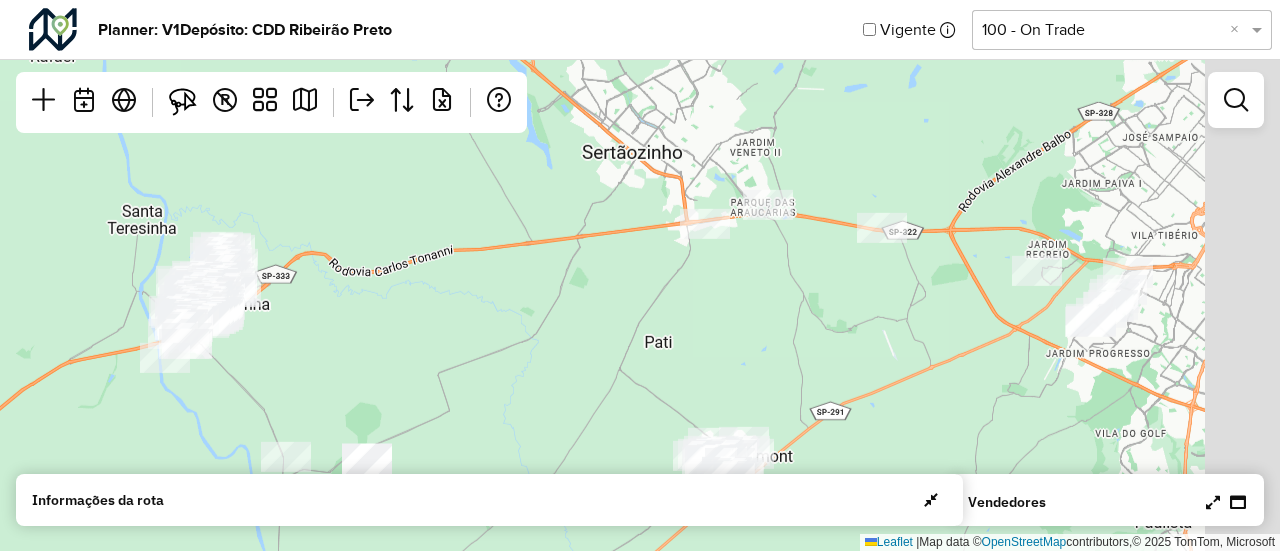 drag, startPoint x: 1028, startPoint y: 338, endPoint x: 796, endPoint y: 278, distance: 239.63306 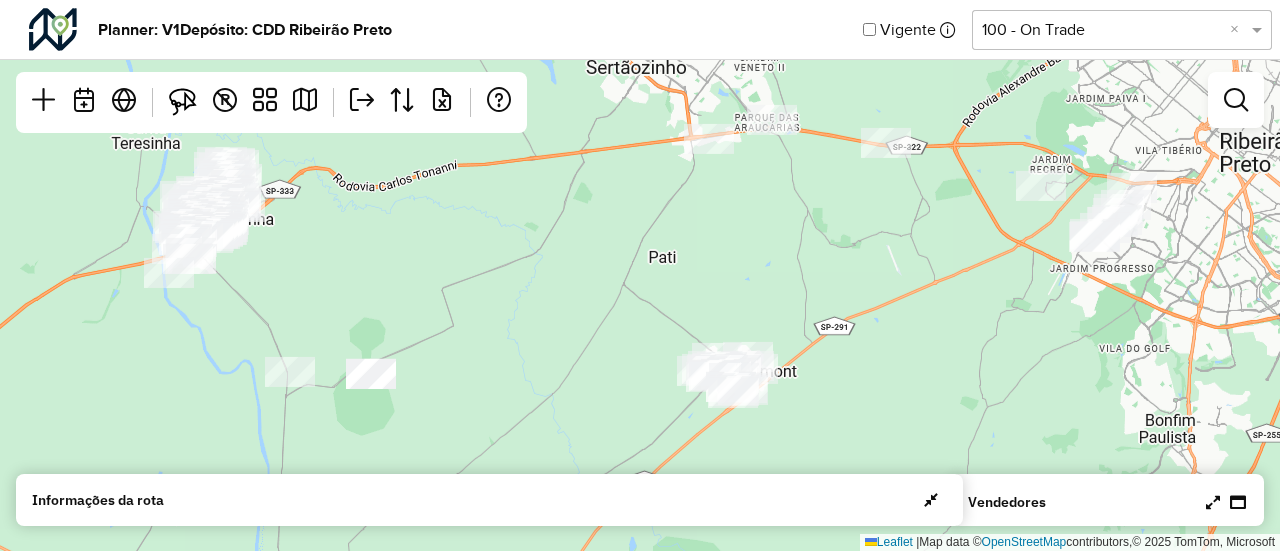drag, startPoint x: 828, startPoint y: 405, endPoint x: 840, endPoint y: 321, distance: 84.85281 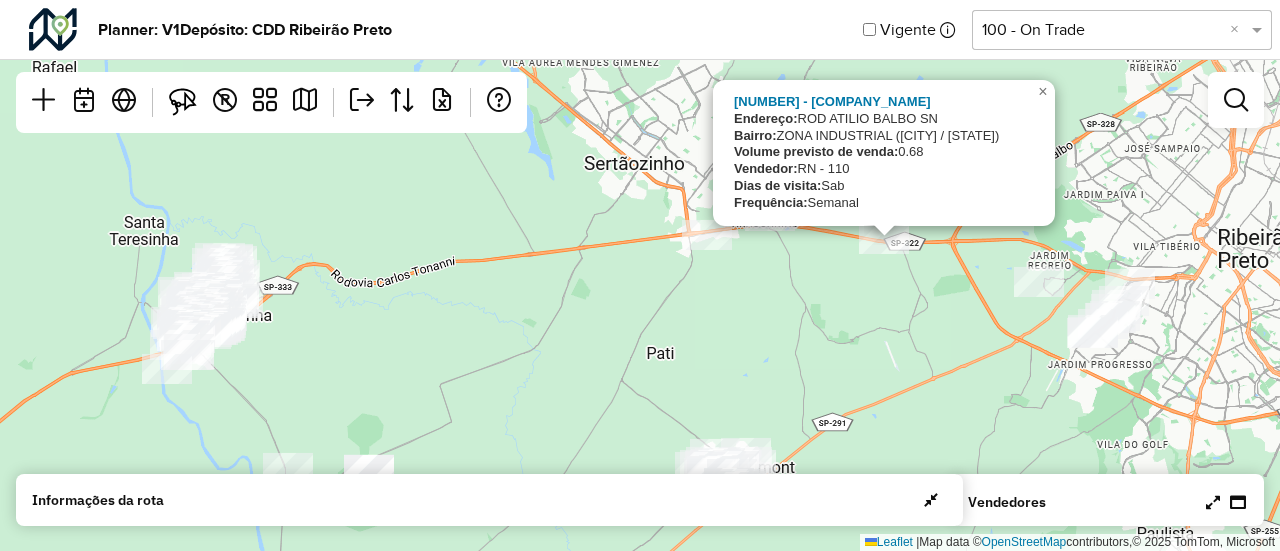 drag, startPoint x: 918, startPoint y: 269, endPoint x: 916, endPoint y: 344, distance: 75.026665 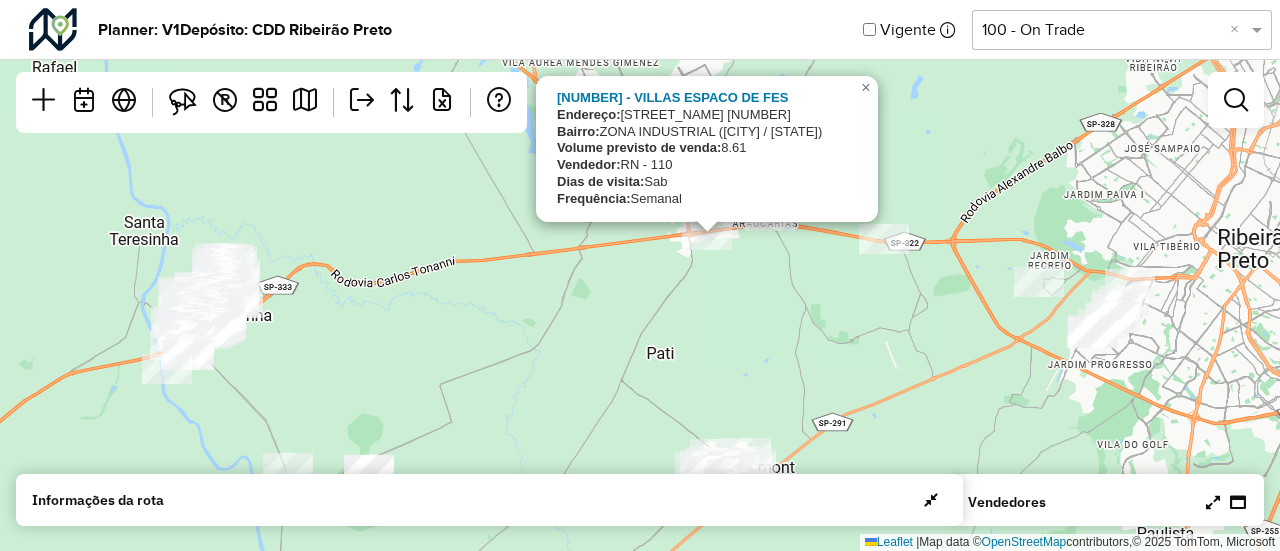 click on "17144394 - [NAME]
Endereço:   [STREET_NAME] [NUMBER]
Bairro:  [NEIGHBORHOOD] ([CITY] / [STATE])
Volume previsto de venda:  8.61
Vendedor:  RN - 110
Dias de visita:  Sab
Frequência:  Semanal
×  Leaflet   |  Map data ©  OpenStreetMap  contributors,© 2025 TomTom, Microsoft" 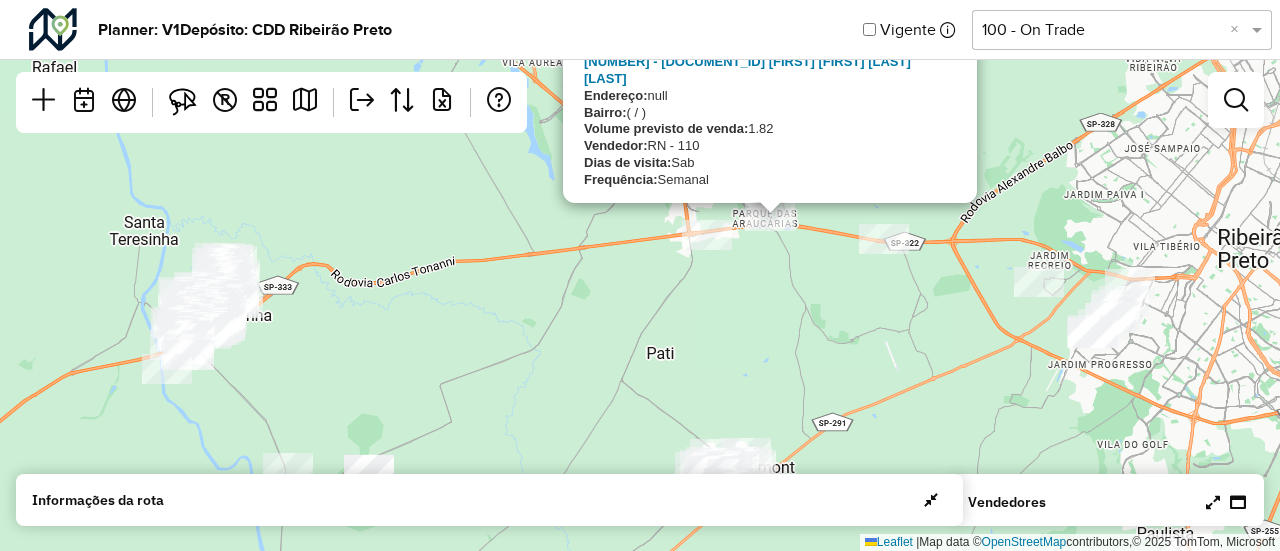 click on "[NUMBER] - 55.518.650 [NAME]
Endereço: null
Bairro: ( / )
Volume previsto de venda: 1.82
Vendedor: RN - 110
Dias de visita: Sab
Frequência: Semanal
× Leaflet | Map data © OpenStreetMap contributors,© 2025 TomTom, Microsoft" 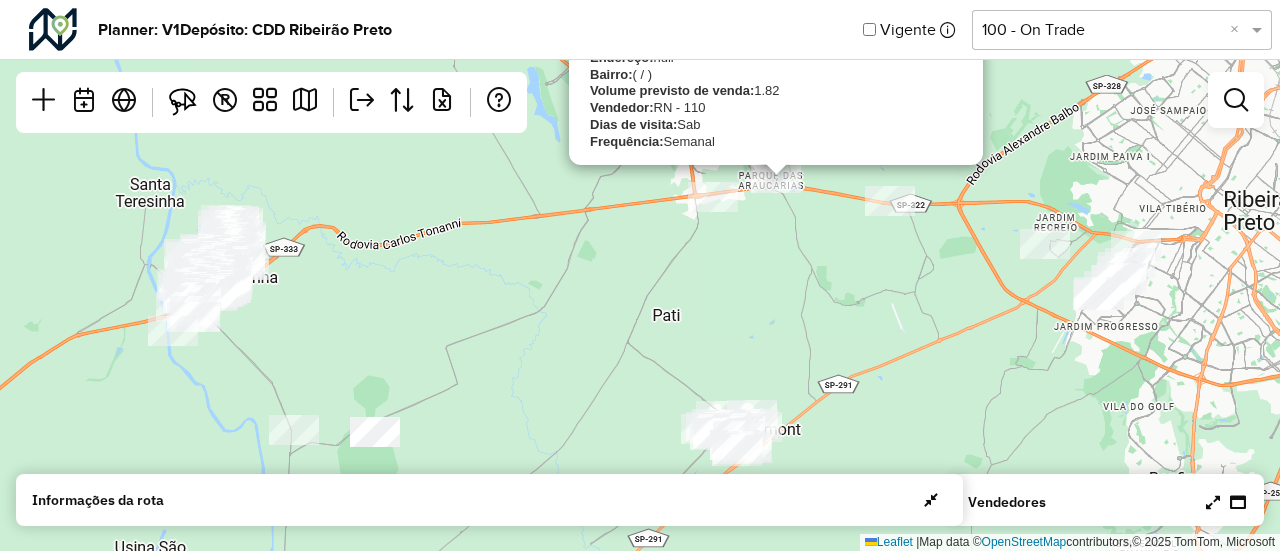 drag, startPoint x: 865, startPoint y: 265, endPoint x: 870, endPoint y: 227, distance: 38.327538 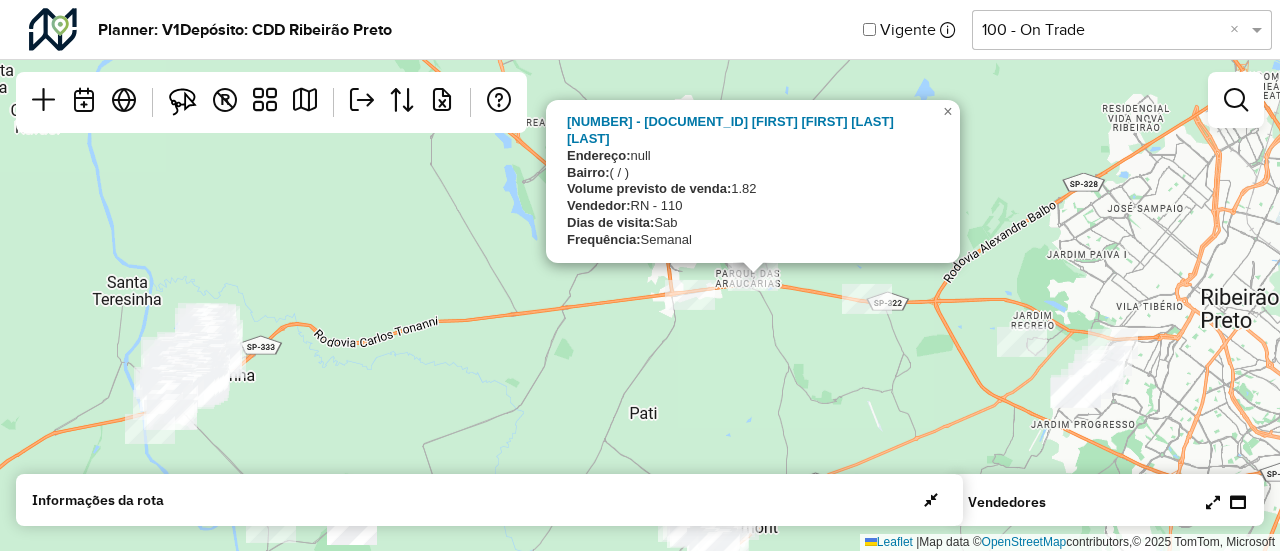 drag, startPoint x: 879, startPoint y: 297, endPoint x: 848, endPoint y: 457, distance: 162.97546 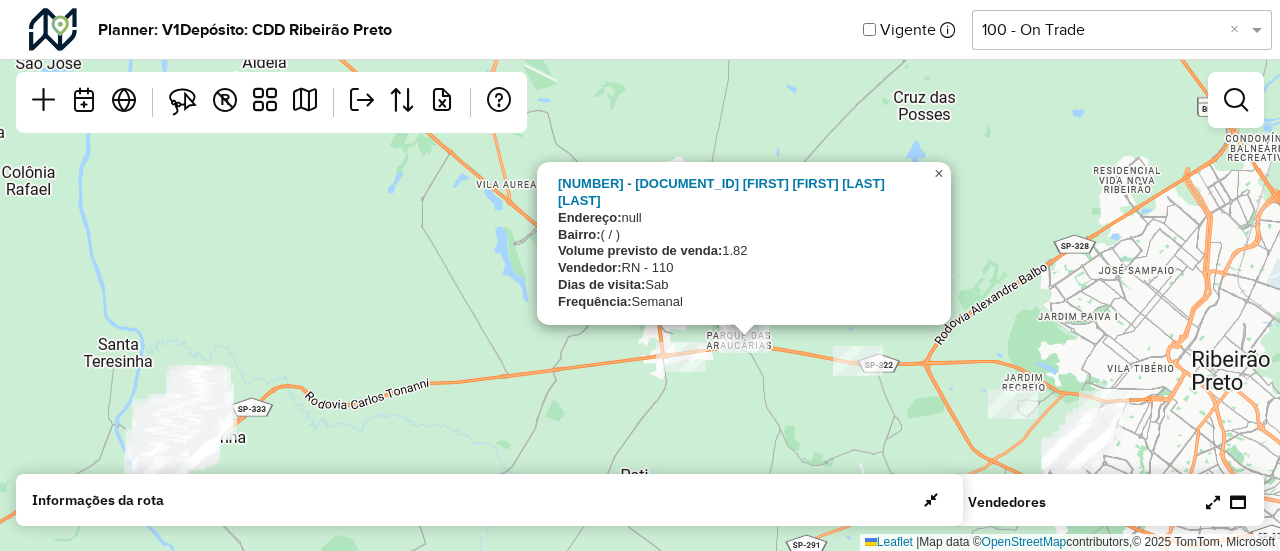 click on "×" 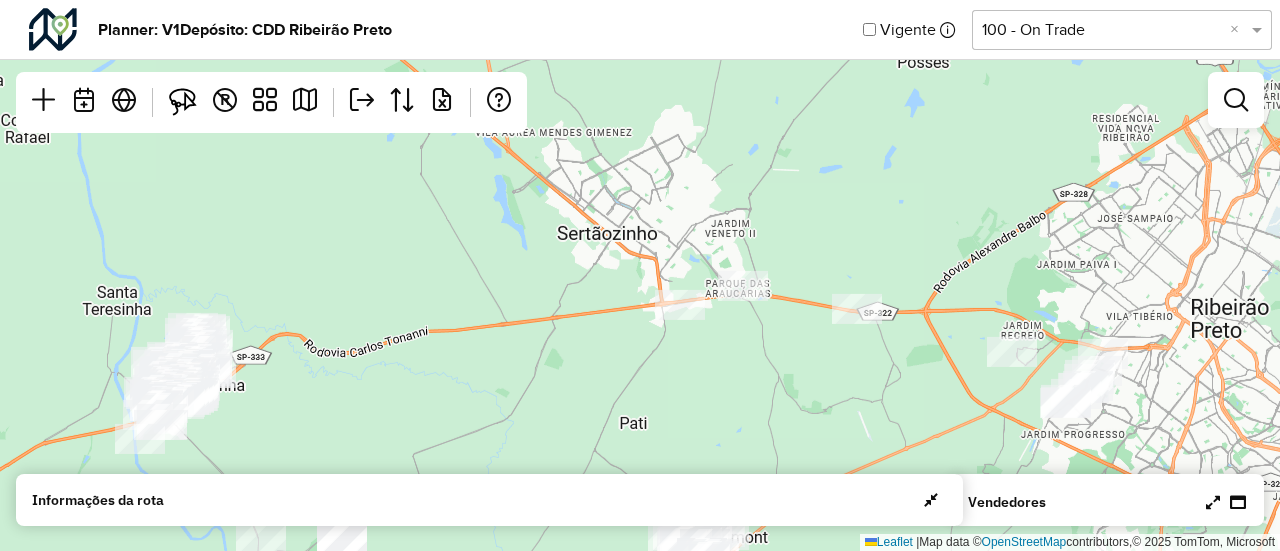 drag, startPoint x: 929, startPoint y: 209, endPoint x: 926, endPoint y: 159, distance: 50.08992 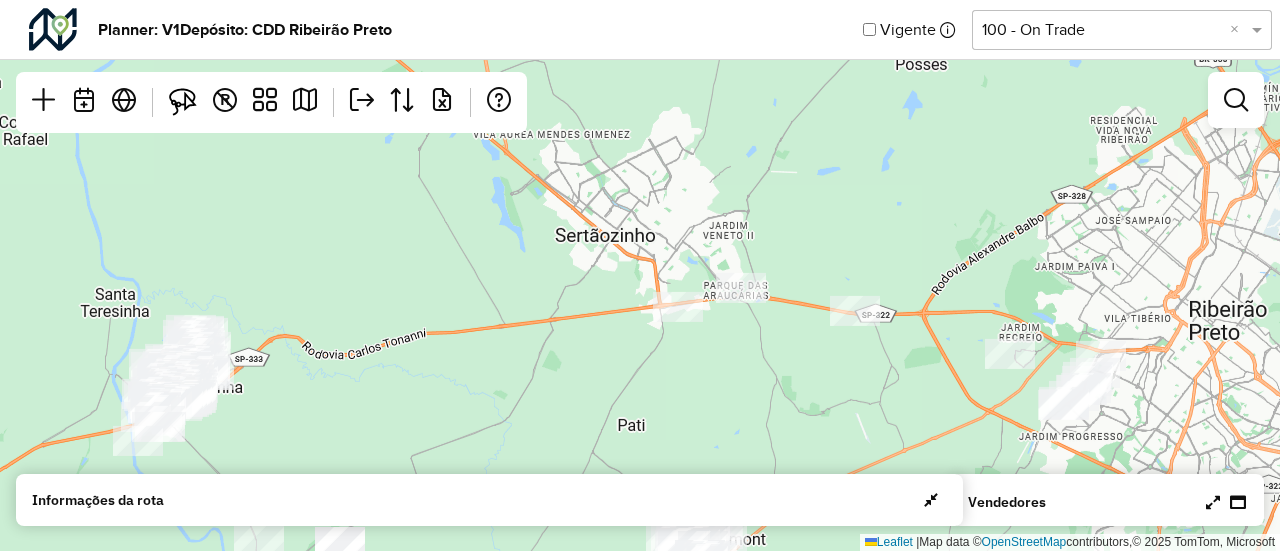 click at bounding box center (1226, 502) 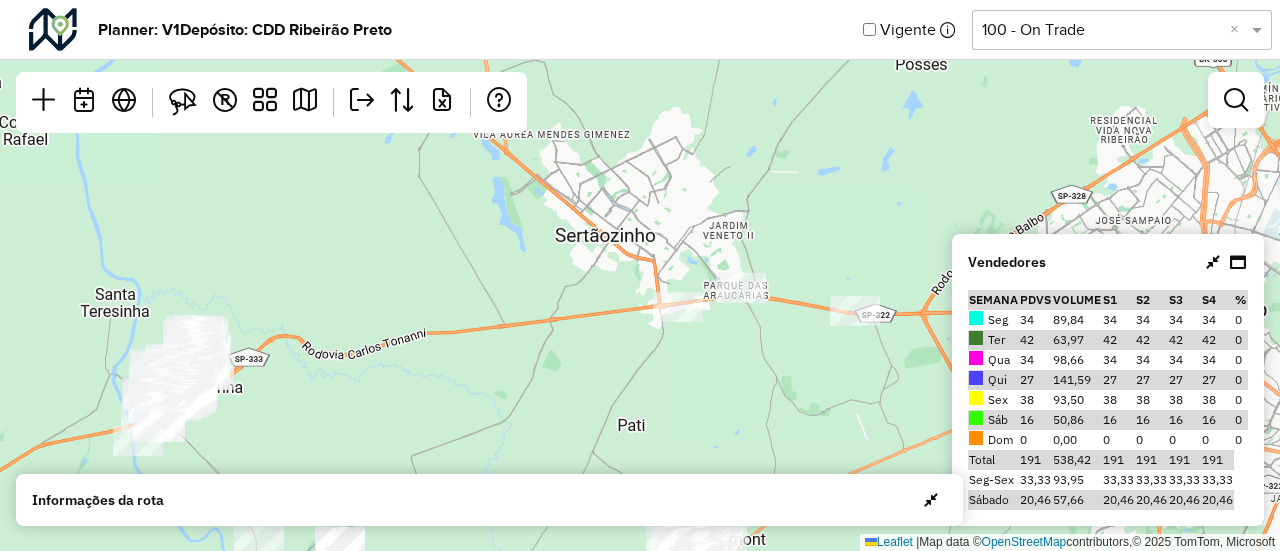 click at bounding box center (1213, 262) 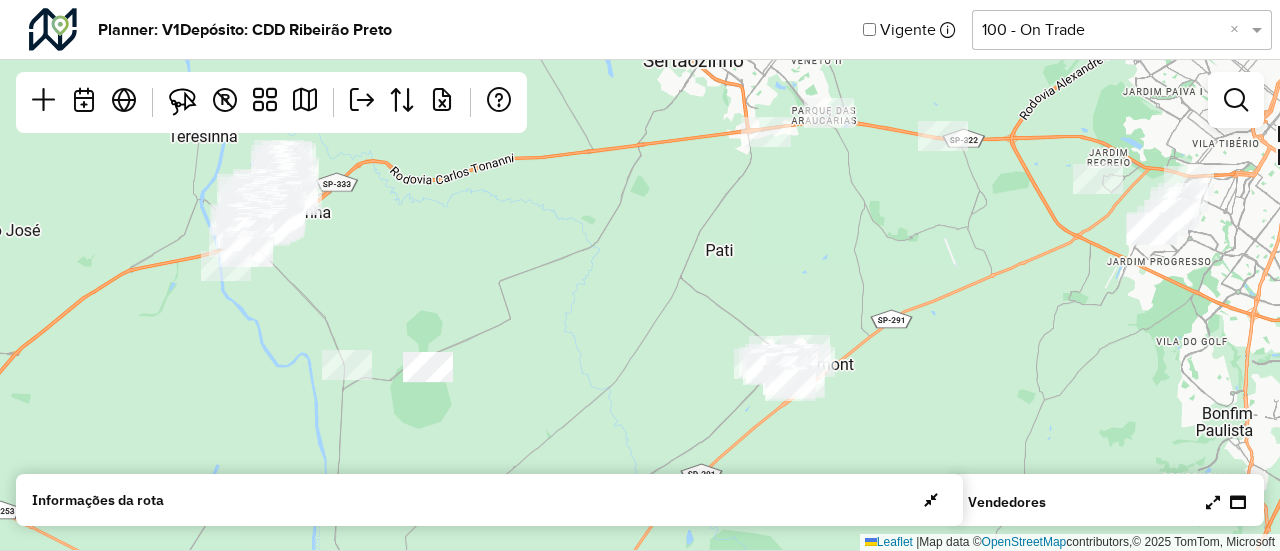 drag, startPoint x: 852, startPoint y: 449, endPoint x: 1008, endPoint y: 201, distance: 292.98465 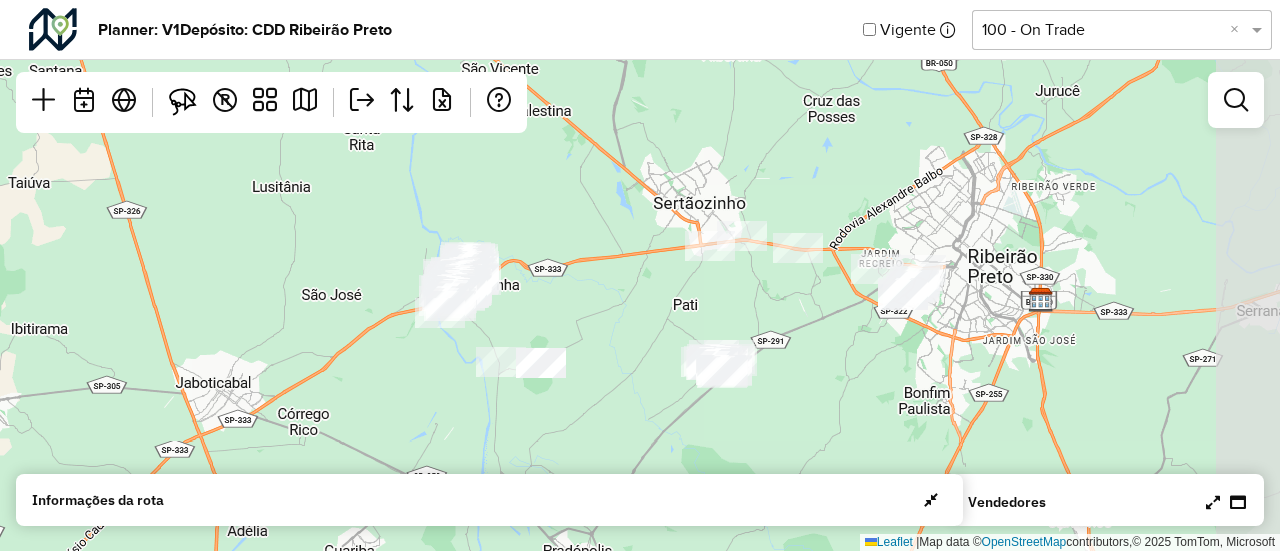 drag, startPoint x: 1008, startPoint y: 201, endPoint x: 786, endPoint y: 319, distance: 251.41202 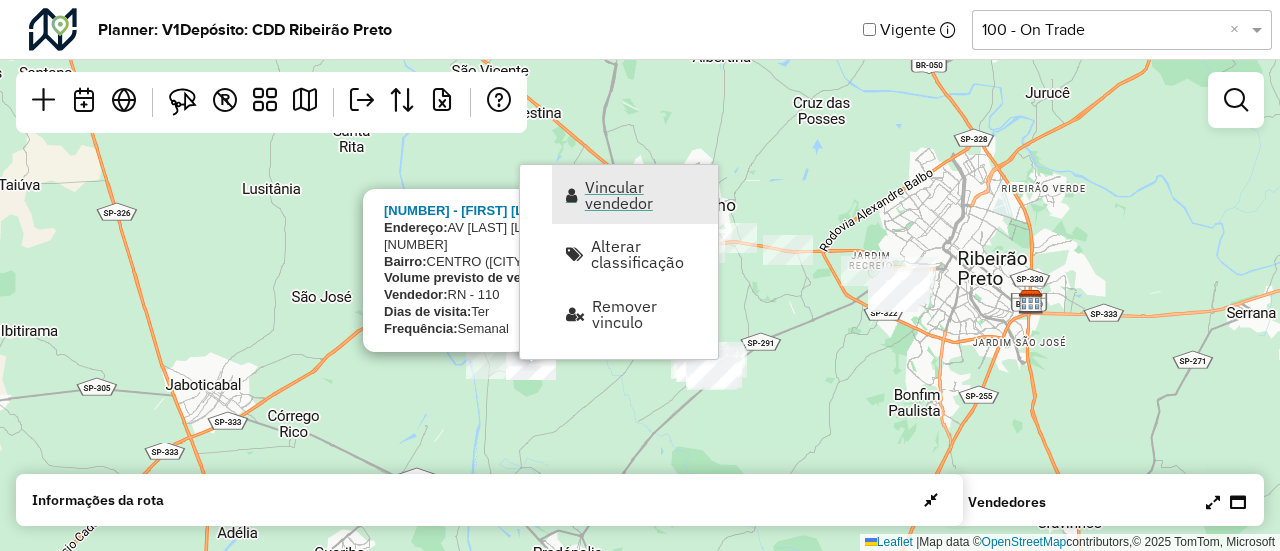 click on "Vincular vendedor" at bounding box center (645, 195) 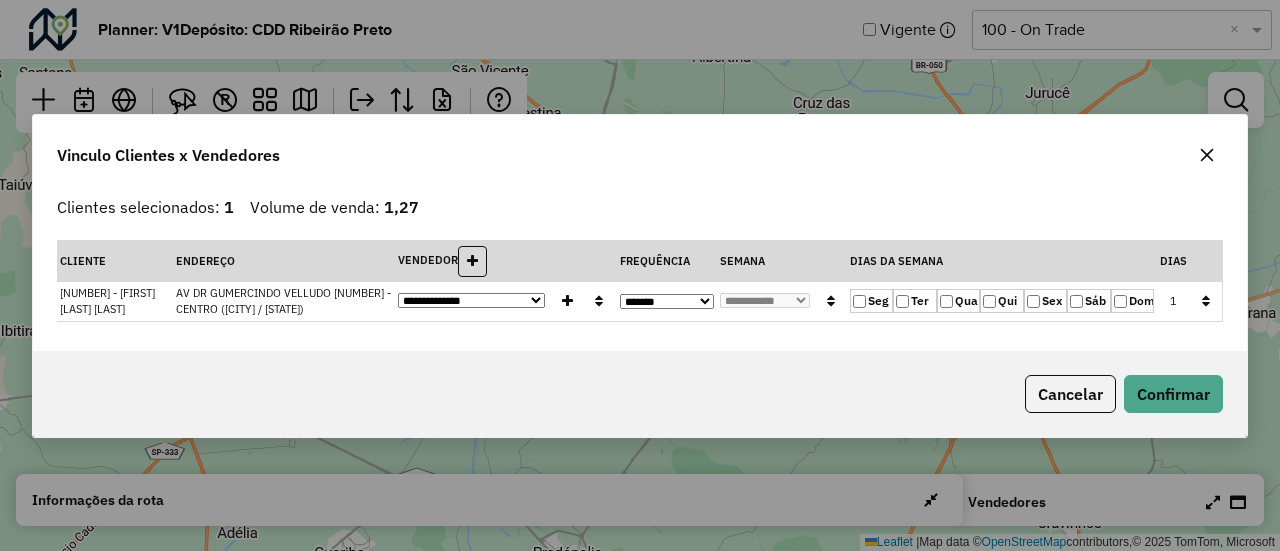 click on "Seg   Ter   Qua   Qui   Sex   Sáb   Dom" 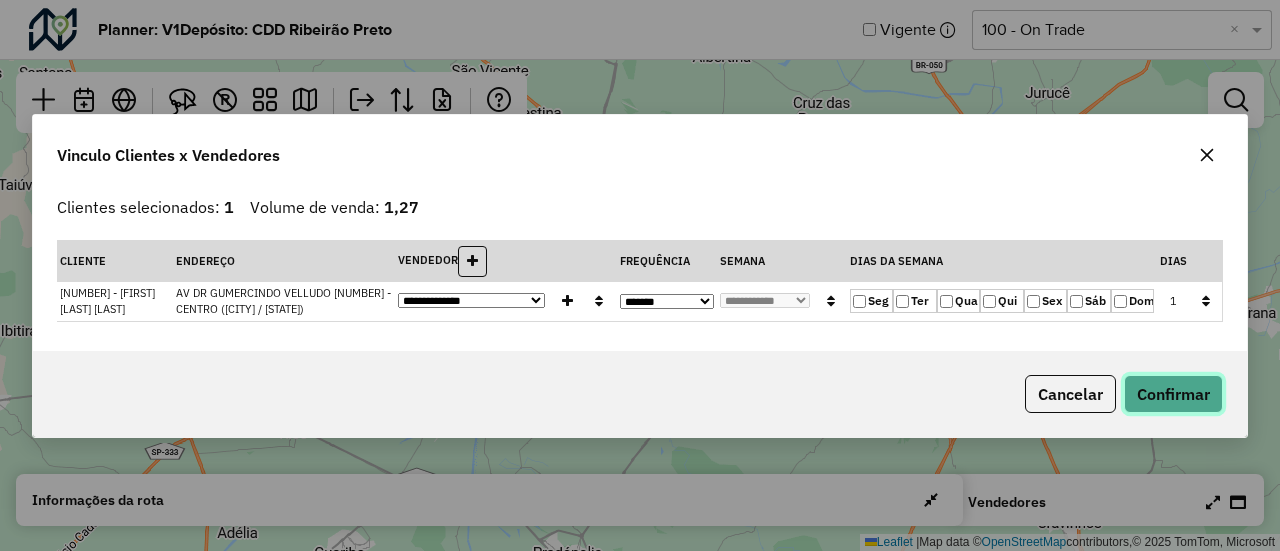 click on "Confirmar" 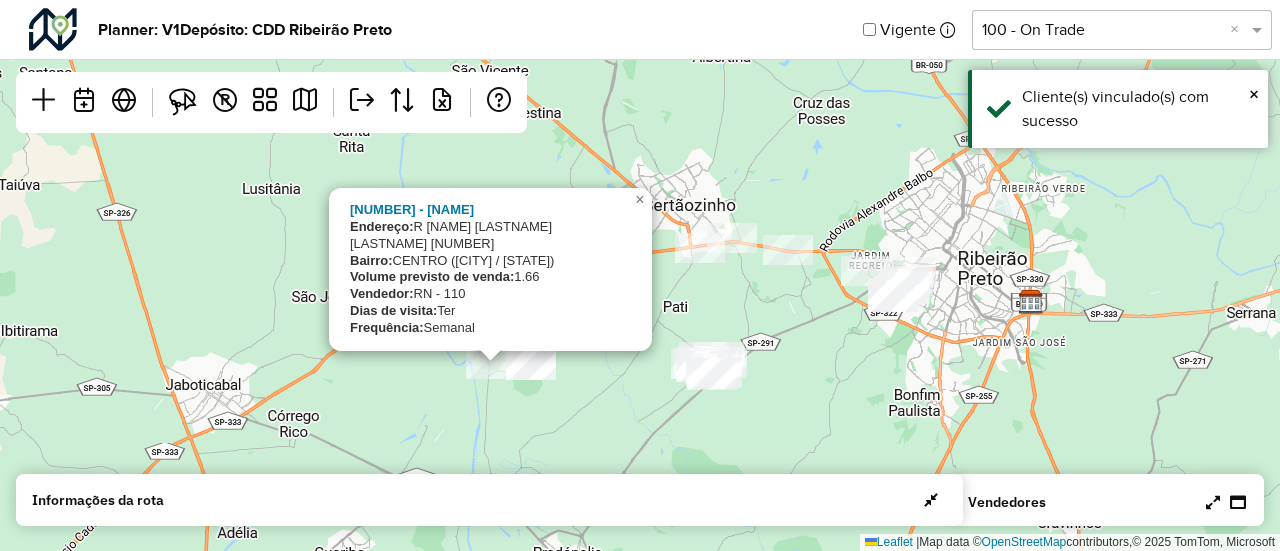 drag, startPoint x: 491, startPoint y: 360, endPoint x: 670, endPoint y: 363, distance: 179.02513 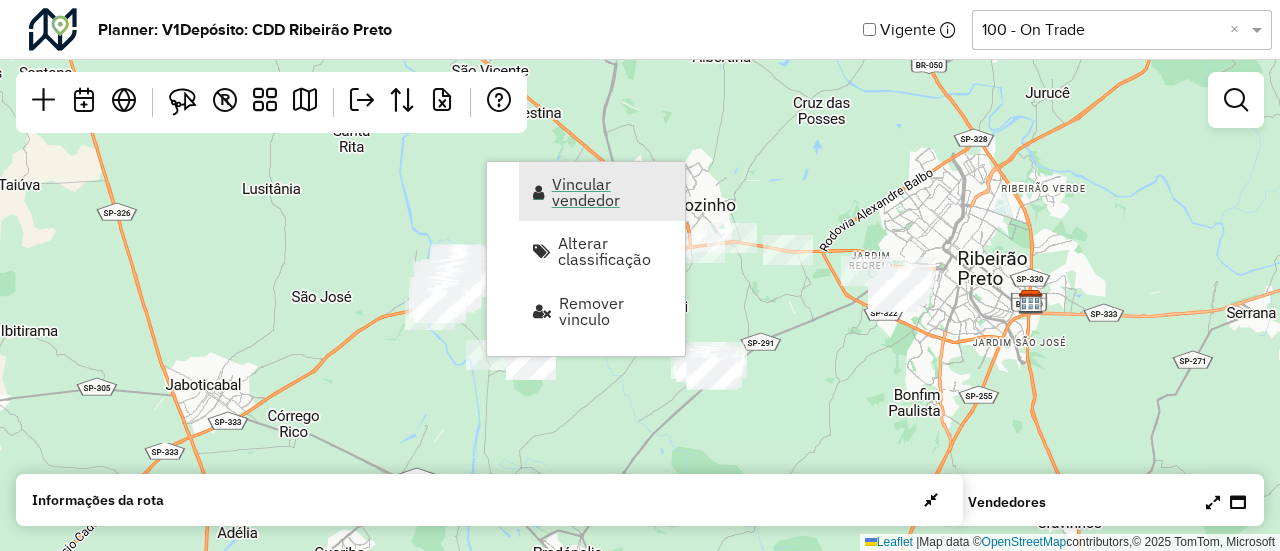 click on "Vincular vendedor" at bounding box center (602, 191) 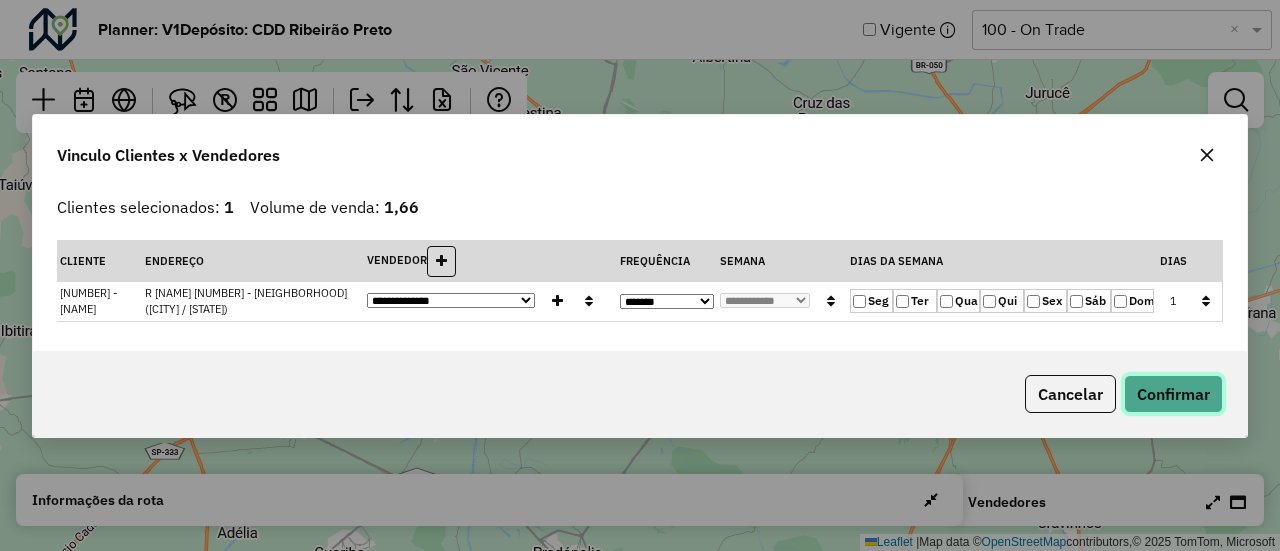 click on "Confirmar" 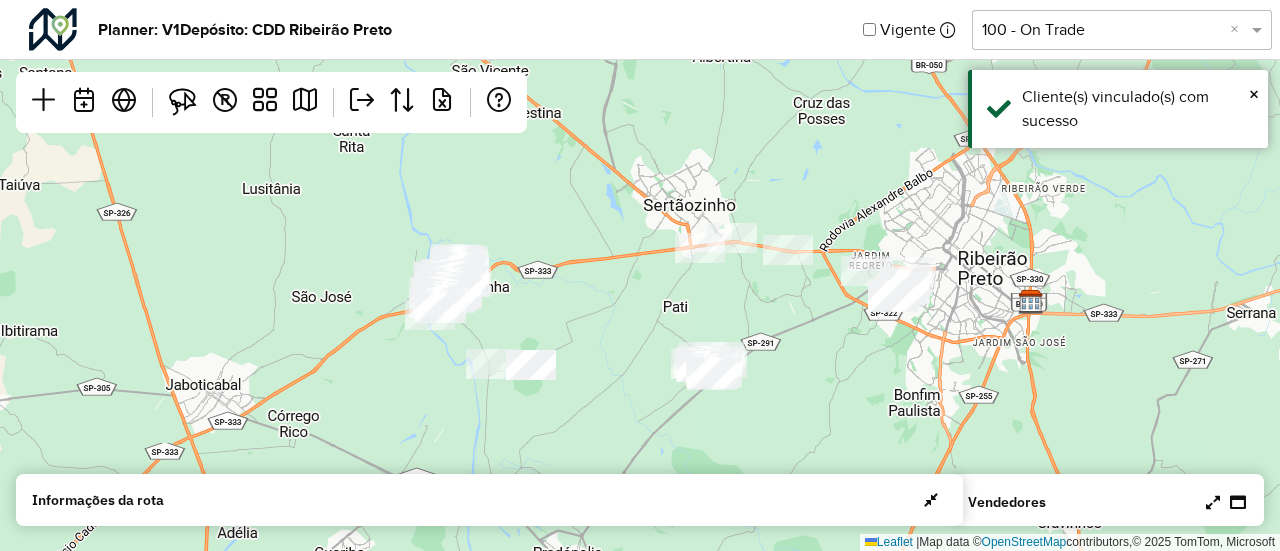 click at bounding box center (1213, 502) 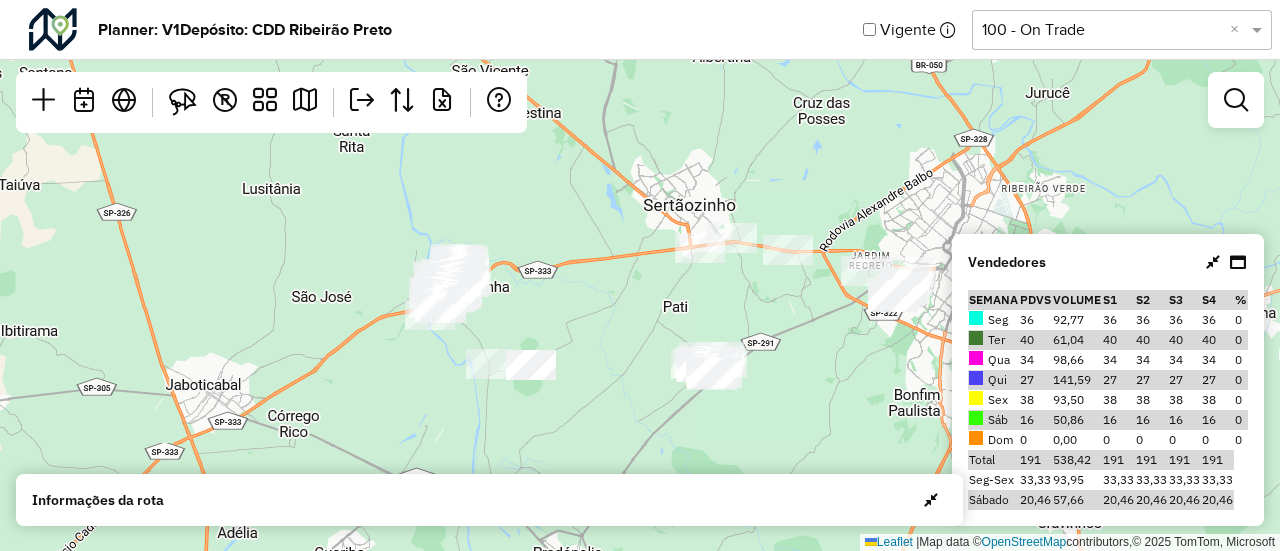 click at bounding box center (1226, 262) 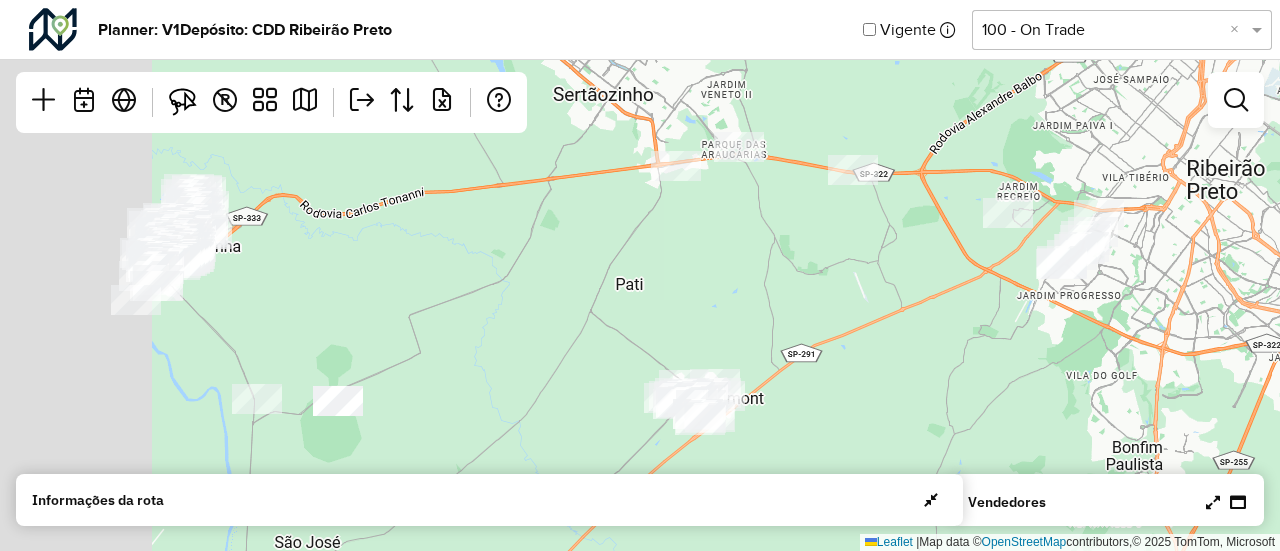 drag, startPoint x: 785, startPoint y: 315, endPoint x: 989, endPoint y: 324, distance: 204.19843 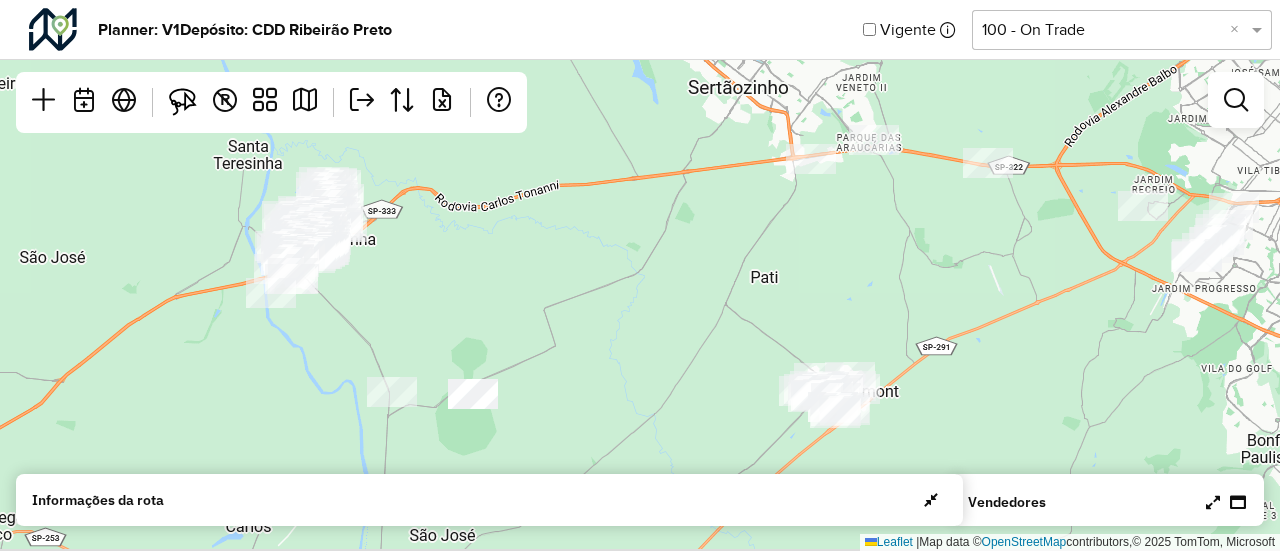 drag, startPoint x: 514, startPoint y: 241, endPoint x: 602, endPoint y: 230, distance: 88.68484 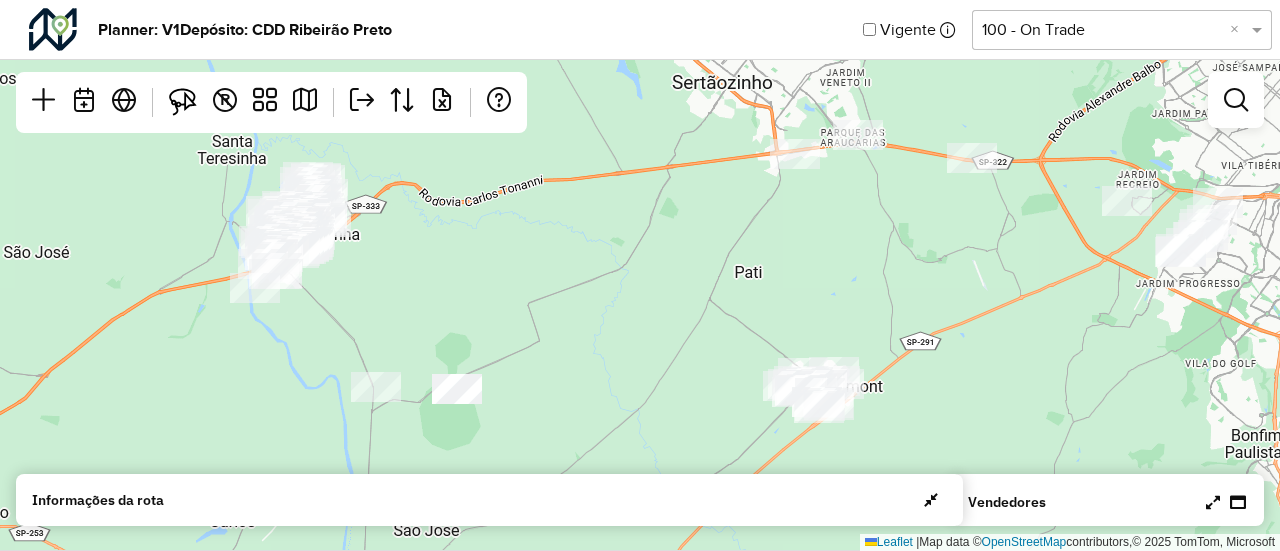 click at bounding box center (1226, 502) 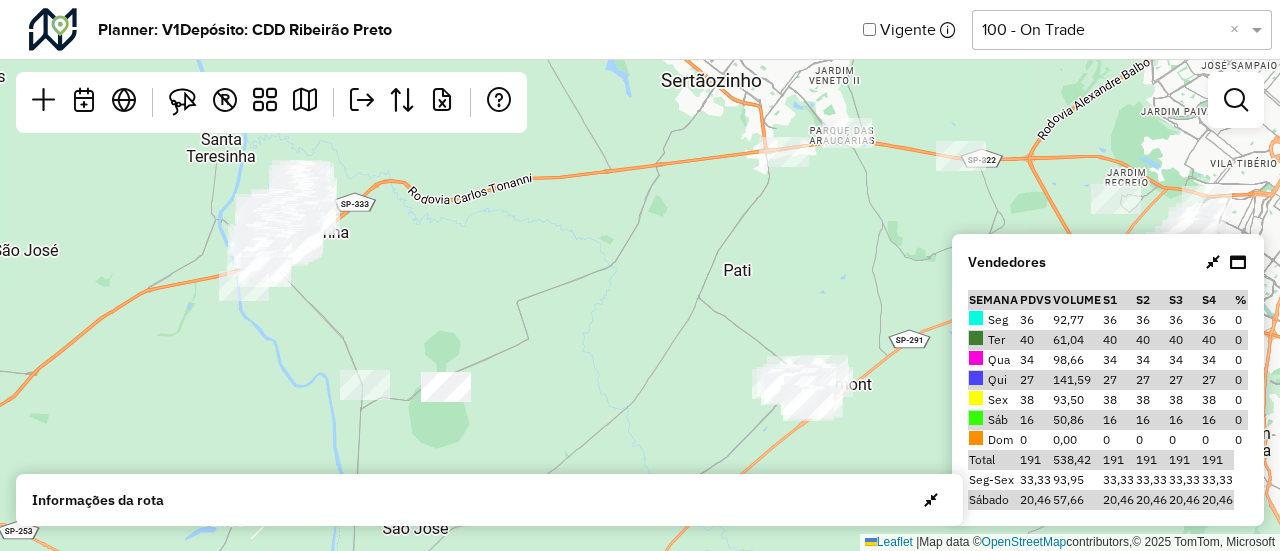 click at bounding box center (1213, 262) 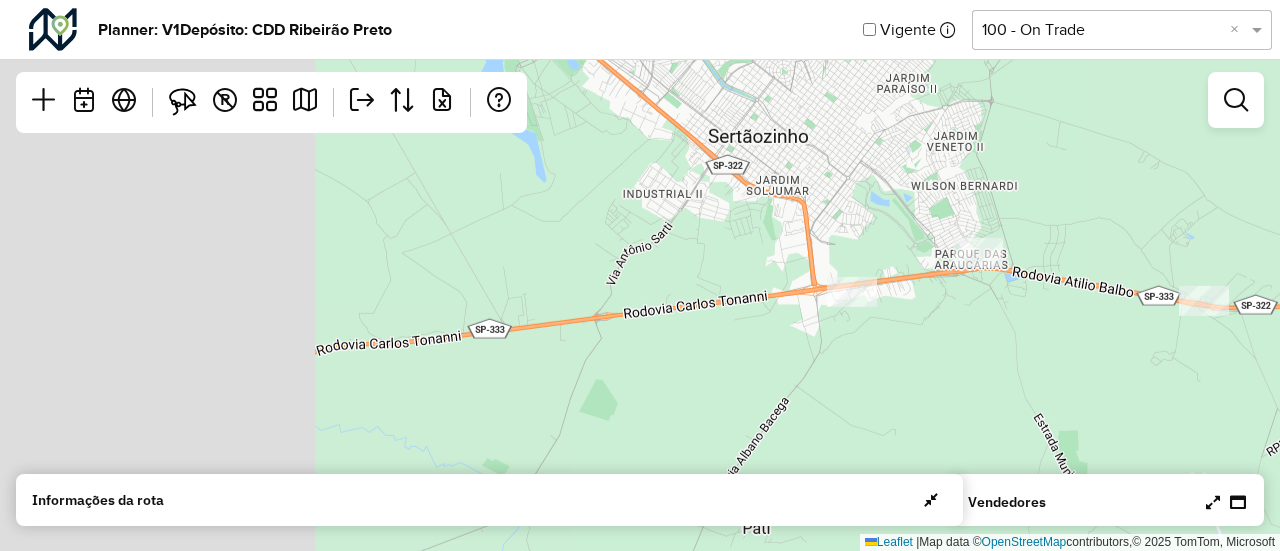 drag, startPoint x: 860, startPoint y: 215, endPoint x: 1184, endPoint y: 453, distance: 402.0199 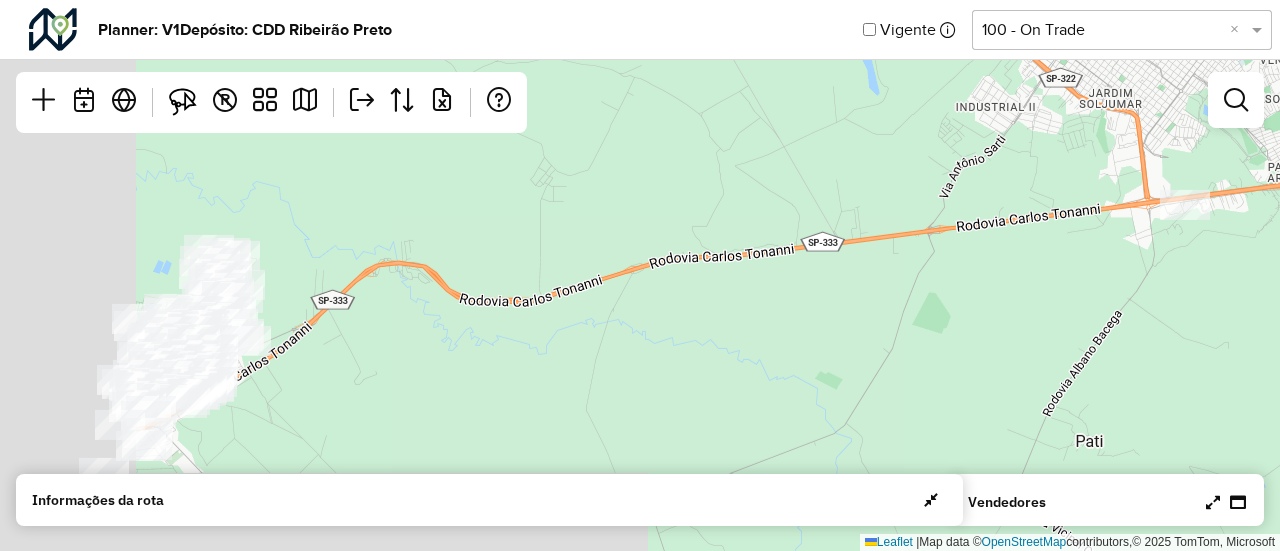 drag, startPoint x: 946, startPoint y: 299, endPoint x: 1279, endPoint y: 201, distance: 347.121 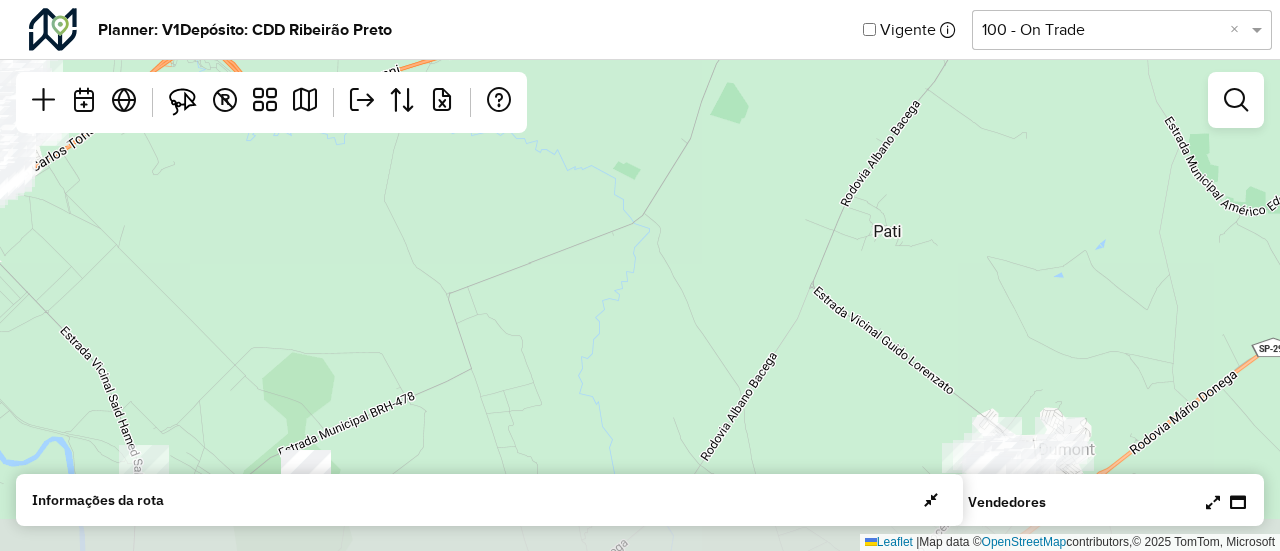 drag, startPoint x: 1222, startPoint y: 364, endPoint x: 1008, endPoint y: 152, distance: 301.2308 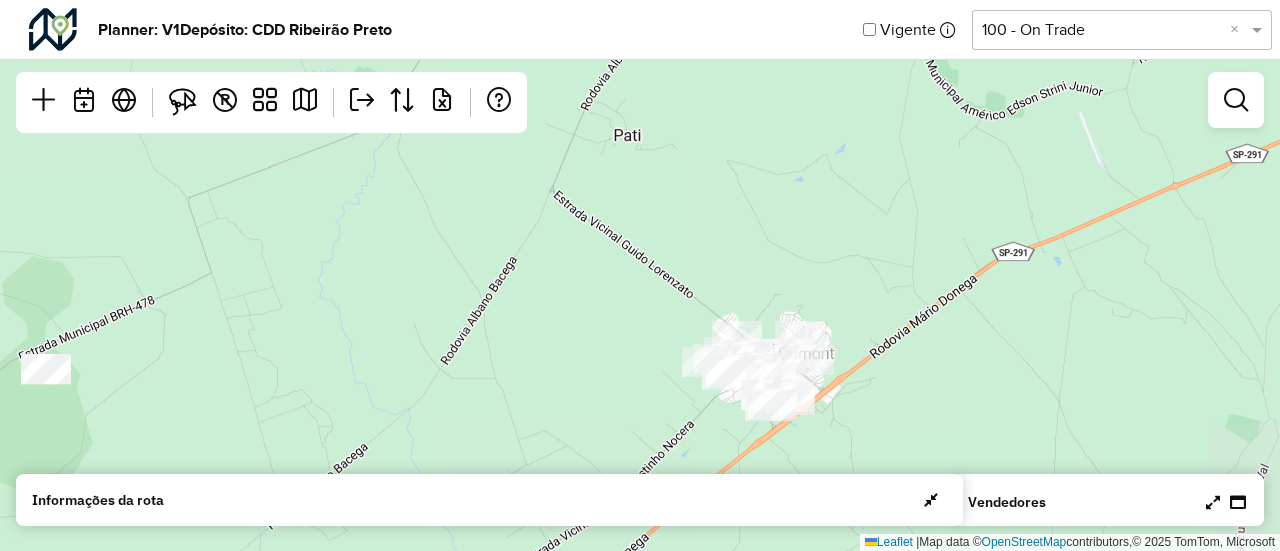 drag, startPoint x: 1122, startPoint y: 244, endPoint x: 878, endPoint y: 189, distance: 250.12196 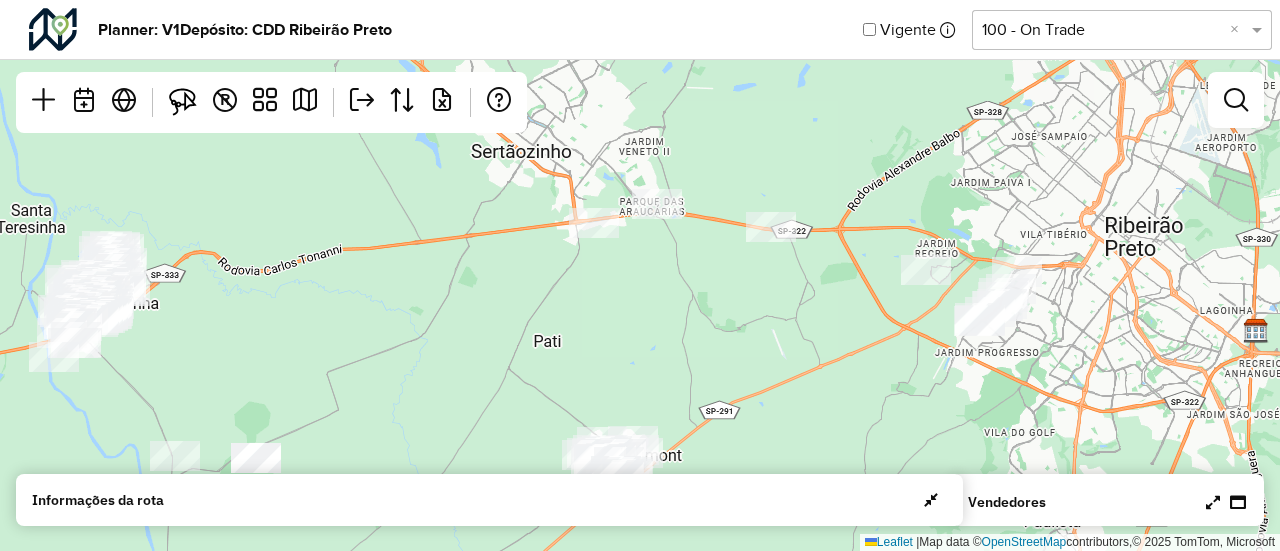 drag, startPoint x: 1039, startPoint y: 269, endPoint x: 783, endPoint y: 411, distance: 292.74564 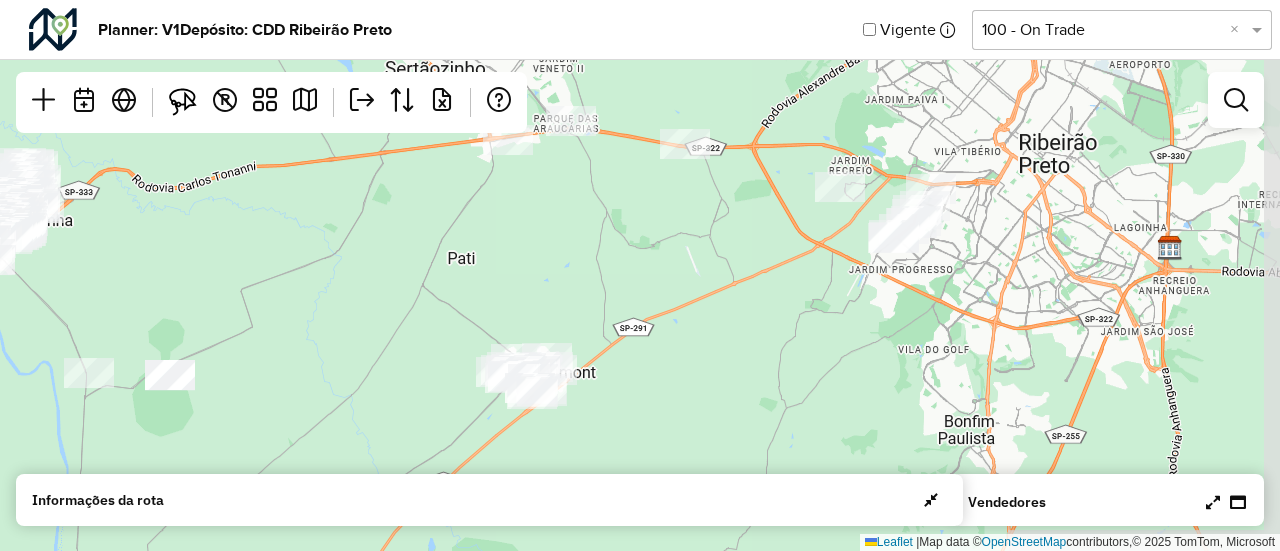drag, startPoint x: 783, startPoint y: 411, endPoint x: 693, endPoint y: 323, distance: 125.872955 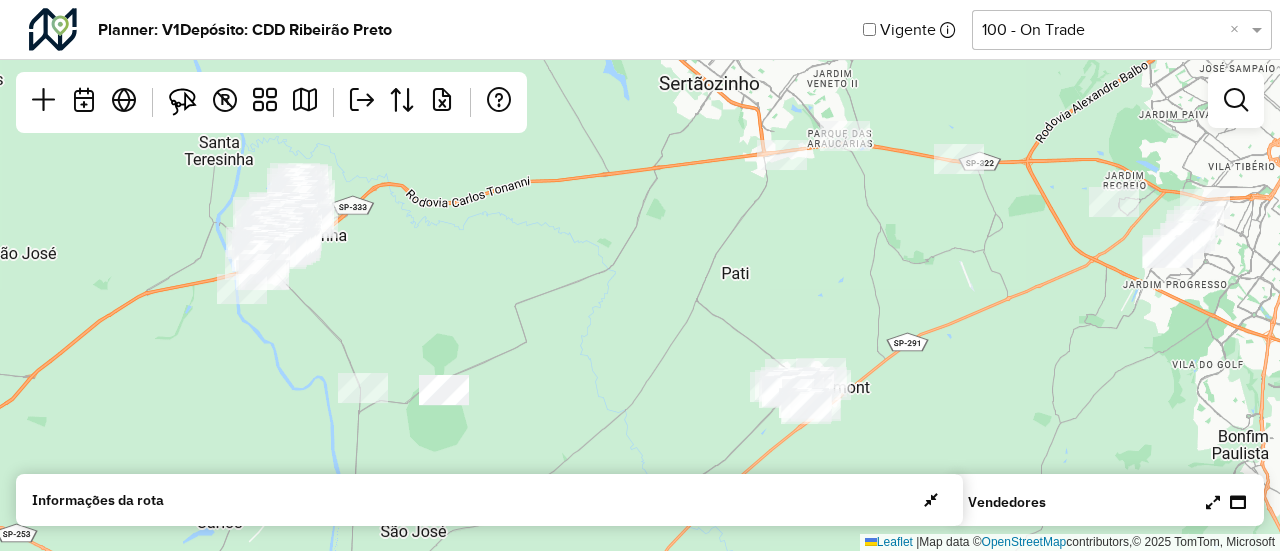 drag, startPoint x: 693, startPoint y: 323, endPoint x: 971, endPoint y: 343, distance: 278.7185 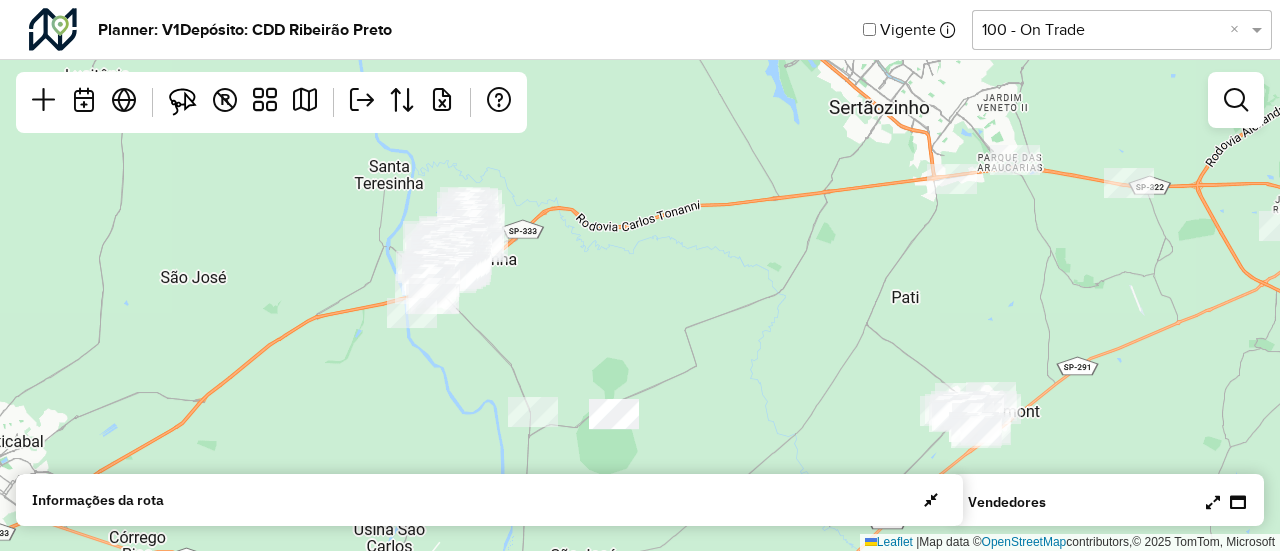 drag, startPoint x: 932, startPoint y: 261, endPoint x: 1103, endPoint y: 283, distance: 172.4094 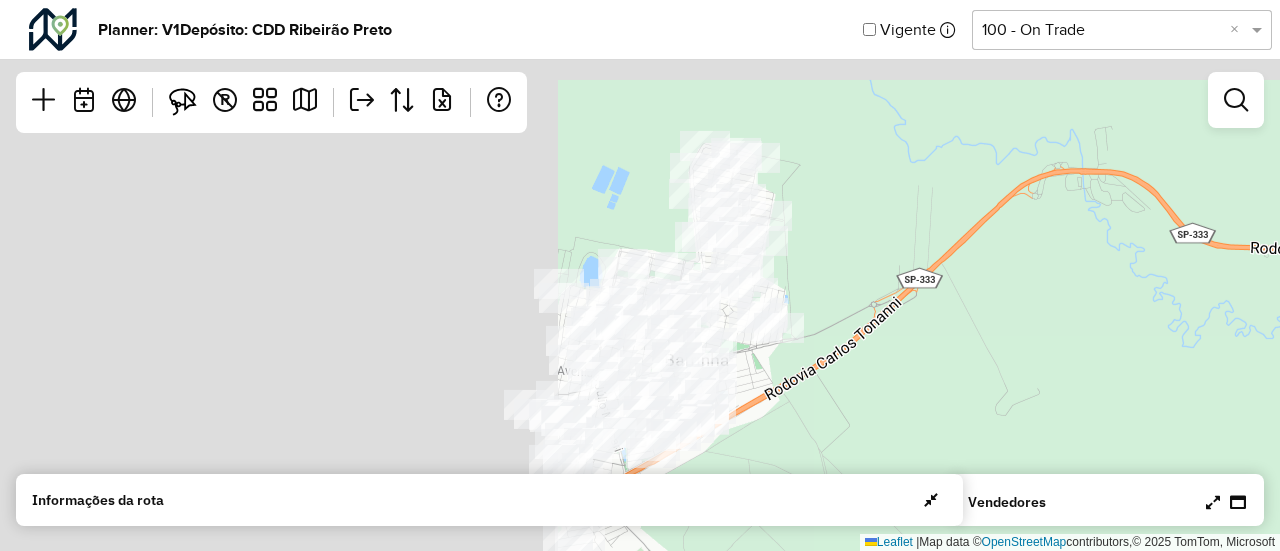 drag, startPoint x: 496, startPoint y: 232, endPoint x: 1108, endPoint y: 374, distance: 628.25793 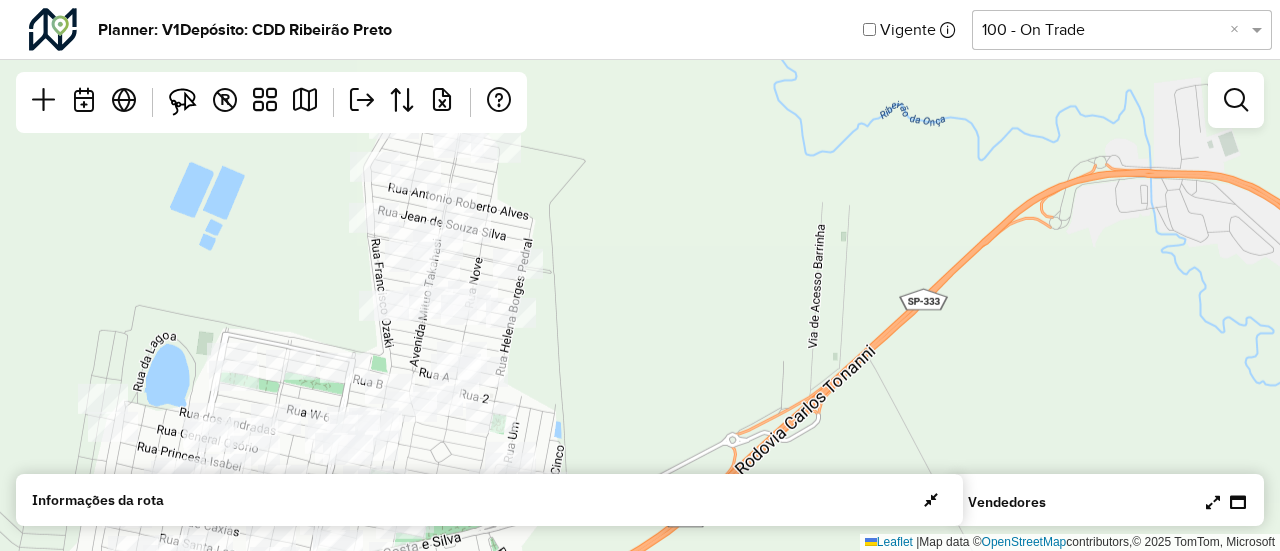 drag, startPoint x: 1104, startPoint y: 252, endPoint x: 1158, endPoint y: 475, distance: 229.44498 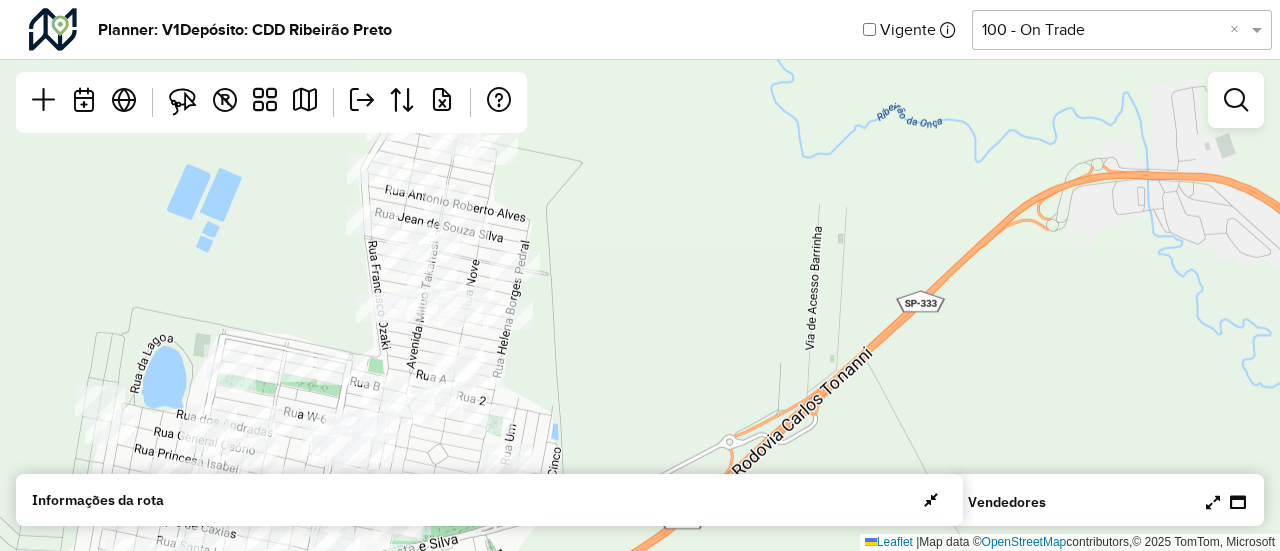 click on "Vendedores" at bounding box center (1108, 502) 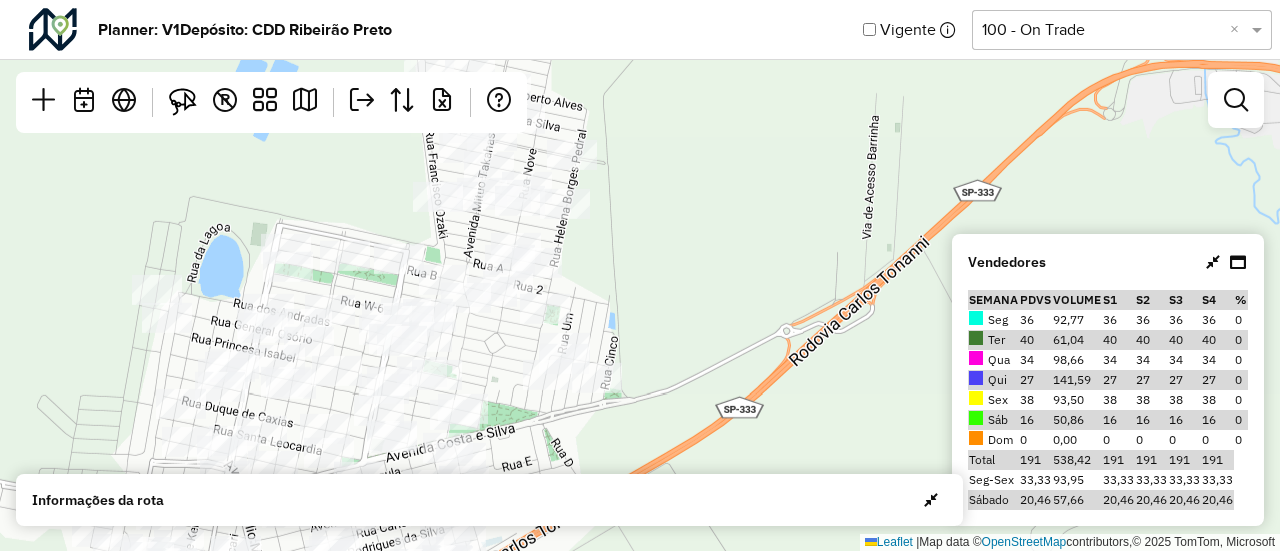 drag, startPoint x: 825, startPoint y: 288, endPoint x: 882, endPoint y: 161, distance: 139.20488 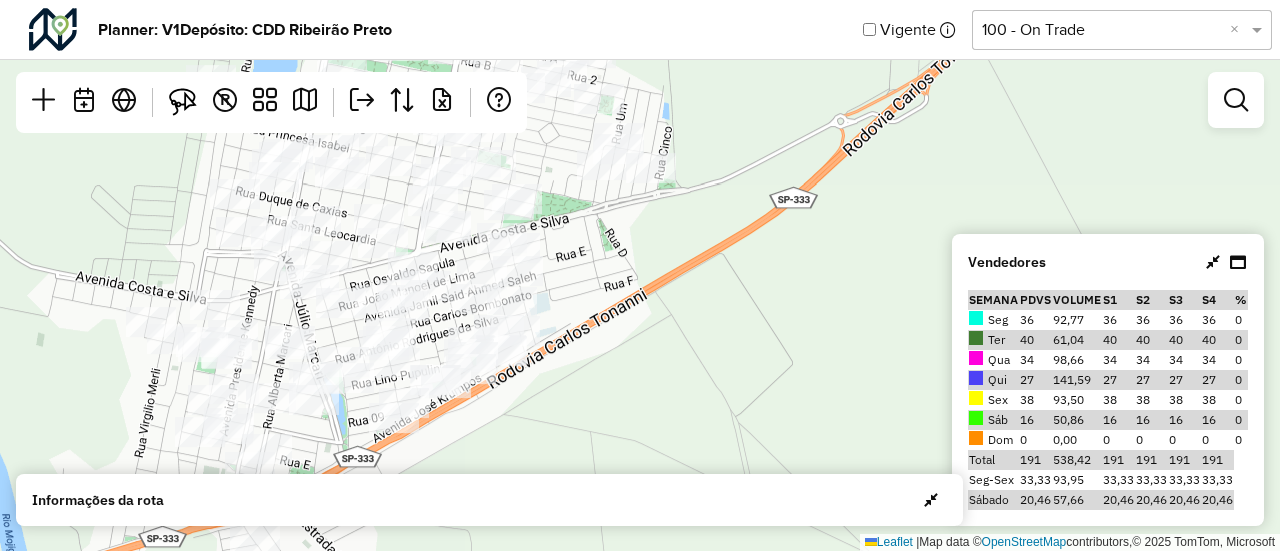 drag, startPoint x: 841, startPoint y: 301, endPoint x: 900, endPoint y: 50, distance: 257.84103 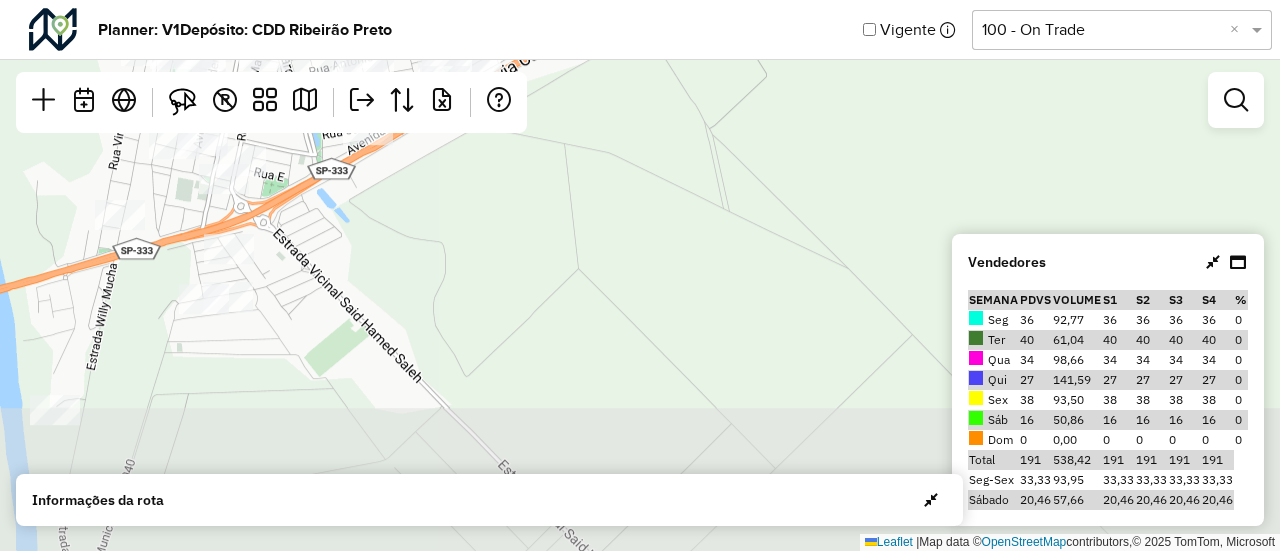drag, startPoint x: 869, startPoint y: 217, endPoint x: 839, endPoint y: -15, distance: 233.93161 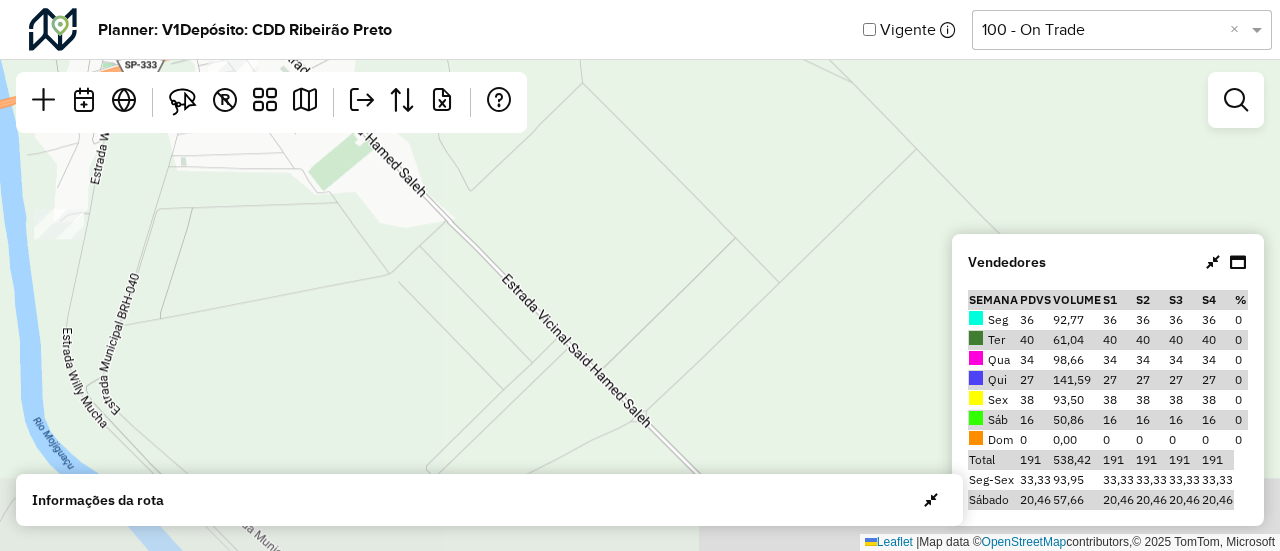 drag, startPoint x: 824, startPoint y: 251, endPoint x: 1058, endPoint y: 404, distance: 279.58005 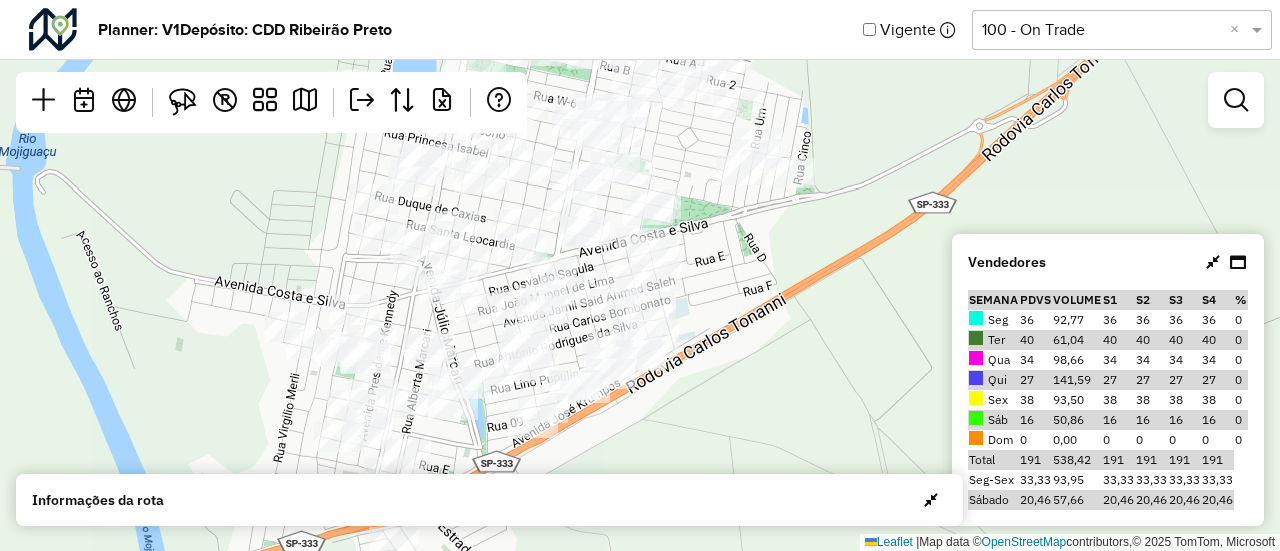 drag, startPoint x: 941, startPoint y: 308, endPoint x: 862, endPoint y: 445, distance: 158.14551 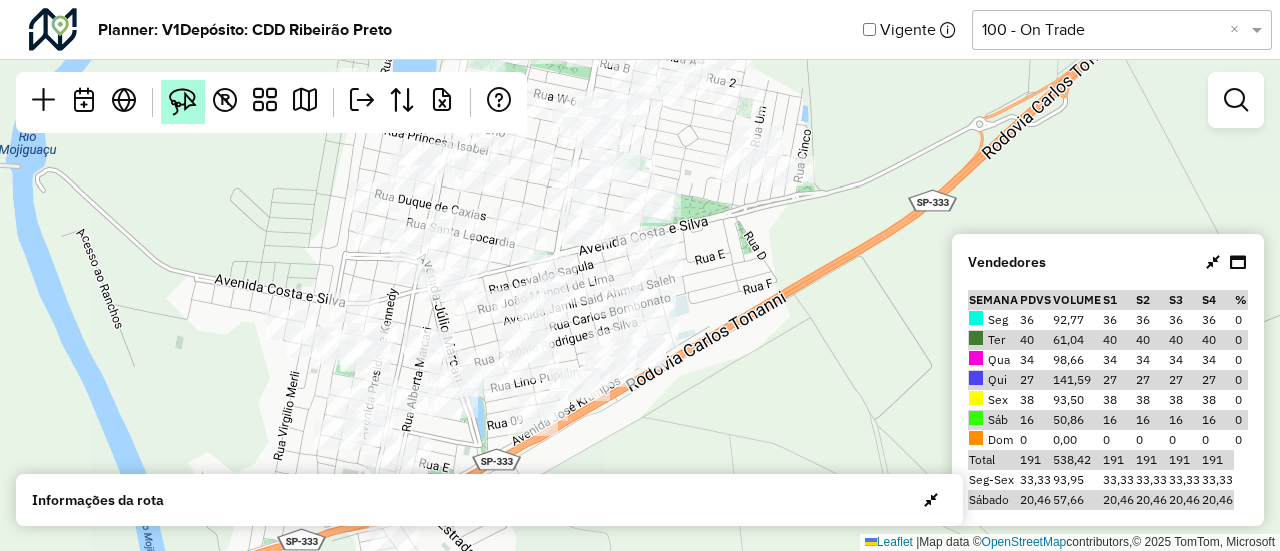 click at bounding box center (183, 102) 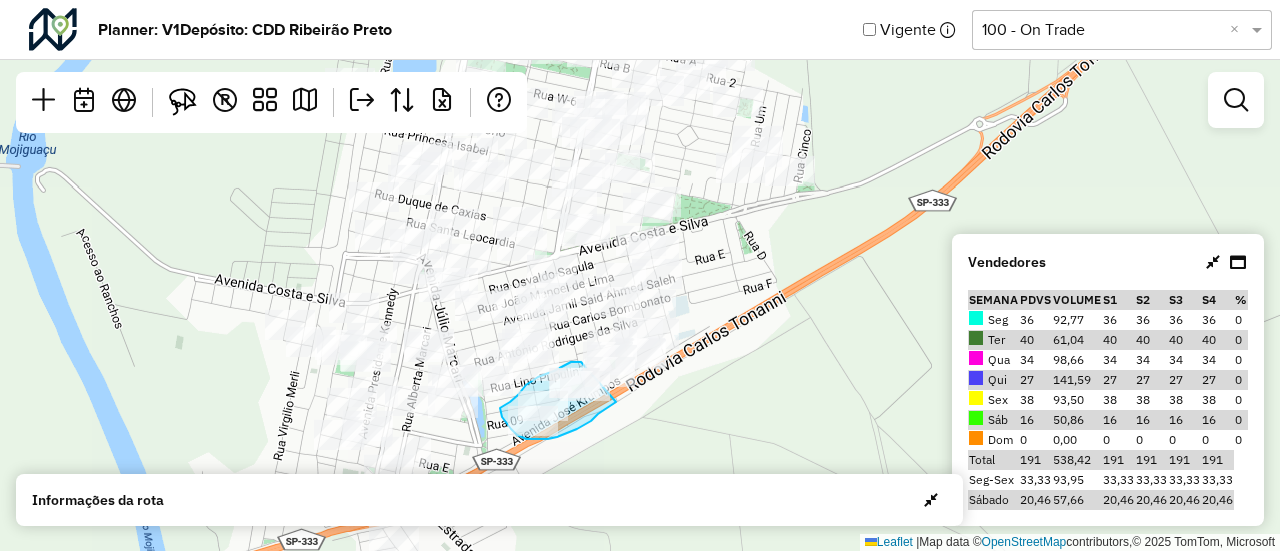 drag, startPoint x: 581, startPoint y: 362, endPoint x: 616, endPoint y: 402, distance: 53.15073 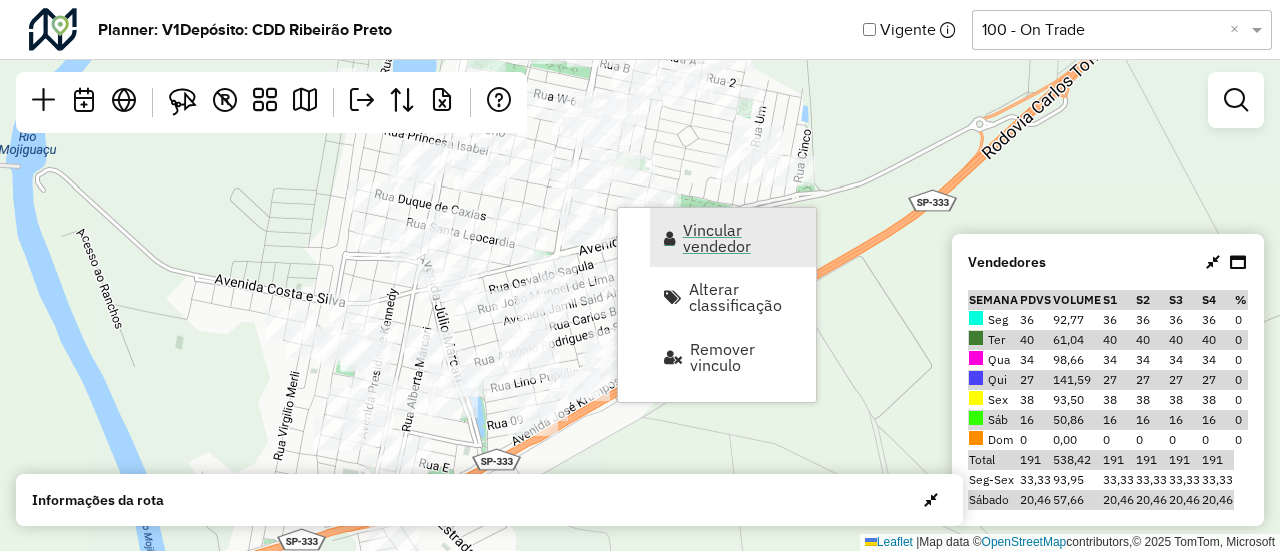 click on "Vincular vendedor" at bounding box center (743, 238) 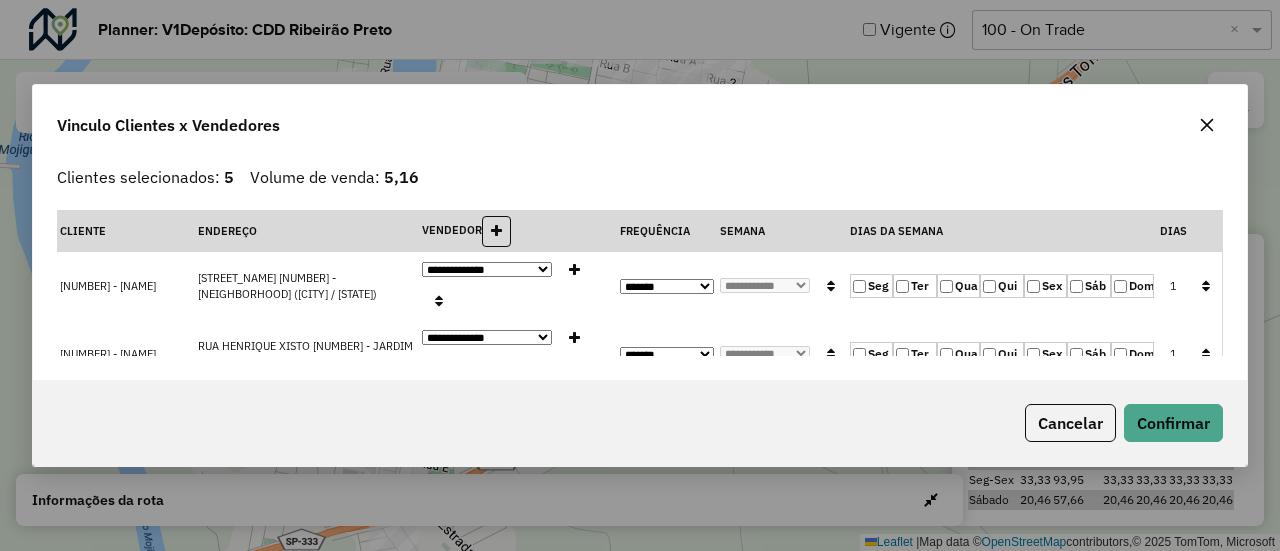 click 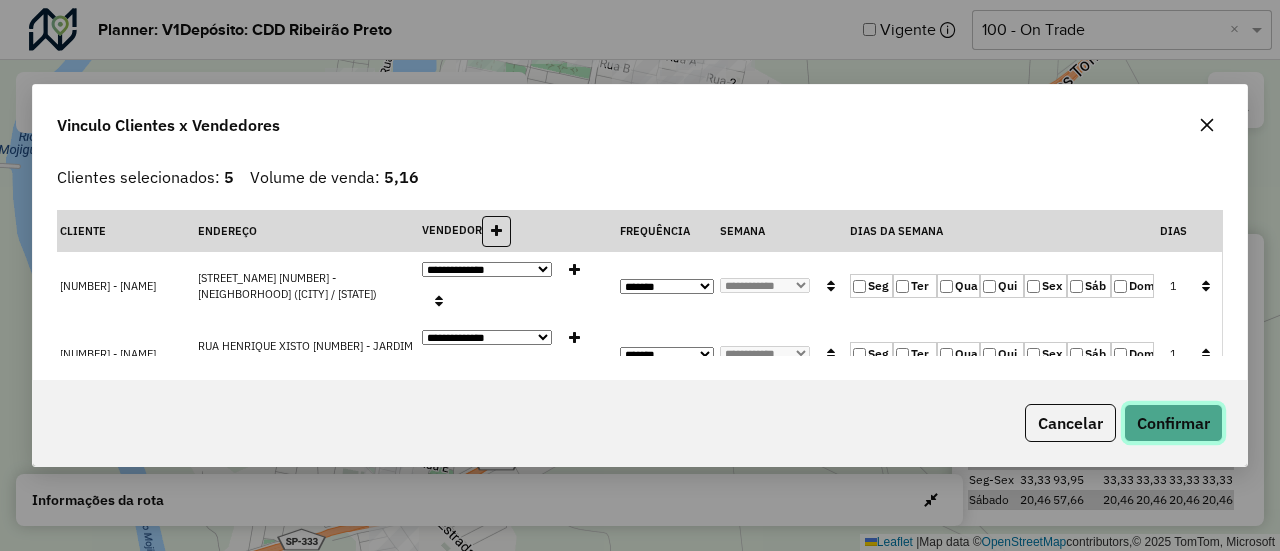click on "Confirmar" 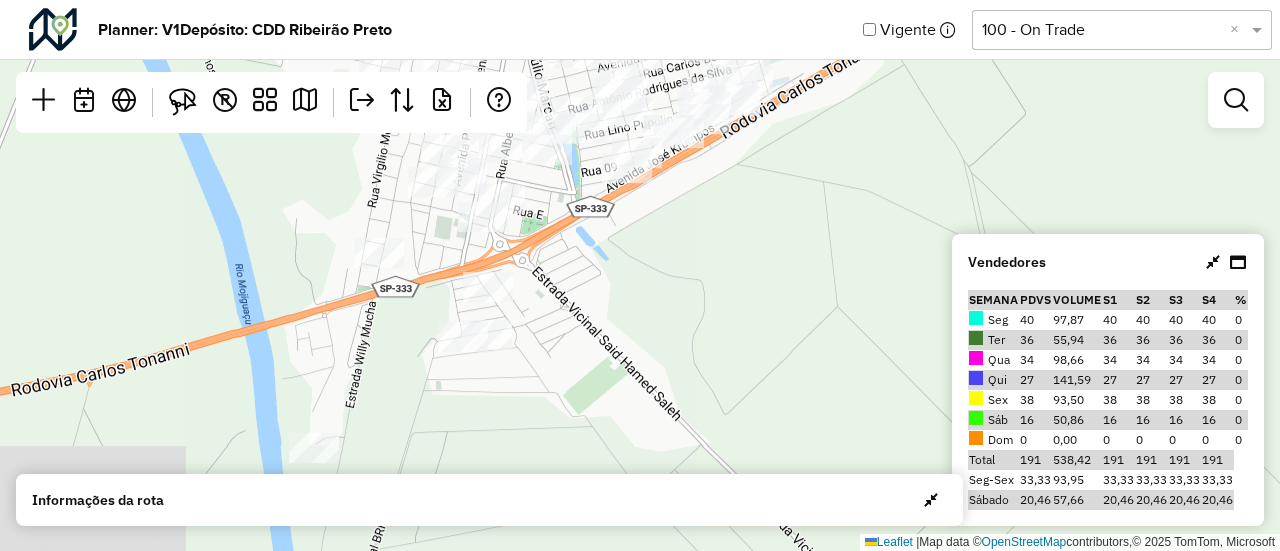 drag, startPoint x: 868, startPoint y: 362, endPoint x: 962, endPoint y: 105, distance: 273.65125 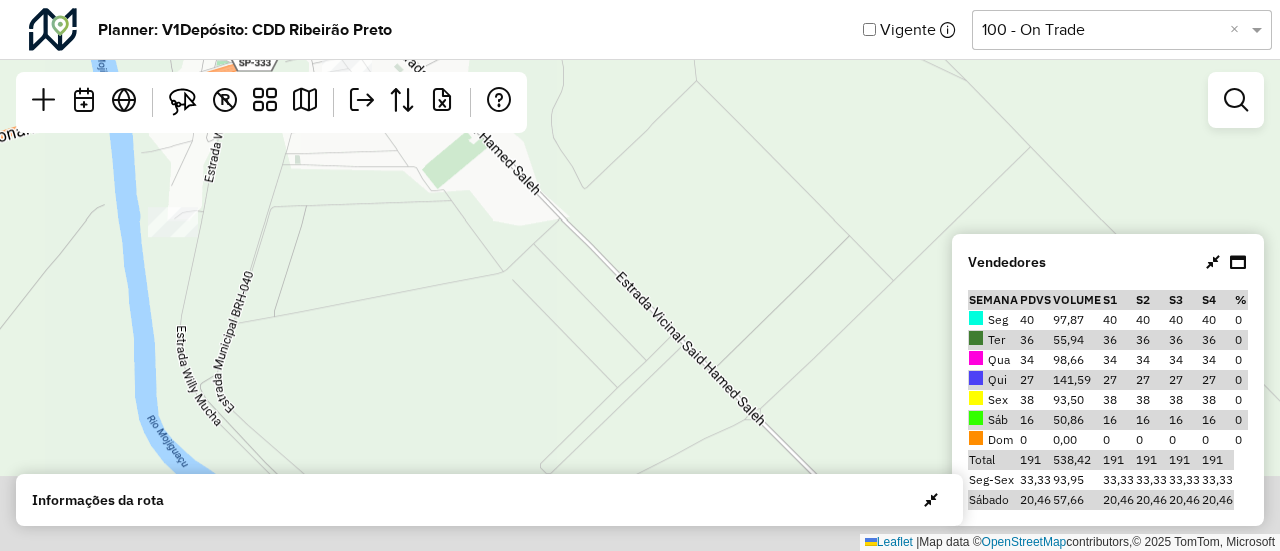 drag, startPoint x: 806, startPoint y: 331, endPoint x: 603, endPoint y: 8, distance: 381.49442 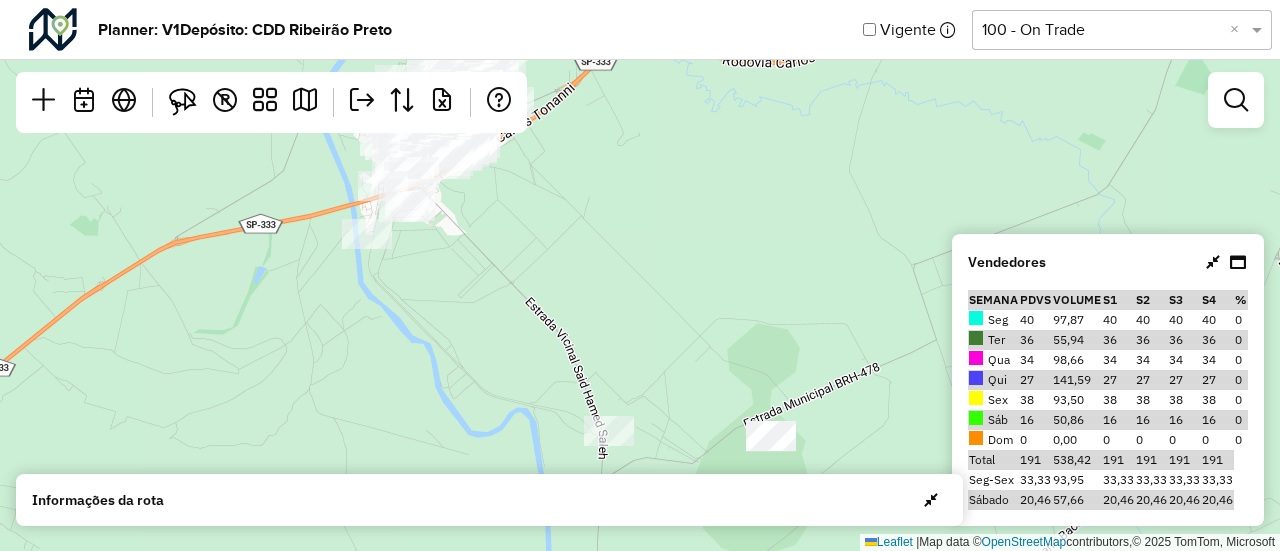 drag, startPoint x: 710, startPoint y: 271, endPoint x: 520, endPoint y: 237, distance: 193.01813 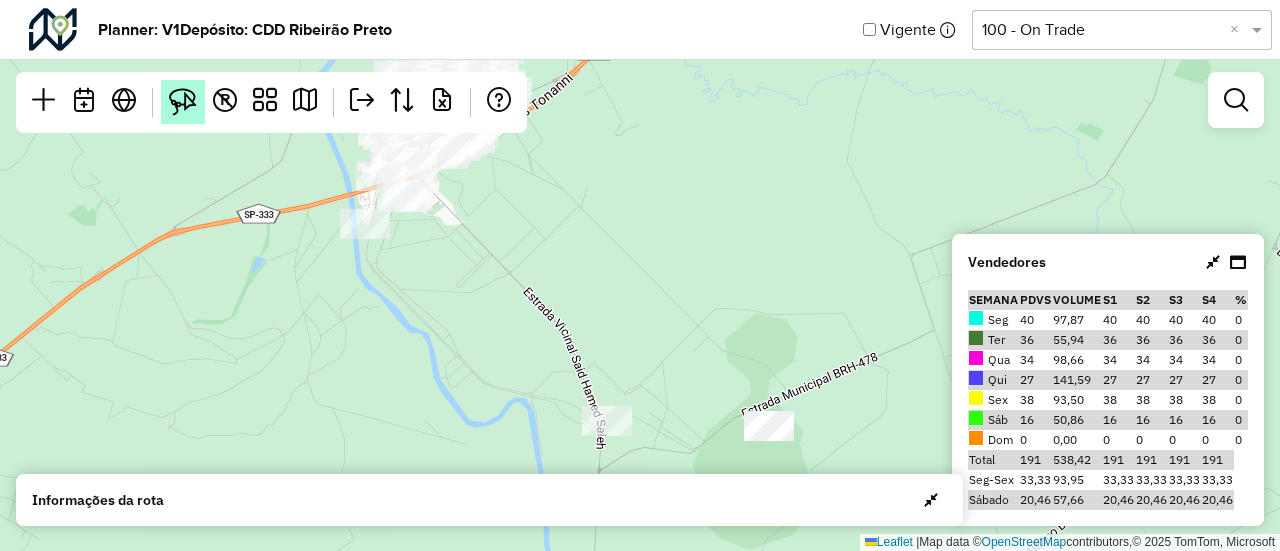 click at bounding box center (183, 102) 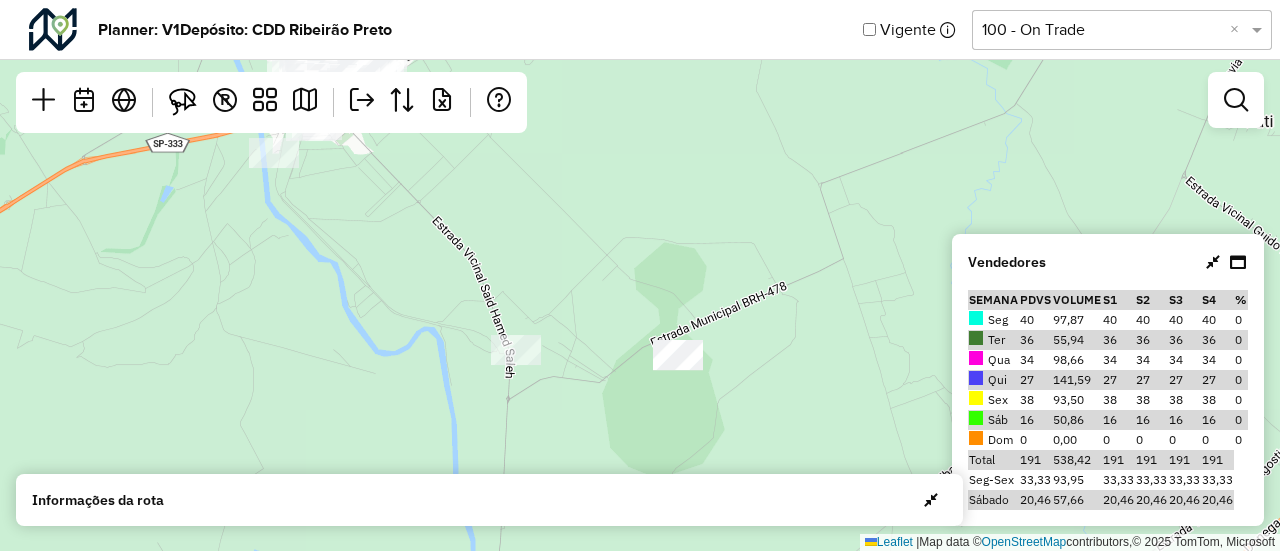 drag, startPoint x: 700, startPoint y: 378, endPoint x: 624, endPoint y: 269, distance: 132.87964 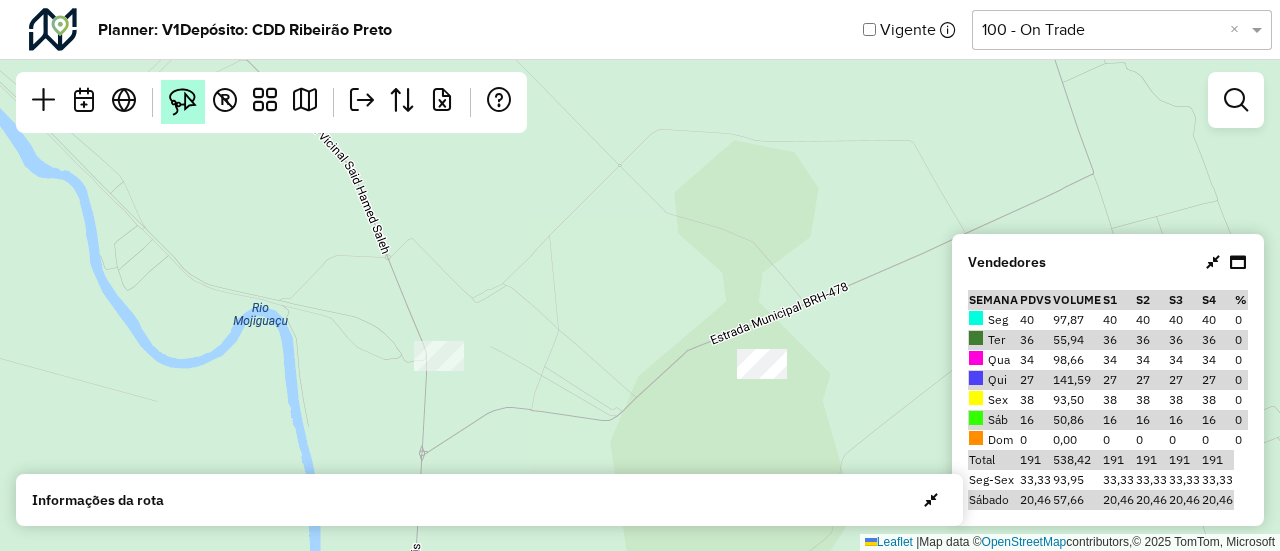 click at bounding box center [183, 102] 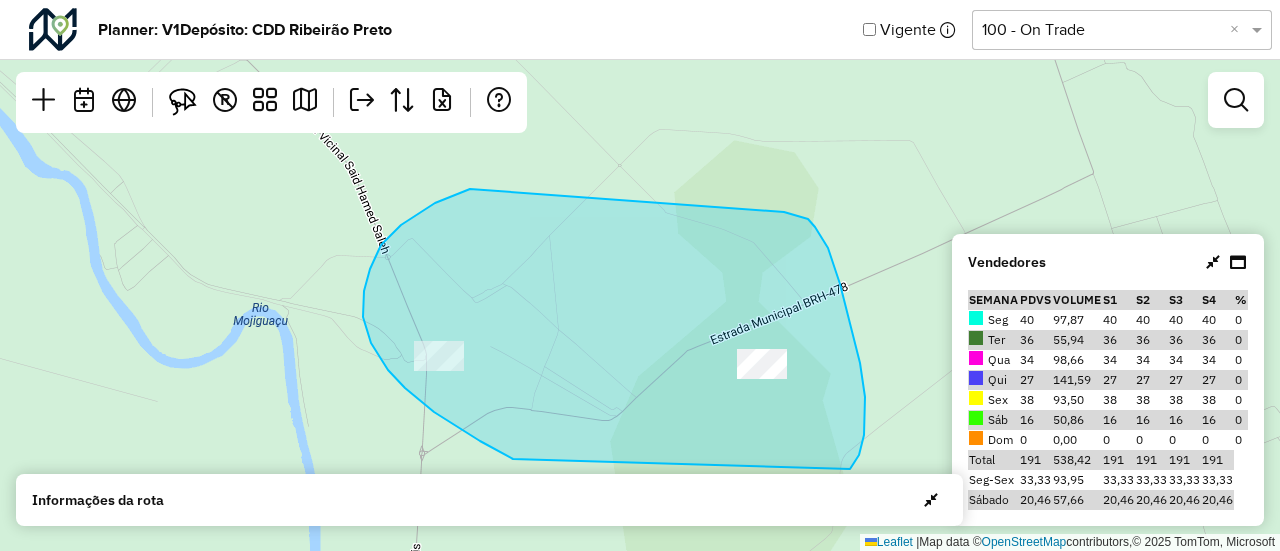 drag, startPoint x: 470, startPoint y: 189, endPoint x: 783, endPoint y: 212, distance: 313.8439 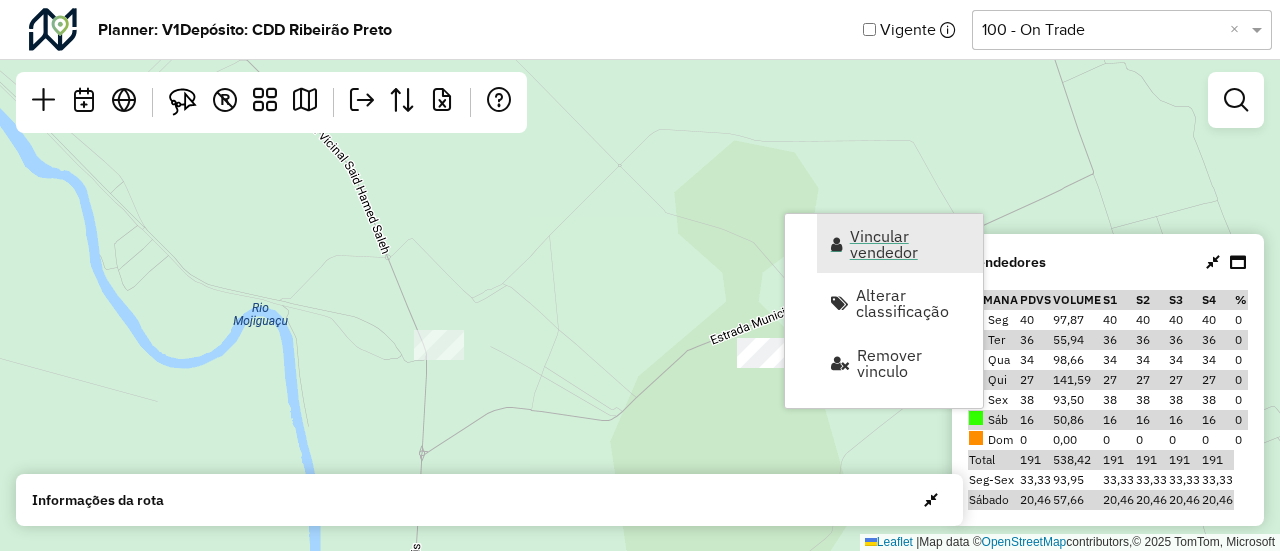 click on "Vincular vendedor" at bounding box center [910, 244] 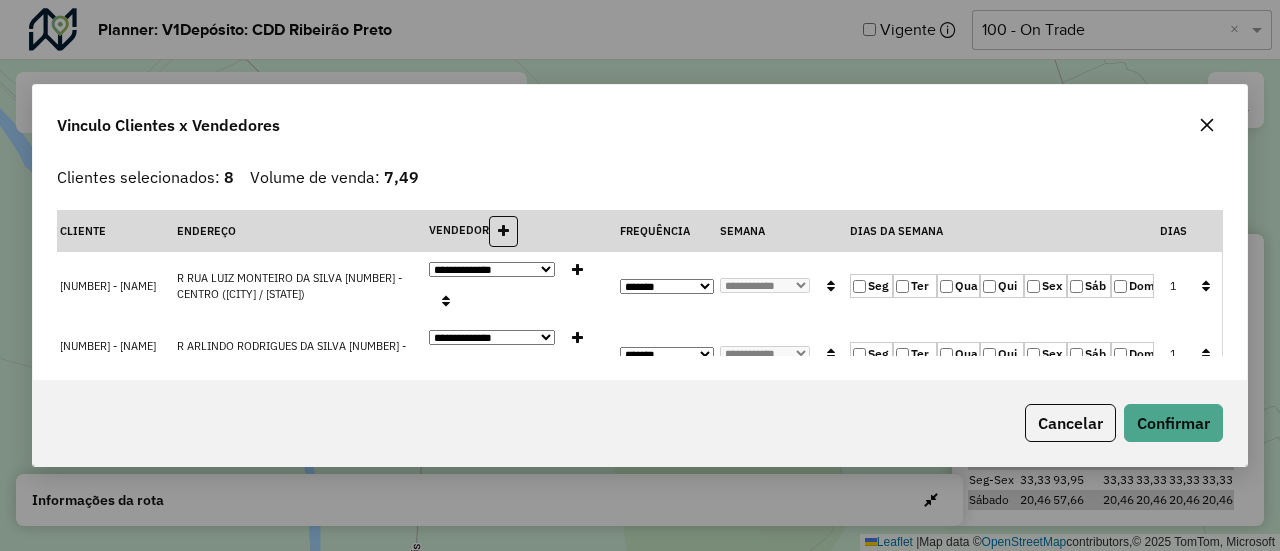 click 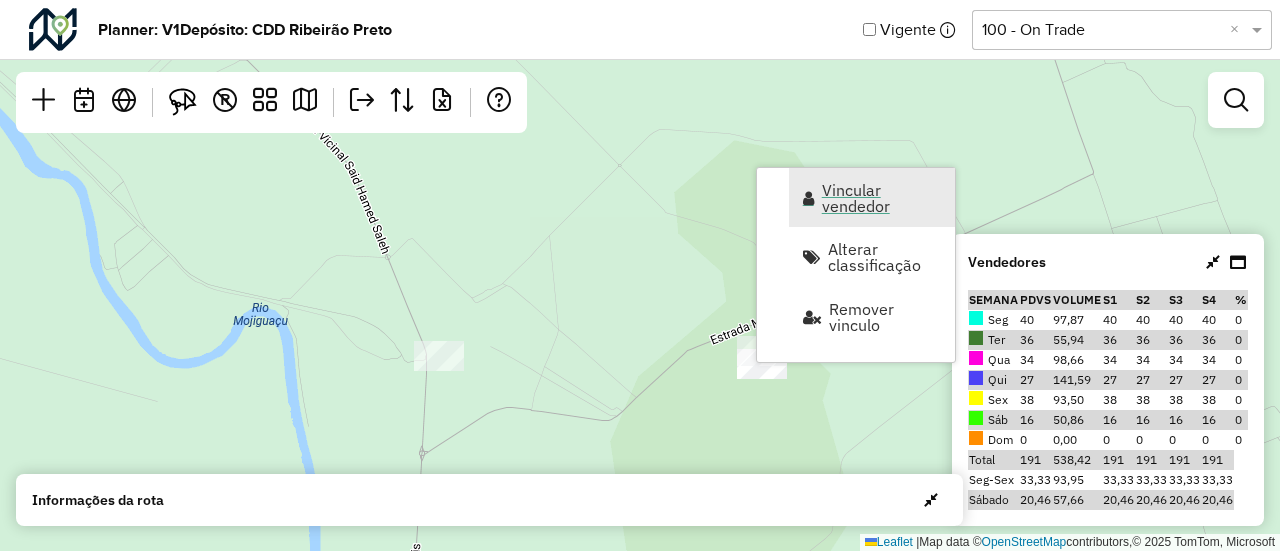 click on "Vincular vendedor" at bounding box center [882, 198] 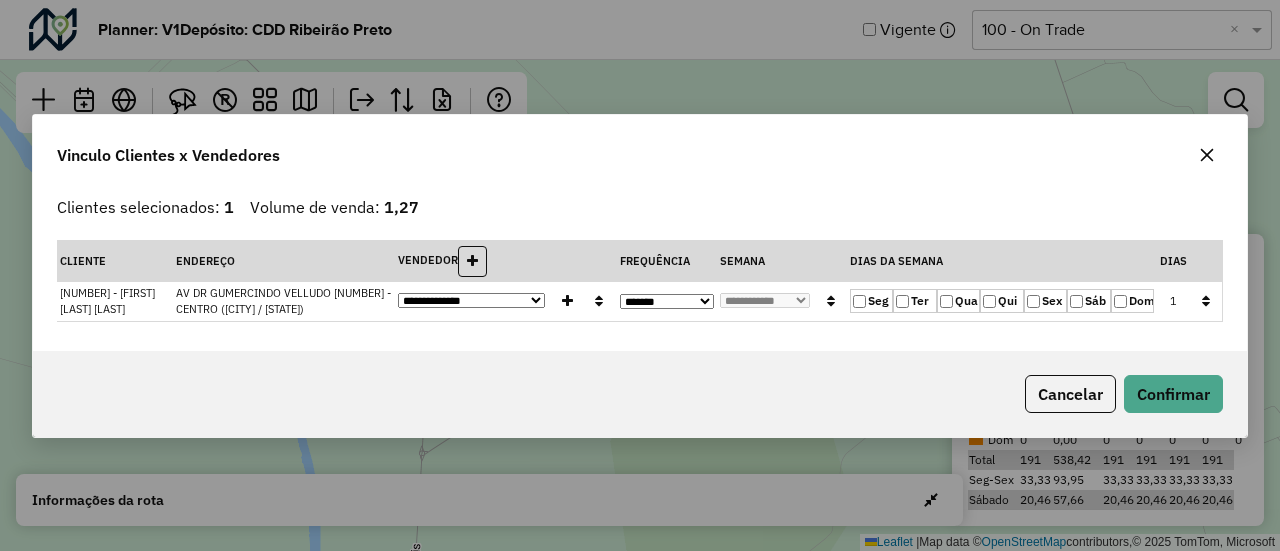 click 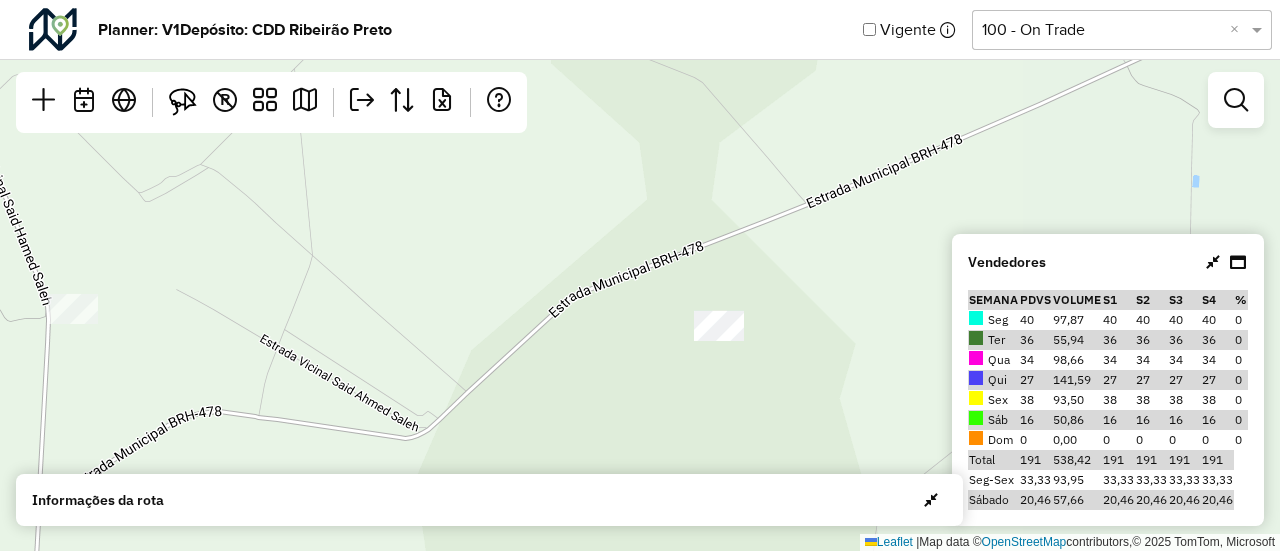 drag, startPoint x: 569, startPoint y: 233, endPoint x: 784, endPoint y: 317, distance: 230.82678 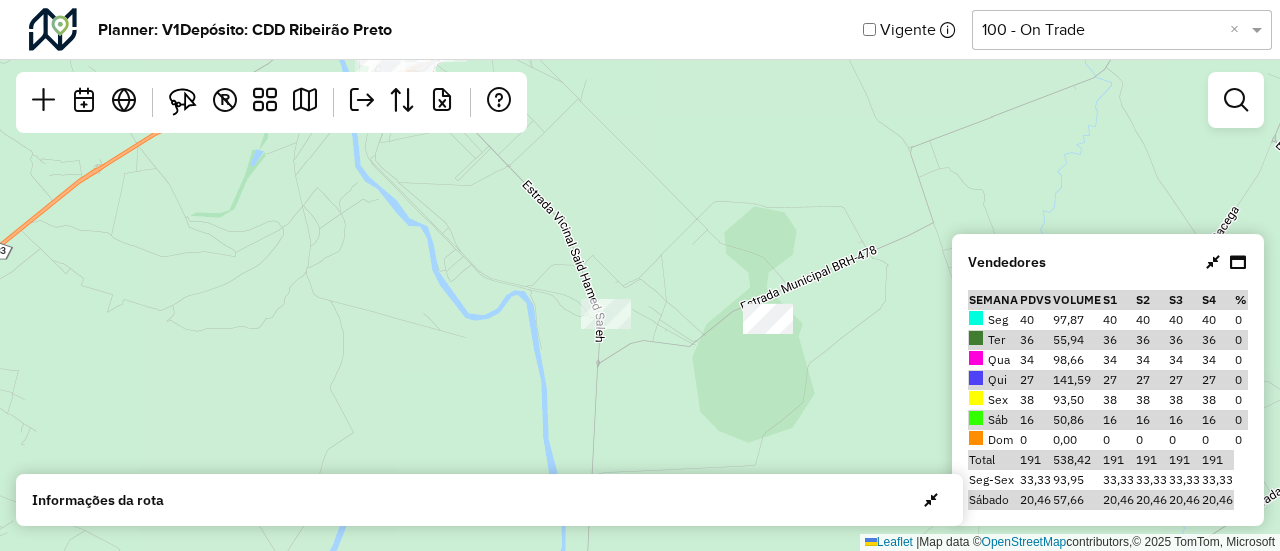 click on "R" at bounding box center (271, 102) 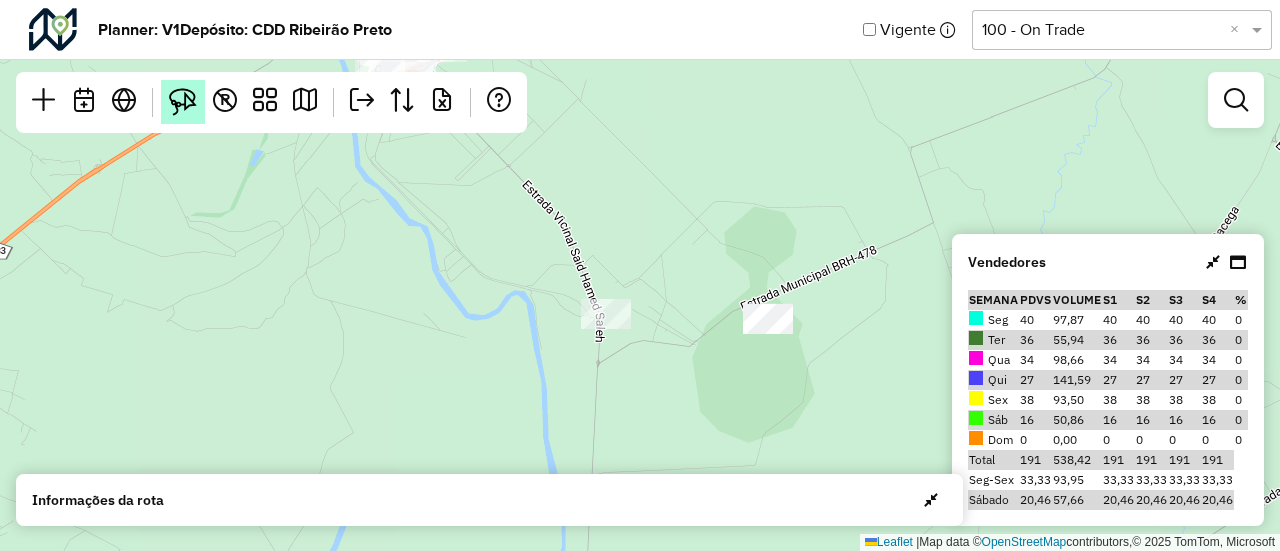 click at bounding box center [183, 102] 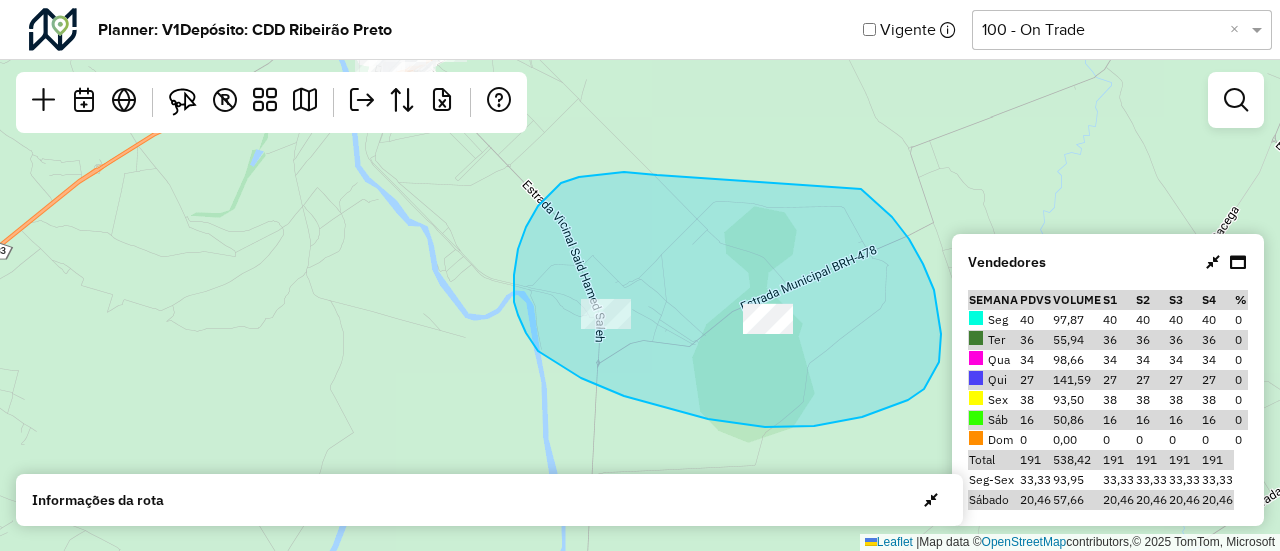 drag, startPoint x: 657, startPoint y: 175, endPoint x: 850, endPoint y: 183, distance: 193.16573 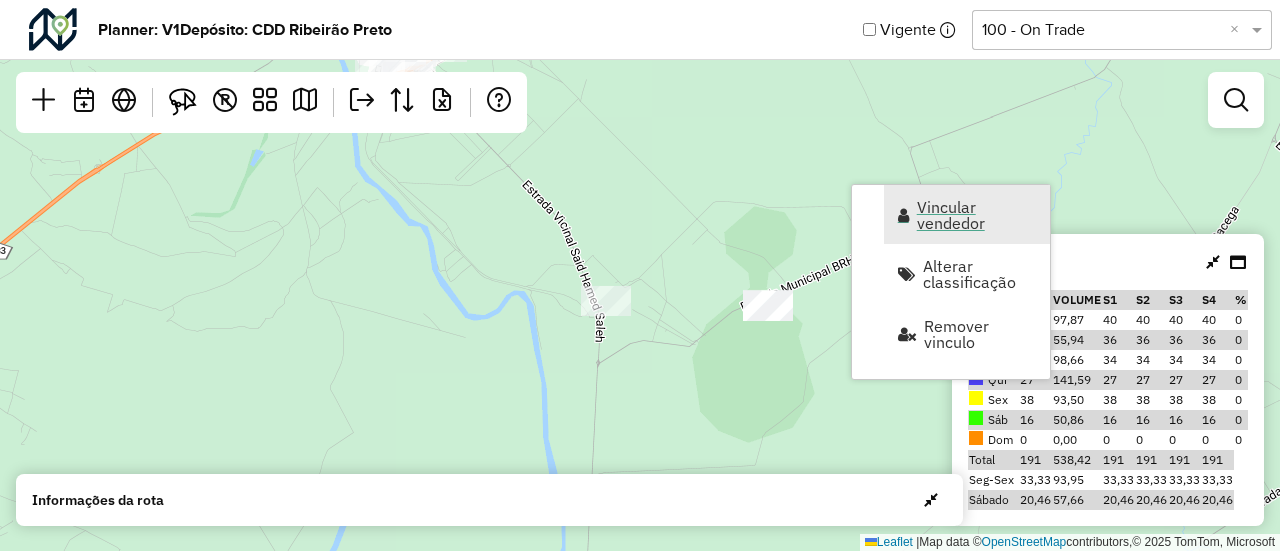 click on "Vincular vendedor" at bounding box center [977, 215] 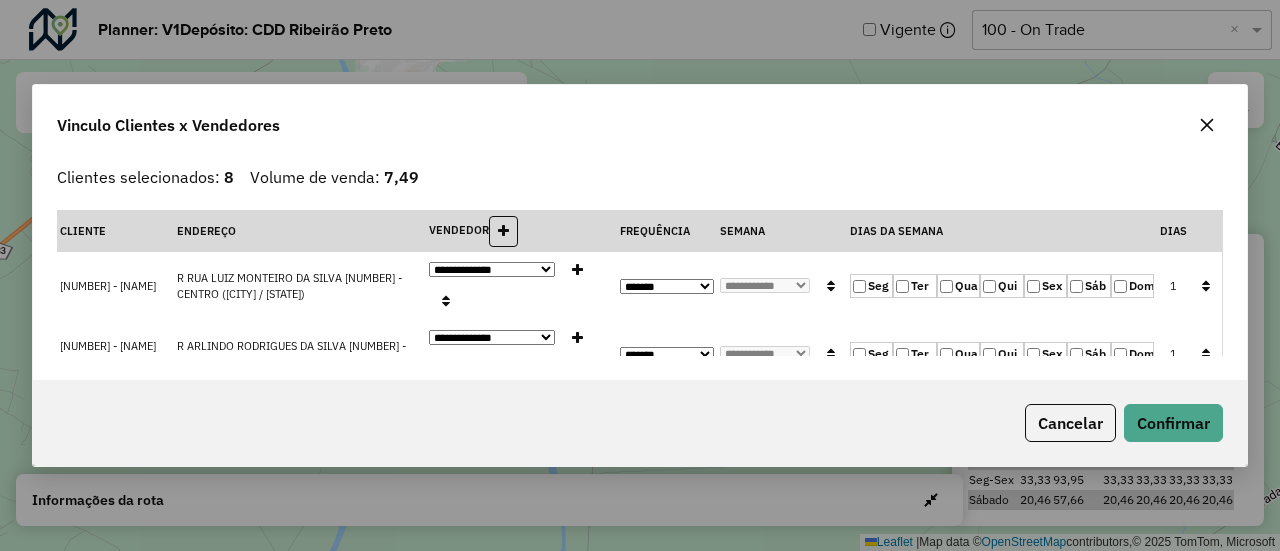 click 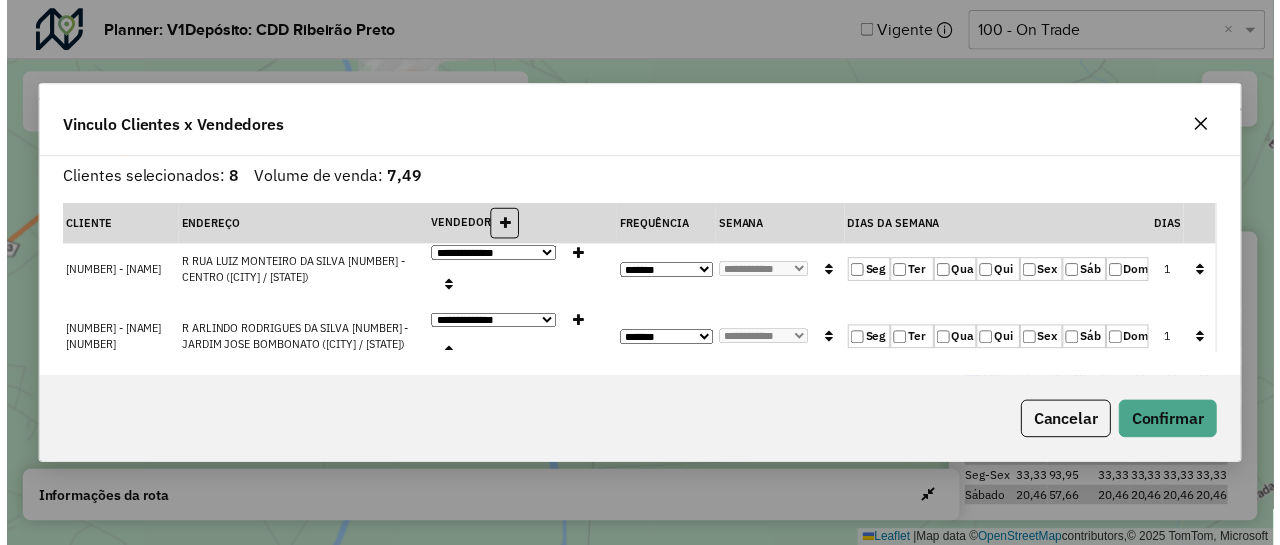 scroll, scrollTop: 0, scrollLeft: 0, axis: both 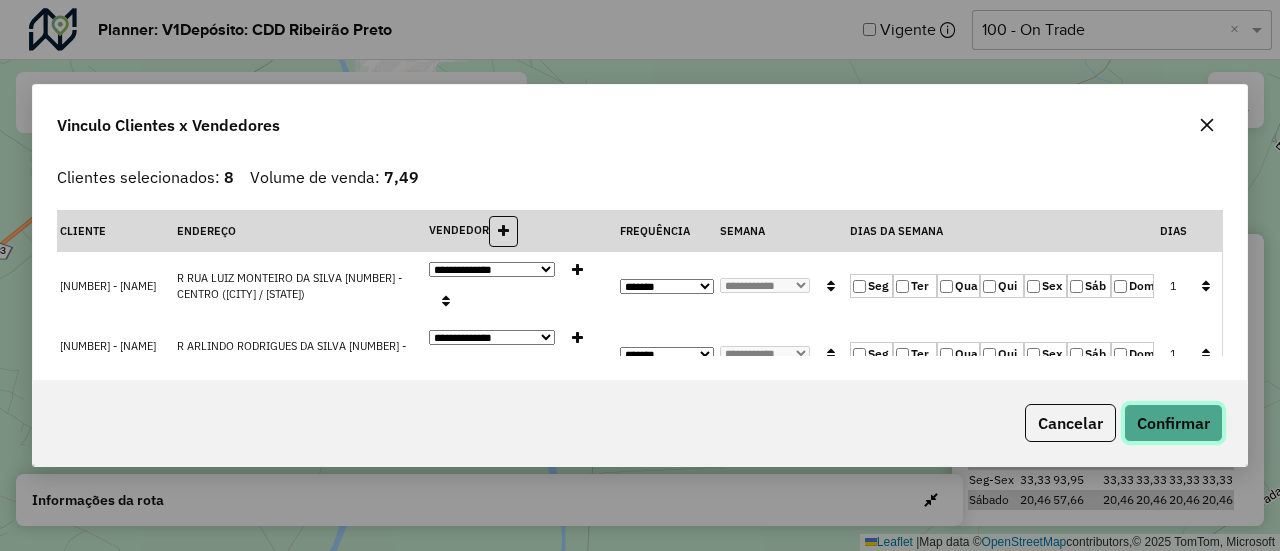 click on "Confirmar" 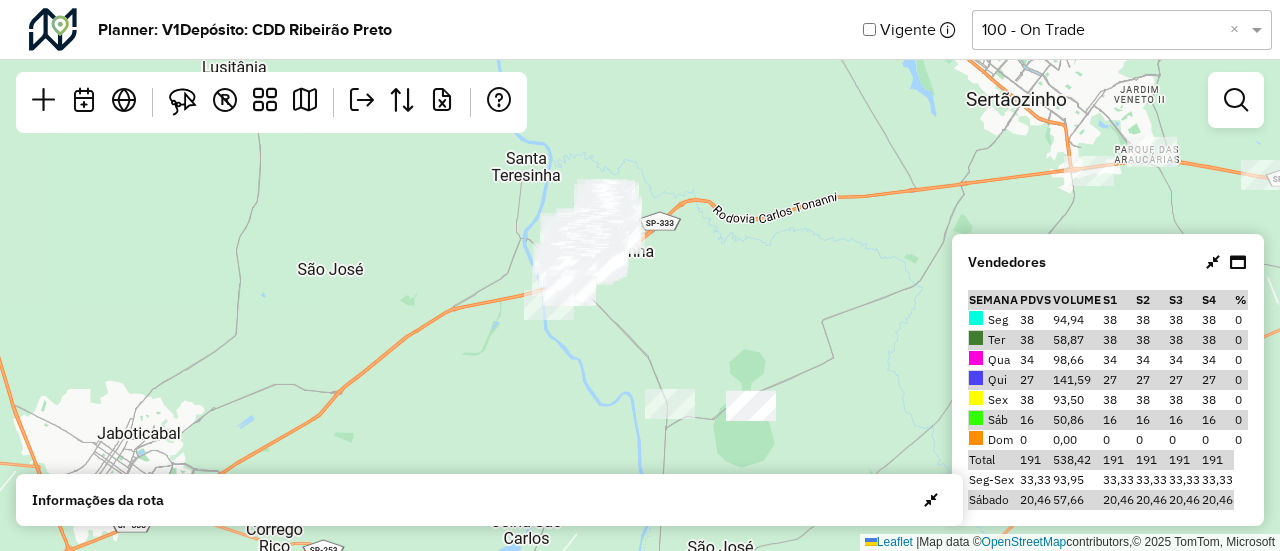 drag, startPoint x: 728, startPoint y: 254, endPoint x: 736, endPoint y: 327, distance: 73.43705 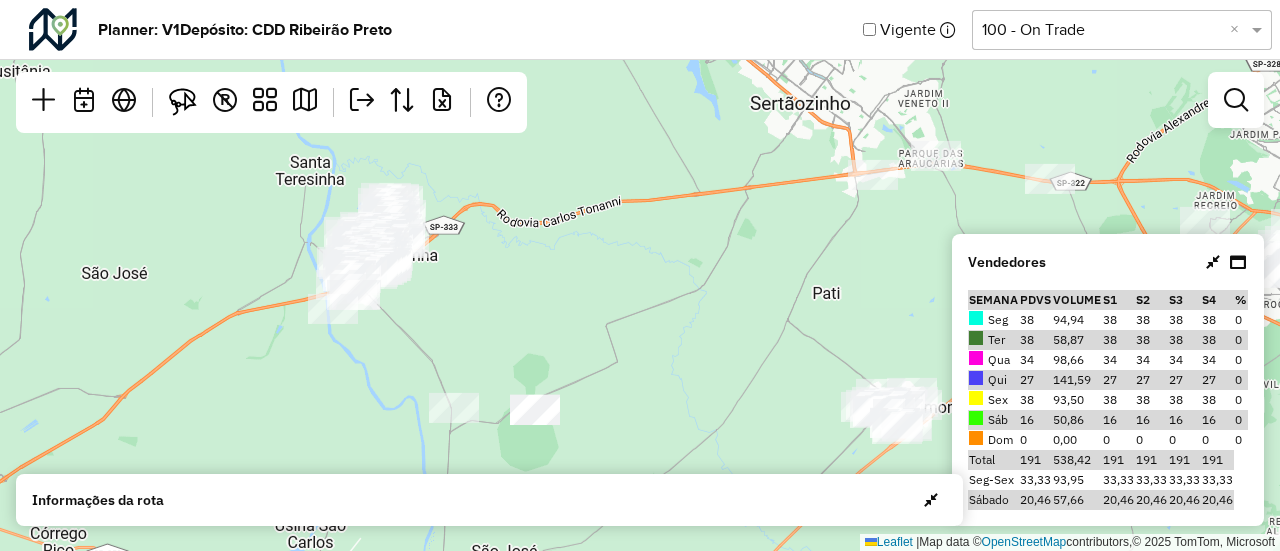drag, startPoint x: 806, startPoint y: 281, endPoint x: 514, endPoint y: 299, distance: 292.55426 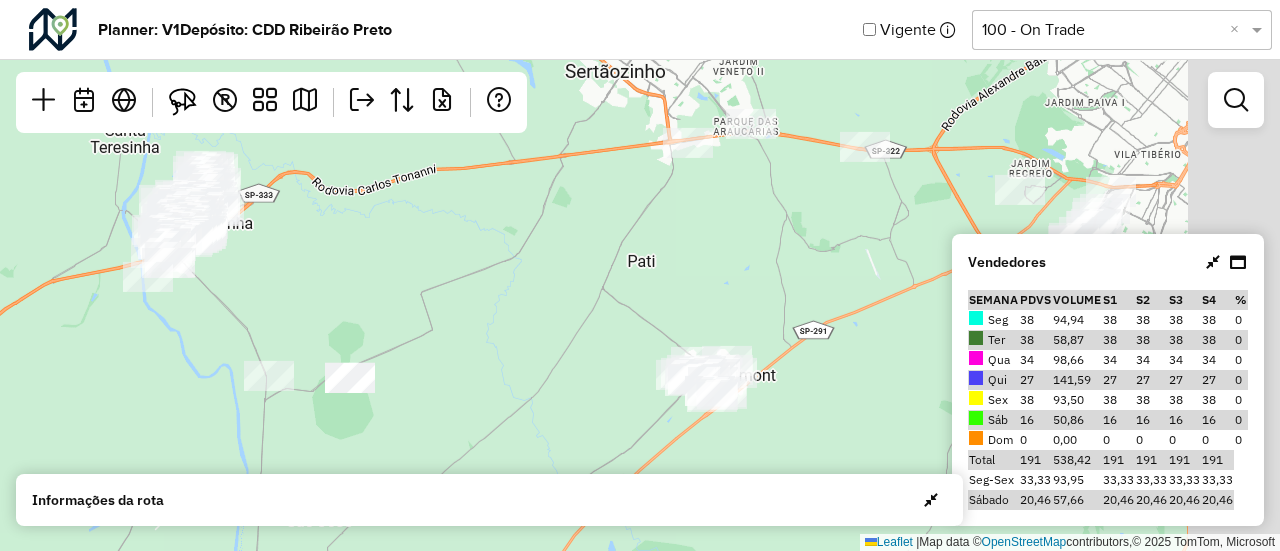 drag, startPoint x: 779, startPoint y: 393, endPoint x: 648, endPoint y: 345, distance: 139.51703 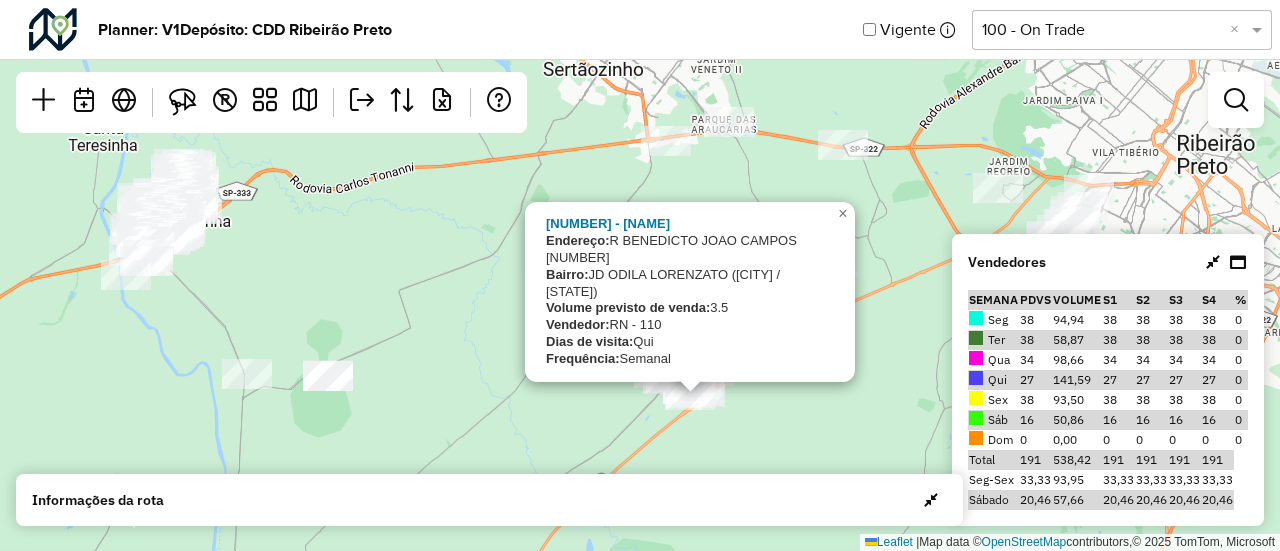 click on "17129824 - [NAME]
Endereço:  R   [STREET_NAME]         [NUMBER]
Bairro:  [NEIGHBORHOOD] ([CITY] / [STATE])
Volume previsto de venda:  3.5
Vendedor:  RN - 110
Dias de visita:  Qui
Frequência:  Semanal
×  Leaflet   |  Map data ©  OpenStreetMap  contributors,© 2025 TomTom, Microsoft" 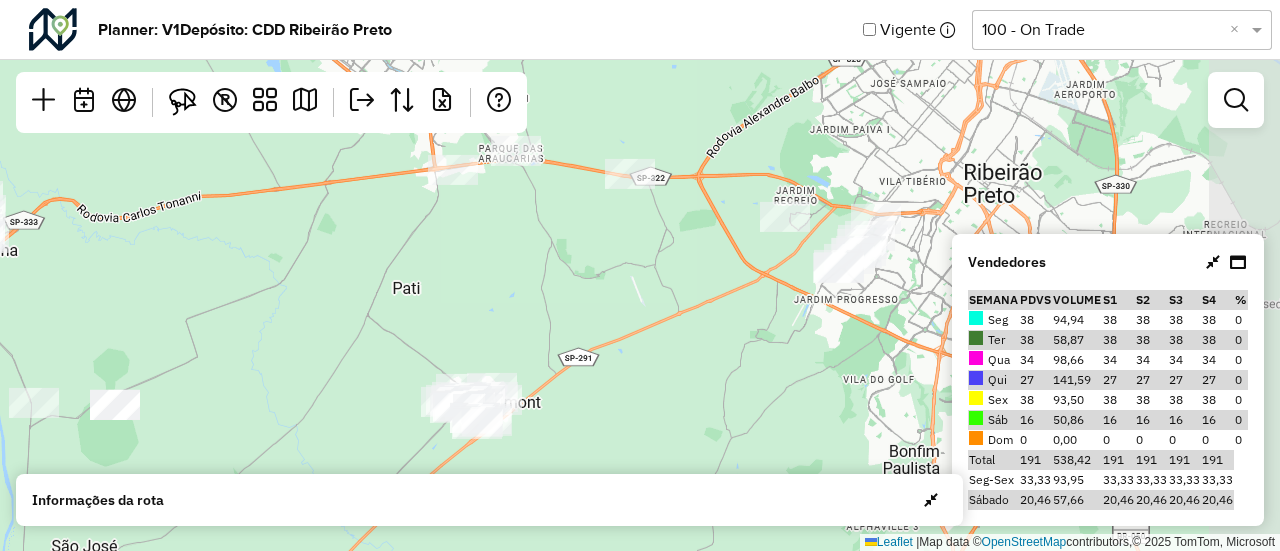drag, startPoint x: 769, startPoint y: 352, endPoint x: 555, endPoint y: 379, distance: 215.69655 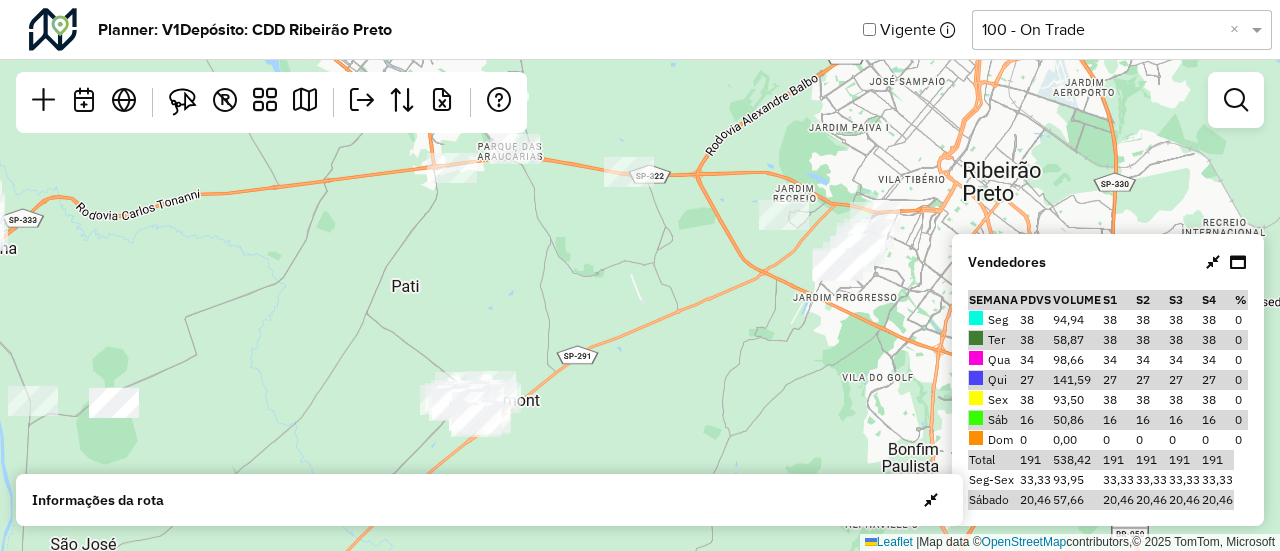 click on "S3" at bounding box center (1184, 300) 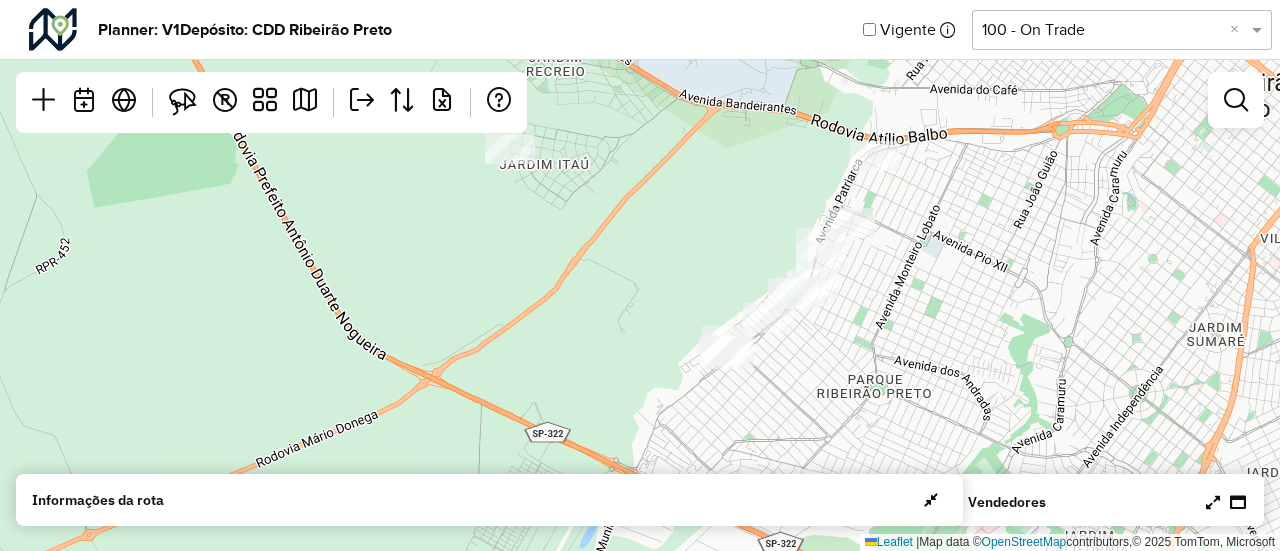 drag, startPoint x: 855, startPoint y: 295, endPoint x: 986, endPoint y: 234, distance: 144.50606 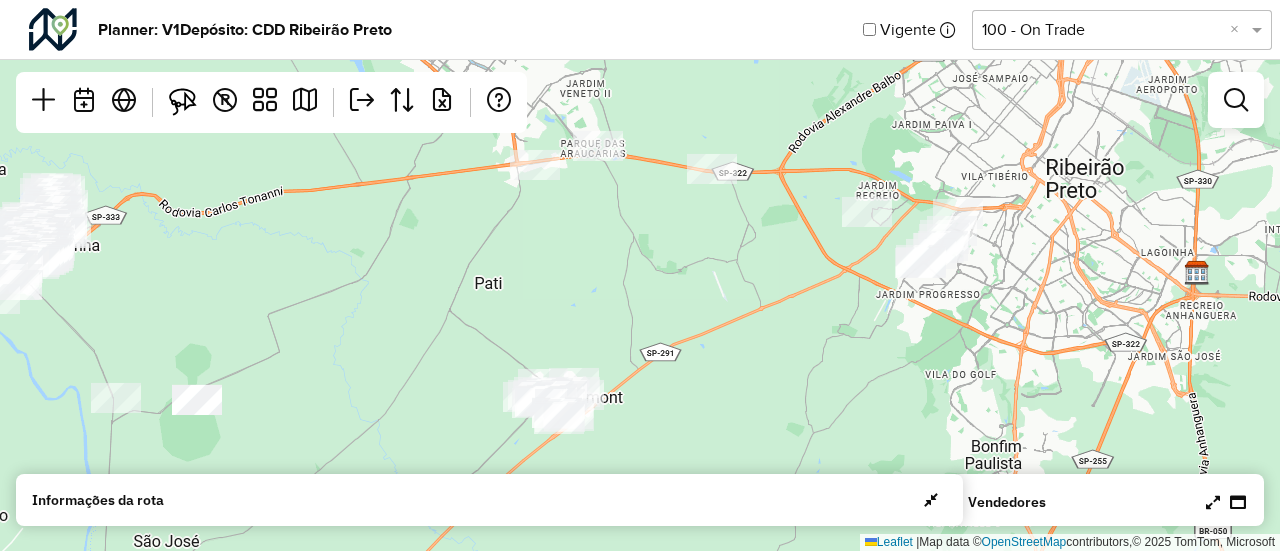click at bounding box center (1213, 502) 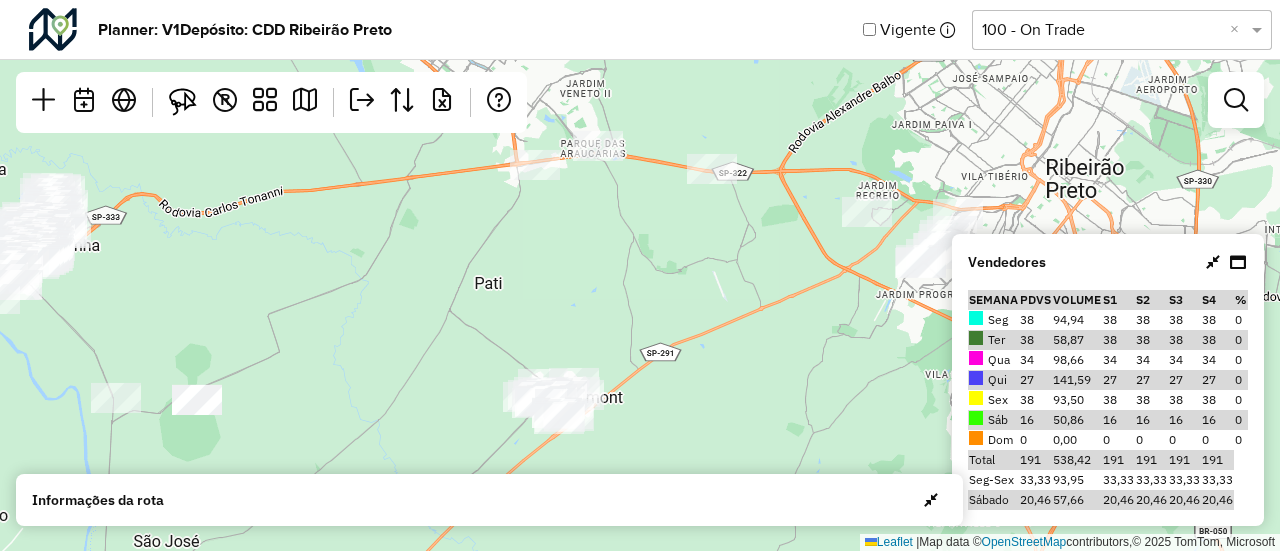 click at bounding box center (1213, 262) 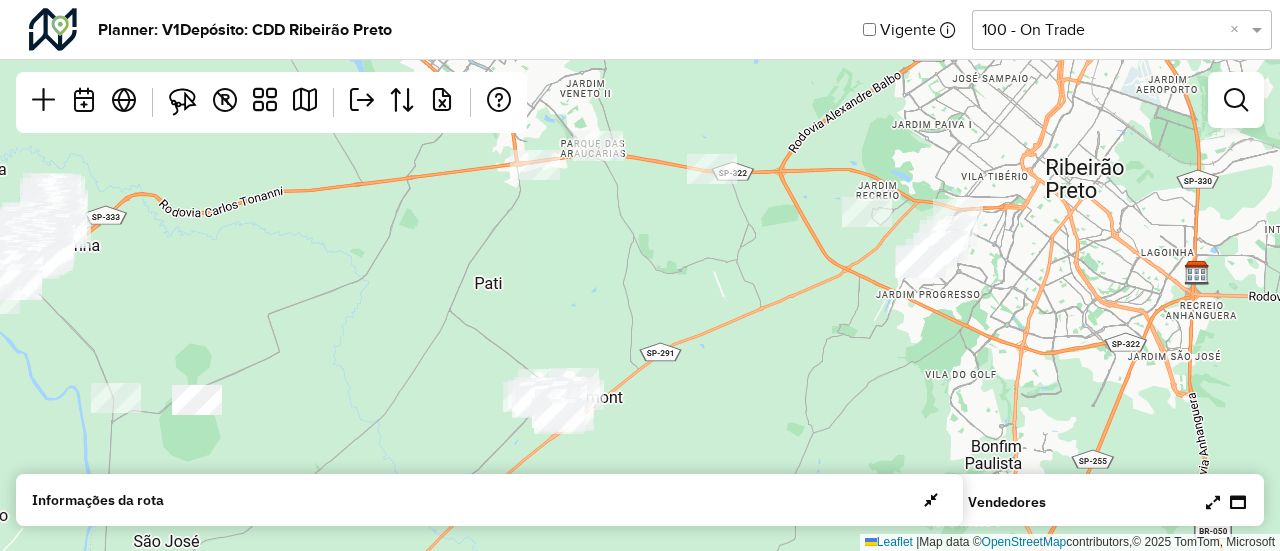 click on "Leaflet   |  Map data ©  OpenStreetMap  contributors,© 2025 TomTom, Microsoft" 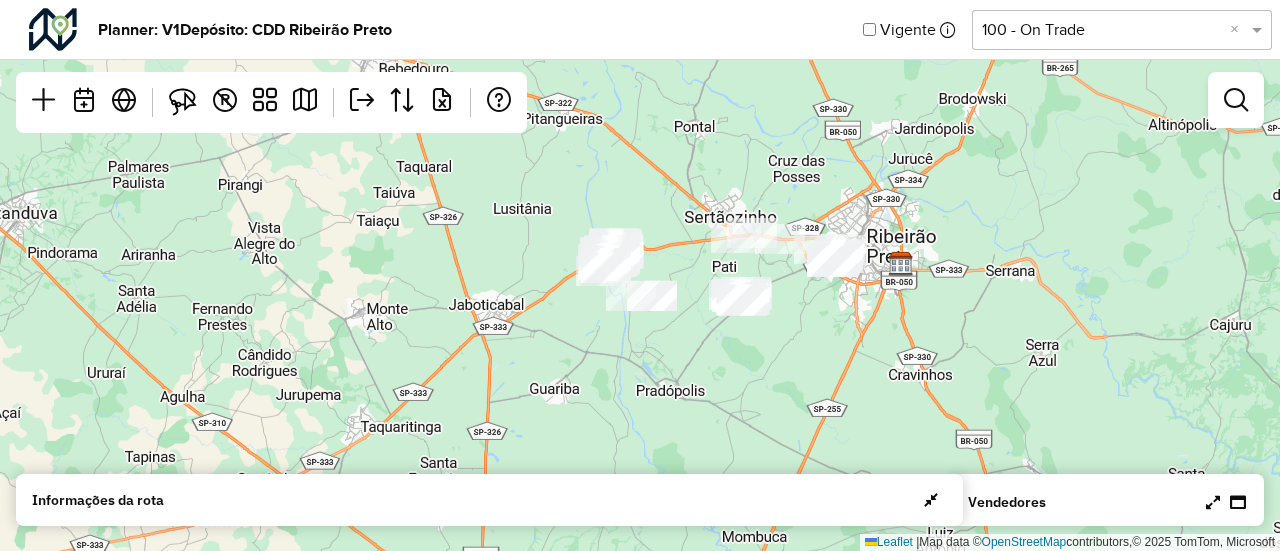 click at bounding box center (1213, 502) 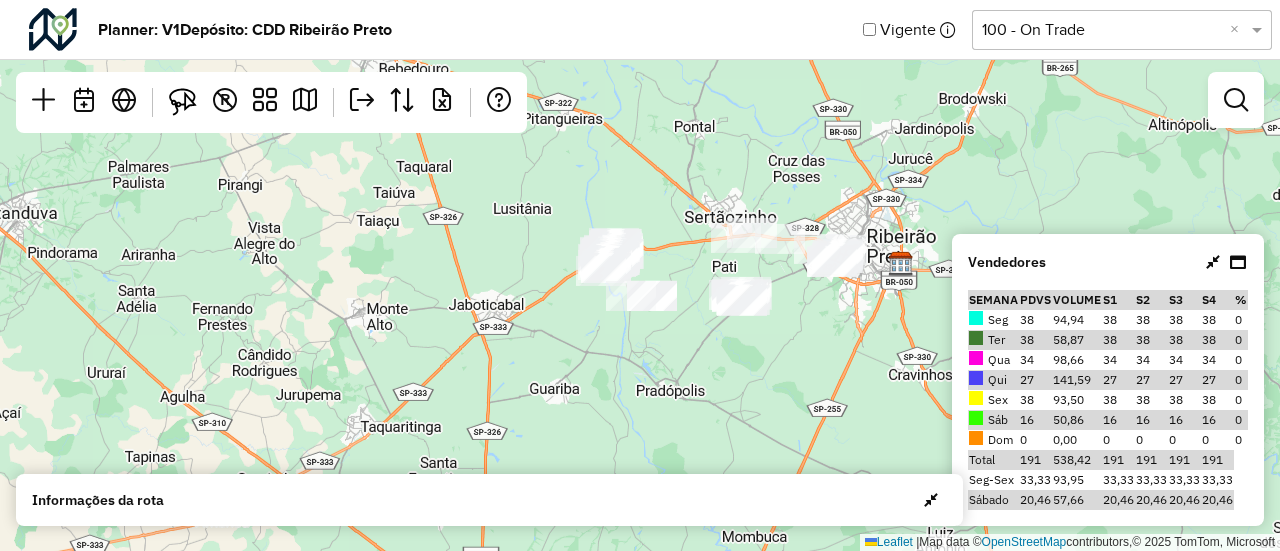 click on "Leaflet   |  Map data ©  OpenStreetMap  contributors,© 2025 TomTom, Microsoft" 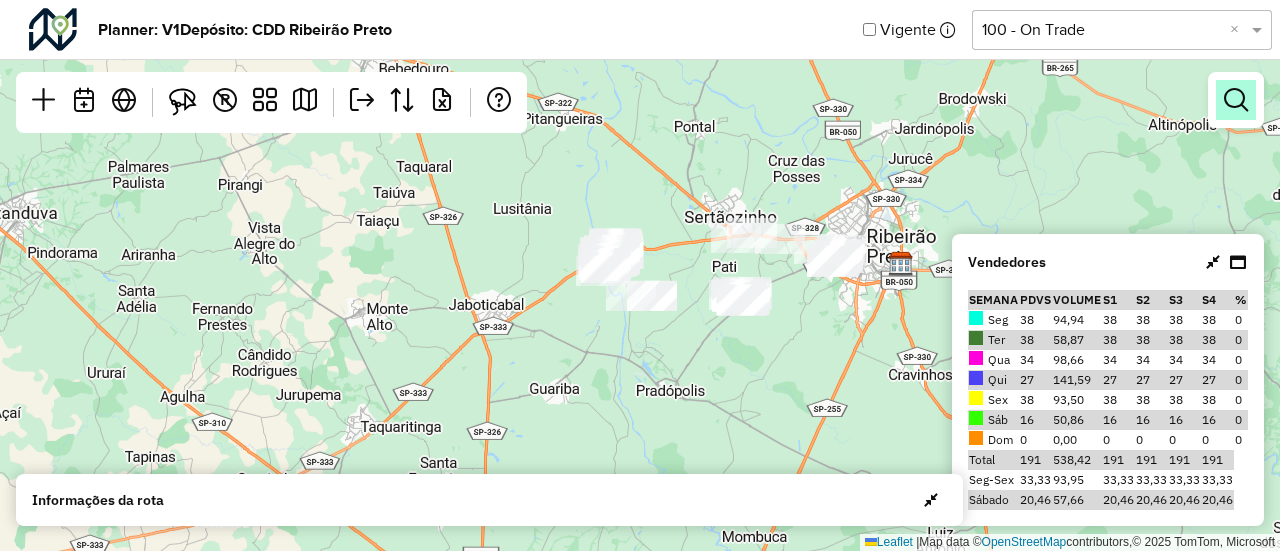 click at bounding box center [1236, 100] 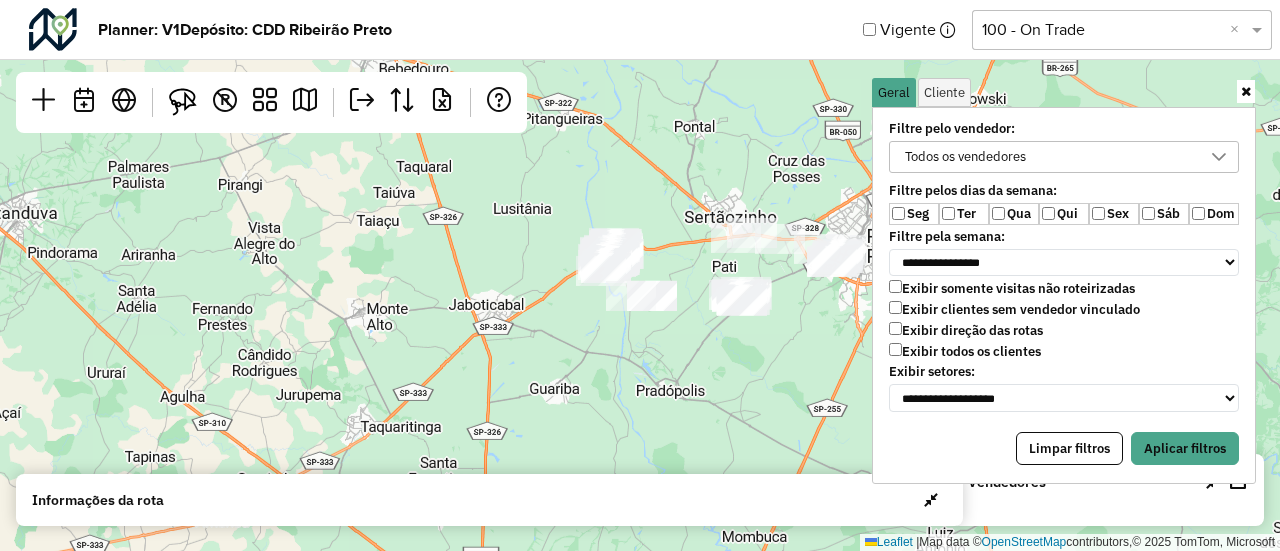 click on "Qua" at bounding box center [1014, 214] 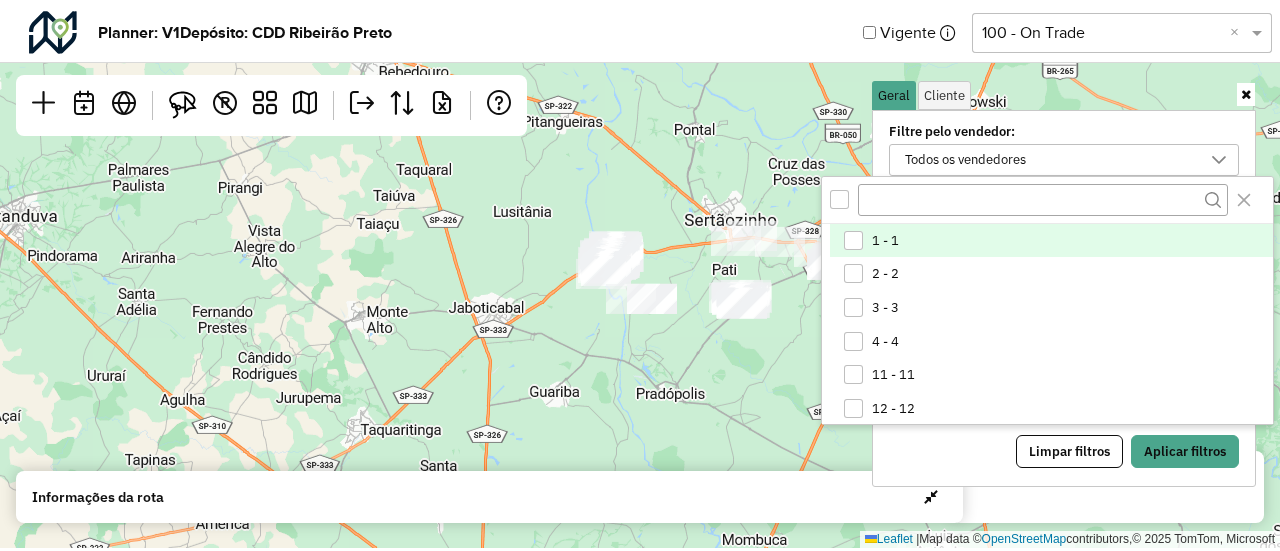 scroll, scrollTop: 10, scrollLeft: 74, axis: both 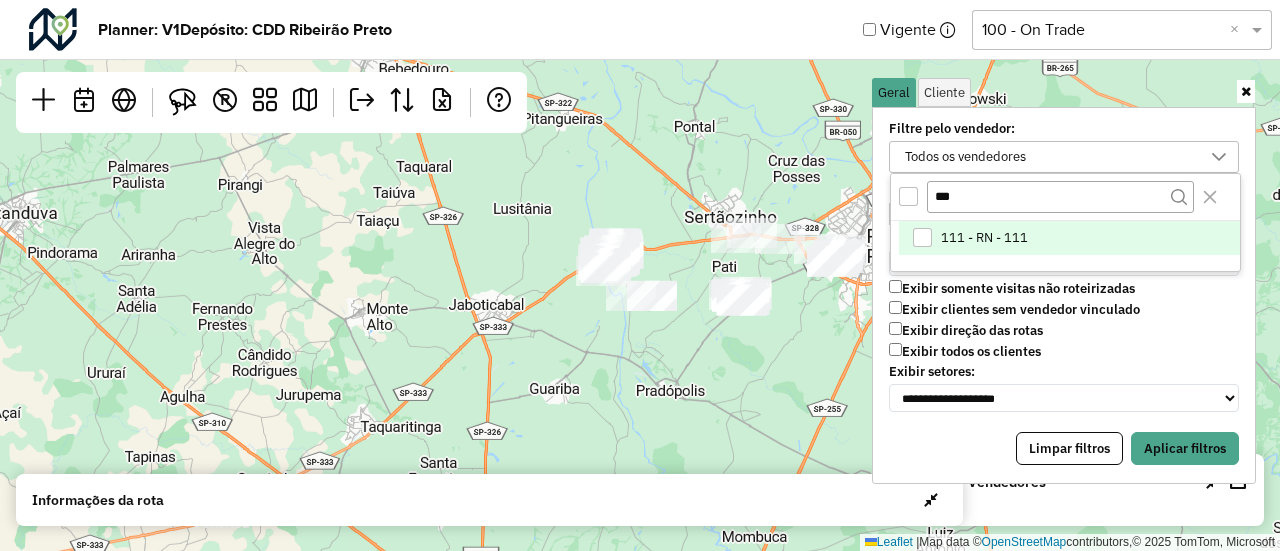 click on "111 - RN - 111" at bounding box center (1069, 238) 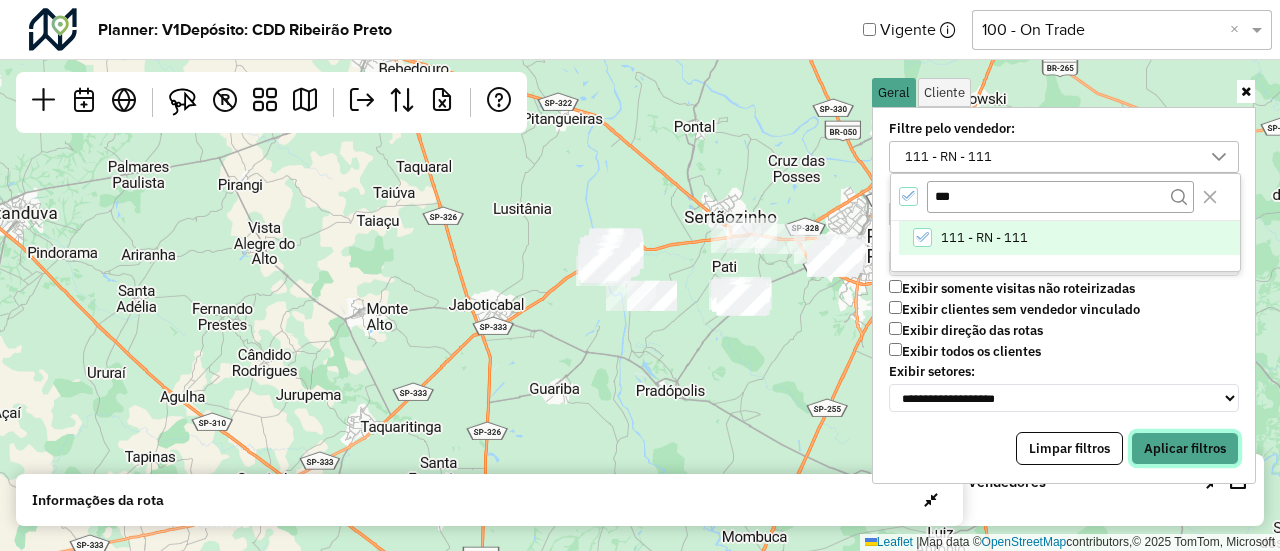 click on "Aplicar filtros" at bounding box center (1185, 449) 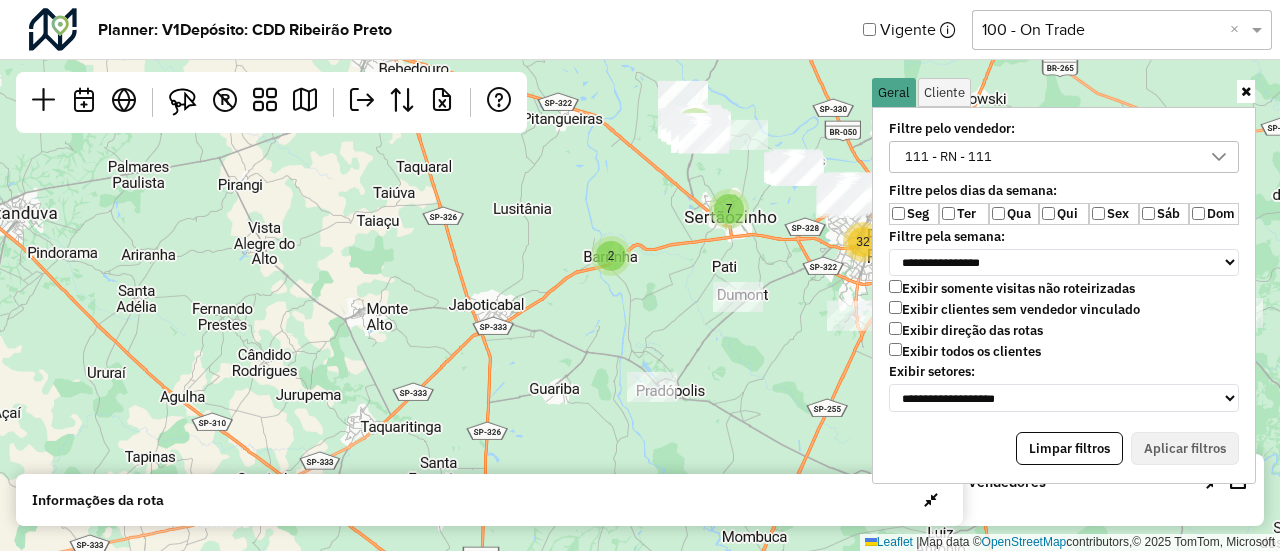 click on "Exibir clientes sem vendedor vinculado" at bounding box center (1014, 309) 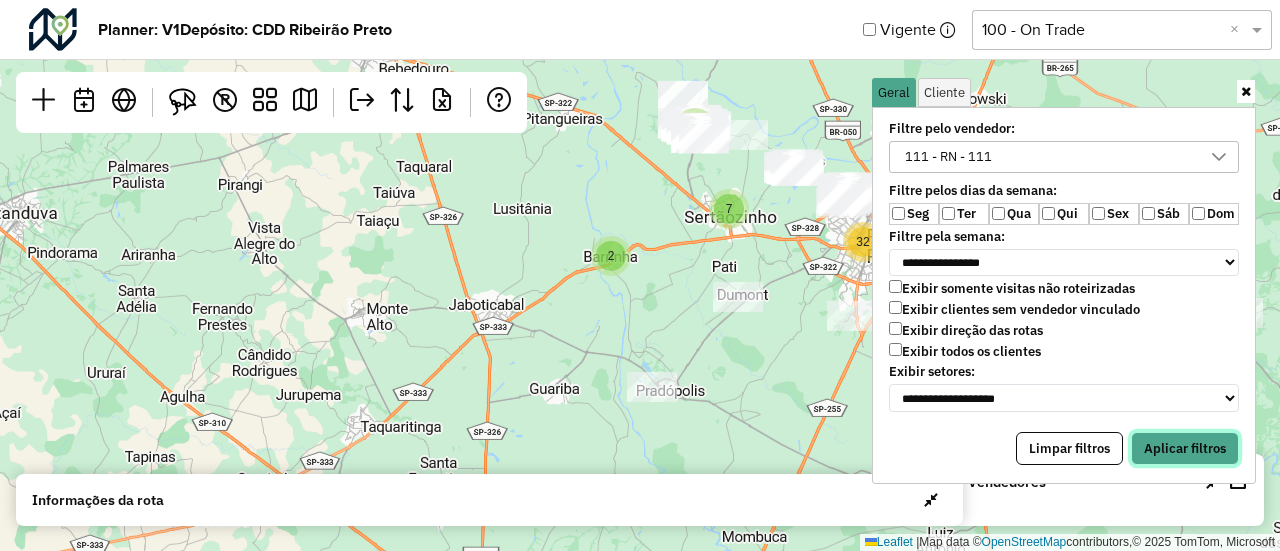 click on "Aplicar filtros" at bounding box center (1185, 449) 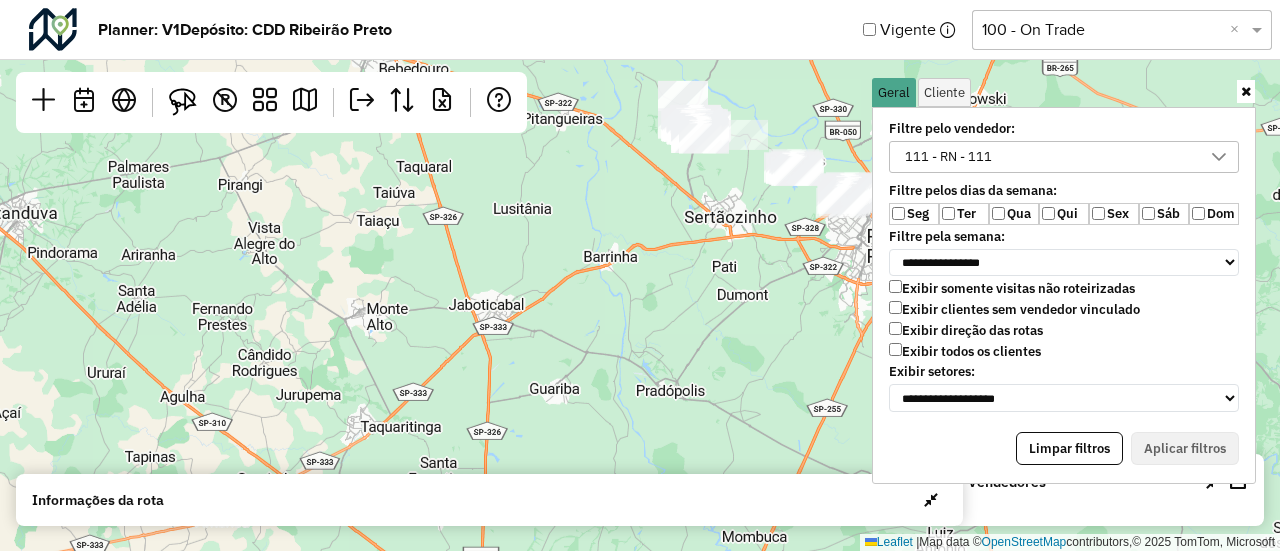 click on "Geral Cliente" at bounding box center (1064, 92) 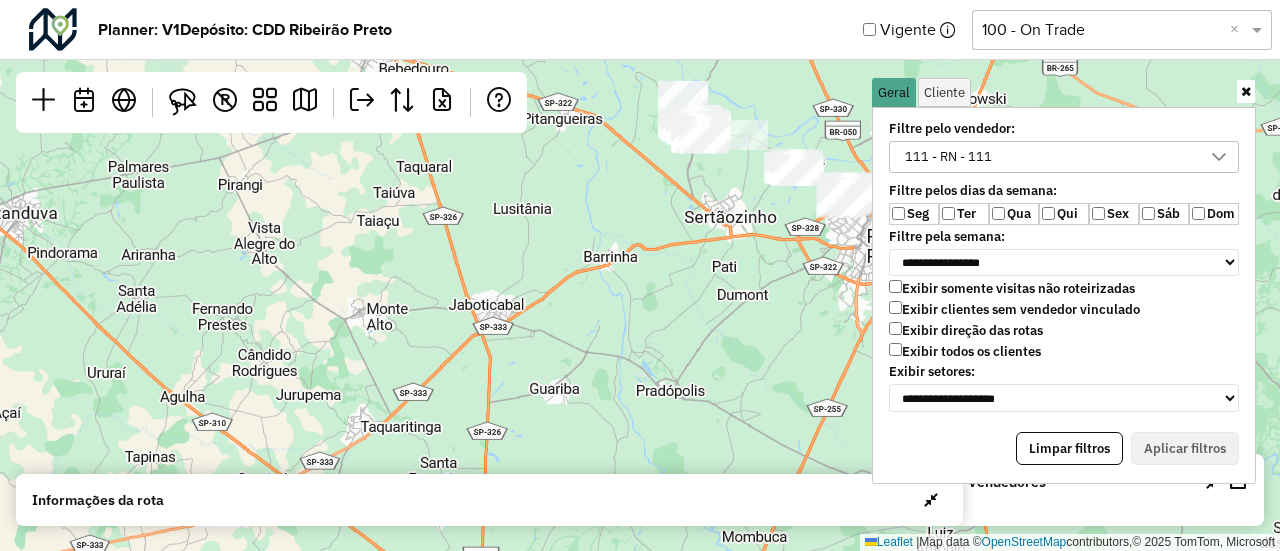 click at bounding box center (1246, 91) 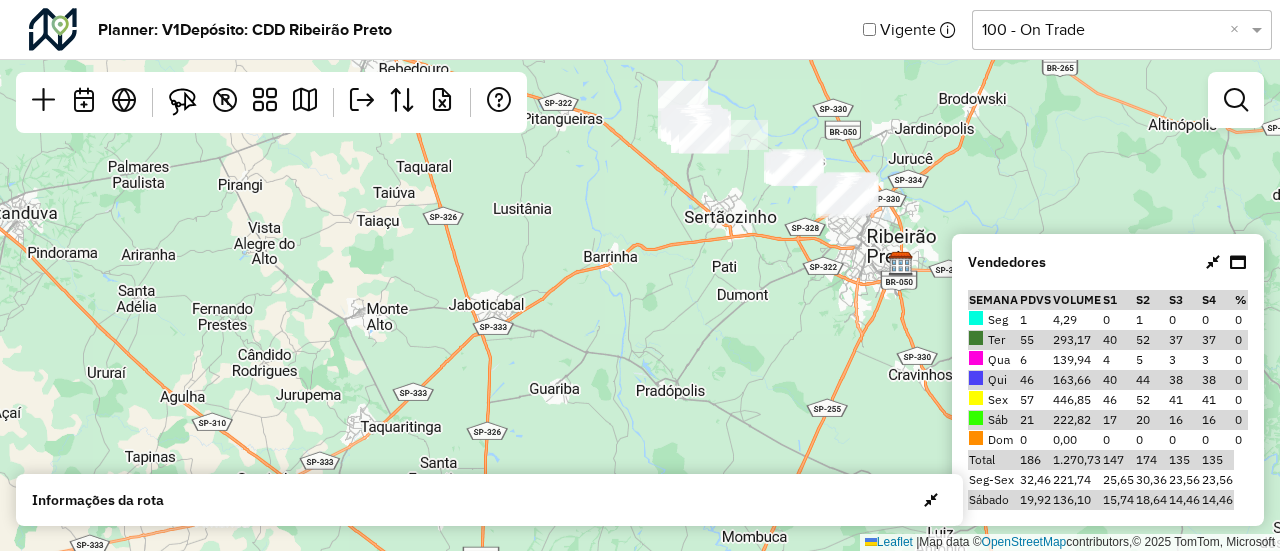 drag, startPoint x: 801, startPoint y: 376, endPoint x: 762, endPoint y: 432, distance: 68.24222 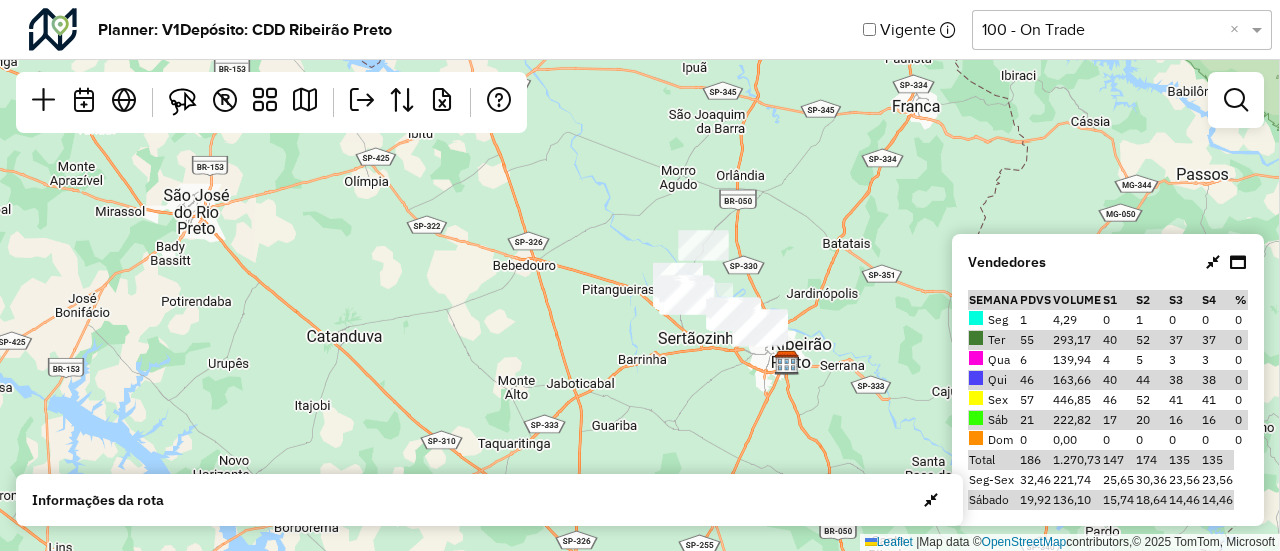 drag, startPoint x: 689, startPoint y: 366, endPoint x: 664, endPoint y: 353, distance: 28.178005 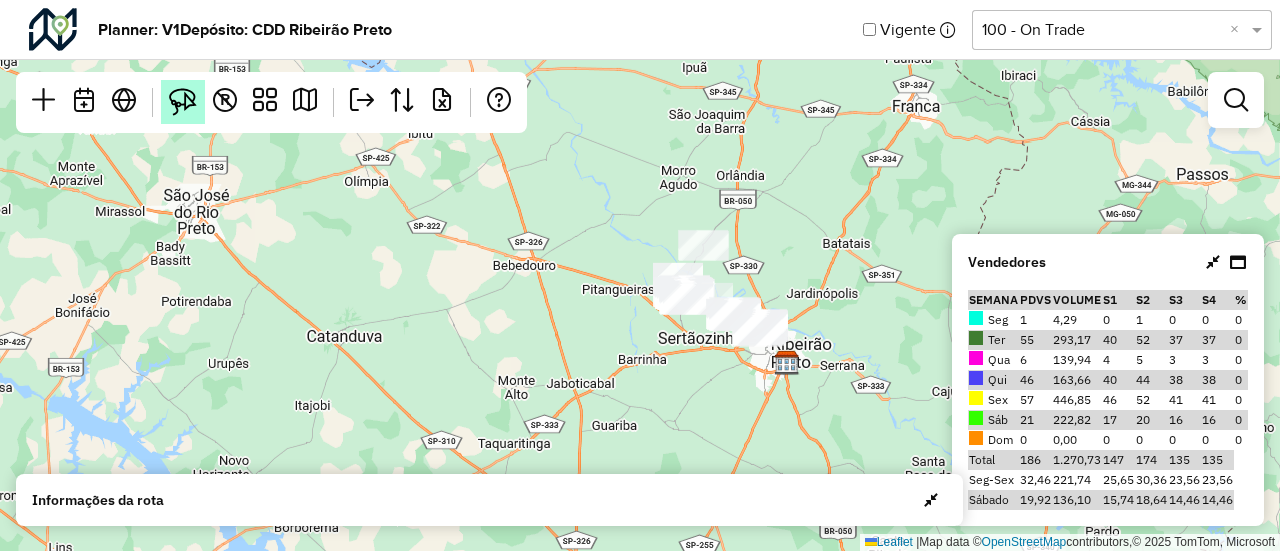 click at bounding box center (183, 102) 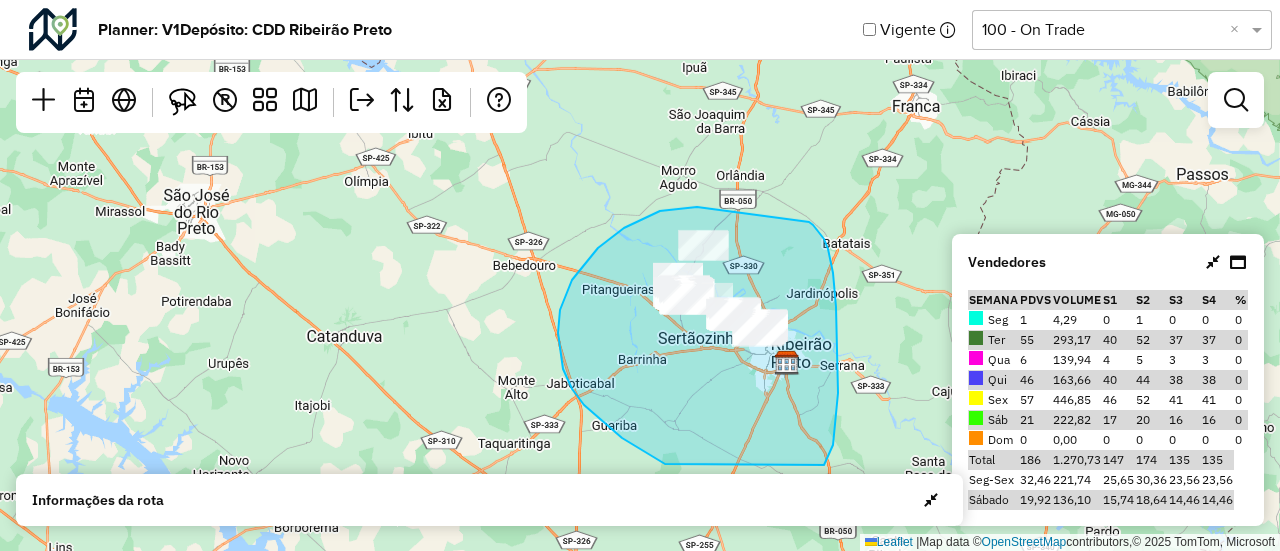 drag, startPoint x: 697, startPoint y: 207, endPoint x: 809, endPoint y: 222, distance: 113 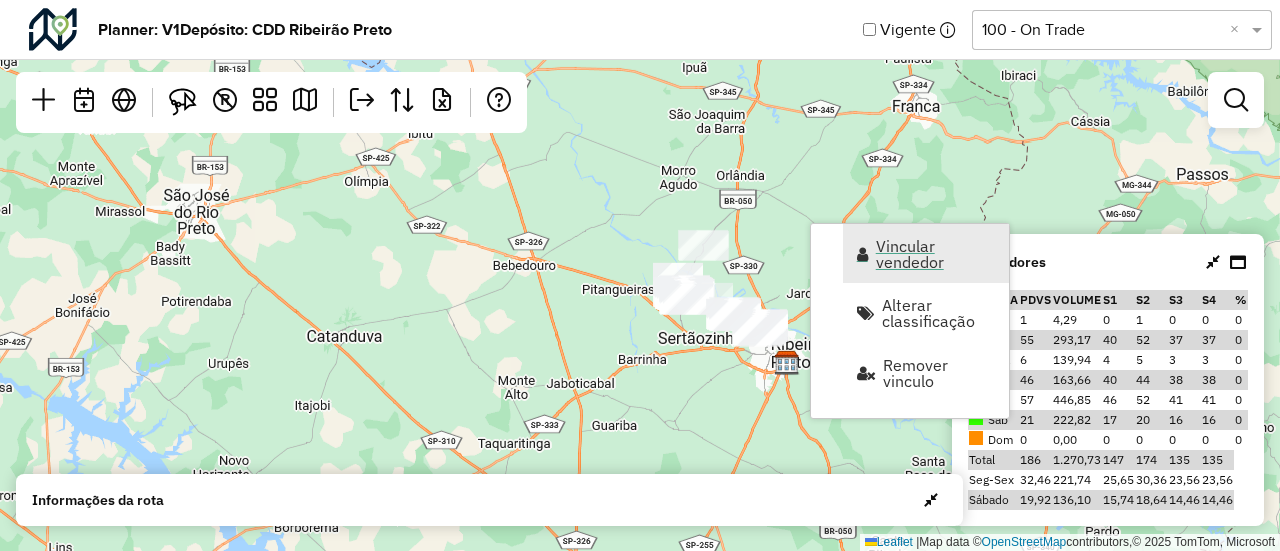 click on "Vincular vendedor" at bounding box center (936, 254) 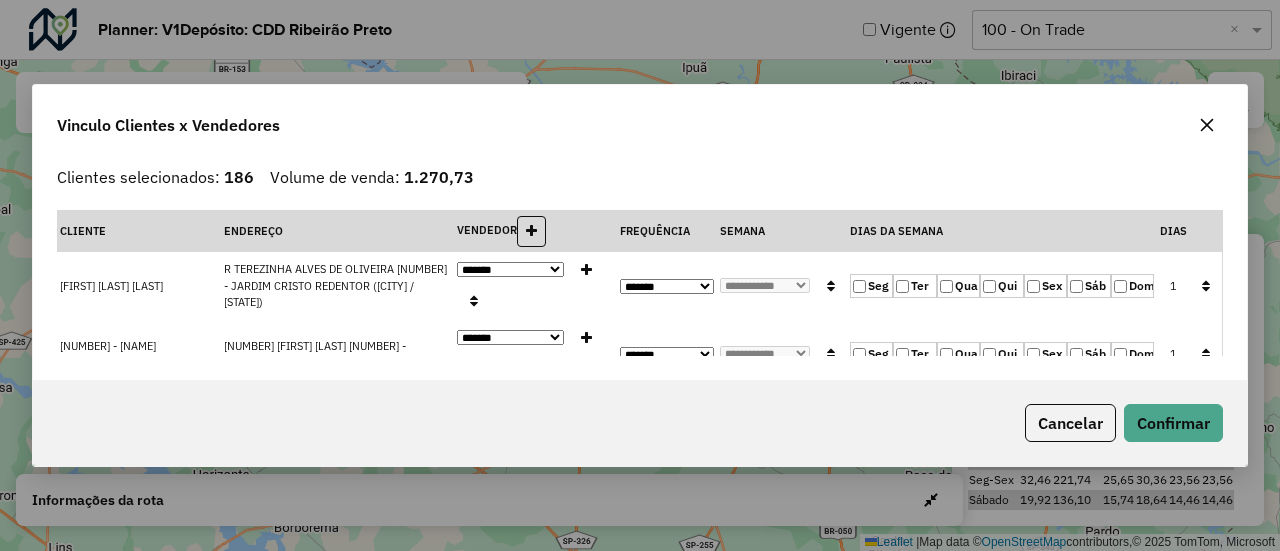 click 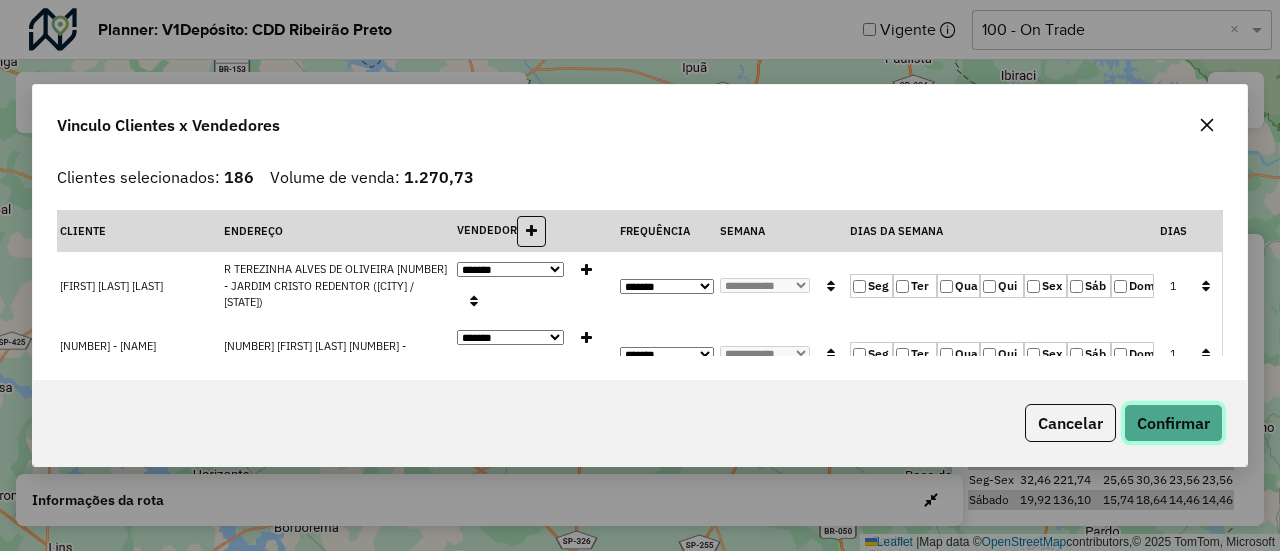 click on "Confirmar" 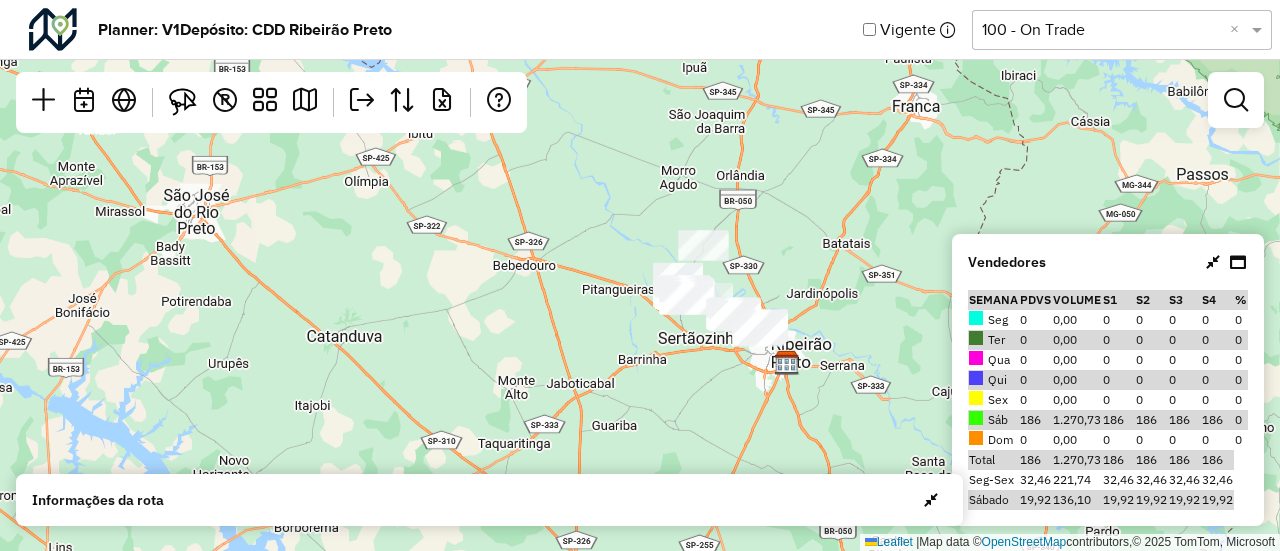 click at bounding box center [1213, 262] 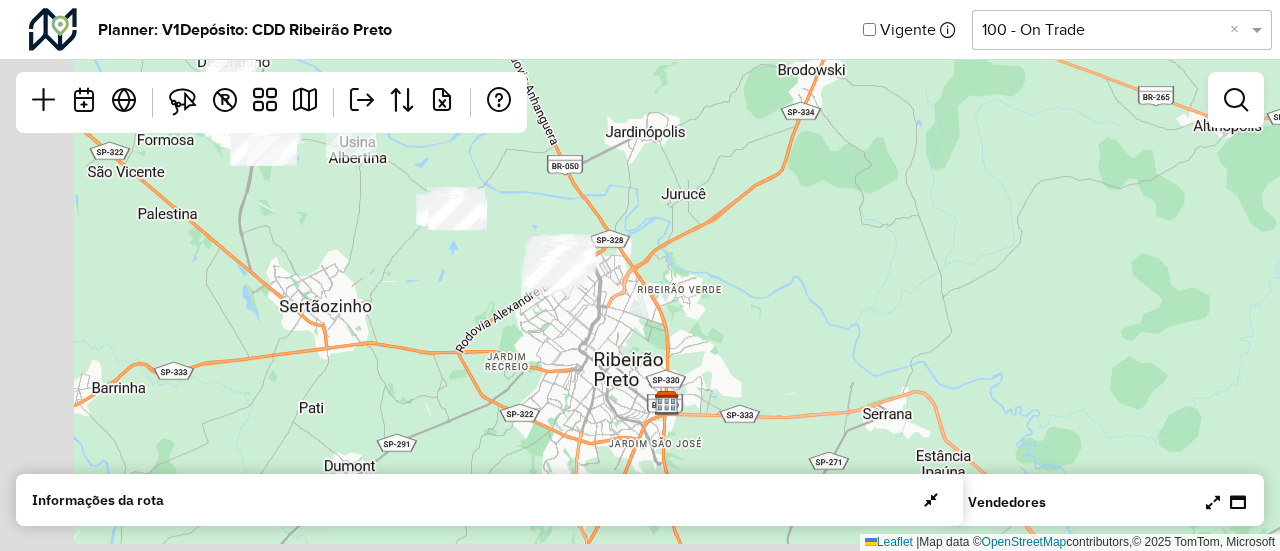 drag, startPoint x: 771, startPoint y: 272, endPoint x: 952, endPoint y: 17, distance: 312.70752 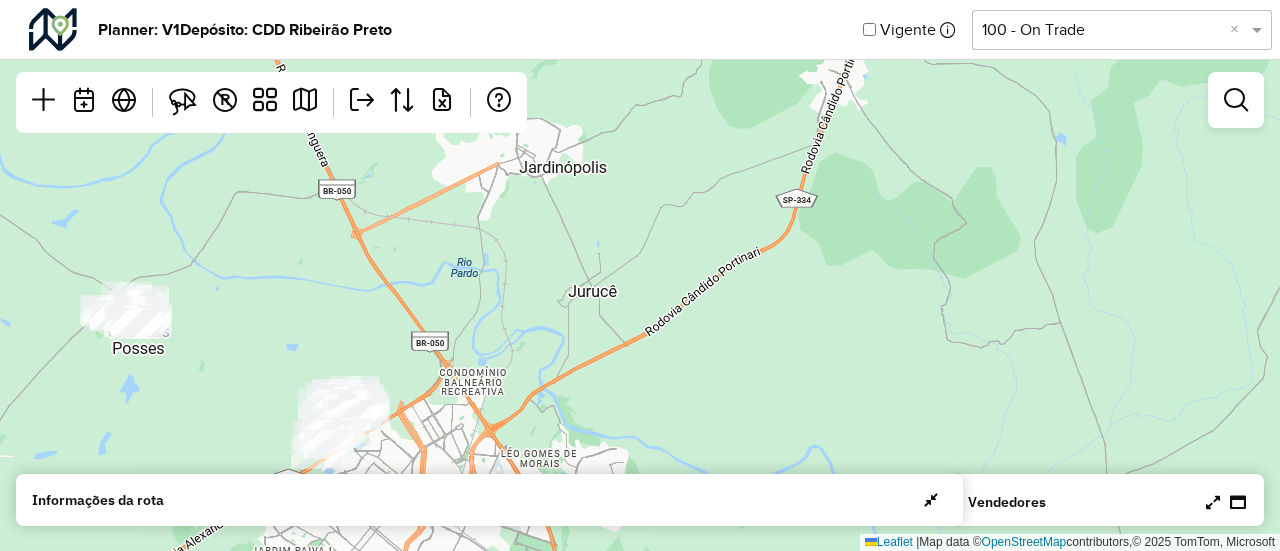 drag, startPoint x: 788, startPoint y: 223, endPoint x: 885, endPoint y: 289, distance: 117.32433 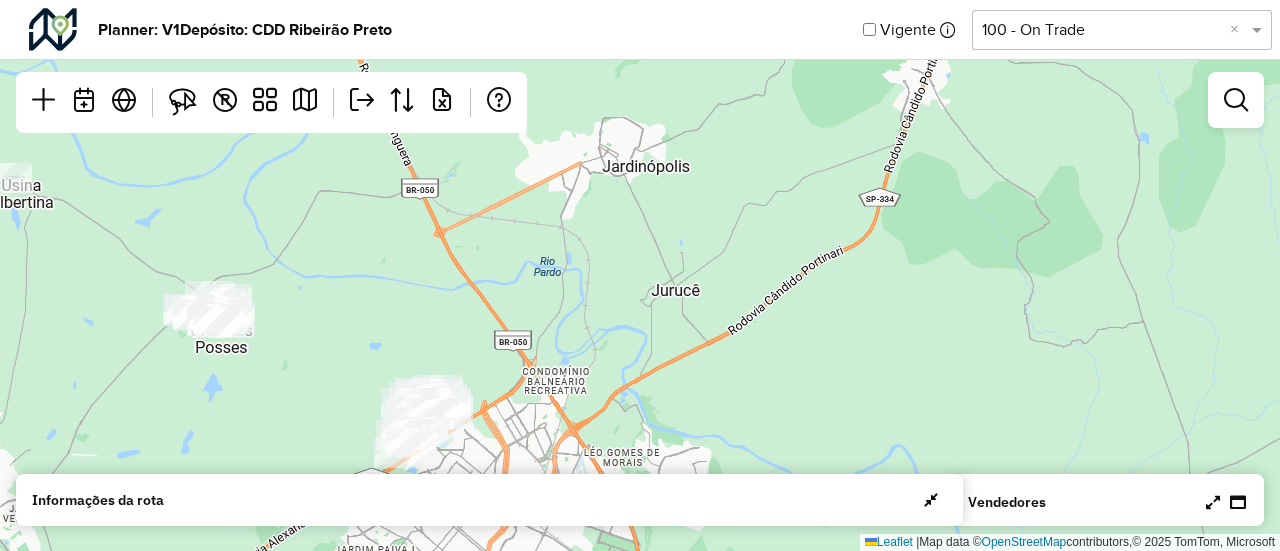 drag, startPoint x: 835, startPoint y: 266, endPoint x: 918, endPoint y: 264, distance: 83.02409 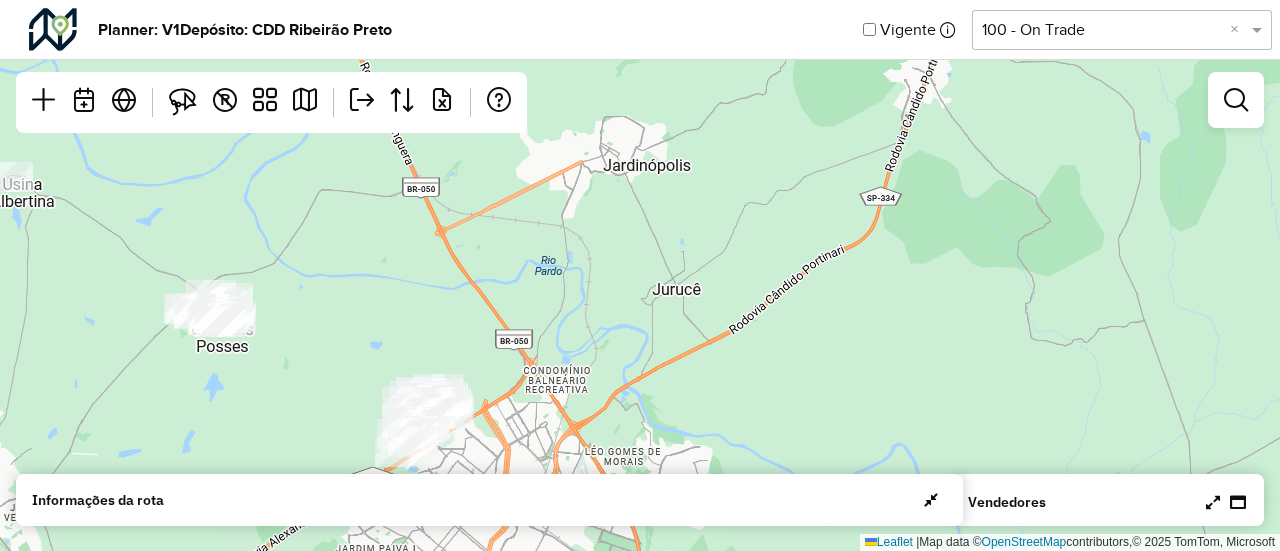 click at bounding box center [1213, 502] 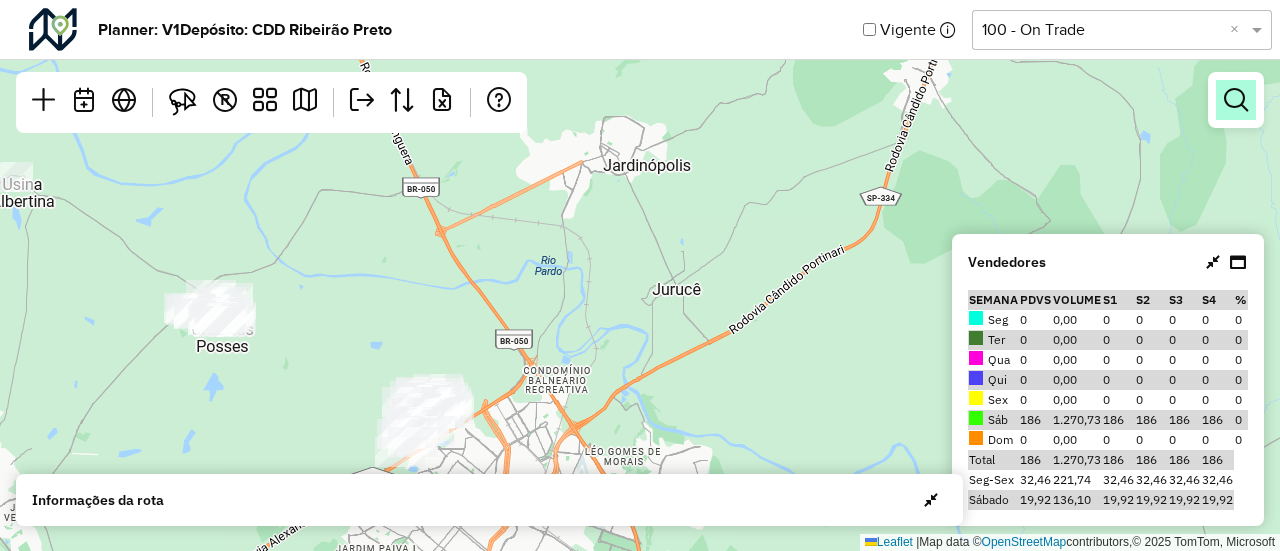 click at bounding box center [1236, 100] 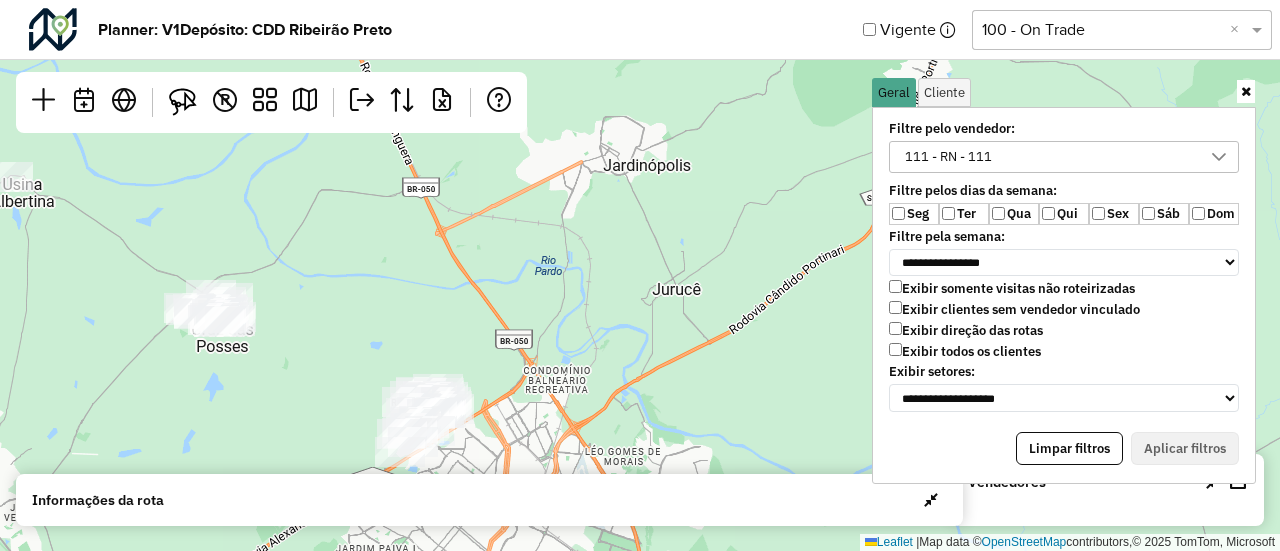 click at bounding box center [1246, 91] 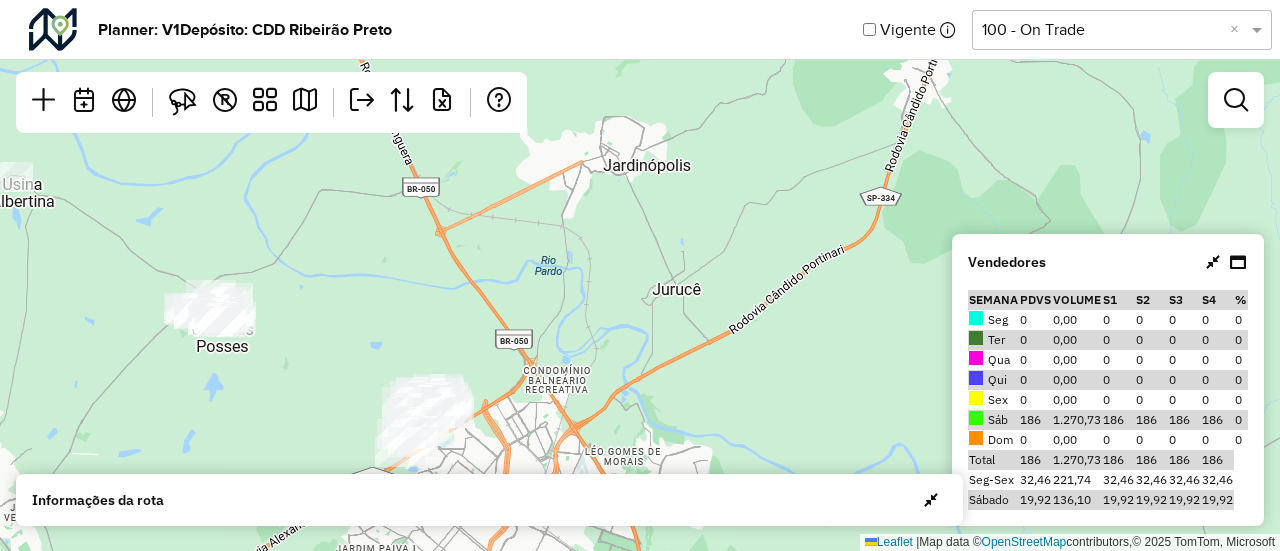 click on "Leaflet   |  Map data ©  OpenStreetMap  contributors,© 2025 TomTom, Microsoft" 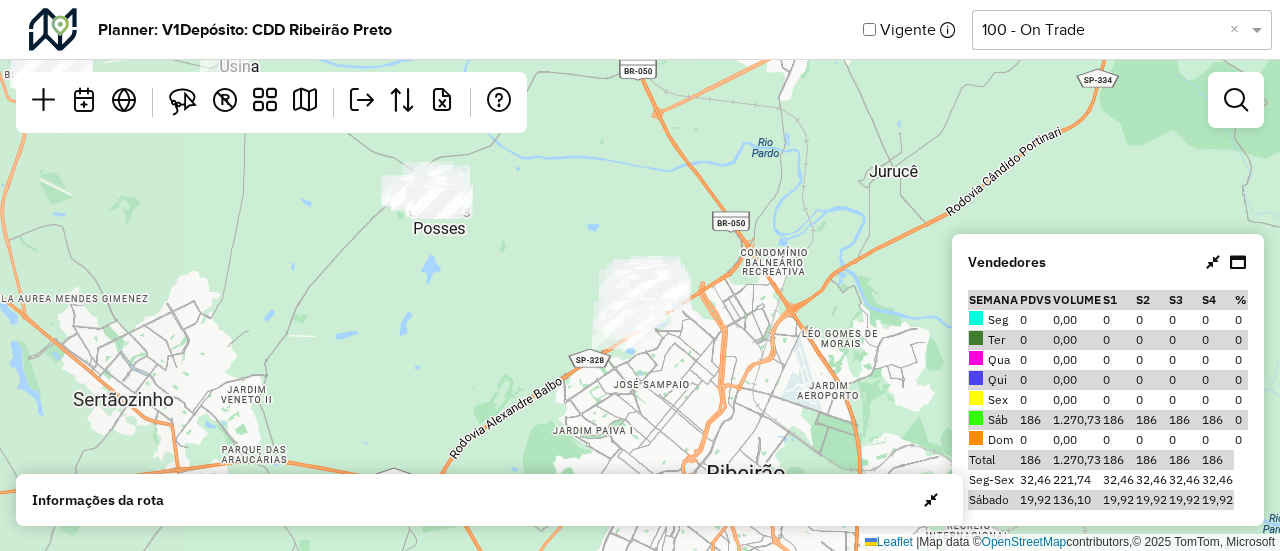 drag, startPoint x: 805, startPoint y: 273, endPoint x: 992, endPoint y: 172, distance: 212.53235 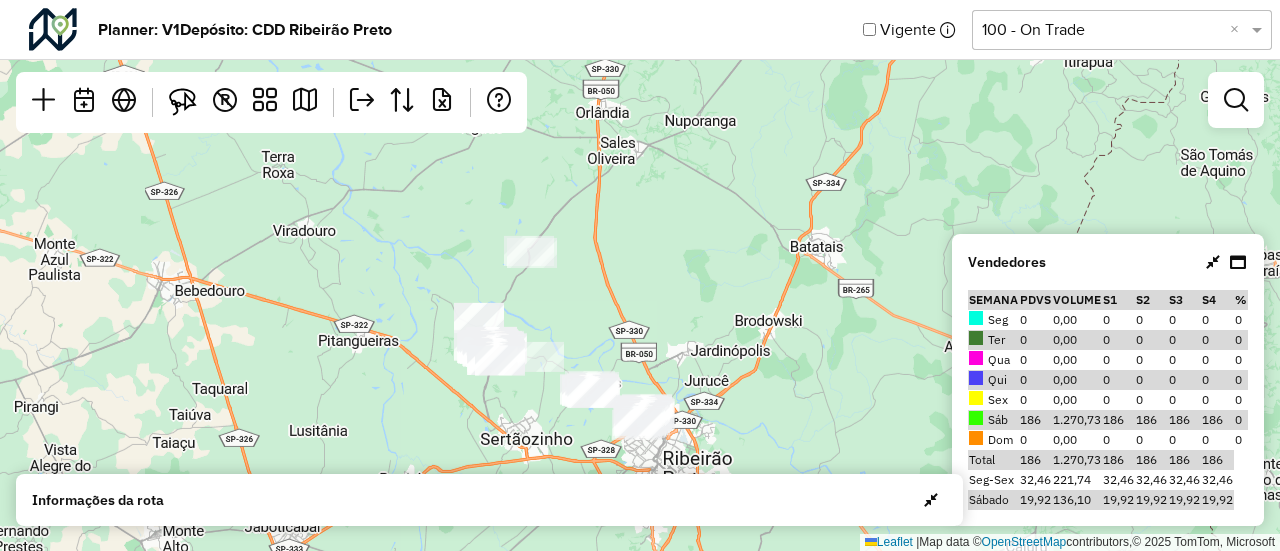 drag, startPoint x: 550, startPoint y: 257, endPoint x: 562, endPoint y: 277, distance: 23.323807 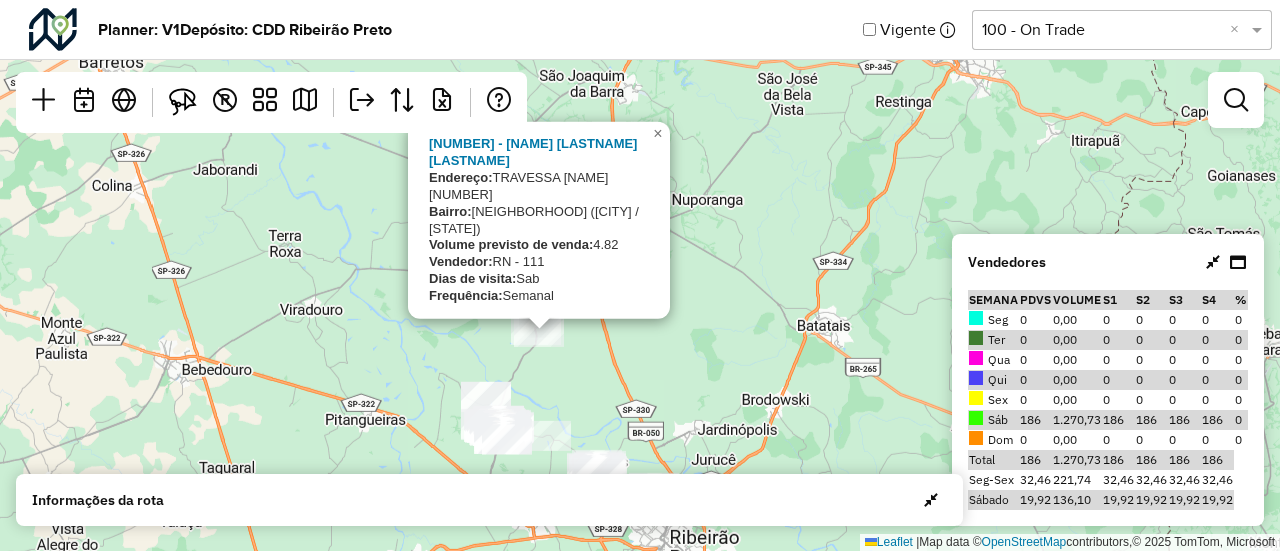 drag, startPoint x: 606, startPoint y: 226, endPoint x: 608, endPoint y: 341, distance: 115.01739 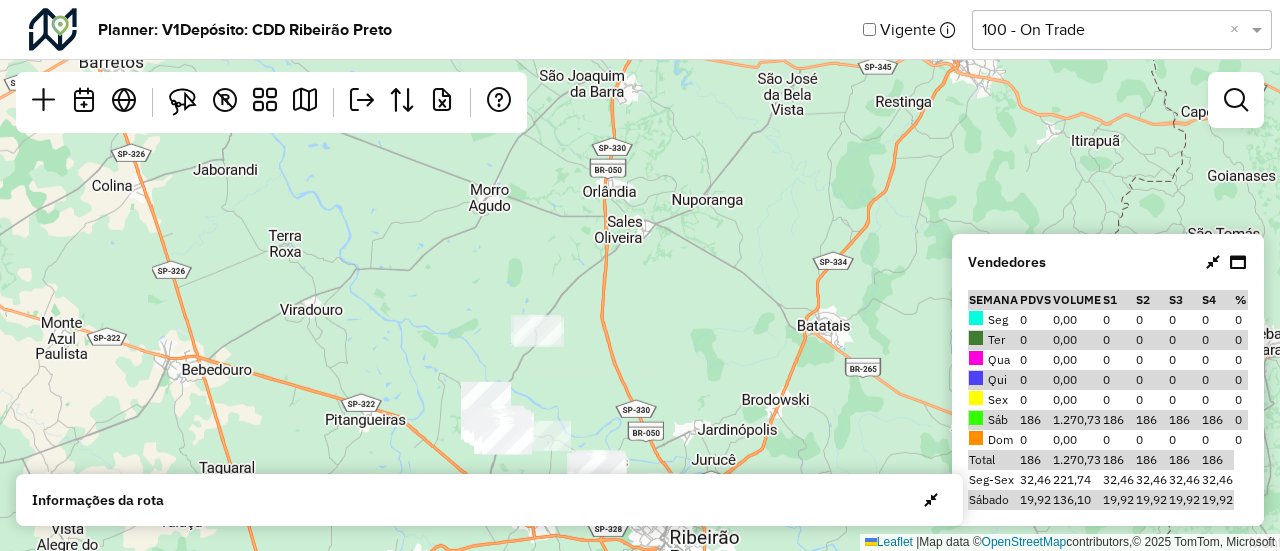 click on "Leaflet   |  Map data ©  OpenStreetMap  contributors,© 2025 TomTom, Microsoft" 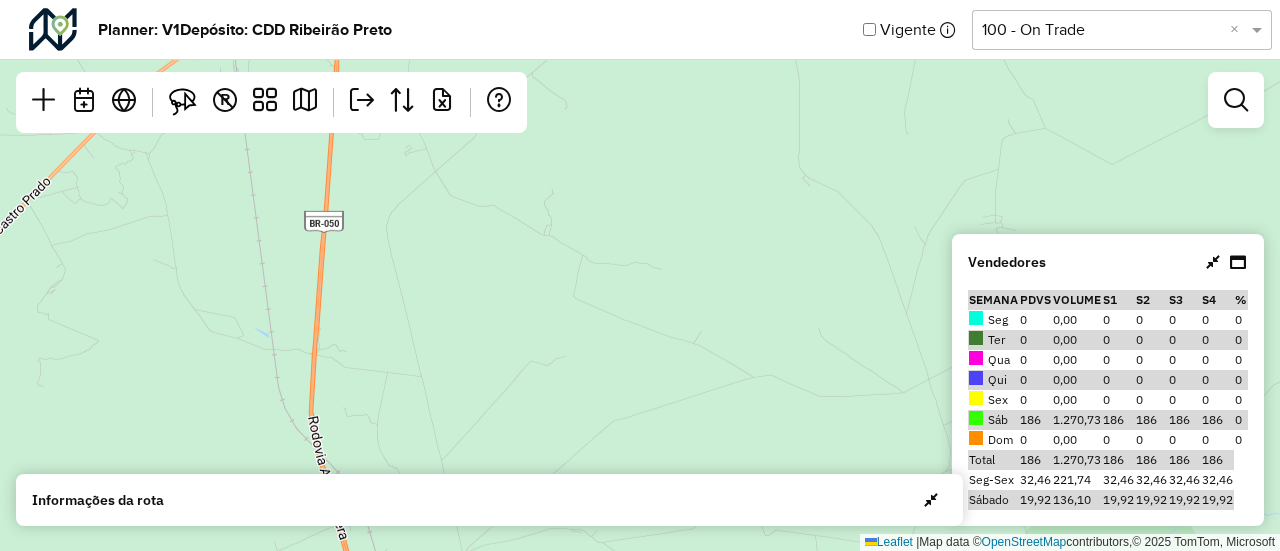 click on "Leaflet   |  Map data ©  OpenStreetMap  contributors,© 2025 TomTom, Microsoft" 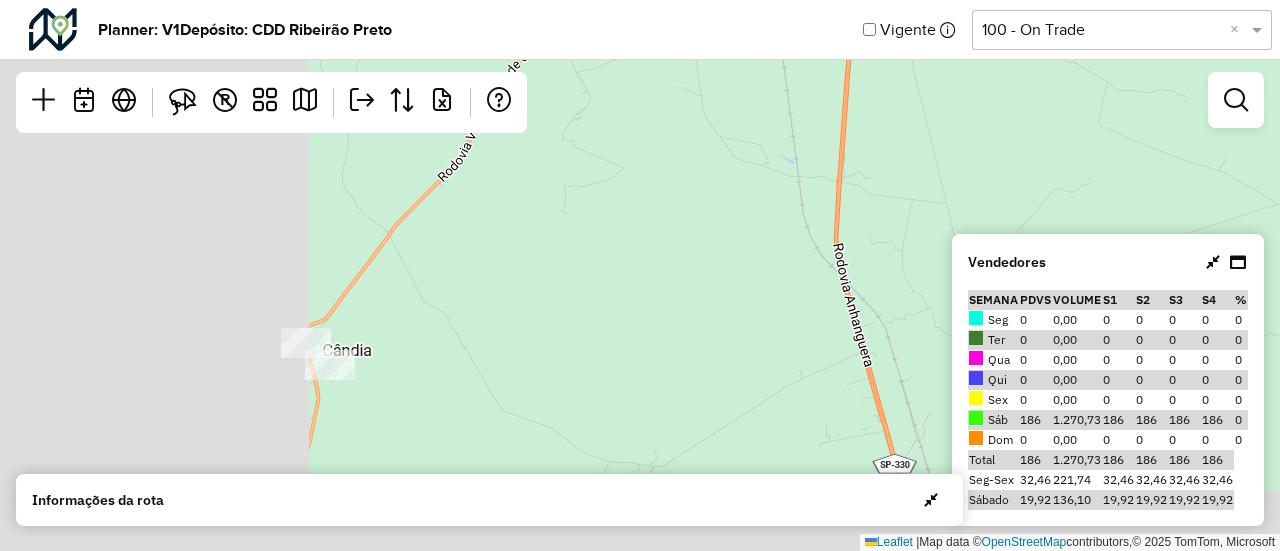drag, startPoint x: 754, startPoint y: 266, endPoint x: 1279, endPoint y: 85, distance: 555.32513 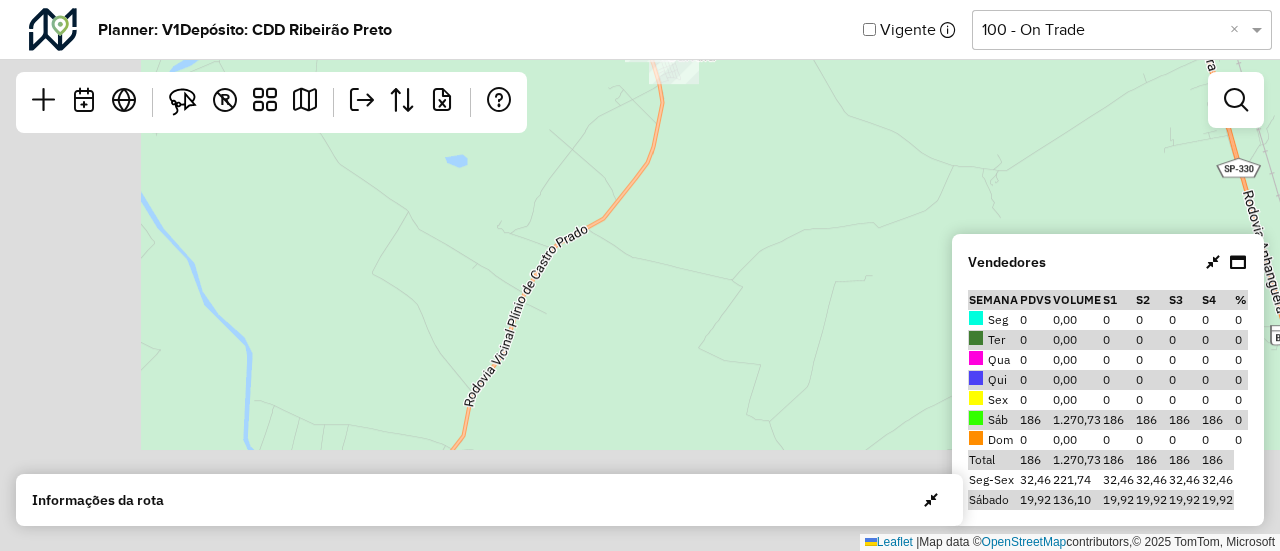 drag, startPoint x: 882, startPoint y: 289, endPoint x: 1229, endPoint y: 0, distance: 451.5861 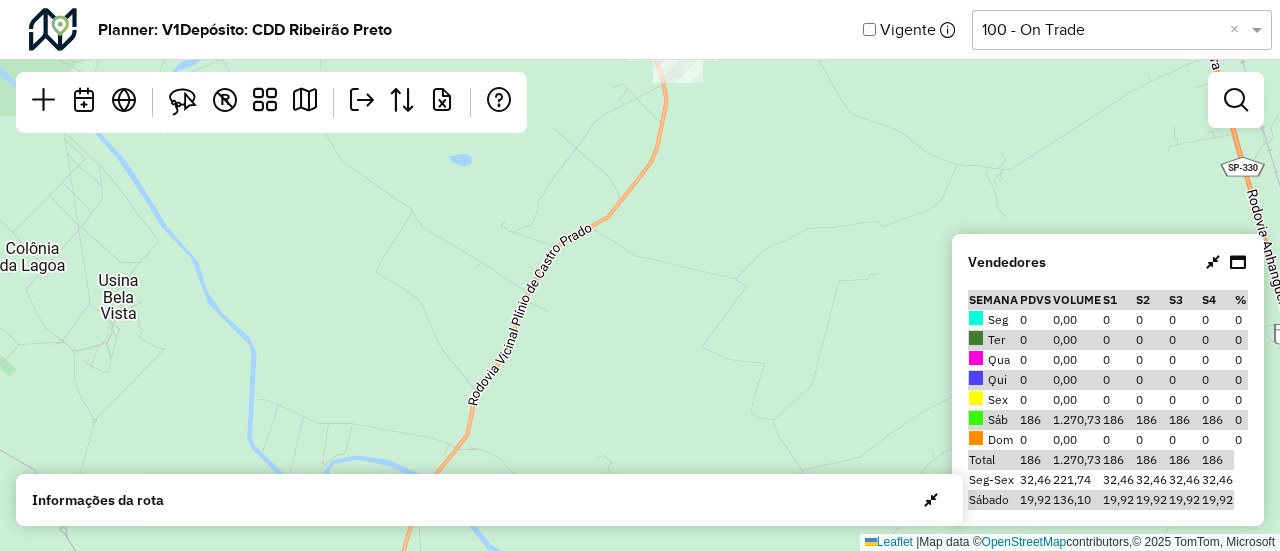 drag, startPoint x: 869, startPoint y: 221, endPoint x: 772, endPoint y: 427, distance: 227.69498 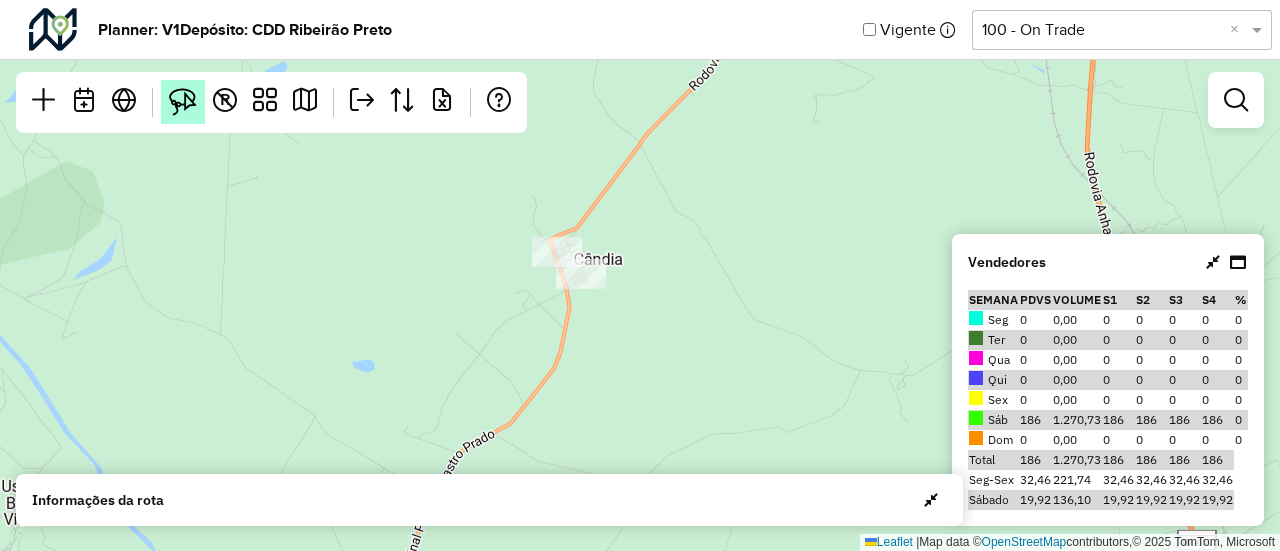 click at bounding box center (183, 102) 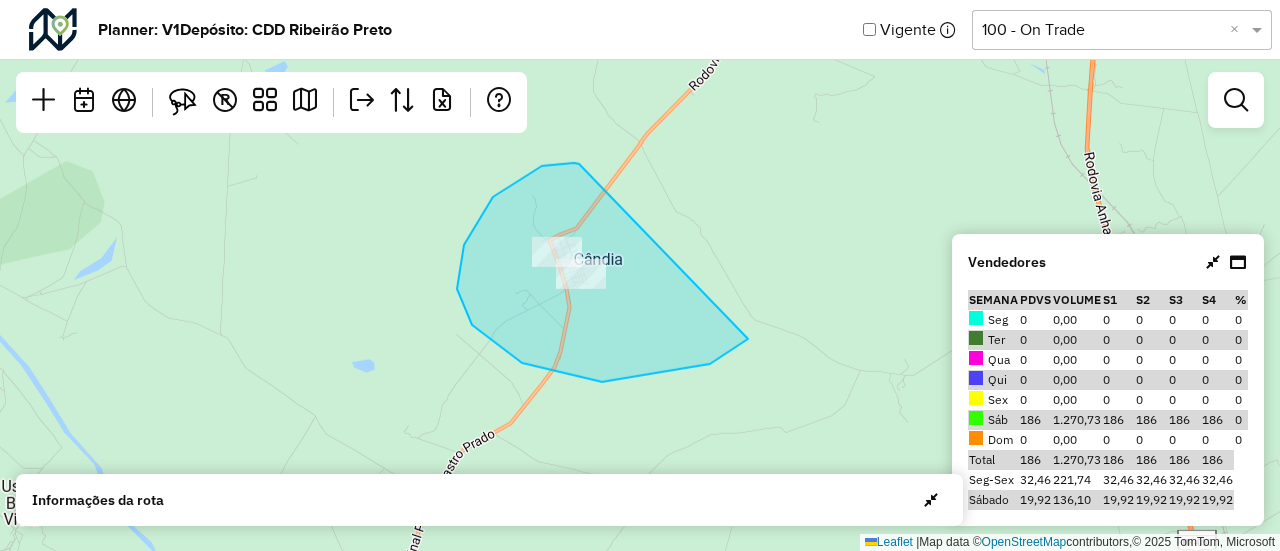 drag, startPoint x: 579, startPoint y: 164, endPoint x: 691, endPoint y: 201, distance: 117.953384 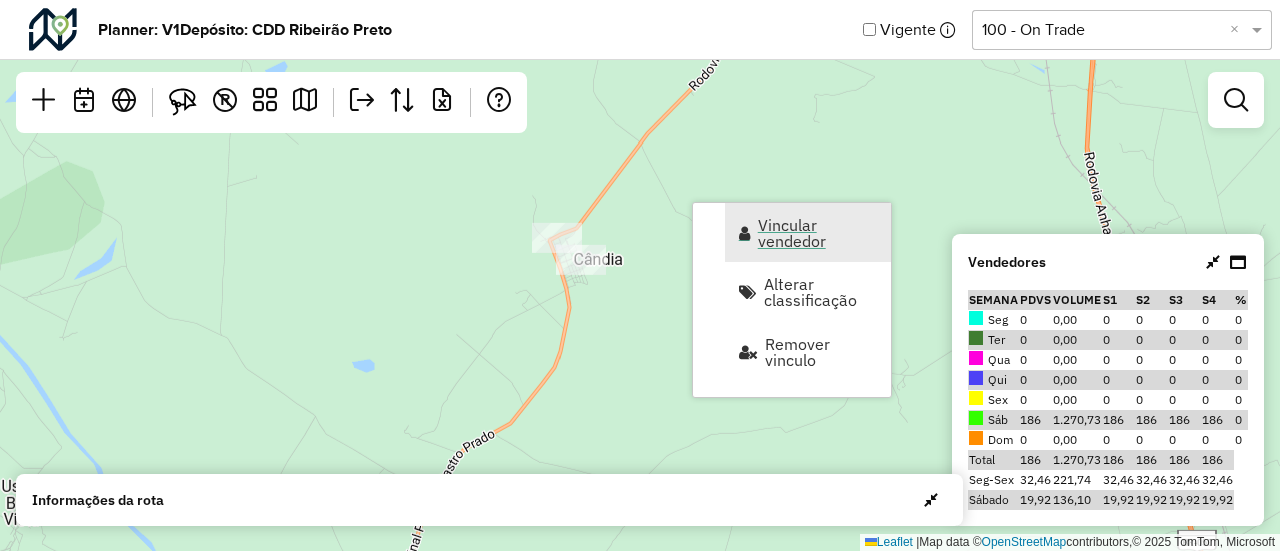 click on "Vincular vendedor" at bounding box center (818, 233) 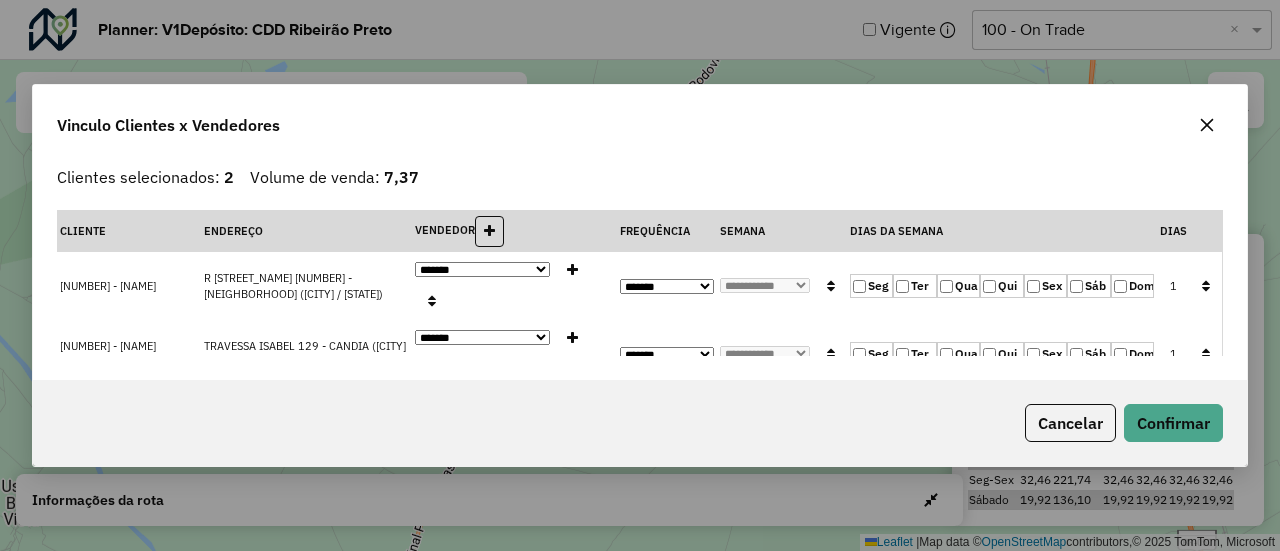 click 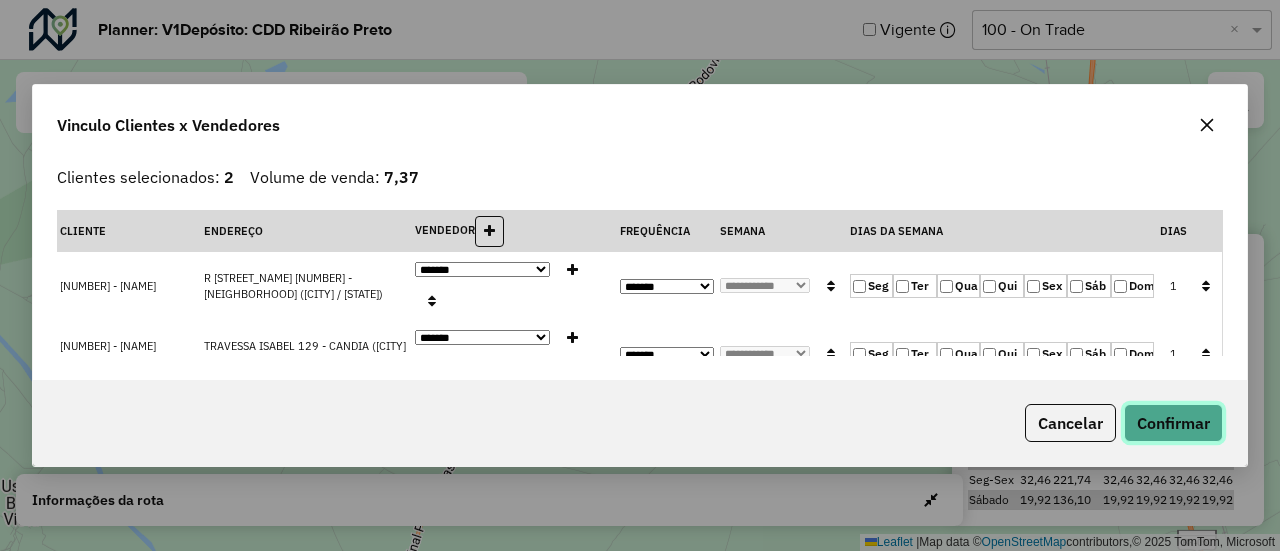 click on "Confirmar" 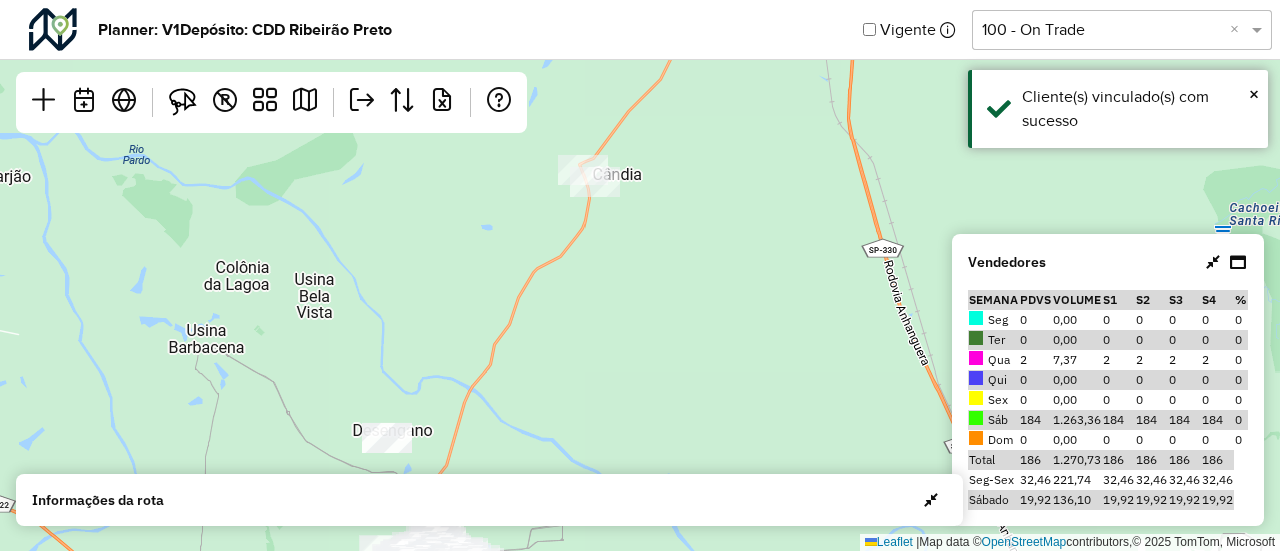drag, startPoint x: 777, startPoint y: 297, endPoint x: 713, endPoint y: 292, distance: 64.195015 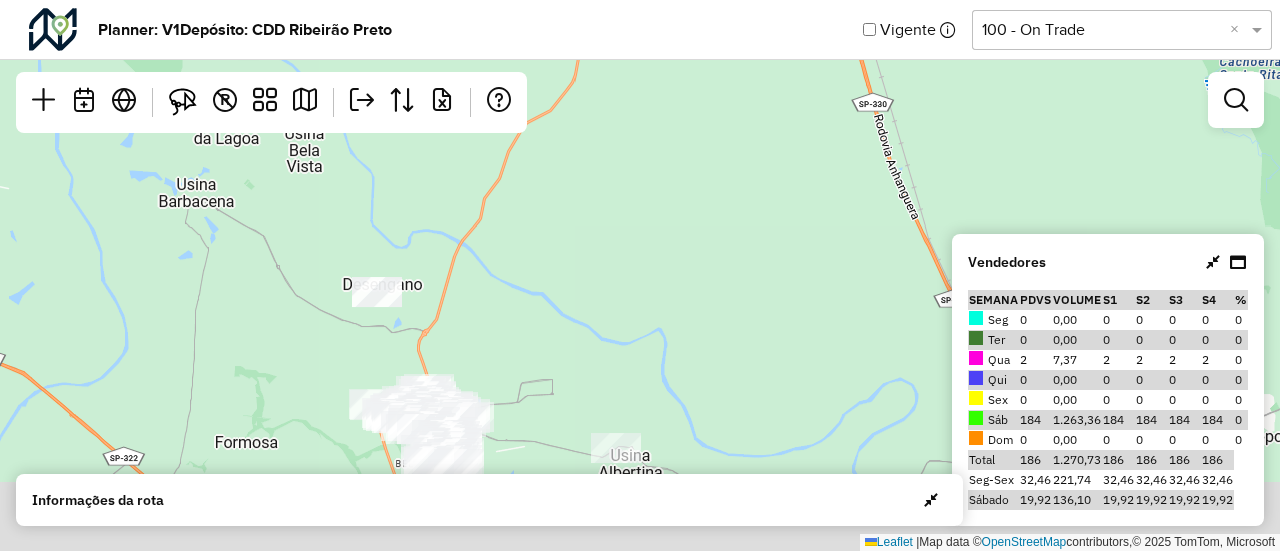 drag, startPoint x: 715, startPoint y: 303, endPoint x: 706, endPoint y: 155, distance: 148.27339 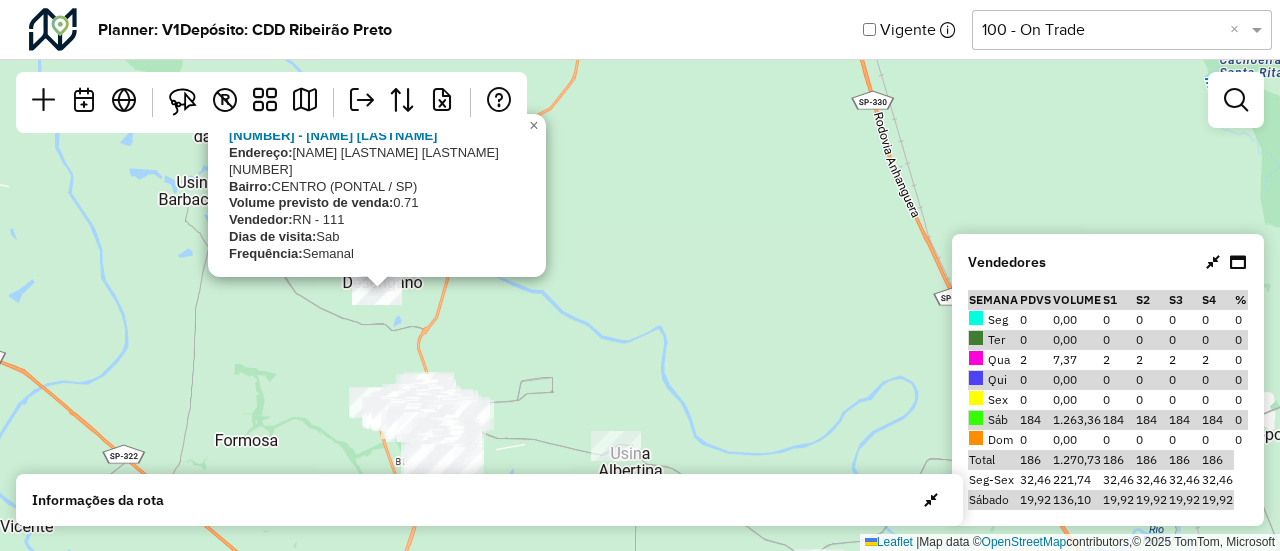 click on "Planner: V1   Depósito: CDD Ribeirão Preto   Vigente  Selecione uma opção  100 - On Trade  ×  Leaflet   |  Map data ©  OpenStreetMap  contributors,© 2025 TomTom, Microsoft R Vendedores  Semana  PDVs Volume S1 S2 S3 S4 %  Seg 0 0,00 0 0 0 0 0  Ter 0 0,00 0 0 0 0 0  Qua 37 391,53 37 37 37 37 0  Qui 0 0,00 0 0 0 0 0  Sex 0 0,00 0 0 0 0 0  Sáb 149 879,20 149 149 149 149 0  Dom 0 0,00 0 0 0 0 0 Total 186 1.270,73 186 186 186 186 Seg-Sex  32,46  221,74 32,46 32,46 32,46 32,46 Sábado  19,92  136,10 19,92 19,92 19,92 19,92 Informações da rota  Dia Semana   Vendedor  Vendedores x Clientes Roteiros Resumo Vendedor/Dia Visitas Volume de venda  Quarta - Semana 1 - Total visitas: 37 - Total clientes: 37 - Volume de venda: 391,53   Quarta - Semana 2 - Total visitas: 37 - Total clientes: 37 - Volume de venda: 391,53   Quarta - Semana 3 - Total visitas: 37 - Total clientes: 37 - Volume de venda: 391,53   Quarta - Semana 4 - Total visitas: 37 - Total clientes: 37 - Volume de venda: 391,53  Vendedor/Dia Visitas Fim" 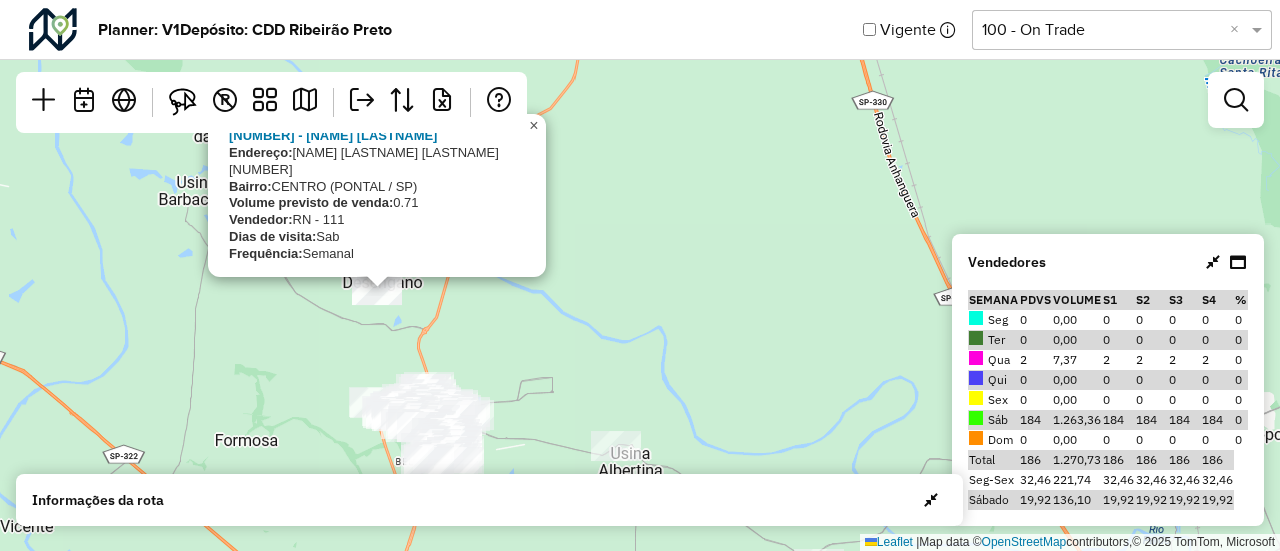 click on "×" 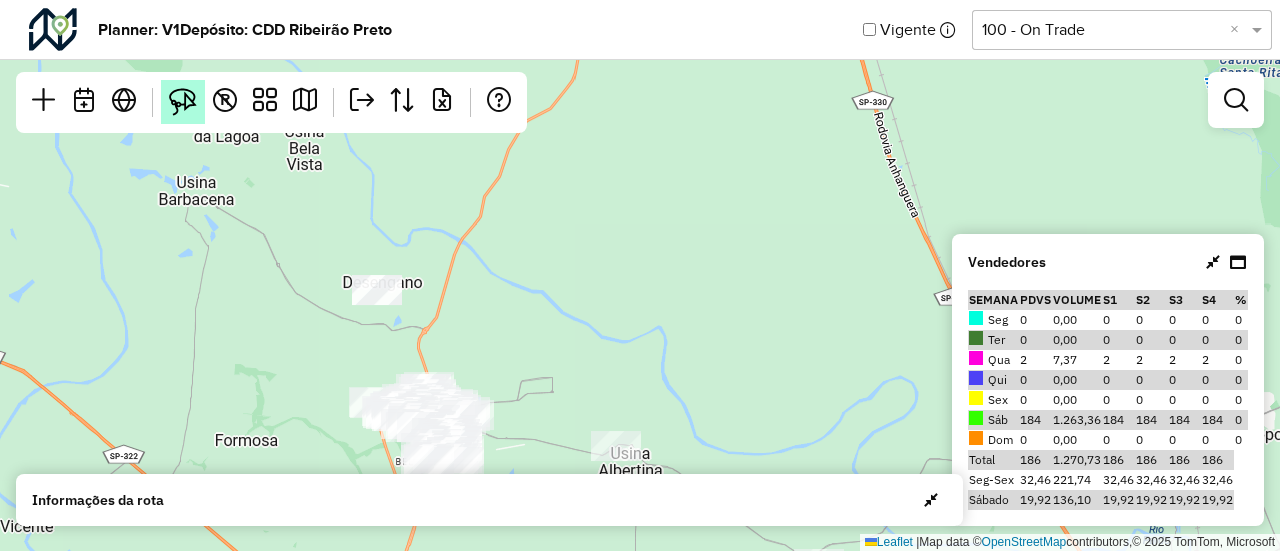 click at bounding box center [183, 102] 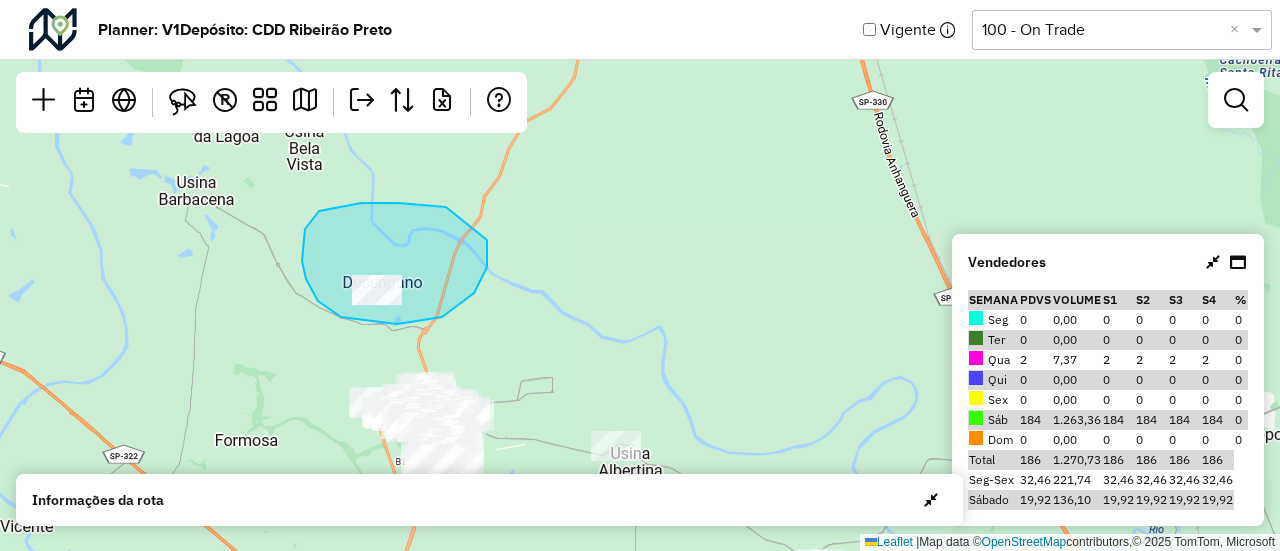drag, startPoint x: 446, startPoint y: 207, endPoint x: 480, endPoint y: 225, distance: 38.470768 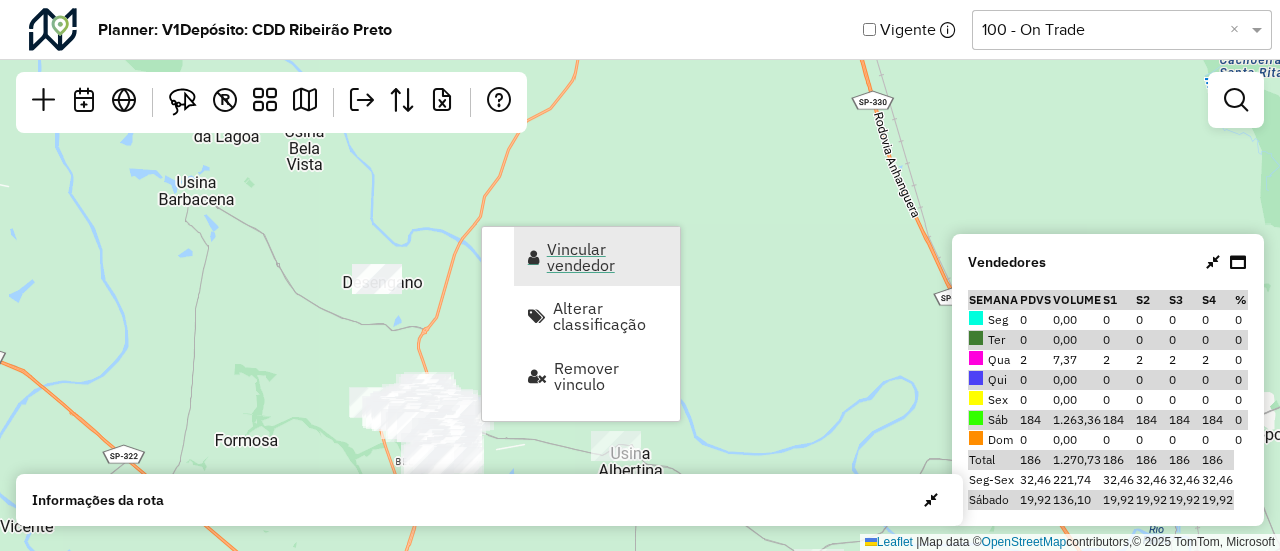 click on "Vincular vendedor" at bounding box center [597, 256] 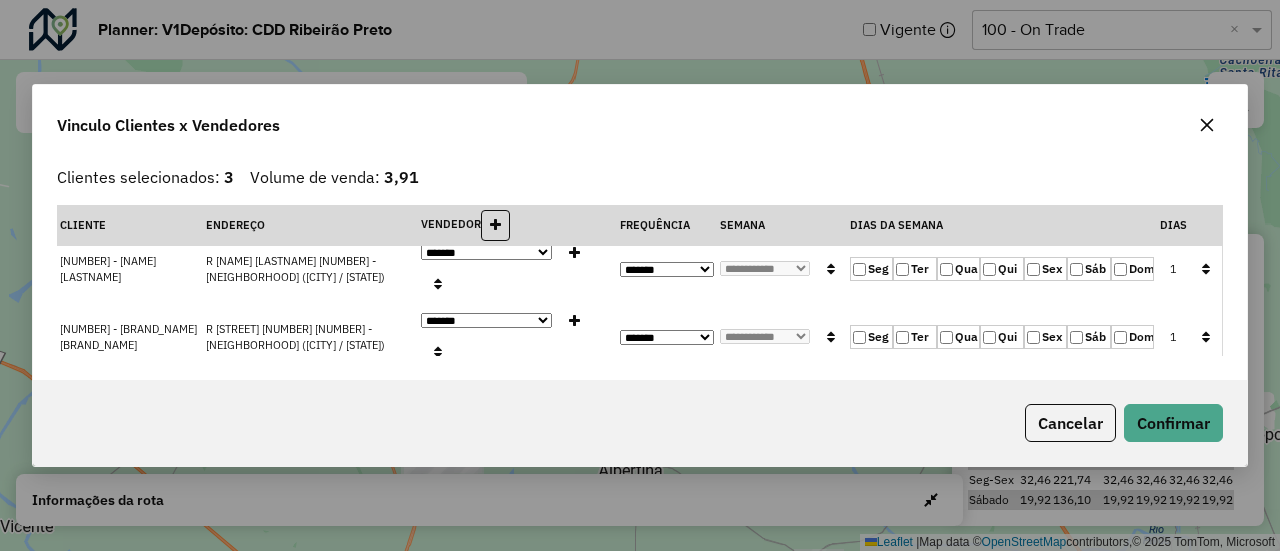 scroll, scrollTop: 0, scrollLeft: 0, axis: both 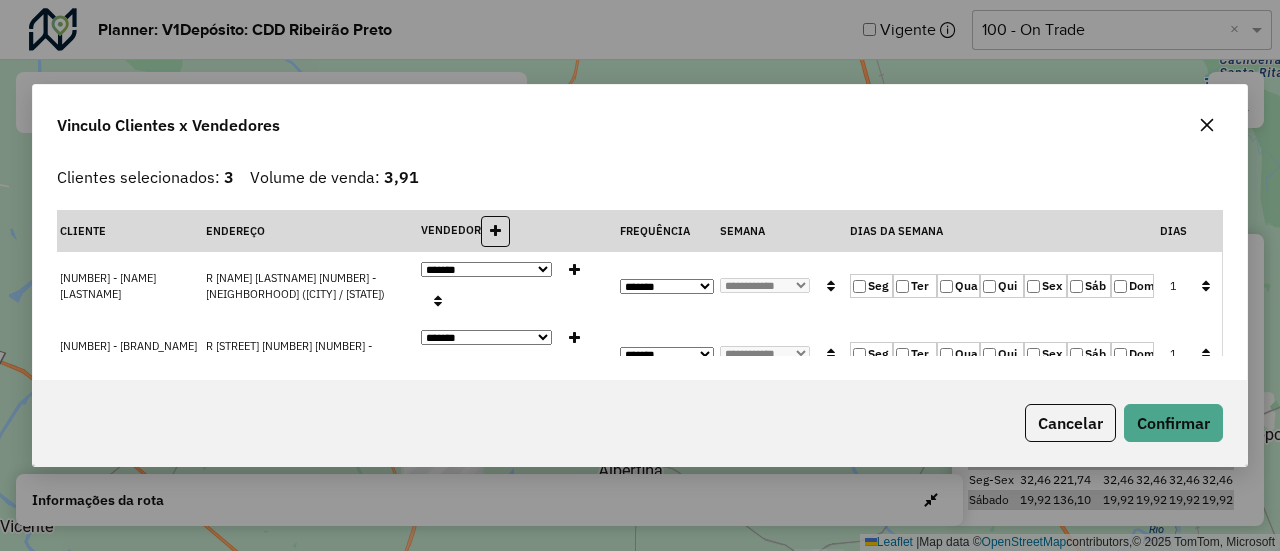 click 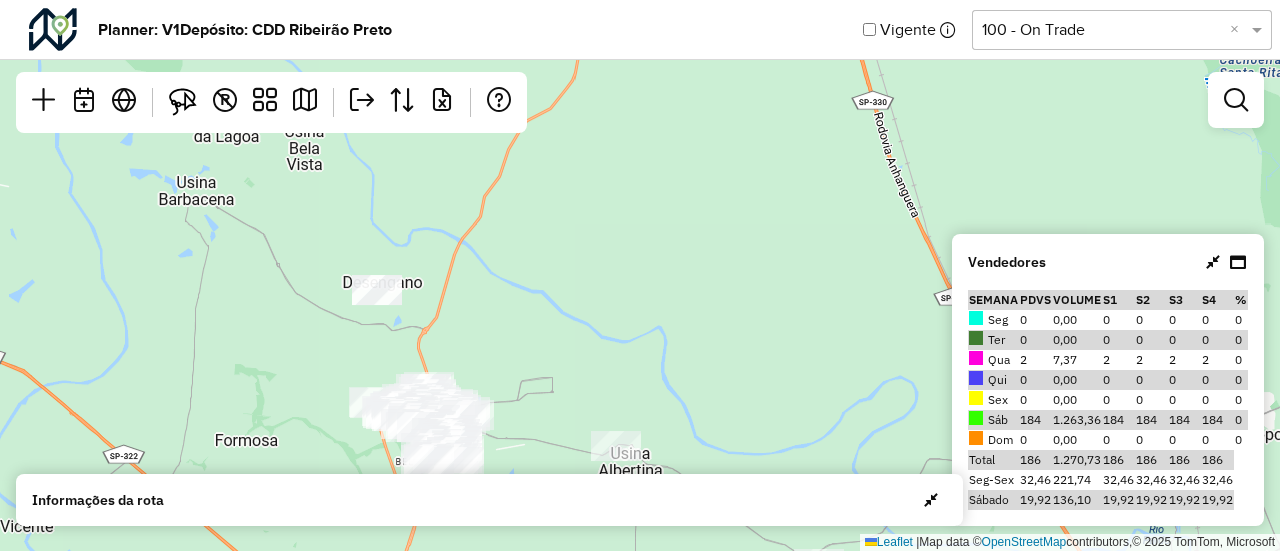 drag, startPoint x: 622, startPoint y: 303, endPoint x: 741, endPoint y: 177, distance: 173.31186 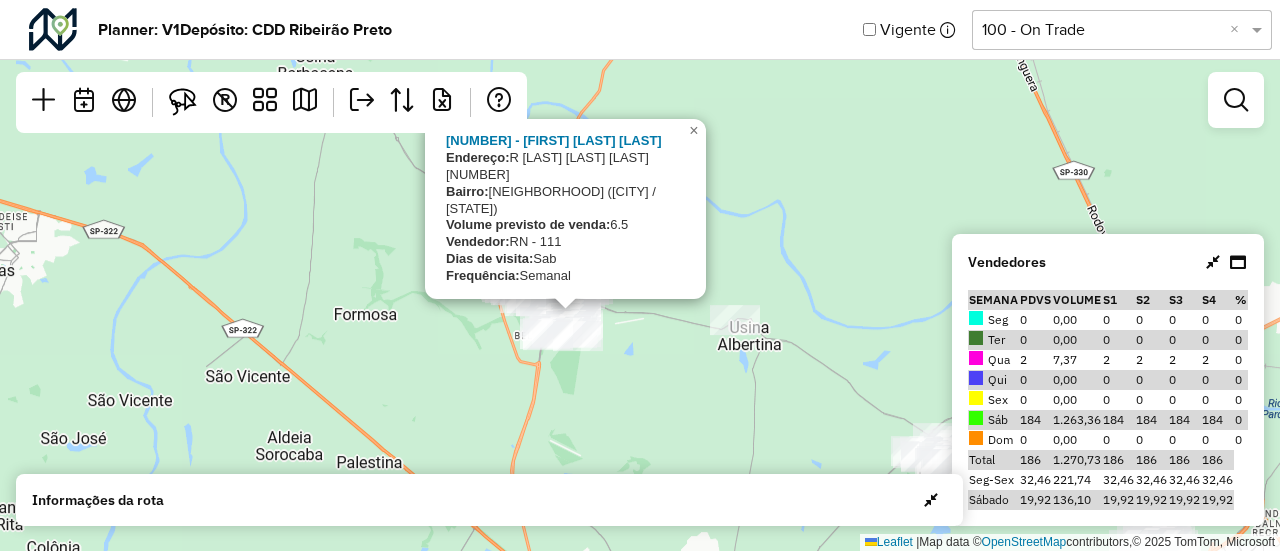 click 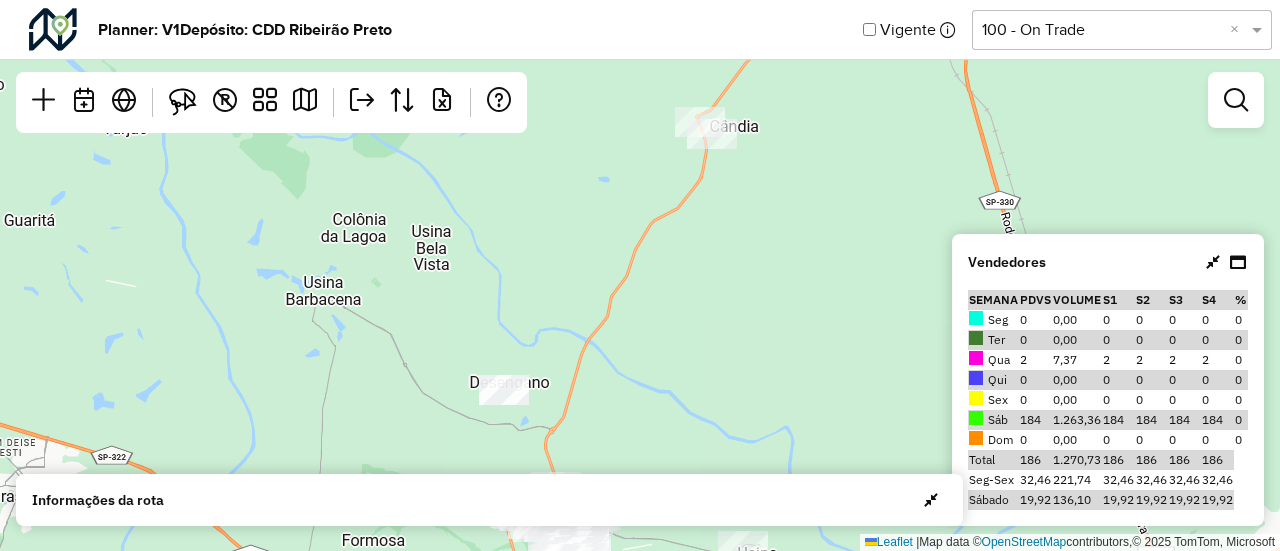 drag, startPoint x: 526, startPoint y: 219, endPoint x: 532, endPoint y: 445, distance: 226.07964 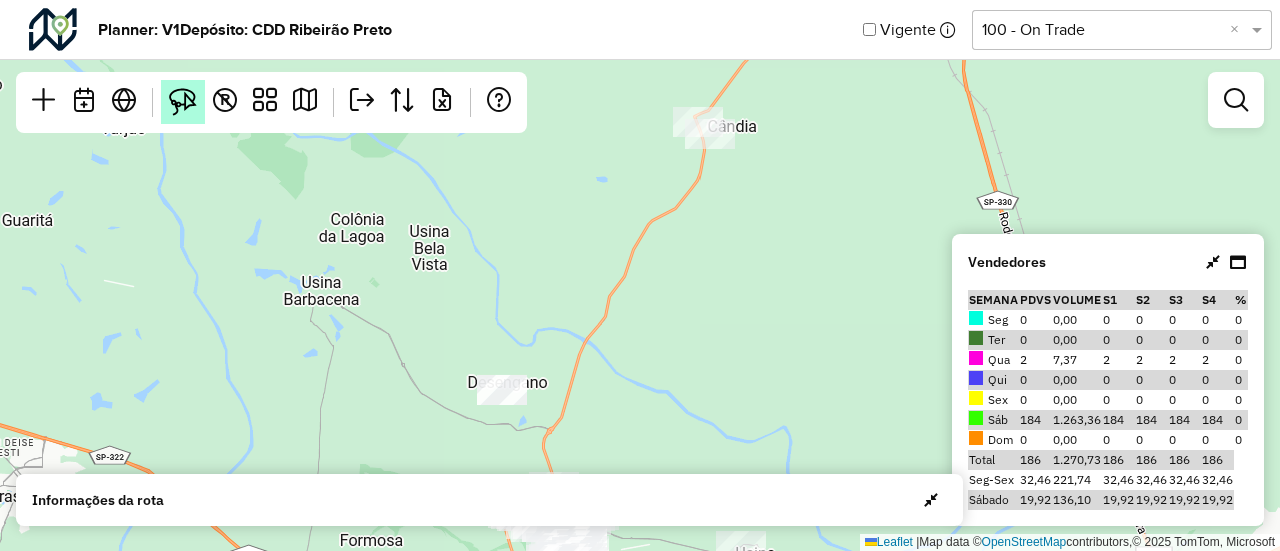 click at bounding box center [183, 102] 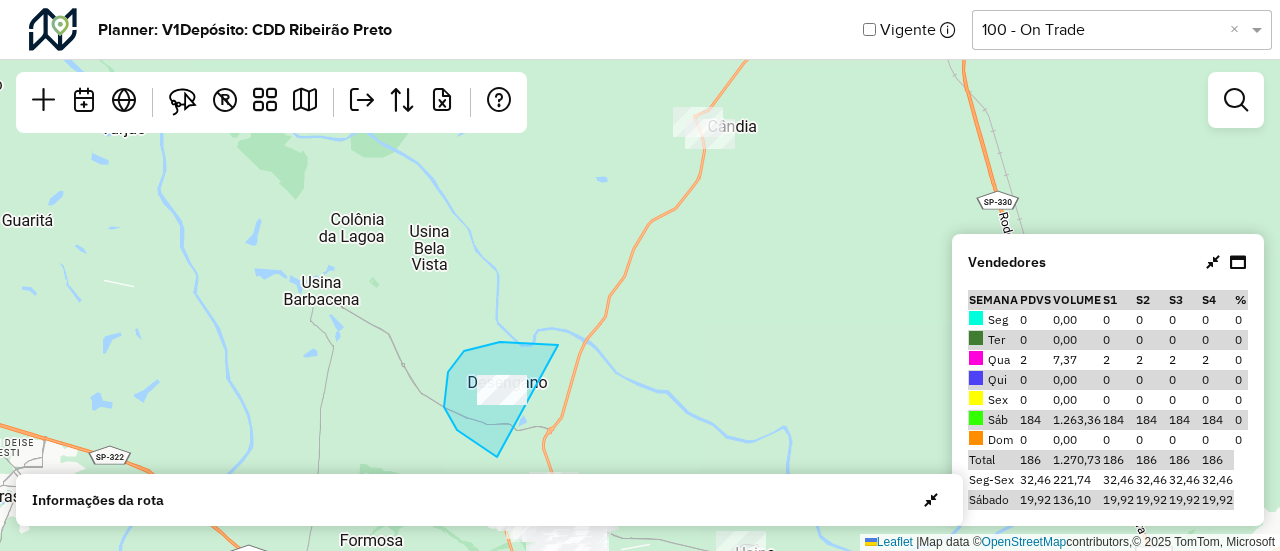 drag, startPoint x: 558, startPoint y: 345, endPoint x: 611, endPoint y: 330, distance: 55.081757 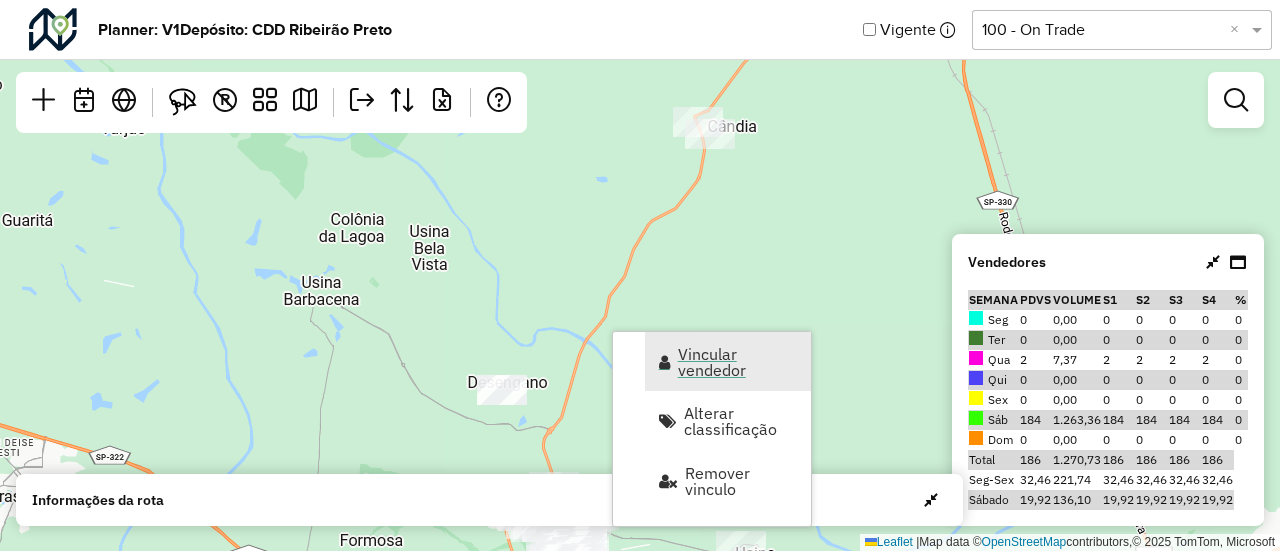 click on "Vincular vendedor" at bounding box center [738, 362] 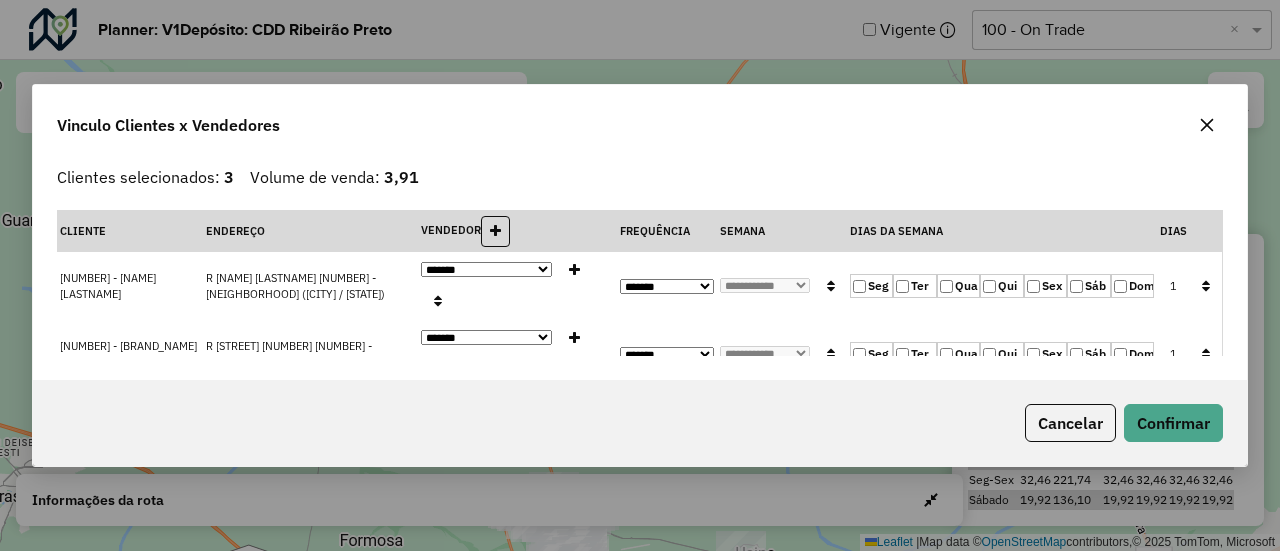 click 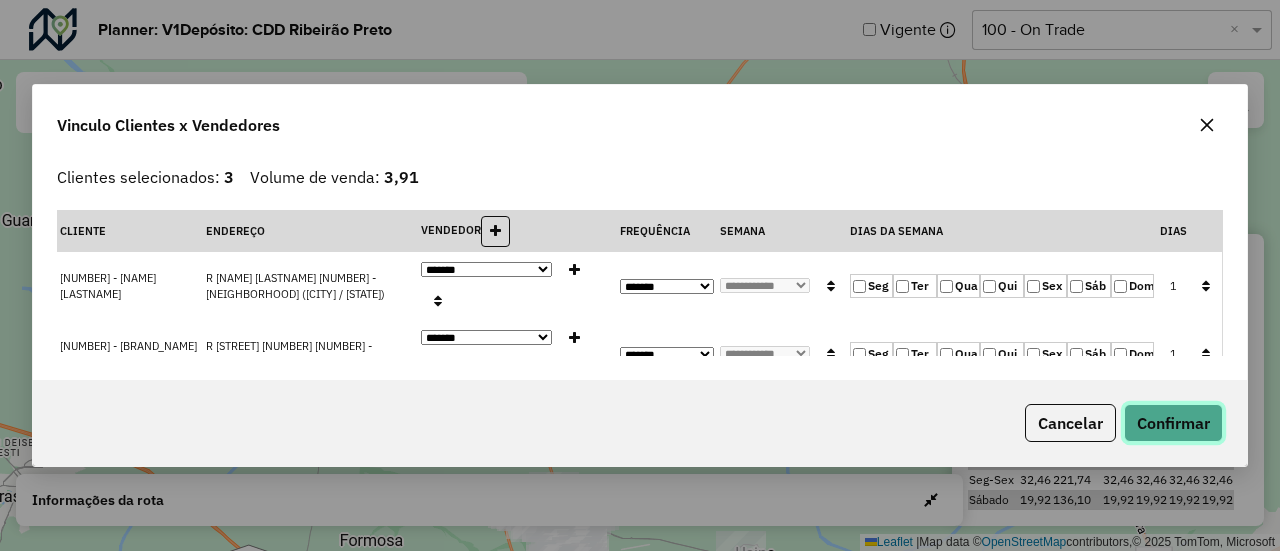 click on "Confirmar" 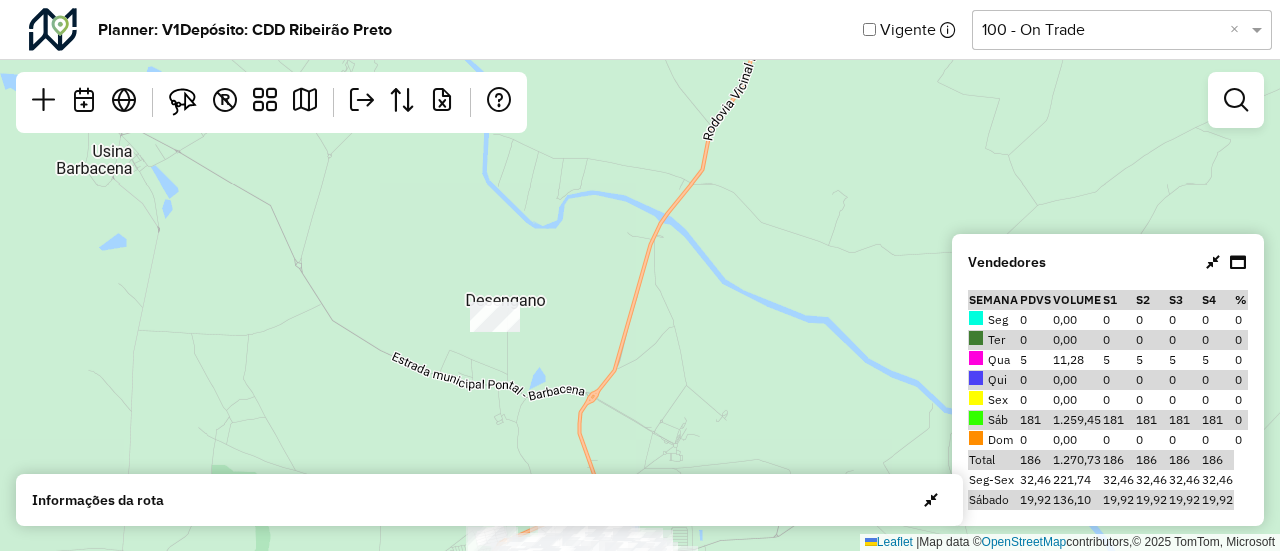 drag, startPoint x: 754, startPoint y: 229, endPoint x: 741, endPoint y: 436, distance: 207.4078 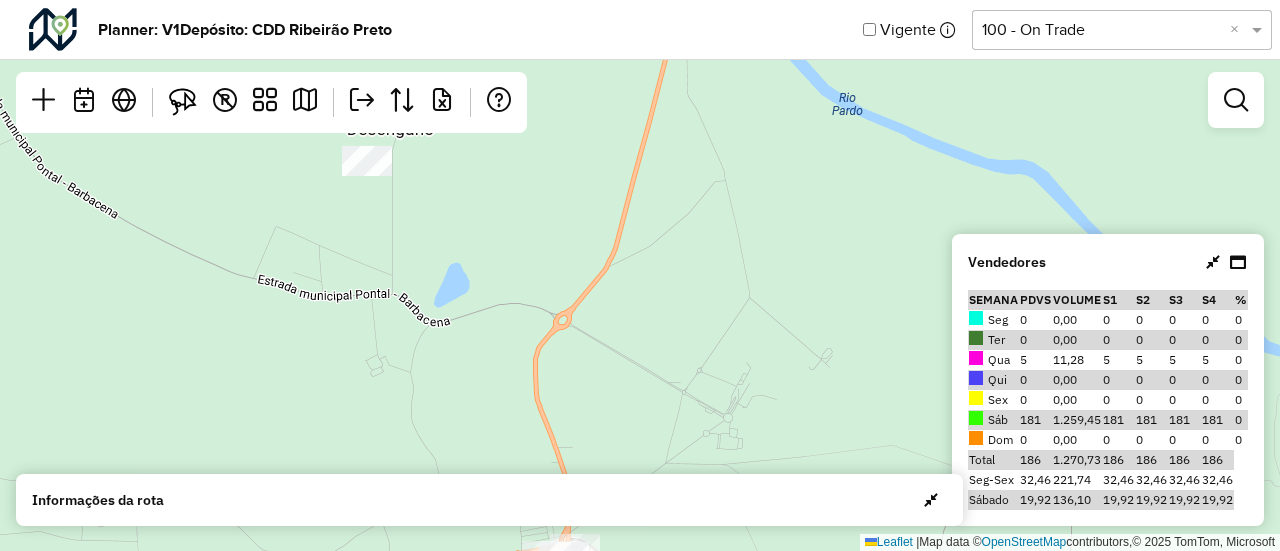 drag, startPoint x: 632, startPoint y: 281, endPoint x: 782, endPoint y: 195, distance: 172.9046 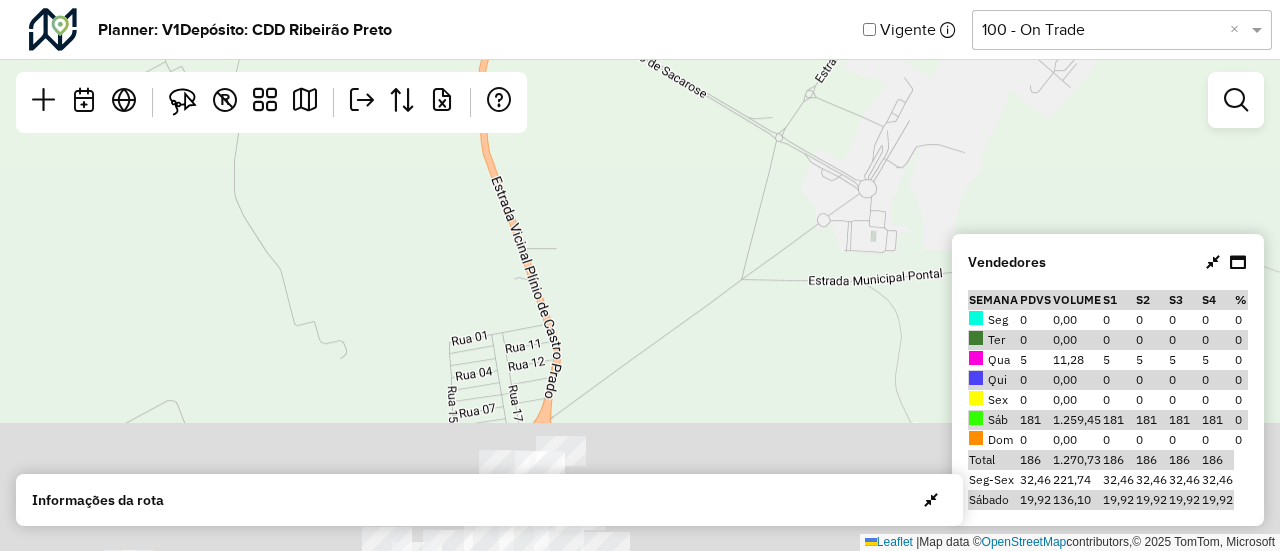 drag, startPoint x: 660, startPoint y: 289, endPoint x: 737, endPoint y: -7, distance: 305.85126 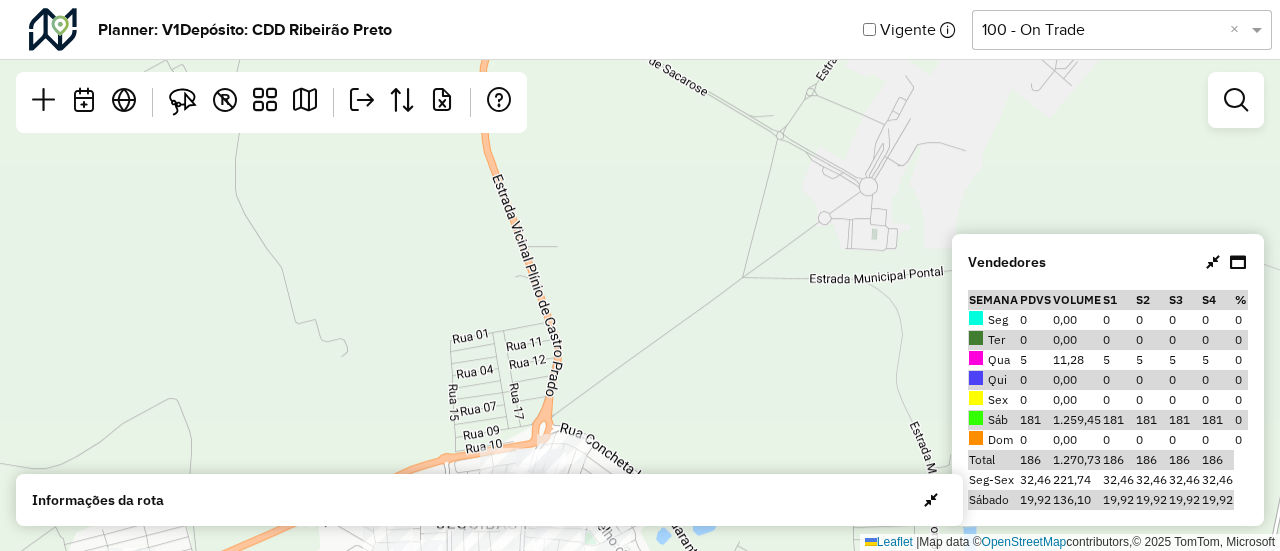 click on "Leaflet   |  Map data ©  OpenStreetMap  contributors,© 2025 TomTom, Microsoft" 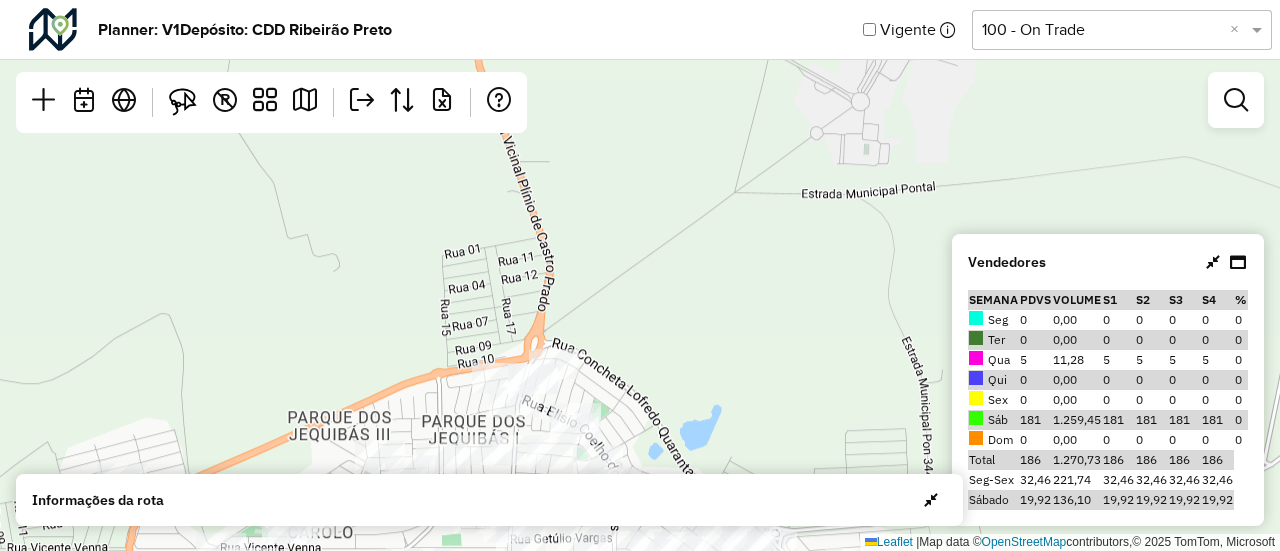 drag, startPoint x: 738, startPoint y: 305, endPoint x: 732, endPoint y: 35, distance: 270.06665 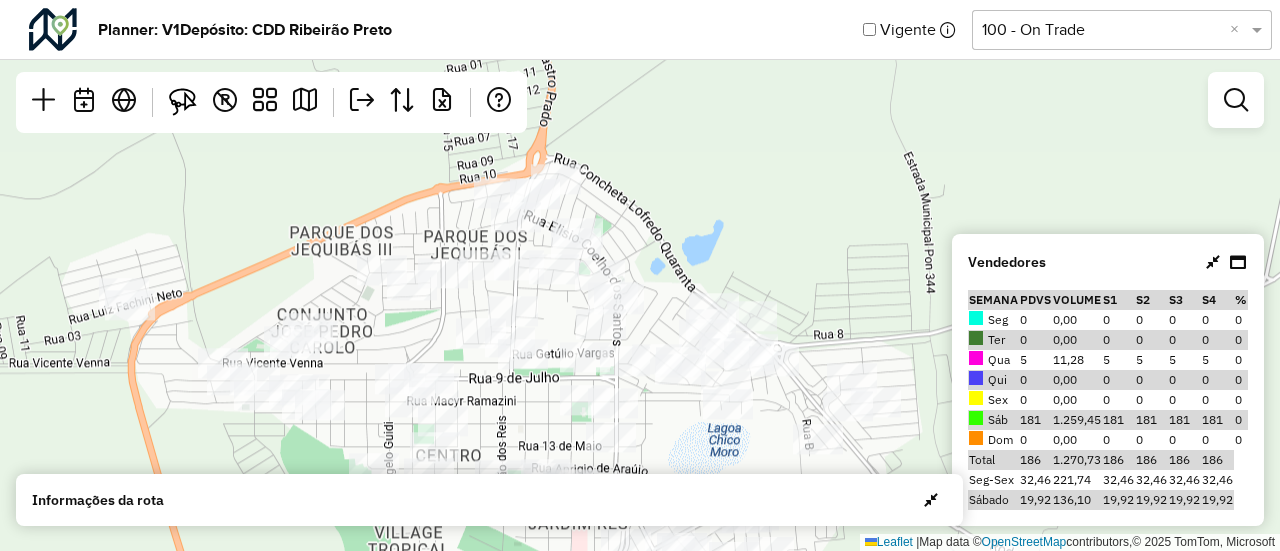 click on "Leaflet   |  Map data ©  OpenStreetMap  contributors,© 2025 TomTom, Microsoft" 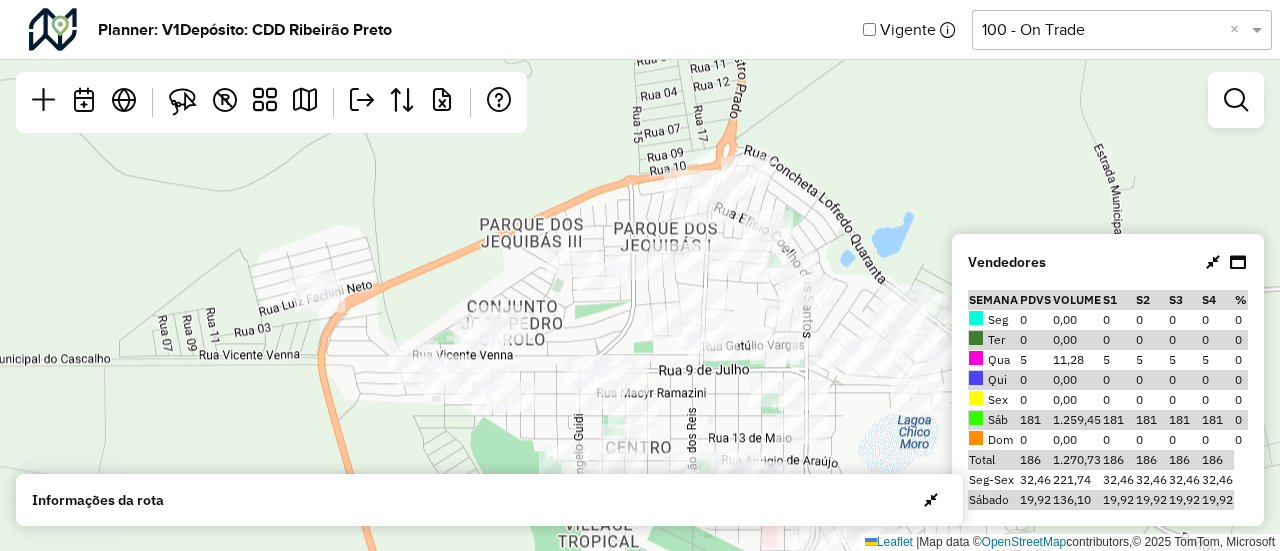 drag, startPoint x: 698, startPoint y: 184, endPoint x: 880, endPoint y: 174, distance: 182.27452 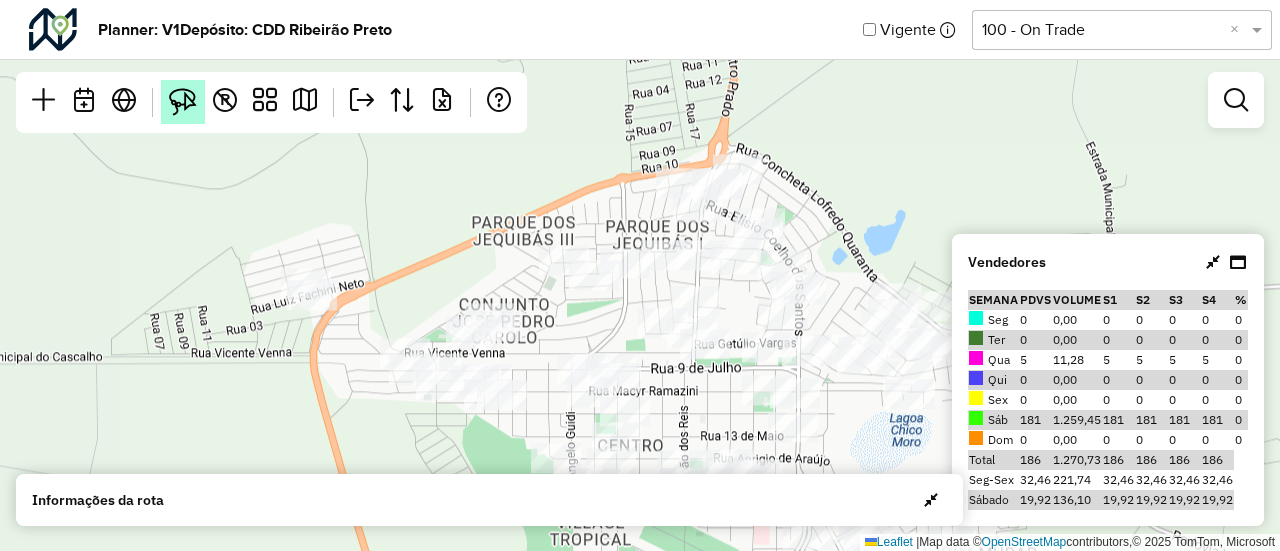 click at bounding box center [183, 102] 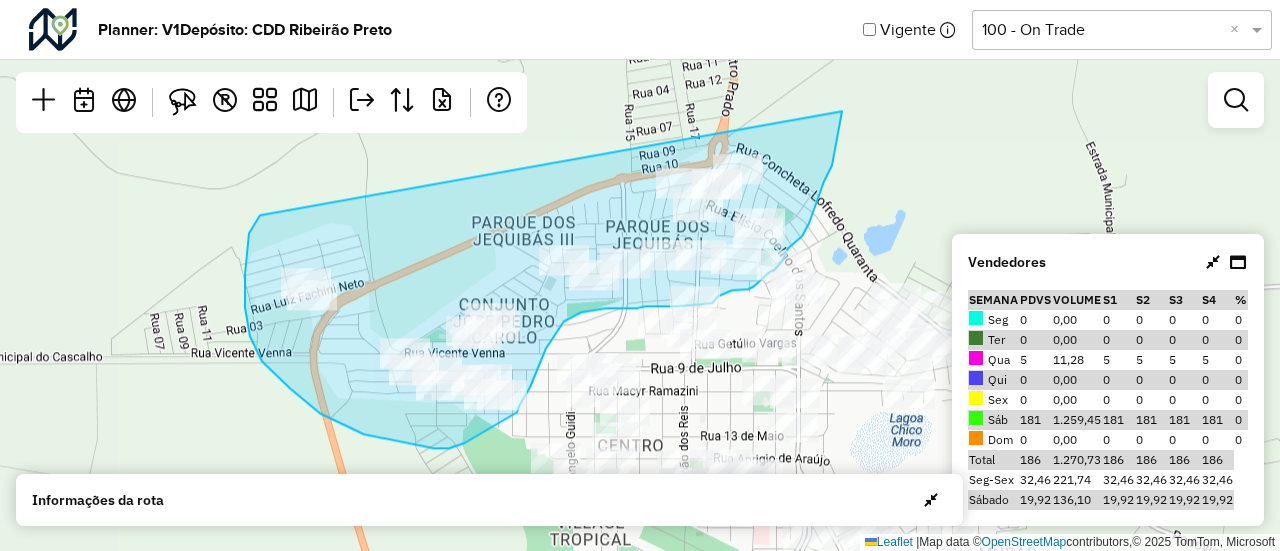 drag, startPoint x: 260, startPoint y: 215, endPoint x: 882, endPoint y: 103, distance: 632.0032 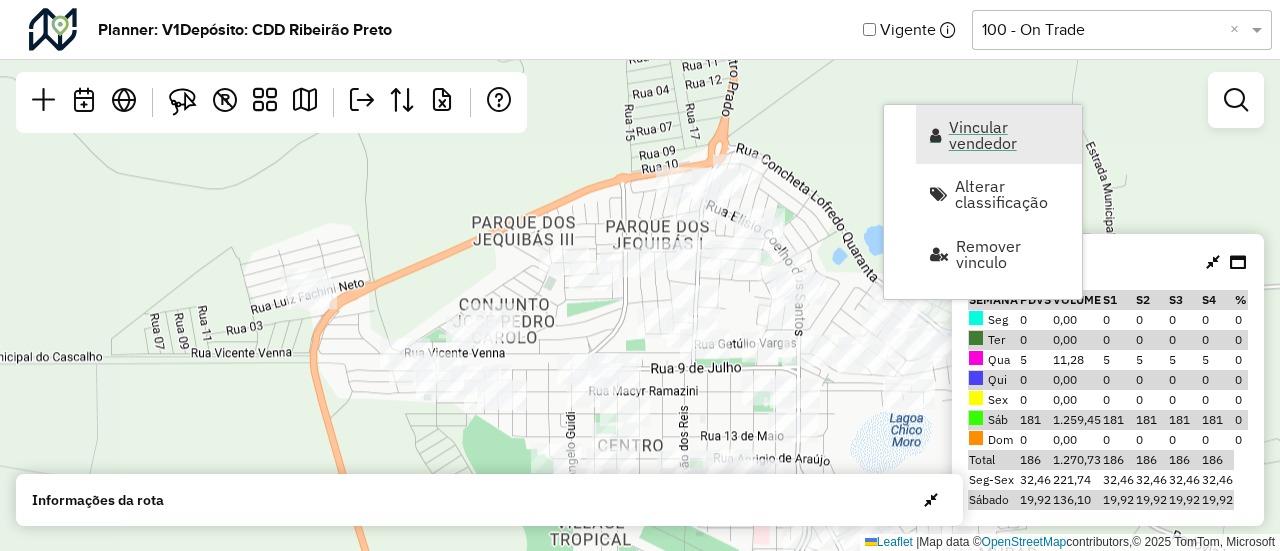 click on "Vincular vendedor" at bounding box center (999, 134) 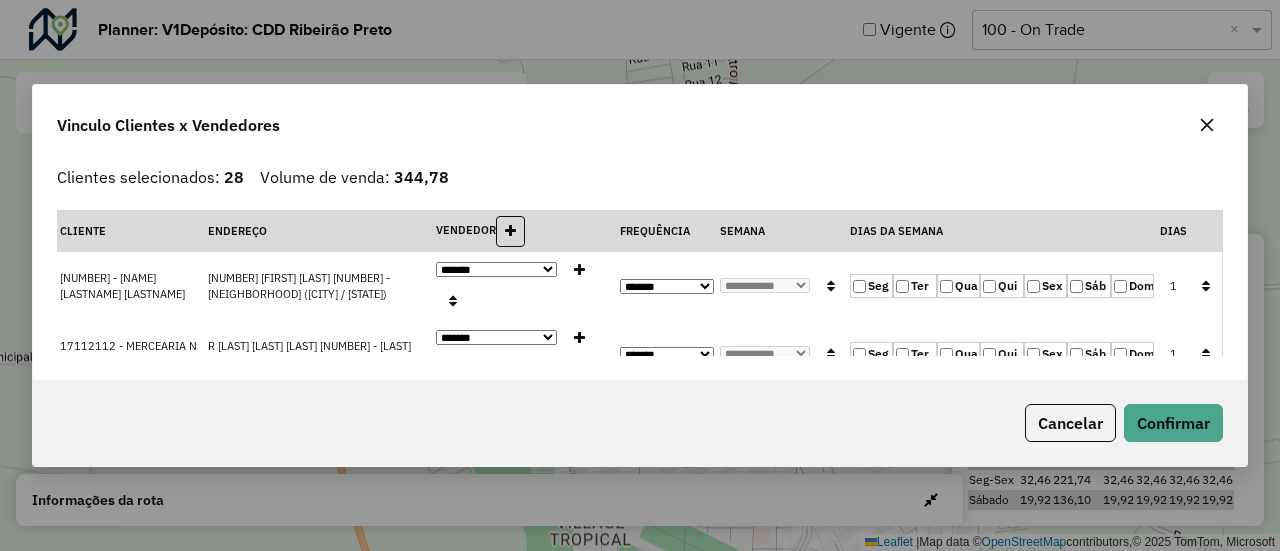 click 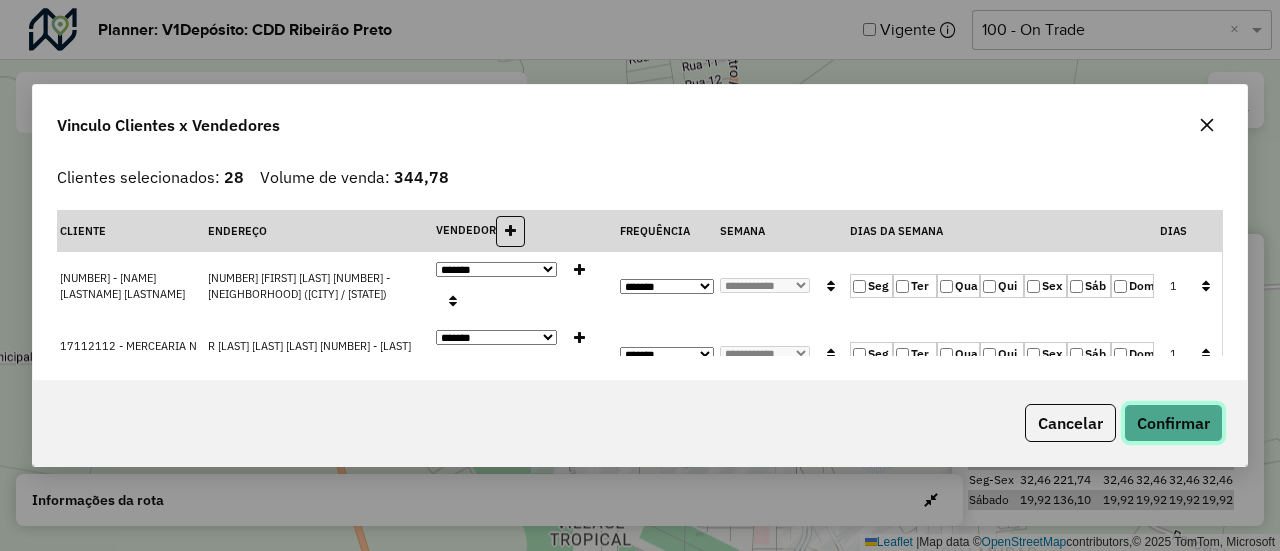 click on "Confirmar" 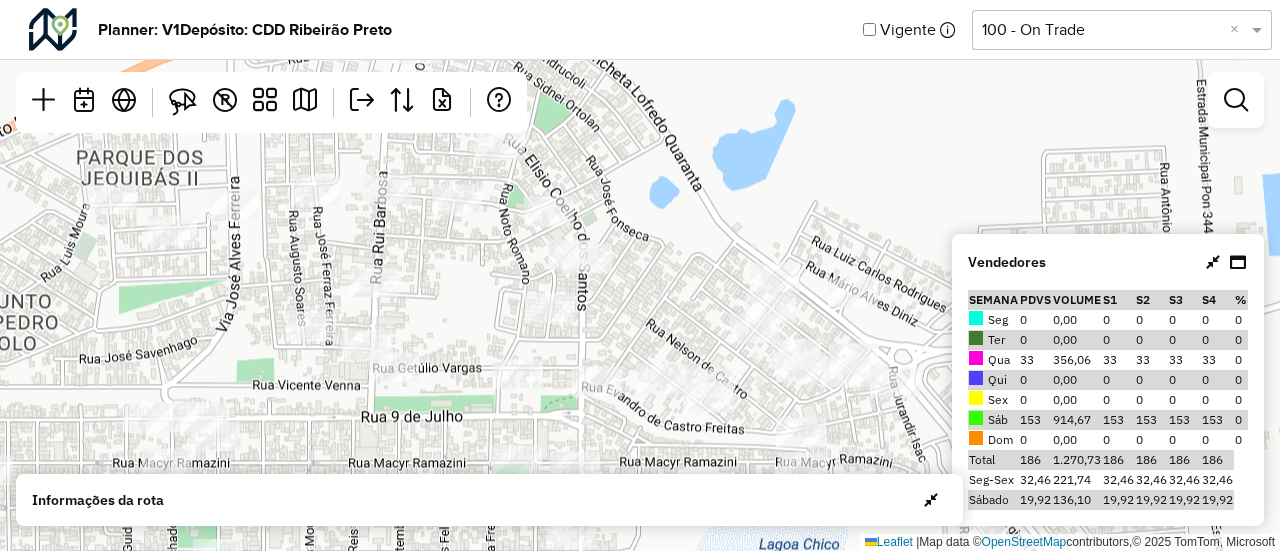 drag, startPoint x: 735, startPoint y: 301, endPoint x: 406, endPoint y: 165, distance: 356.0014 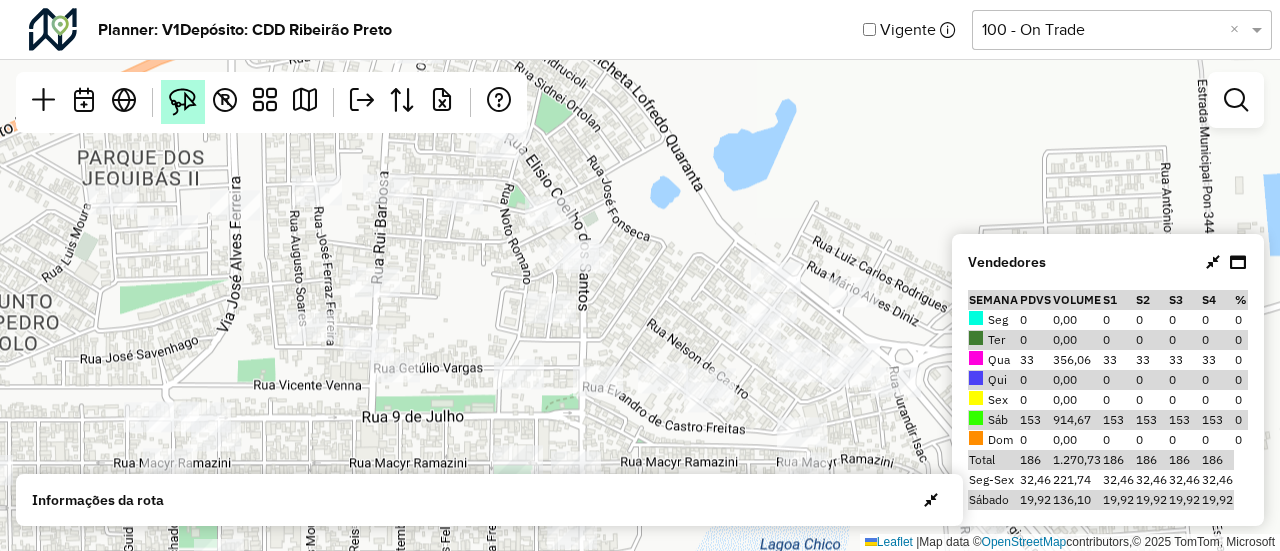 click at bounding box center [183, 102] 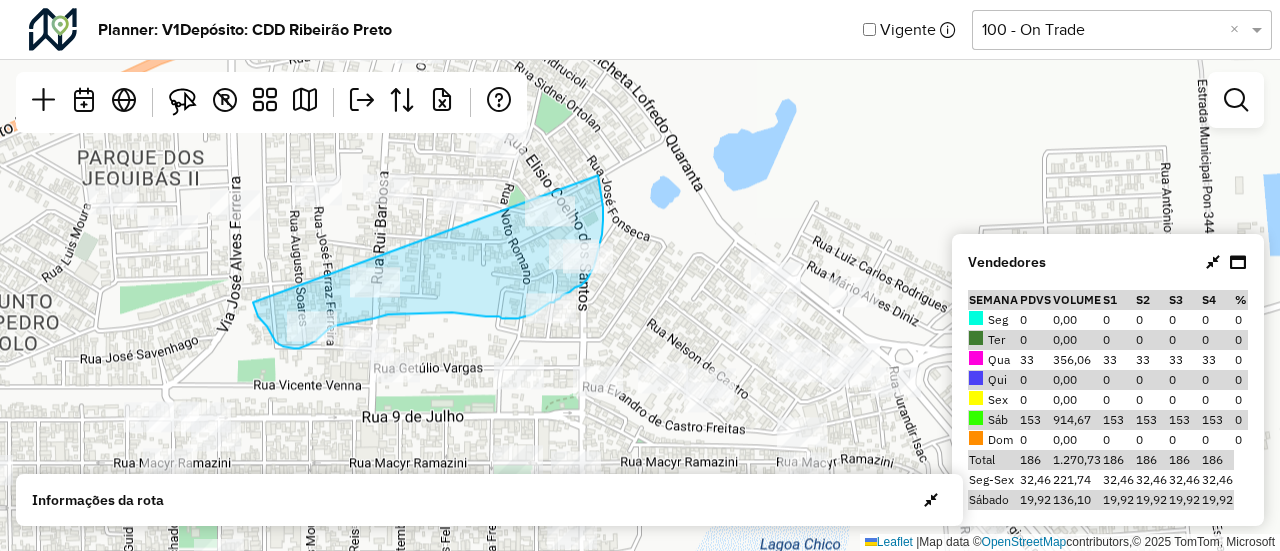 drag, startPoint x: 253, startPoint y: 303, endPoint x: 588, endPoint y: 155, distance: 366.23627 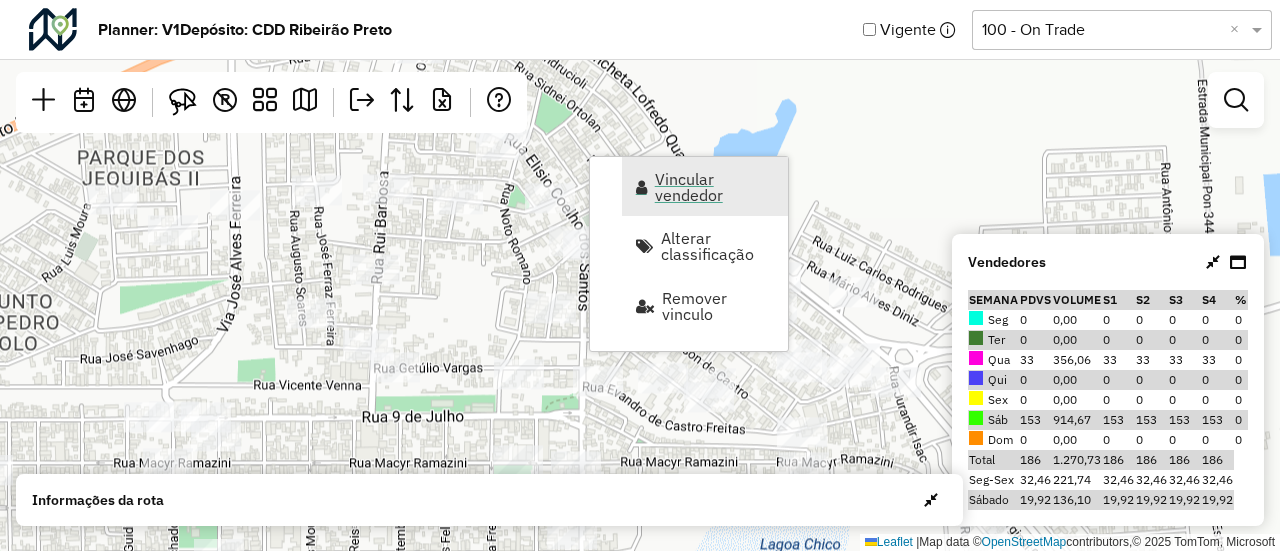 click on "Vincular vendedor" at bounding box center (705, 186) 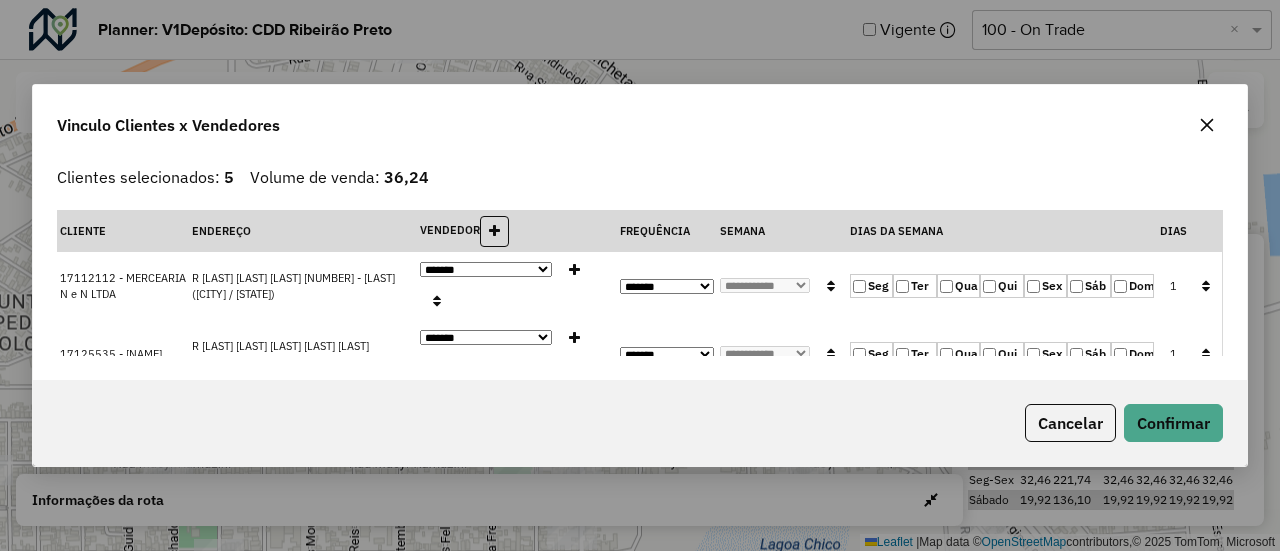 click 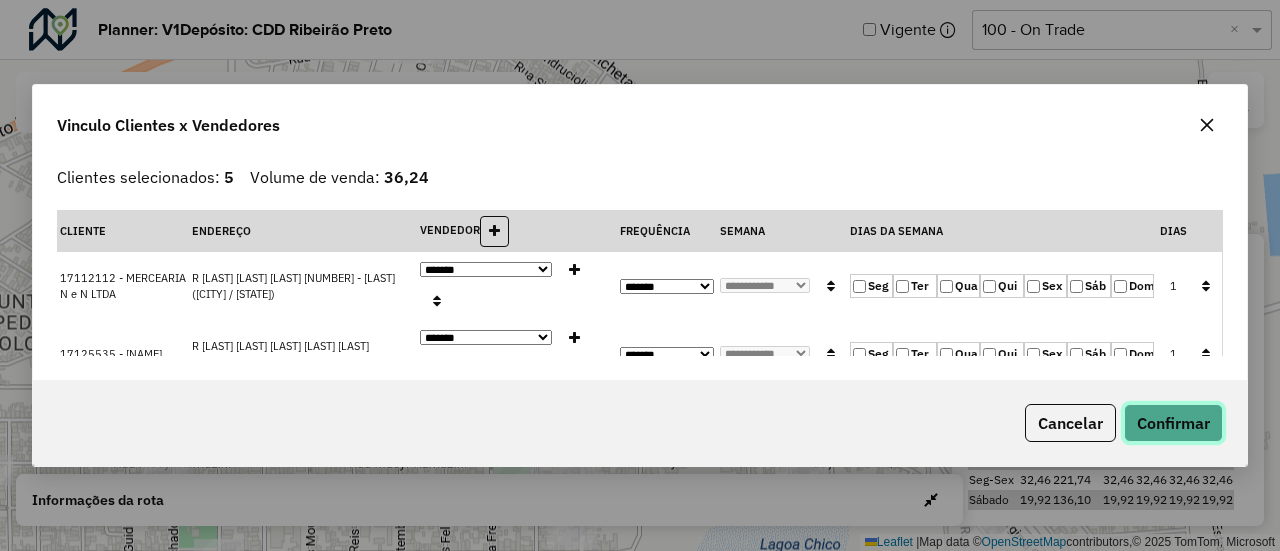click on "Confirmar" 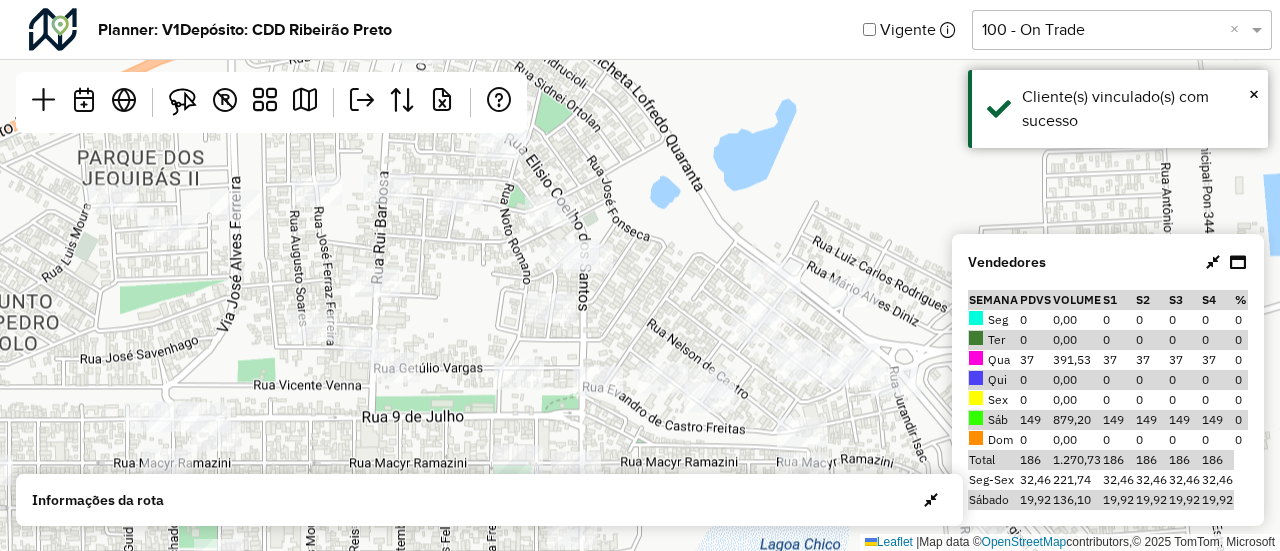 click on "Leaflet   |  Map data ©  OpenStreetMap  contributors,© 2025 TomTom, Microsoft" 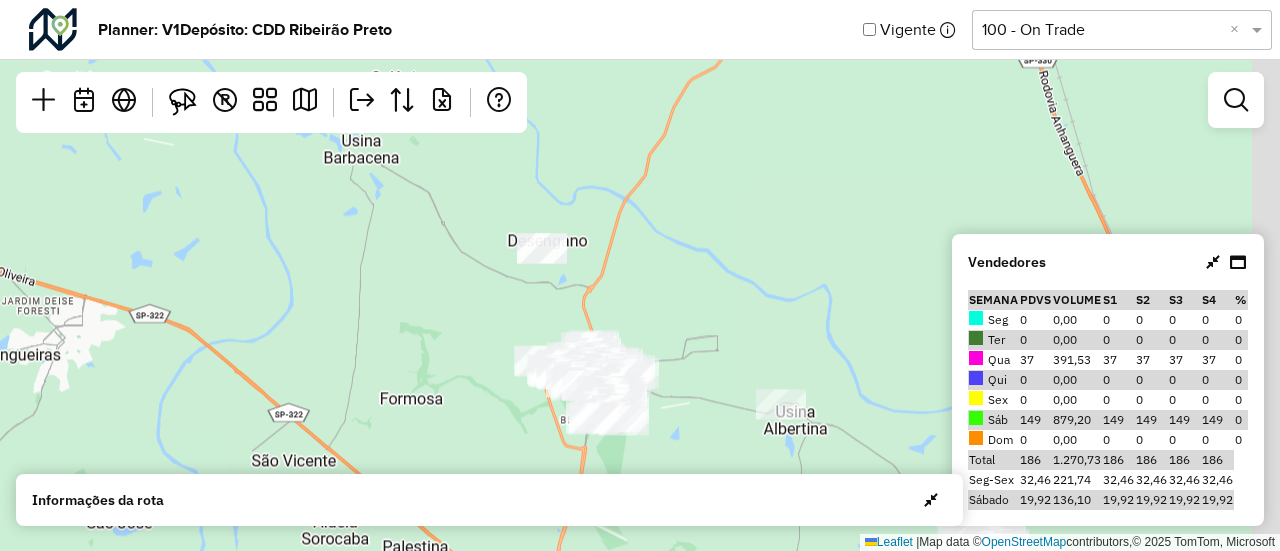 drag, startPoint x: 668, startPoint y: 284, endPoint x: 523, endPoint y: 157, distance: 192.75372 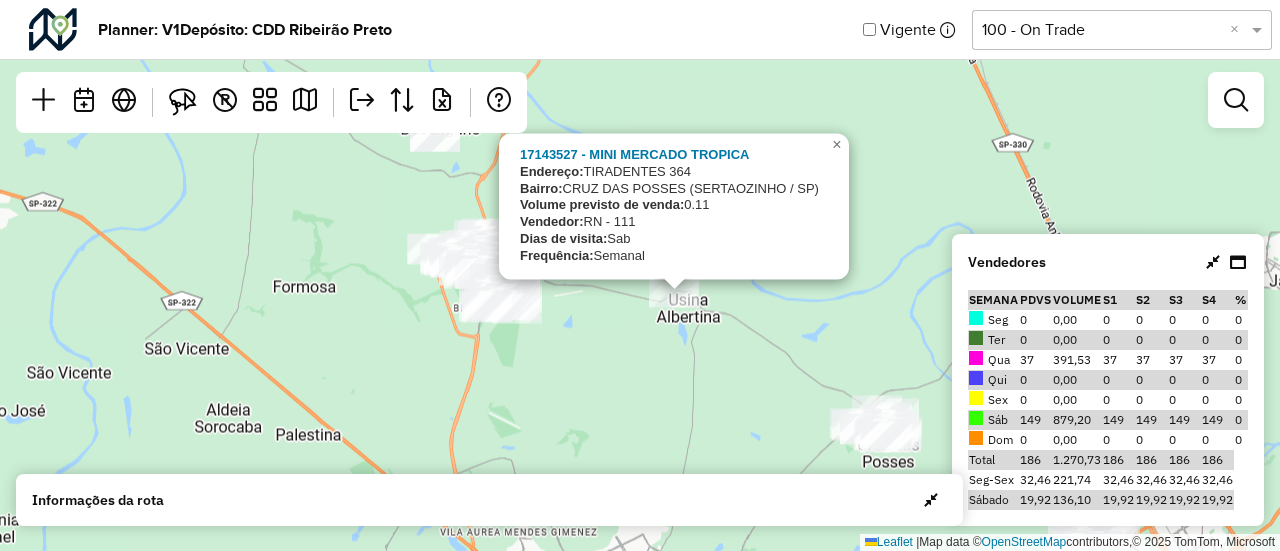 click on "Planner: V1   Depósito: CDD Ribeirão Preto   Vigente  Selecione uma opção  100 - On Trade  ×  Leaflet   |  Map data ©  OpenStreetMap  contributors,© 2025 TomTom, Microsoft R Vendedores  Semana  PDVs Volume S1 S2 S3 S4 %  Quarta - Semana 1 - Total visitas: 37 - Total clientes: 37 - Volume de venda: 391,53   Quarta - Semana 2 - Total visitas: 37 - Total clientes: 37 - Volume de venda: 391,53   Quarta - Semana 3 - Total visitas: 37 - Total clientes: 37 - Volume de venda: 391,53   Quarta - Semana 4 - Total visitas: 37 - Total clientes: 37 - Volume de venda: 391,53  Vendedor/Dia Visitas Fim" 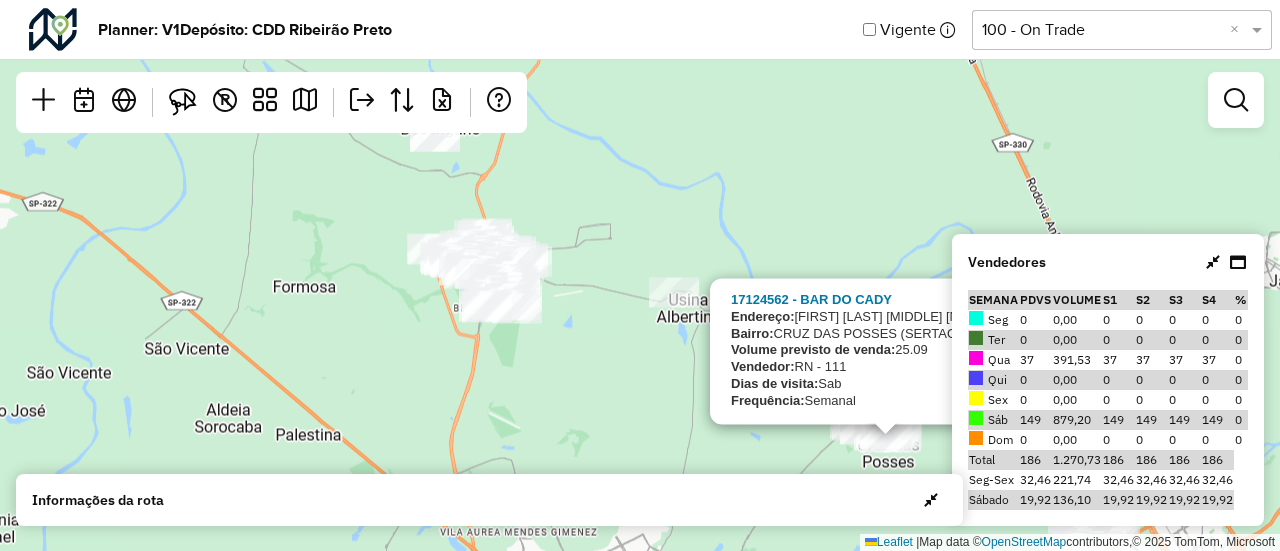 click on "[NUMBER] - [BRAND_NAME]
Endereço:   Doutor Crispiniano Martins Siq 435
Bairro:  CRUZ DAS POSSES ([CITY] / [STATE])
Volume previsto de venda:  25.09
Vendedor:  RN - 111
Dias de visita:  Sab
Frequência:  Semanal
×  Leaflet   |  Map data ©  OpenStreetMap  contributors,© 2025 TomTom, Microsoft" 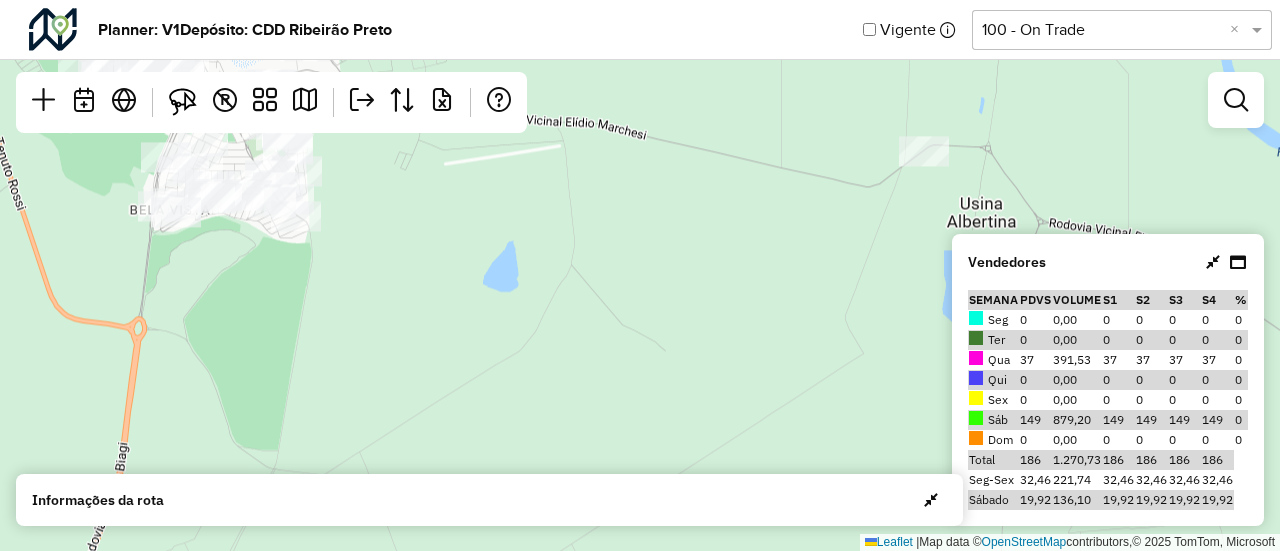 drag, startPoint x: 582, startPoint y: 341, endPoint x: 834, endPoint y: 469, distance: 282.64465 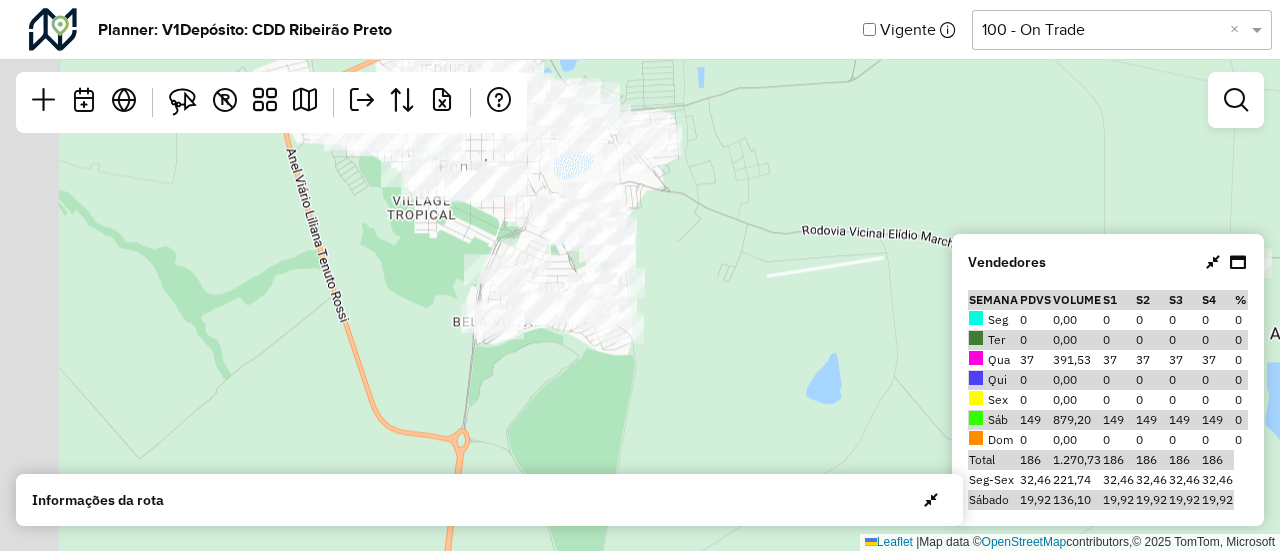 drag, startPoint x: 696, startPoint y: 250, endPoint x: 966, endPoint y: 347, distance: 286.89545 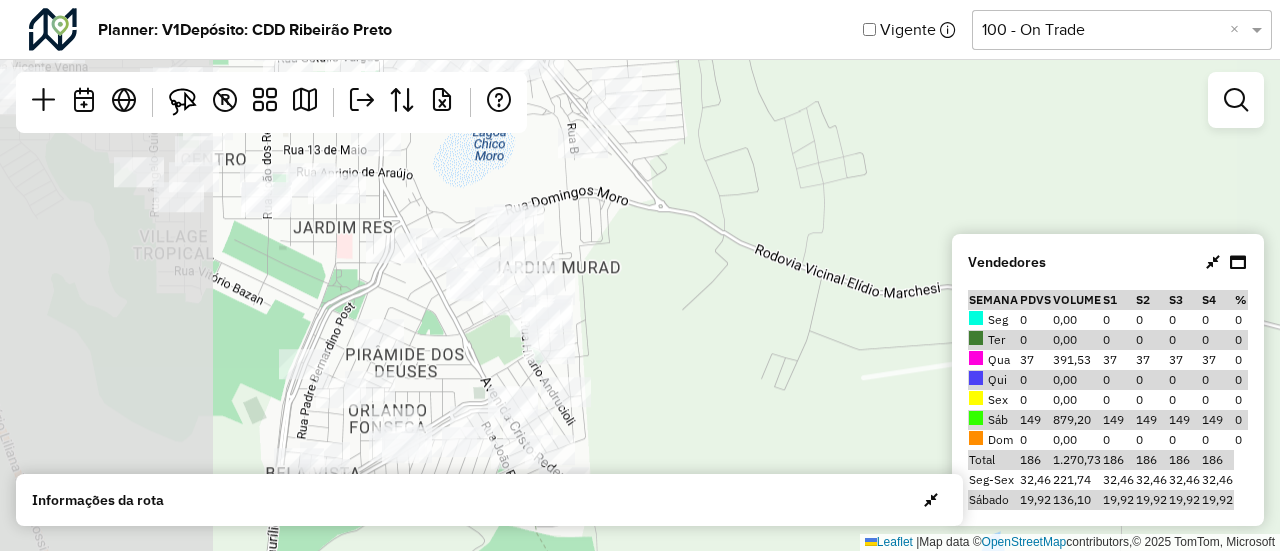 drag, startPoint x: 709, startPoint y: 207, endPoint x: 1090, endPoint y: 297, distance: 391.48563 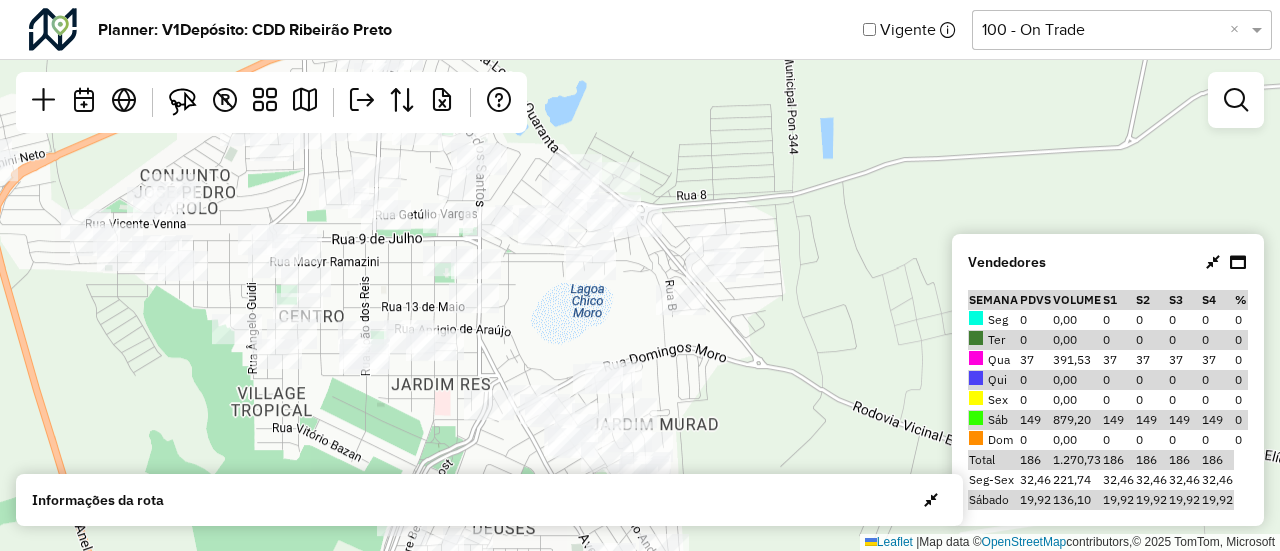 drag, startPoint x: 1042, startPoint y: 189, endPoint x: 972, endPoint y: 328, distance: 155.63097 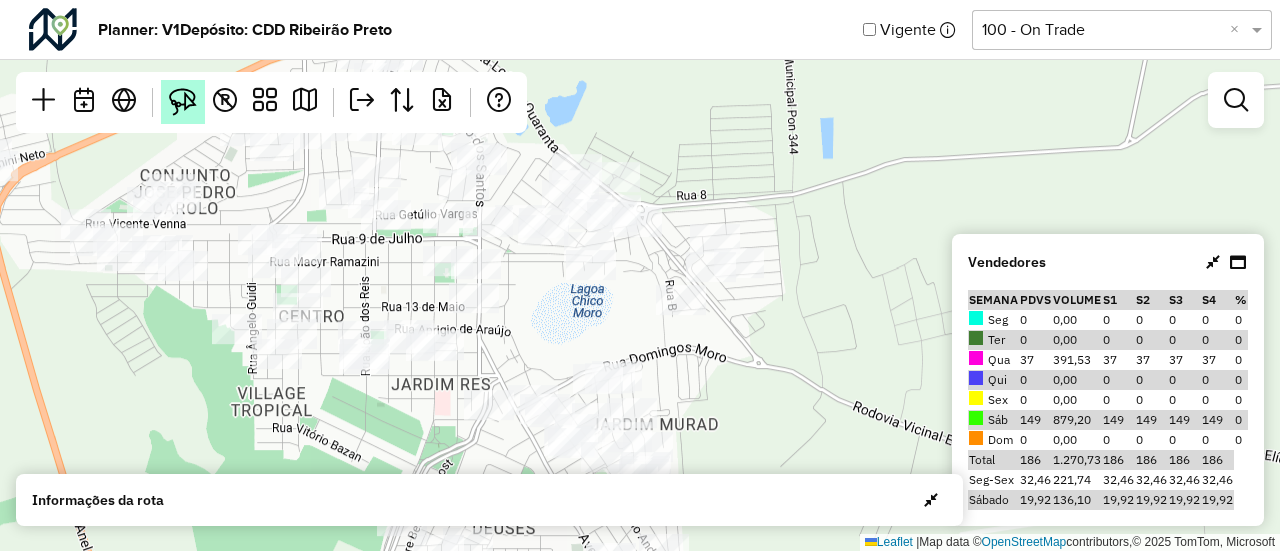 click at bounding box center [183, 102] 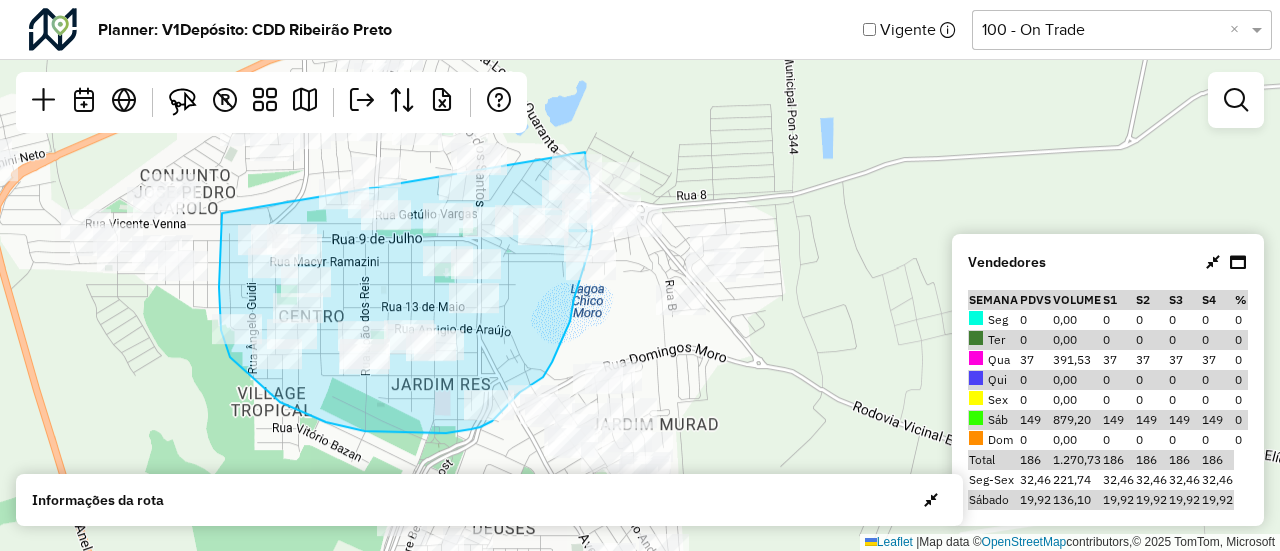 drag, startPoint x: 222, startPoint y: 213, endPoint x: 585, endPoint y: 152, distance: 368.08966 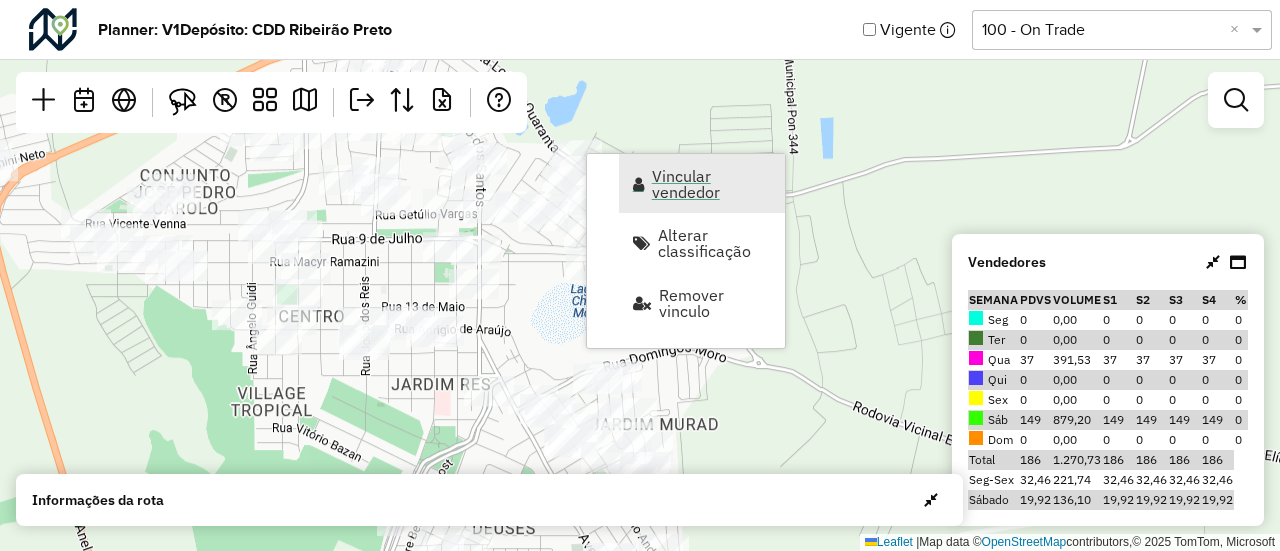 click on "Vincular vendedor" at bounding box center (702, 183) 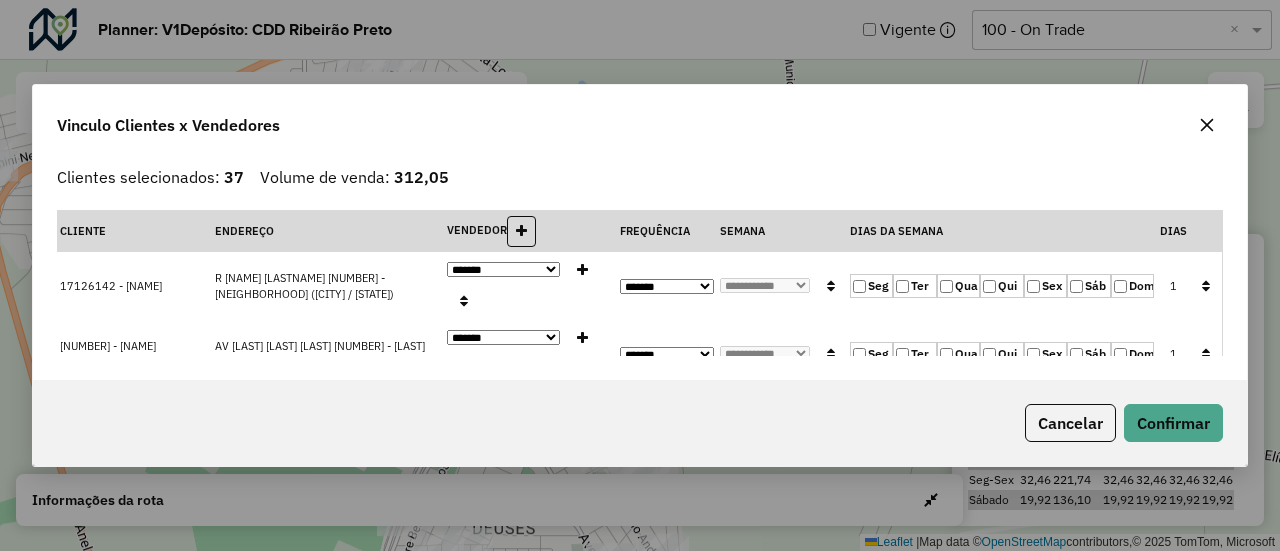 click 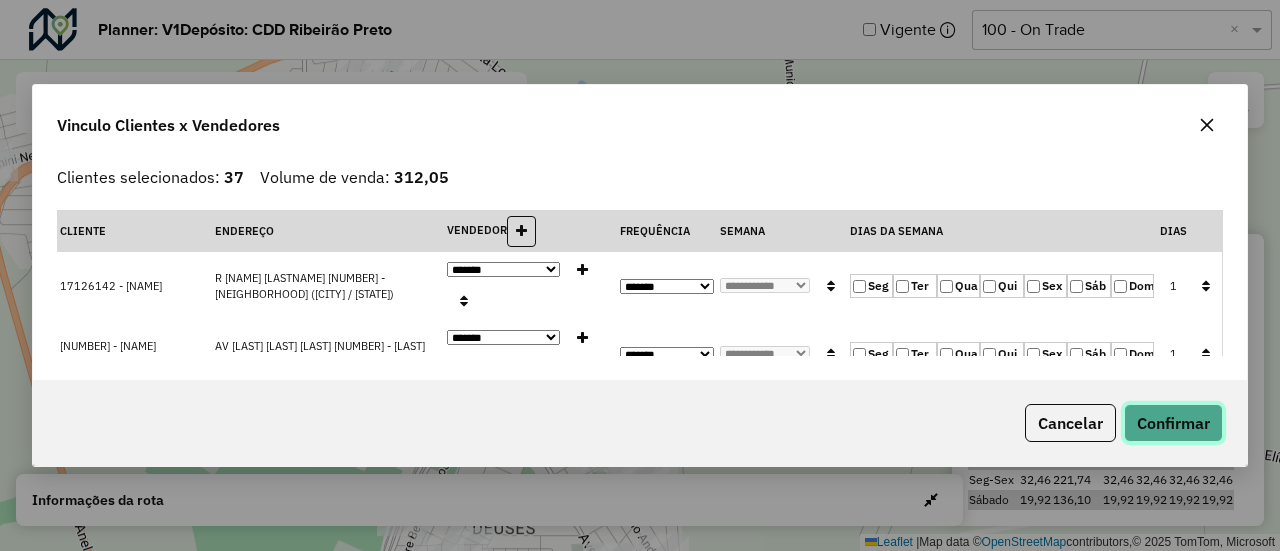 click on "Confirmar" 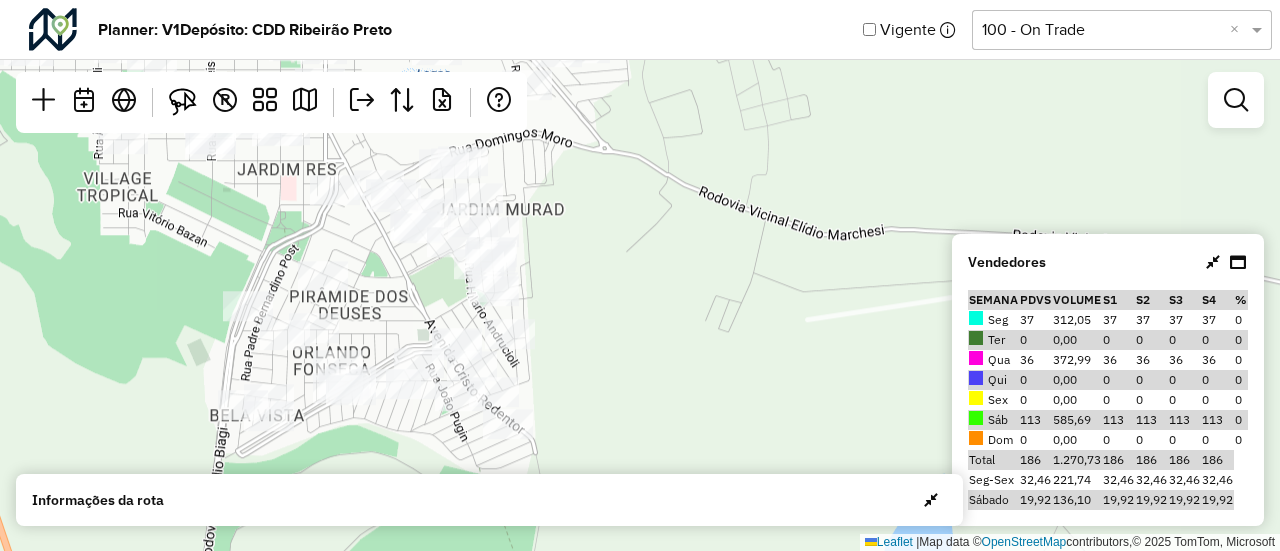 drag, startPoint x: 824, startPoint y: 344, endPoint x: 670, endPoint y: 131, distance: 262.84024 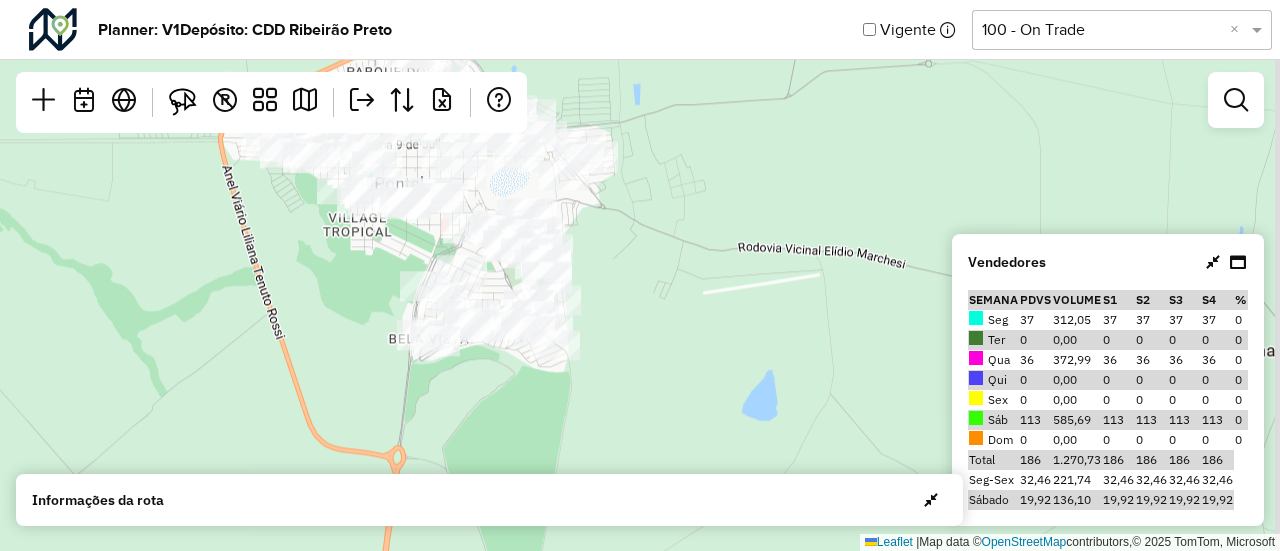 drag, startPoint x: 871, startPoint y: 347, endPoint x: 298, endPoint y: 187, distance: 594.9193 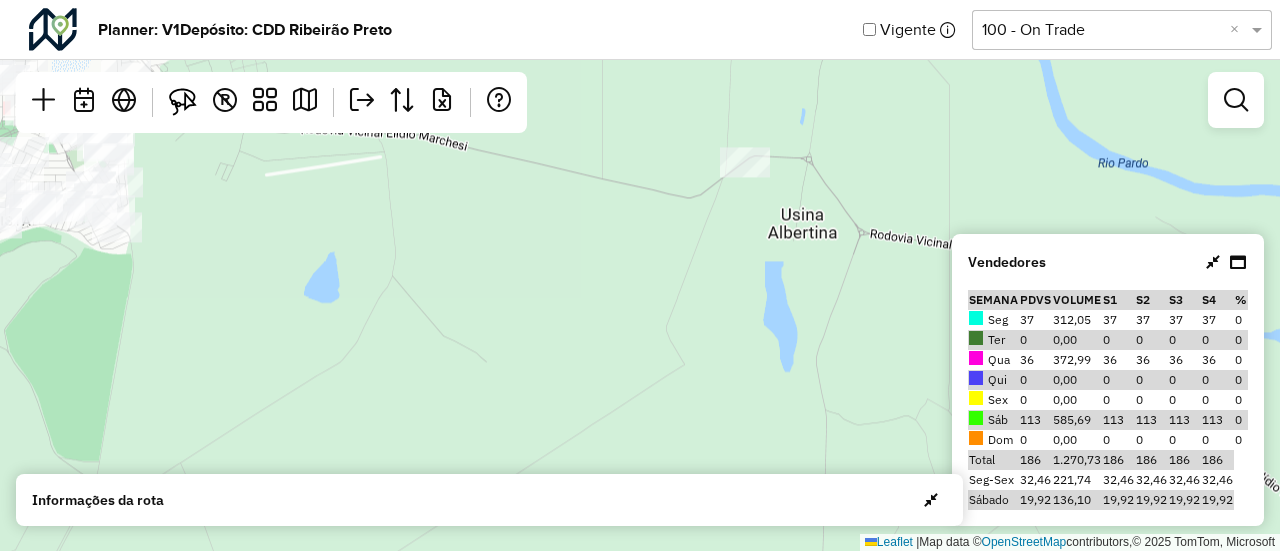 click on "Leaflet   |  Map data ©  OpenStreetMap  contributors,© 2025 TomTom, Microsoft" 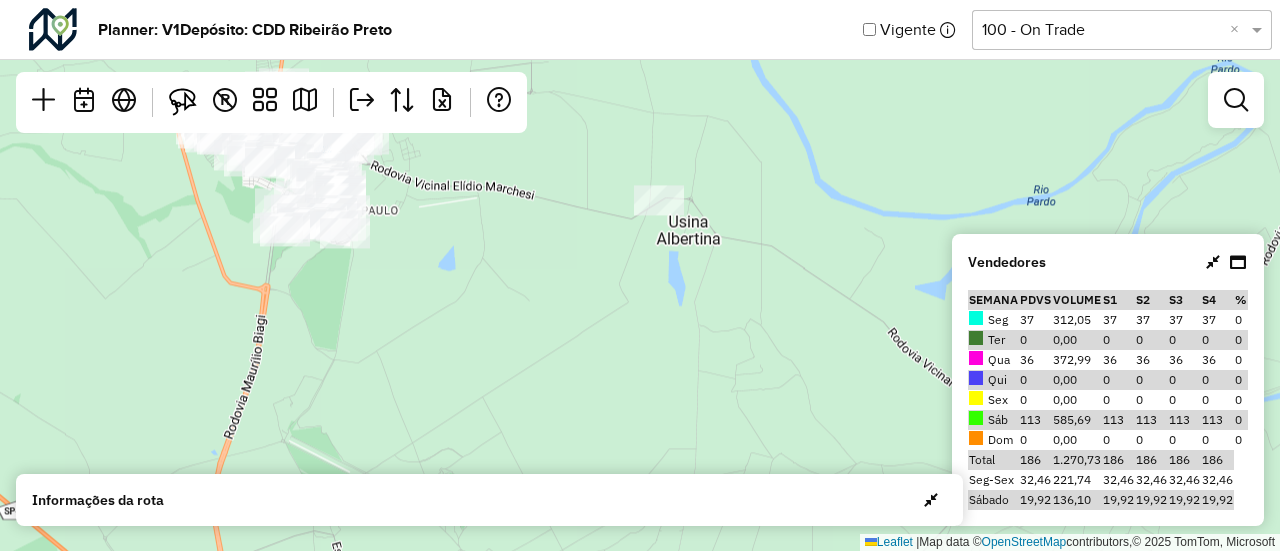 click on "Leaflet   |  Map data ©  OpenStreetMap  contributors,© 2025 TomTom, Microsoft" 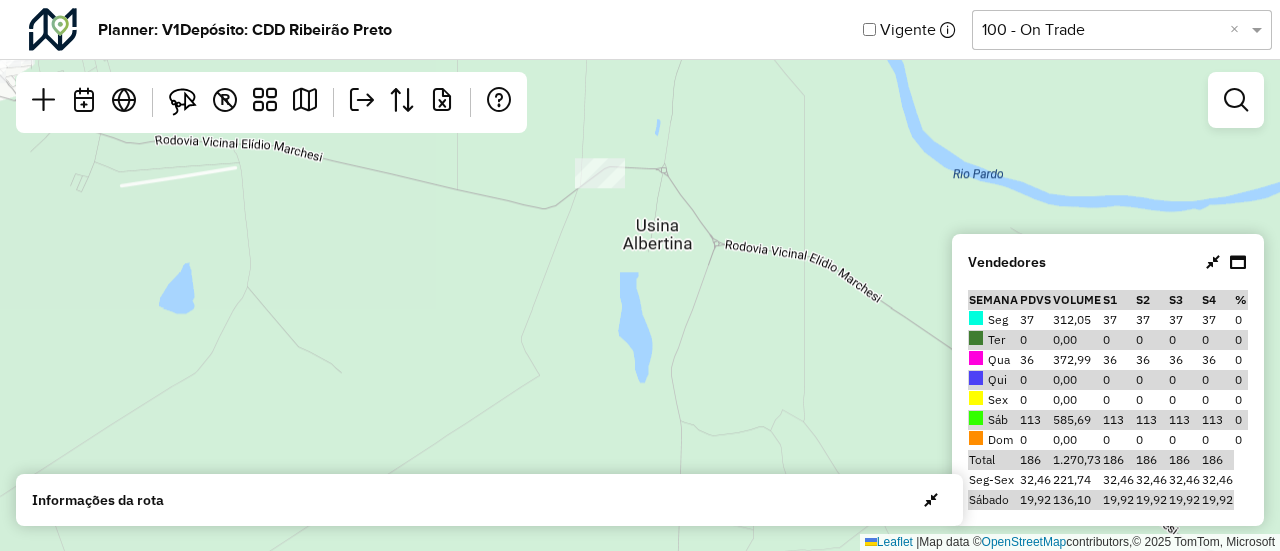 drag, startPoint x: 626, startPoint y: 179, endPoint x: 934, endPoint y: 414, distance: 387.4132 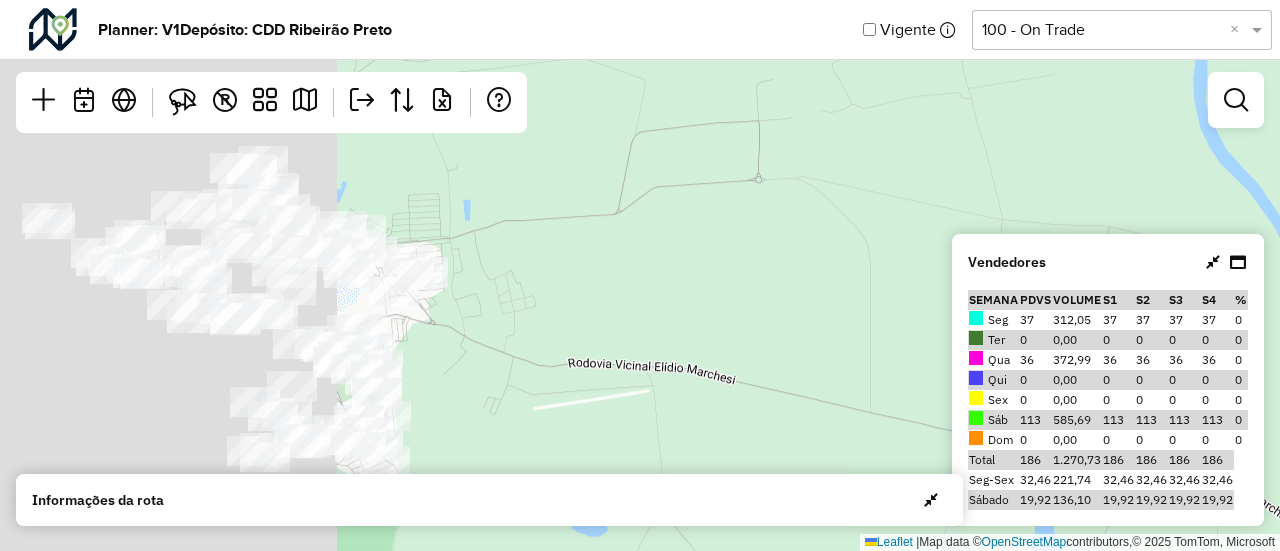 drag, startPoint x: 760, startPoint y: 297, endPoint x: 1148, endPoint y: 492, distance: 434.24533 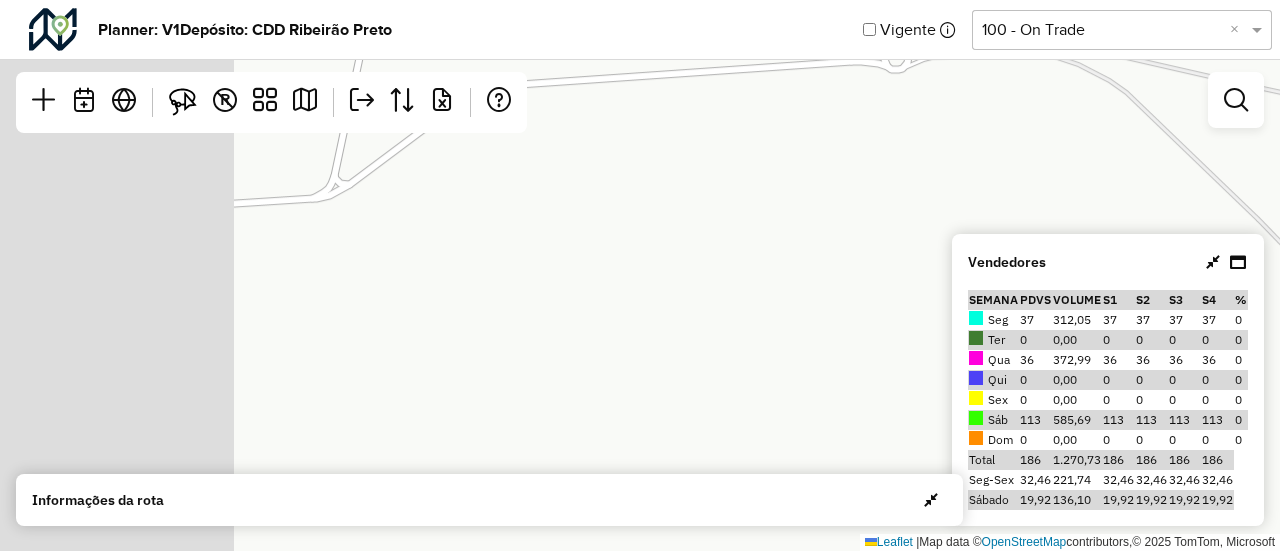 drag, startPoint x: 492, startPoint y: 226, endPoint x: 1038, endPoint y: 363, distance: 562.9254 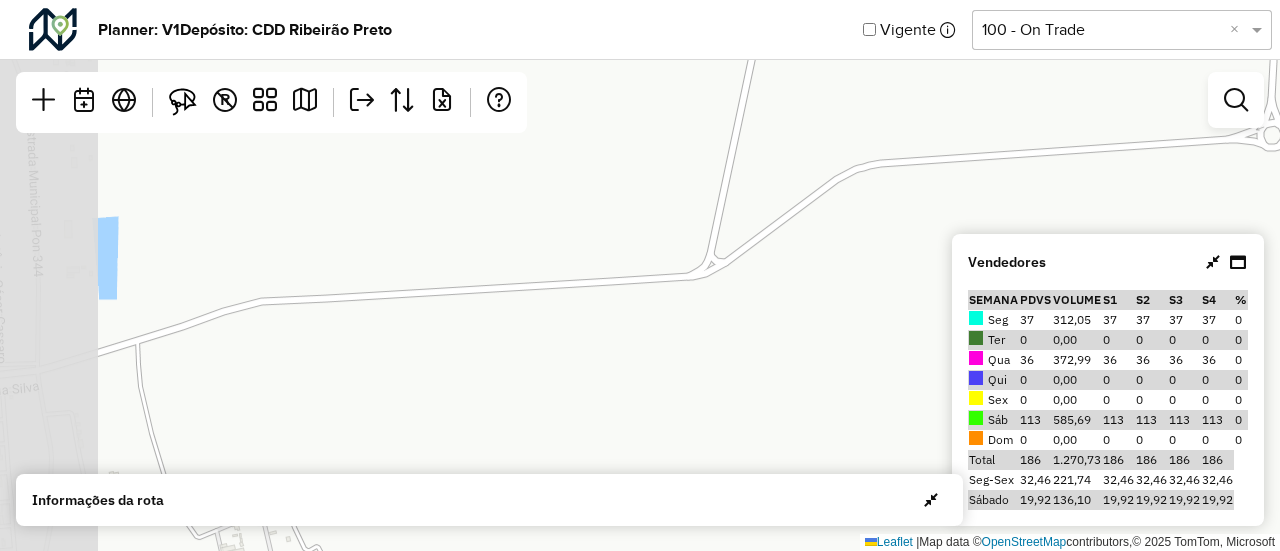 drag, startPoint x: 934, startPoint y: 297, endPoint x: 1146, endPoint y: 326, distance: 213.9743 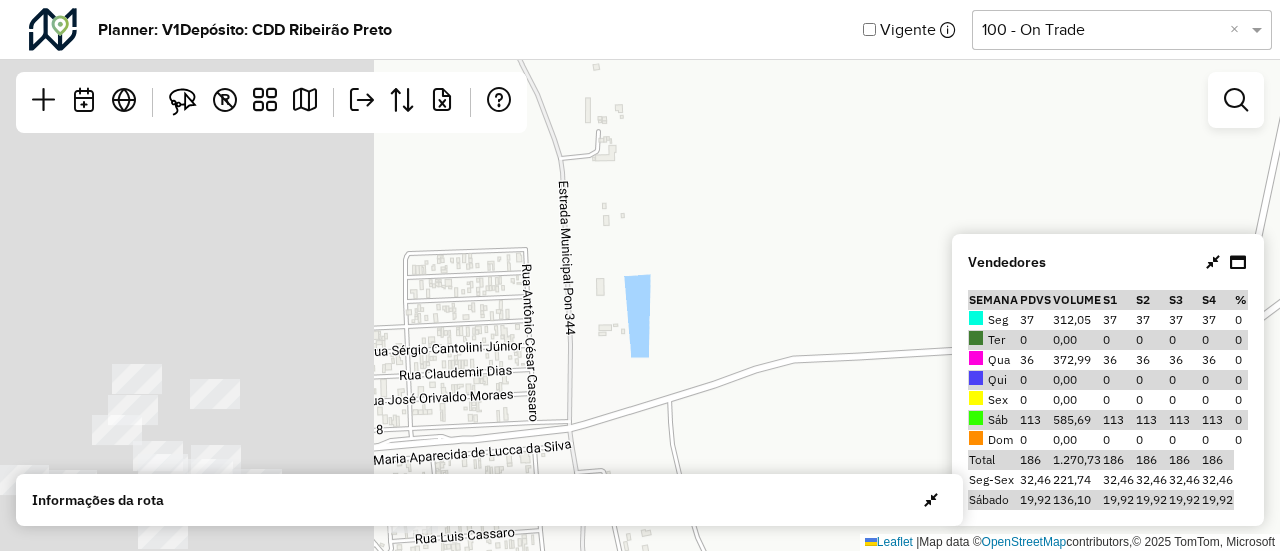 drag, startPoint x: 588, startPoint y: 236, endPoint x: 1136, endPoint y: 291, distance: 550.7531 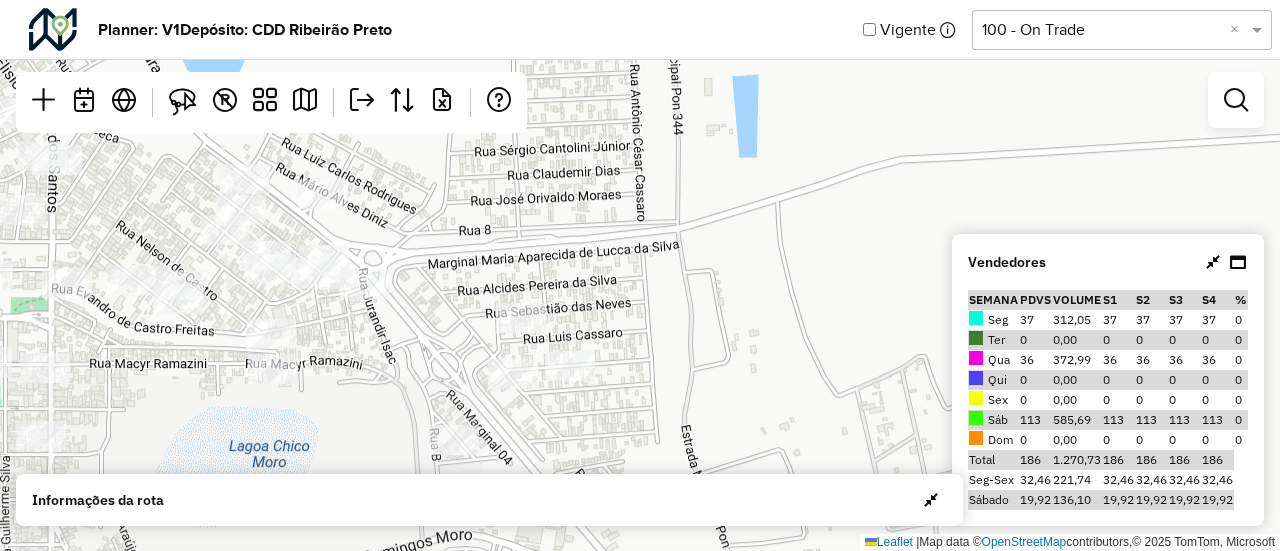 drag, startPoint x: 914, startPoint y: 273, endPoint x: 926, endPoint y: 75, distance: 198.3633 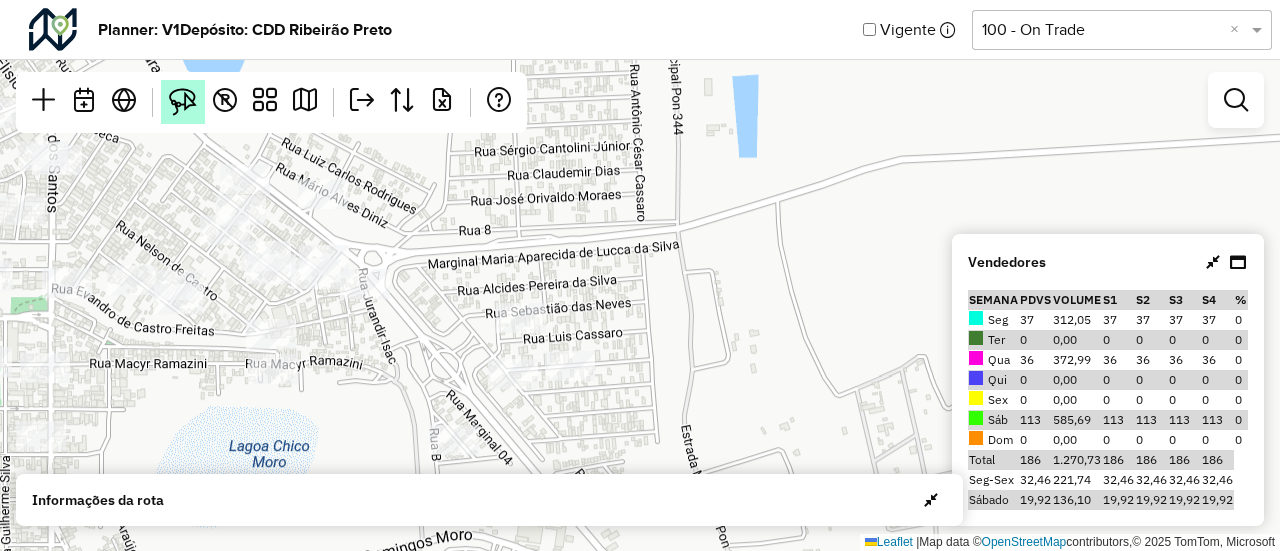 click at bounding box center (183, 102) 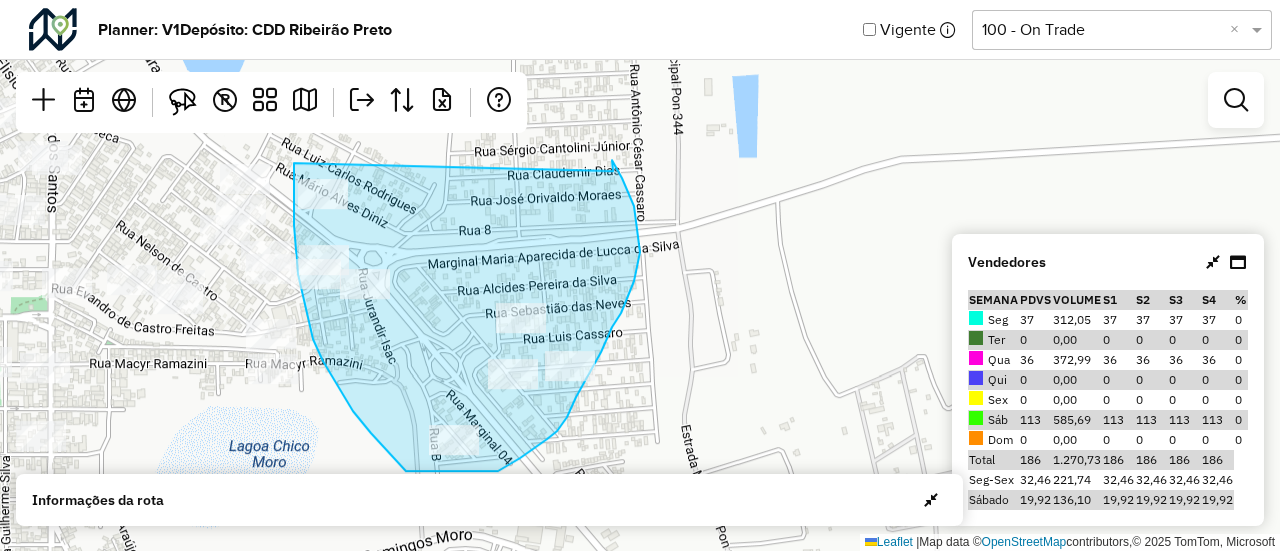drag, startPoint x: 294, startPoint y: 163, endPoint x: 613, endPoint y: 171, distance: 319.1003 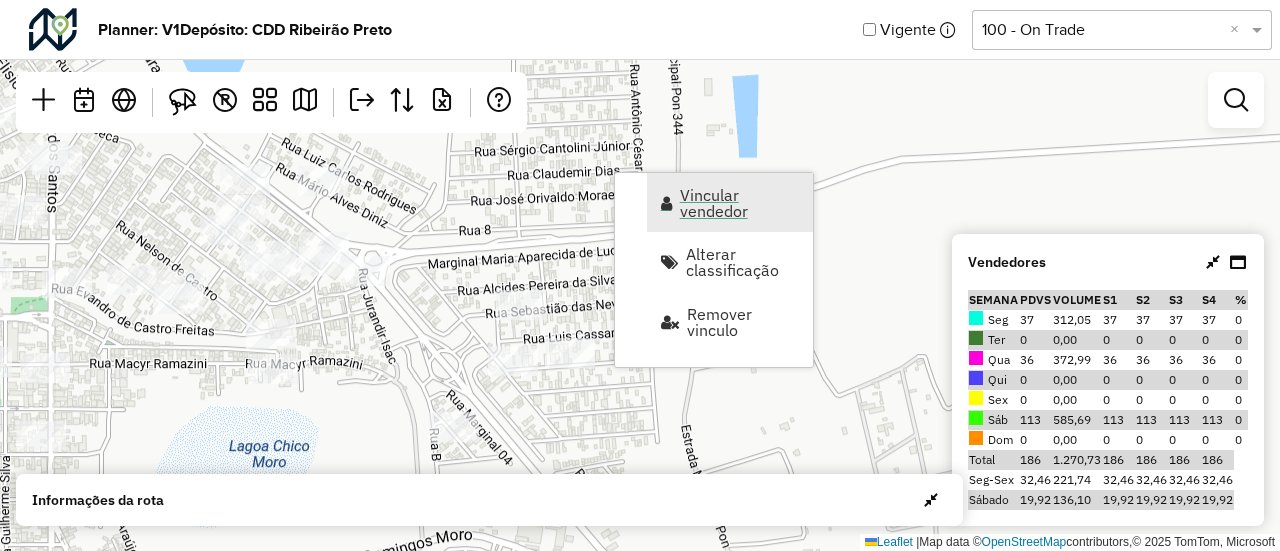 click on "Vincular vendedor" at bounding box center (740, 203) 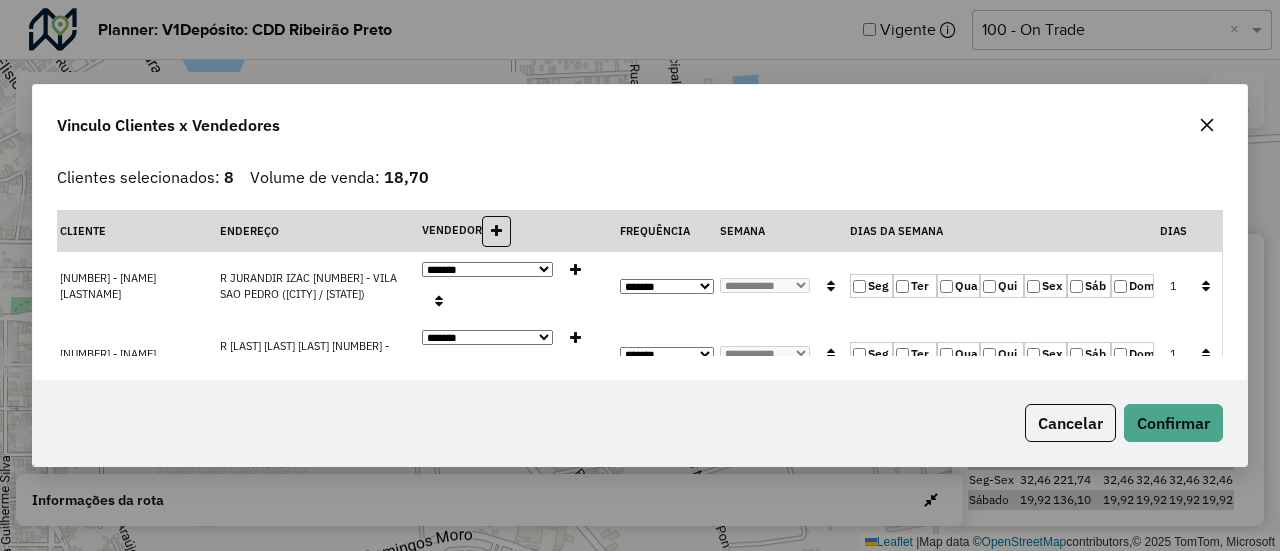 click 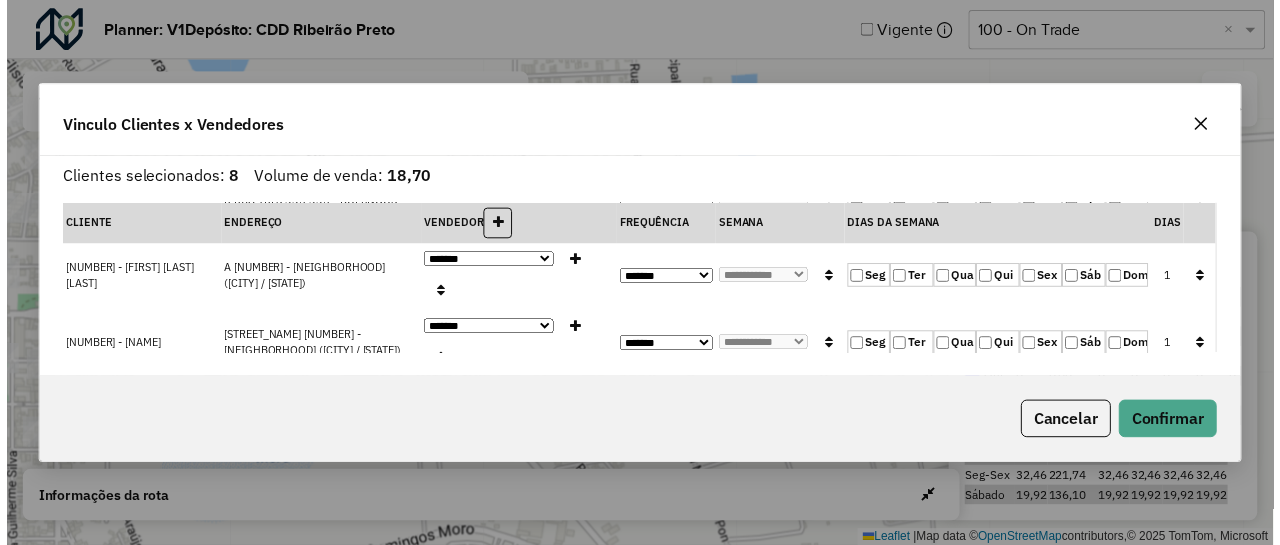 scroll, scrollTop: 0, scrollLeft: 0, axis: both 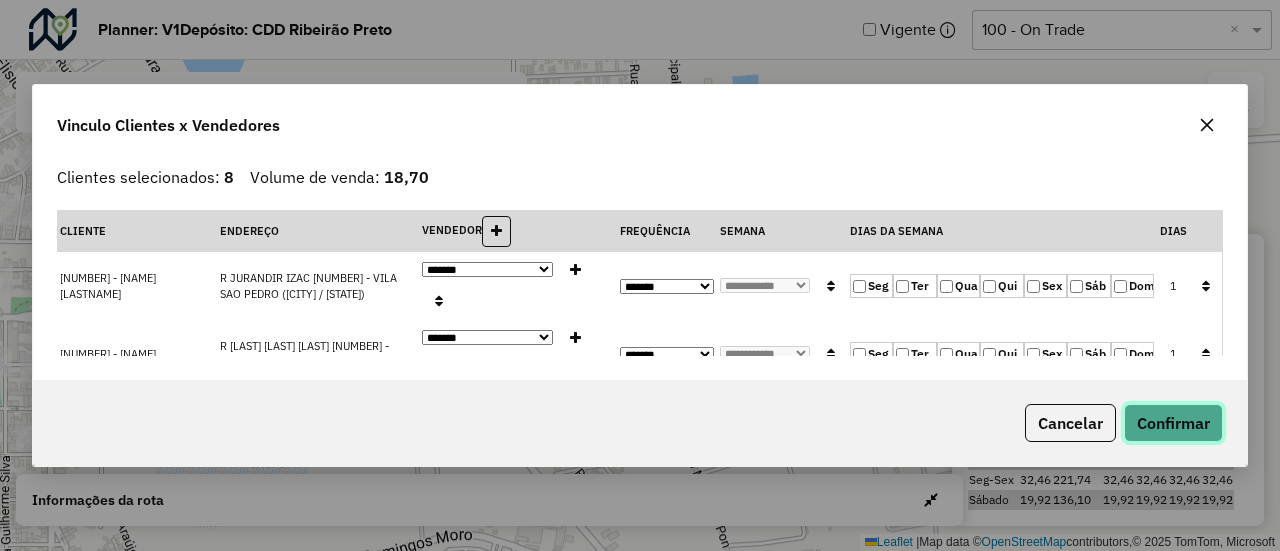 click on "Confirmar" 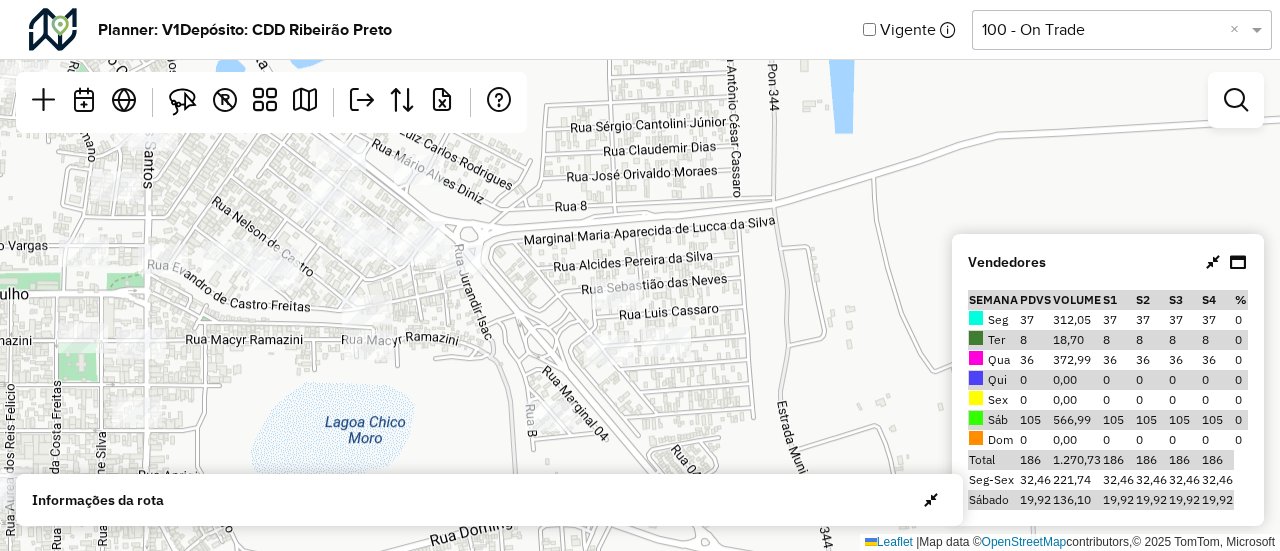 drag, startPoint x: 744, startPoint y: 283, endPoint x: 840, endPoint y: 256, distance: 99.724625 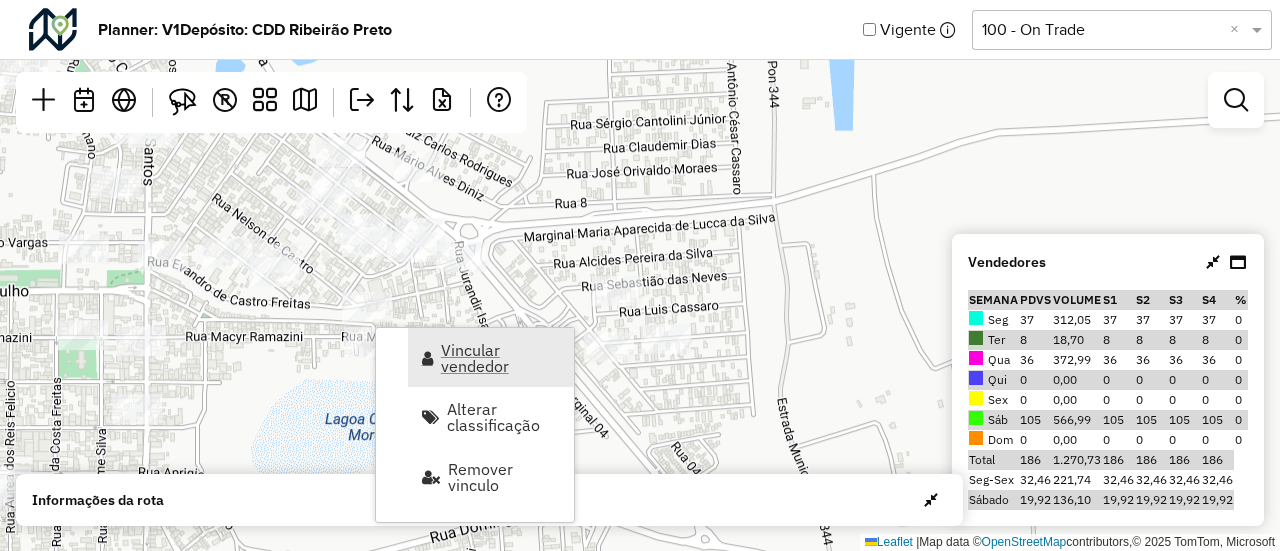 click on "Vincular vendedor" at bounding box center [501, 358] 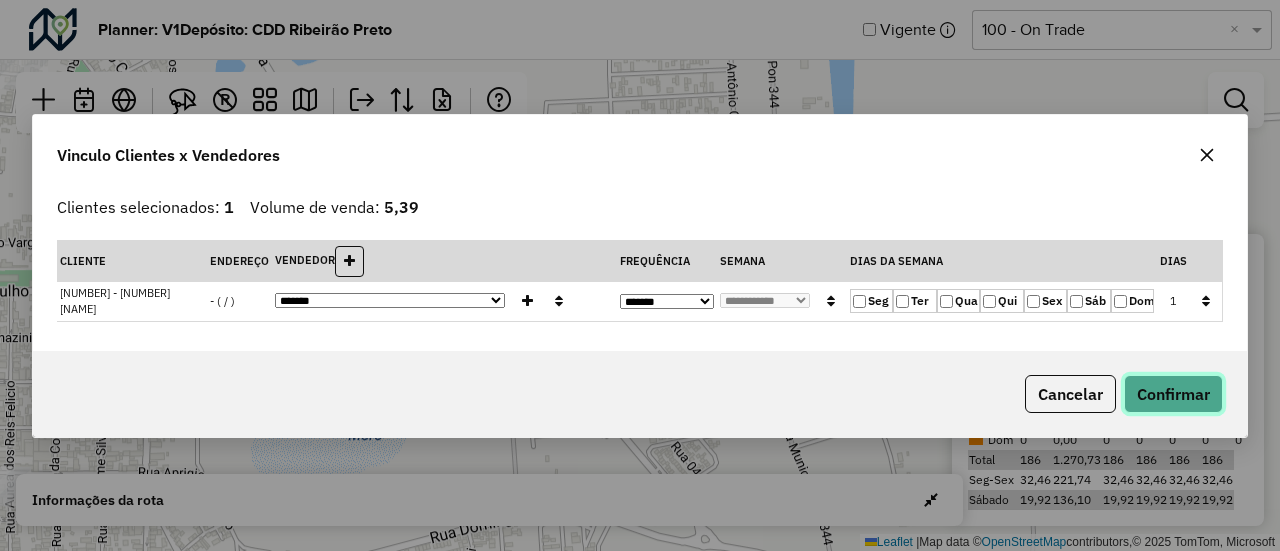 click on "Confirmar" 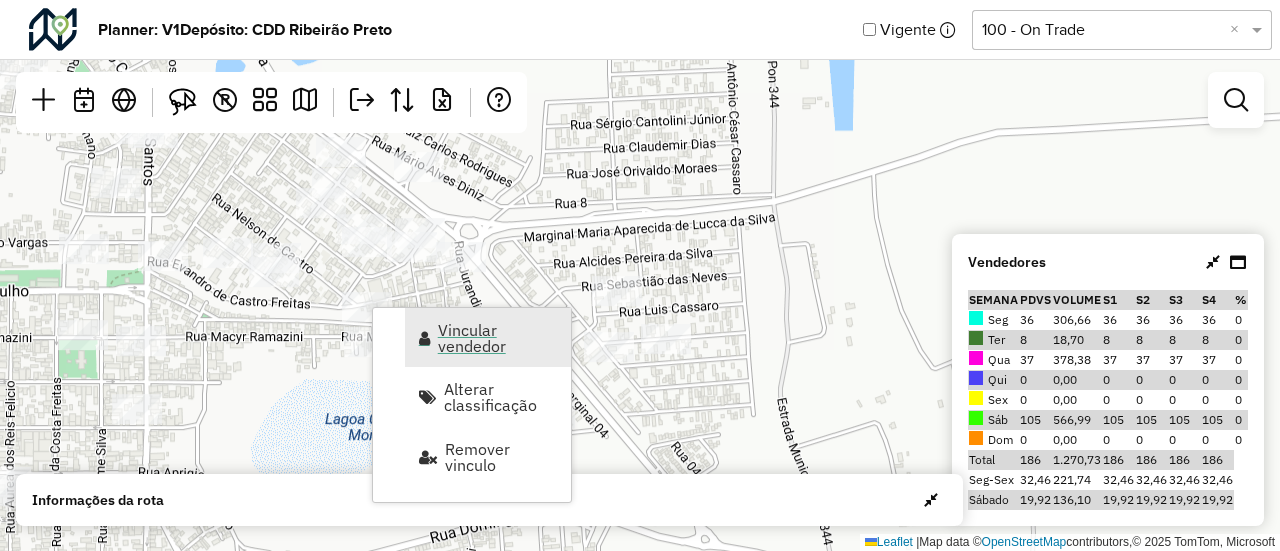 click on "Vincular vendedor" at bounding box center [498, 338] 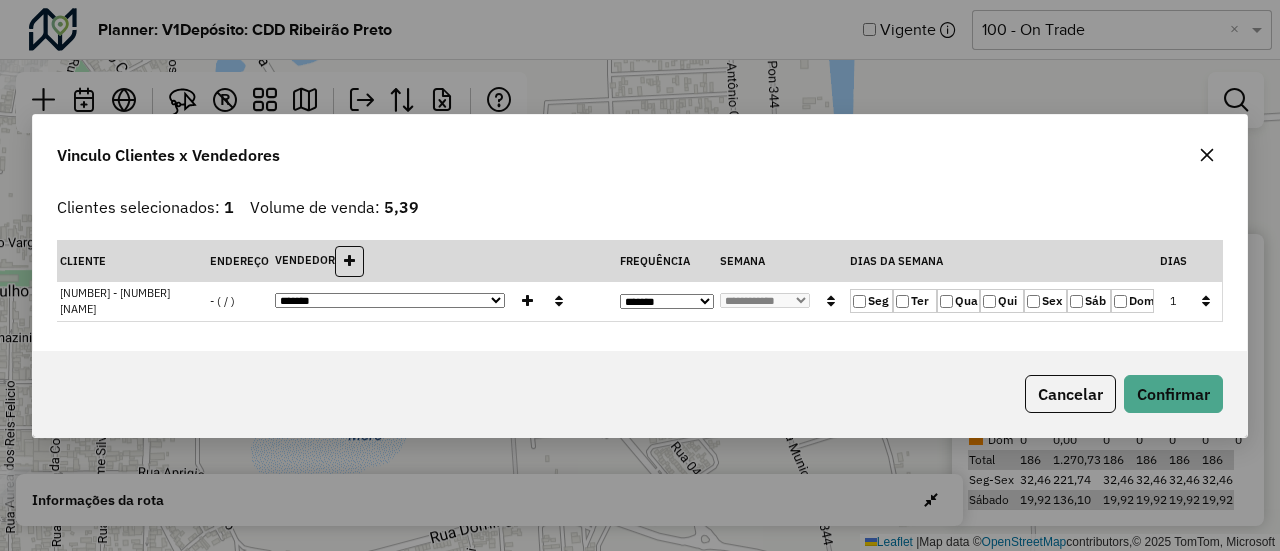 click 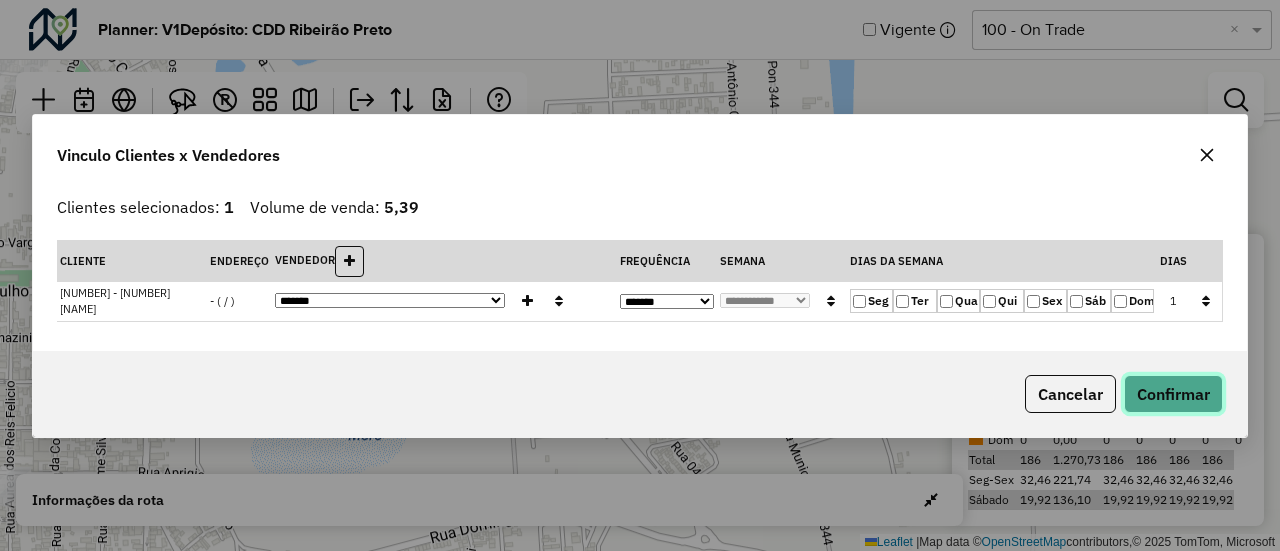 click on "Confirmar" 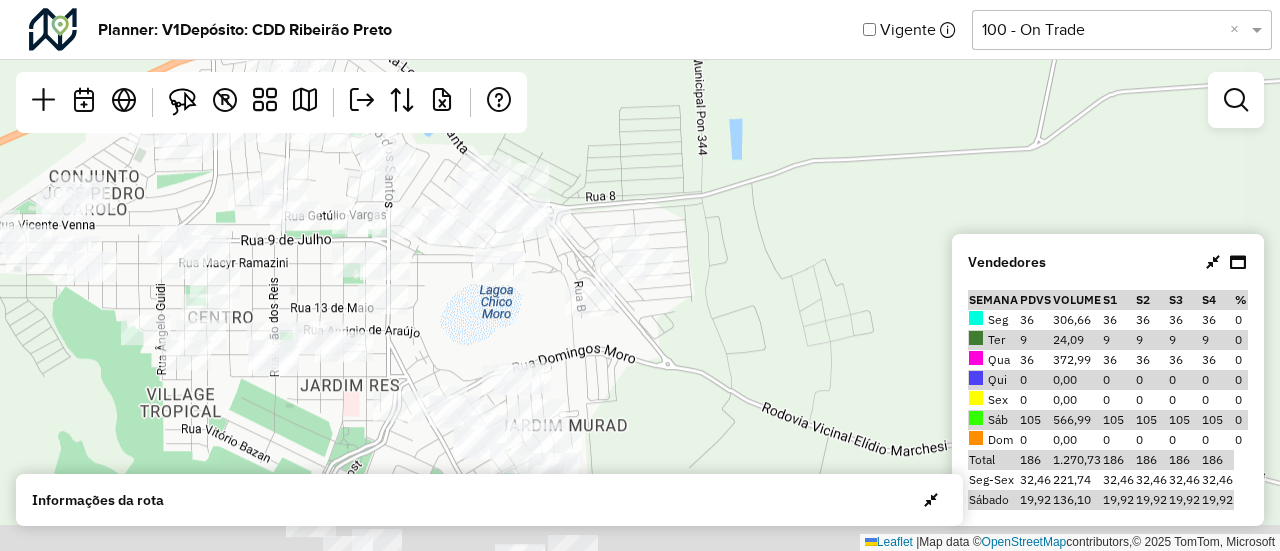 drag, startPoint x: 674, startPoint y: 307, endPoint x: 648, endPoint y: 222, distance: 88.88757 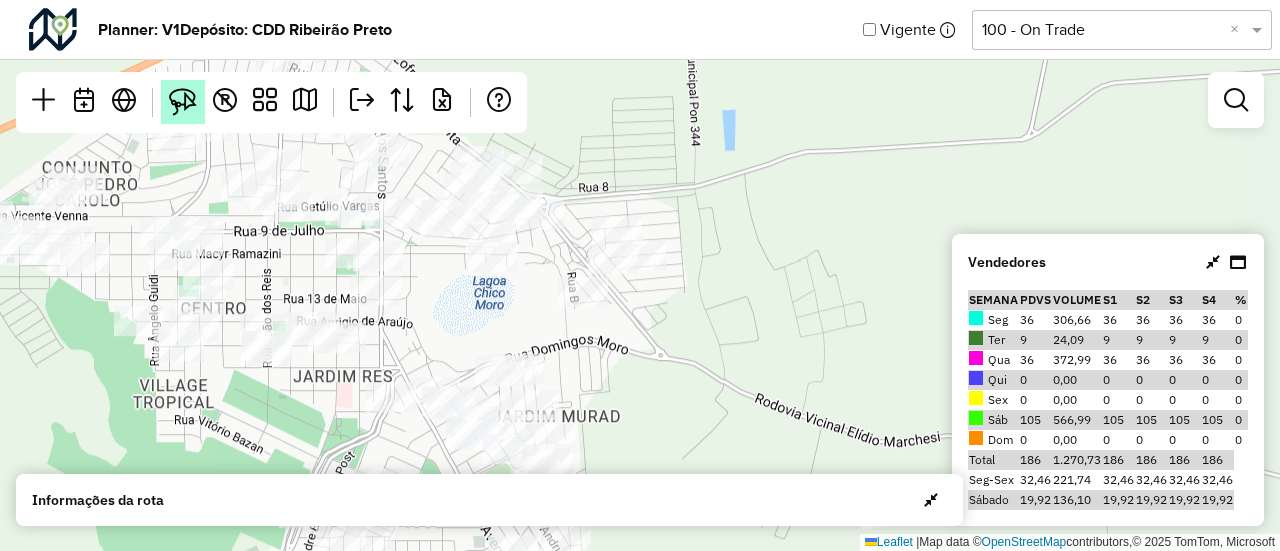 click at bounding box center (183, 102) 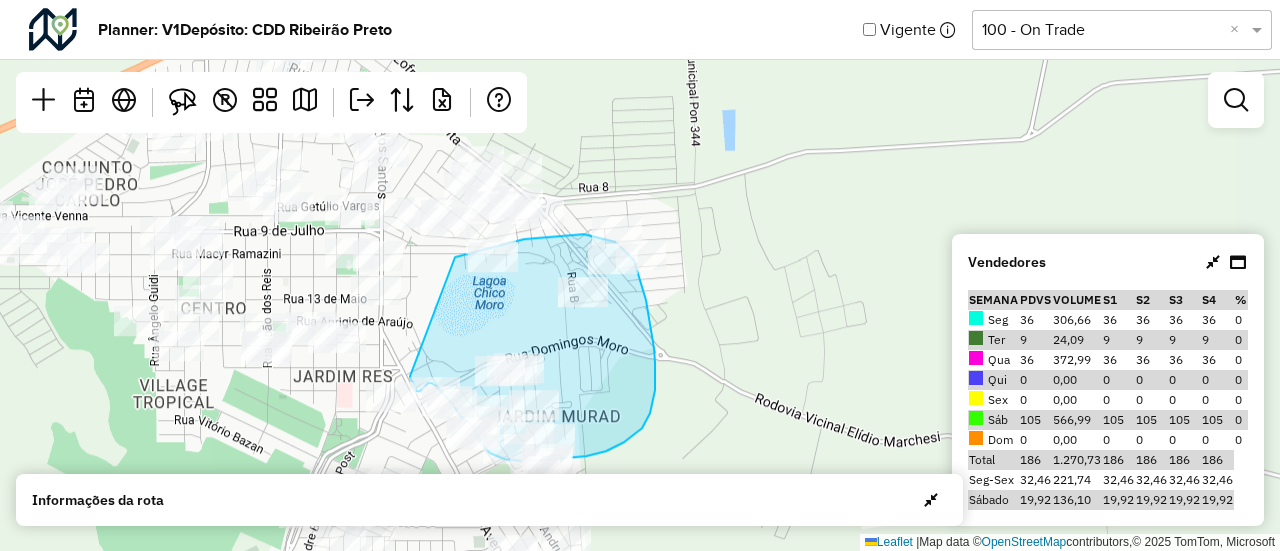 drag, startPoint x: 455, startPoint y: 257, endPoint x: 410, endPoint y: 375, distance: 126.28935 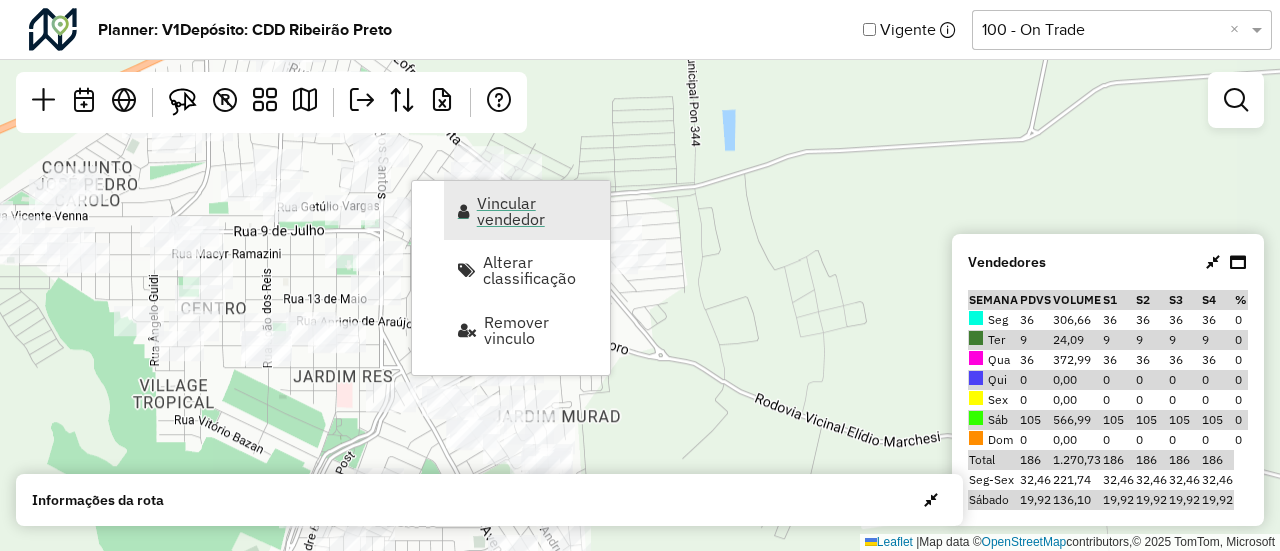 click on "Vincular vendedor" at bounding box center [537, 211] 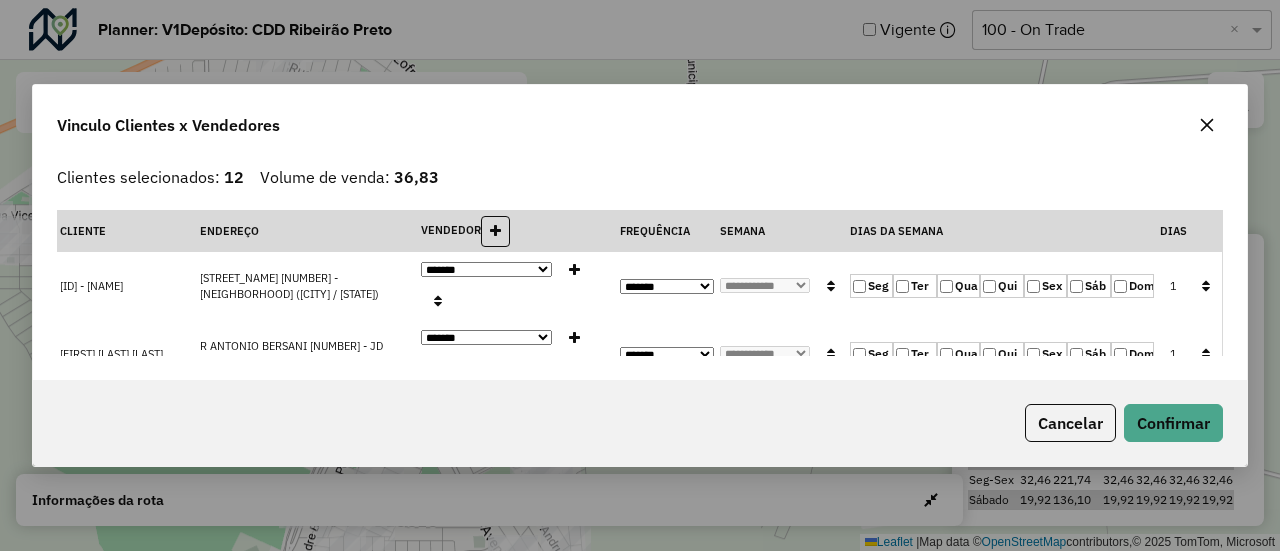 click 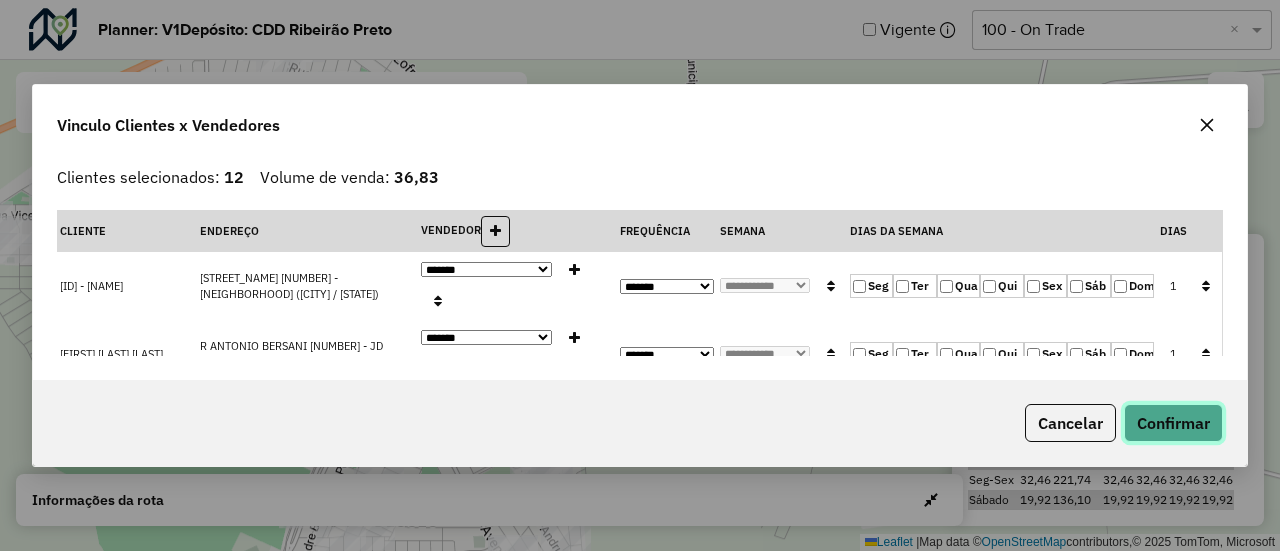 click on "Confirmar" 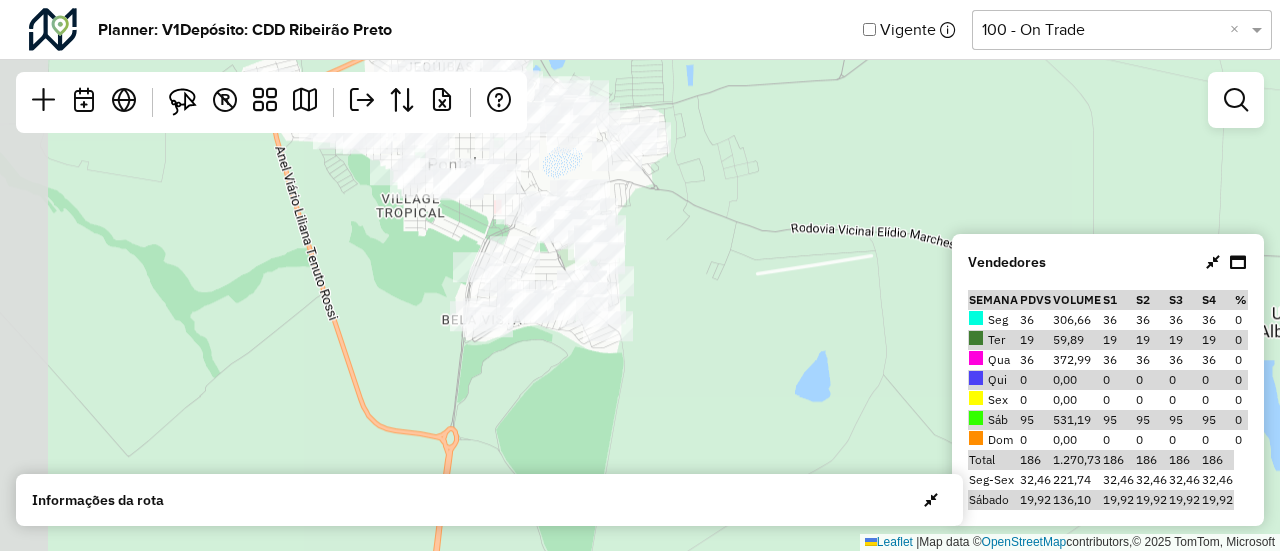 drag, startPoint x: 823, startPoint y: 293, endPoint x: 663, endPoint y: 160, distance: 208.06009 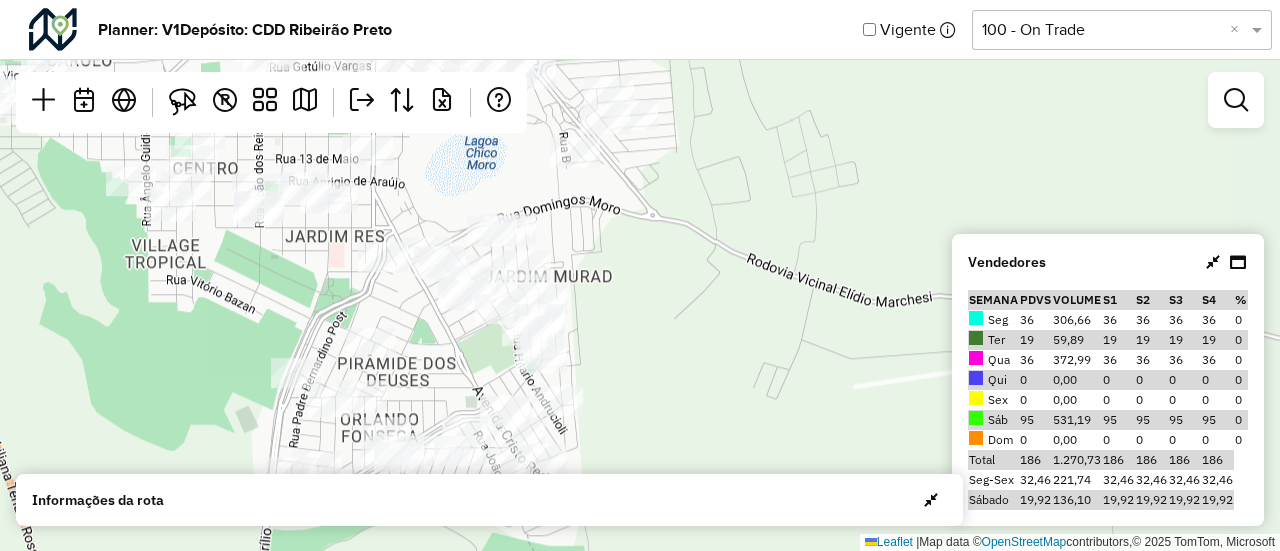 click on "Leaflet   |  Map data ©  OpenStreetMap  contributors,© 2025 TomTom, Microsoft" 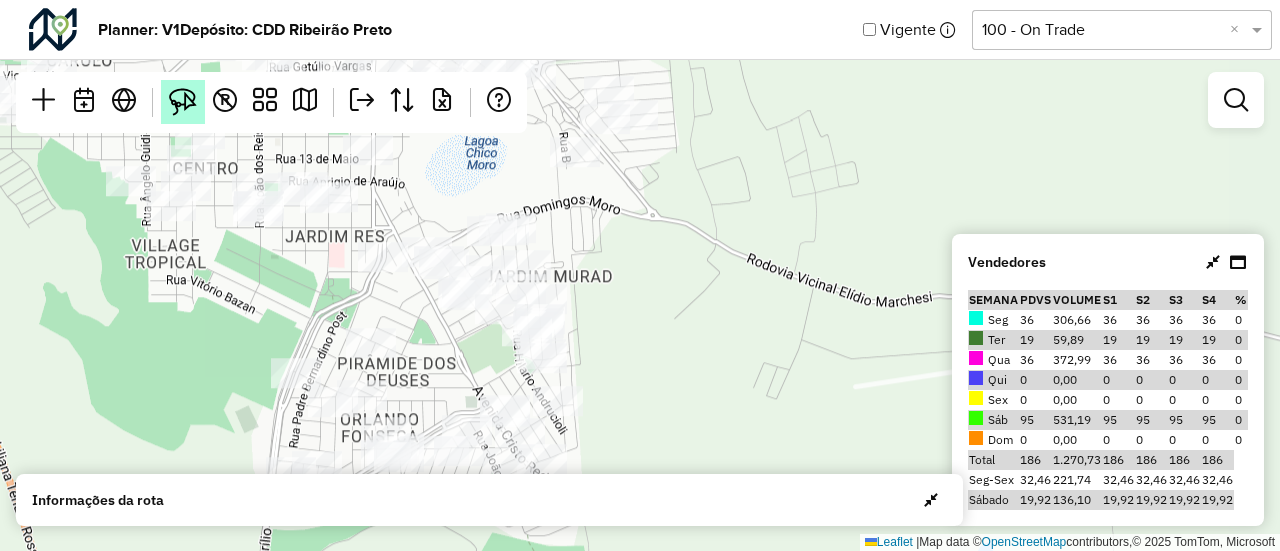 click at bounding box center [183, 102] 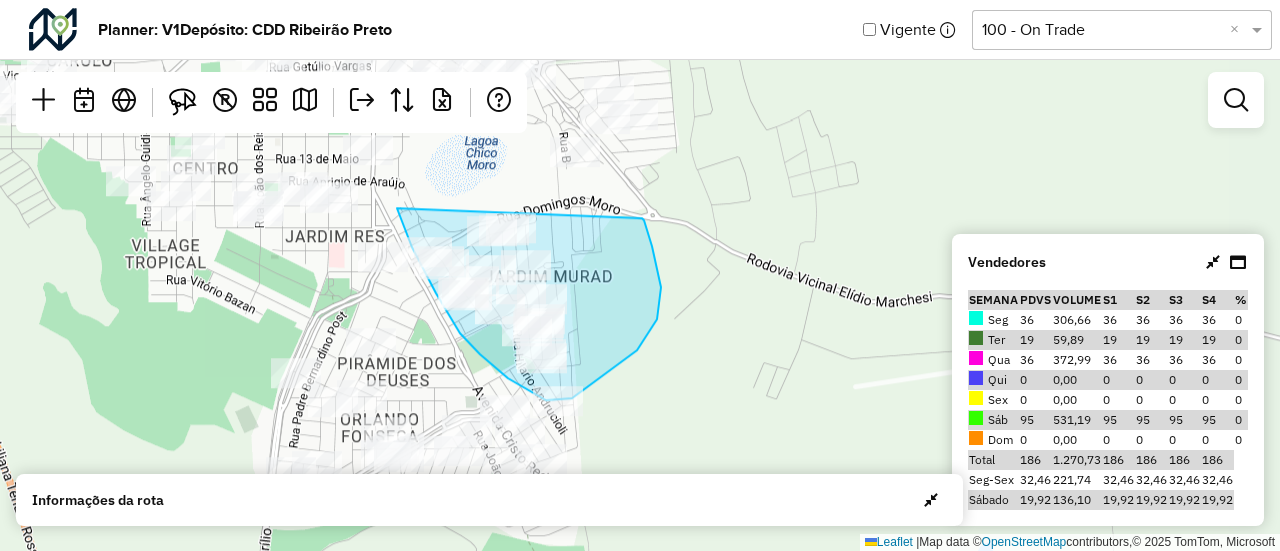 drag, startPoint x: 397, startPoint y: 208, endPoint x: 641, endPoint y: 218, distance: 244.20483 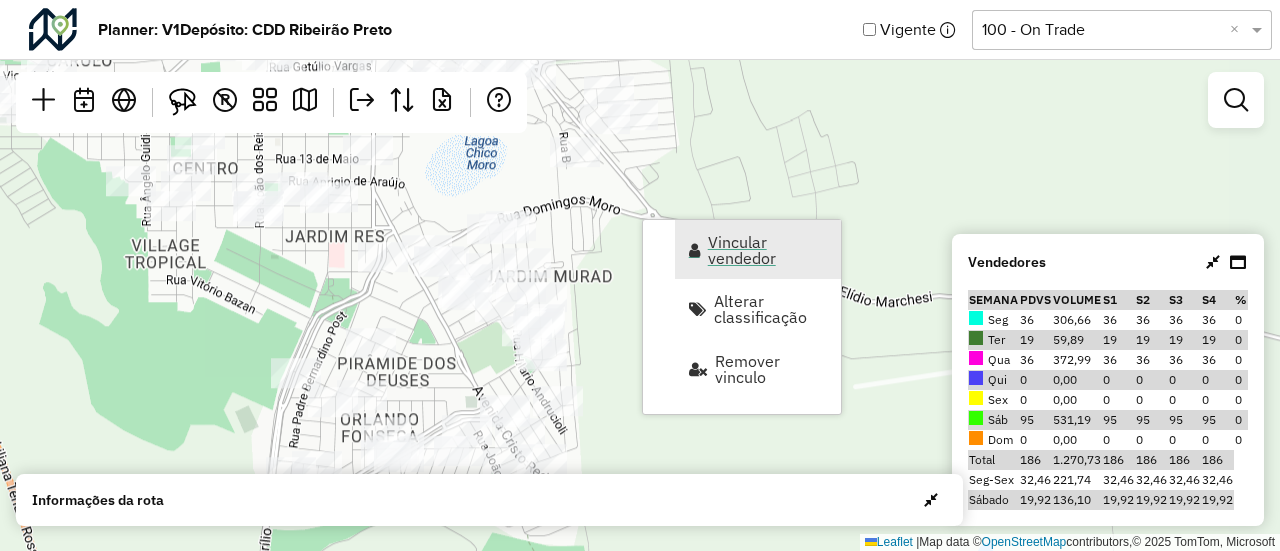 click on "Vincular vendedor" at bounding box center [768, 250] 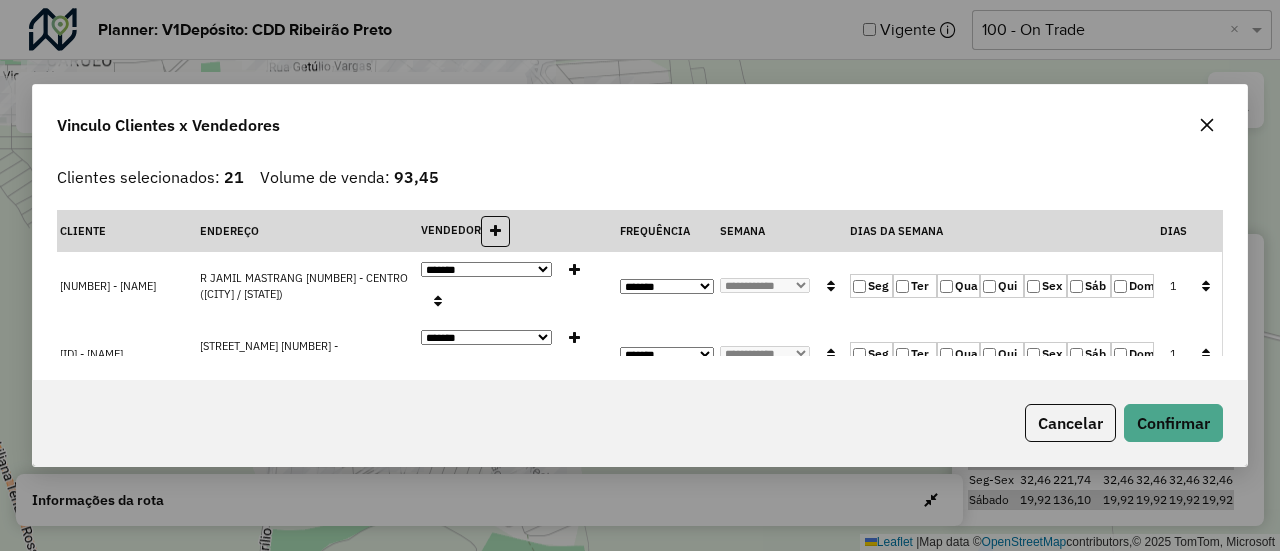 click on "Ter" 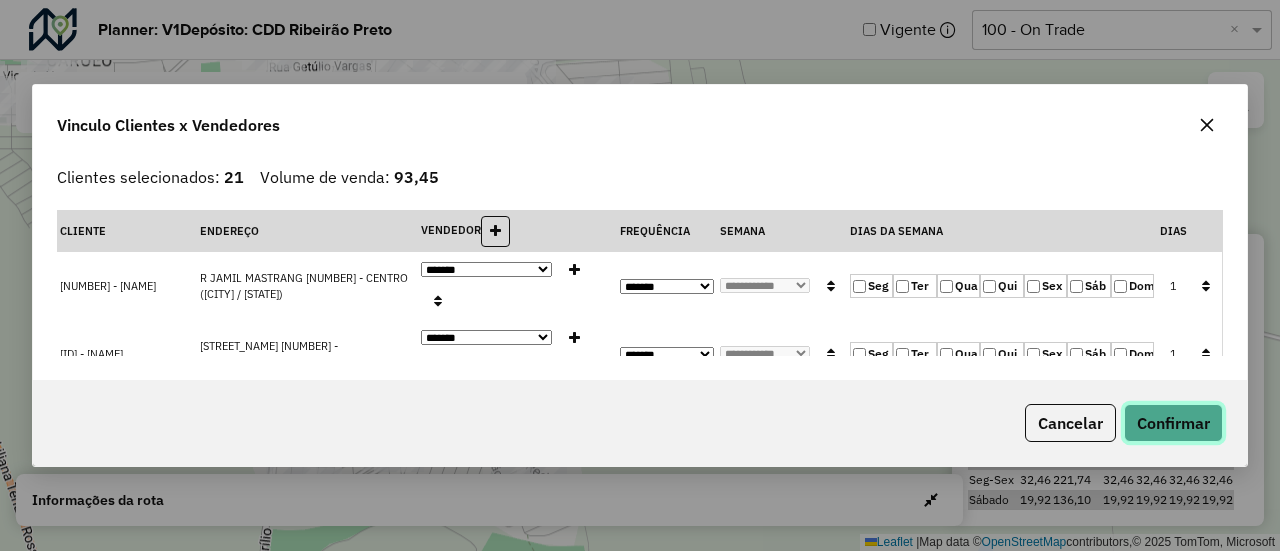 click on "Confirmar" 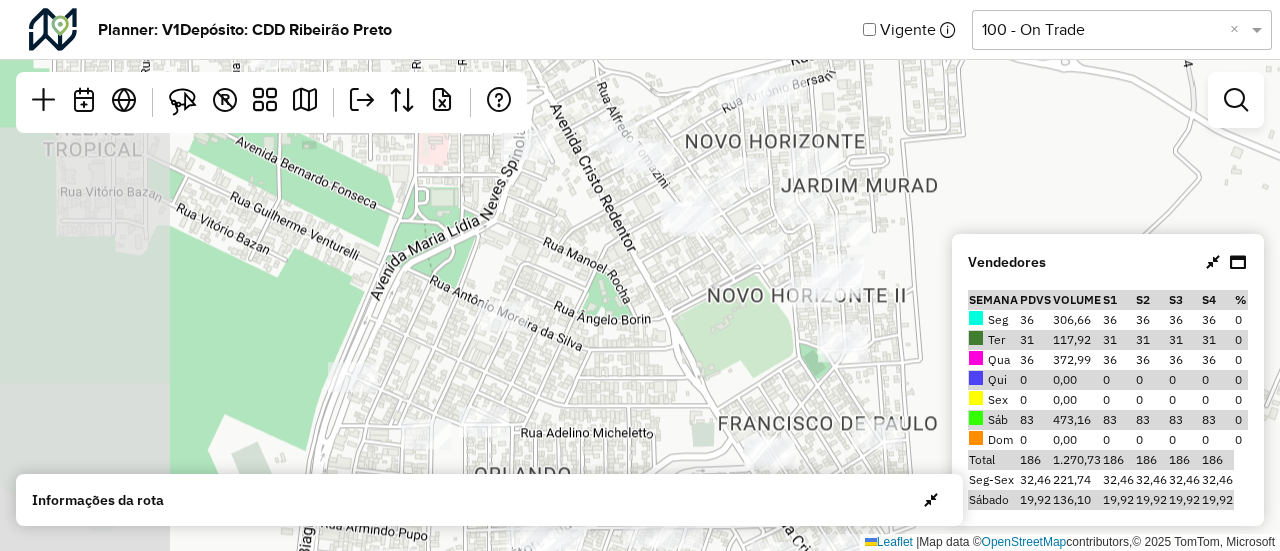 drag, startPoint x: 616, startPoint y: 243, endPoint x: 764, endPoint y: 209, distance: 151.8552 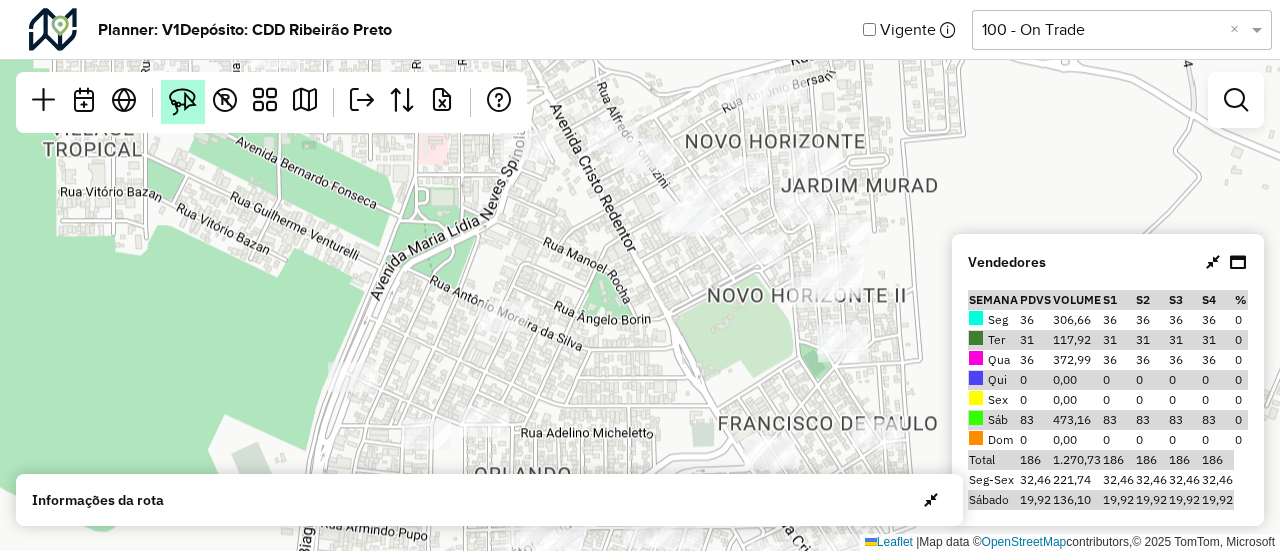 click at bounding box center (183, 102) 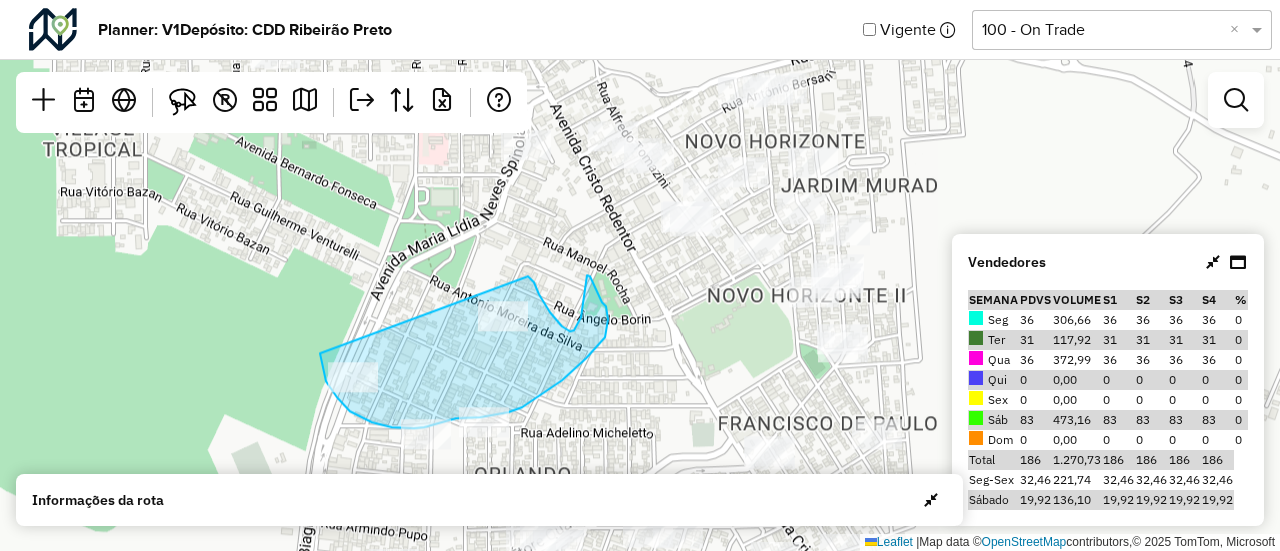 drag, startPoint x: 320, startPoint y: 354, endPoint x: 519, endPoint y: 269, distance: 216.39316 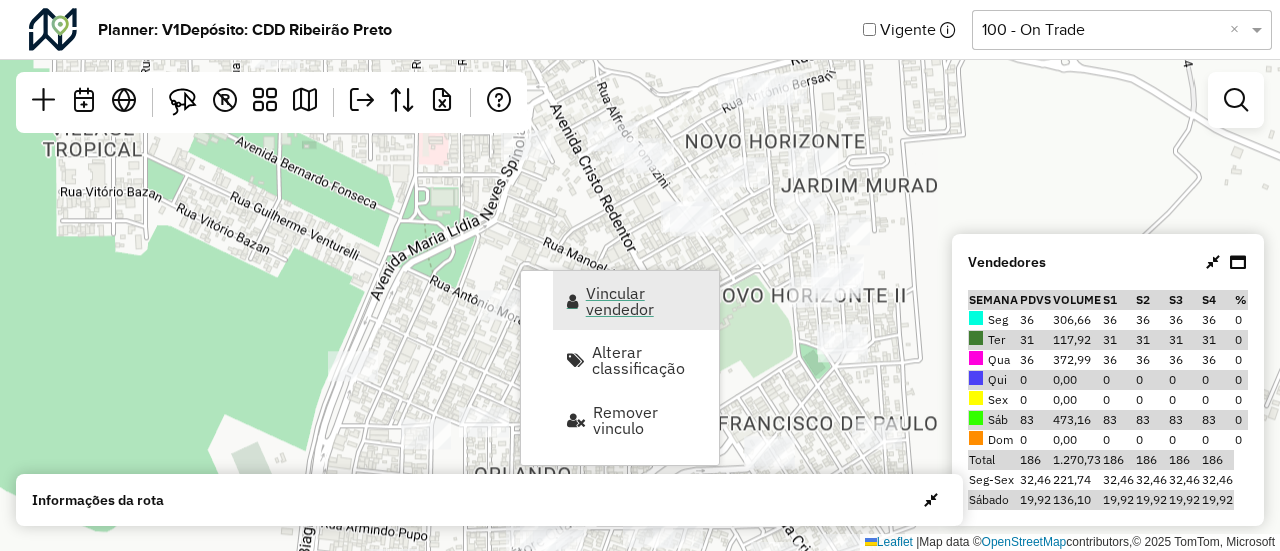 click on "Vincular vendedor" at bounding box center [646, 301] 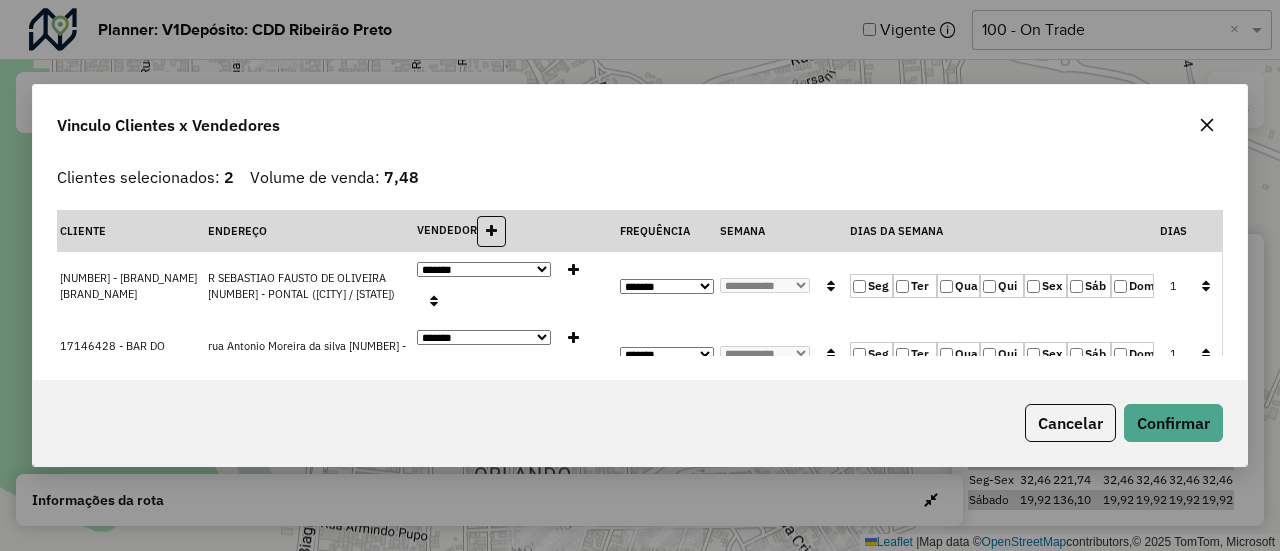 click 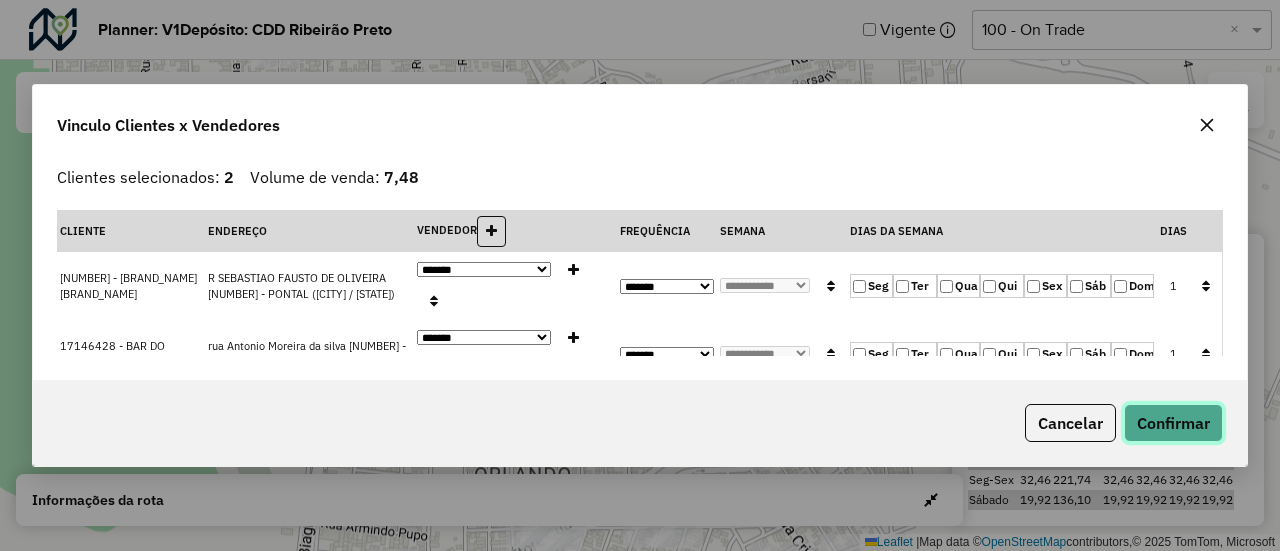 click on "Confirmar" 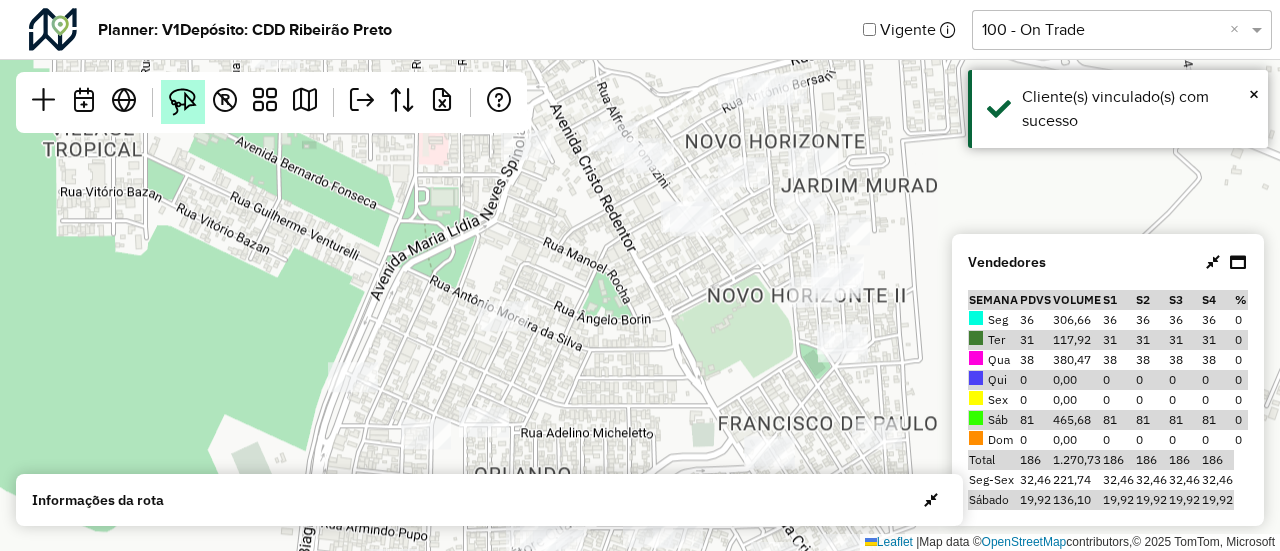 click at bounding box center [183, 102] 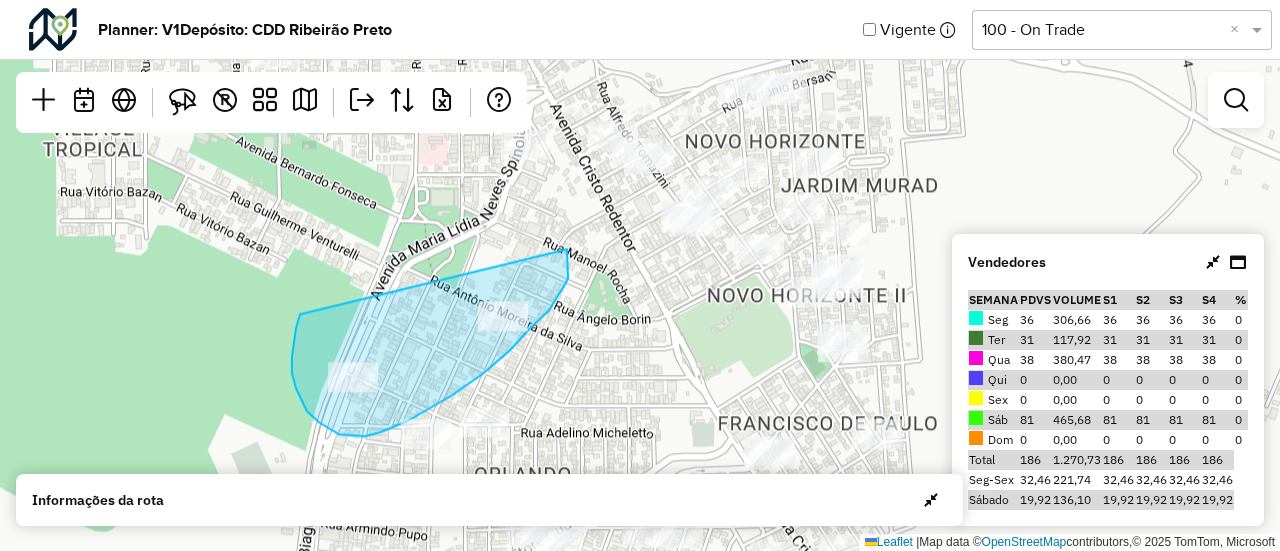 drag, startPoint x: 300, startPoint y: 315, endPoint x: 566, endPoint y: 248, distance: 274.30823 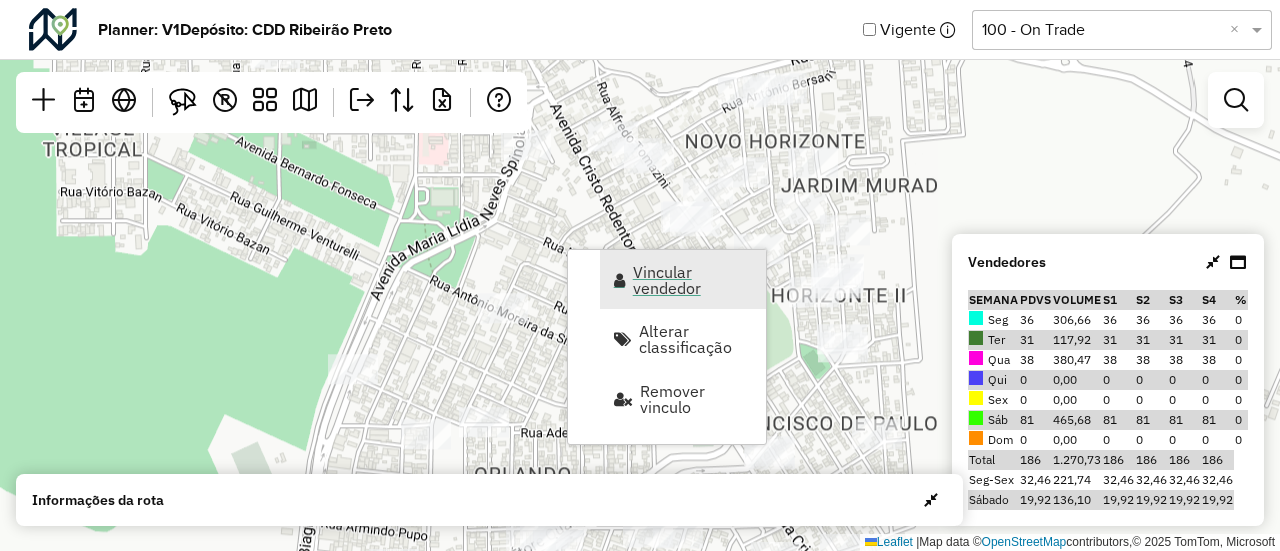 click on "Vincular vendedor" at bounding box center [693, 280] 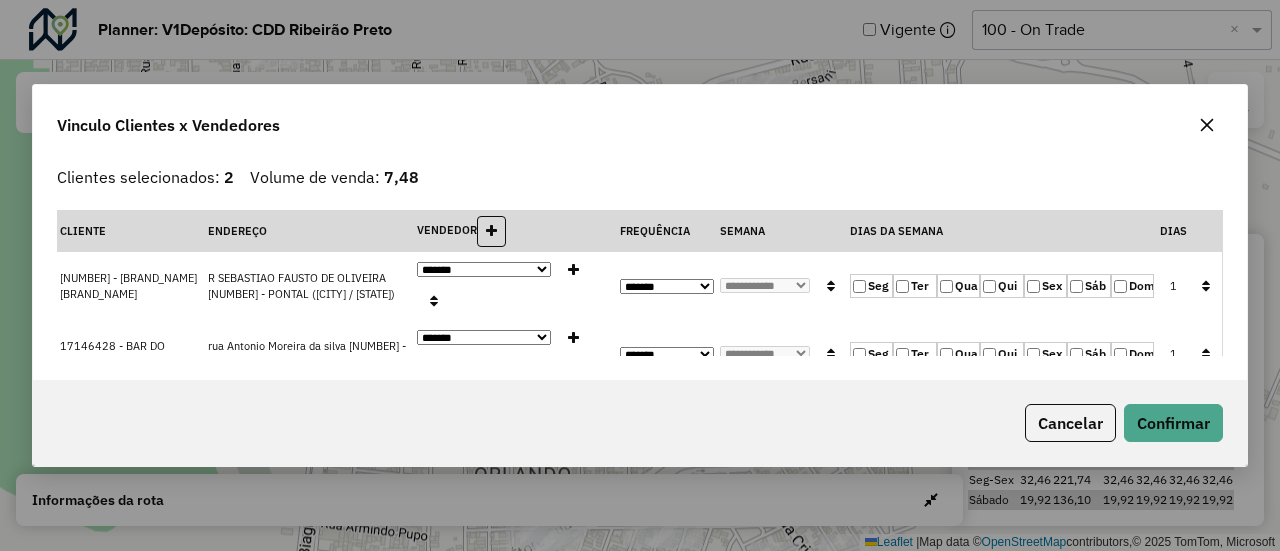 click 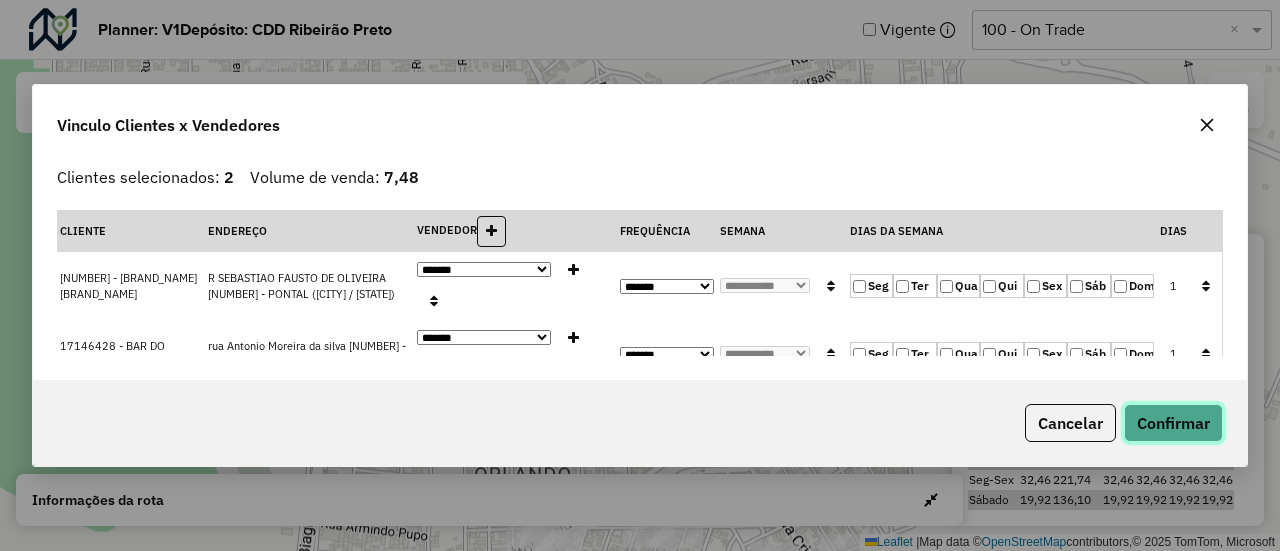 click on "Confirmar" 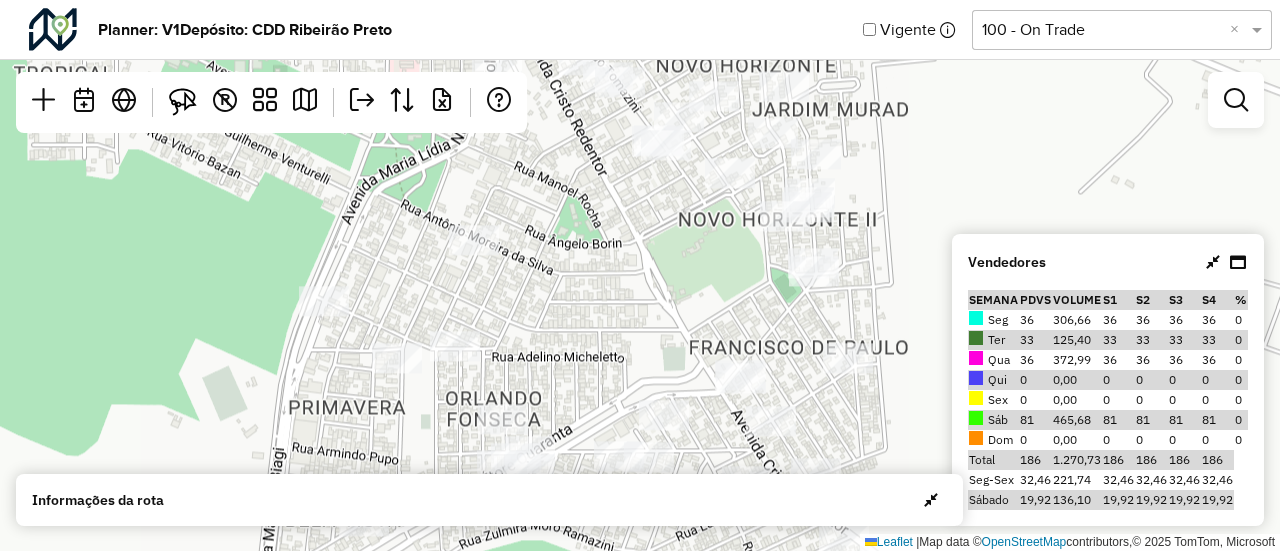 drag, startPoint x: 741, startPoint y: 337, endPoint x: 712, endPoint y: 261, distance: 81.34495 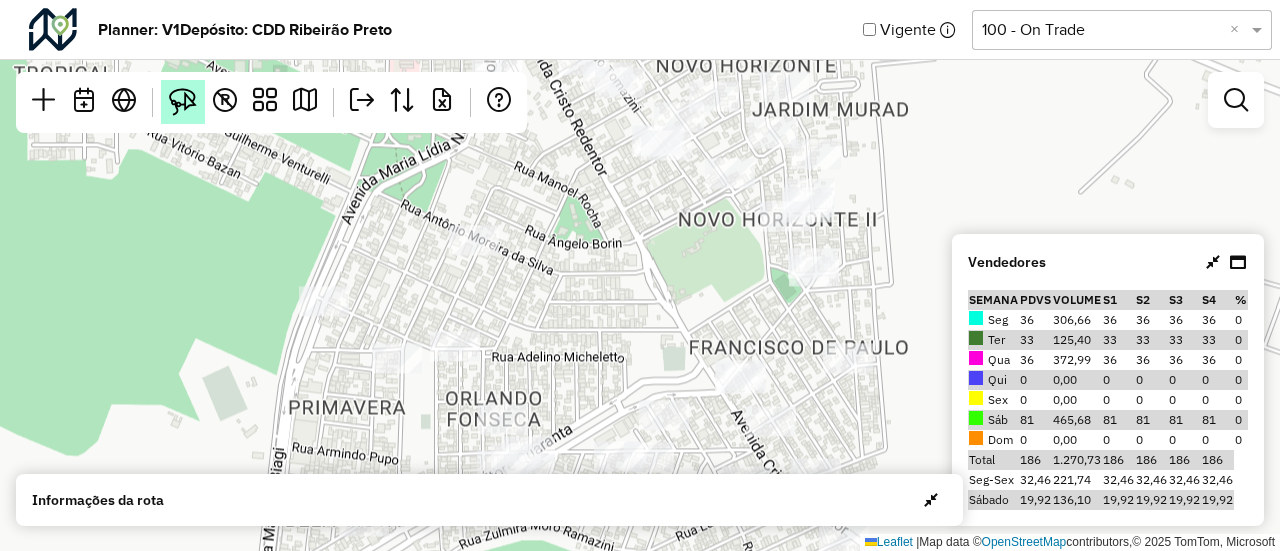 click at bounding box center (183, 102) 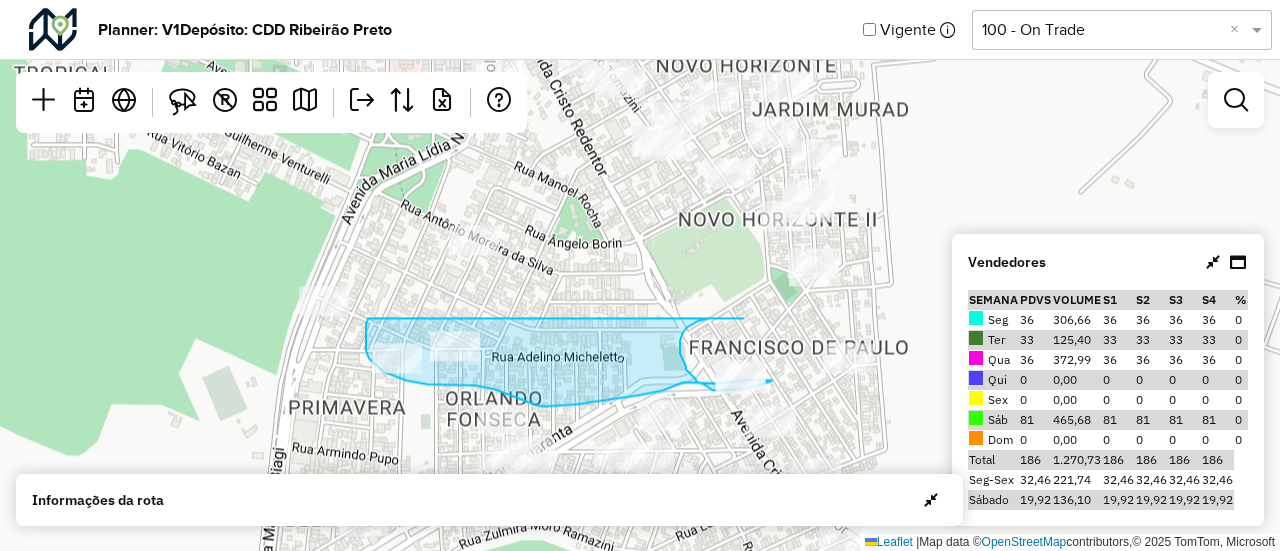 drag, startPoint x: 368, startPoint y: 319, endPoint x: 739, endPoint y: 316, distance: 371.01212 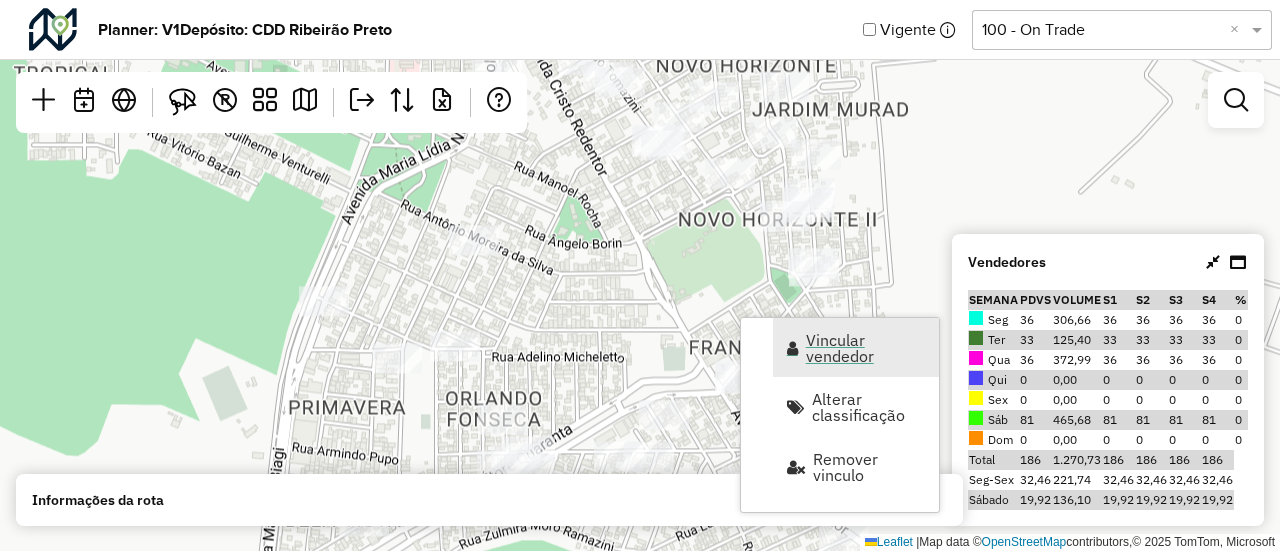 click on "Vincular vendedor" at bounding box center (866, 348) 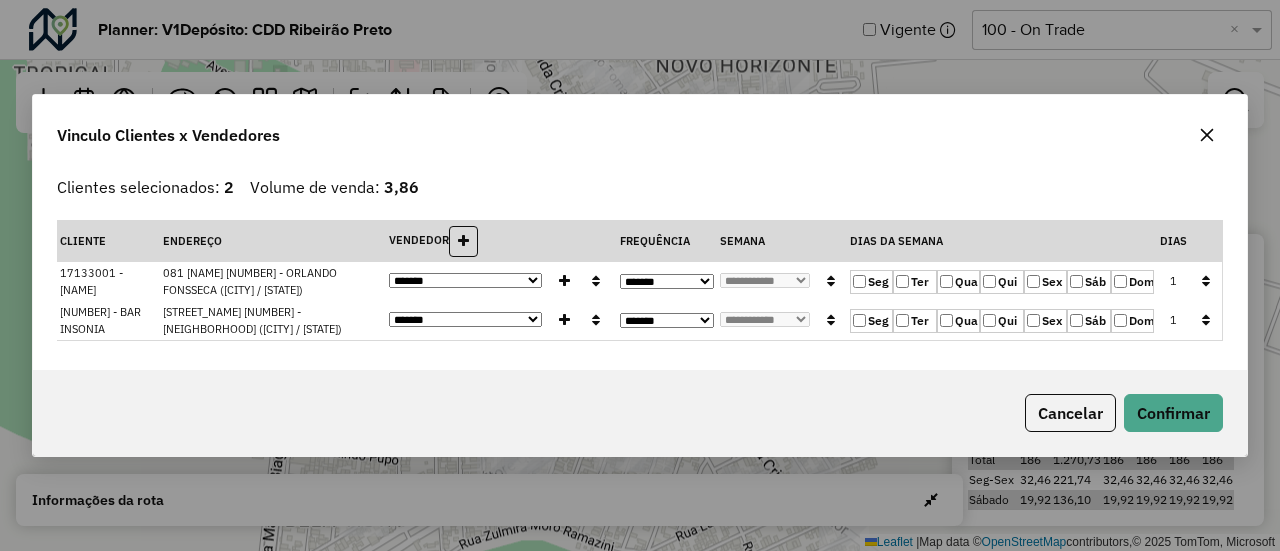 click 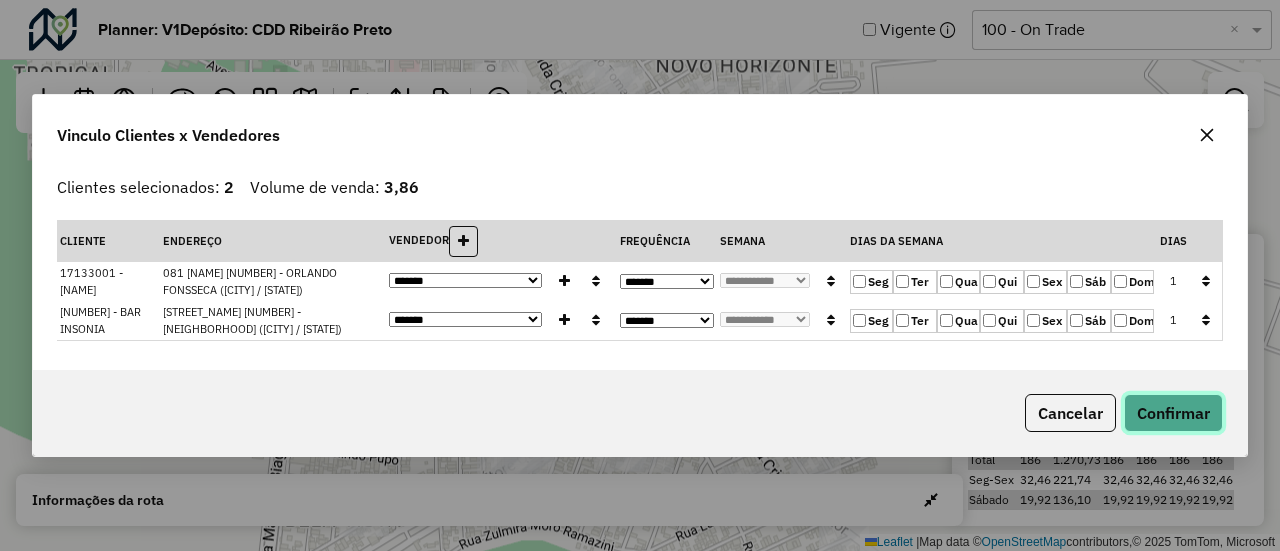 click on "Confirmar" 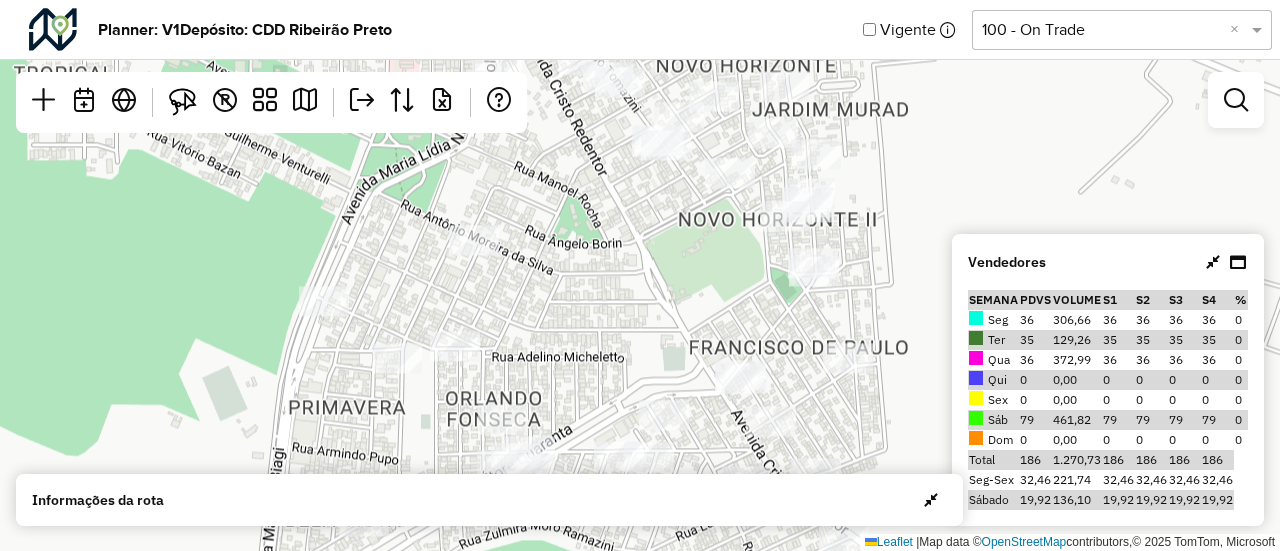 click at bounding box center [1213, 262] 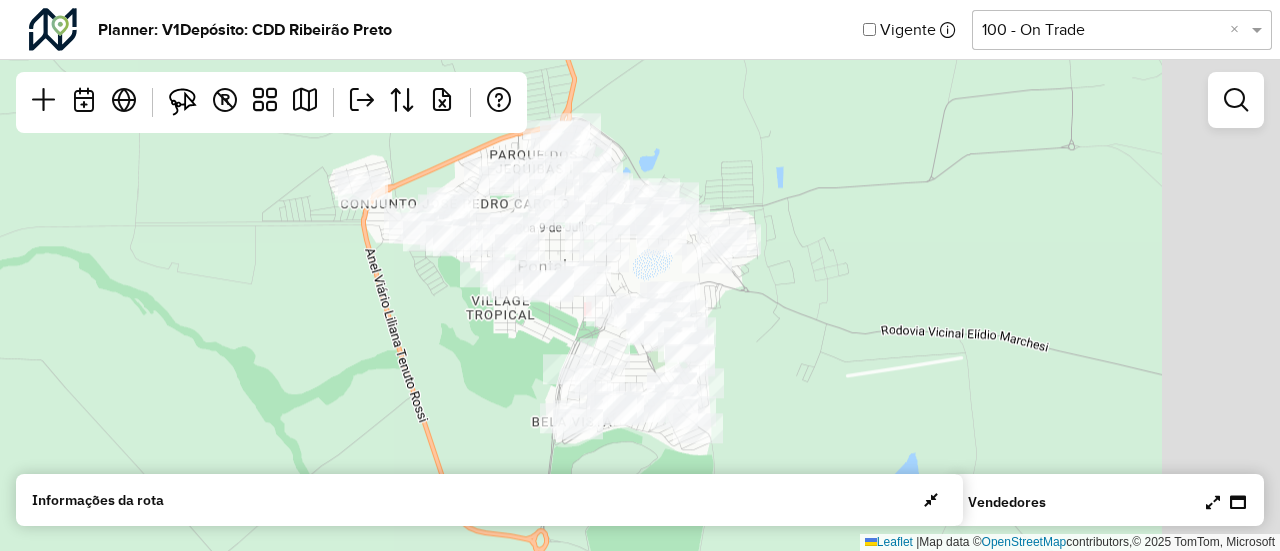 drag, startPoint x: 1018, startPoint y: 321, endPoint x: 700, endPoint y: 364, distance: 320.89407 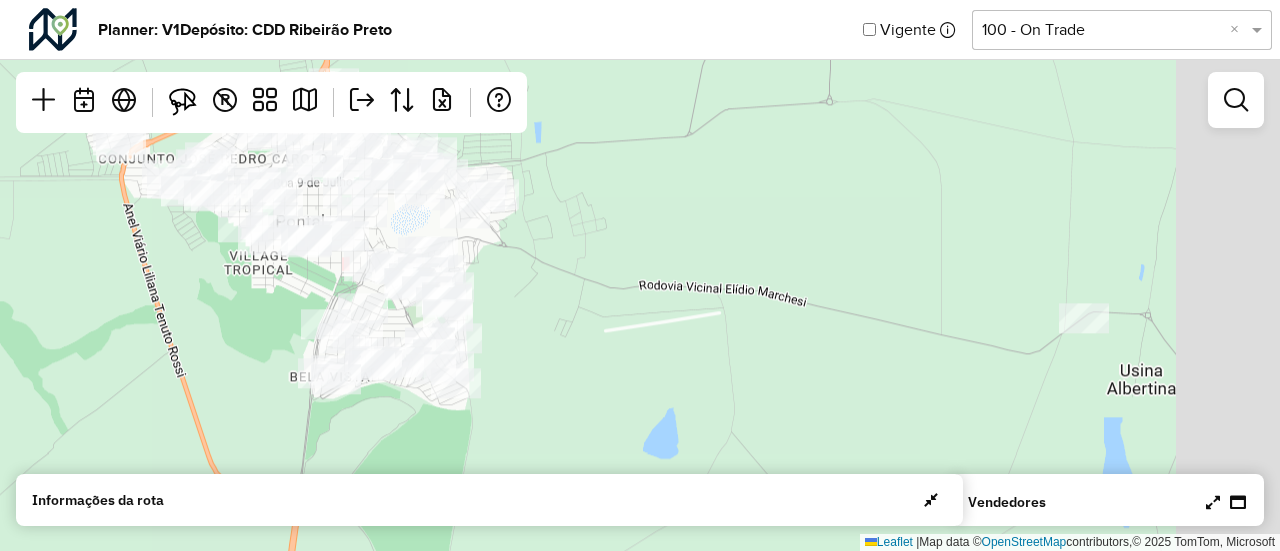 drag, startPoint x: 888, startPoint y: 311, endPoint x: 684, endPoint y: 274, distance: 207.32825 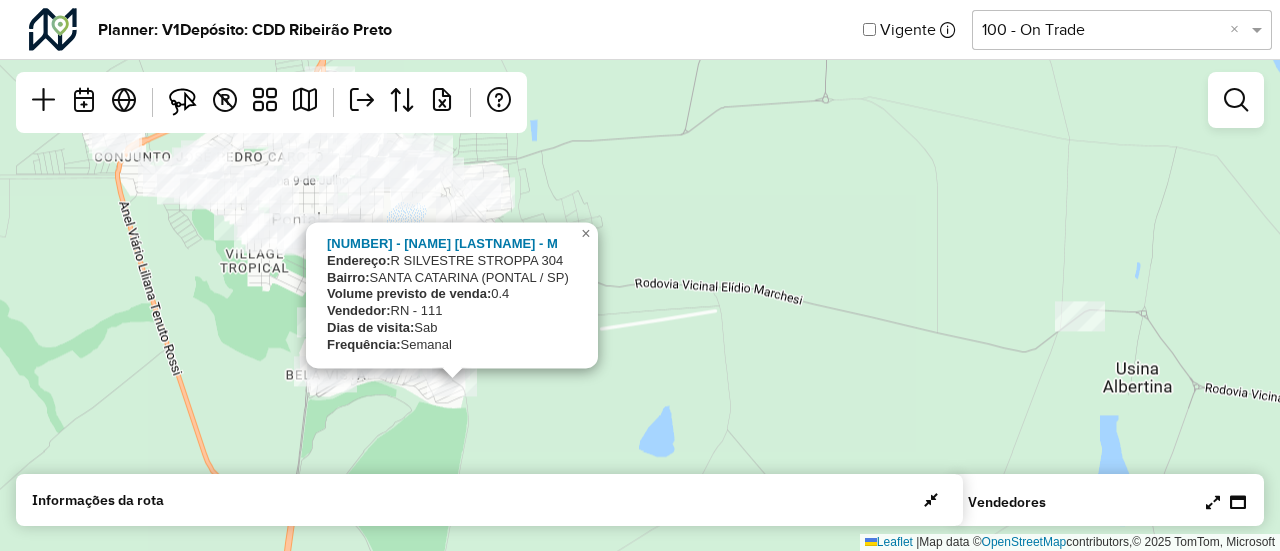 click on "[ID] - [NAME]
Endereço:  R [STREET_NAME] [NUMBER]
Bairro:  [NEIGHBORHOOD] ([CITY] / [STATE])
Volume previsto de venda:  [NUMBER]
Vendedor:  [ABBREVIATION] - [NUMBER]
Dias de visita:  [DAY]
Frequência:  Semanal
×  Leaflet   |  Map data ©  OpenStreetMap  contributors,© 2025 TomTom, Microsoft" 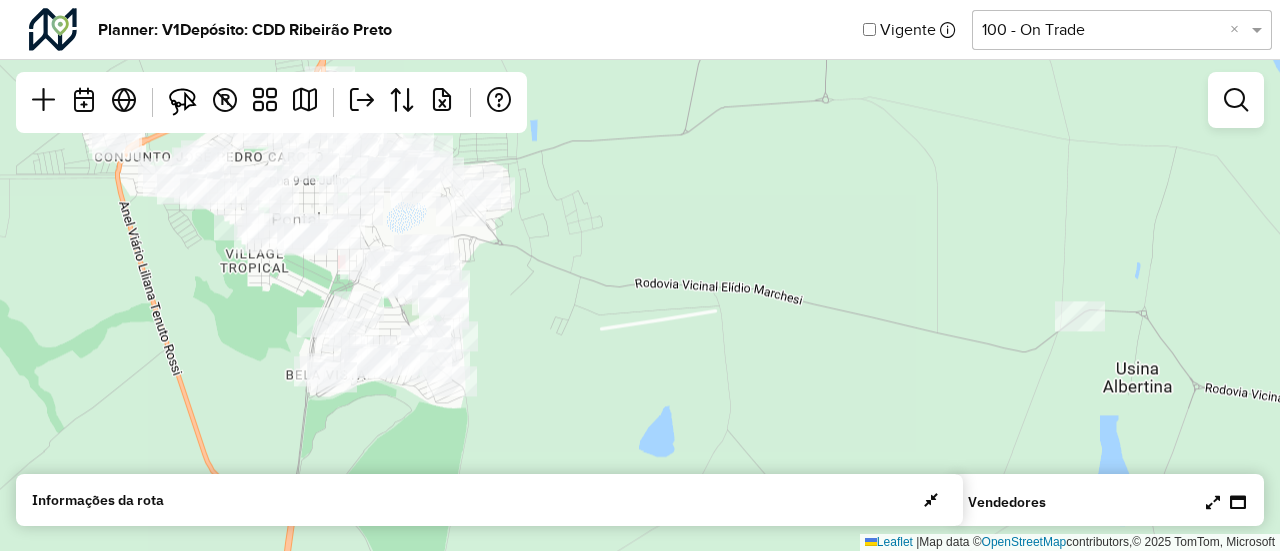 drag, startPoint x: 849, startPoint y: 273, endPoint x: 440, endPoint y: 278, distance: 409.03055 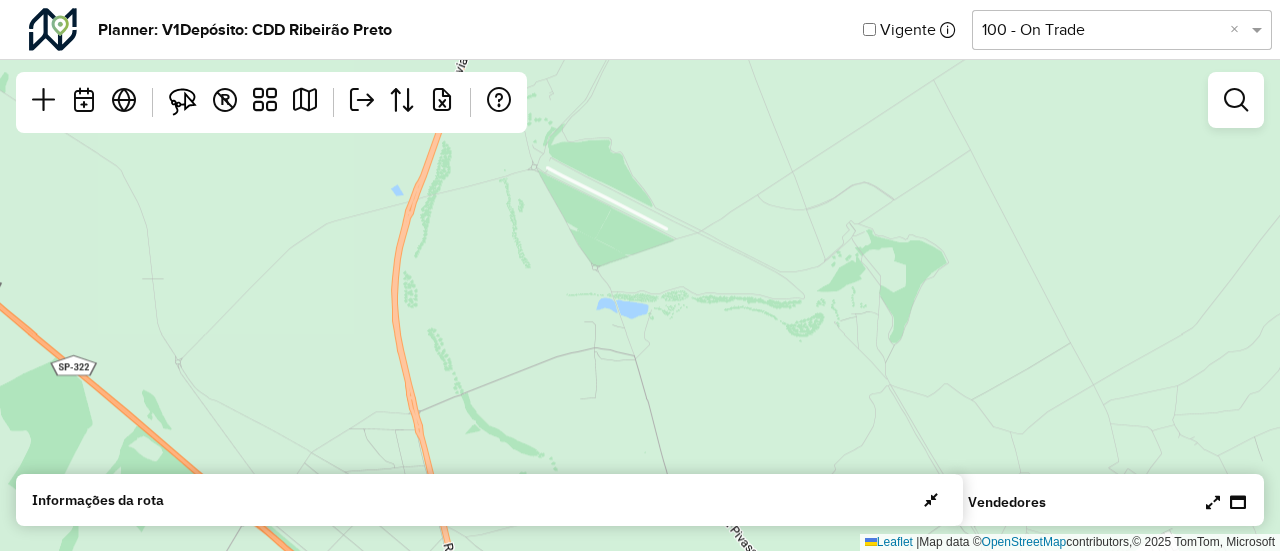 drag, startPoint x: 514, startPoint y: 228, endPoint x: 849, endPoint y: 476, distance: 416.8081 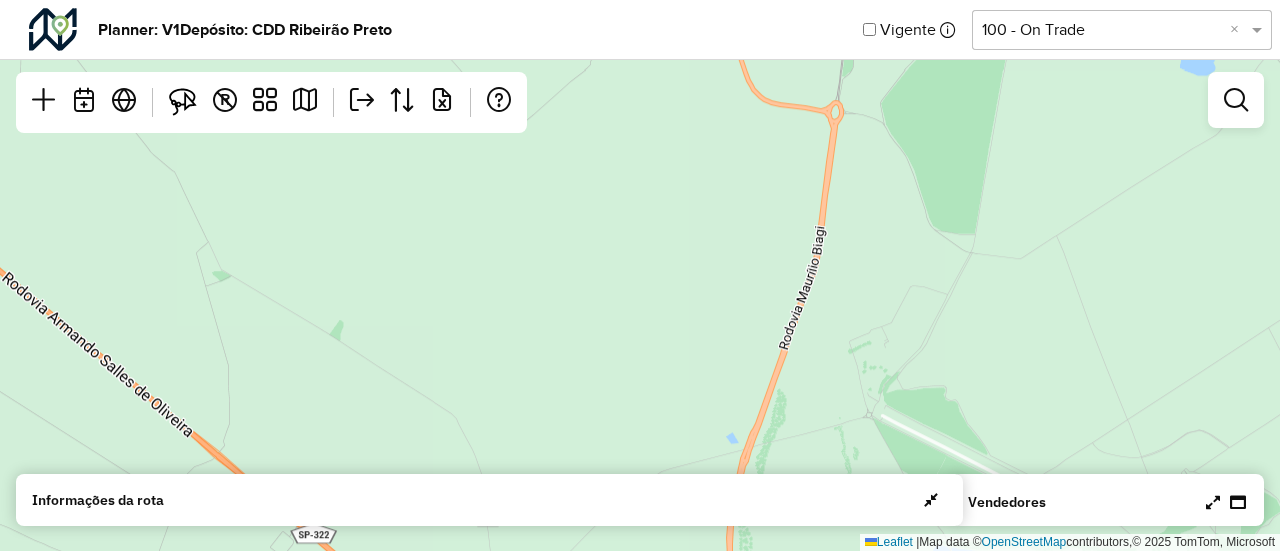 click at bounding box center (1213, 502) 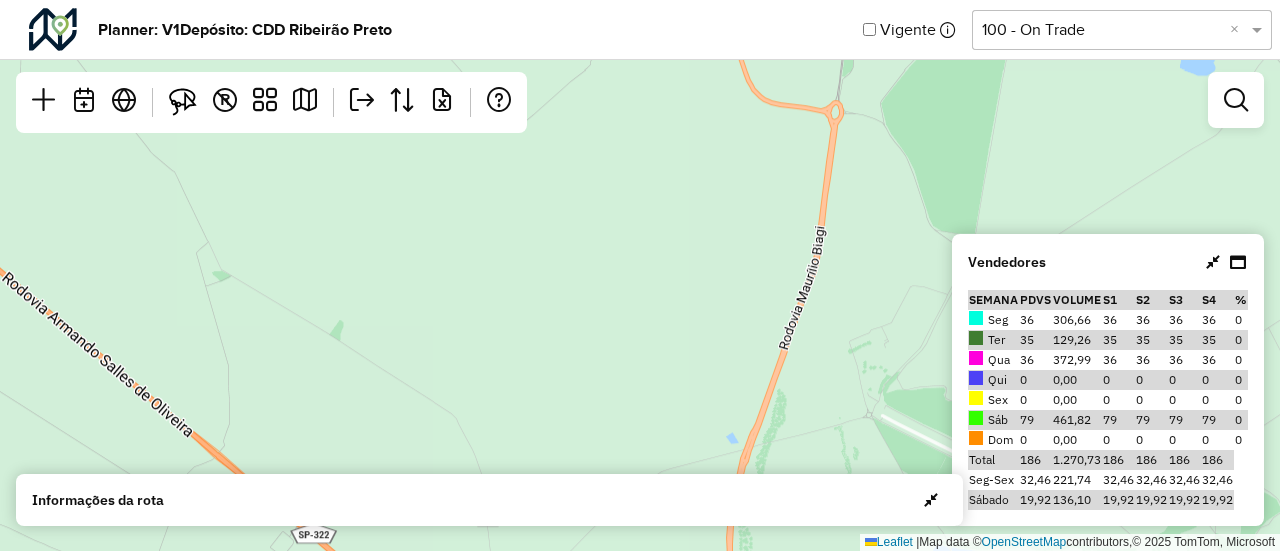 click at bounding box center [1213, 262] 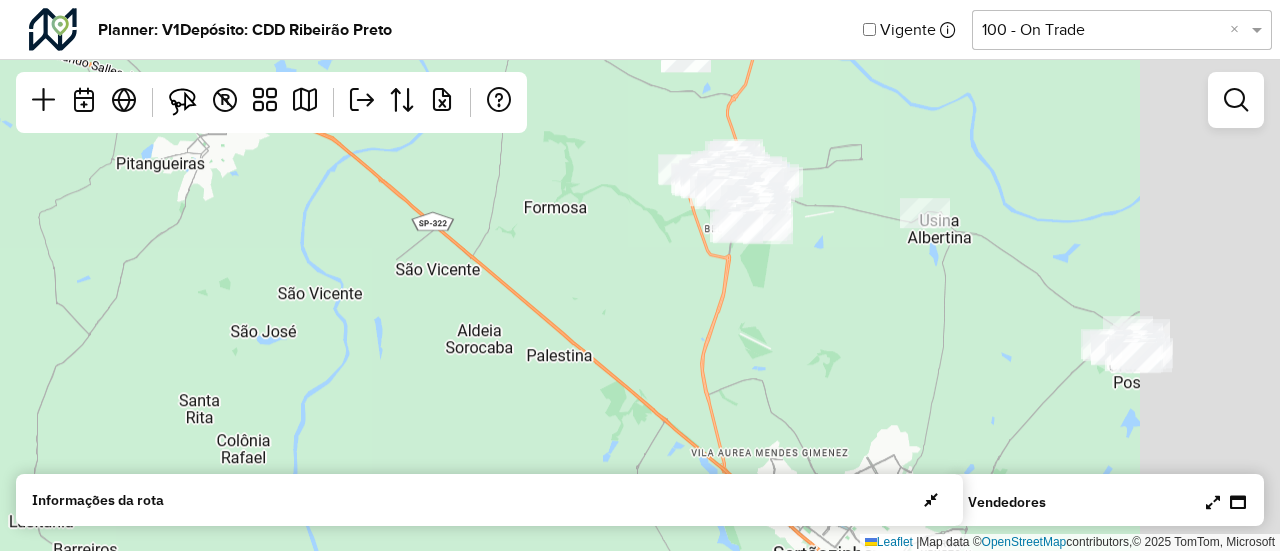 drag, startPoint x: 1063, startPoint y: 251, endPoint x: 744, endPoint y: 292, distance: 321.624 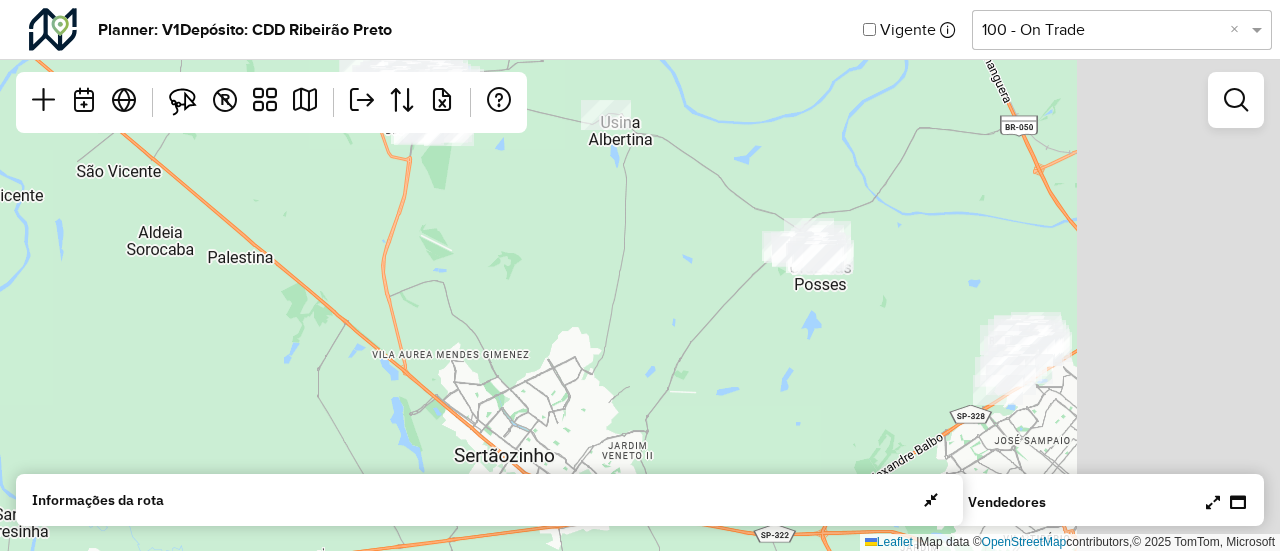 drag, startPoint x: 912, startPoint y: 300, endPoint x: 598, endPoint y: 191, distance: 332.3808 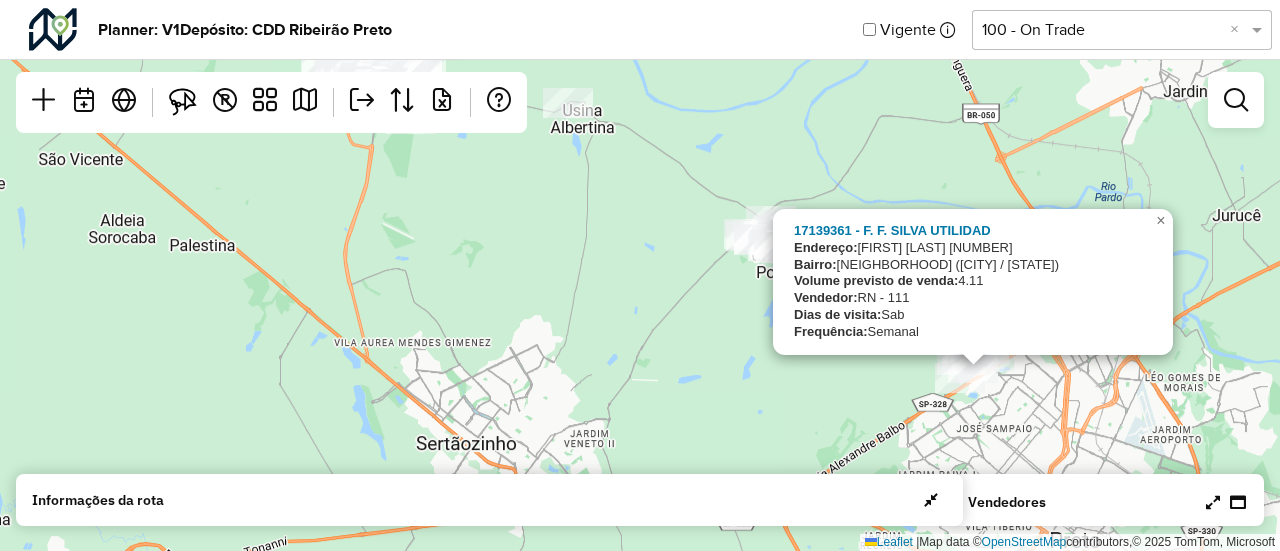 click on "[NUMBER] - F. F. SILVA UTILIDAD
Endereço:  JOAO MARZOLA [NUMBER]
Bairro:  PARQUE DAS OLIVEIRAS ([CITY] / [STATE])
Volume previsto de venda:  [NUMBER]
Vendedor:  RN - [NUMBER]
Dias de visita:  Sab
Frequência:  Semanal
×  Leaflet   |  Map data ©  OpenStreetMap  contributors,© [YEAR] TomTom, Microsoft" 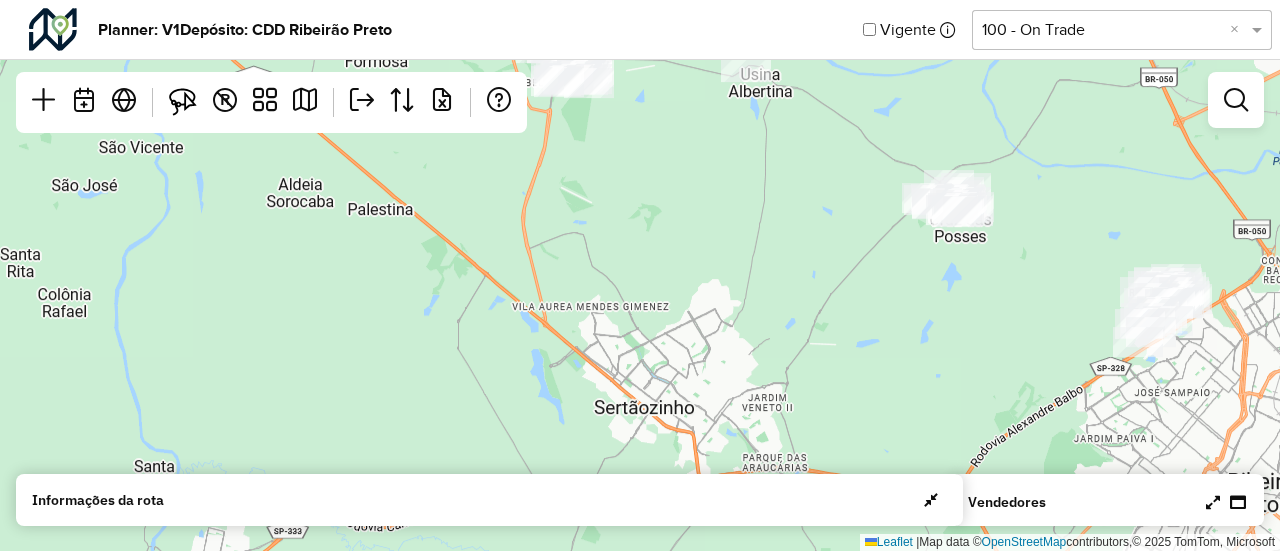 drag, startPoint x: 779, startPoint y: 363, endPoint x: 957, endPoint y: 327, distance: 181.60396 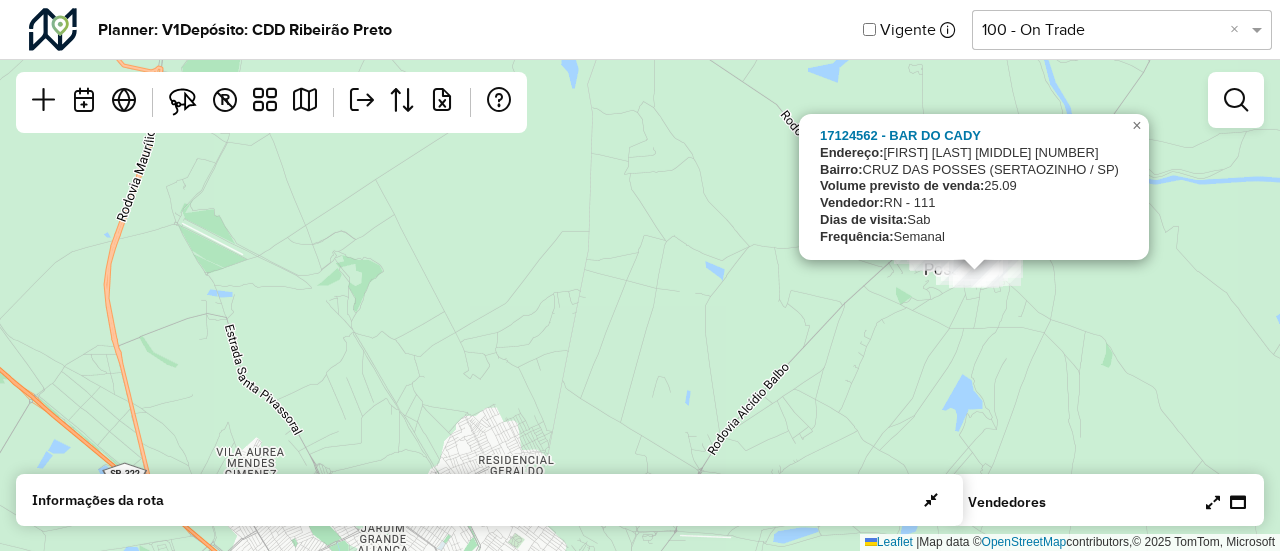 drag, startPoint x: 1015, startPoint y: 276, endPoint x: 1046, endPoint y: 384, distance: 112.36102 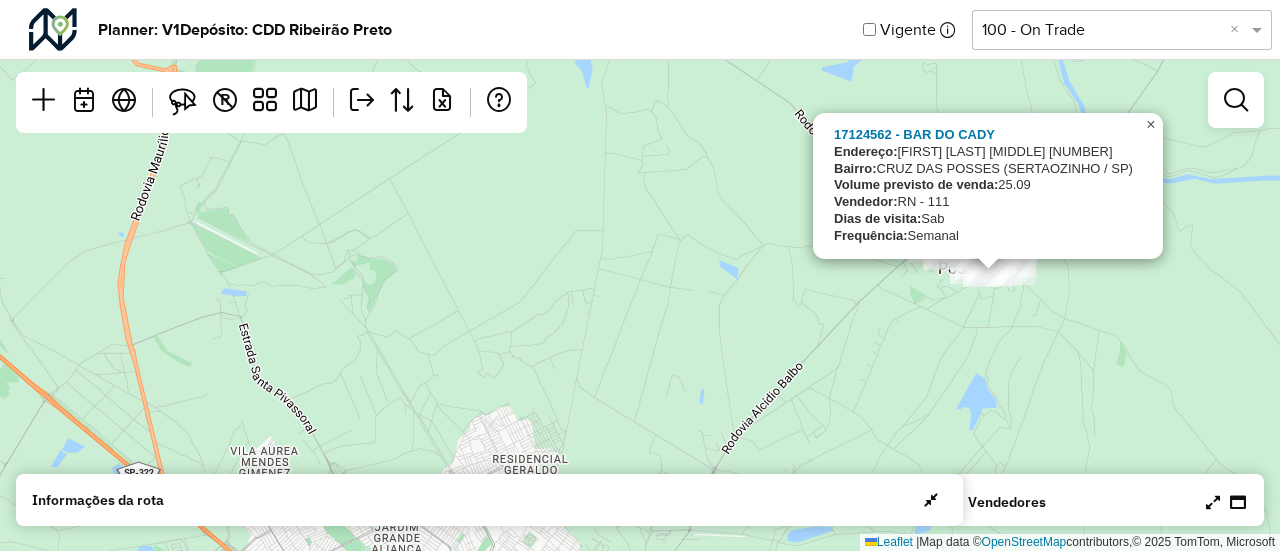 click on "×" 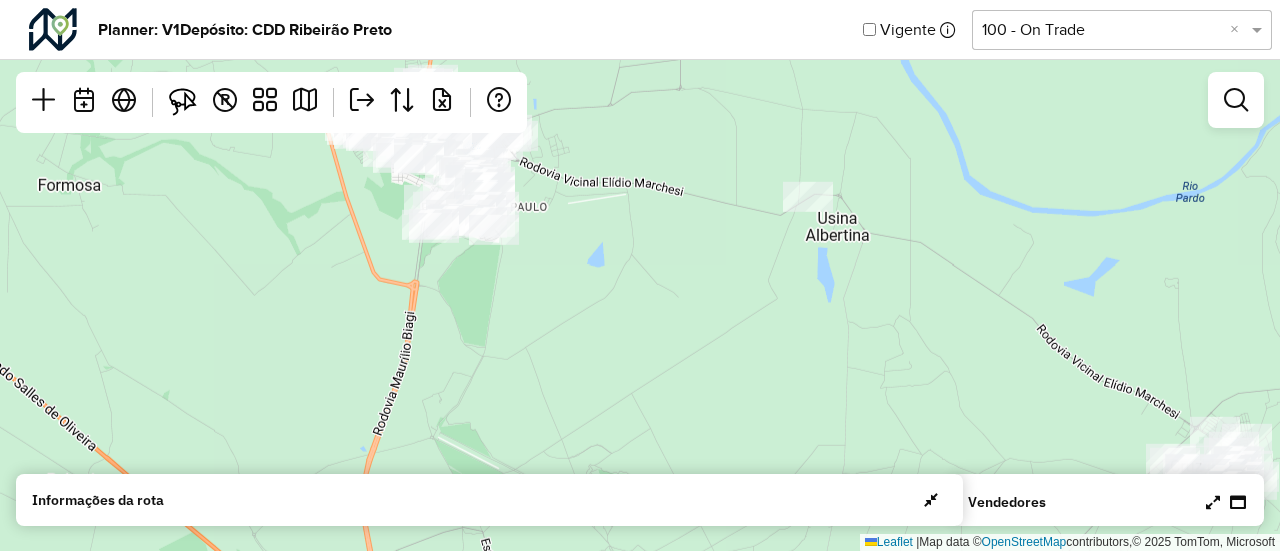 drag, startPoint x: 912, startPoint y: 181, endPoint x: 1154, endPoint y: 396, distance: 323.7113 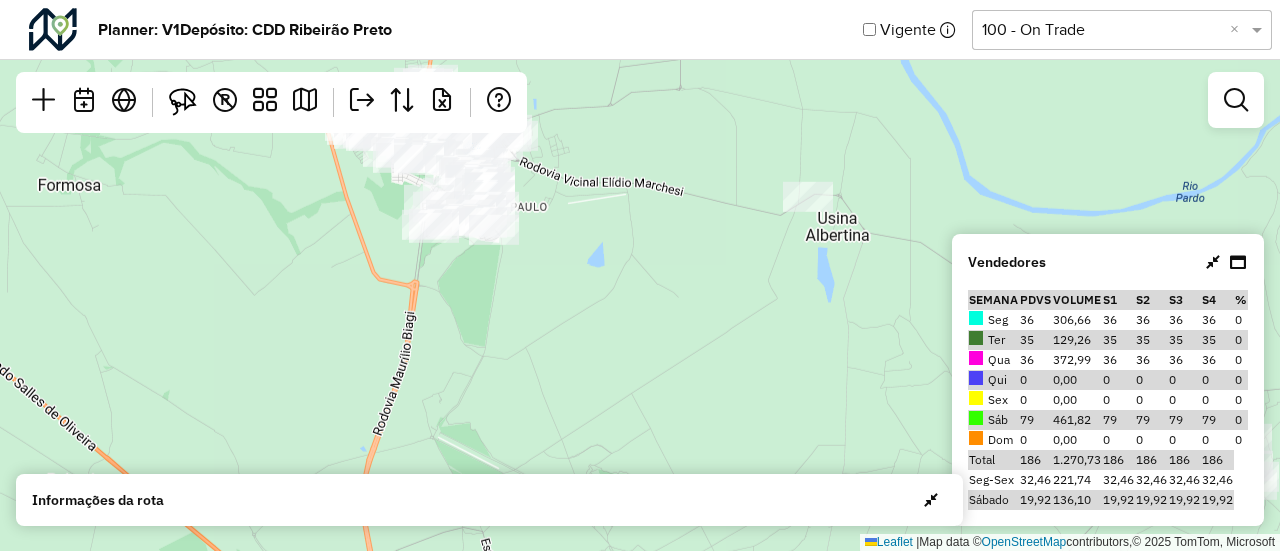 click at bounding box center (1213, 262) 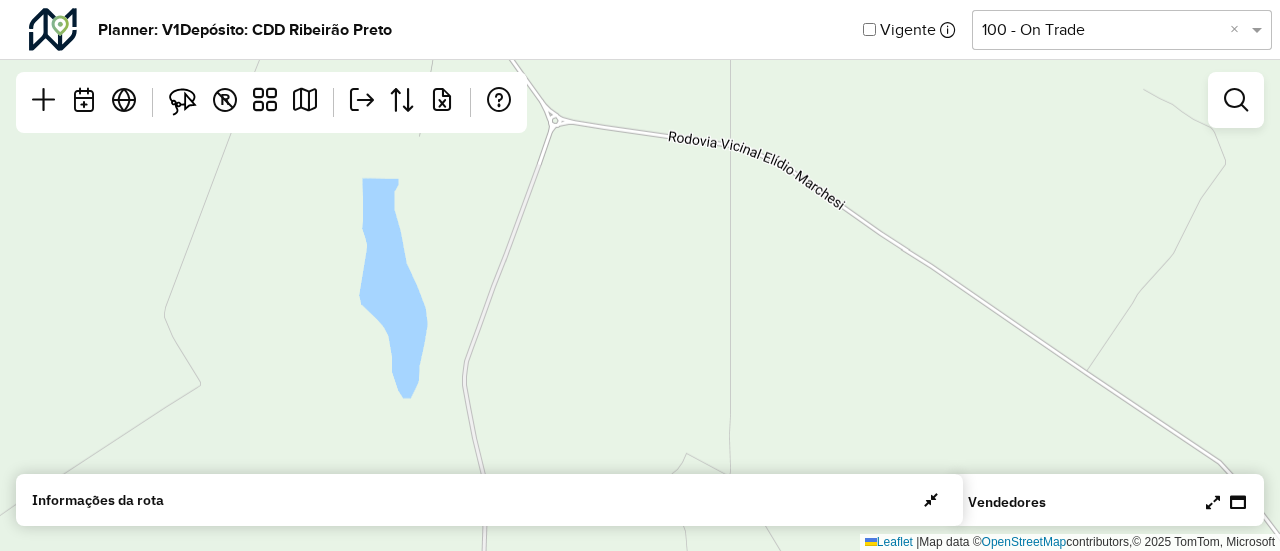 drag, startPoint x: 872, startPoint y: 244, endPoint x: 1265, endPoint y: 368, distance: 412.0983 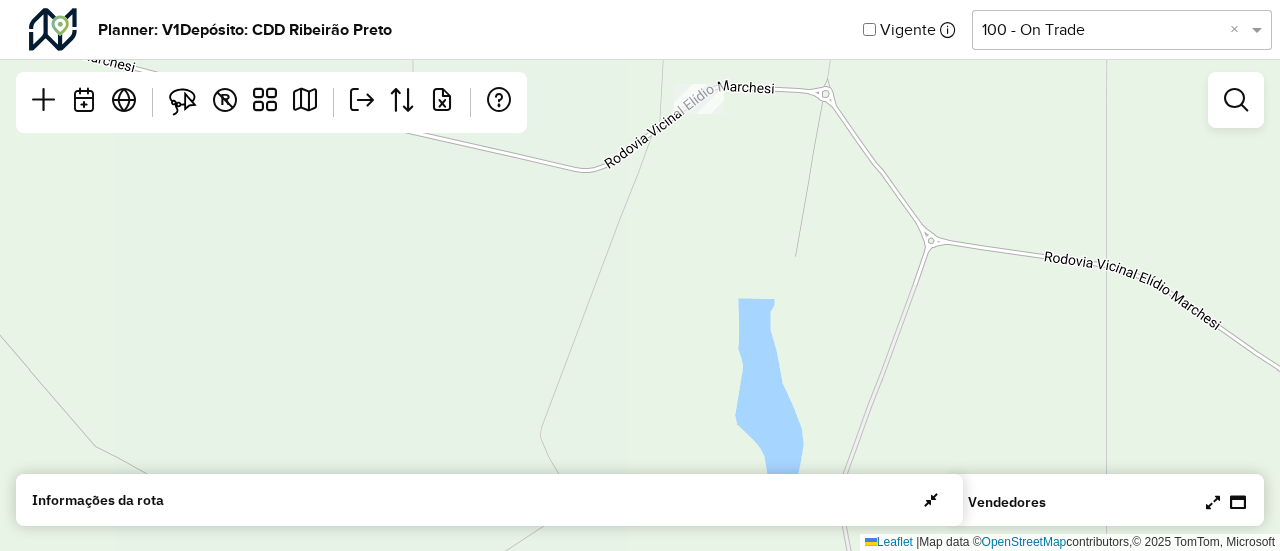 drag, startPoint x: 1138, startPoint y: 334, endPoint x: 1279, endPoint y: 470, distance: 195.90048 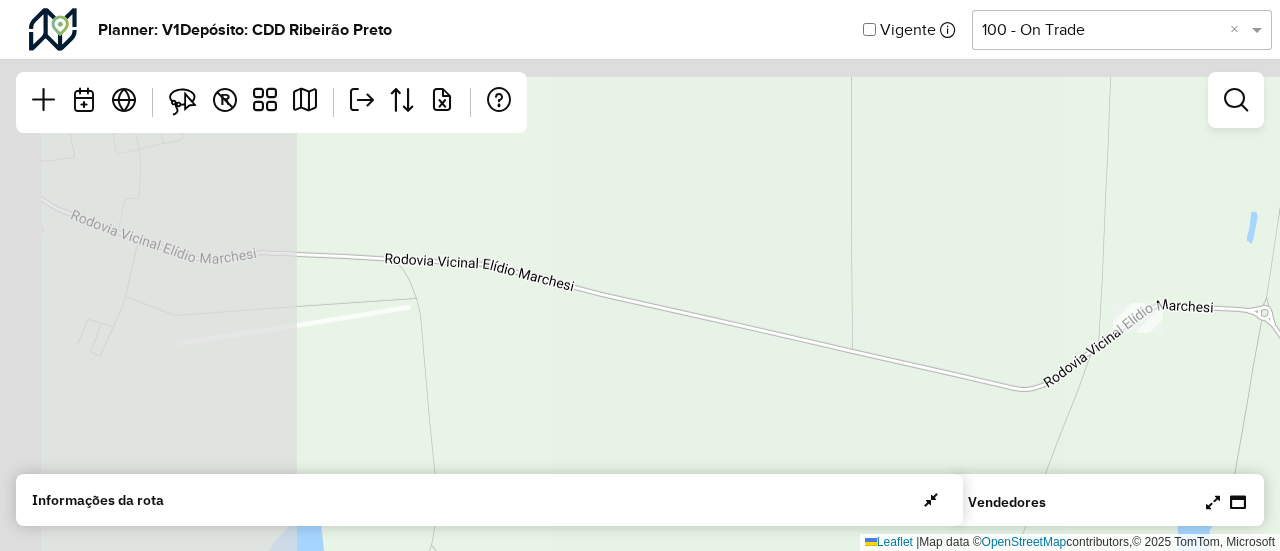 drag, startPoint x: 806, startPoint y: 247, endPoint x: 1278, endPoint y: 359, distance: 485.10617 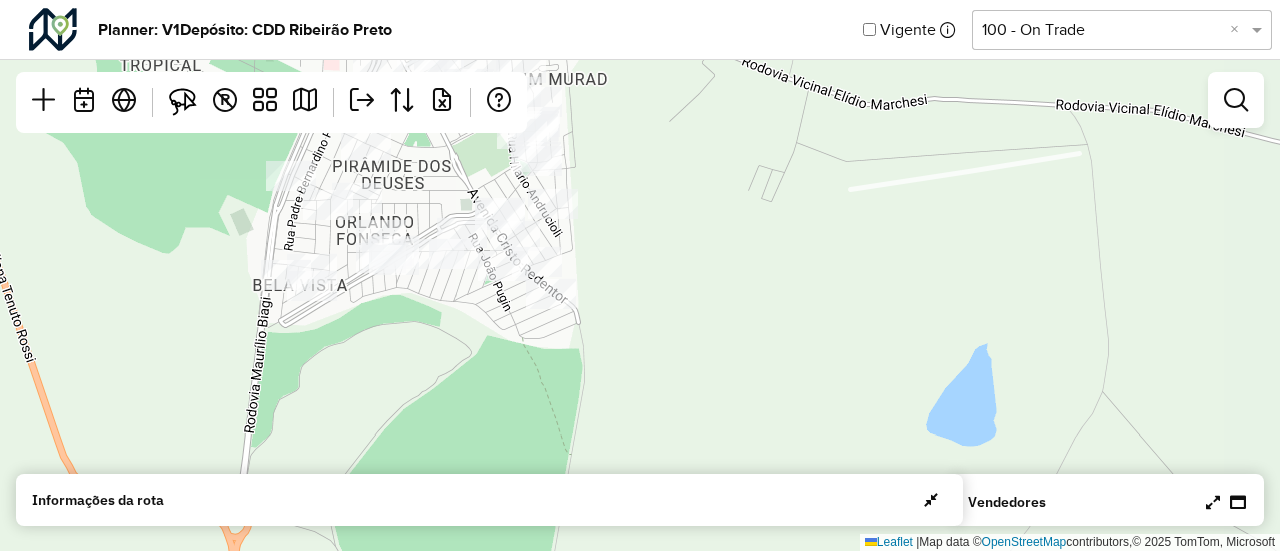 drag, startPoint x: 776, startPoint y: 293, endPoint x: 1279, endPoint y: 115, distance: 533.5663 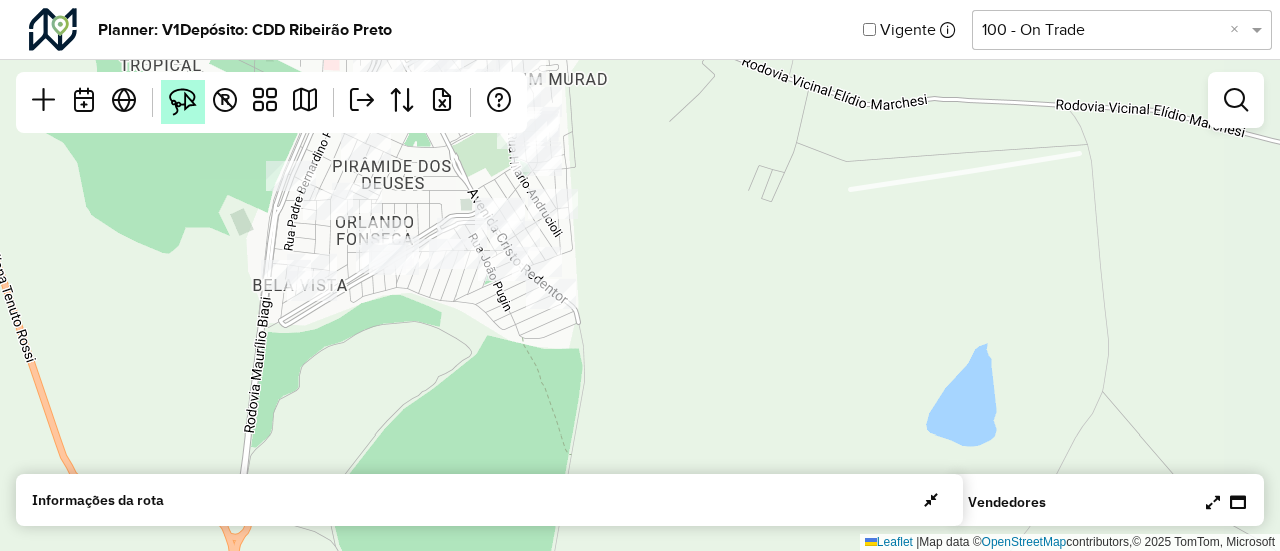 click at bounding box center [183, 102] 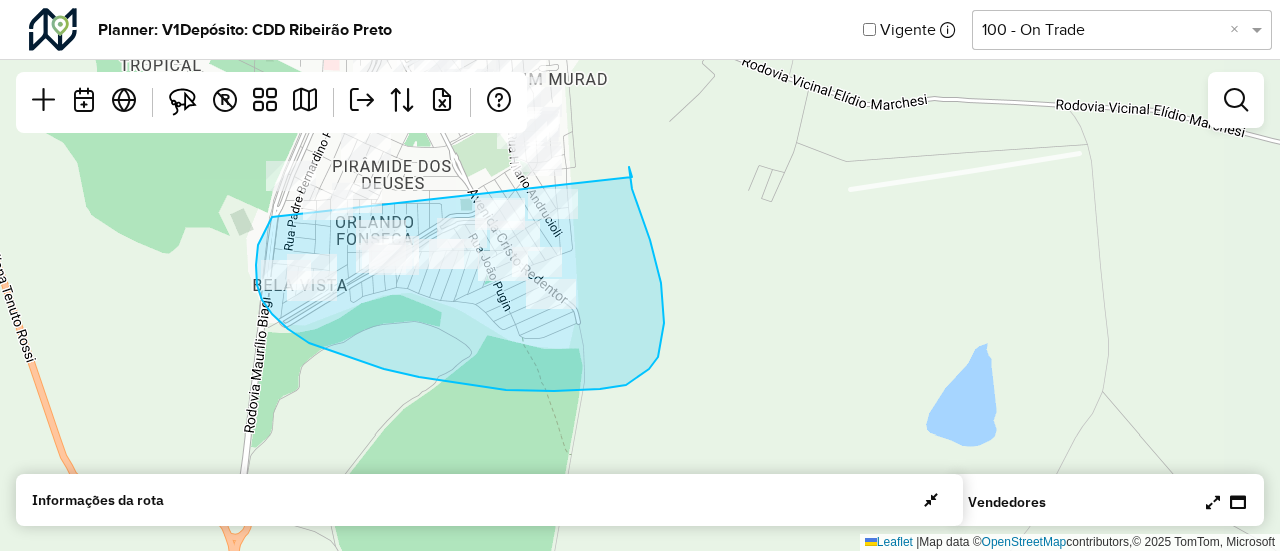 drag, startPoint x: 272, startPoint y: 217, endPoint x: 632, endPoint y: 177, distance: 362.2154 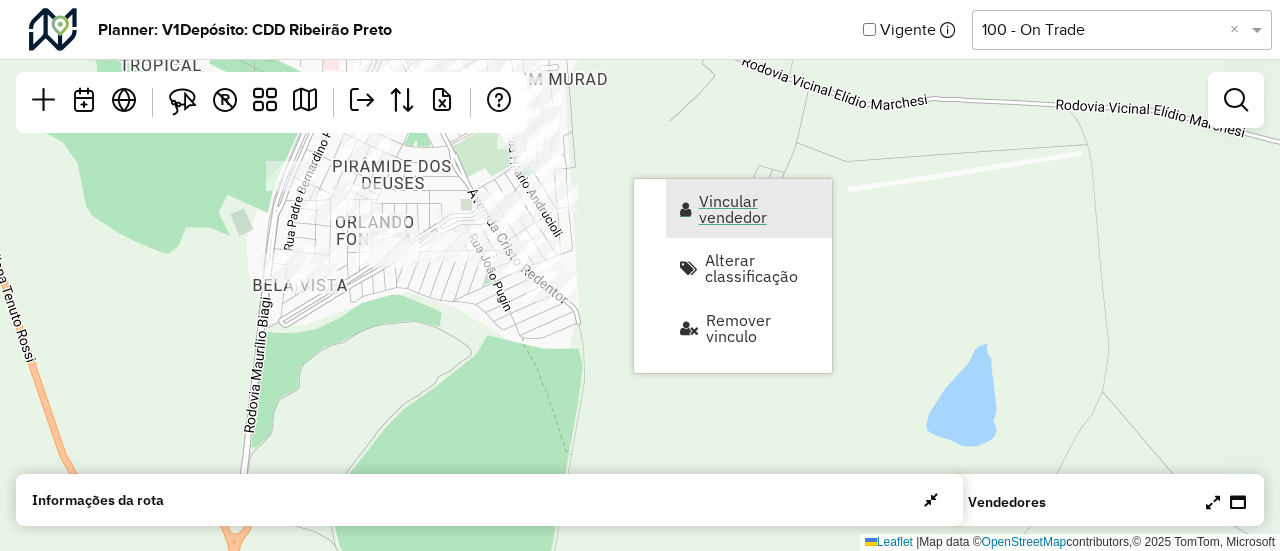 click on "Vincular vendedor" at bounding box center (759, 209) 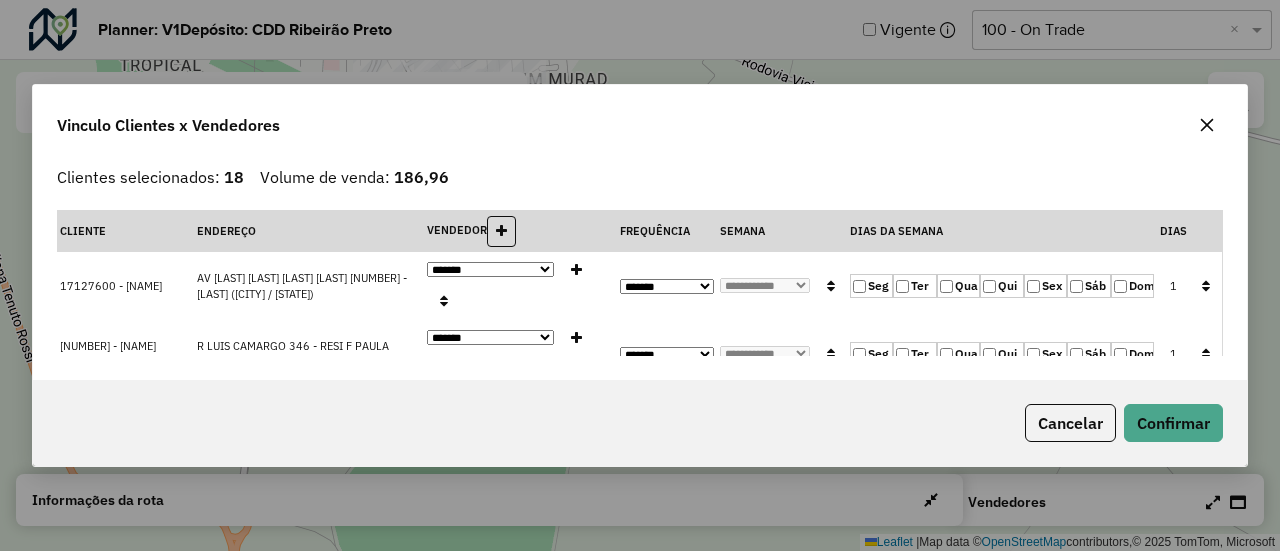 click 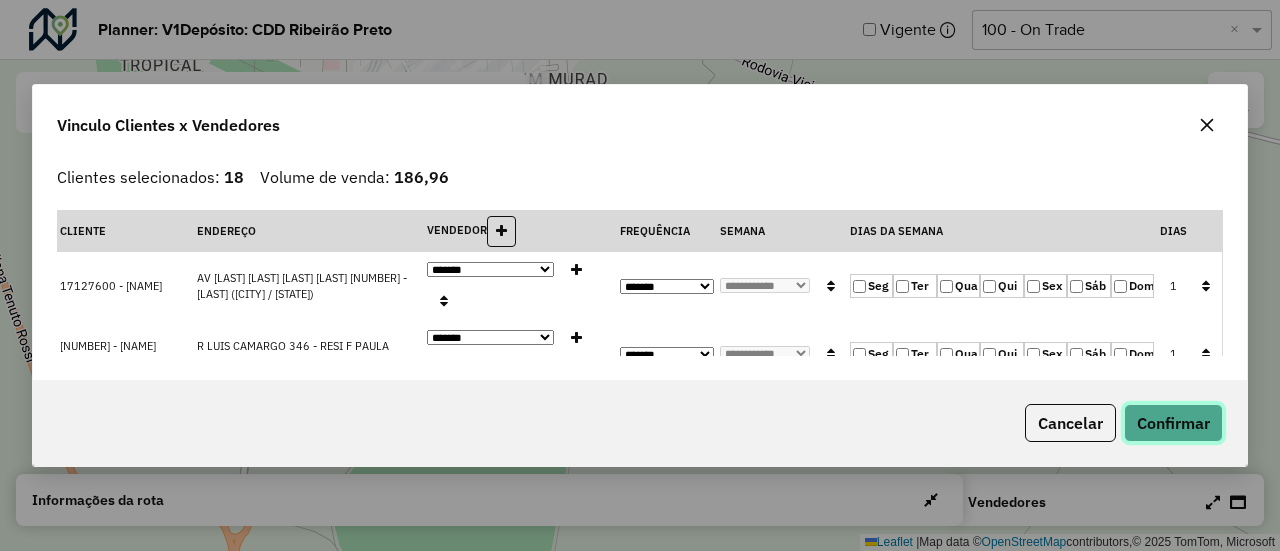 click on "Confirmar" 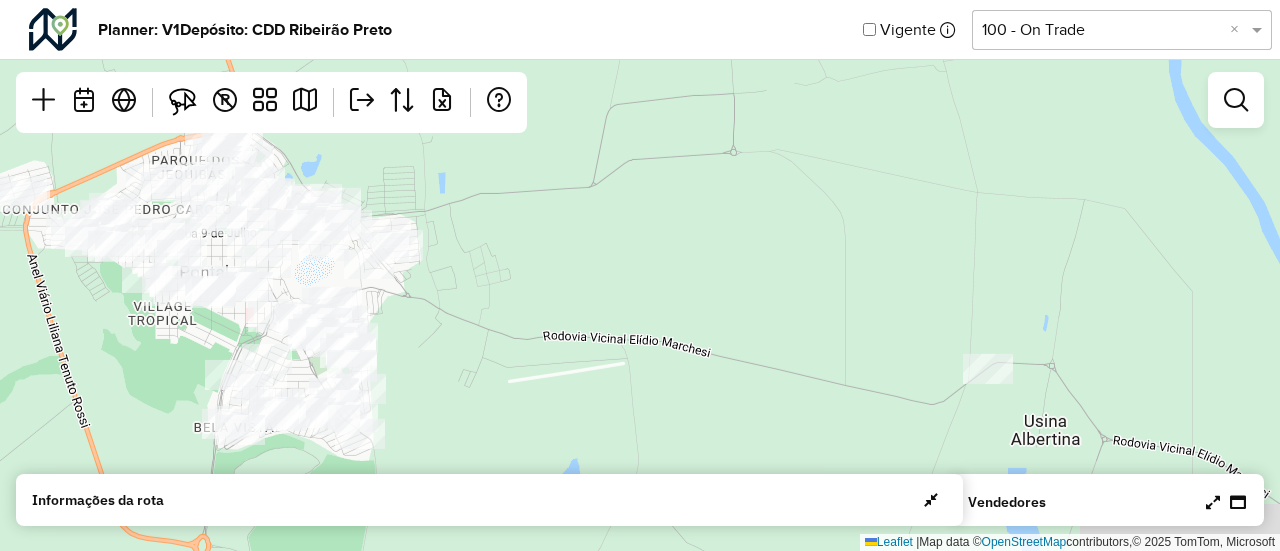 drag, startPoint x: 1012, startPoint y: 255, endPoint x: 572, endPoint y: 236, distance: 440.41003 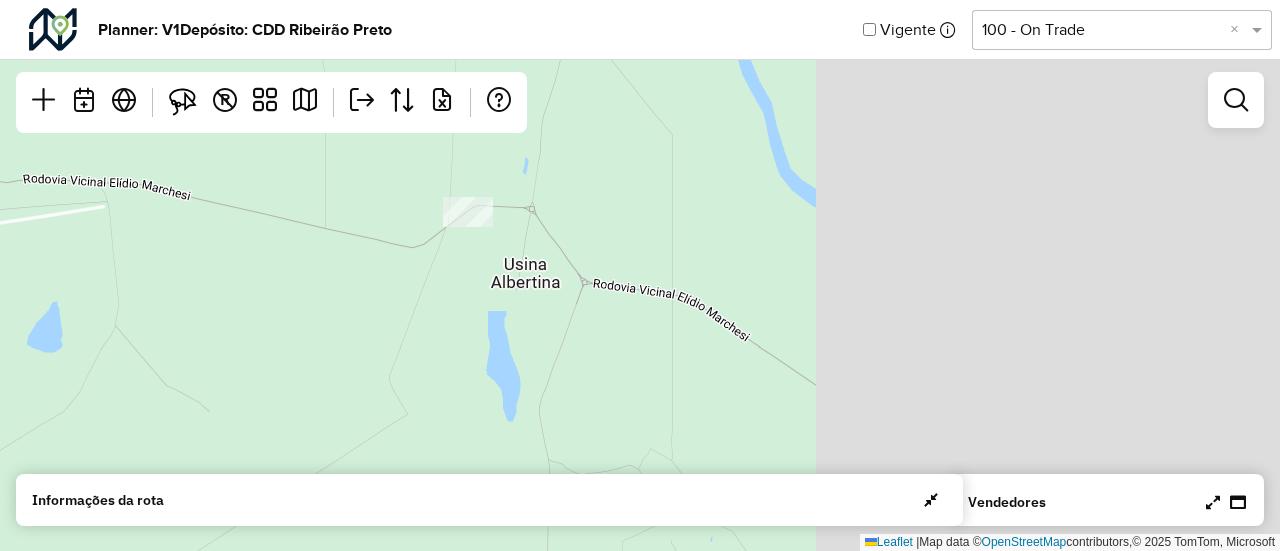 drag, startPoint x: 787, startPoint y: 257, endPoint x: 297, endPoint y: 239, distance: 490.3305 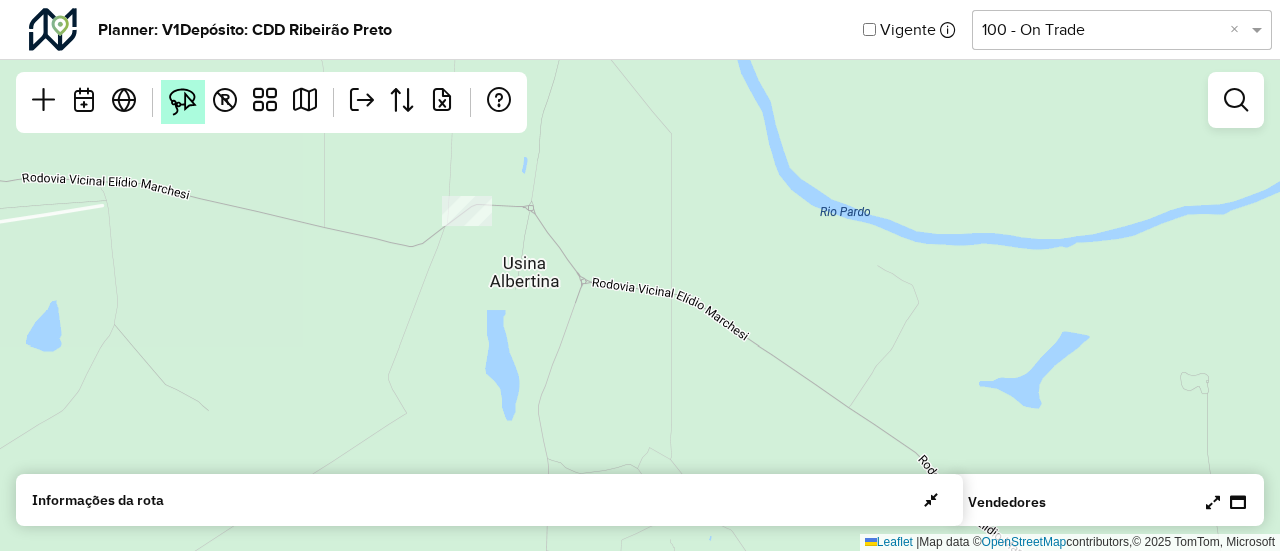 click at bounding box center (183, 102) 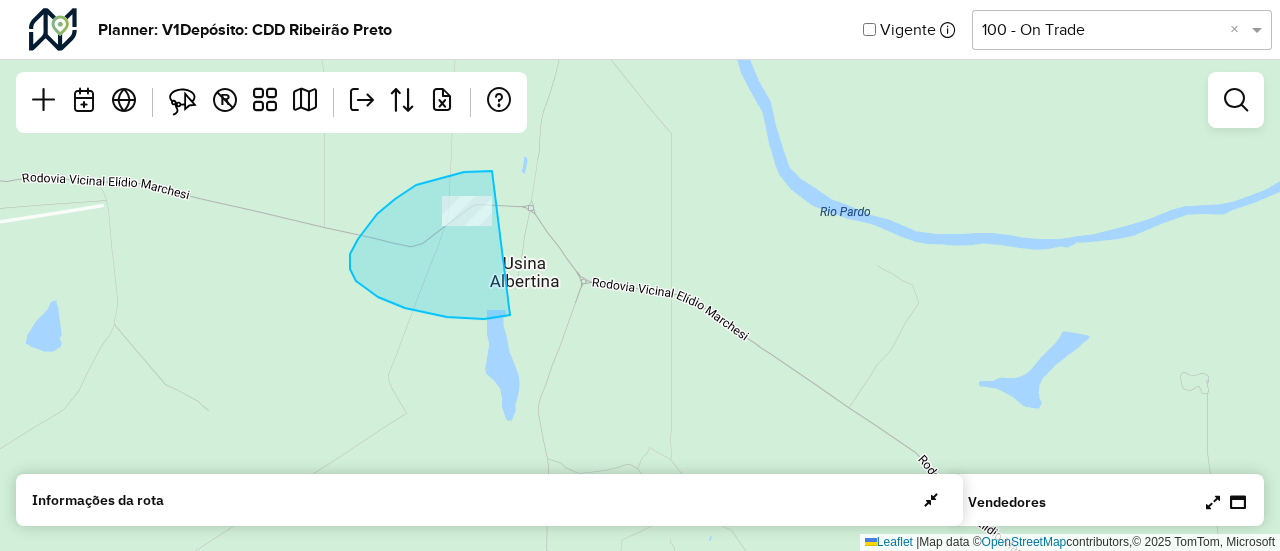 drag, startPoint x: 492, startPoint y: 171, endPoint x: 532, endPoint y: 184, distance: 42.059483 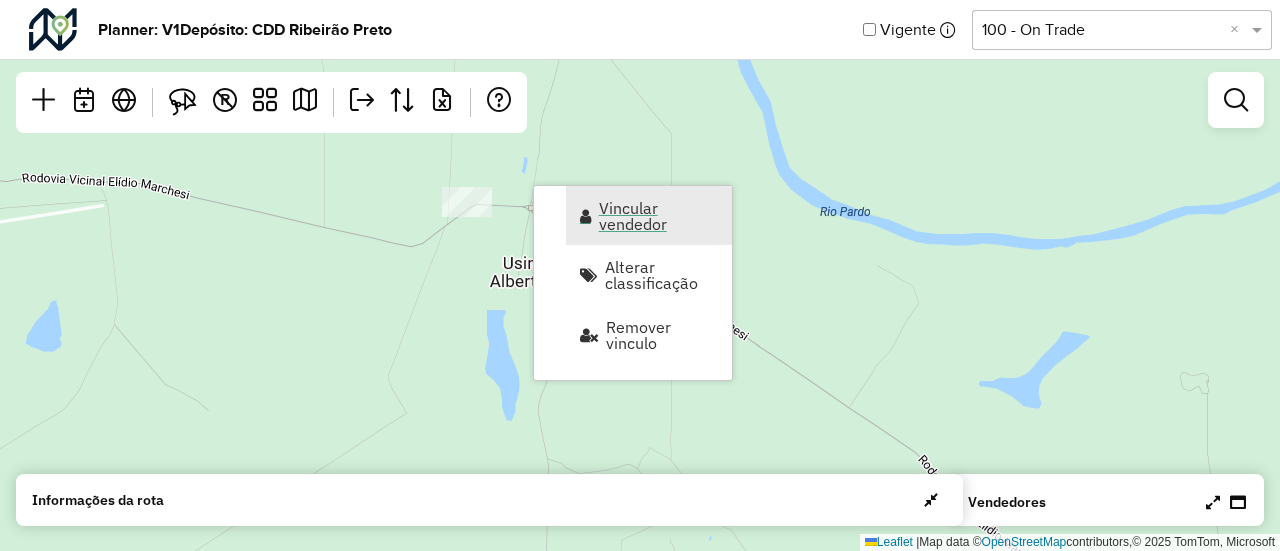 click on "Vincular vendedor" at bounding box center [659, 216] 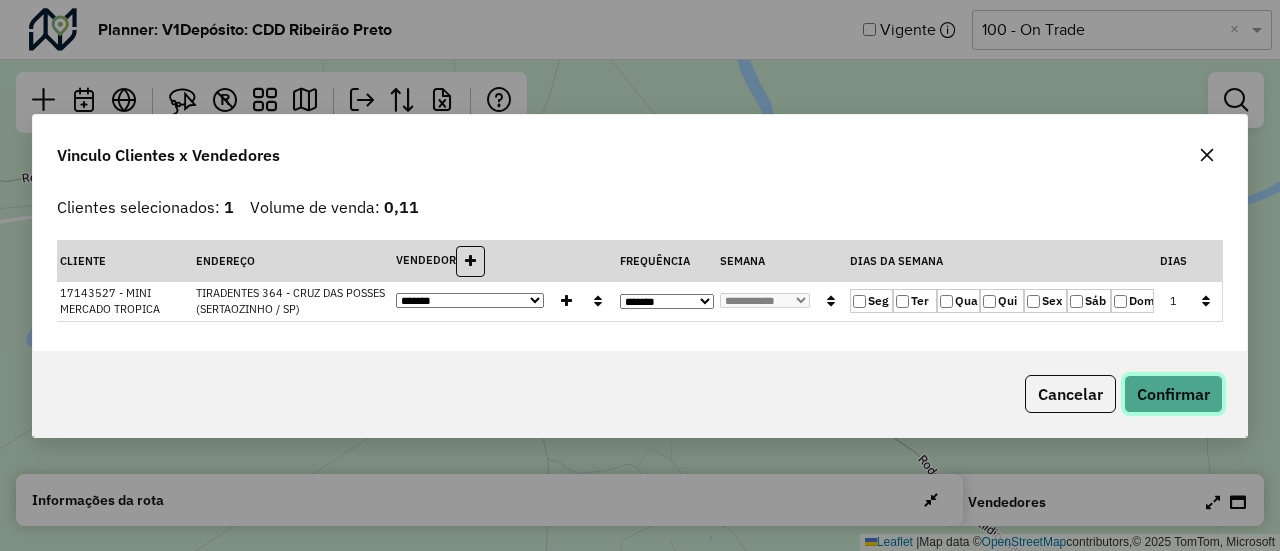 click on "Confirmar" 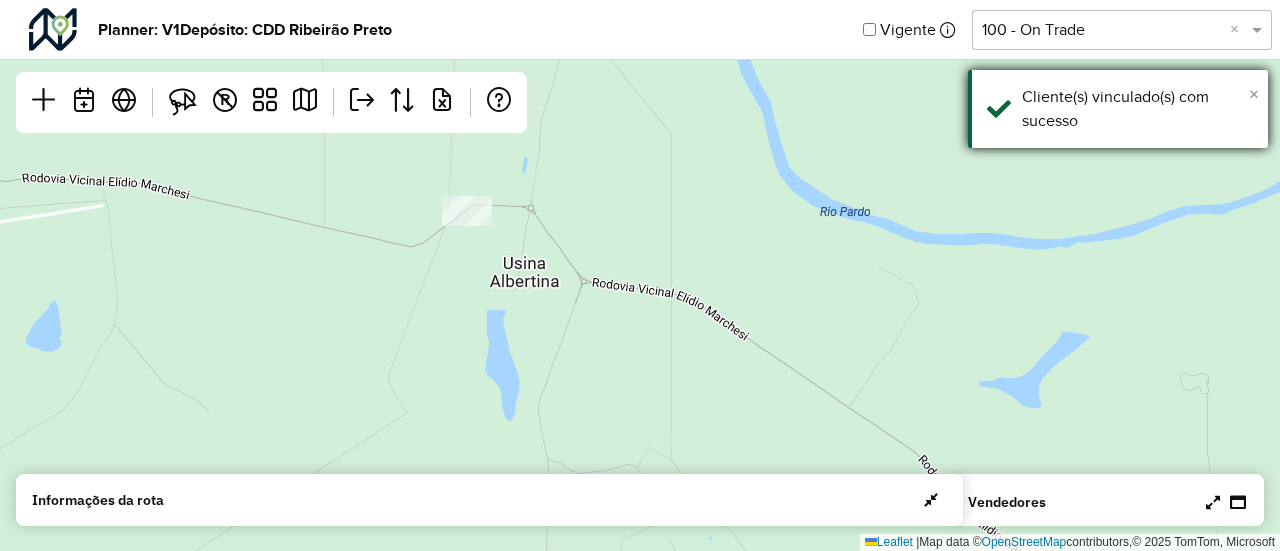 click on "×" at bounding box center [1254, 94] 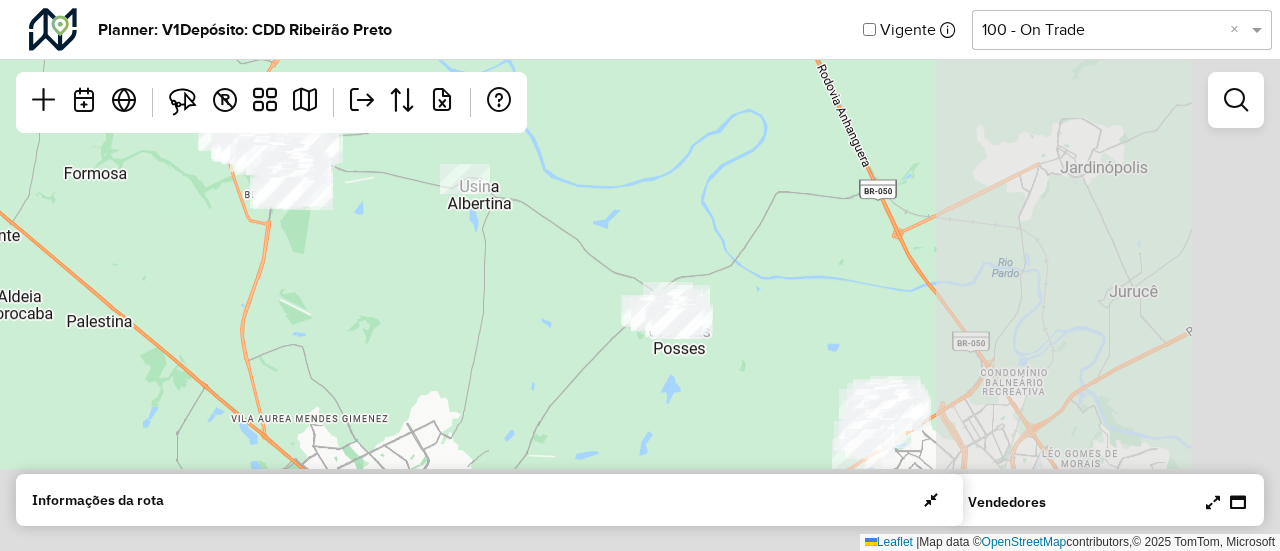 drag, startPoint x: 1026, startPoint y: 317, endPoint x: 616, endPoint y: 211, distance: 423.4808 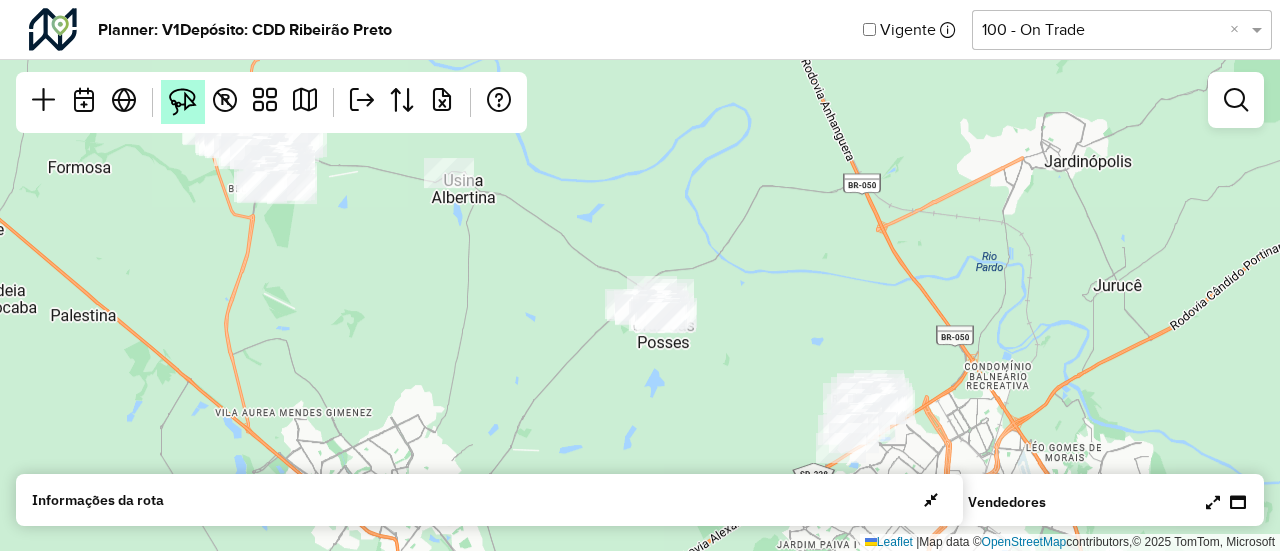 click at bounding box center (183, 102) 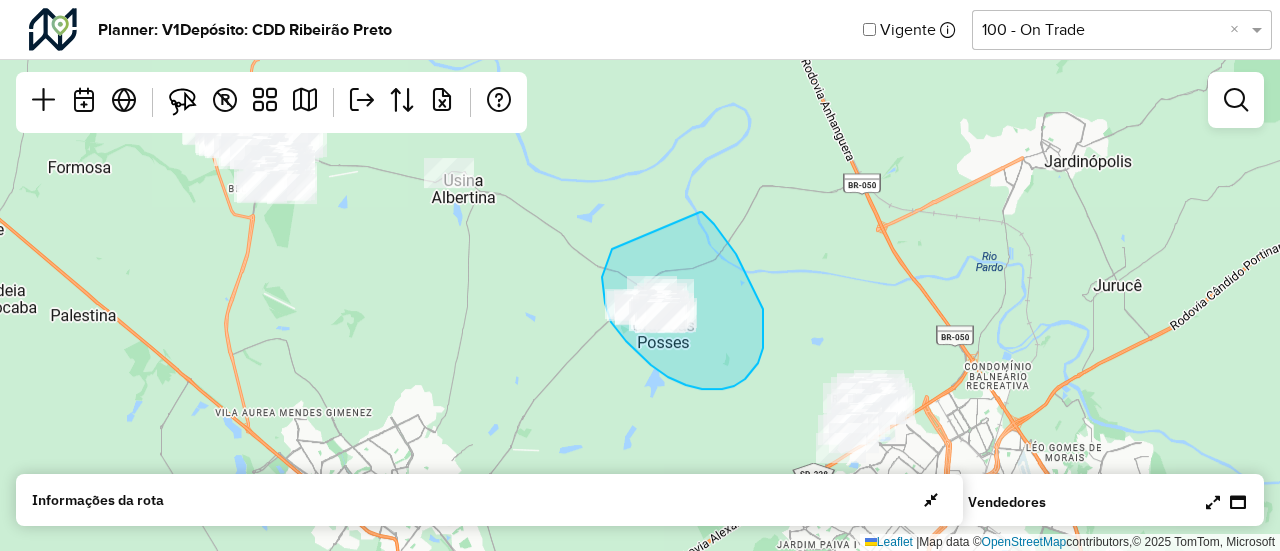 drag, startPoint x: 612, startPoint y: 249, endPoint x: 699, endPoint y: 211, distance: 94.93682 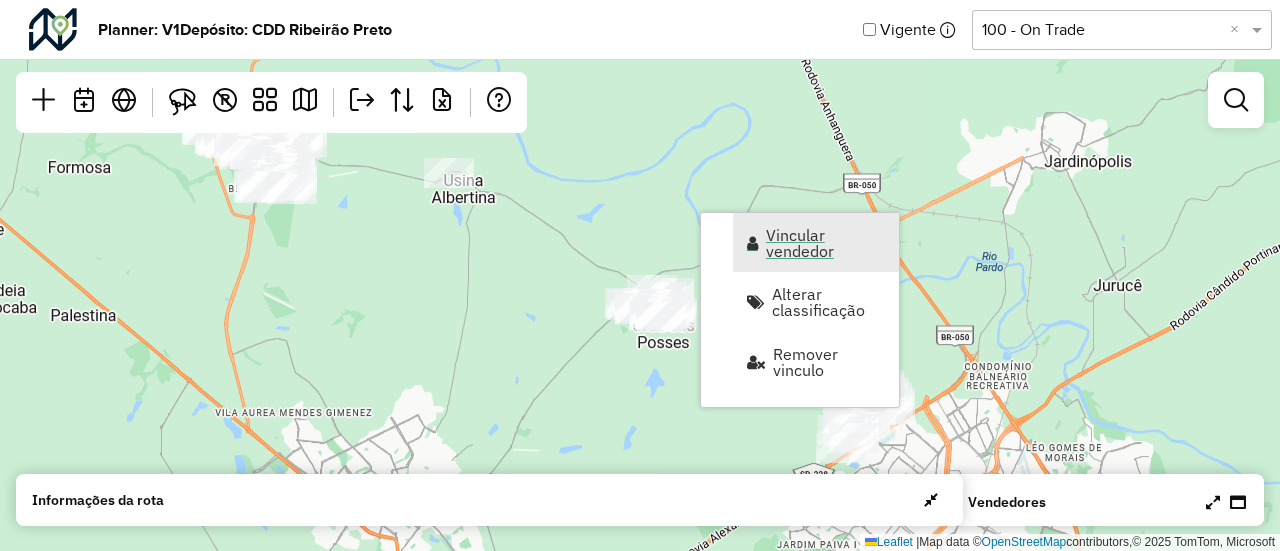 click on "Vincular vendedor" at bounding box center (816, 242) 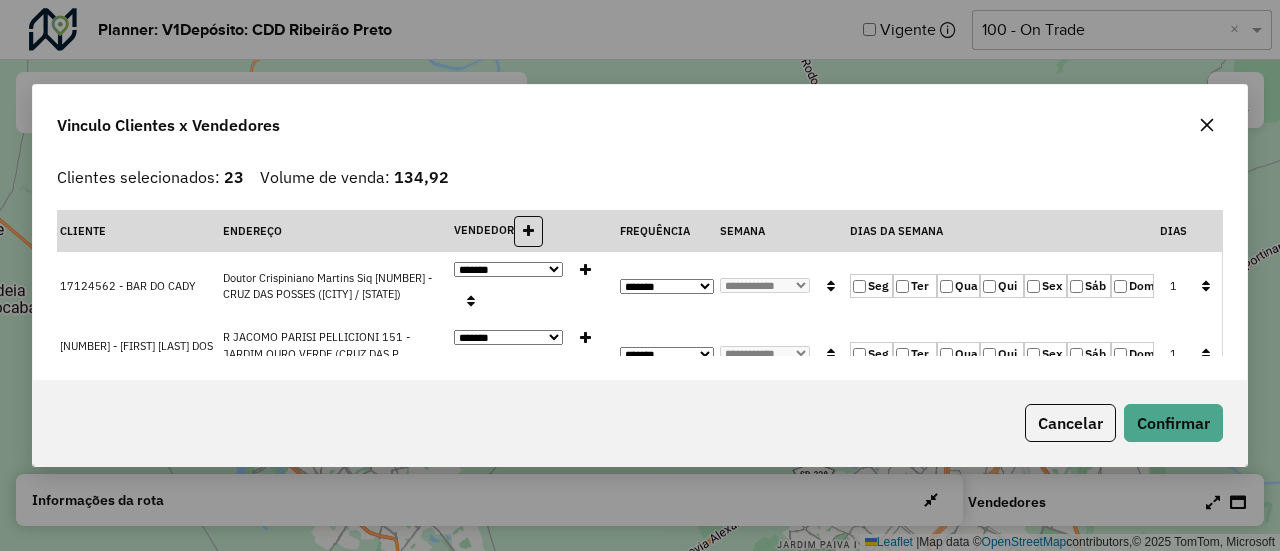 click 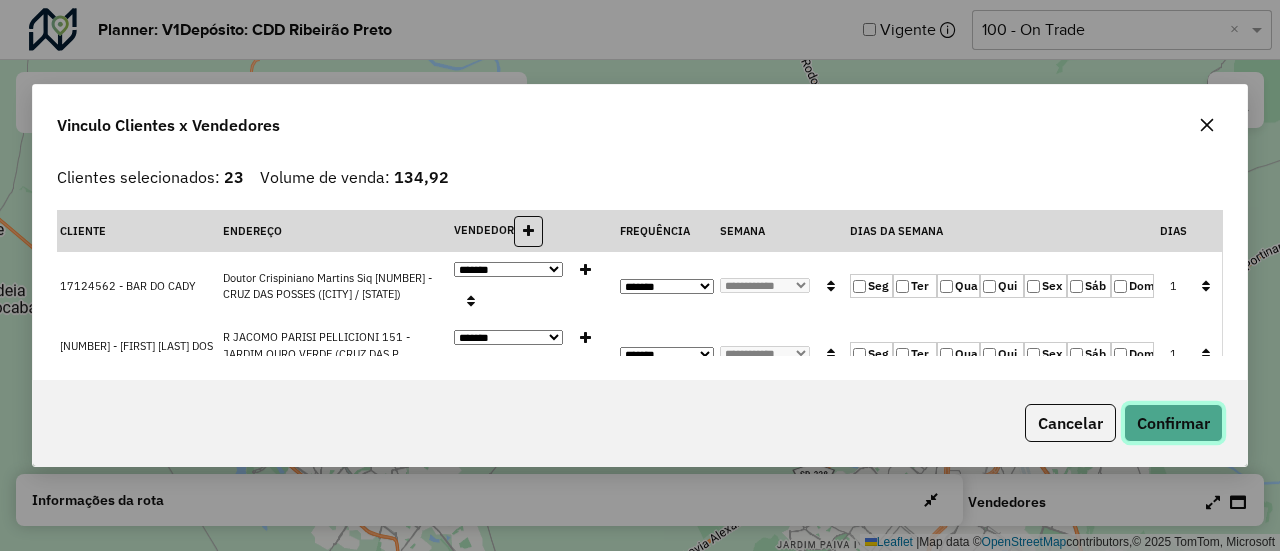 click on "Confirmar" 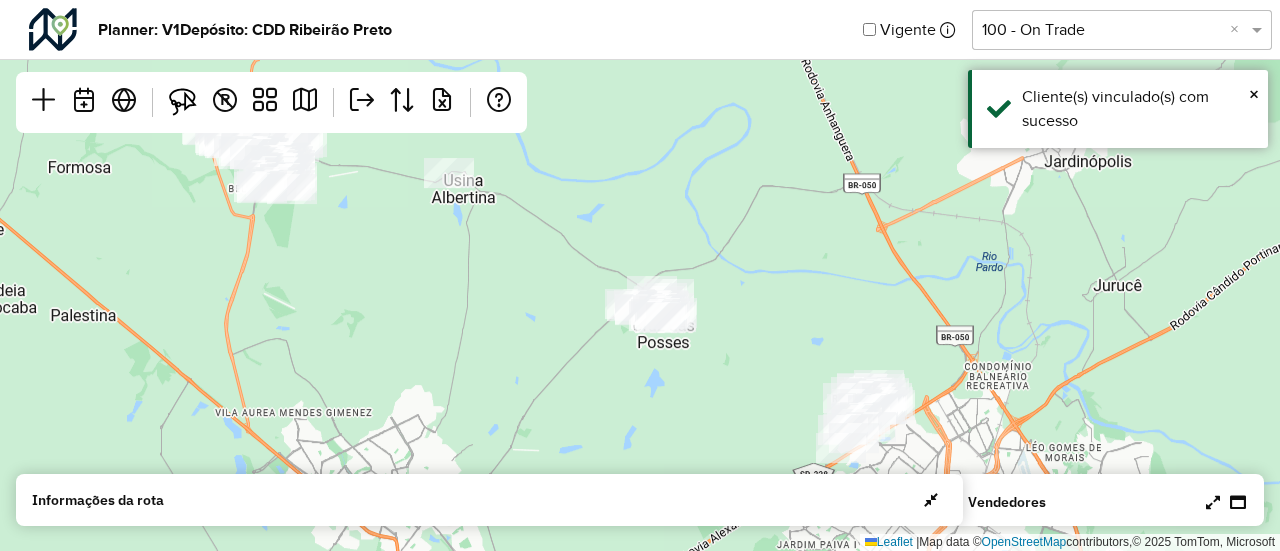 click at bounding box center (1213, 502) 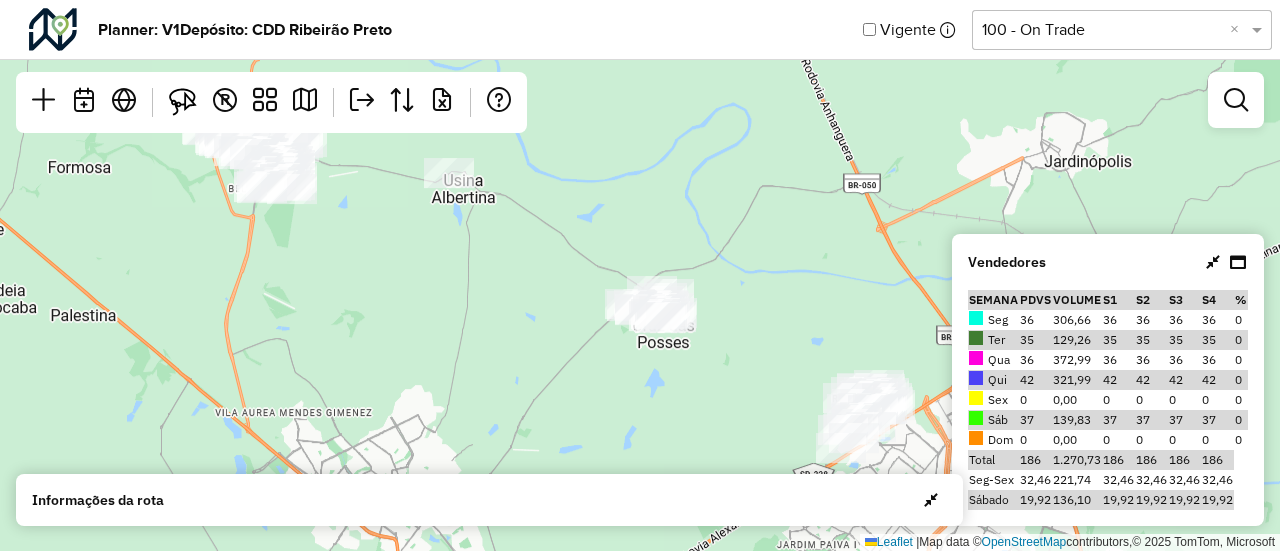 click at bounding box center [1213, 262] 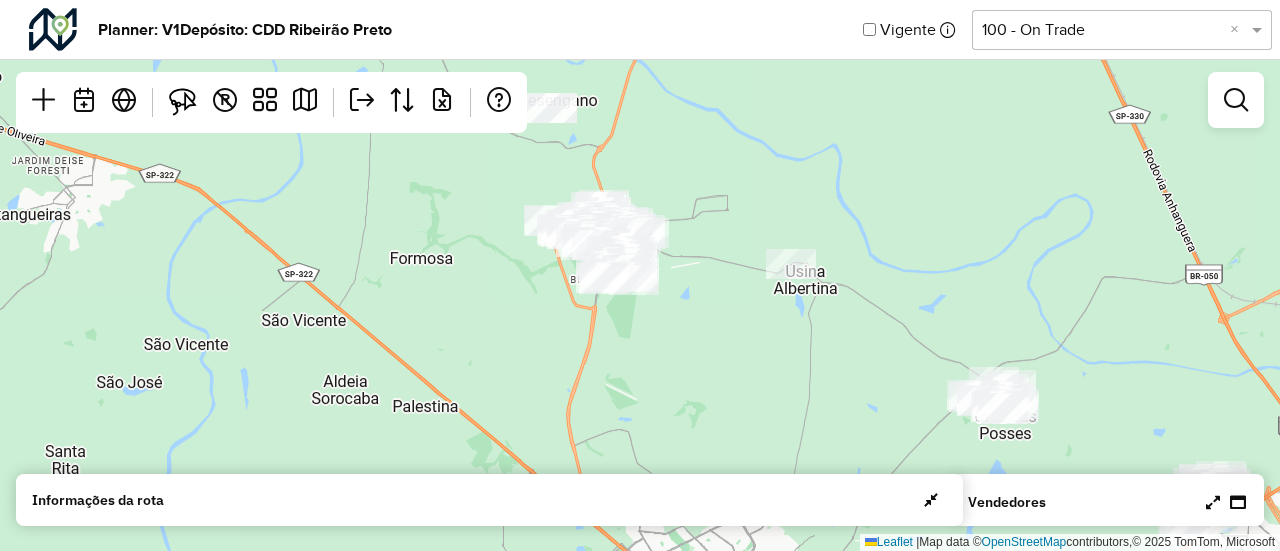 drag, startPoint x: 852, startPoint y: 314, endPoint x: 1194, endPoint y: 400, distance: 352.64713 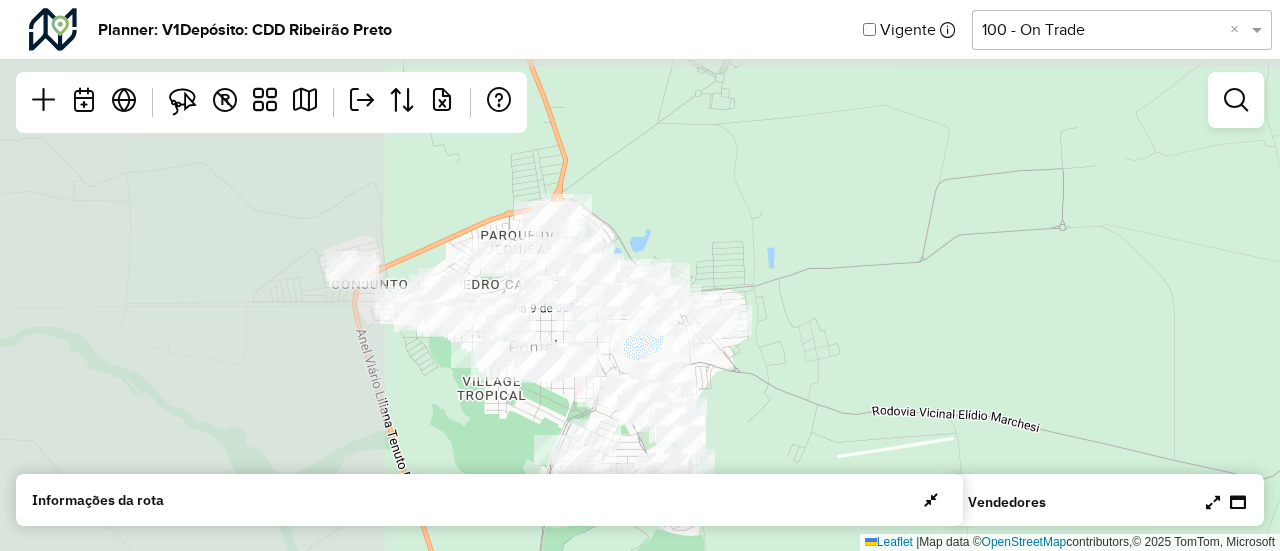 drag, startPoint x: 640, startPoint y: 229, endPoint x: 1027, endPoint y: 361, distance: 408.8924 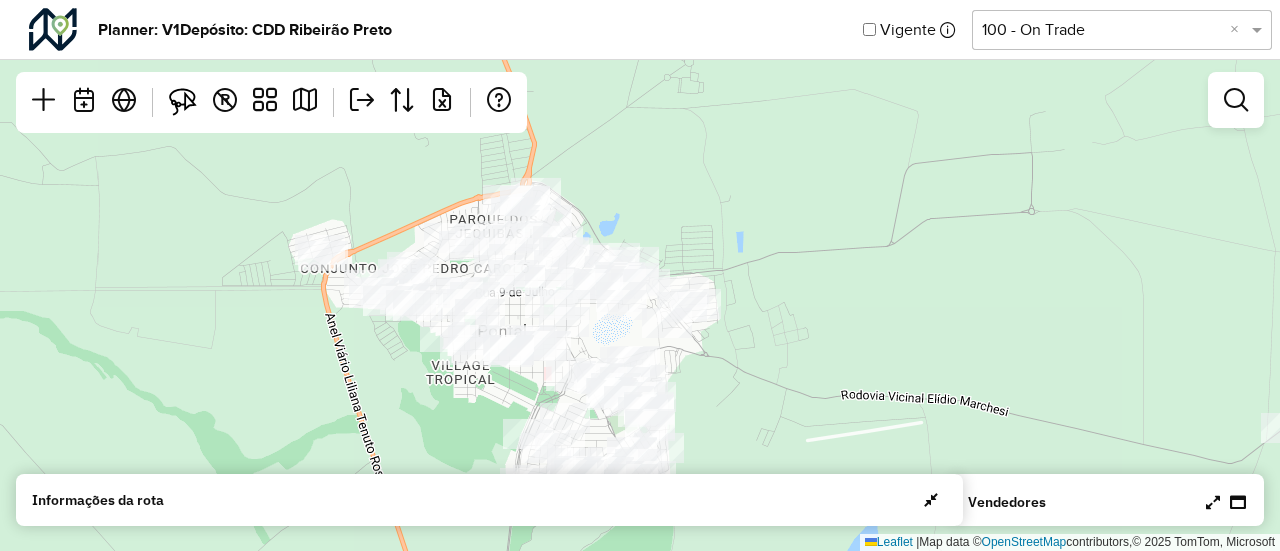 click at bounding box center (1226, 502) 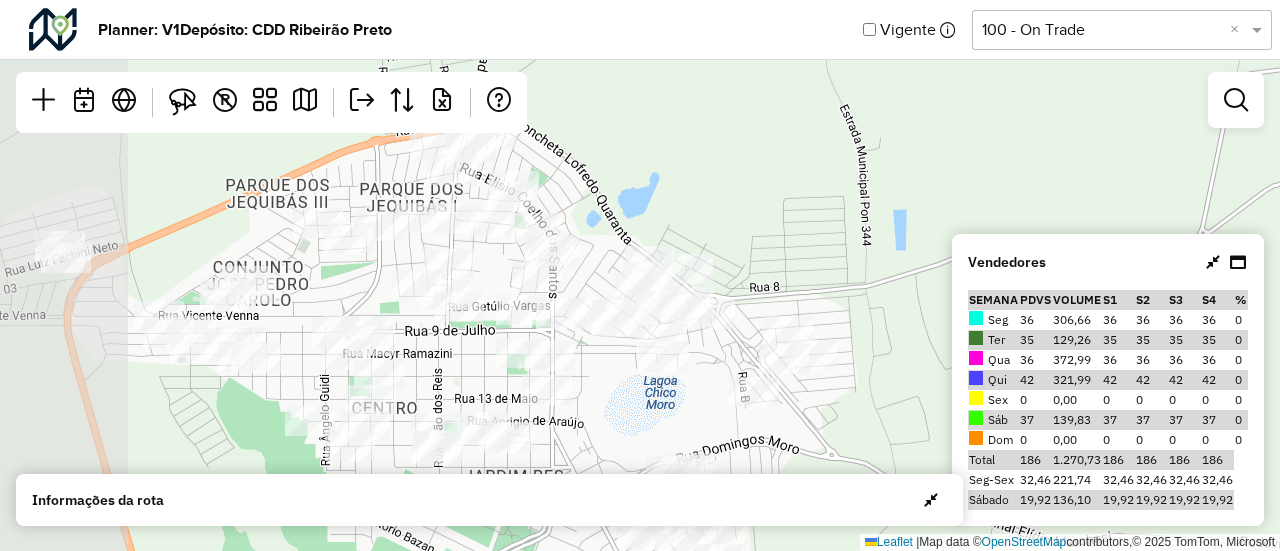 drag, startPoint x: 660, startPoint y: 224, endPoint x: 932, endPoint y: 263, distance: 274.78174 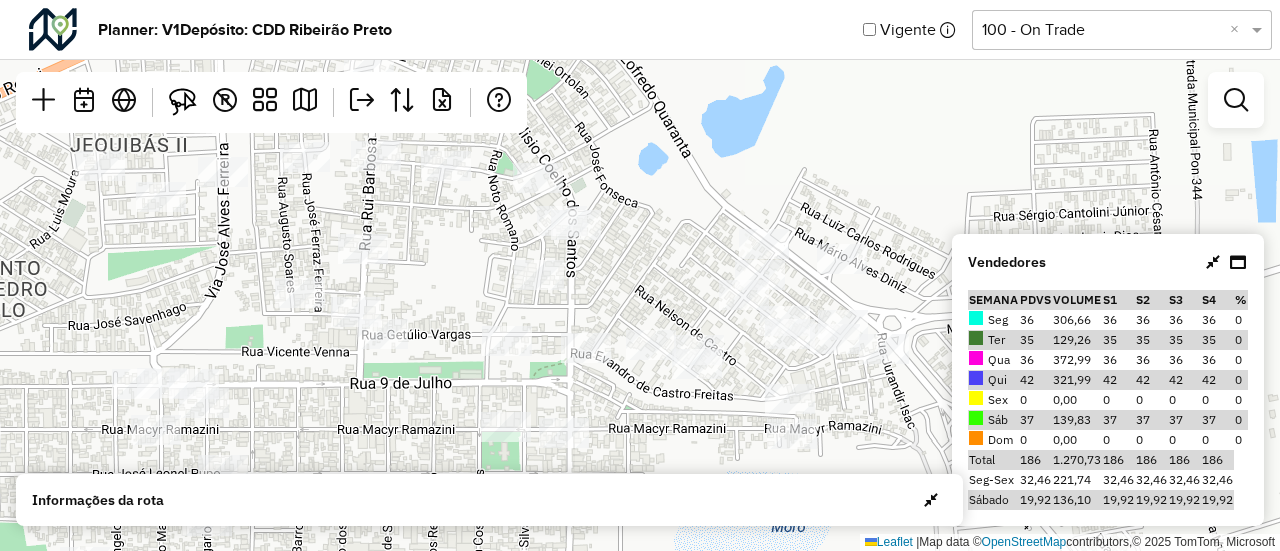 drag, startPoint x: 597, startPoint y: 247, endPoint x: 806, endPoint y: 165, distance: 224.51057 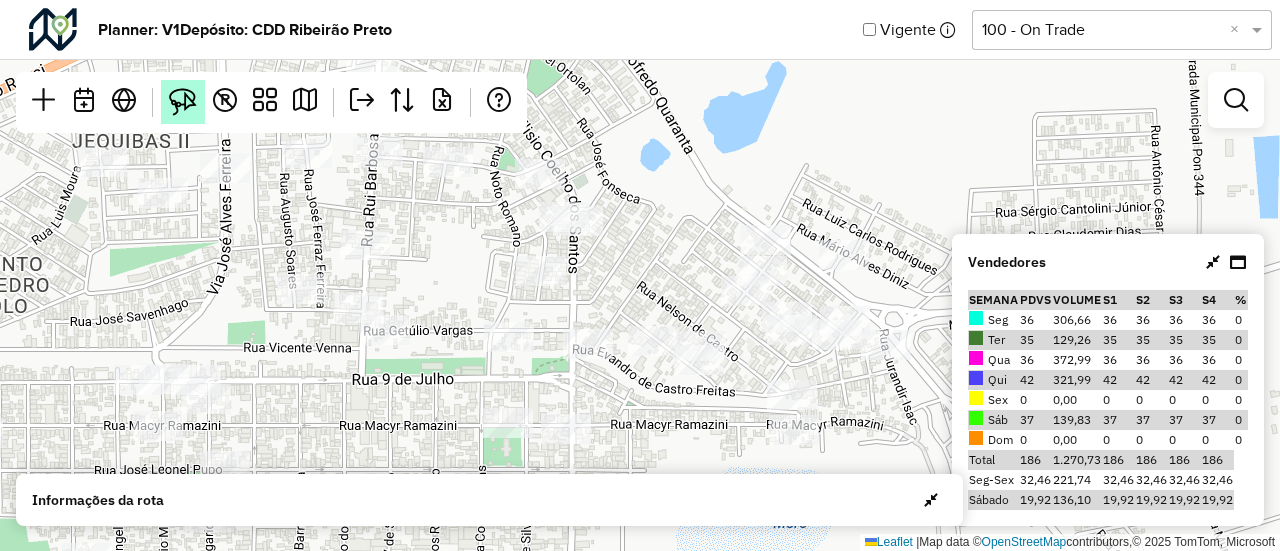 click at bounding box center [183, 102] 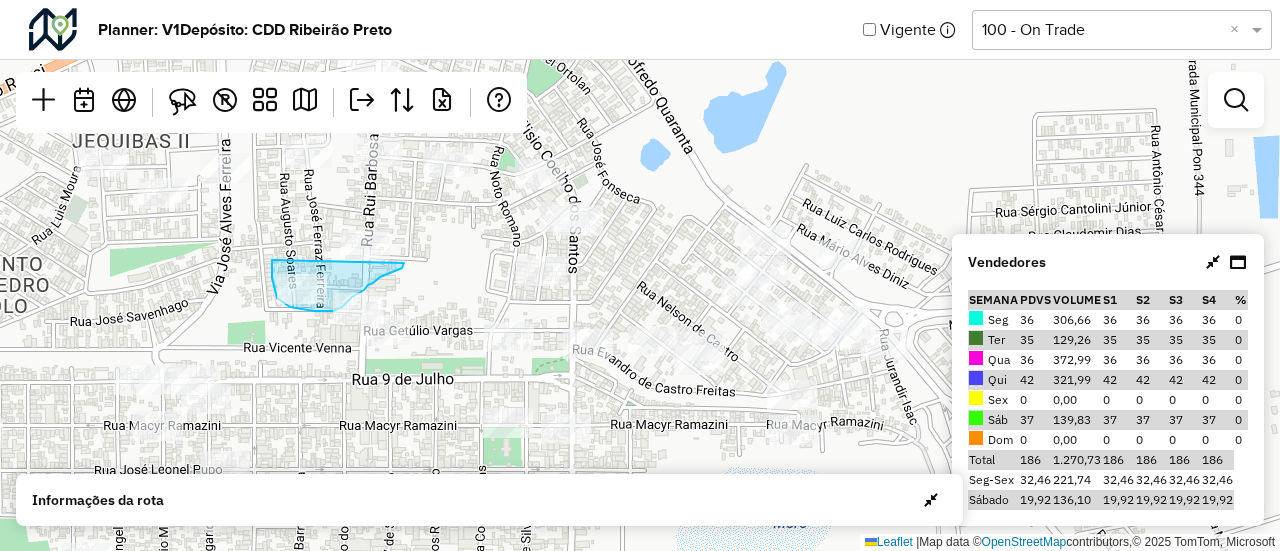 drag, startPoint x: 272, startPoint y: 260, endPoint x: 404, endPoint y: 263, distance: 132.03409 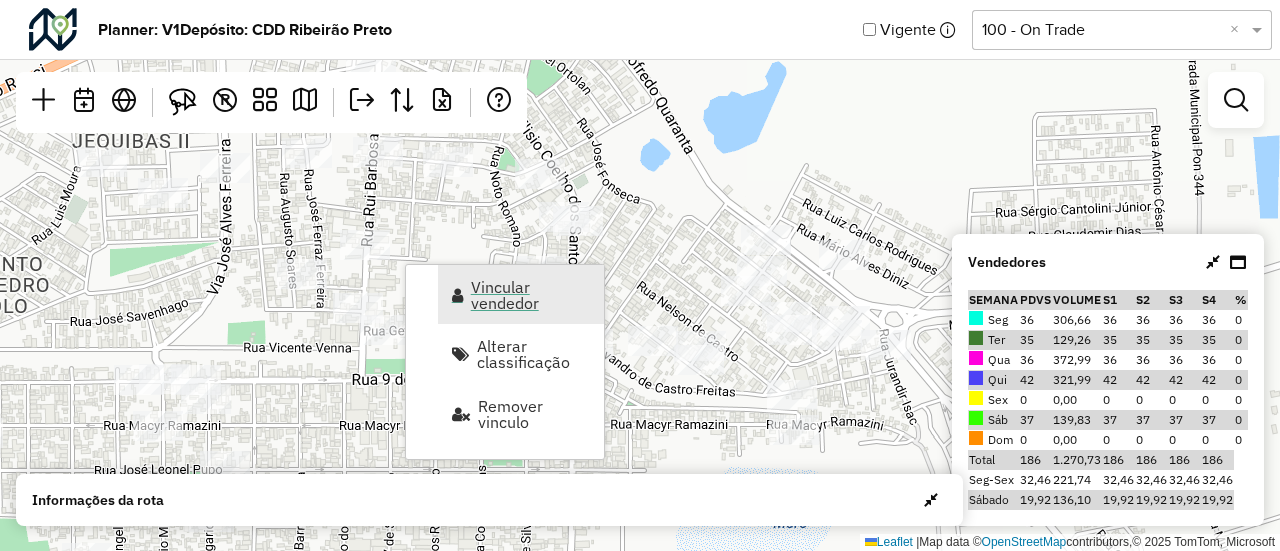 click on "Vincular vendedor" at bounding box center [531, 295] 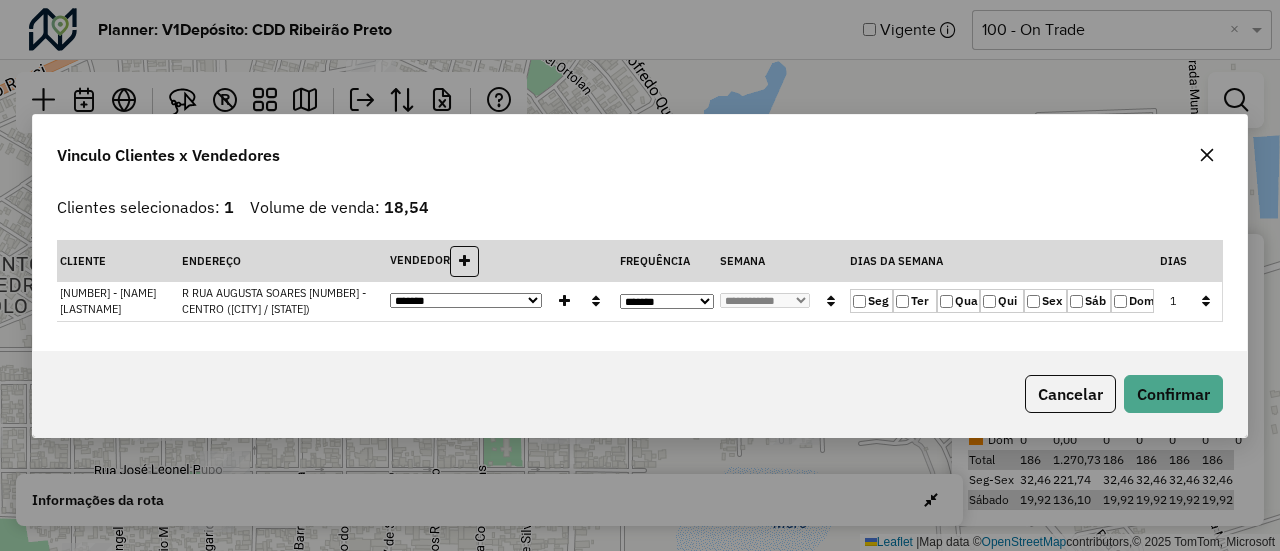 click on "Seg   Ter   Qua   Qui   Sex   Sáb   Dom" 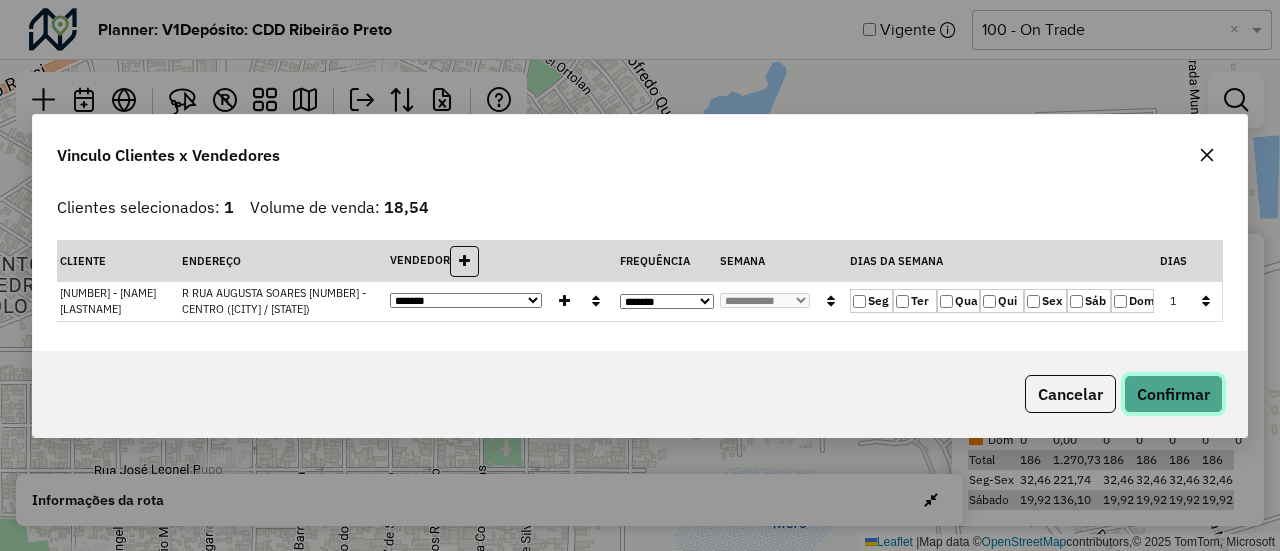 click on "Confirmar" 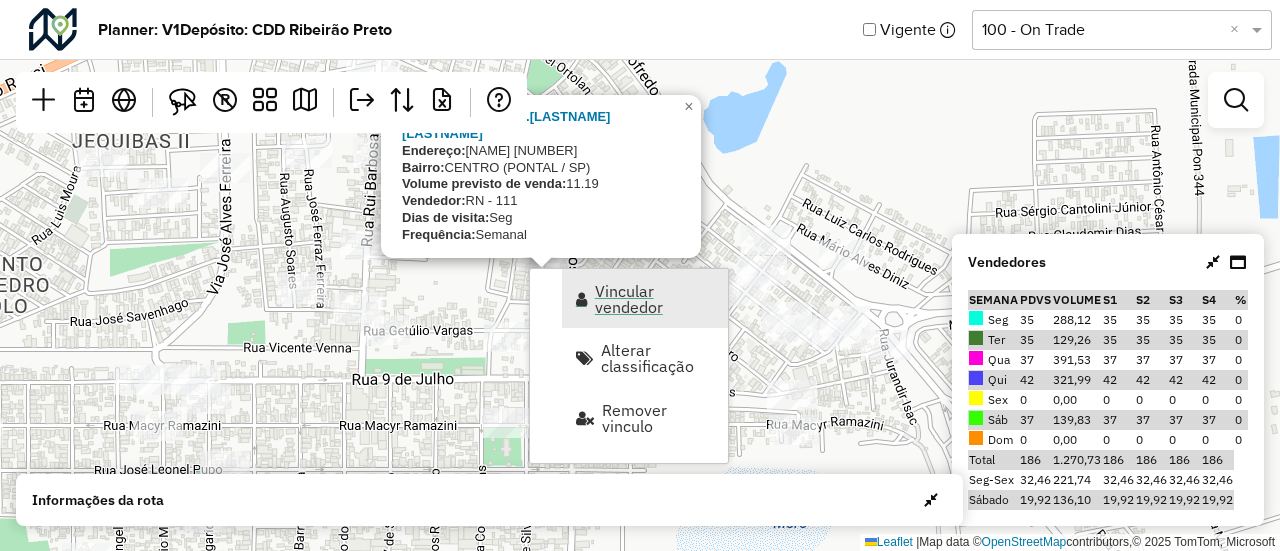 click on "Vincular vendedor" at bounding box center [655, 299] 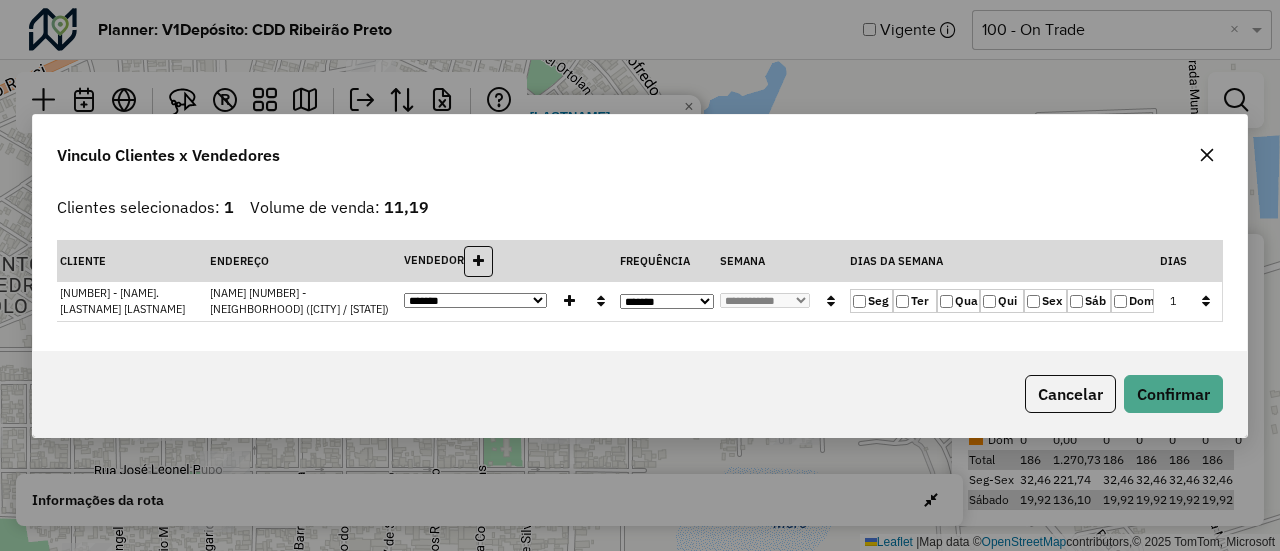 click on "Seg   Ter   Qua   Qui   Sex   Sáb   Dom" 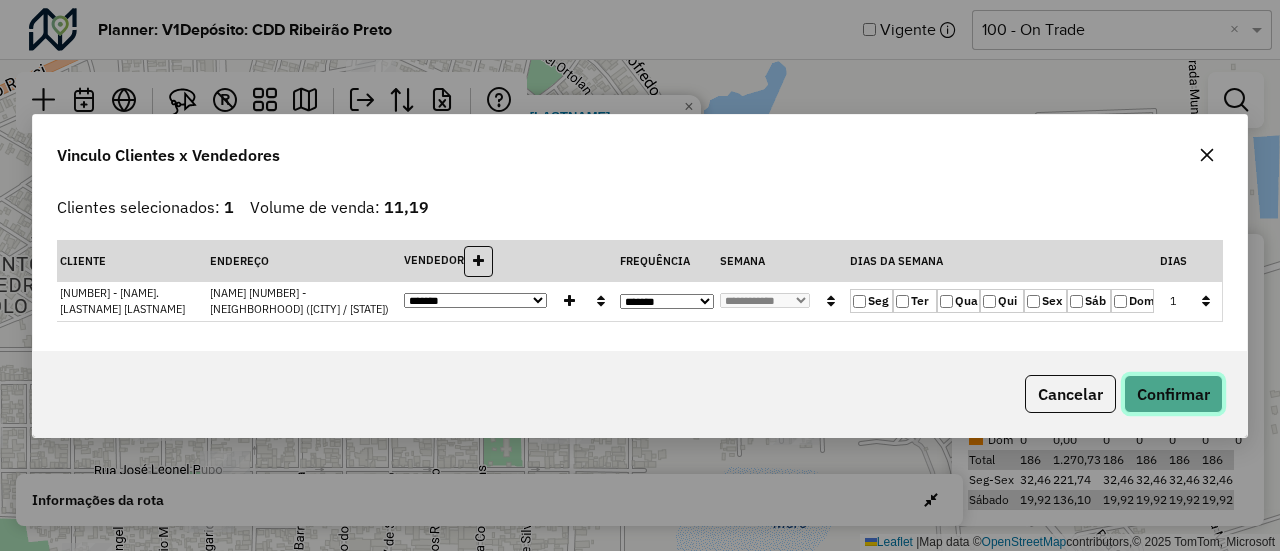 click on "Confirmar" 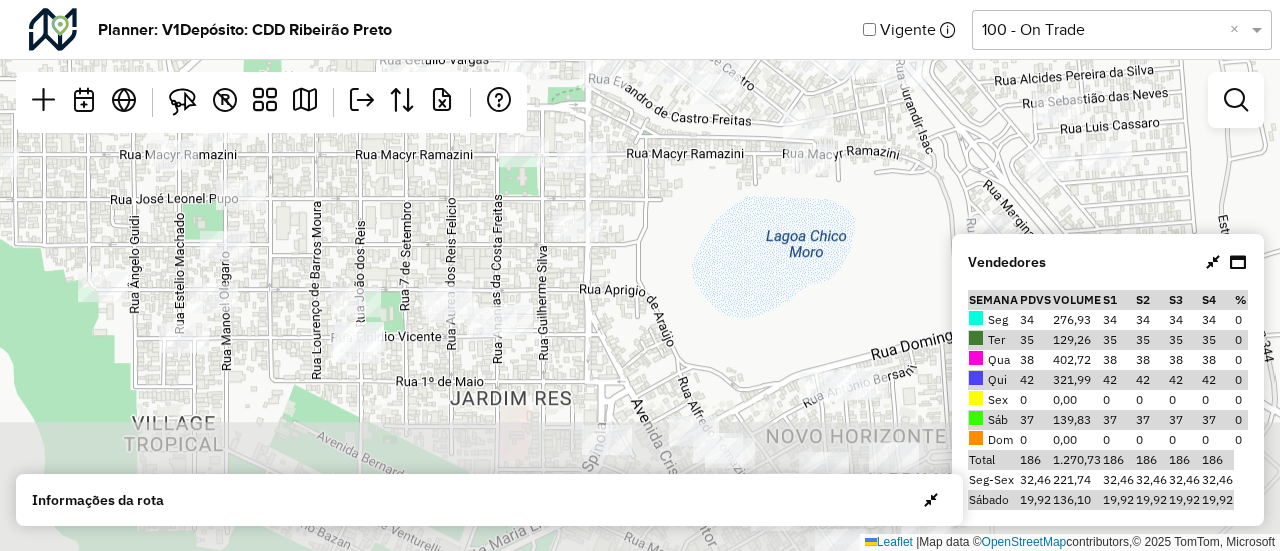 drag, startPoint x: 796, startPoint y: 362, endPoint x: 812, endPoint y: 91, distance: 271.47192 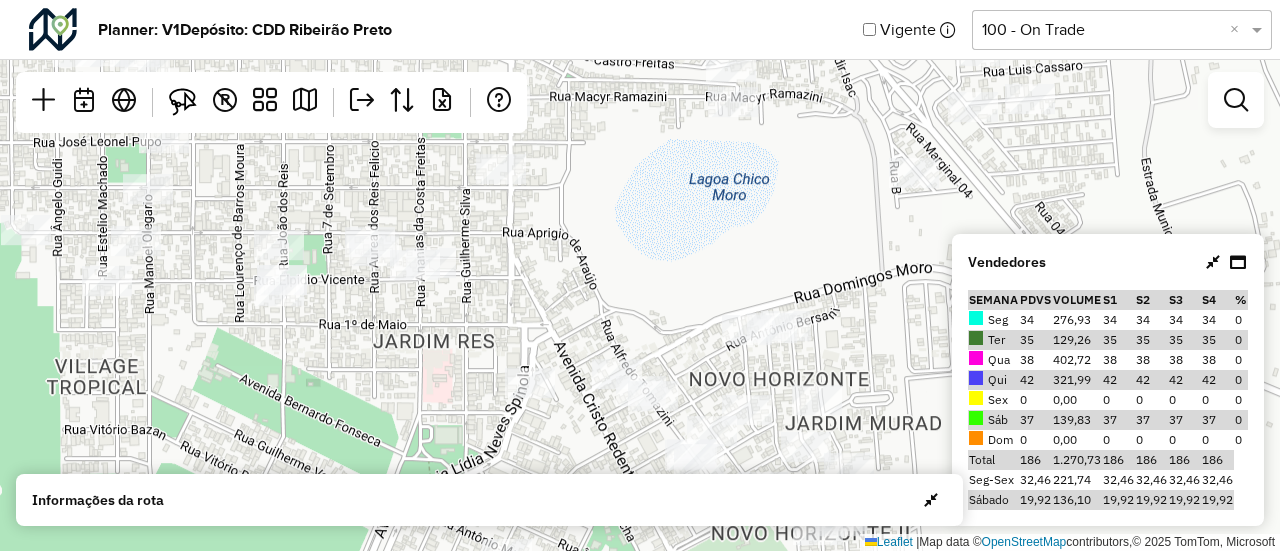 drag, startPoint x: 775, startPoint y: 339, endPoint x: 649, endPoint y: 257, distance: 150.33296 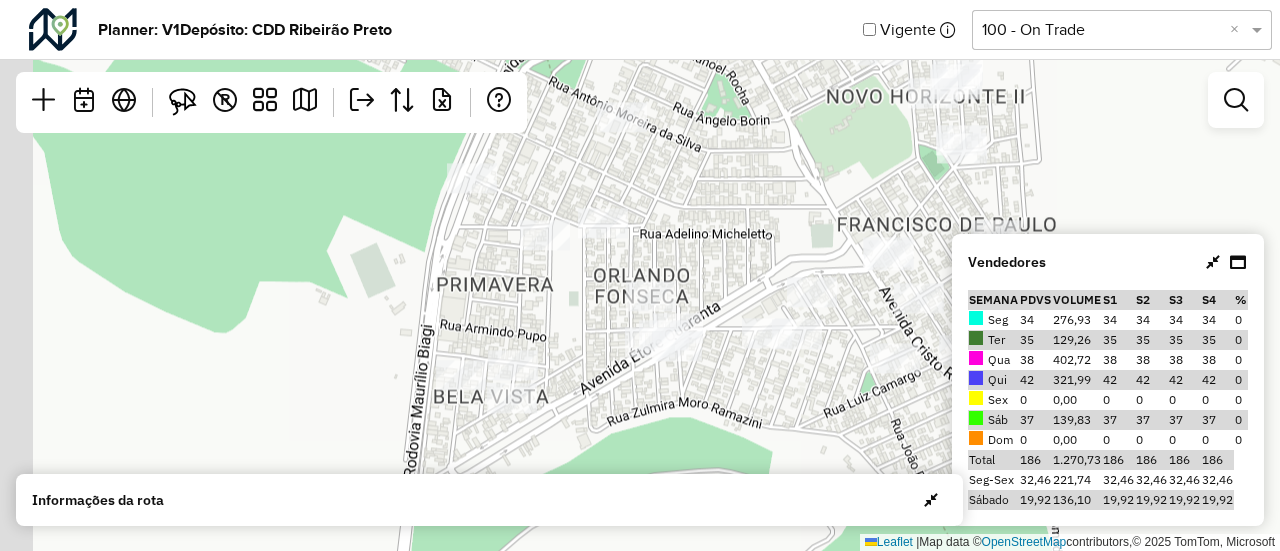 drag, startPoint x: 669, startPoint y: 375, endPoint x: 927, endPoint y: 110, distance: 369.84998 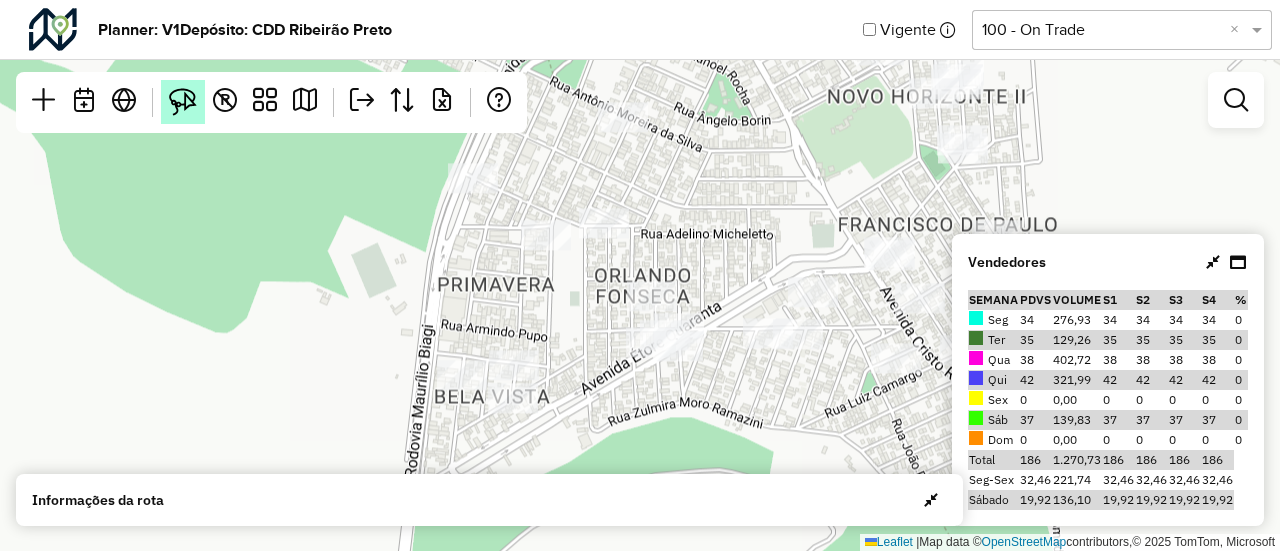 click at bounding box center (183, 102) 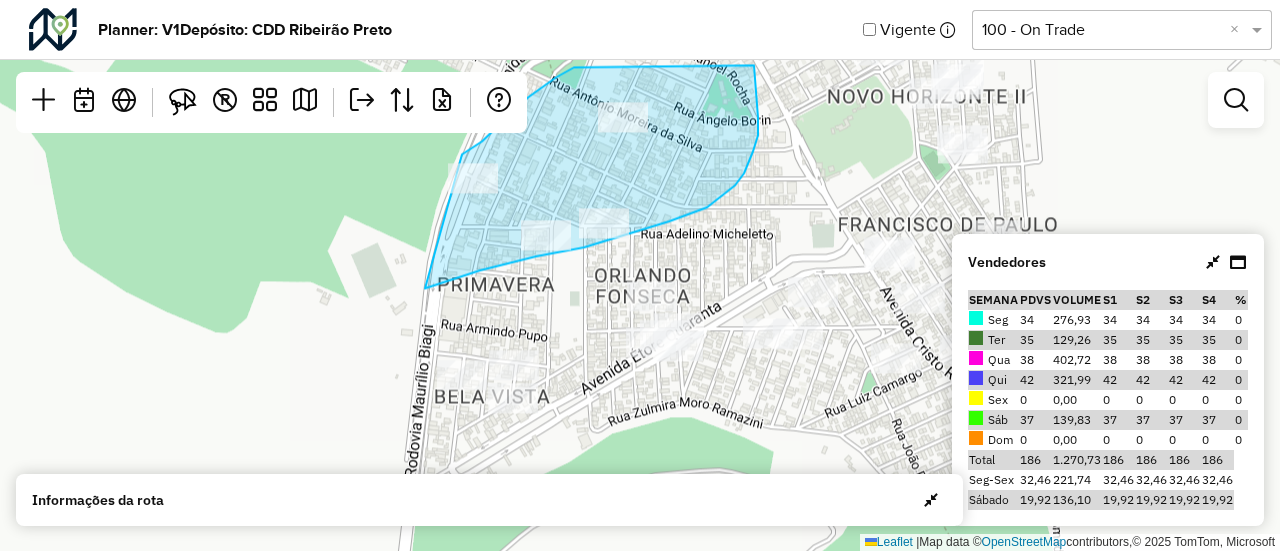 drag, startPoint x: 425, startPoint y: 289, endPoint x: 462, endPoint y: 154, distance: 139.97858 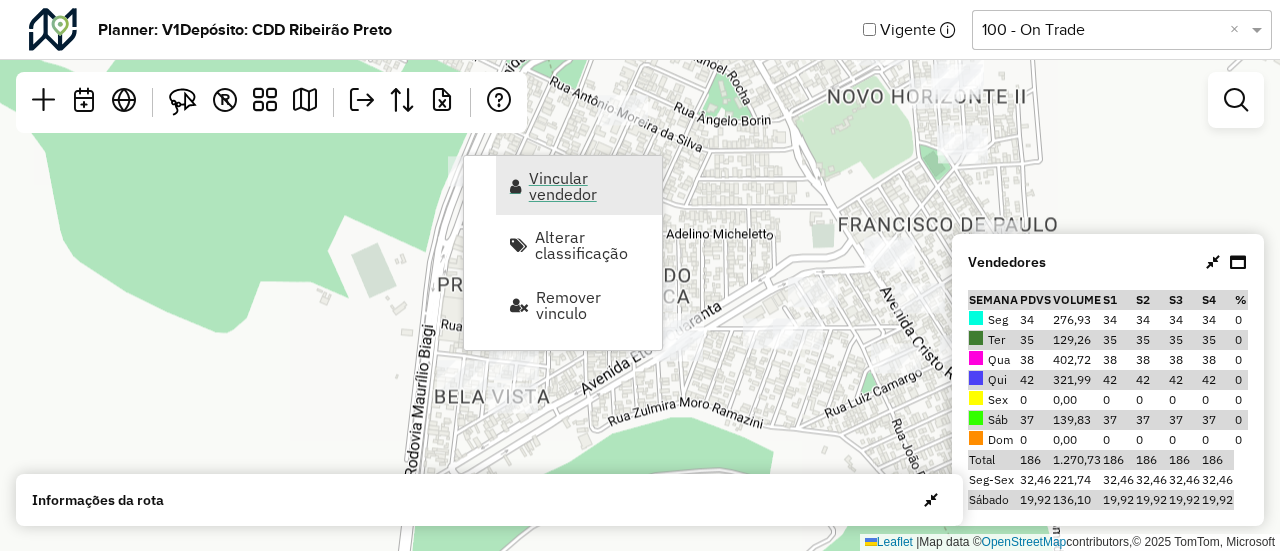 click on "Vincular vendedor" at bounding box center (589, 186) 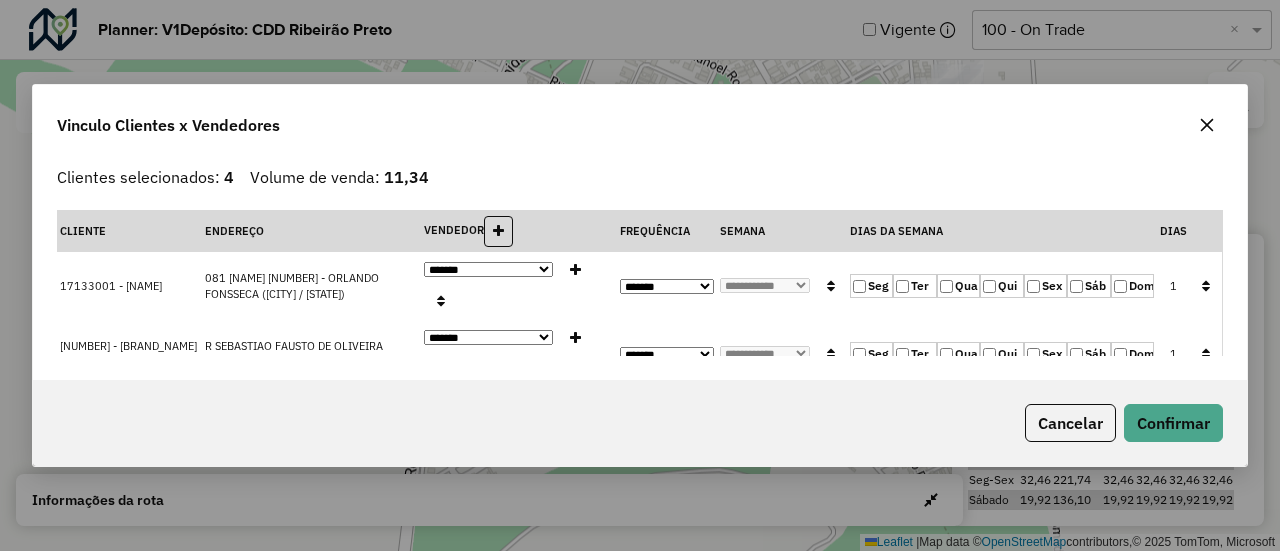 click on "Seg   Ter   Qua   Qui   Sex   Sáb   Dom" 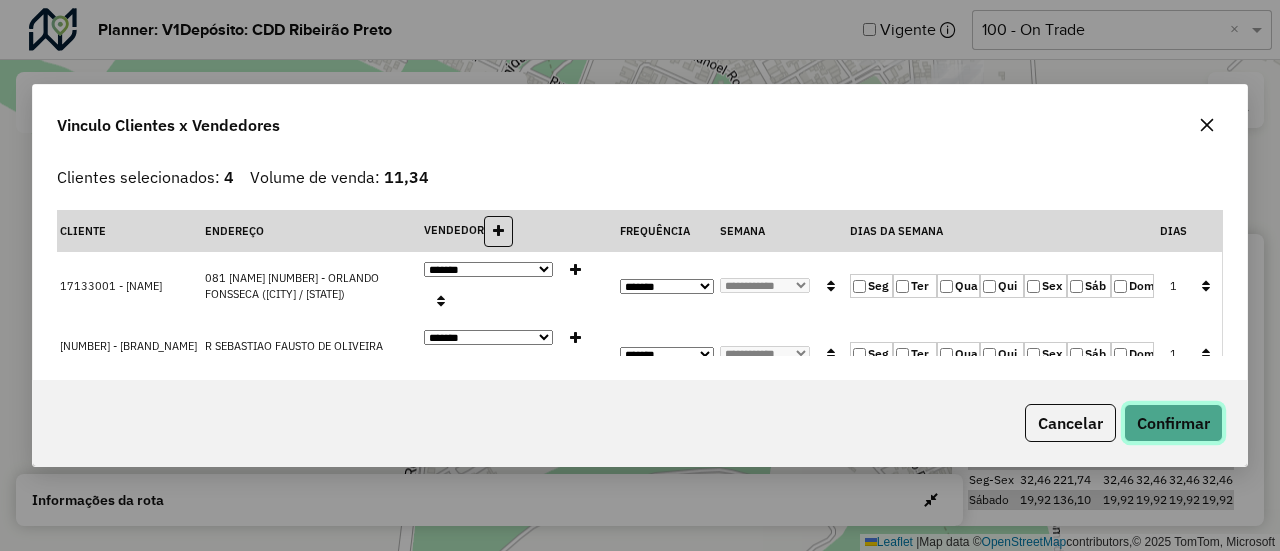 click on "Confirmar" 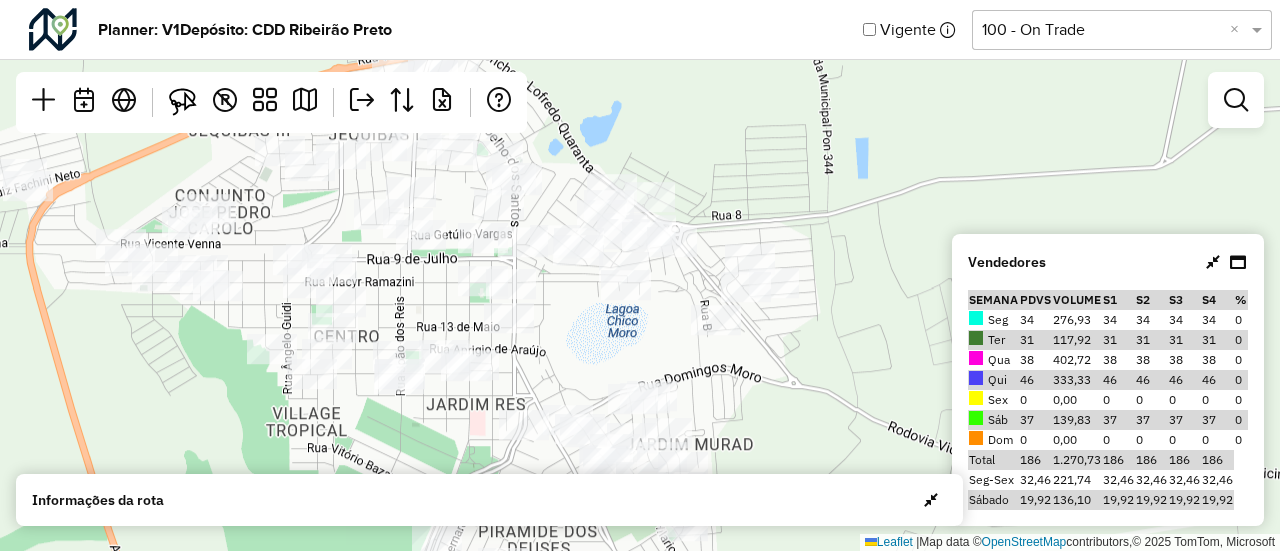 click on "Aguarde... Pop-up bloqueado! Seu navegador bloqueou automáticamente a abertura de uma nova janela. Acesse as configurações e adicione o endereço do sistema a lista de permissão. Fechar Planner: V1 Depósito: CDD Ribeirão Preto Vigente Selecione uma opção 100 - On Trade × Leaflet | Map data © OpenStreetMap contributors,© 2025 TomTom, Microsoft R Vendedores Semana PDVs Volume S1 S2 S3 S4 % Seg 34 276,93 34 34 34 34 0 Ter 31 117,92 31 31 31 31 0 Qua 38 402,72 38 38 38 38 0 Qui 46 333,33 46 46 46 46 0 Sex 0 0,00 0 0 0 0 0 Sáb 37 139,83 37 37 37 37 0 Dom 0 0,00 0 0 0 0 0 Total 186 1.270,73 186 186 186 186 Seg-Sex 32,46 221,74 32,46 32,46 32,46 32,46 Sábado 19,92 136,10 19,92 19,92 19,92 19,92 Informações da rota Dia Semana Vendedor Vendedores x Clientes Roteiros Resumo Vendedor/Dia Visitas Volume de venda Segunda - Semana 1 - Total visitas: 34 - Total clientes: 34 - Volume de venda: 276,93 Vendedor/Dia Visitas Tempo total em rota Início Fim 3705 0" at bounding box center (640, 275) 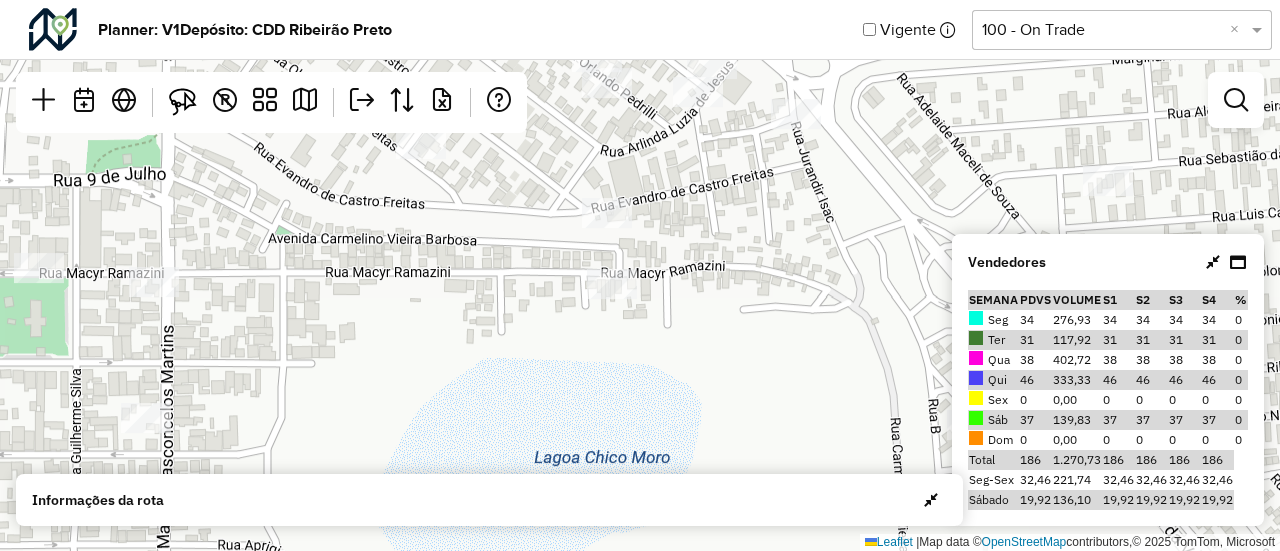 drag, startPoint x: 701, startPoint y: 227, endPoint x: 555, endPoint y: 371, distance: 205.06584 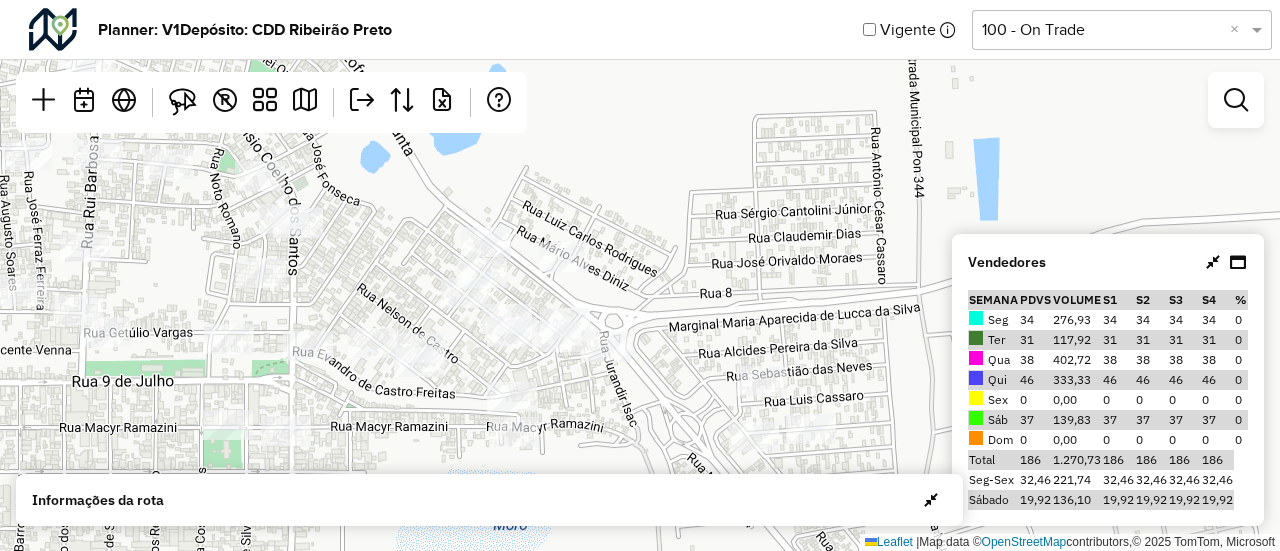drag, startPoint x: 728, startPoint y: 181, endPoint x: 660, endPoint y: 284, distance: 123.42204 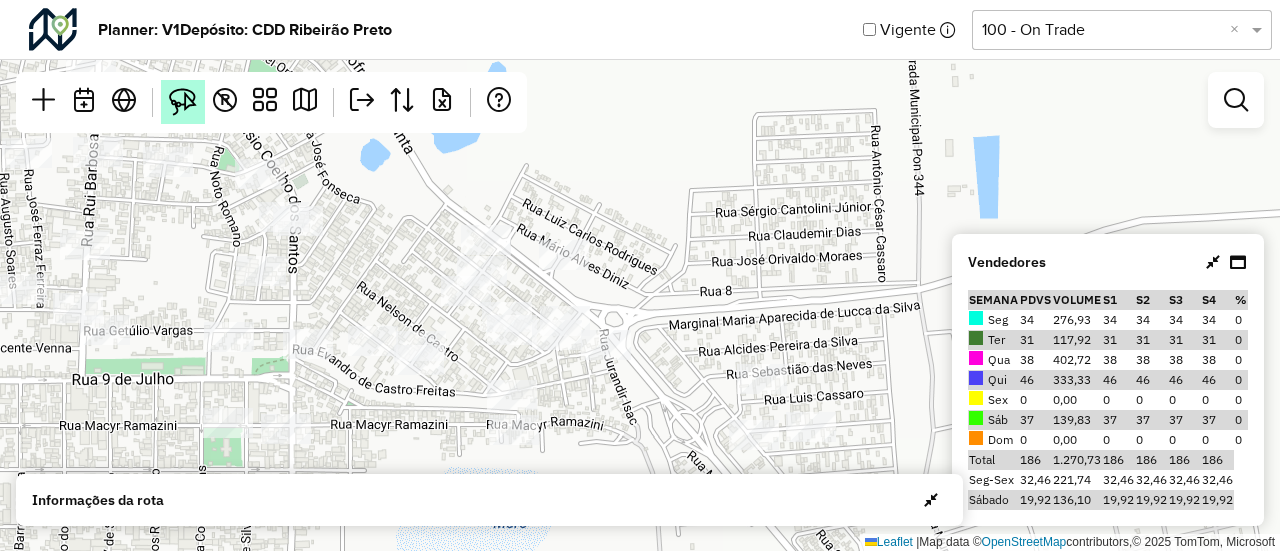 click at bounding box center [183, 102] 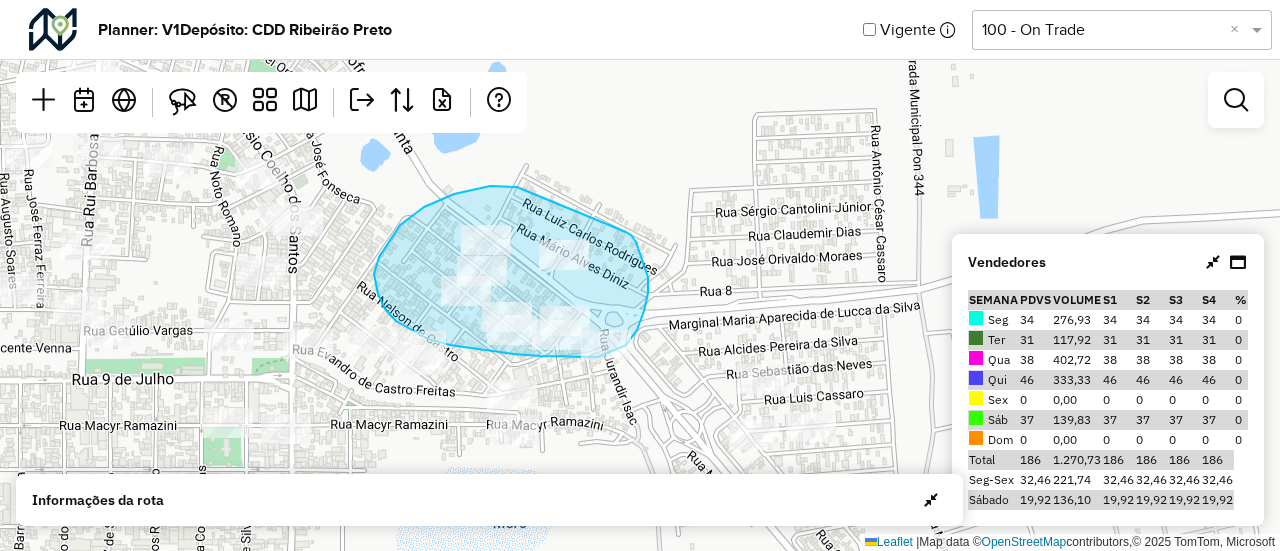 drag, startPoint x: 517, startPoint y: 187, endPoint x: 625, endPoint y: 231, distance: 116.61904 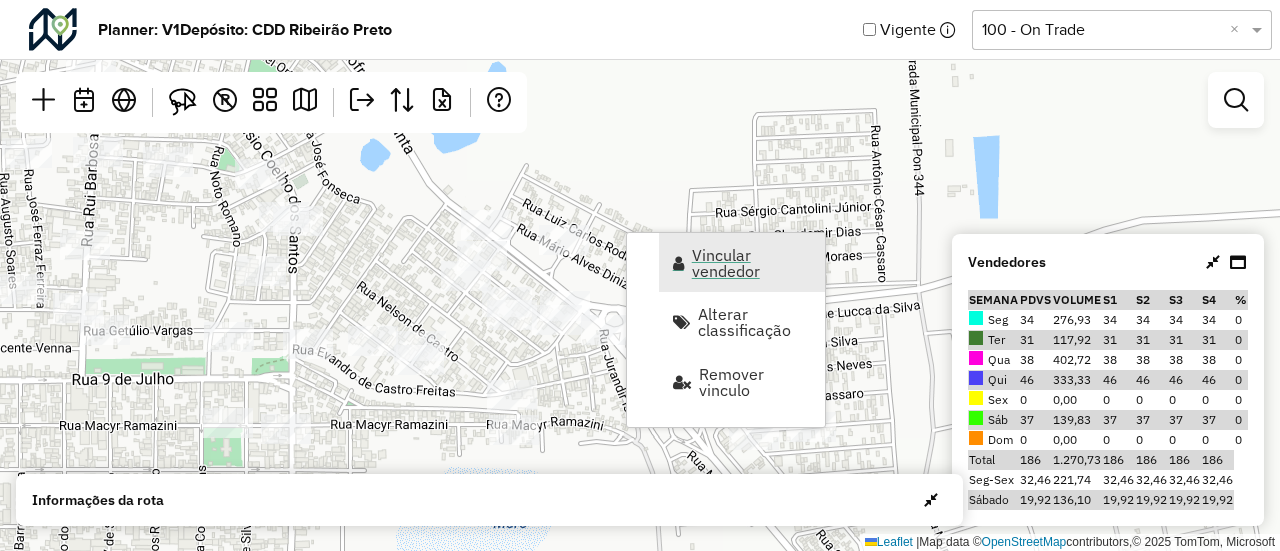 click on "Vincular vendedor" at bounding box center [752, 263] 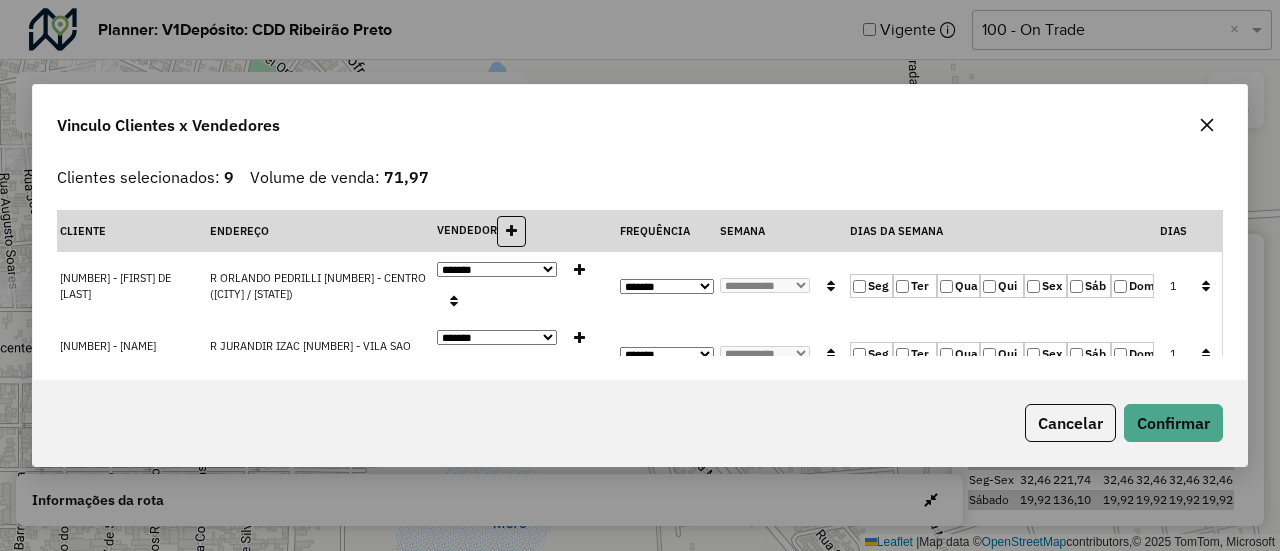 click on "Seg   Ter   Qua   Qui   Sex   Sáb   Dom" 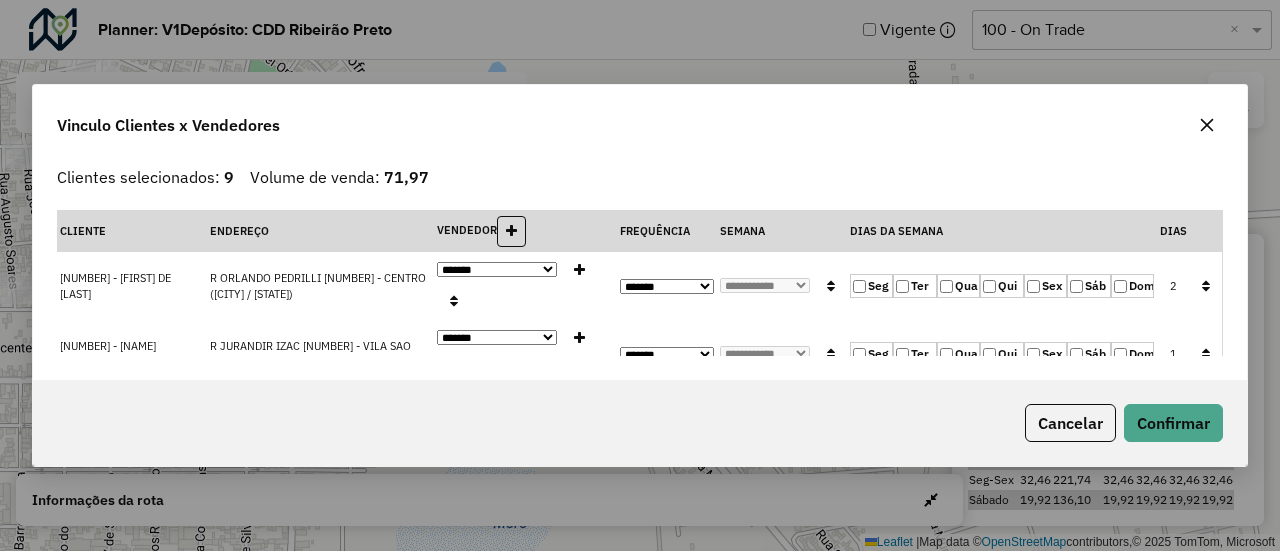 click on "Seg" 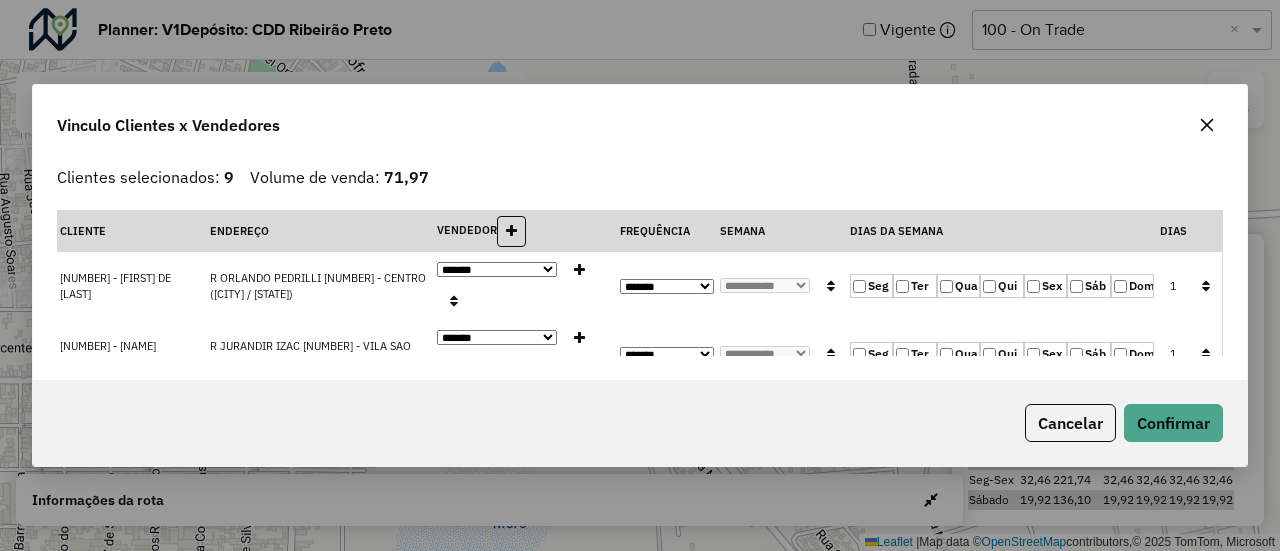 click 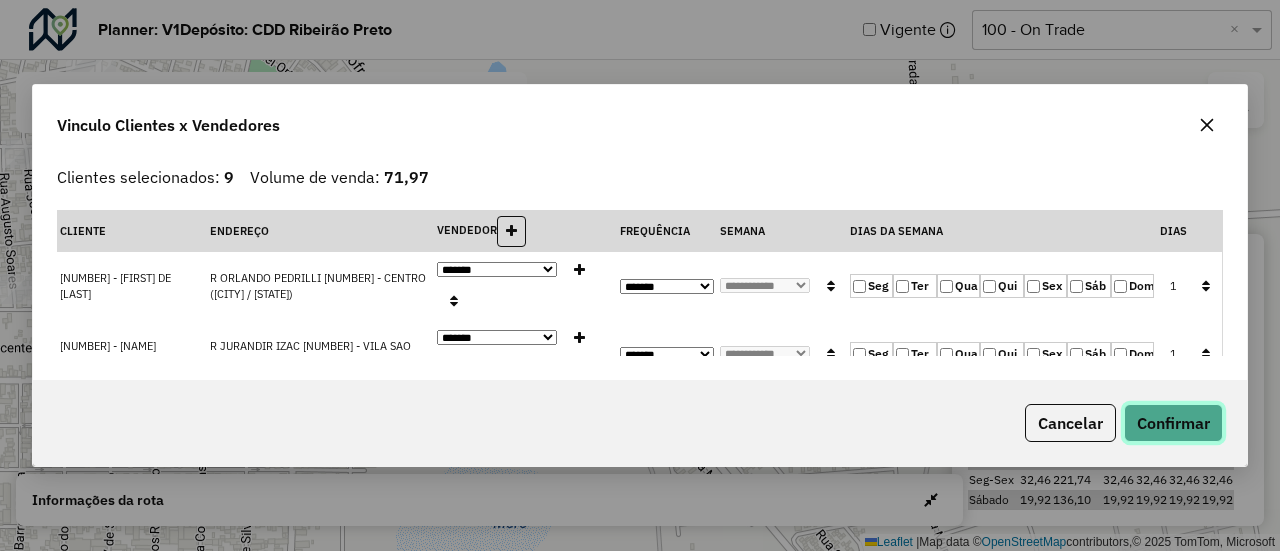 click on "Confirmar" 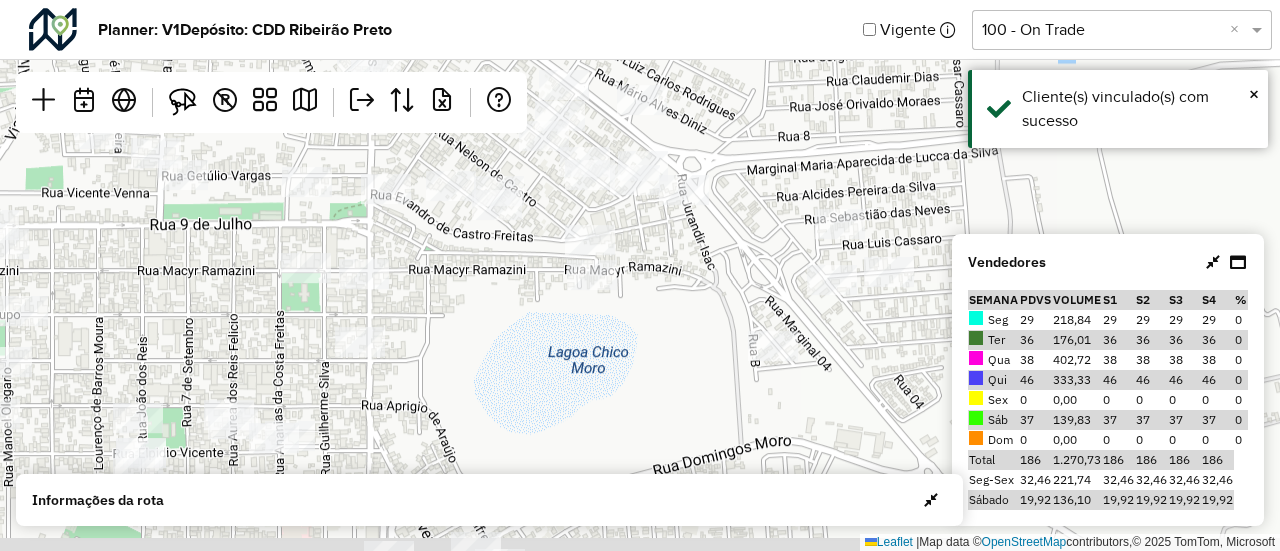 drag, startPoint x: 704, startPoint y: 360, endPoint x: 782, endPoint y: 205, distance: 173.51945 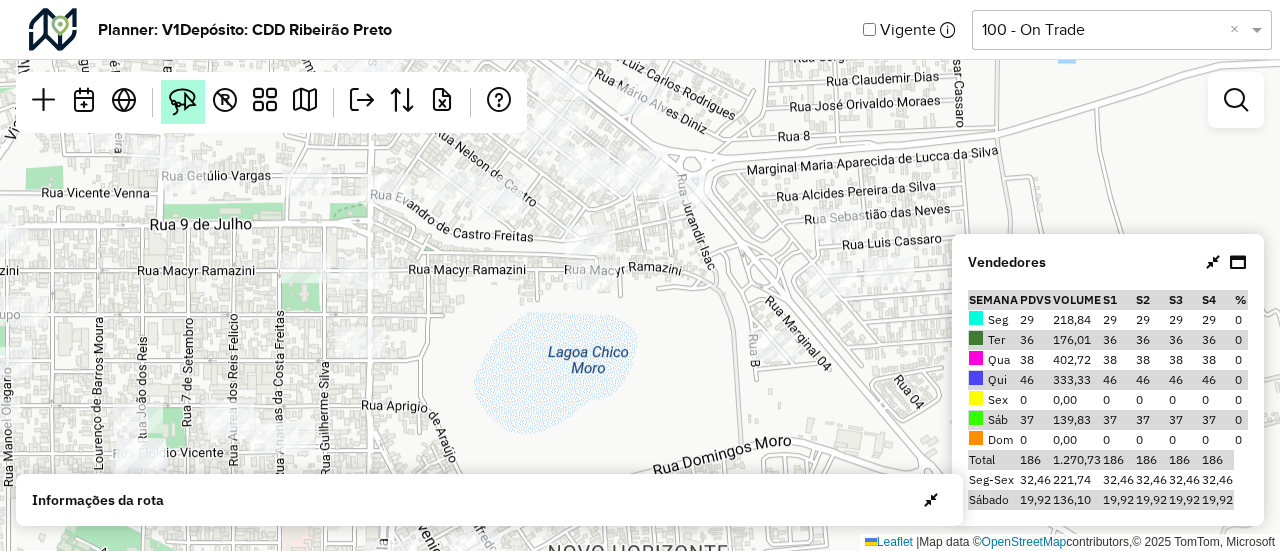 click at bounding box center [183, 102] 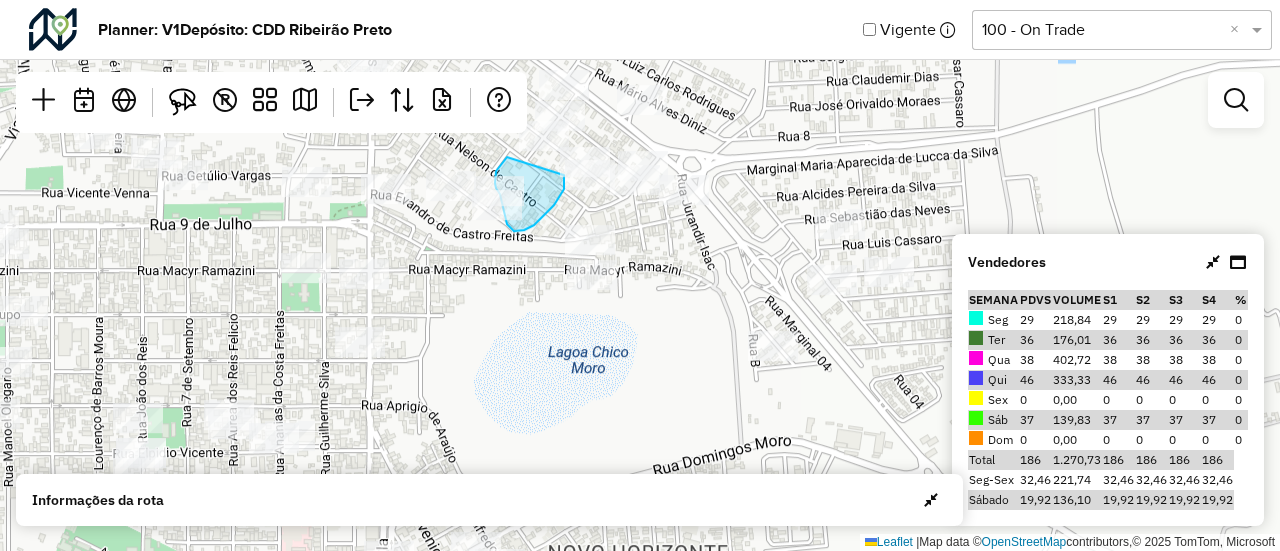 click on "Leaflet   |  Map data ©  OpenStreetMap  contributors,© 2025 TomTom, Microsoft" 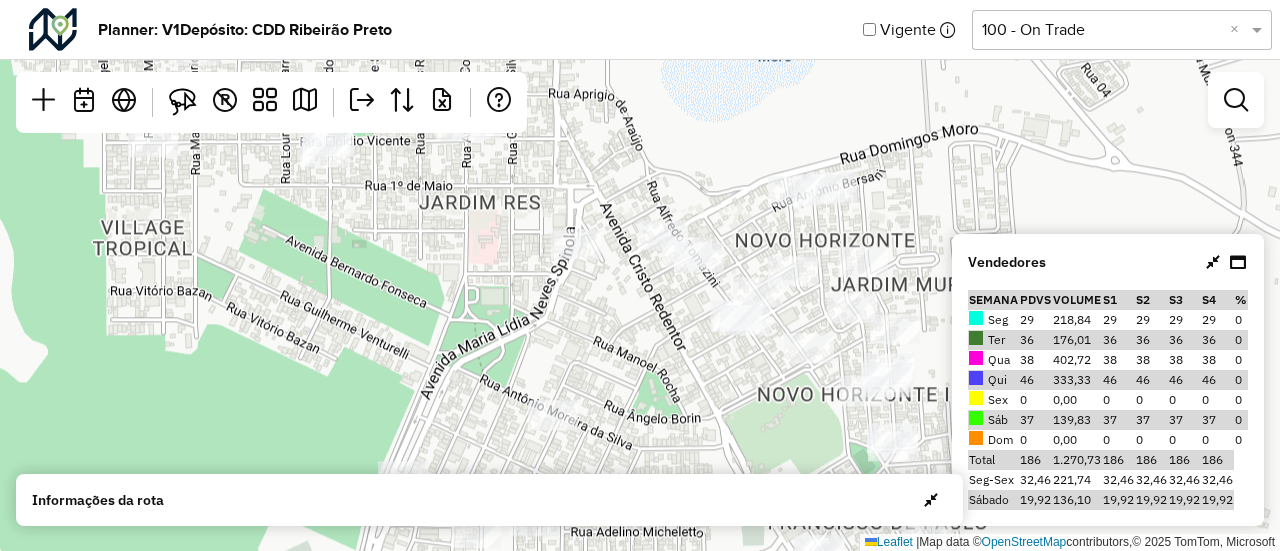 drag, startPoint x: 456, startPoint y: 394, endPoint x: 643, endPoint y: 81, distance: 364.60663 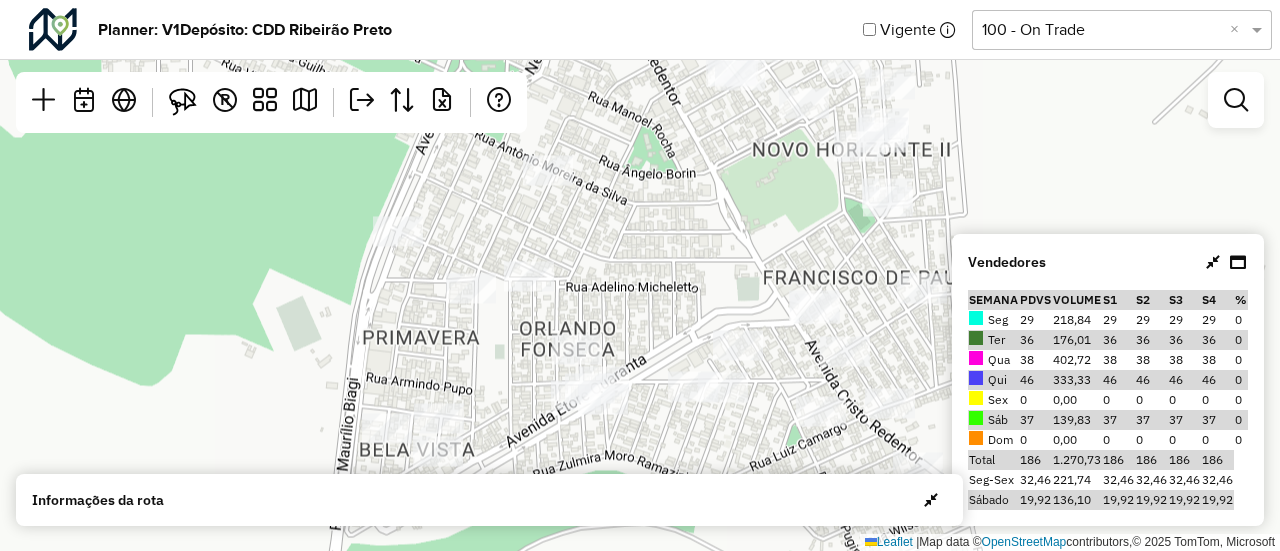drag, startPoint x: 658, startPoint y: 298, endPoint x: 653, endPoint y: 54, distance: 244.05122 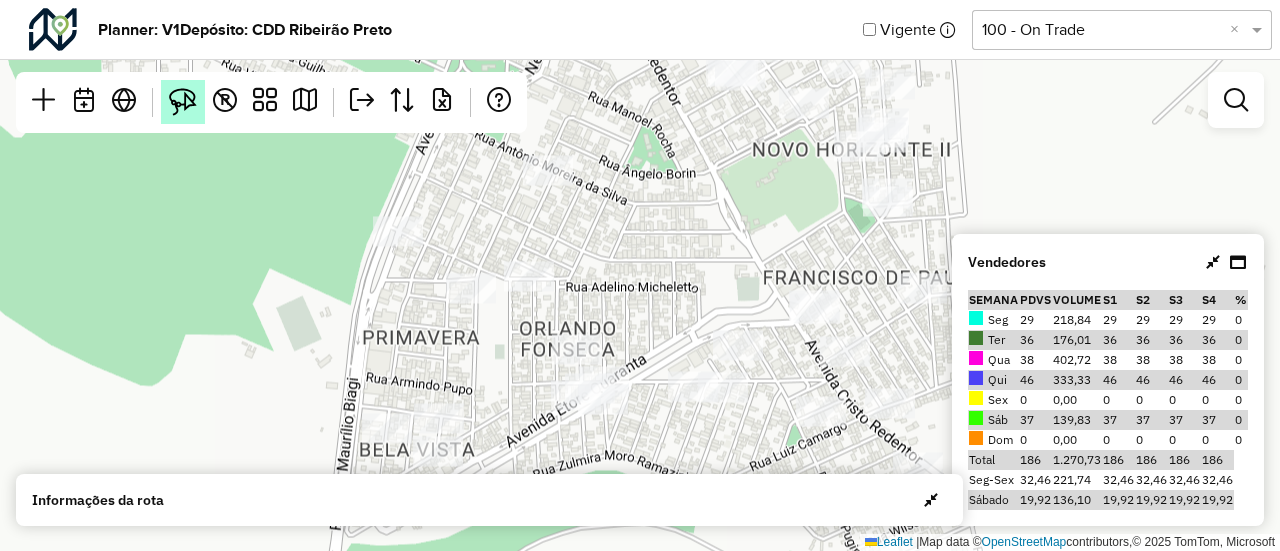 click at bounding box center [183, 102] 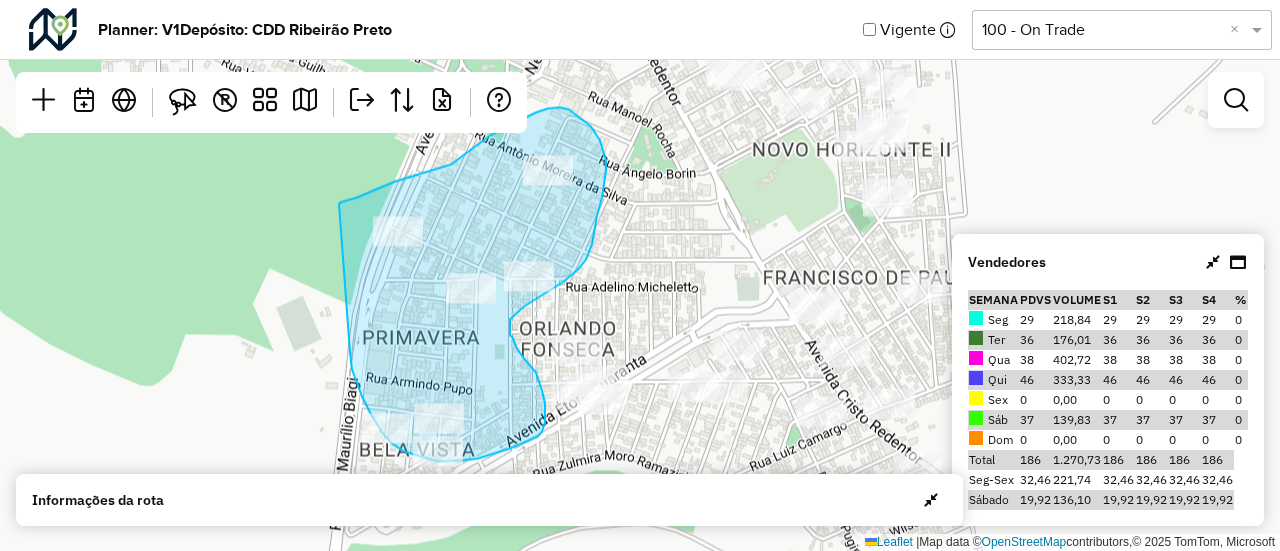 drag, startPoint x: 350, startPoint y: 353, endPoint x: 339, endPoint y: 205, distance: 148.40822 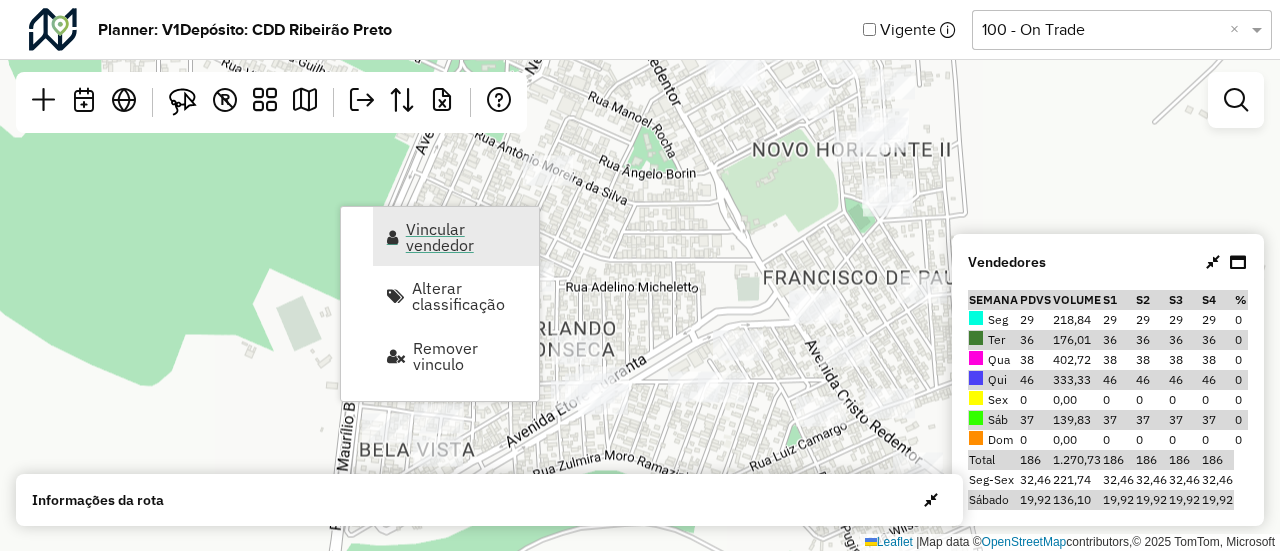 click on "Vincular vendedor" at bounding box center (466, 237) 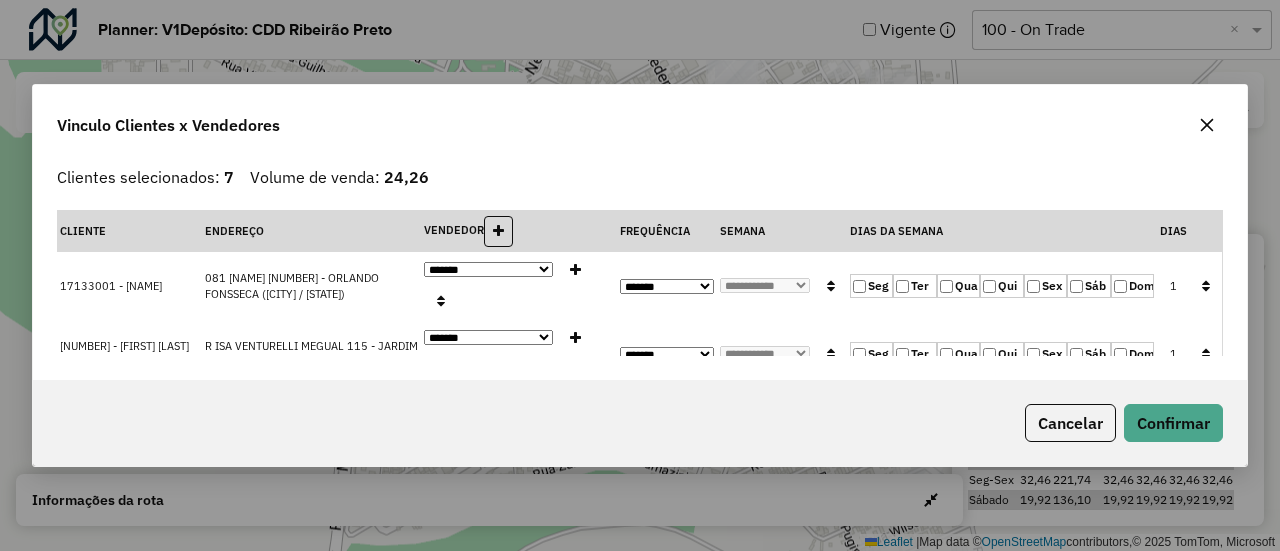 click 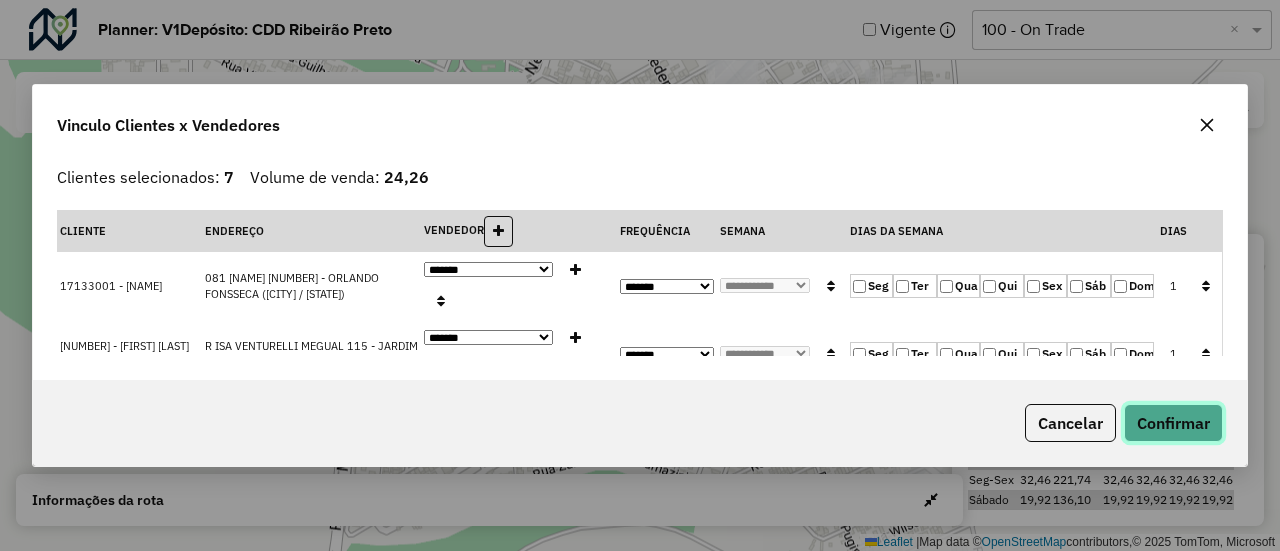 click on "Confirmar" 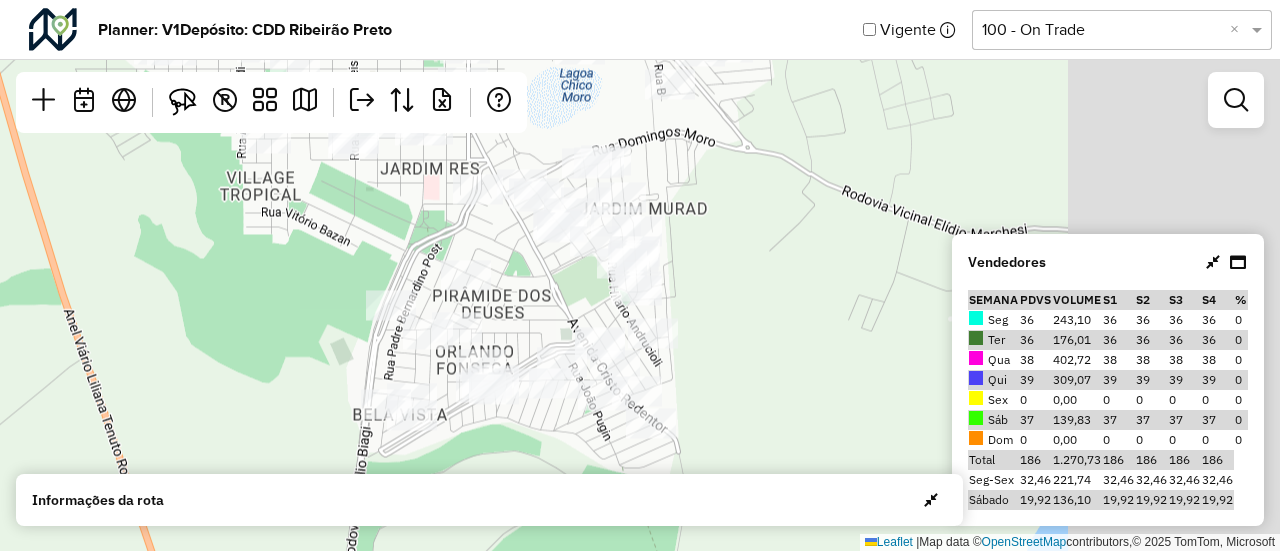 drag, startPoint x: 874, startPoint y: 246, endPoint x: 541, endPoint y: 380, distance: 358.94986 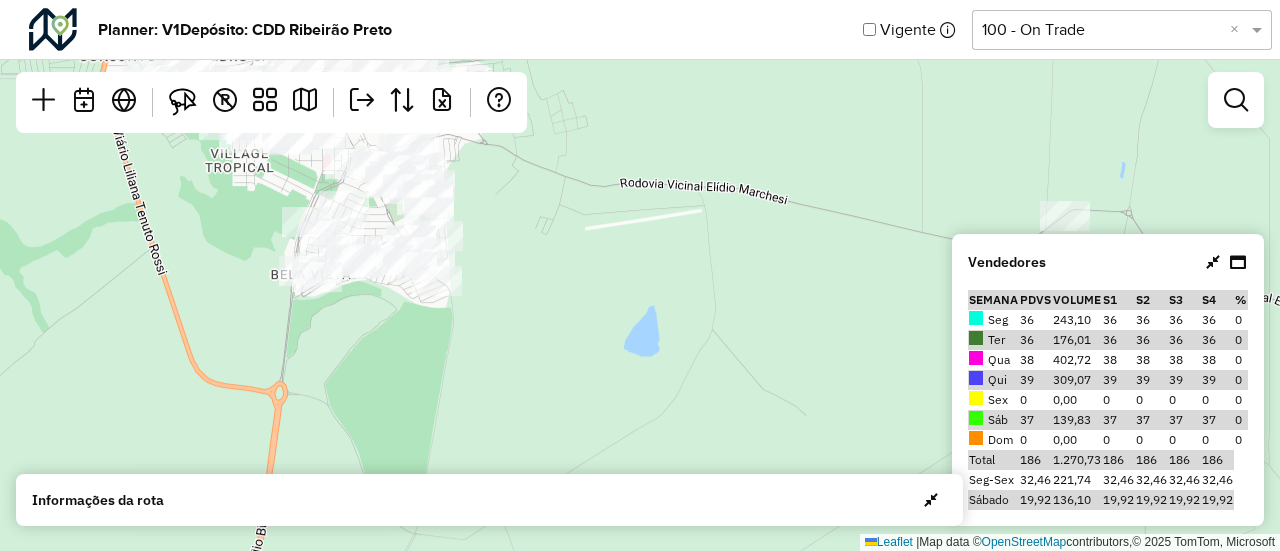 drag, startPoint x: 585, startPoint y: 440, endPoint x: 462, endPoint y: 281, distance: 201.02238 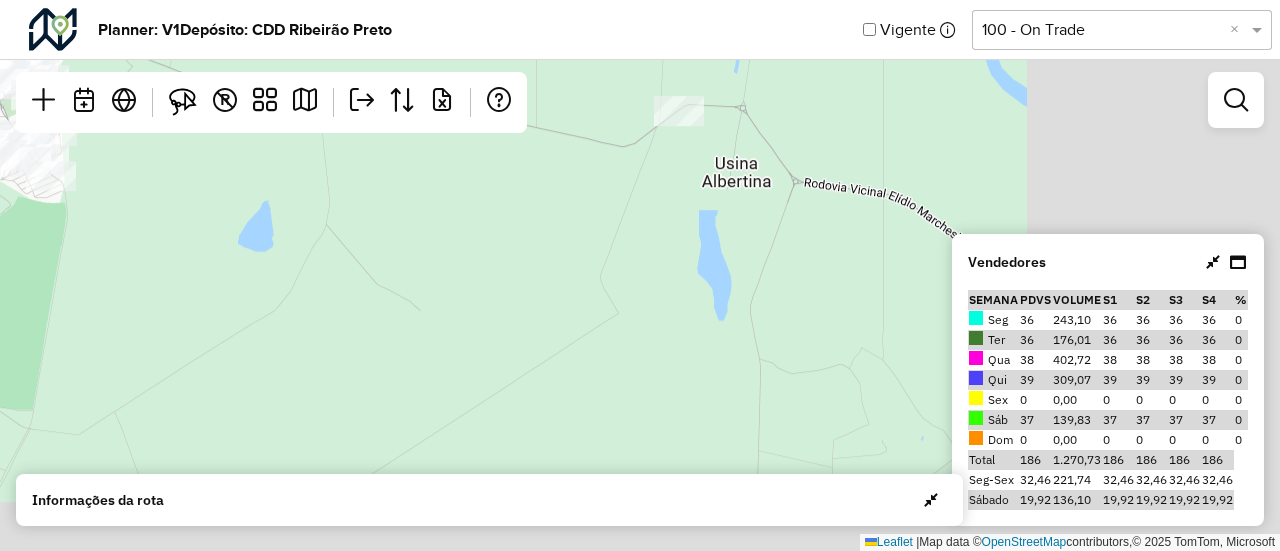 drag, startPoint x: 590, startPoint y: 354, endPoint x: 156, endPoint y: 235, distance: 450.0189 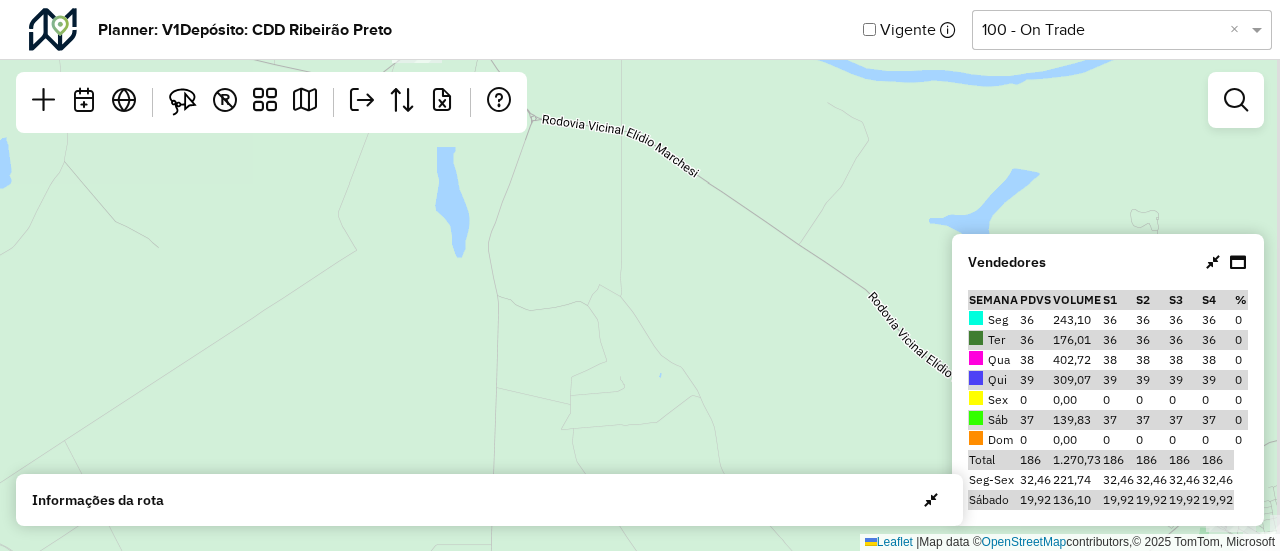 drag, startPoint x: 526, startPoint y: 334, endPoint x: 163, endPoint y: 283, distance: 366.56512 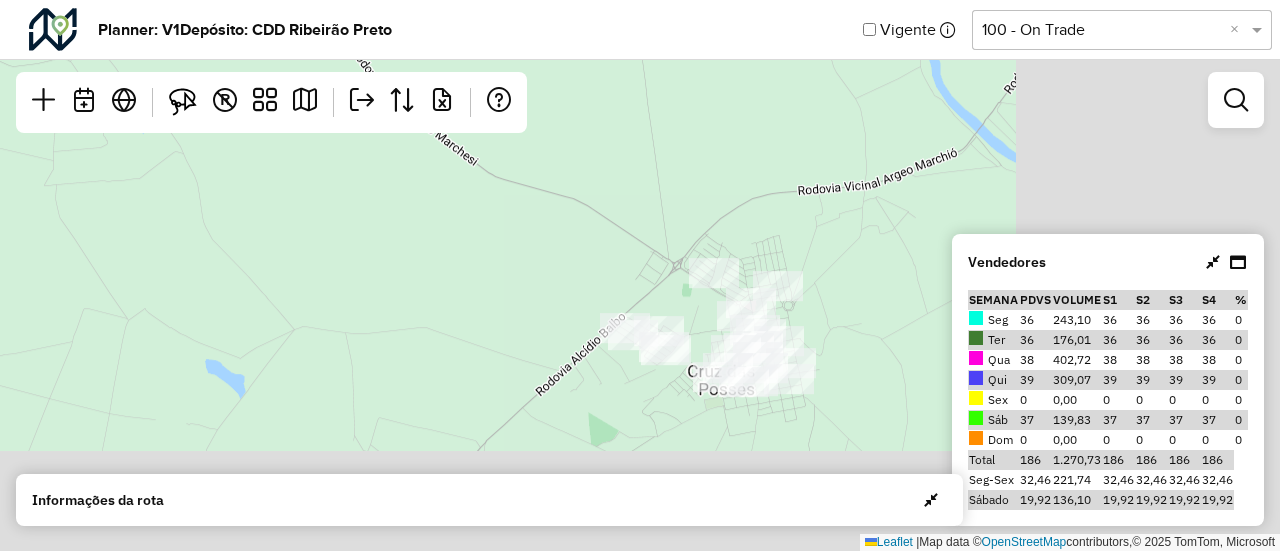 drag, startPoint x: 521, startPoint y: 331, endPoint x: 141, endPoint y: 74, distance: 458.7472 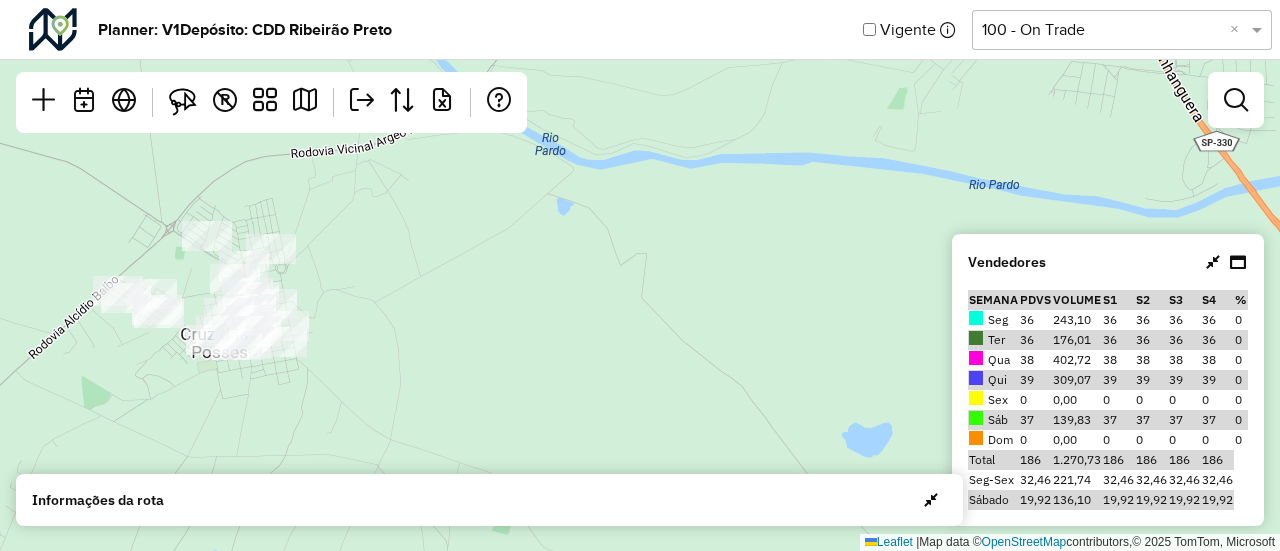 drag, startPoint x: 649, startPoint y: 327, endPoint x: 570, endPoint y: 346, distance: 81.25269 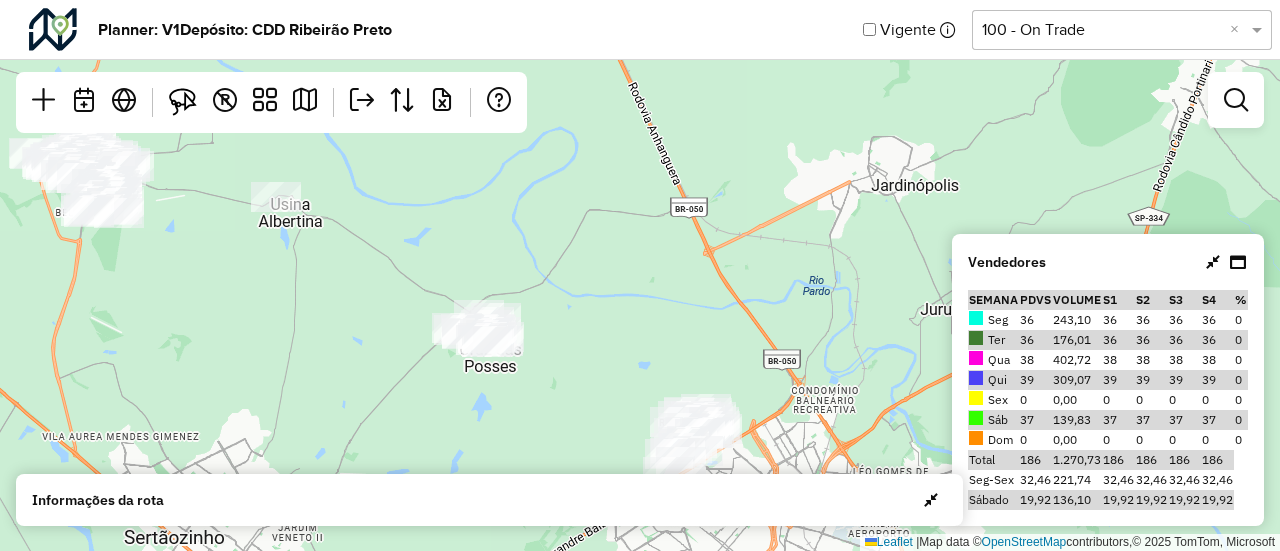drag, startPoint x: 658, startPoint y: 362, endPoint x: 411, endPoint y: 193, distance: 299.28247 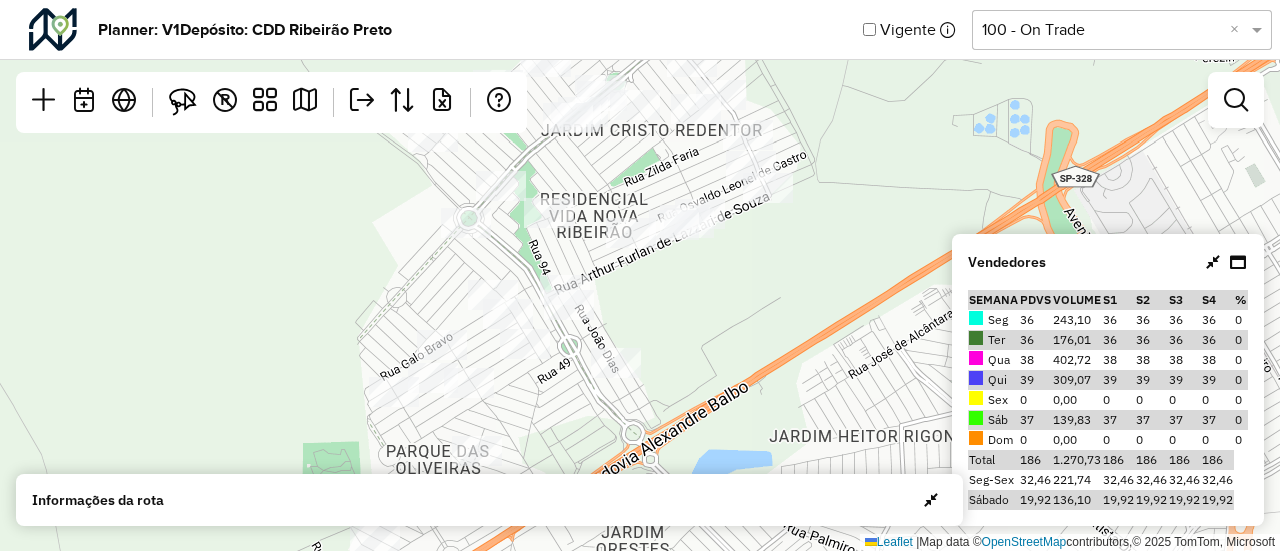 drag, startPoint x: 416, startPoint y: 215, endPoint x: 704, endPoint y: 382, distance: 332.9159 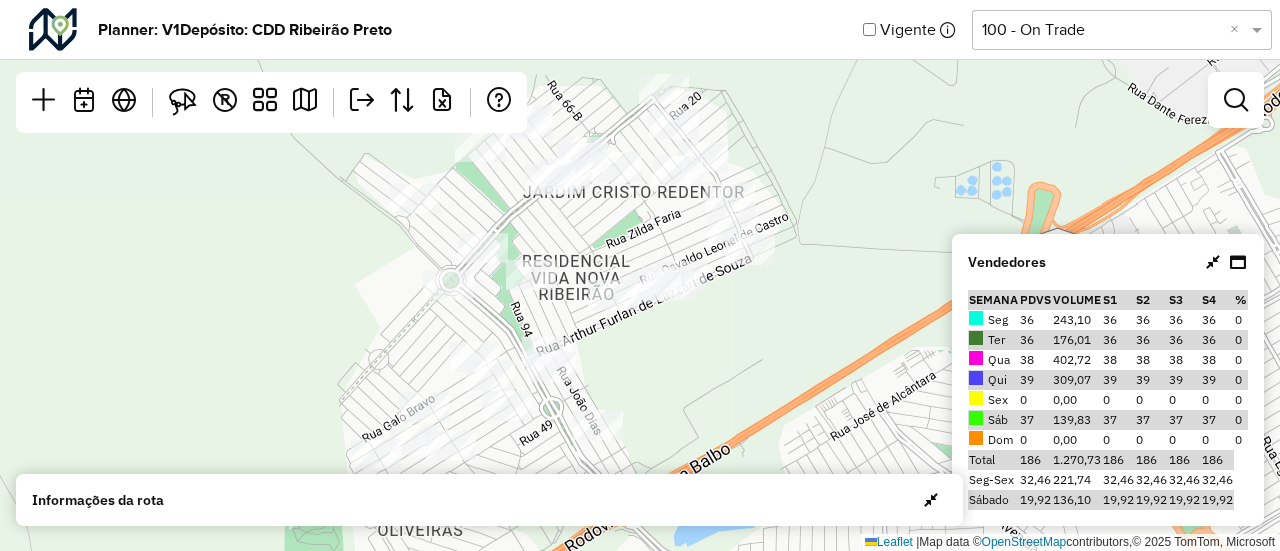 drag, startPoint x: 764, startPoint y: 309, endPoint x: 743, endPoint y: 375, distance: 69.260376 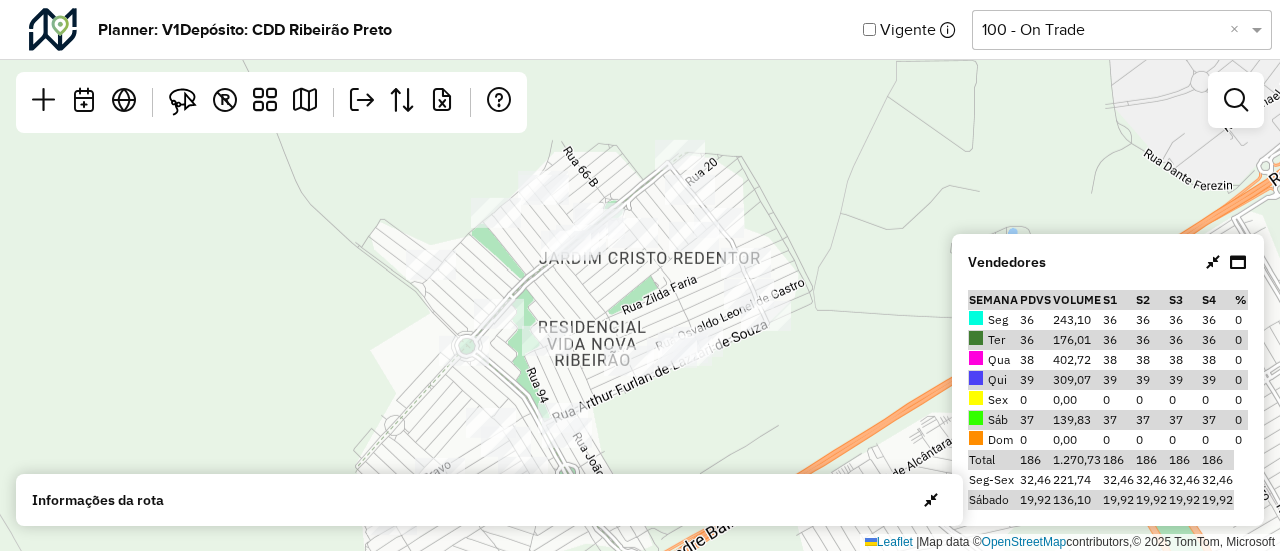 drag, startPoint x: 598, startPoint y: 257, endPoint x: 612, endPoint y: 306, distance: 50.96077 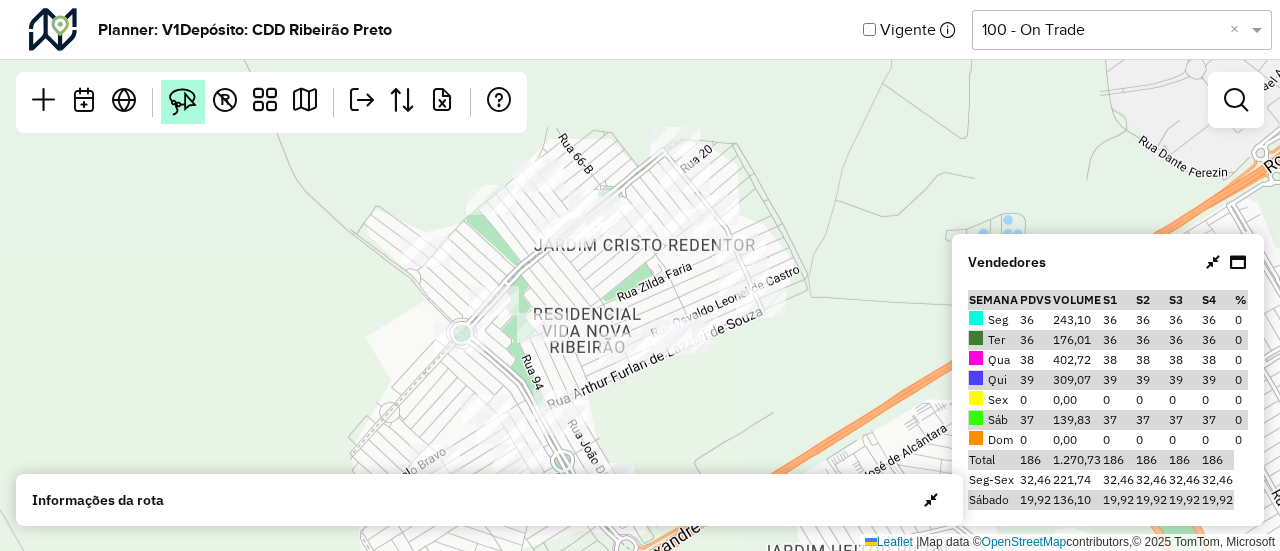 click at bounding box center [183, 102] 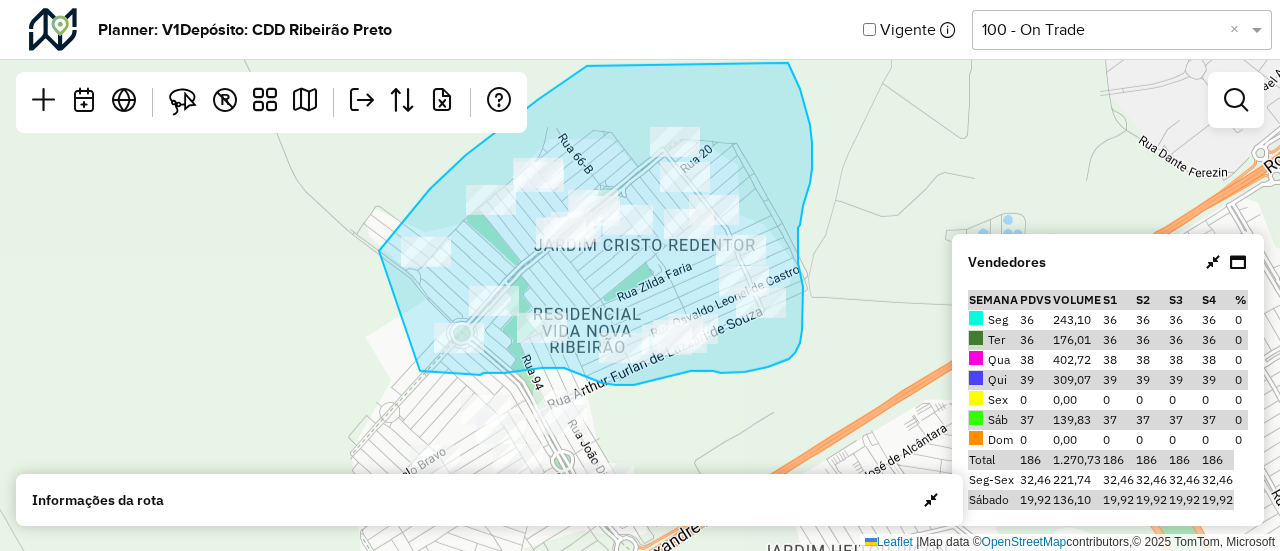 drag, startPoint x: 379, startPoint y: 251, endPoint x: 420, endPoint y: 371, distance: 126.81088 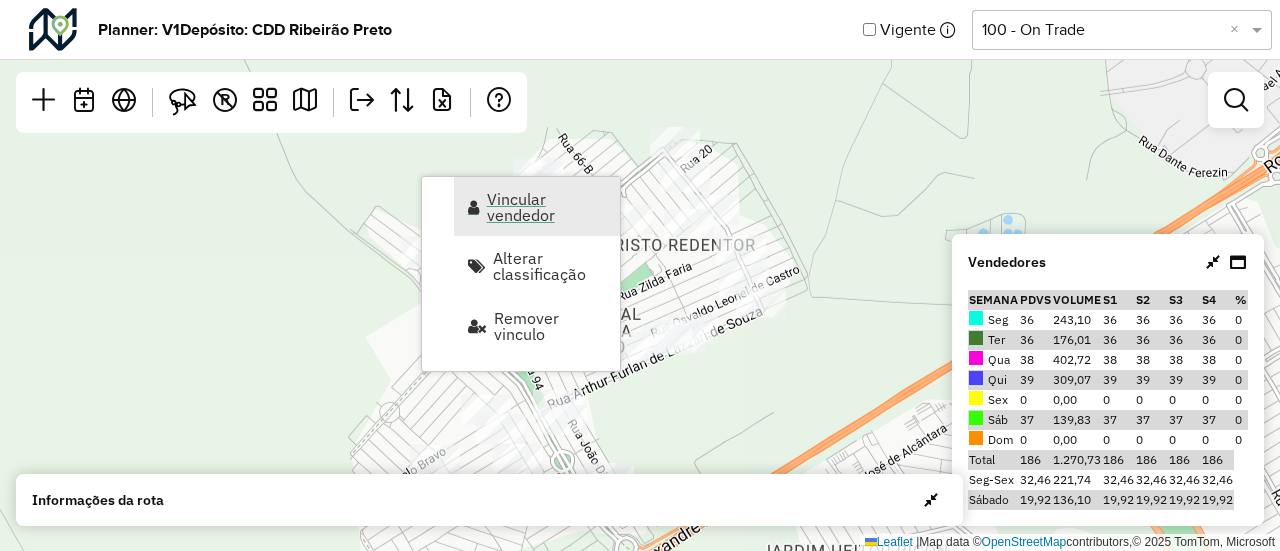 click on "Vincular vendedor" at bounding box center [547, 207] 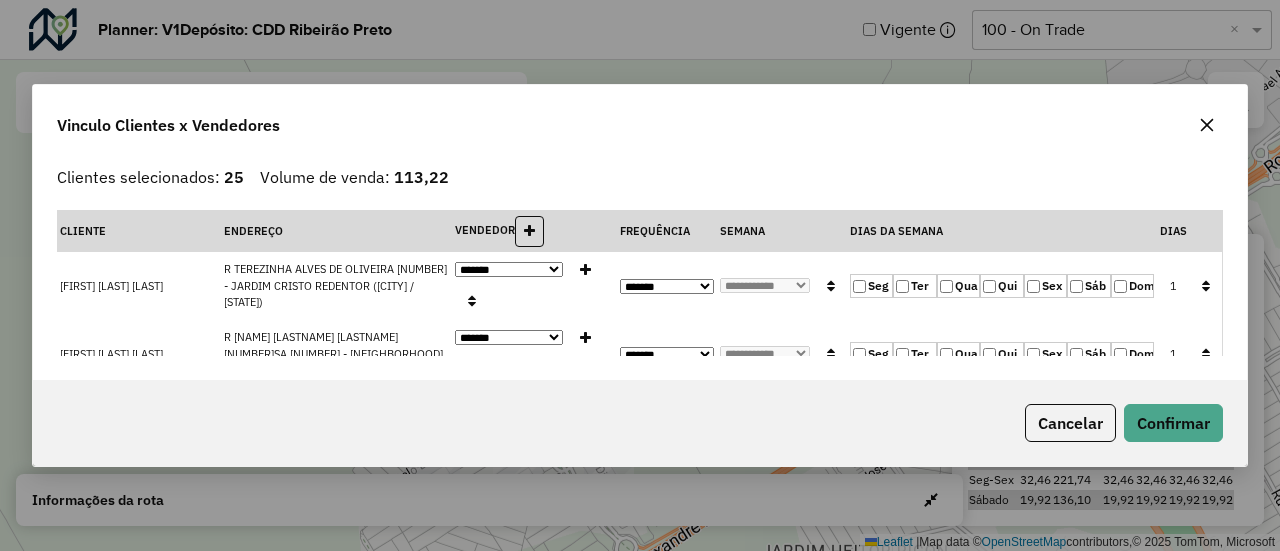 click 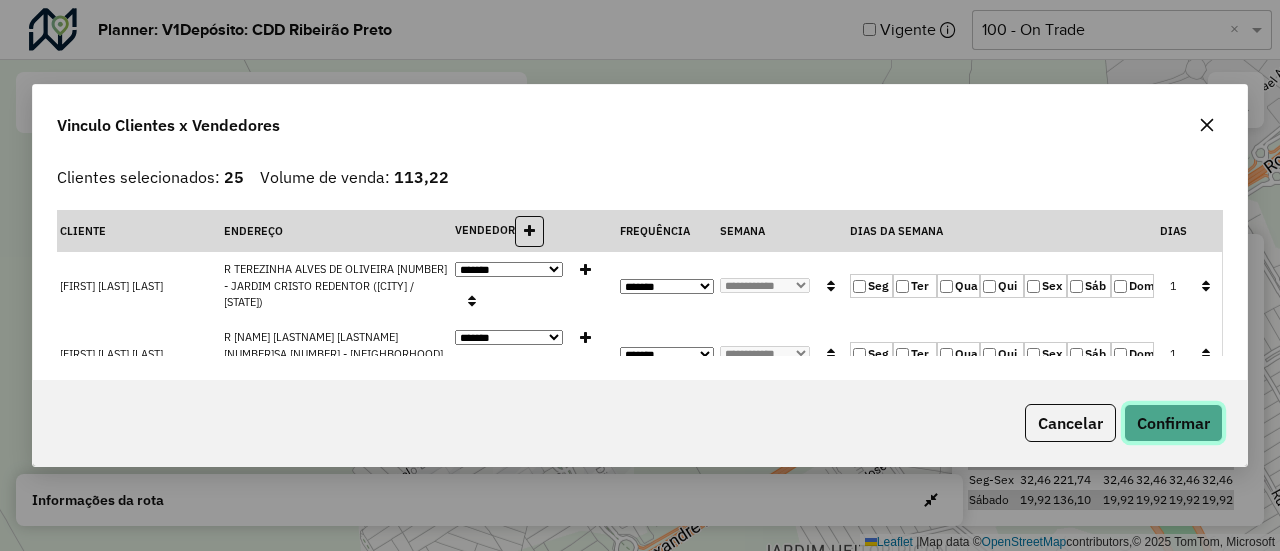 click on "Confirmar" 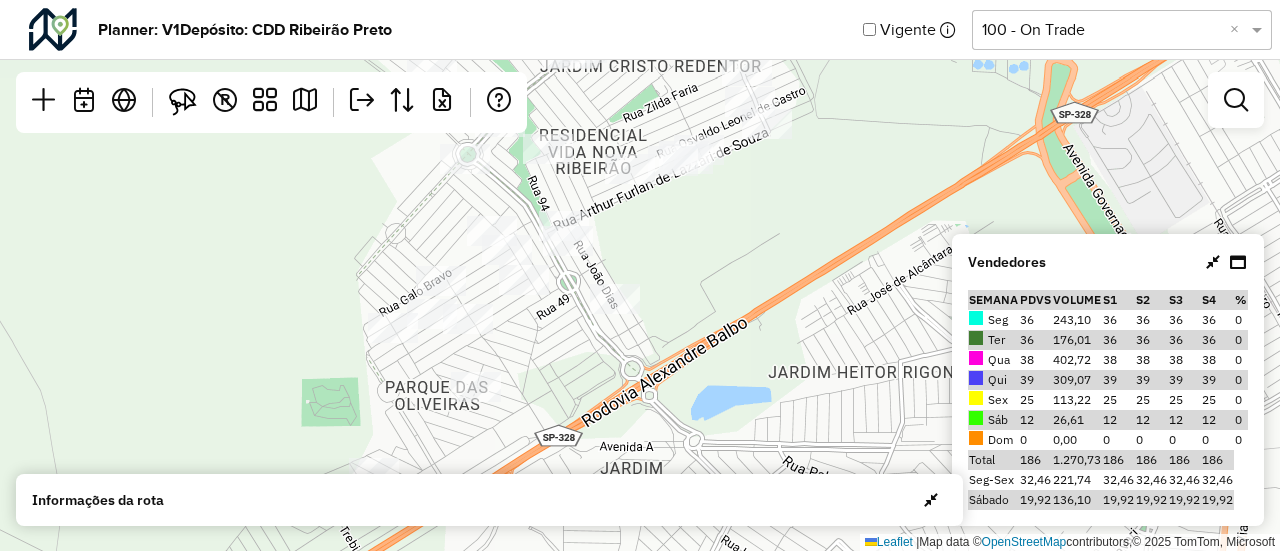 drag, startPoint x: 876, startPoint y: 411, endPoint x: 882, endPoint y: 232, distance: 179.10052 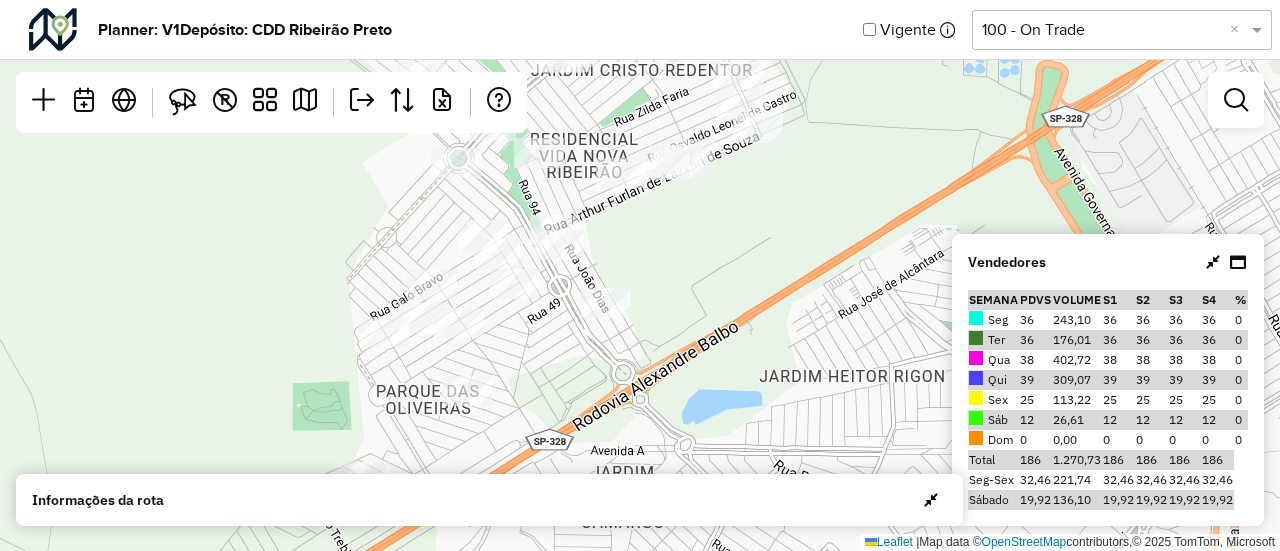 click on "Leaflet   |  Map data ©  OpenStreetMap  contributors,© 2025 TomTom, Microsoft" 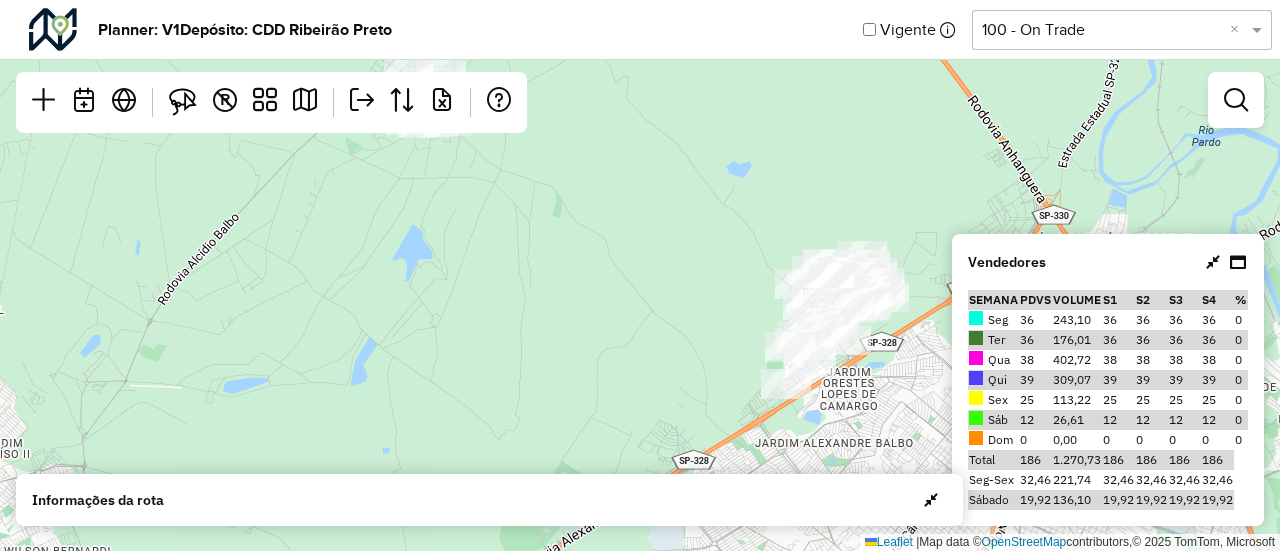 click on "Planner: V1 Depósito: CDD Ribeirão Preto Vigente Selecione uma opção 100 - On Trade × Leaflet | Map data © OpenStreetMap contributors,© 2025 TomTom, Microsoft R Vendedores Semana PDVs Volume S1 S2 S3 S4 % Seg 36 243,10 36 36 36 36 0 Ter 36 176,01 36 36 36 36 0 Qua 38 402,72 38 38 38 38 0 Qui 39 309,07 39 39 39 39 0 Sex 25 113,22 25 25 25 25 0 Sáb 12 26,61 12 12 12 12 0 Dom 0 0,00 0 0 0 0 0 Total 186 1.270,73 186 186 186 186 Seg-Sex 32,46 221,74 32,46 32,46 32,46 32,46 Sábado 19,92 136,10 19,92 19,92 19,92 19,92 Informações da rota Dia Semana Vendedor Vendedores x Clientes Roteiros Resumo Vendedor/Dia Visitas Volume de venda Segunda - Semana 1 - Total visitas: 36 - Total clientes: 36 - Volume de venda: 243,10 Segunda - Semana 2 - Total visitas: 36 - Total clientes: 36 - Volume de venda: 243,10 Segunda - Semana 3 - Total visitas: 36 - Total clientes: 36 - Volume de venda: 243,10 Terça - Semana 1 - Total visitas: 36 - Total clientes: 36 - Volume de venda: 176,01" 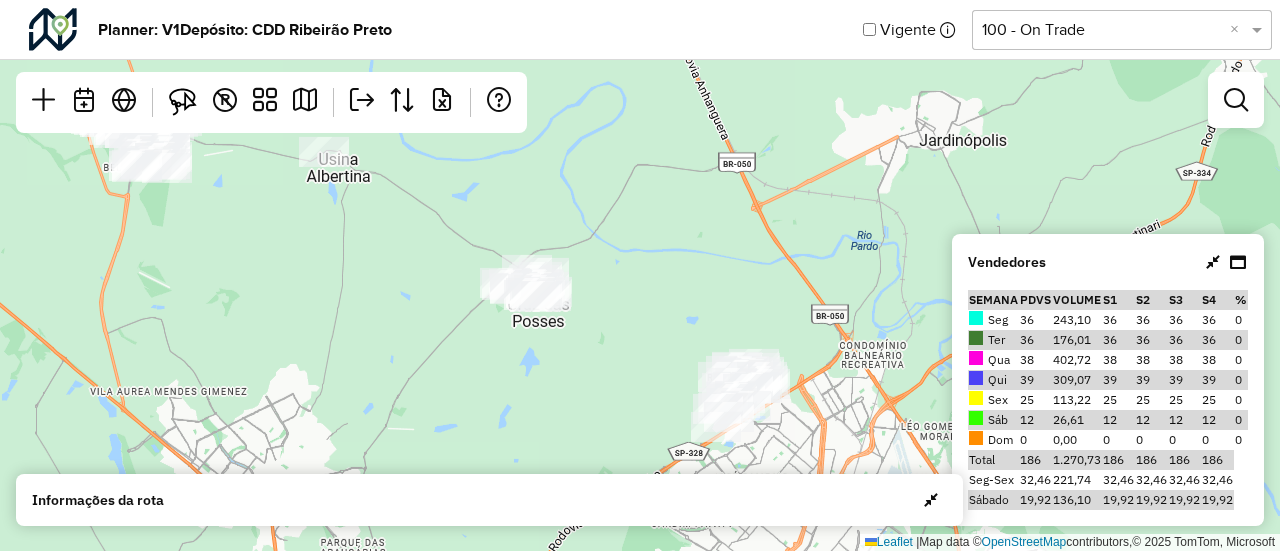 drag, startPoint x: 754, startPoint y: 286, endPoint x: 625, endPoint y: 381, distance: 160.20612 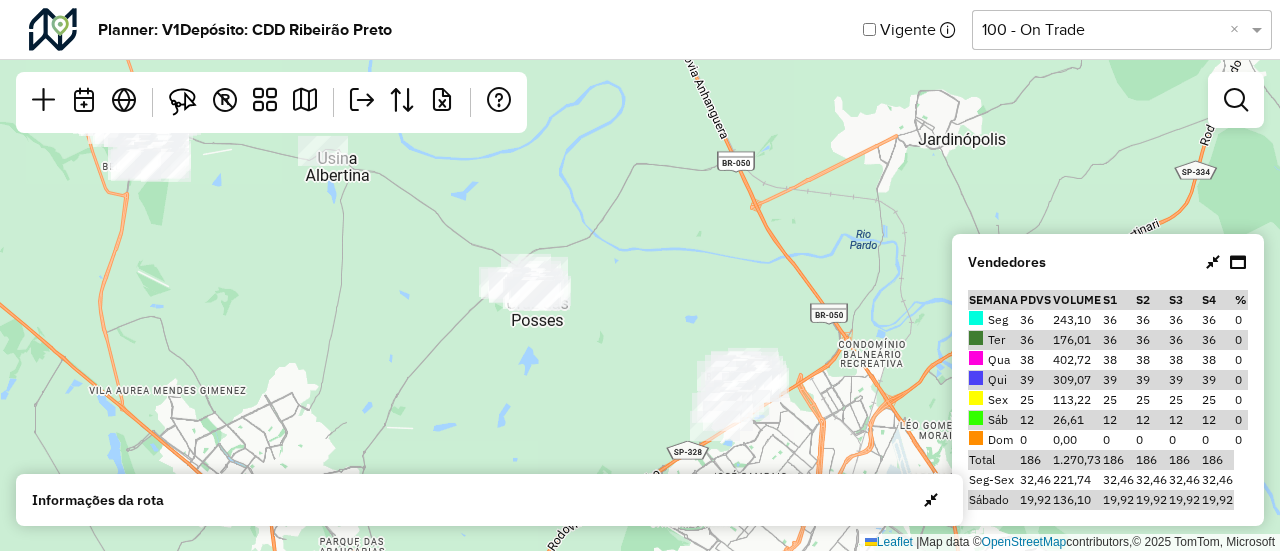 drag, startPoint x: 596, startPoint y: 363, endPoint x: 637, endPoint y: 382, distance: 45.188496 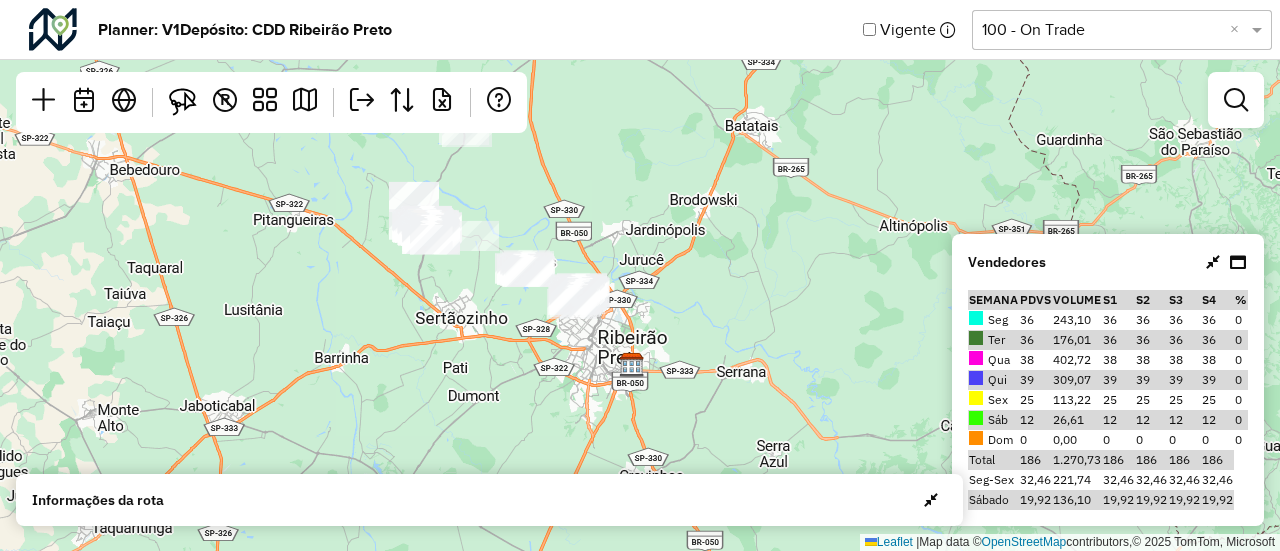 drag, startPoint x: 637, startPoint y: 382, endPoint x: 543, endPoint y: 289, distance: 132.23087 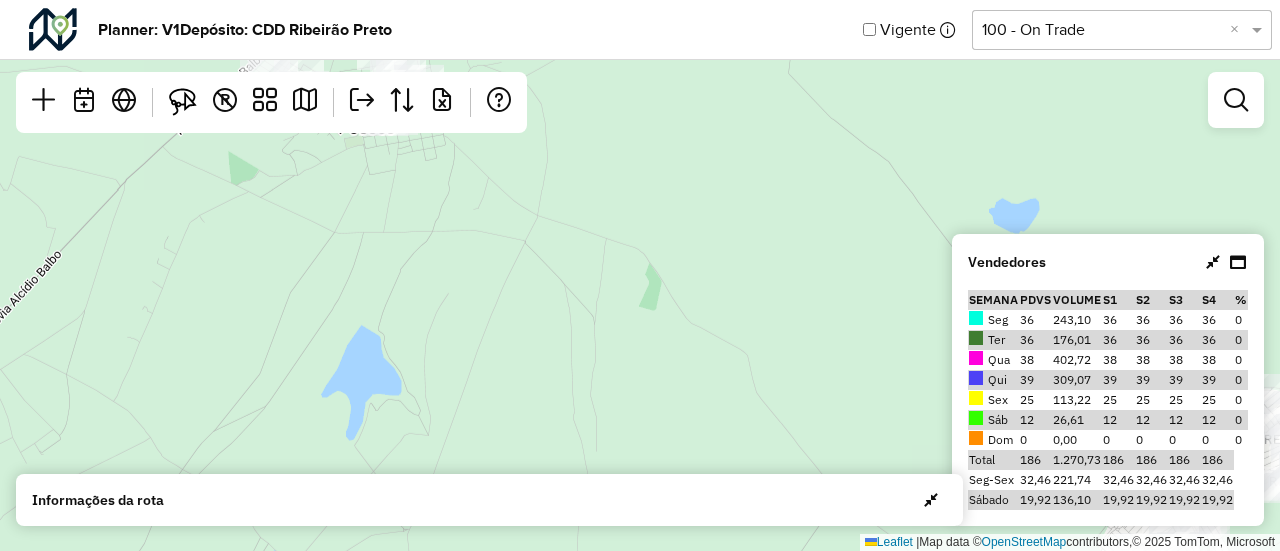 drag, startPoint x: 696, startPoint y: 297, endPoint x: 814, endPoint y: 419, distance: 169.7292 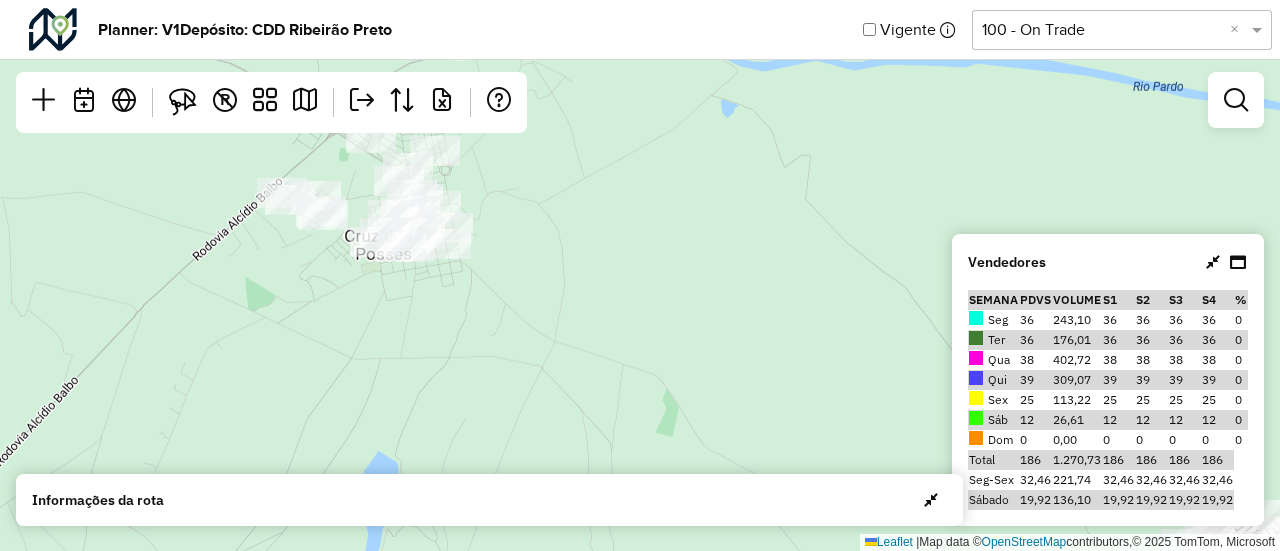 drag, startPoint x: 711, startPoint y: 215, endPoint x: 784, endPoint y: 540, distance: 333.0976 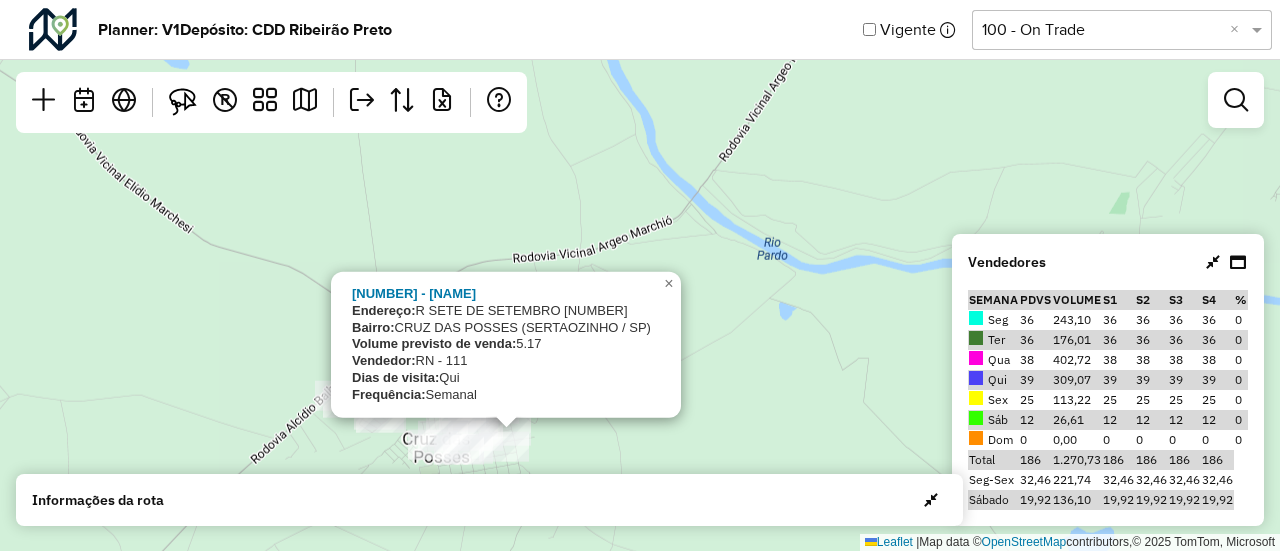 click on "[NUMBER] - [NAME] [LASTNAME] [LASTNAME]
Endereço:  R   SETE DE SETEMBRO              246
Bairro:  CRUZ DAS POSSES ([CITY] / [STATE])
Volume previsto de venda:  5.17
Vendedor:  RN - 111
Dias de visita:  Qui
Frequência:  Semanal
×  Leaflet   |  Map data ©  OpenStreetMap  contributors,© 2025 TomTom, Microsoft" 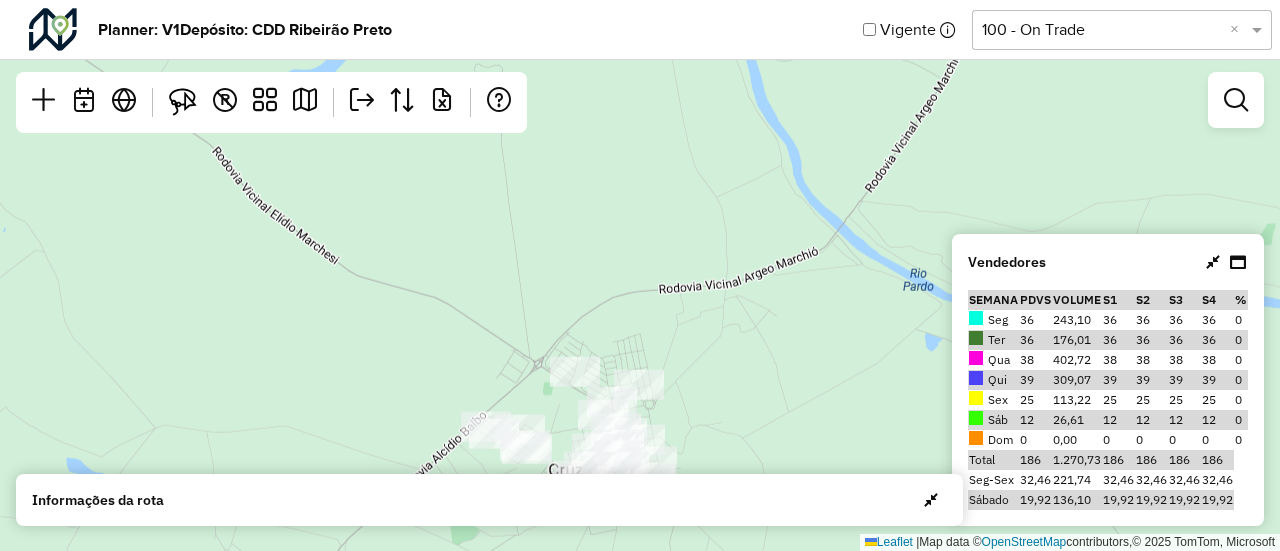 drag, startPoint x: 623, startPoint y: 351, endPoint x: 761, endPoint y: 357, distance: 138.13037 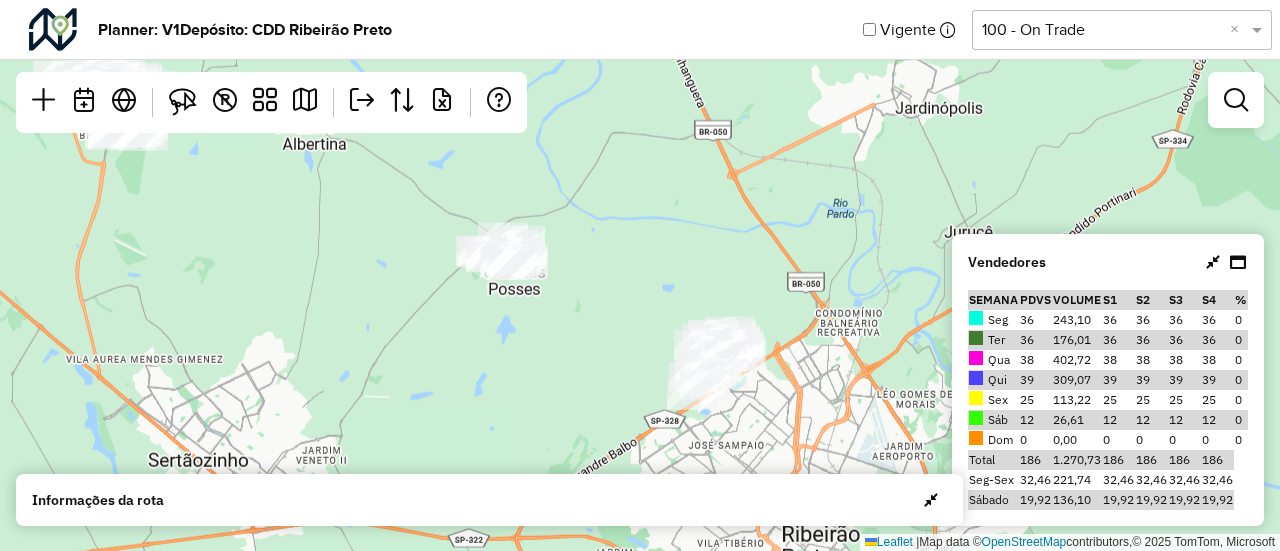 drag, startPoint x: 810, startPoint y: 348, endPoint x: 419, endPoint y: 215, distance: 413.00122 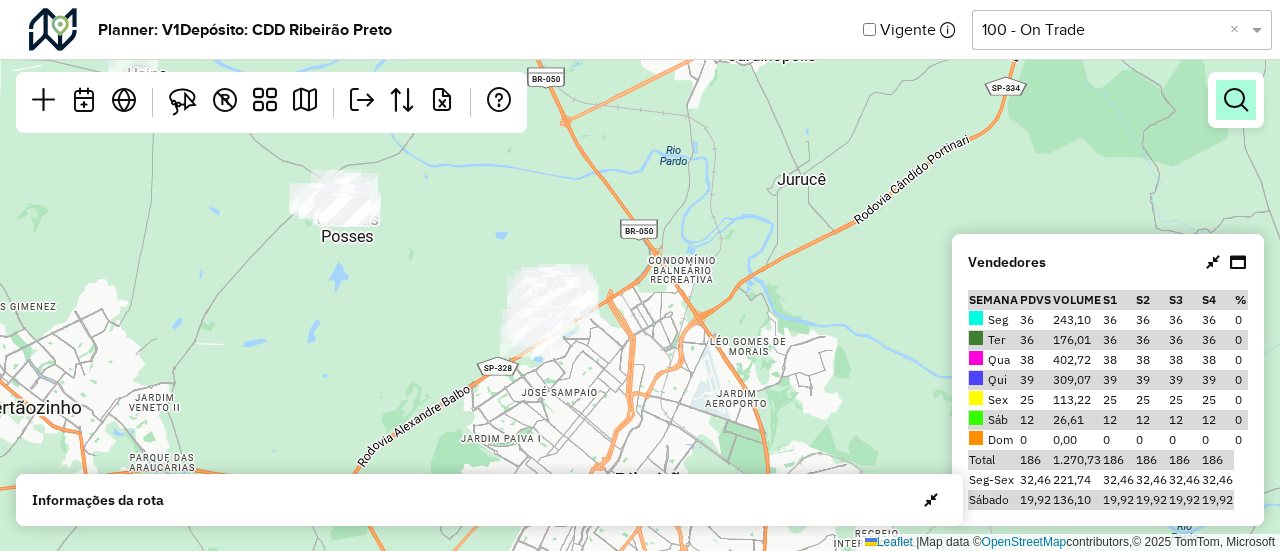 click at bounding box center (1236, 100) 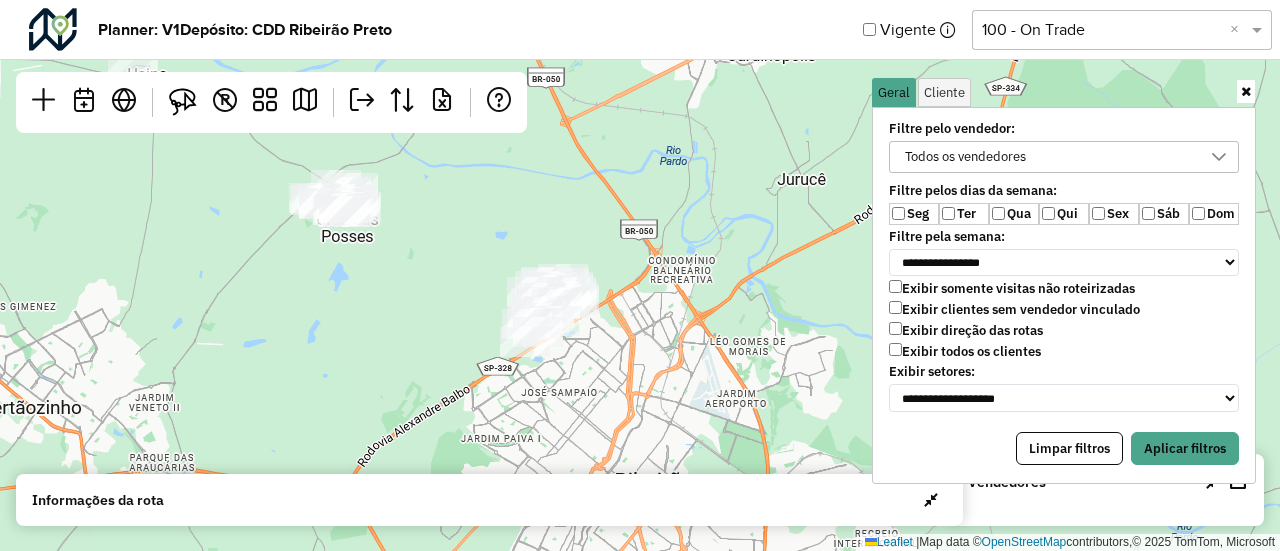 click on "Qua" at bounding box center (1014, 214) 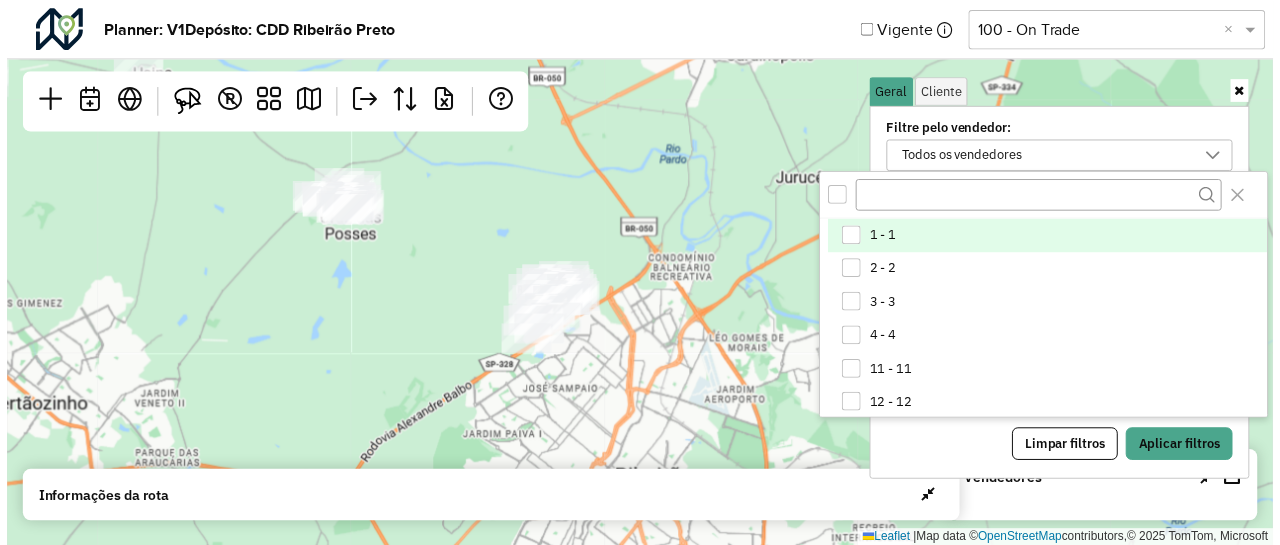 scroll, scrollTop: 10, scrollLeft: 74, axis: both 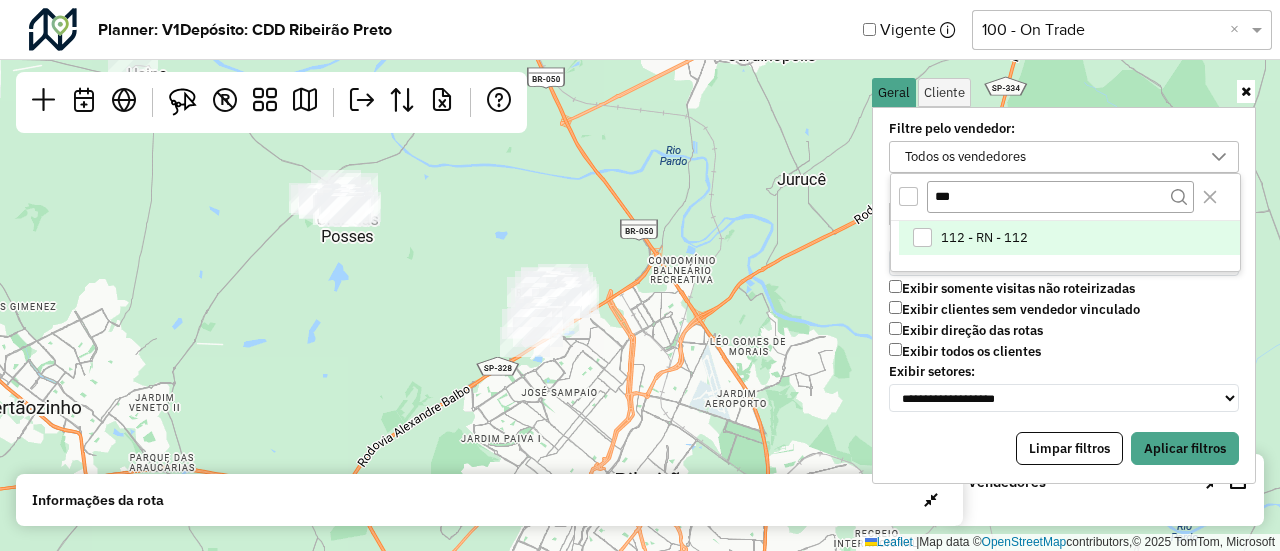 click on "112 - RN - 112" at bounding box center [1069, 238] 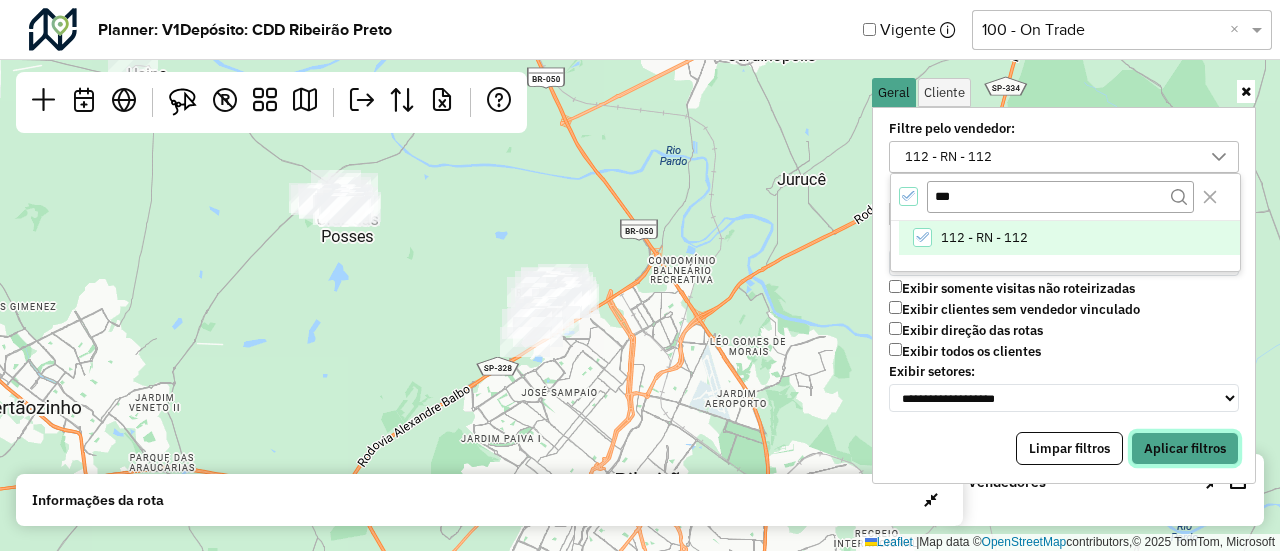 click on "Aplicar filtros" at bounding box center (1185, 449) 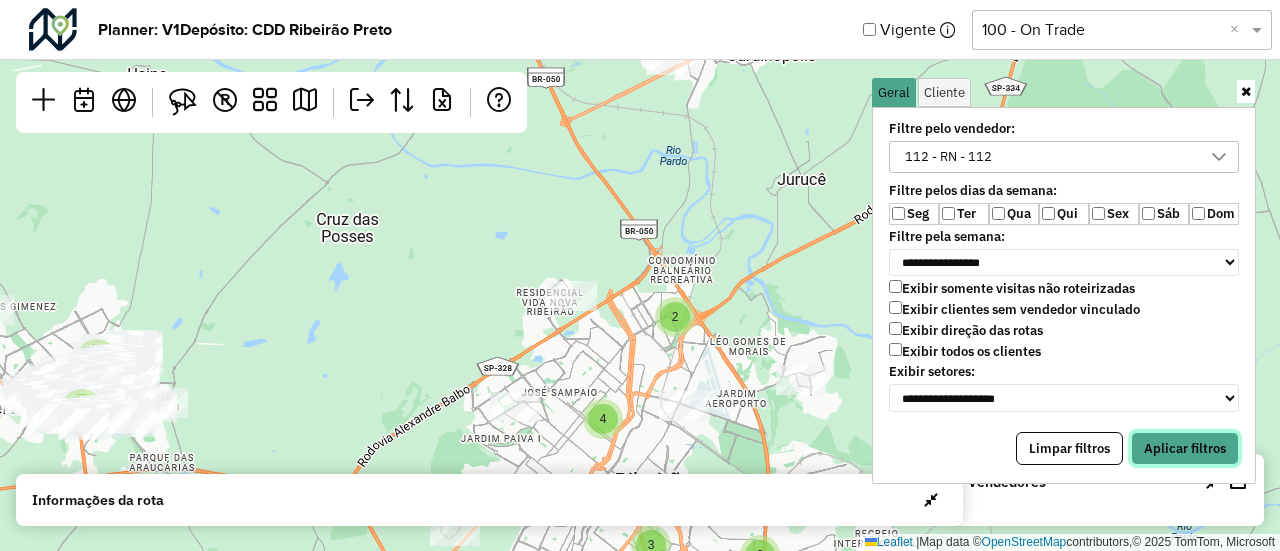 click on "Aplicar filtros" at bounding box center [1185, 449] 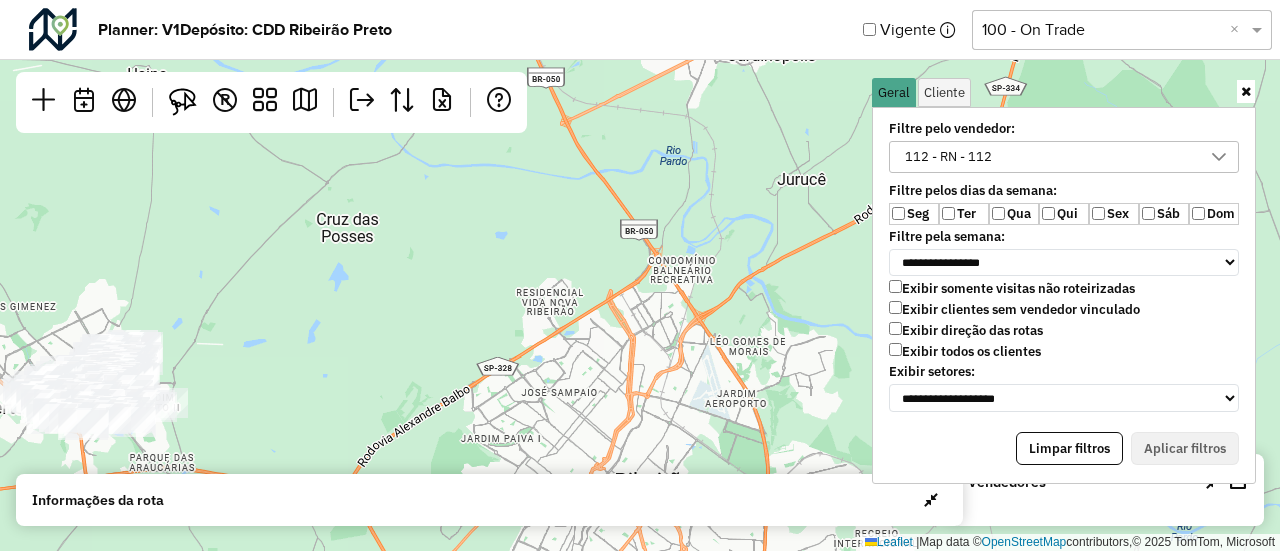 click at bounding box center (1246, 91) 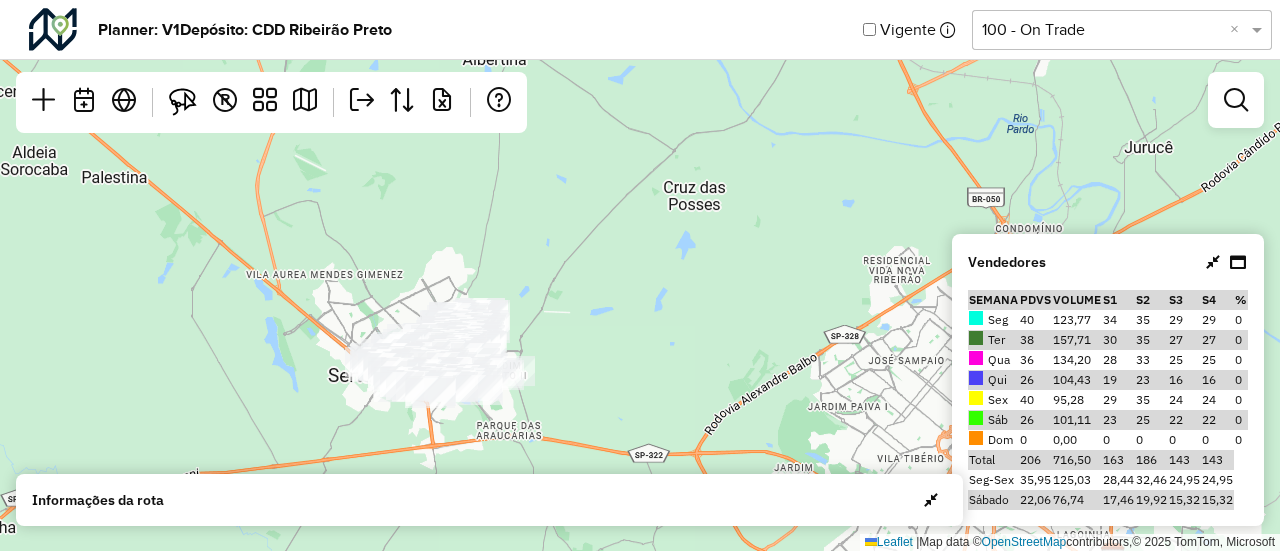 drag, startPoint x: 728, startPoint y: 327, endPoint x: 1077, endPoint y: 258, distance: 355.75552 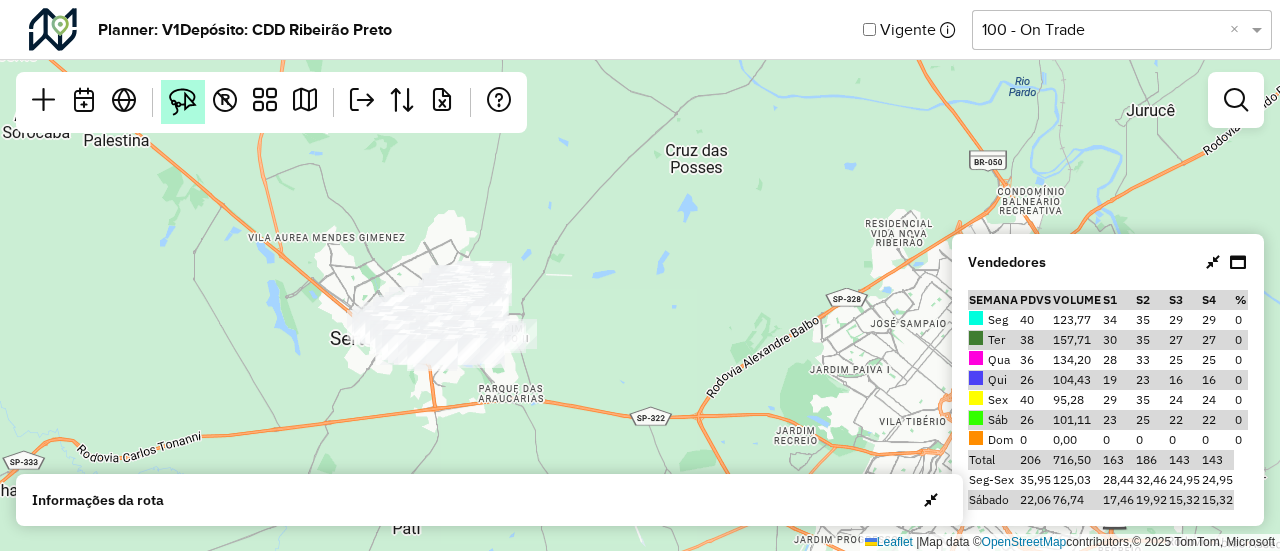 click at bounding box center [183, 102] 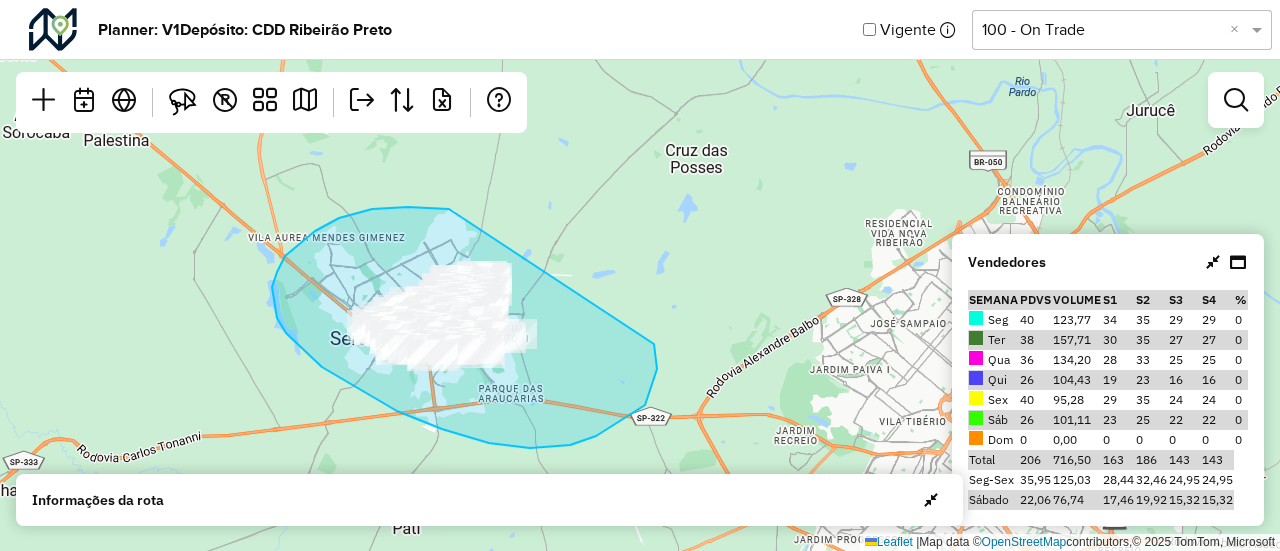 drag, startPoint x: 449, startPoint y: 209, endPoint x: 581, endPoint y: 205, distance: 132.0606 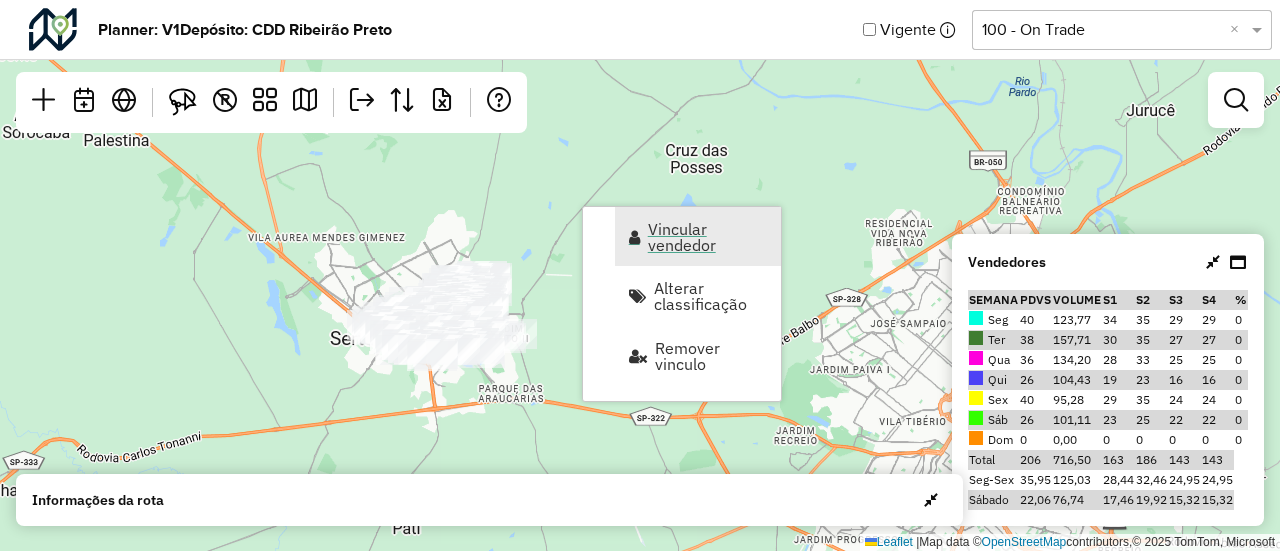 click on "Vincular vendedor" at bounding box center [698, 236] 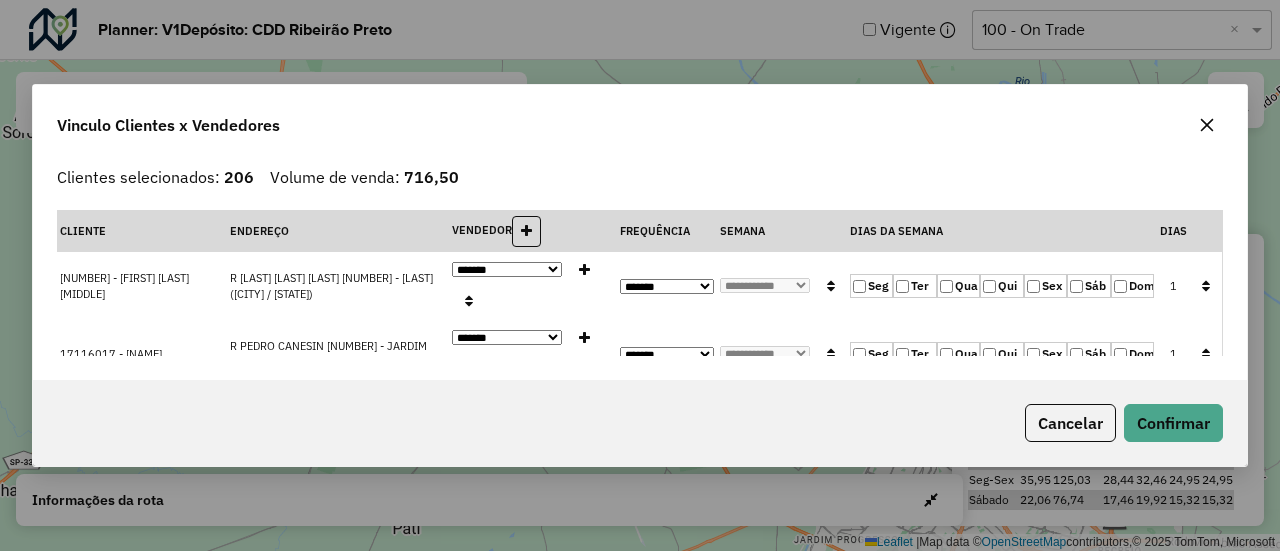 click 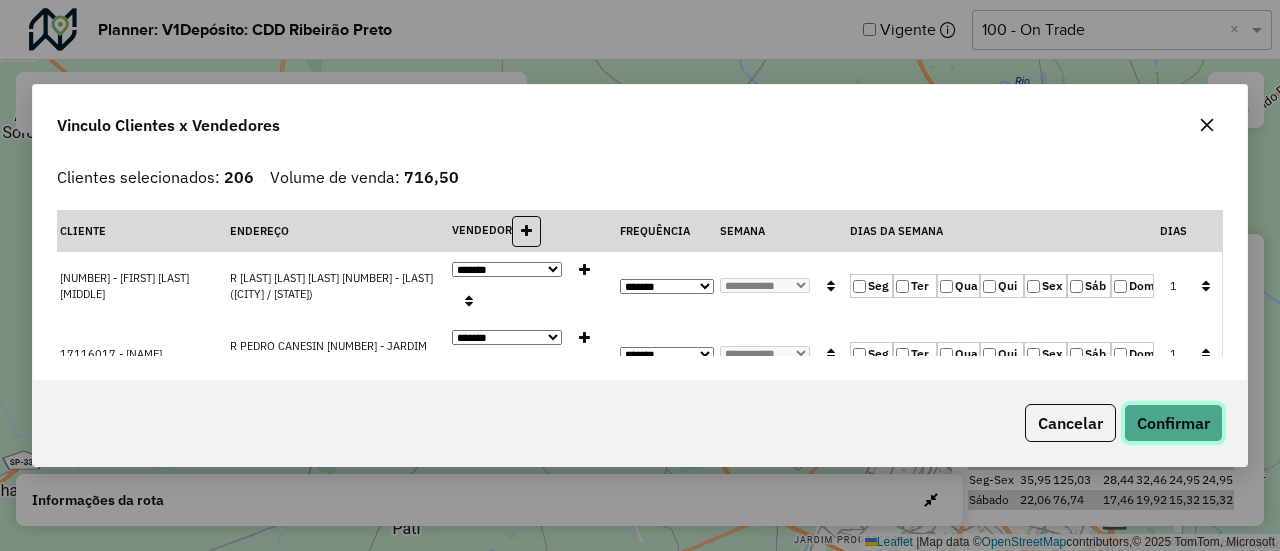 click on "Confirmar" 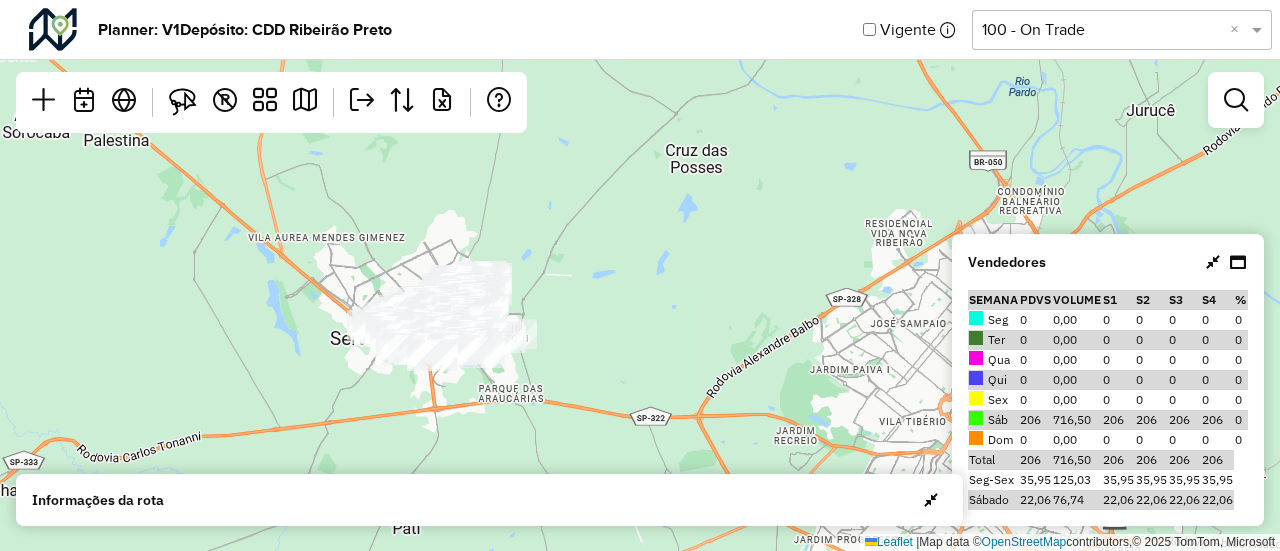 click on "Leaflet   |  Map data ©  OpenStreetMap  contributors,© 2025 TomTom, Microsoft" 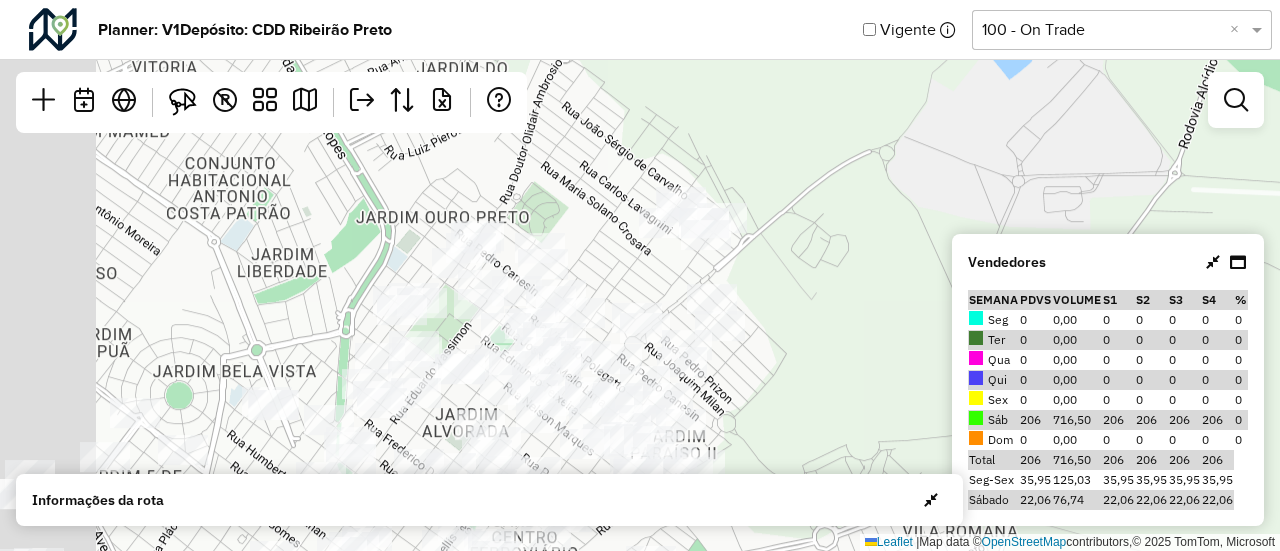 drag, startPoint x: 494, startPoint y: 259, endPoint x: 884, endPoint y: 50, distance: 442.47147 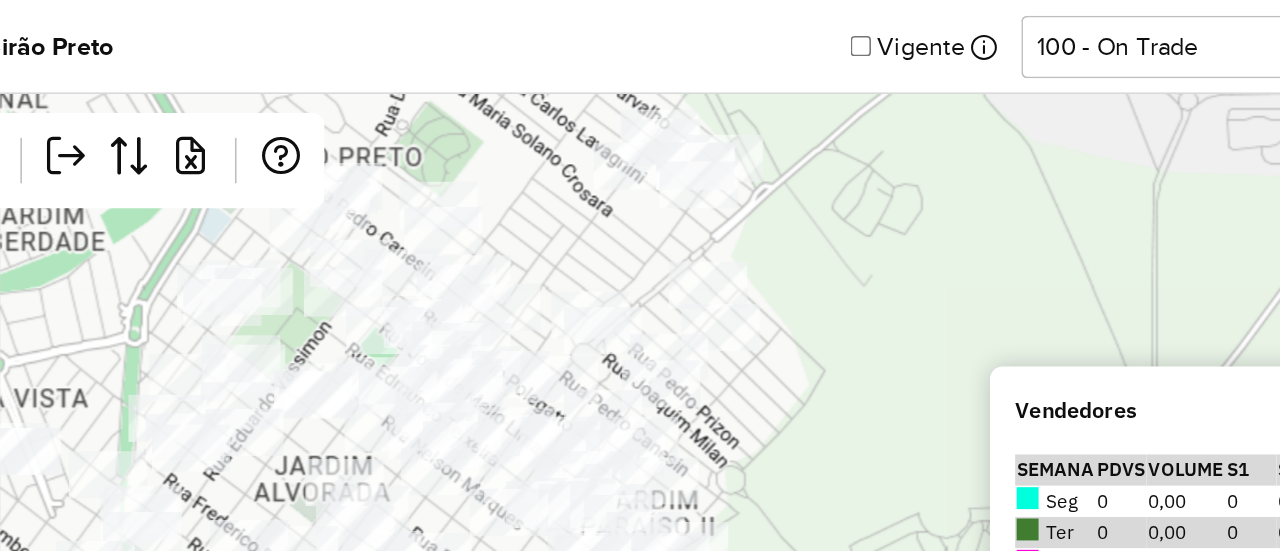 drag, startPoint x: 869, startPoint y: 124, endPoint x: 885, endPoint y: 47, distance: 78.64477 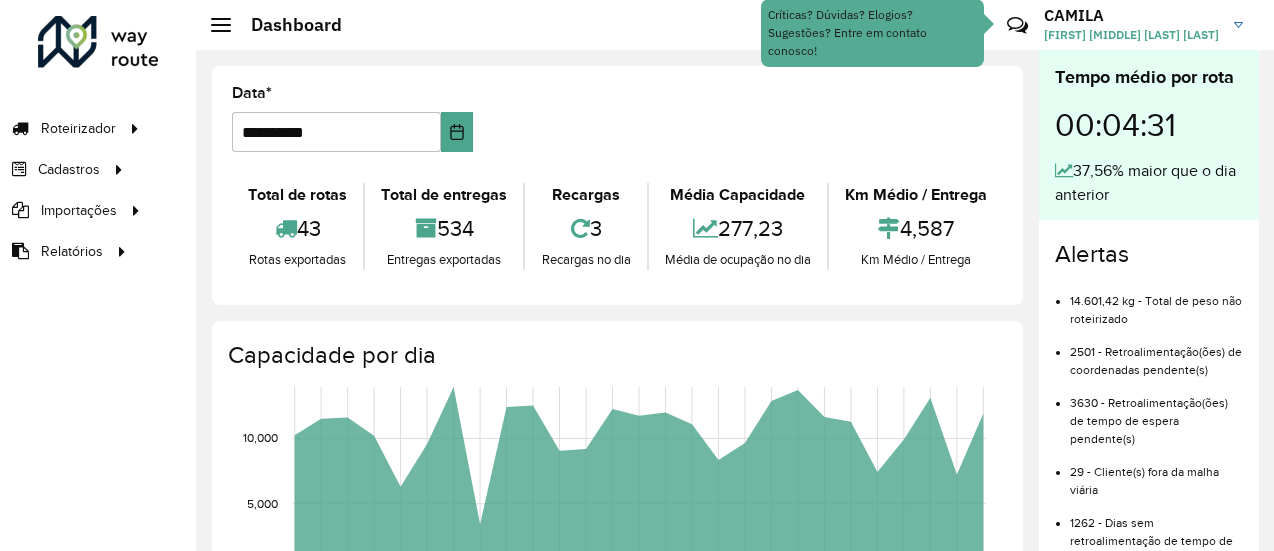 scroll, scrollTop: 0, scrollLeft: 0, axis: both 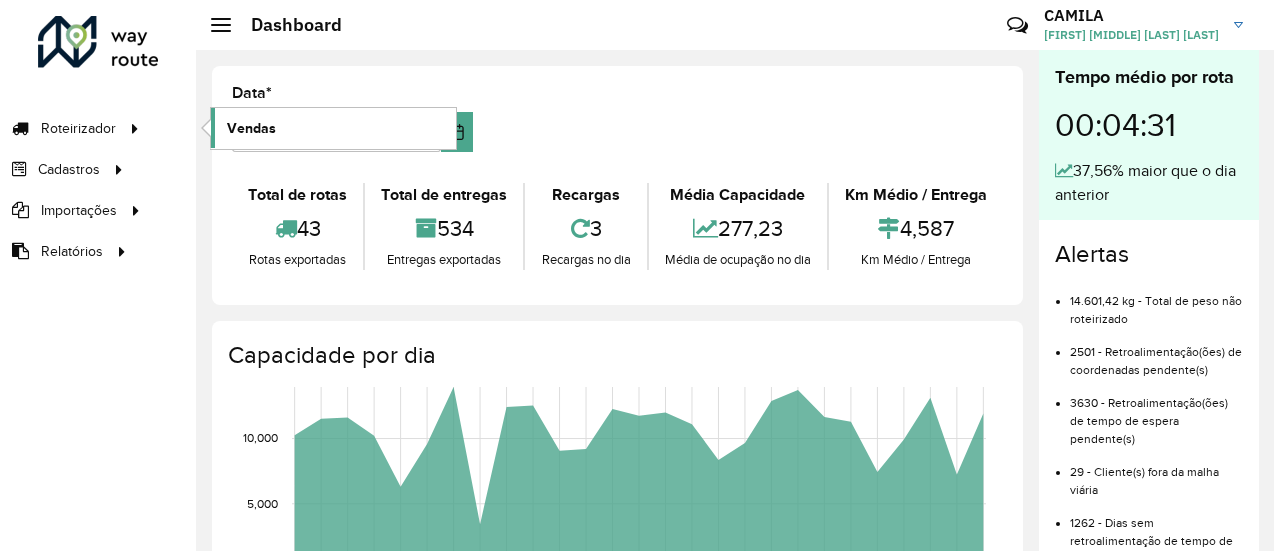click on "Vendas" 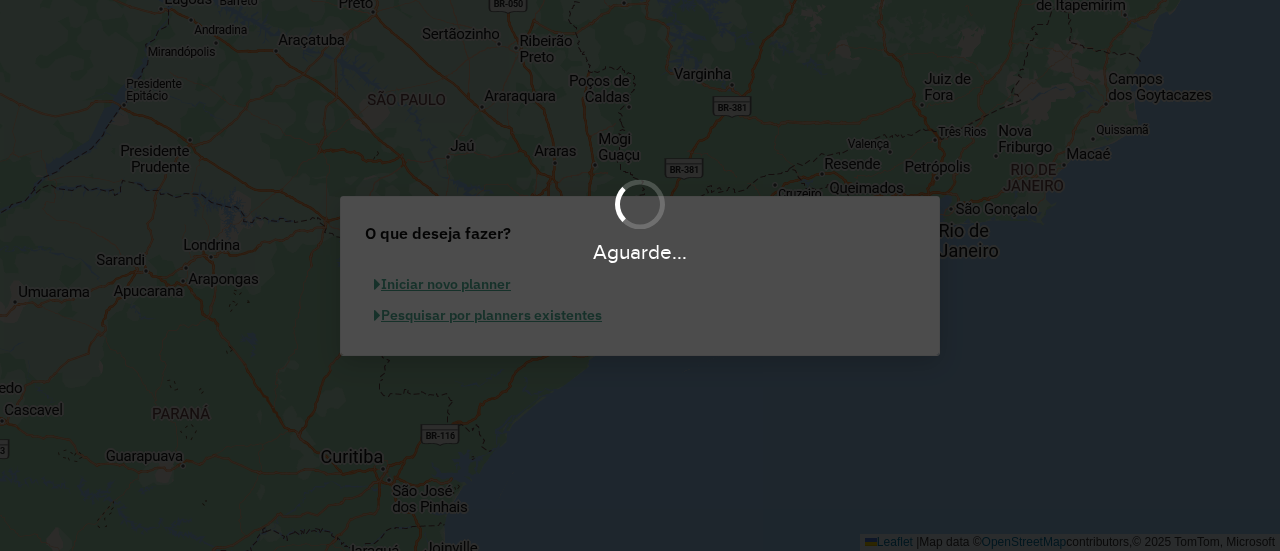 scroll, scrollTop: 0, scrollLeft: 0, axis: both 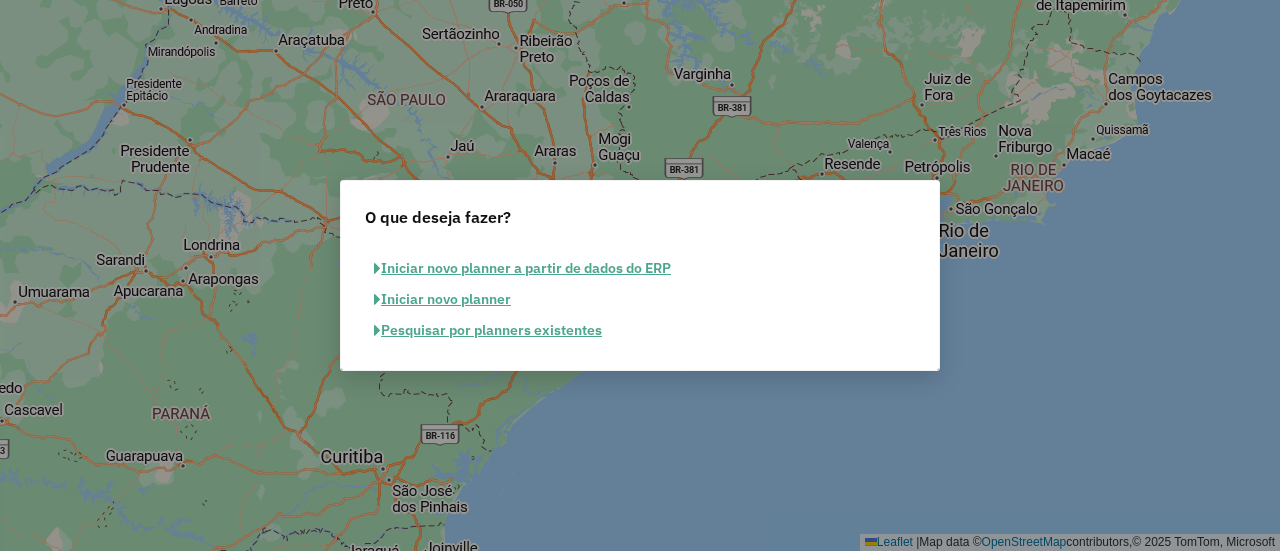 click on "Pesquisar por planners existentes" 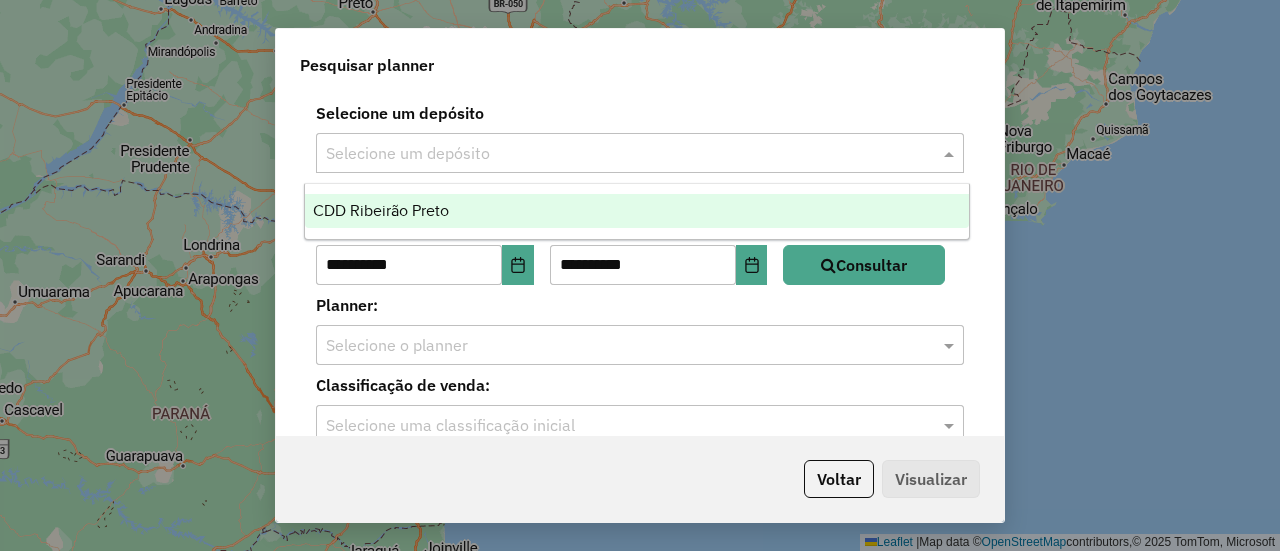 drag, startPoint x: 520, startPoint y: 152, endPoint x: 498, endPoint y: 222, distance: 73.37575 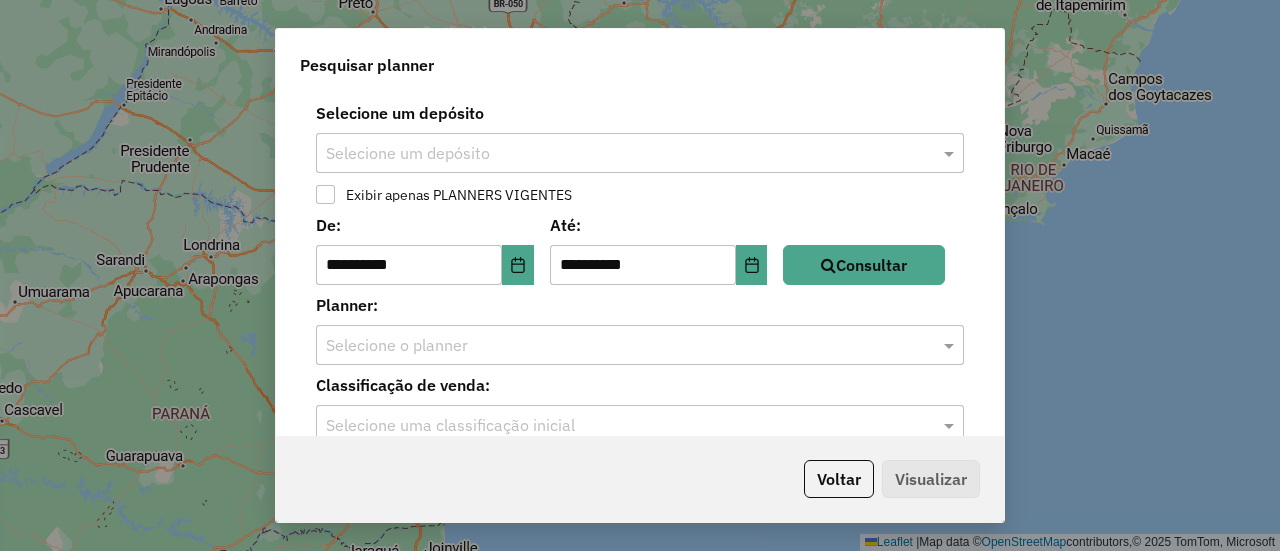 click on "De:" 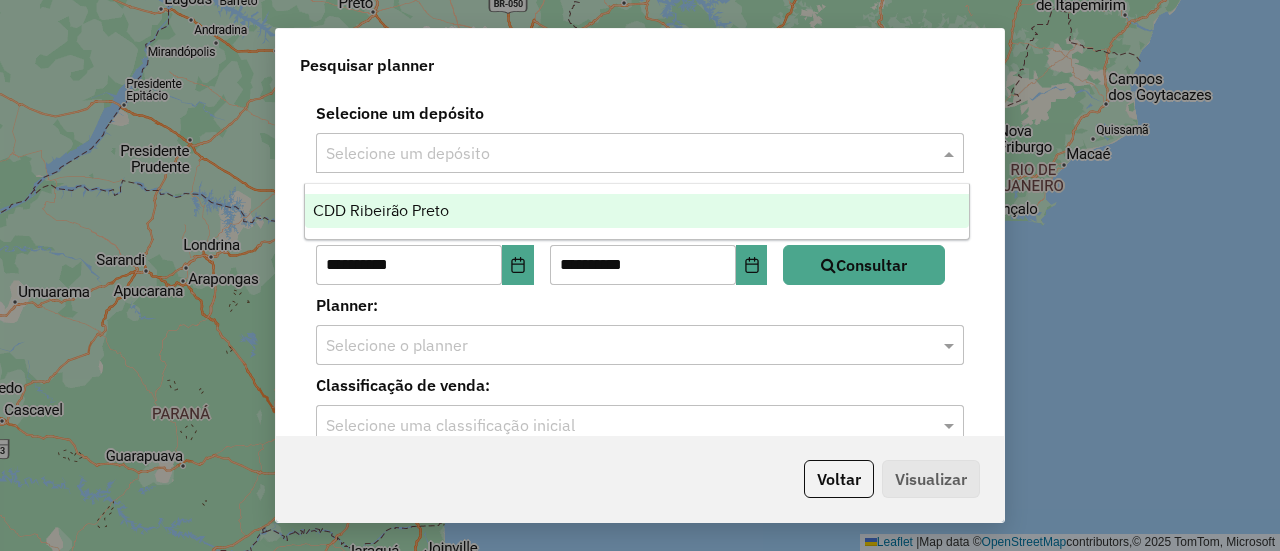 click on "Selecione um depósito" 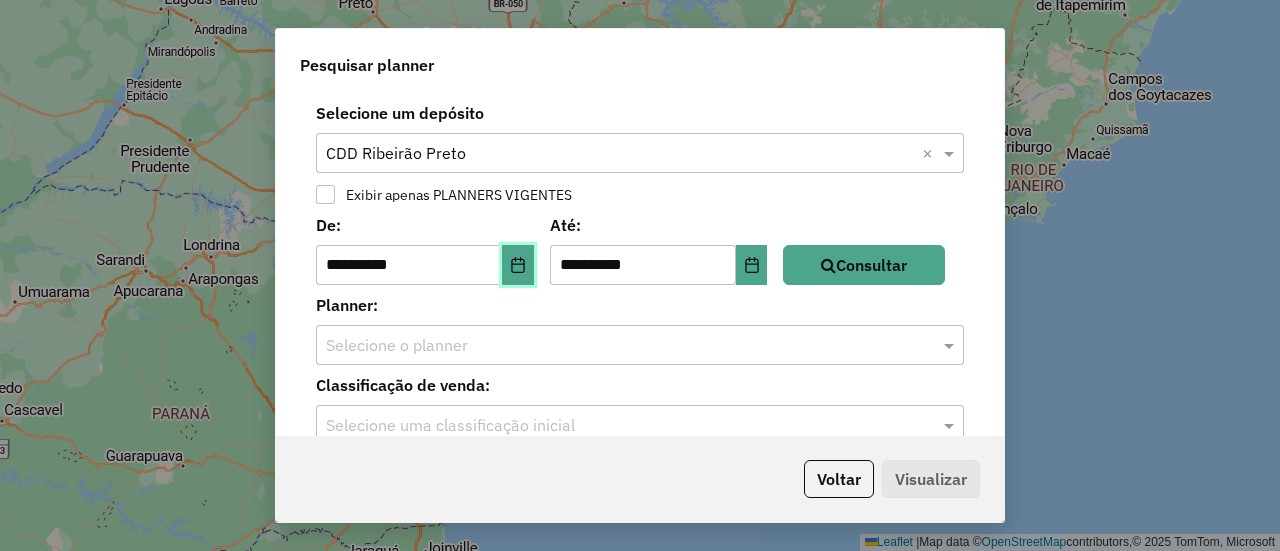 click 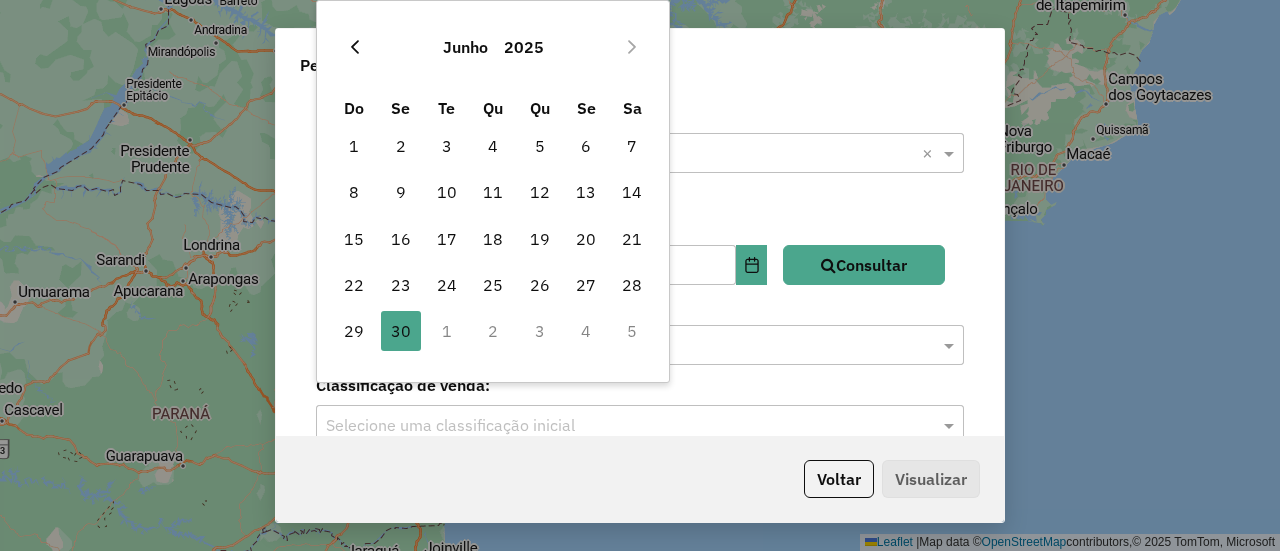 click at bounding box center (355, 47) 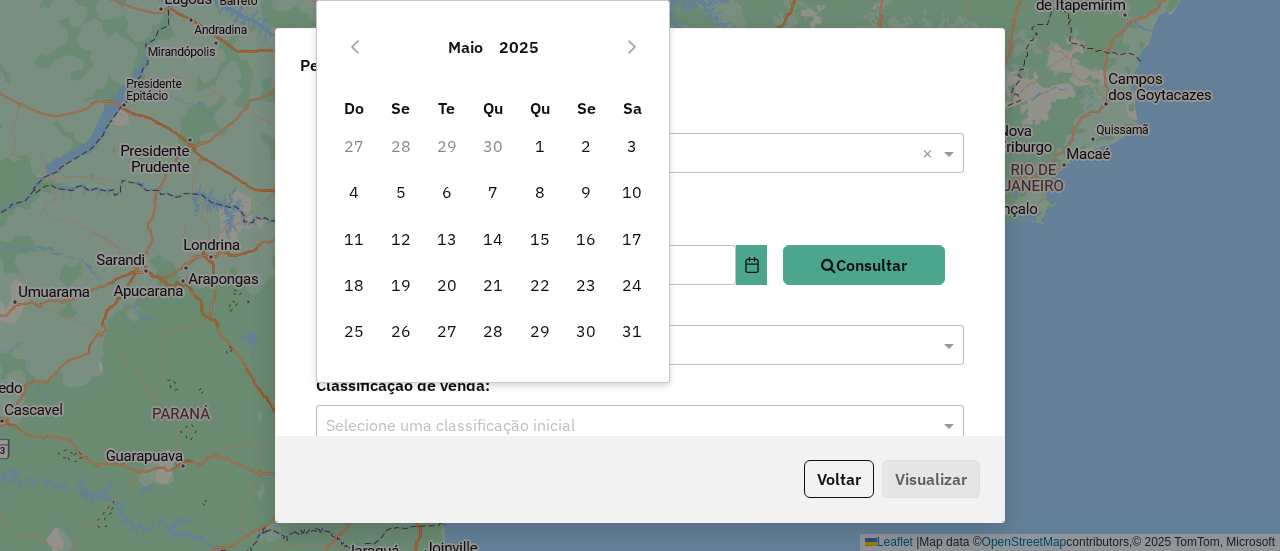 click at bounding box center [355, 47] 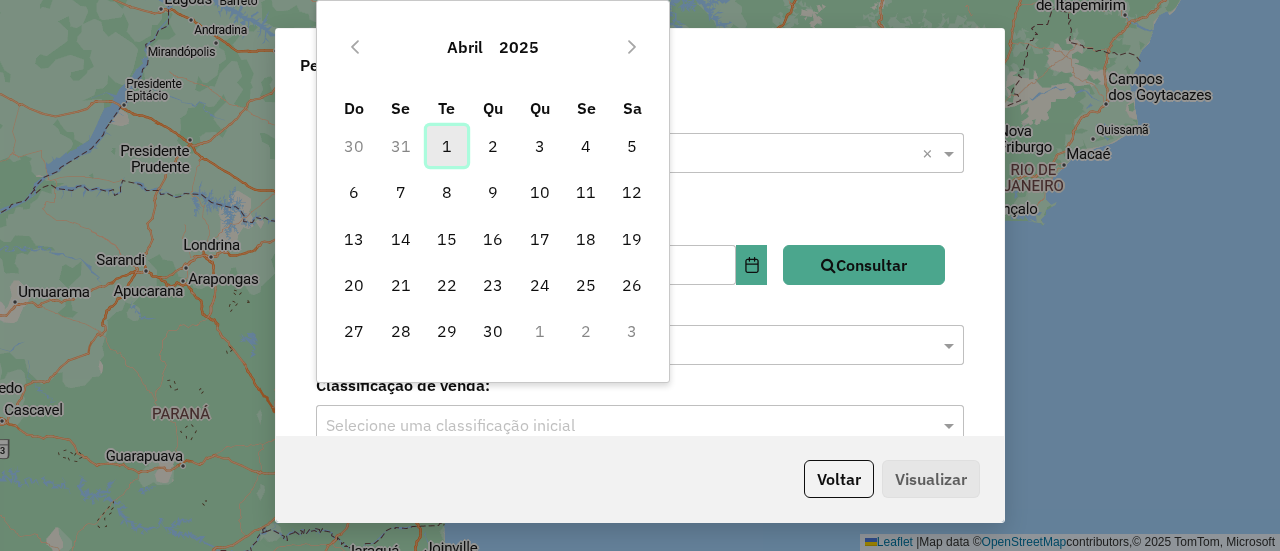 click on "1" at bounding box center (447, 146) 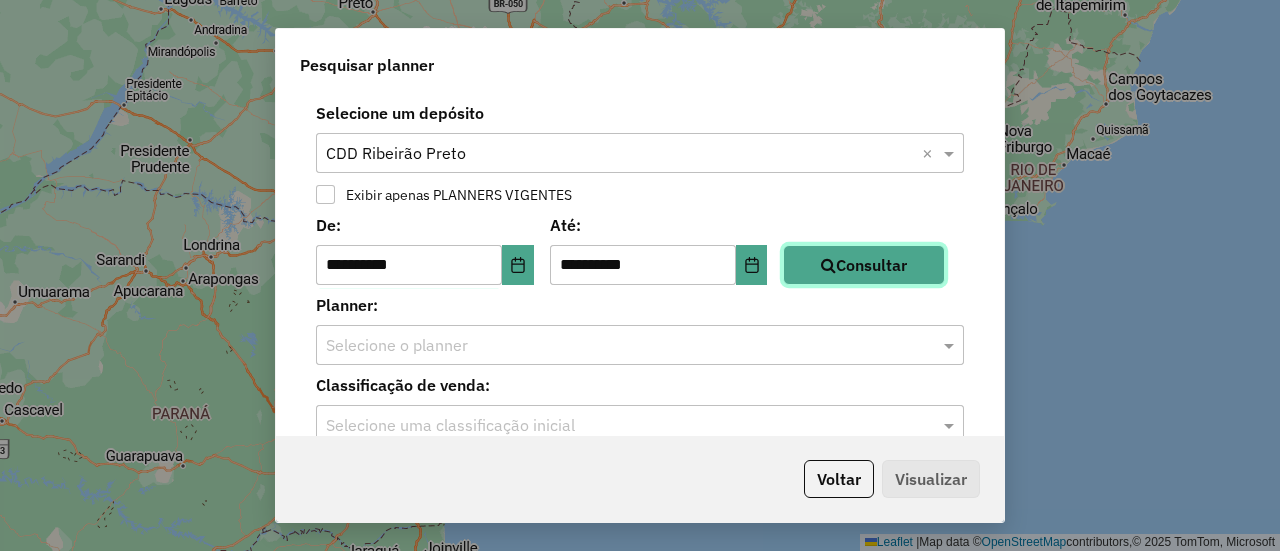 click on "Consultar" 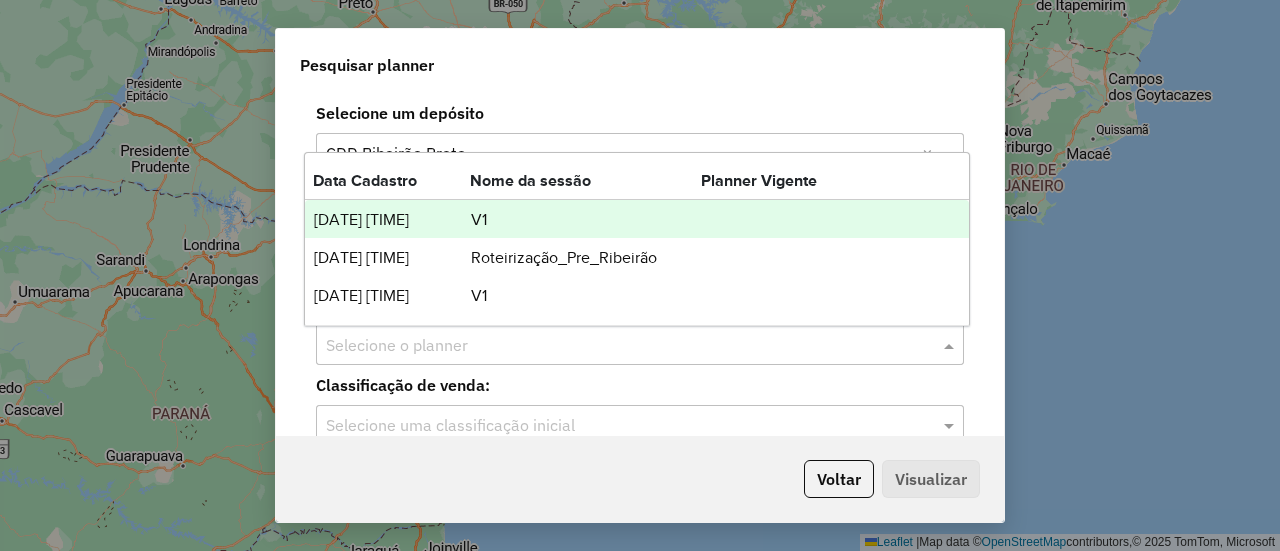 click 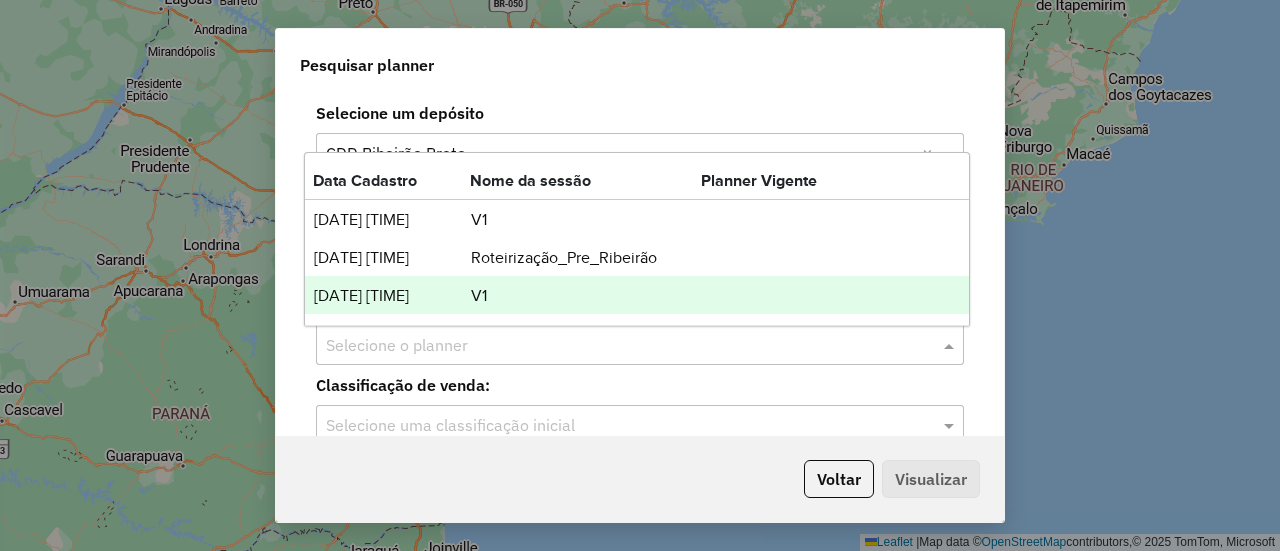 click on "V1" at bounding box center (585, 296) 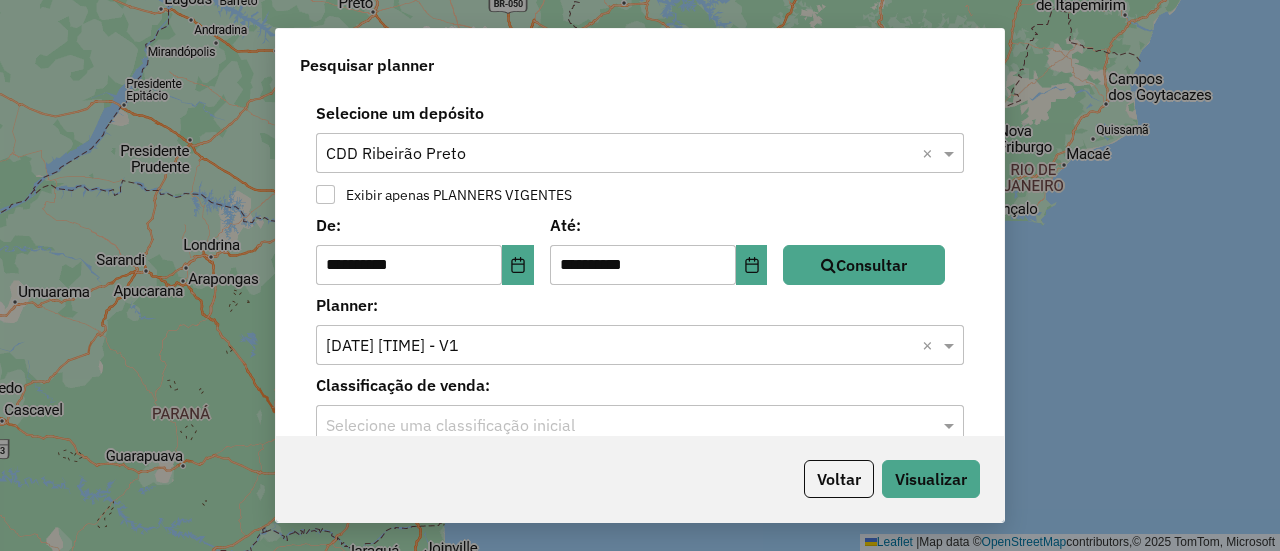scroll, scrollTop: 31, scrollLeft: 0, axis: vertical 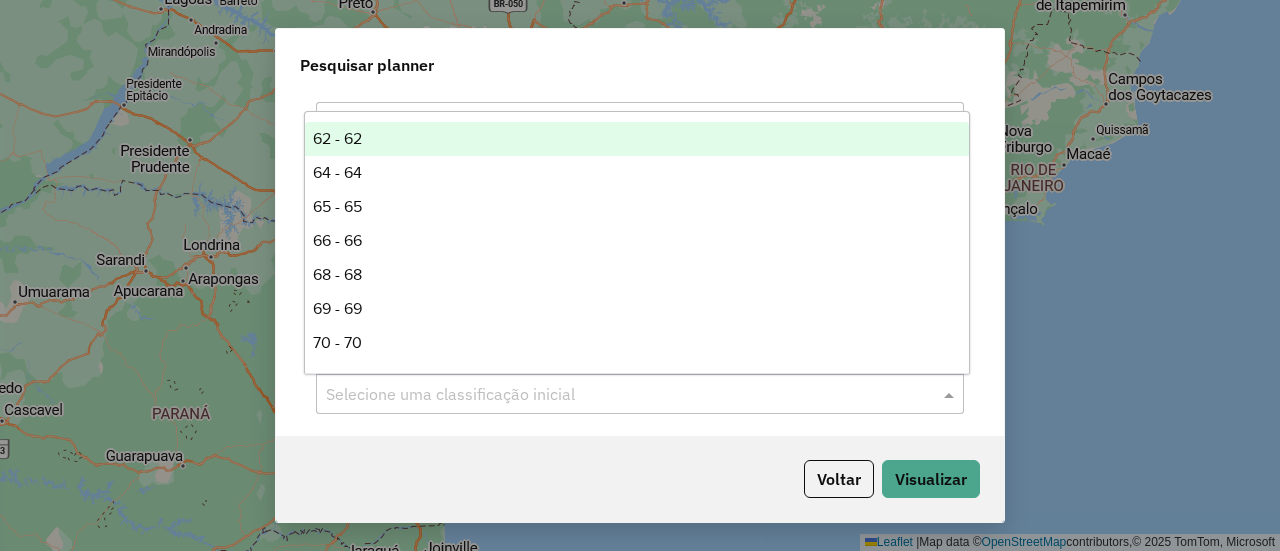 click on "Selecione uma classificação inicial" 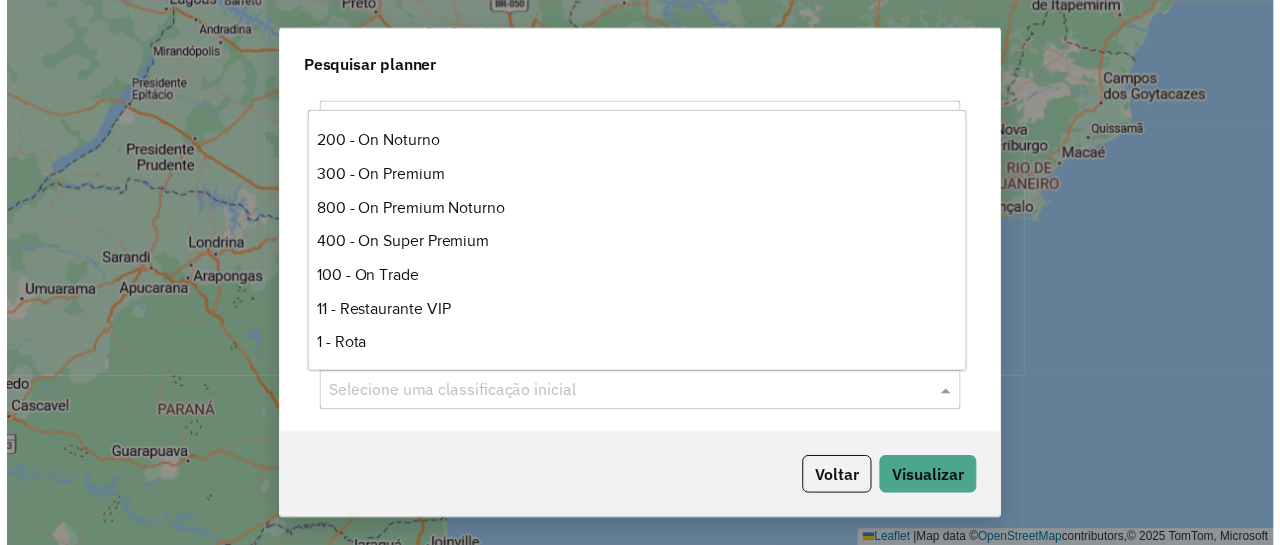 scroll, scrollTop: 734, scrollLeft: 0, axis: vertical 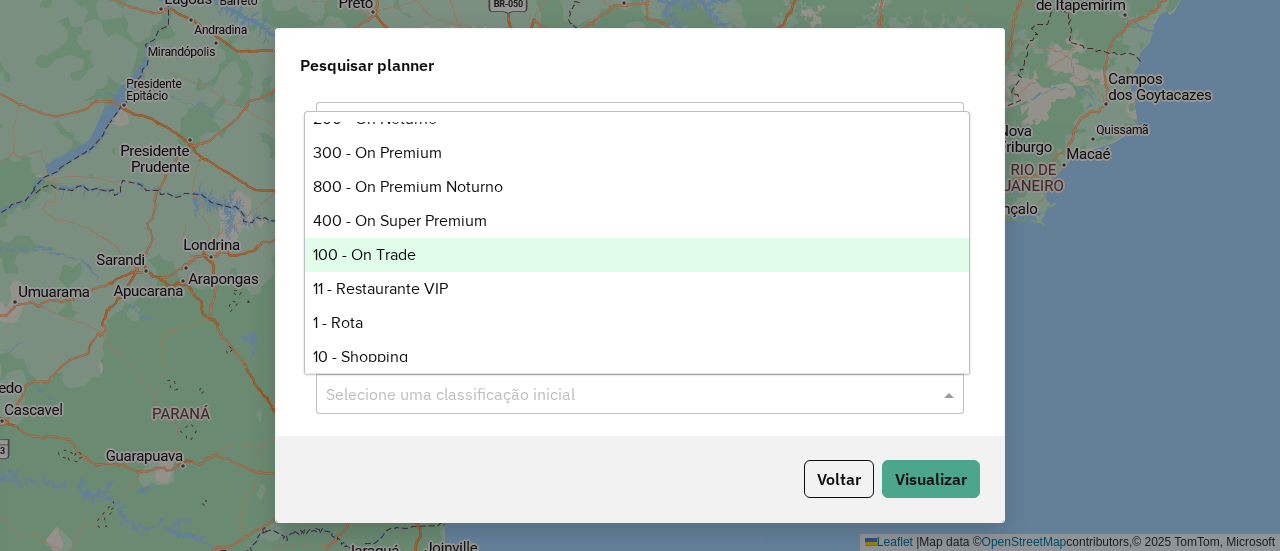 click on "100 - On Trade" at bounding box center [636, 255] 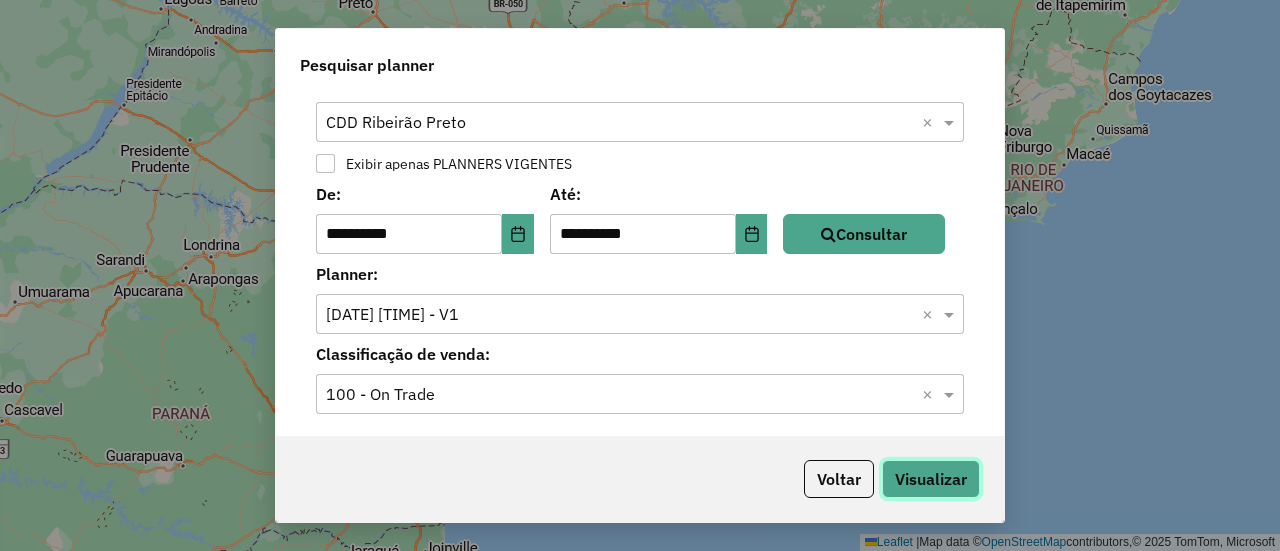 click on "Visualizar" 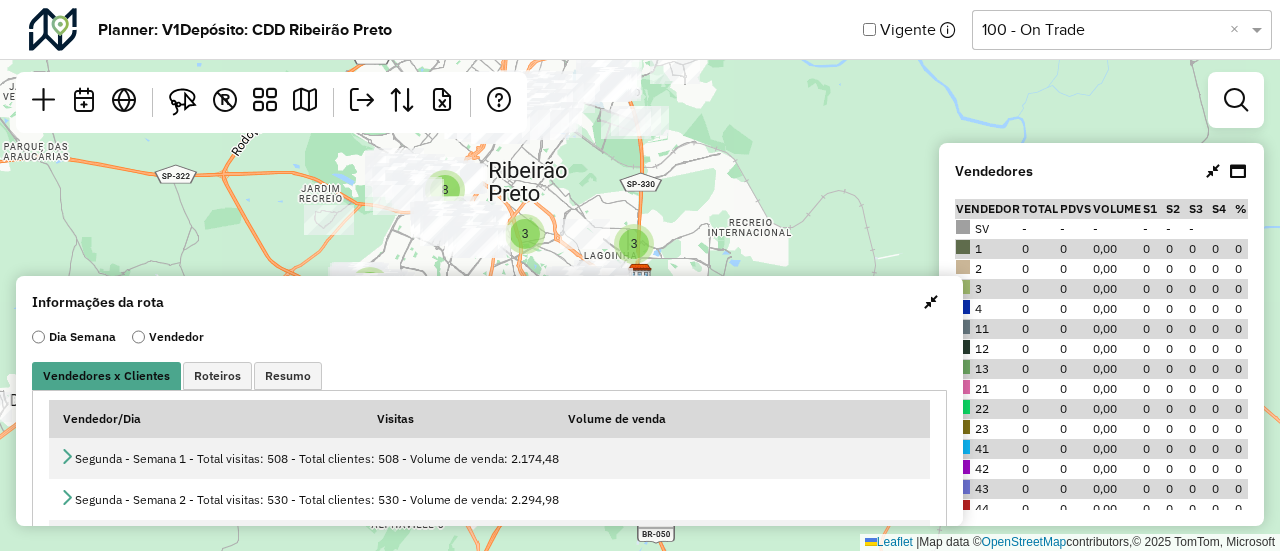 click at bounding box center (931, 302) 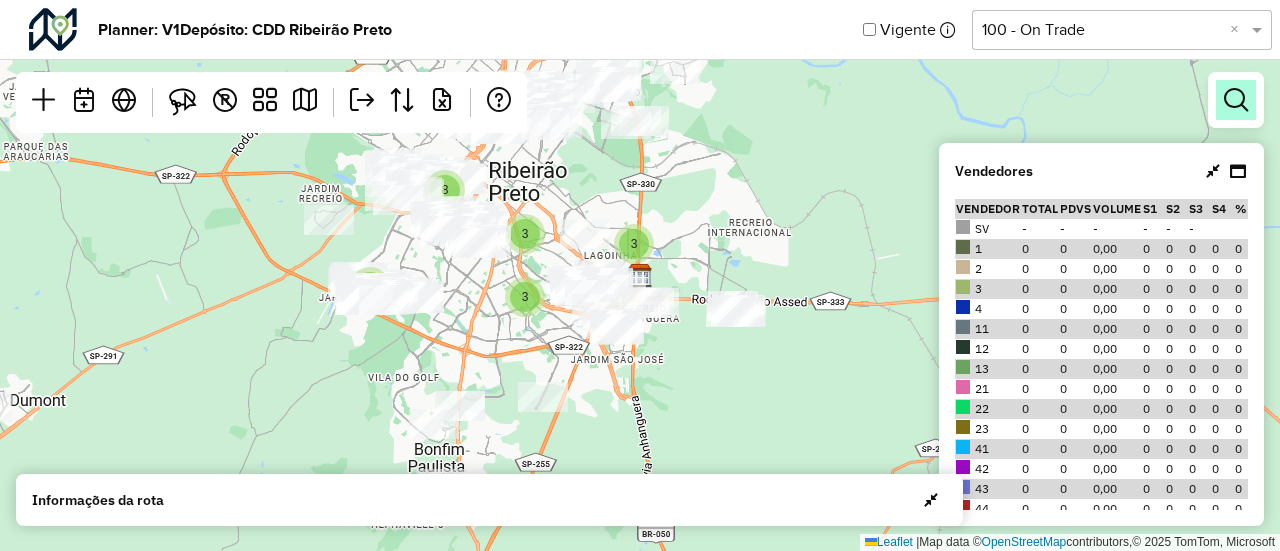 click at bounding box center [1236, 100] 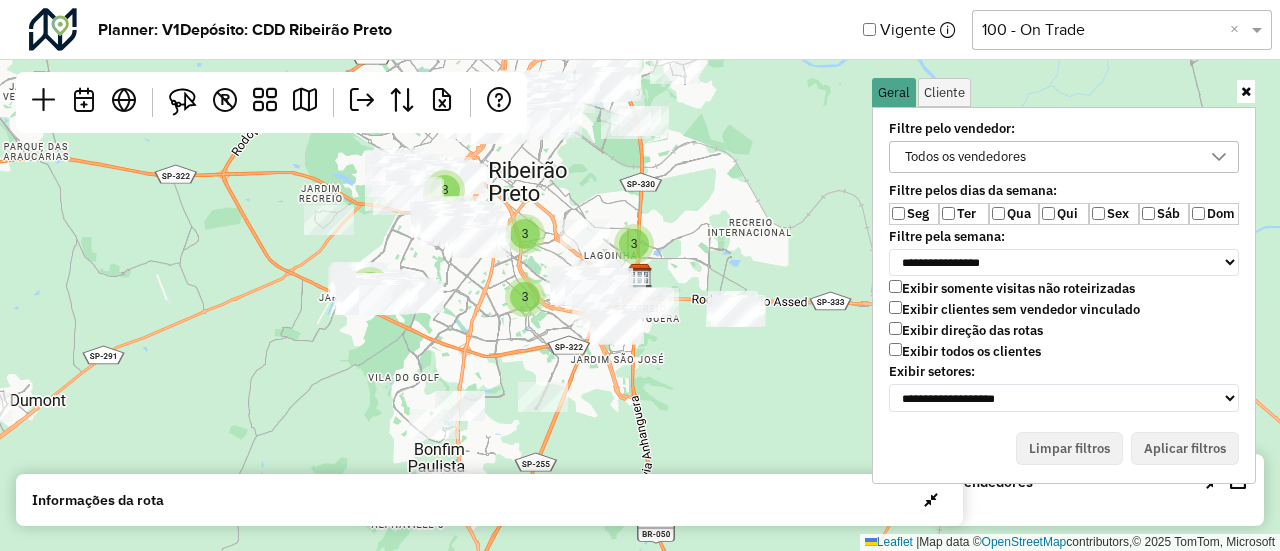 click on "Todos os vendedores" at bounding box center [1049, 157] 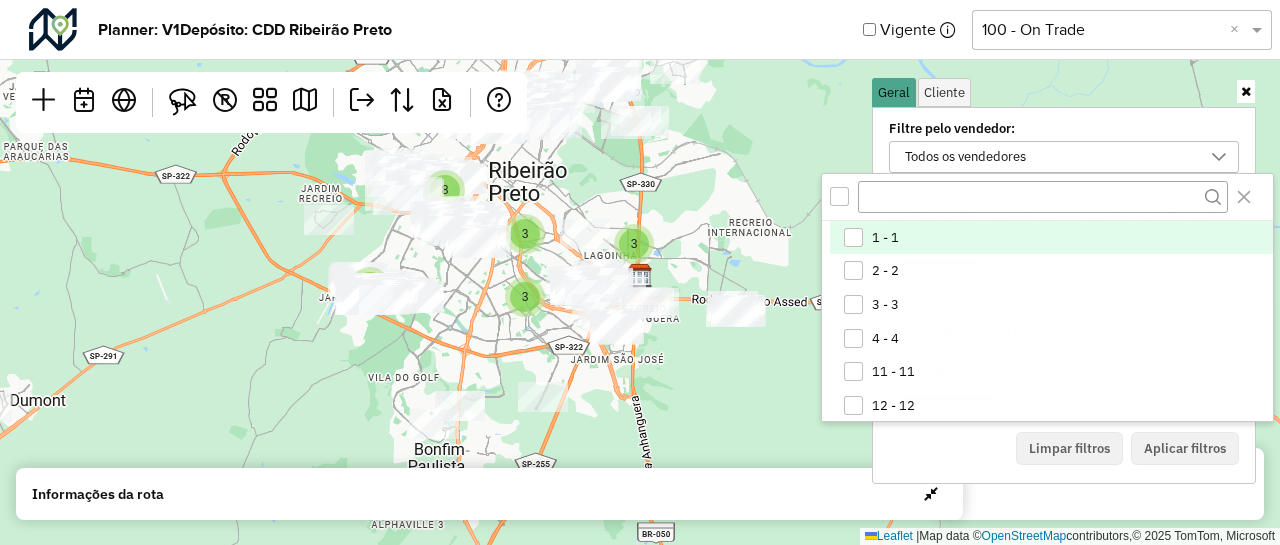 scroll, scrollTop: 10, scrollLeft: 74, axis: both 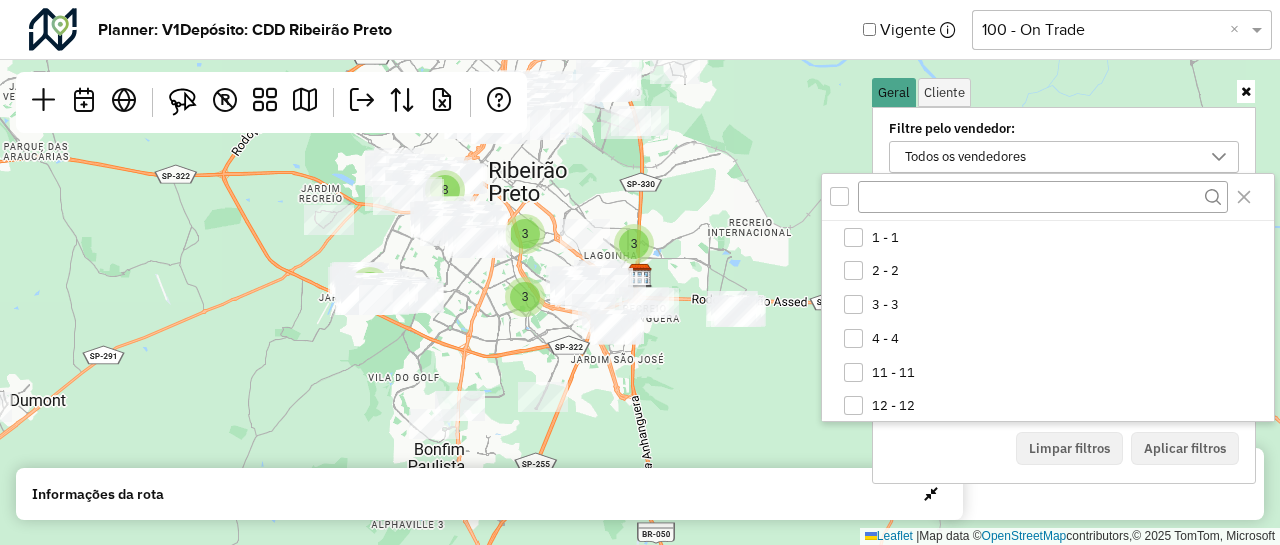 click on "Todos os vendedores" at bounding box center (1049, 157) 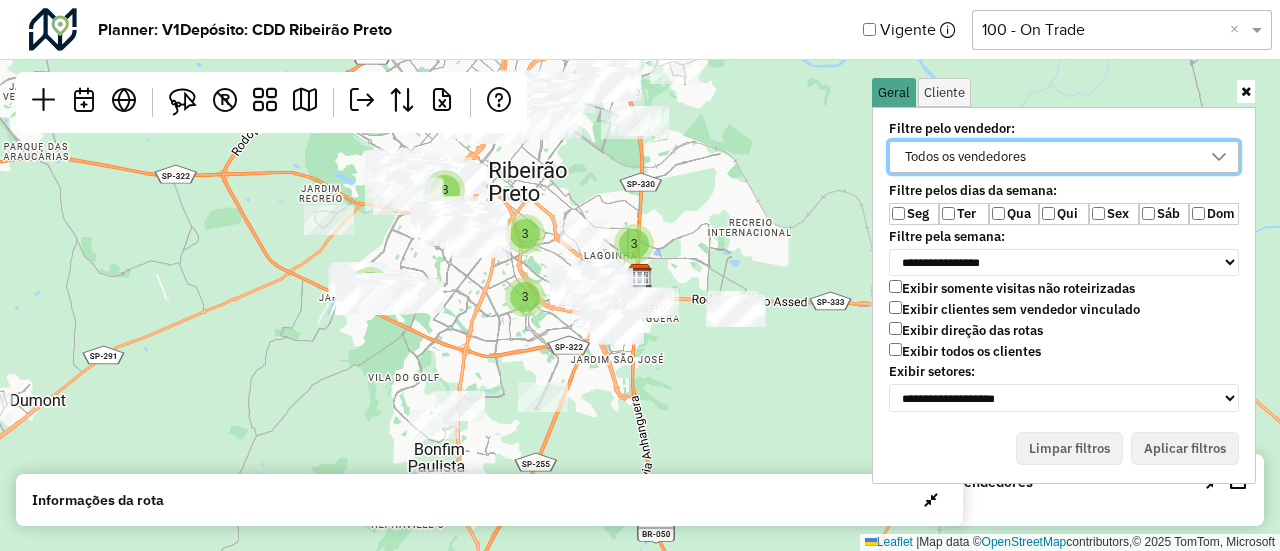 click on "Exibir todos os clientes" at bounding box center (965, 351) 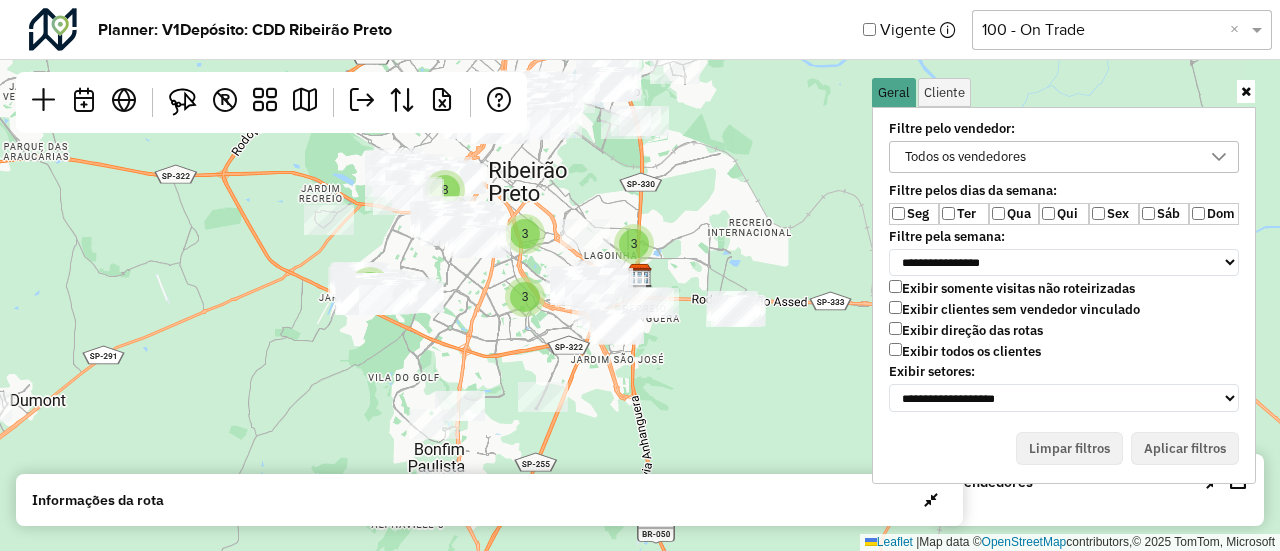 click on "Ter" at bounding box center (964, 214) 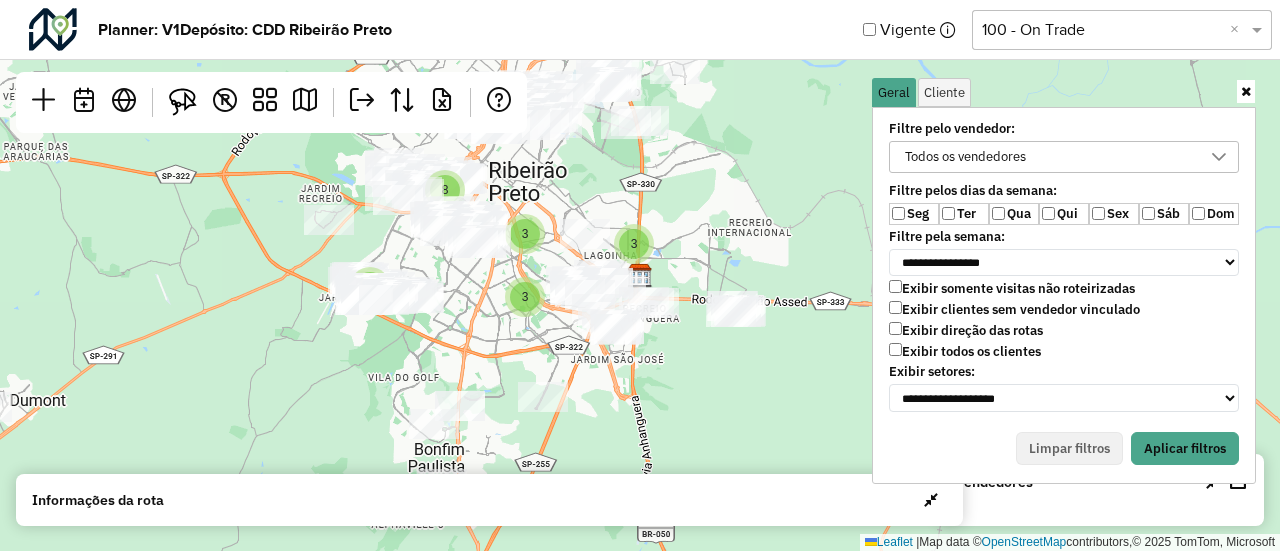 click on "Todos os vendedores" at bounding box center [1049, 157] 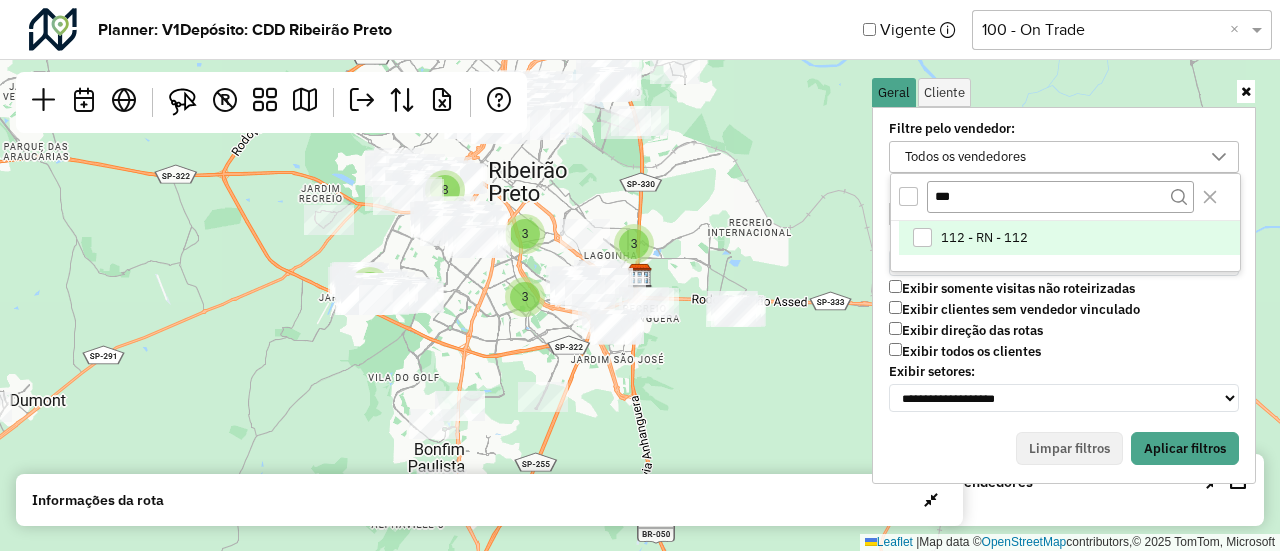type on "***" 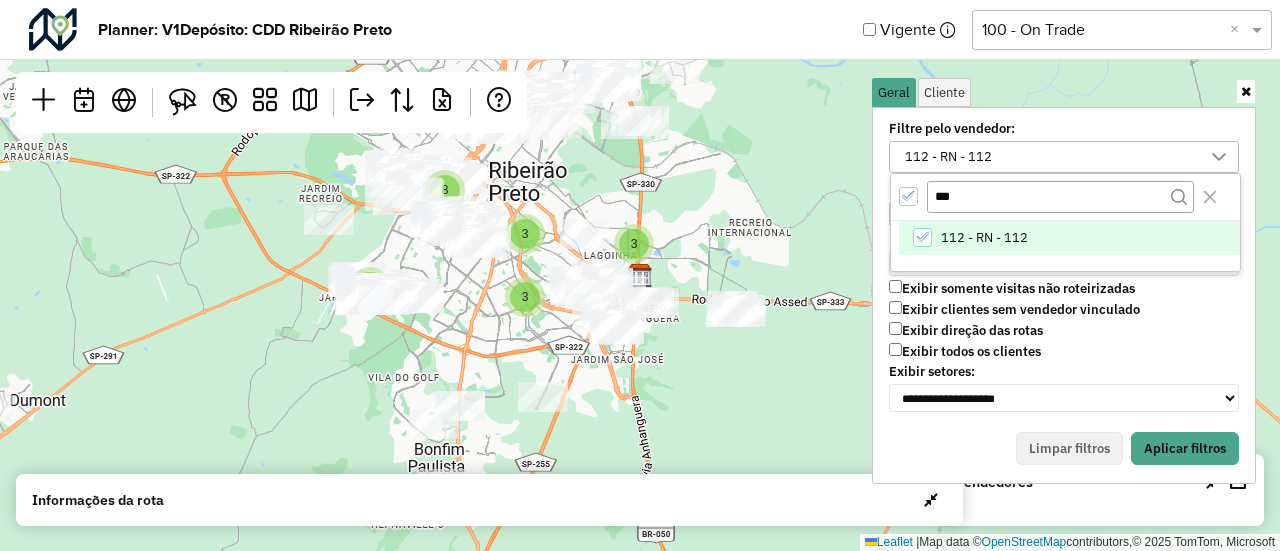 click at bounding box center (1246, 91) 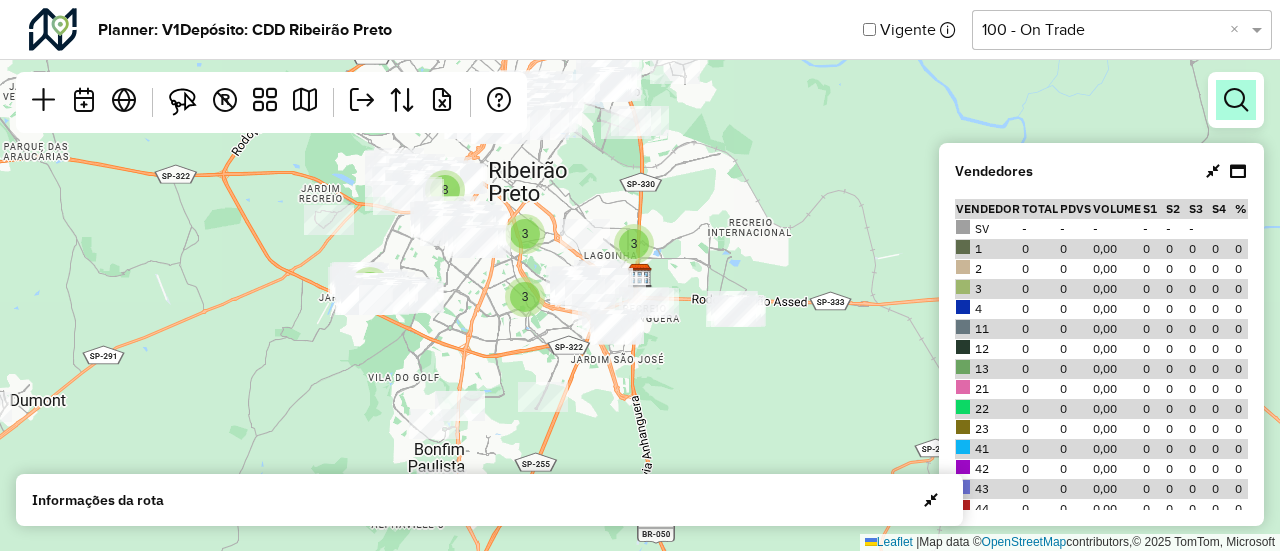 click at bounding box center [1236, 100] 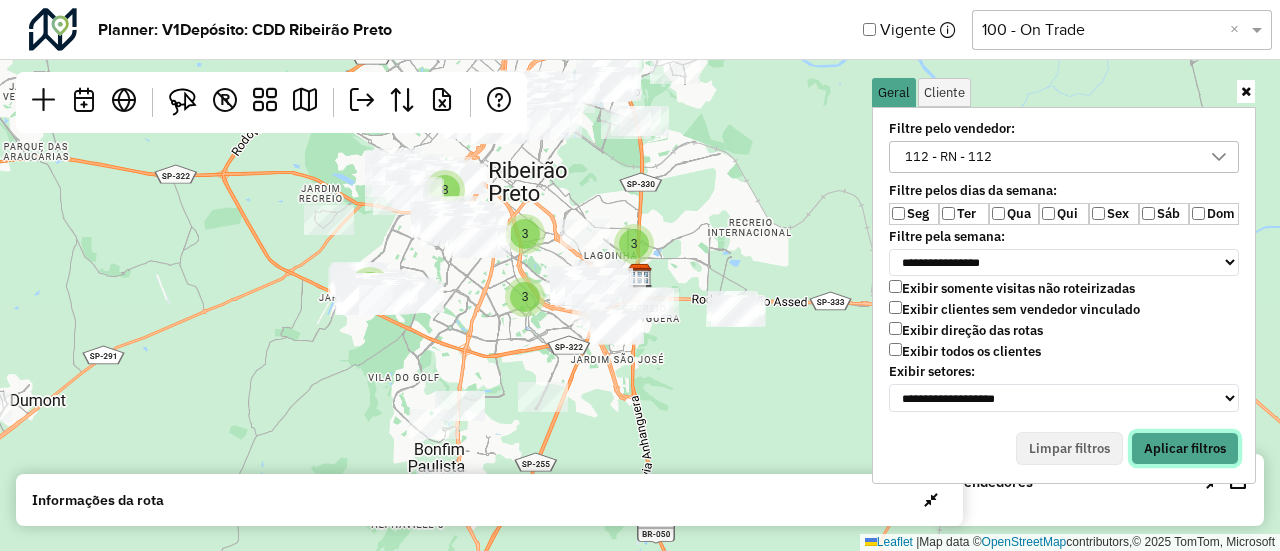 click on "Aplicar filtros" at bounding box center [1185, 449] 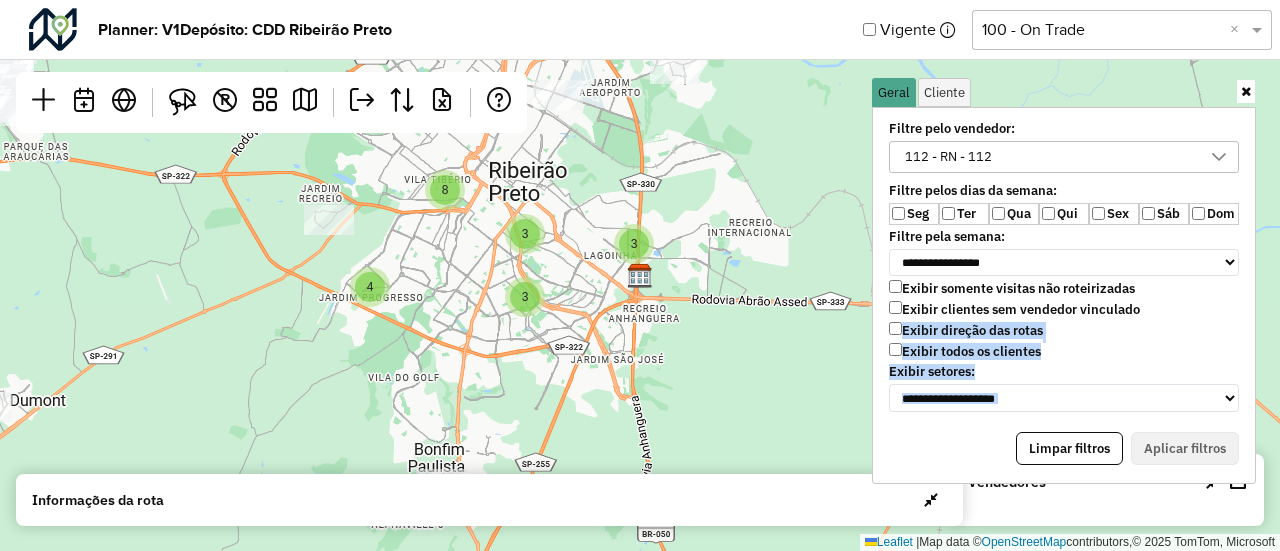 drag, startPoint x: 1212, startPoint y: 435, endPoint x: 1222, endPoint y: 309, distance: 126.3962 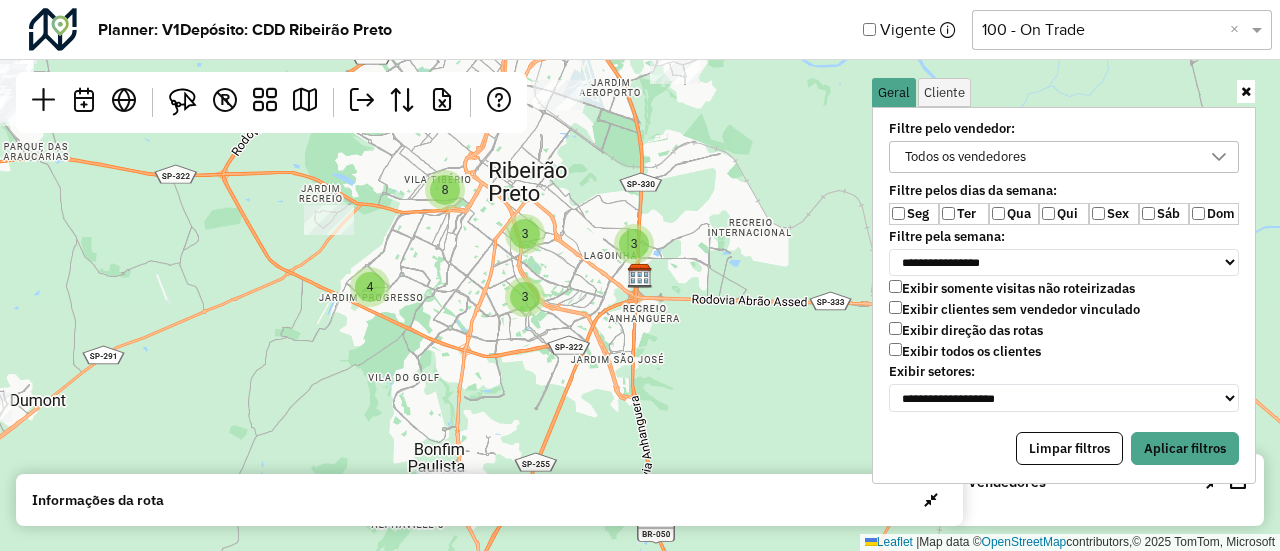 click on "Qui" at bounding box center (1064, 214) 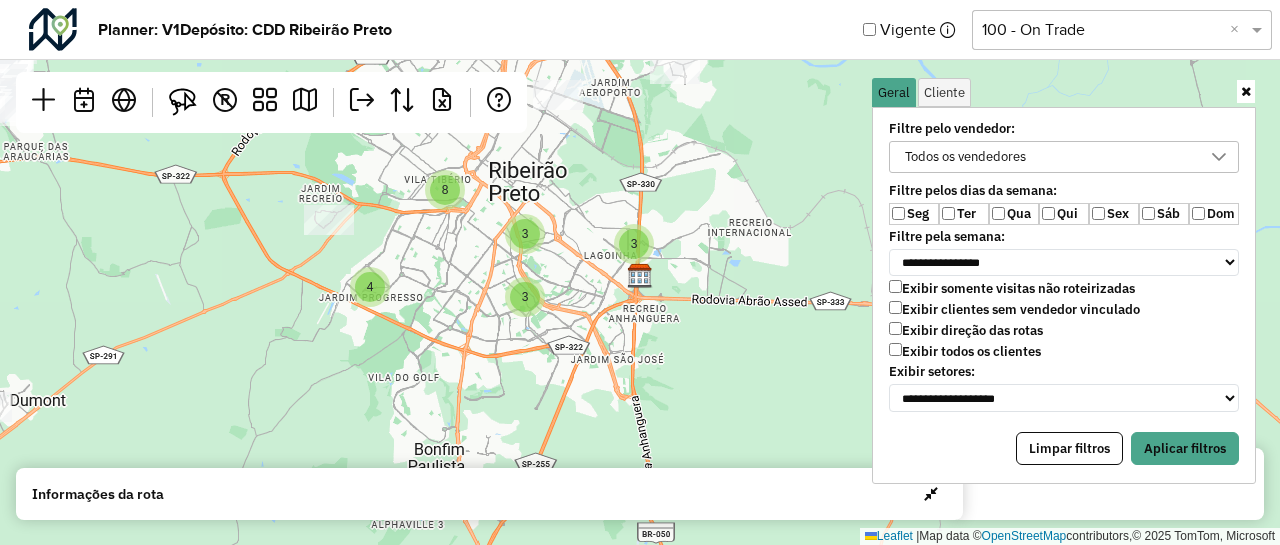 scroll, scrollTop: 10, scrollLeft: 74, axis: both 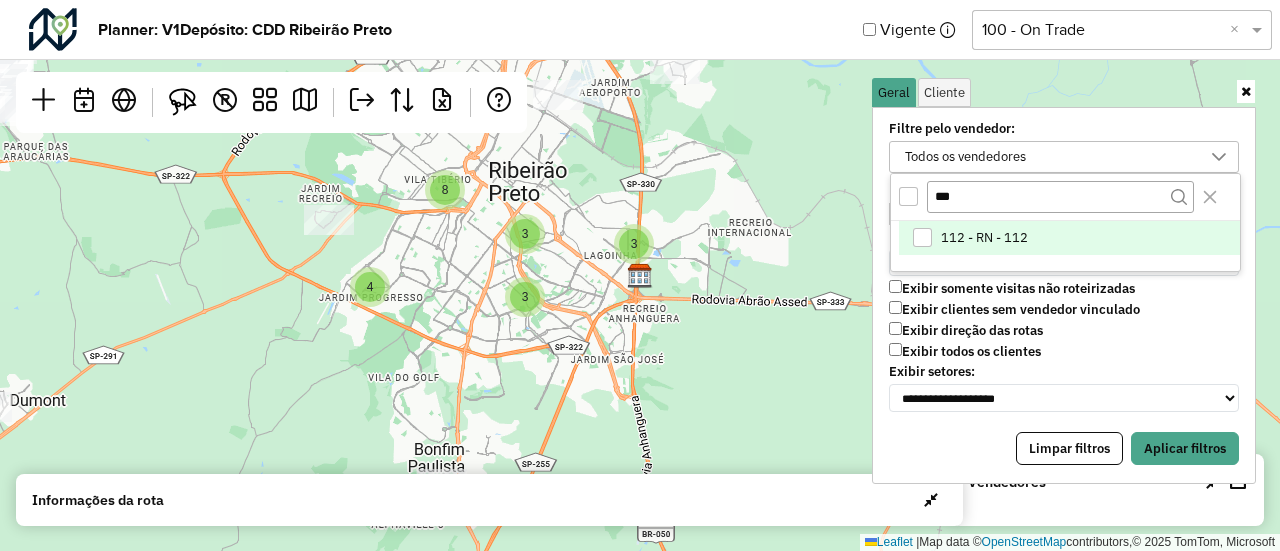 type on "***" 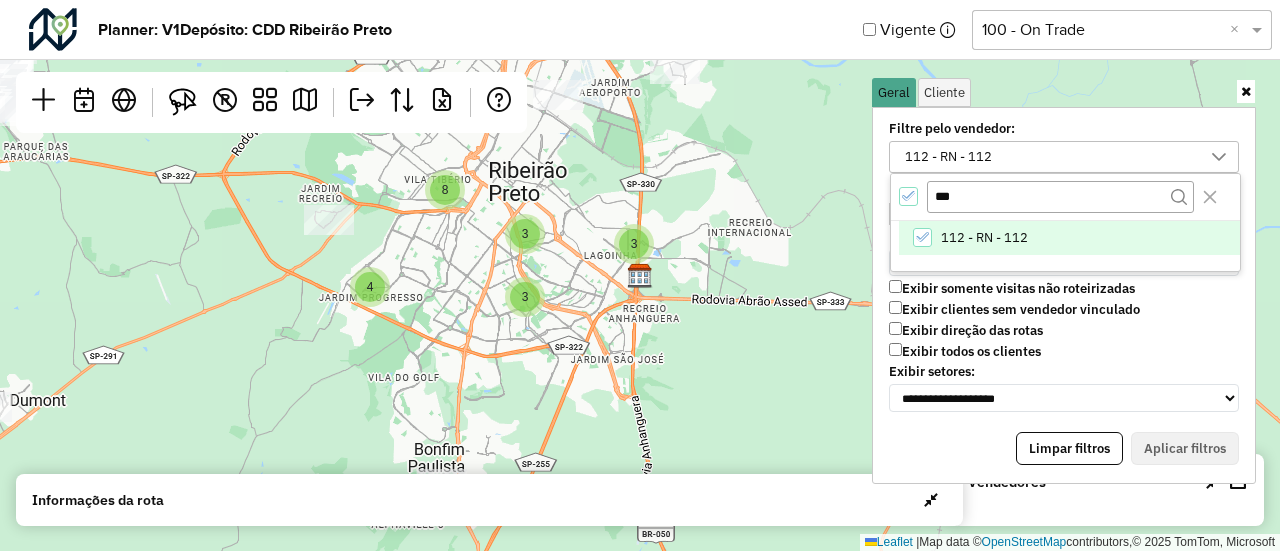 click at bounding box center [1246, 91] 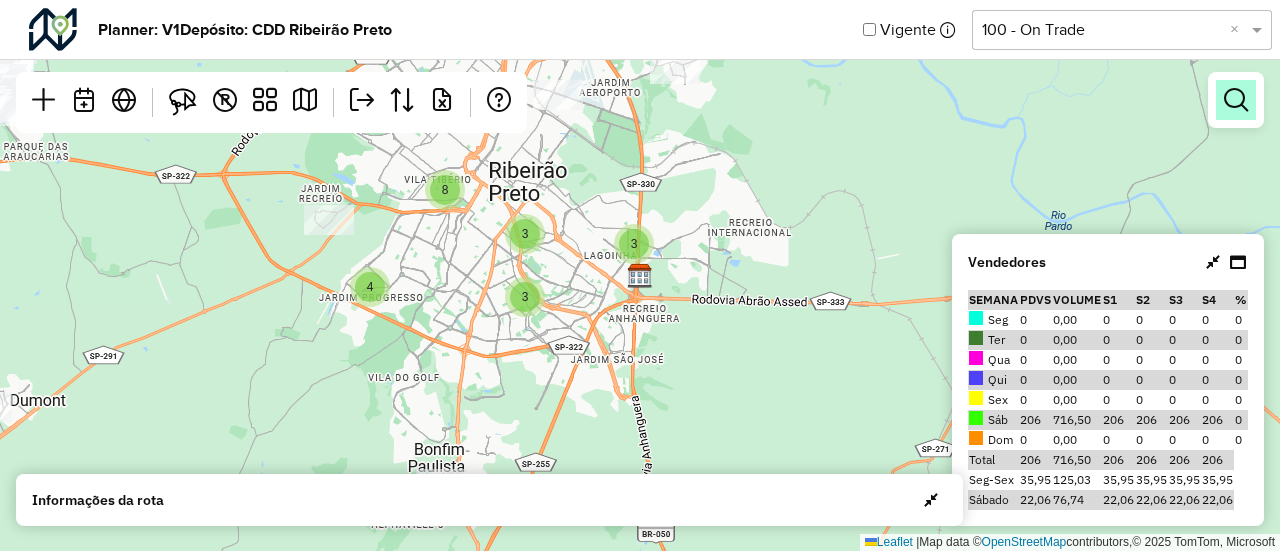 click at bounding box center (1236, 100) 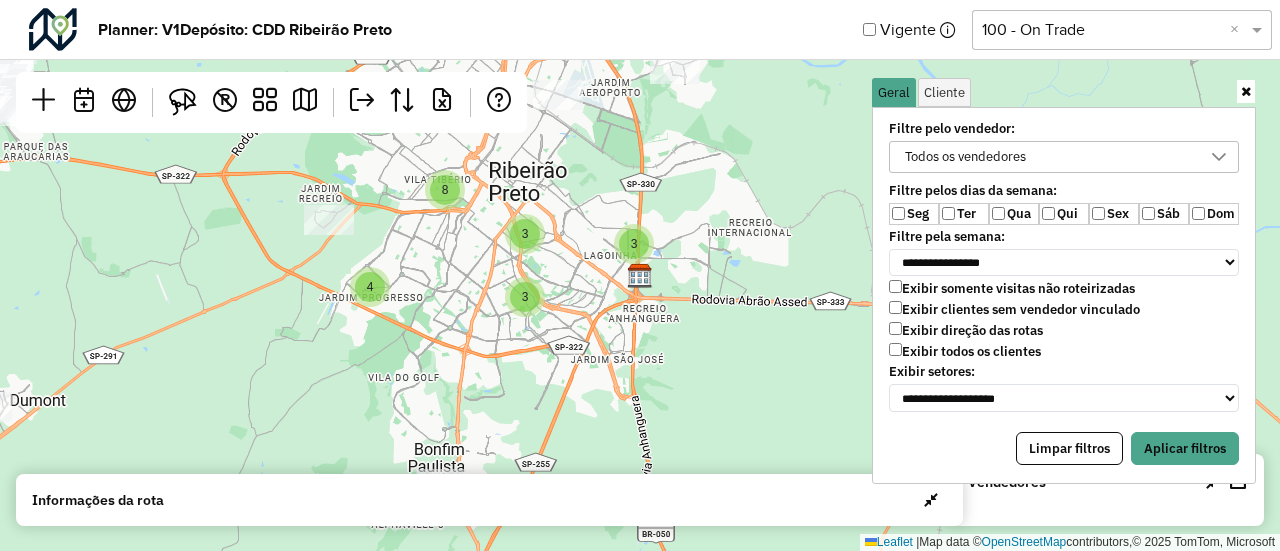 click on "Todos os vendedores" at bounding box center (965, 157) 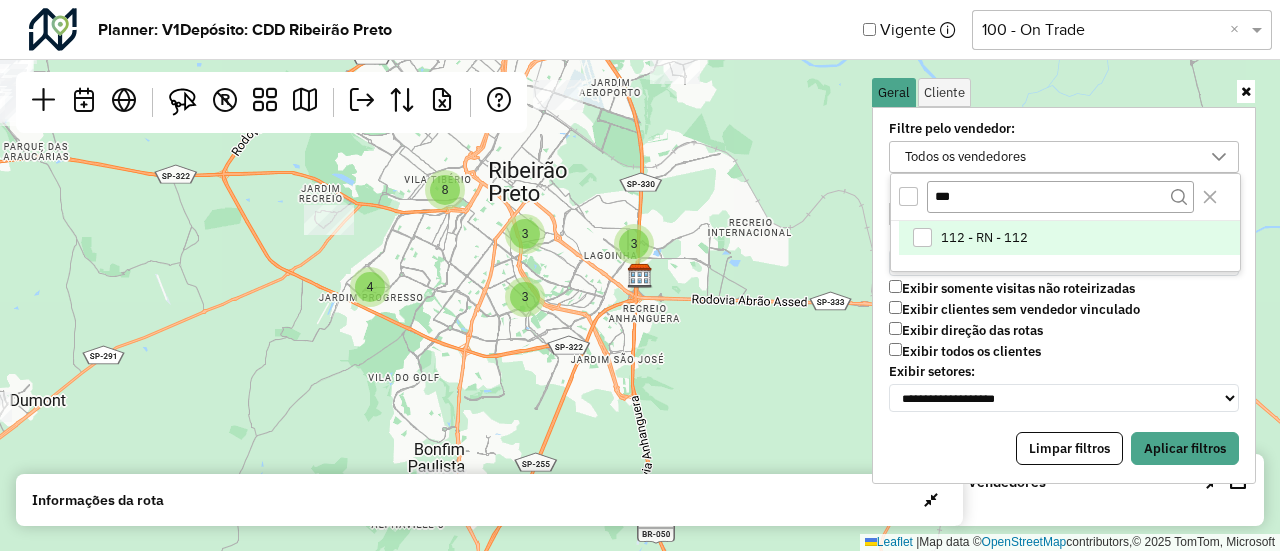 type on "***" 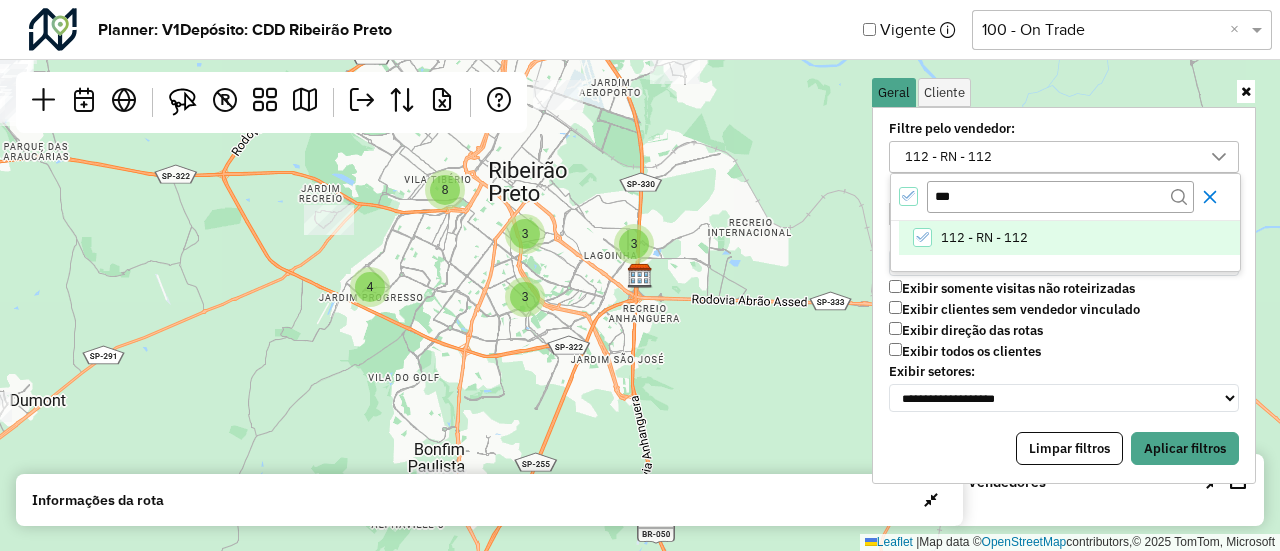 click 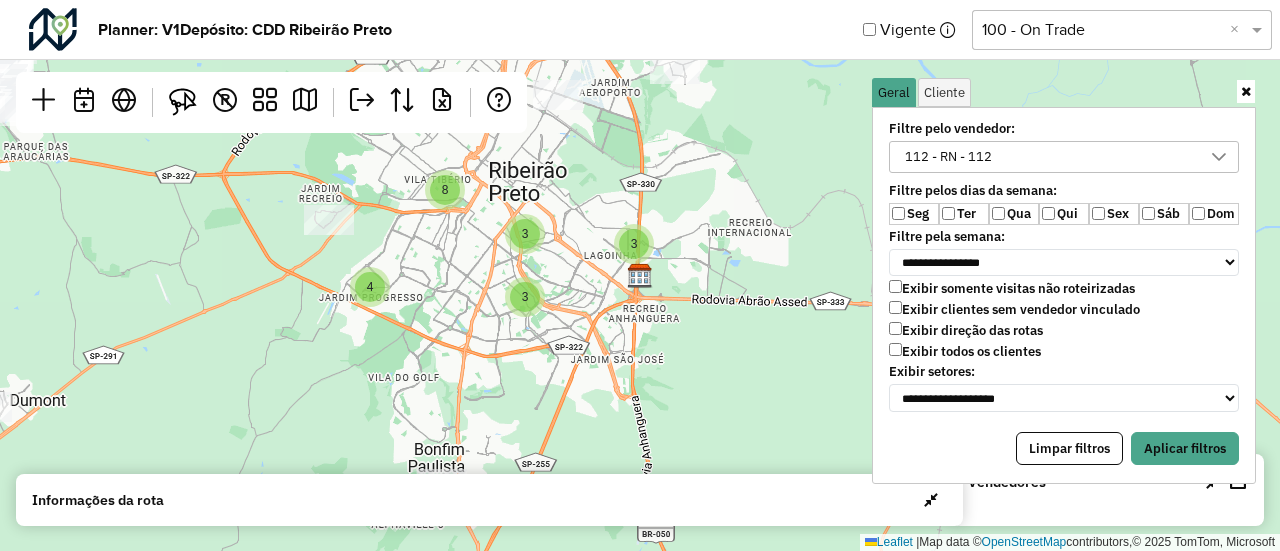 type 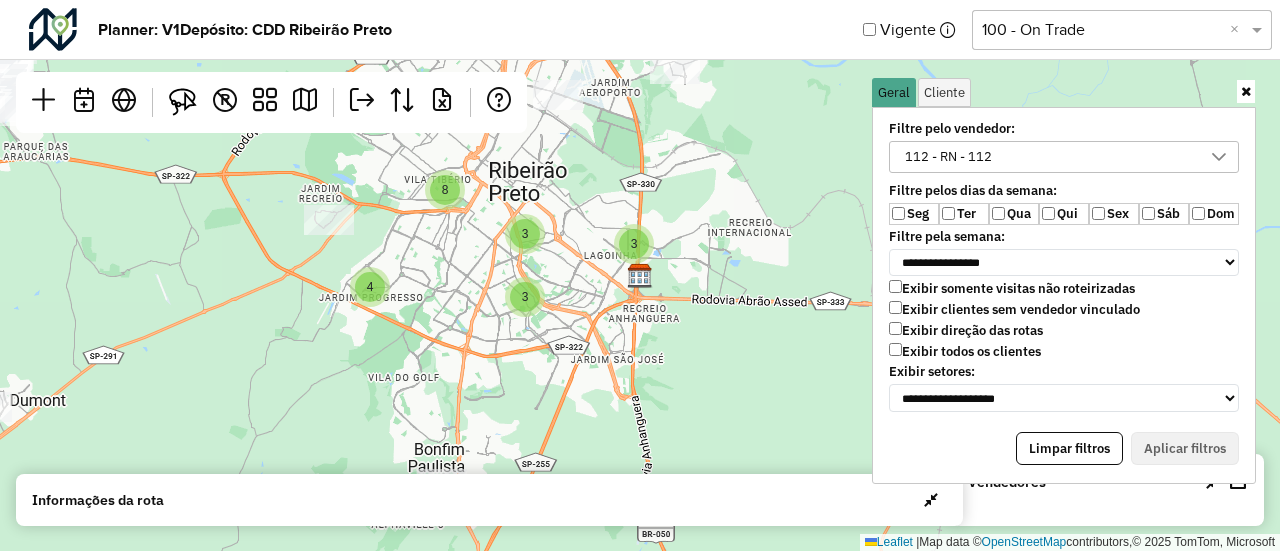 click on "Exibir clientes sem vendedor vinculado" at bounding box center (1014, 309) 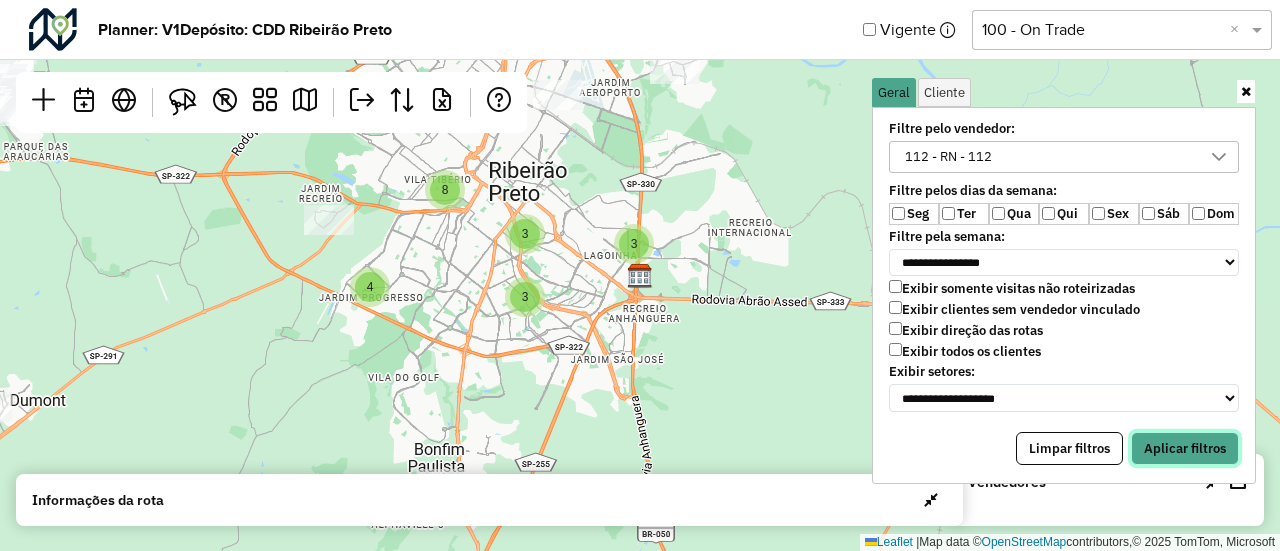 click on "Aplicar filtros" at bounding box center [1185, 449] 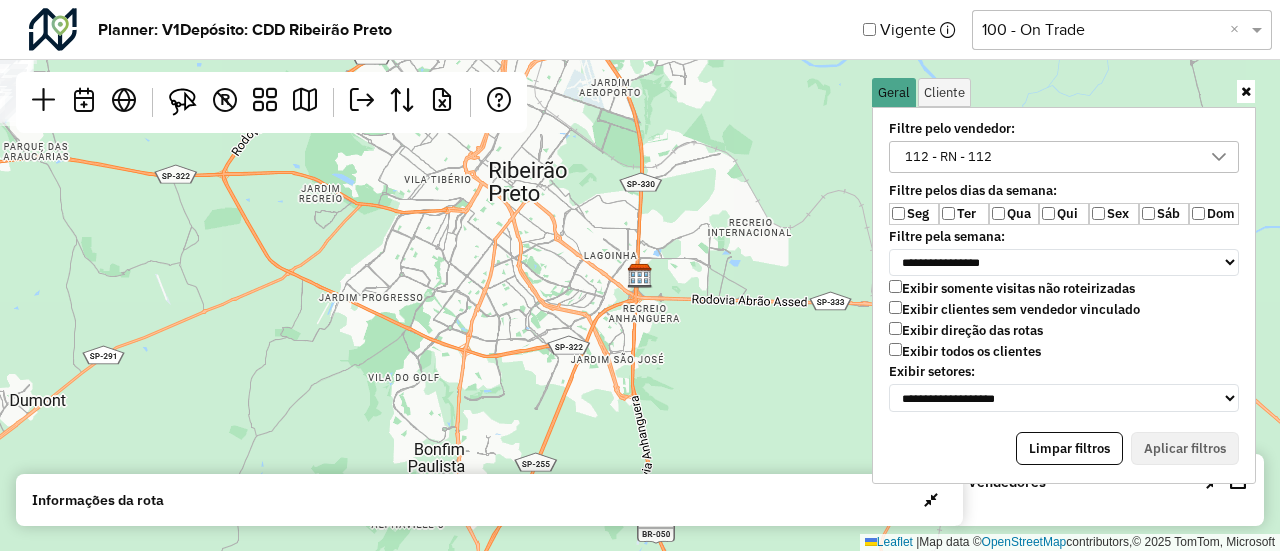 click at bounding box center (1246, 91) 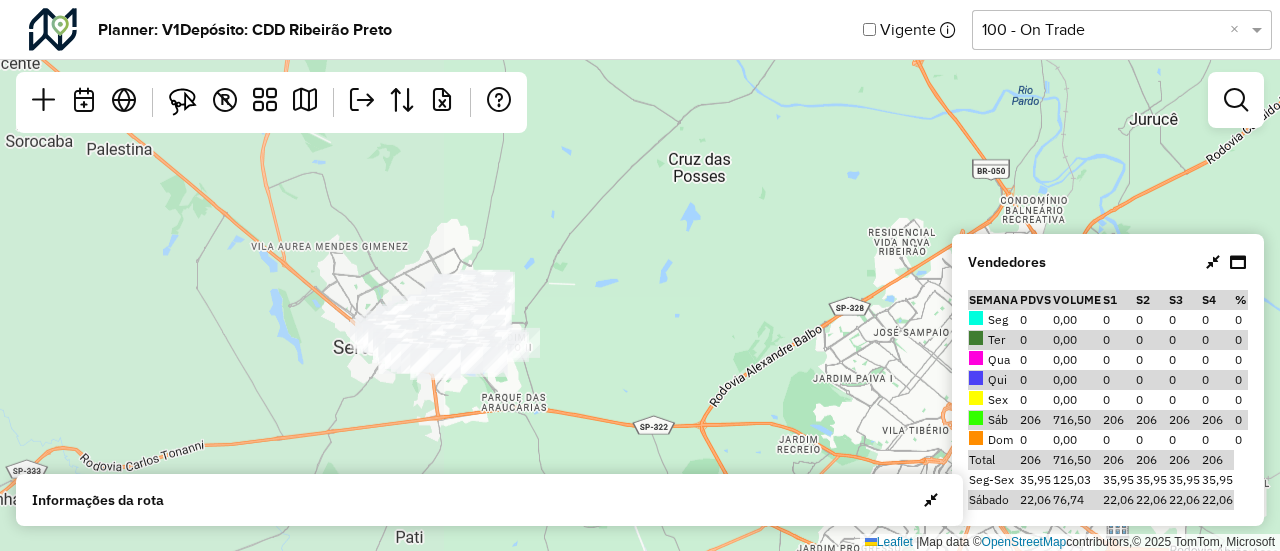 drag, startPoint x: 490, startPoint y: 232, endPoint x: 975, endPoint y: 459, distance: 535.49414 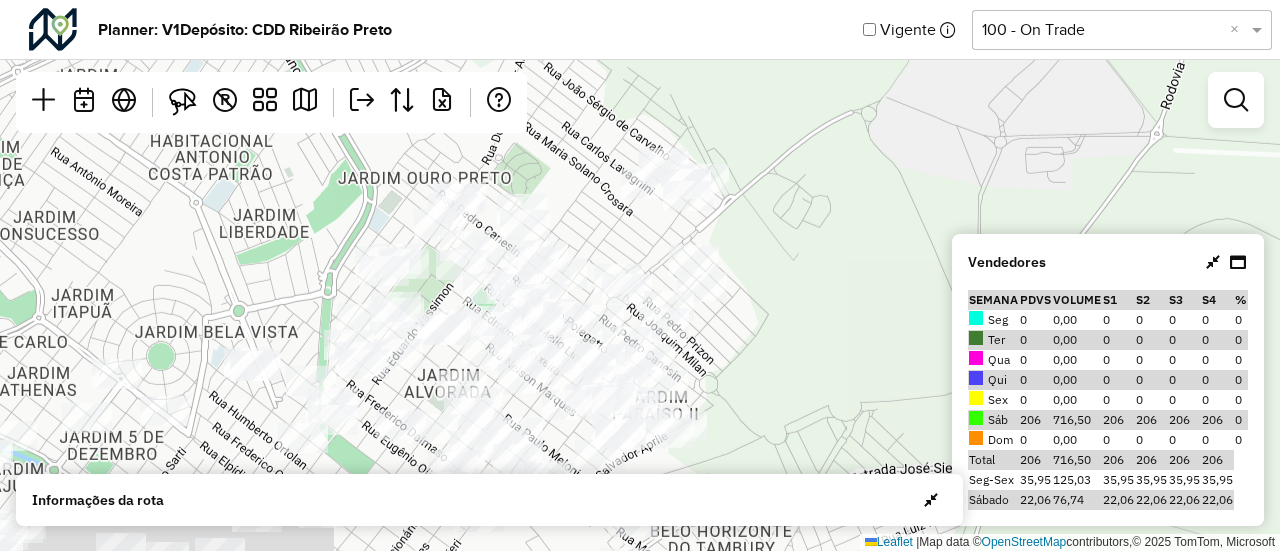 drag, startPoint x: 348, startPoint y: 218, endPoint x: 932, endPoint y: 212, distance: 584.0308 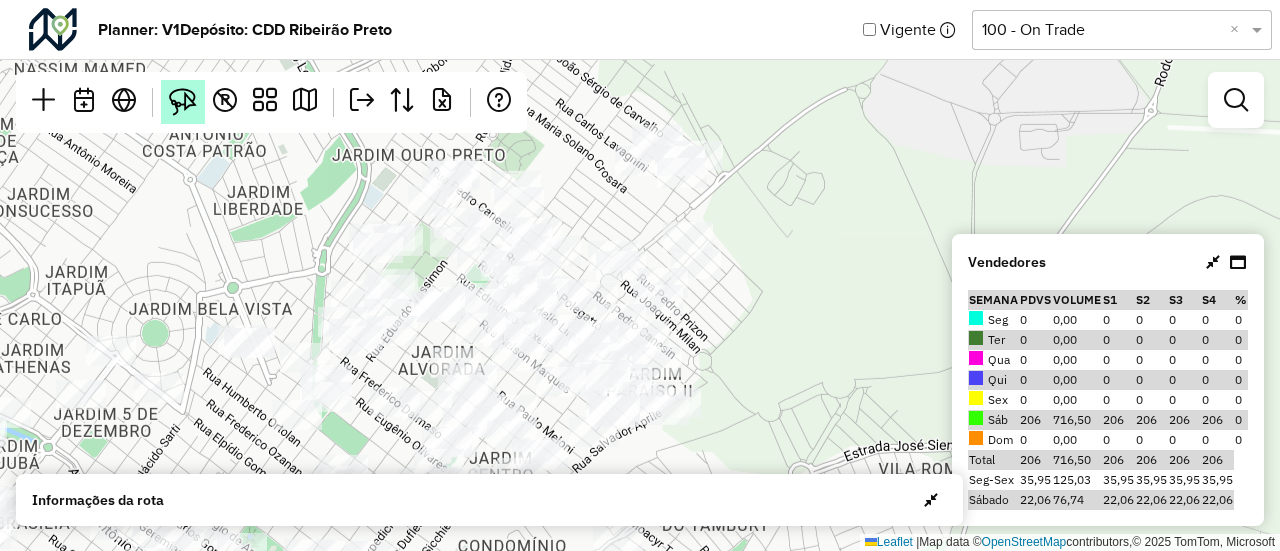 click at bounding box center [183, 102] 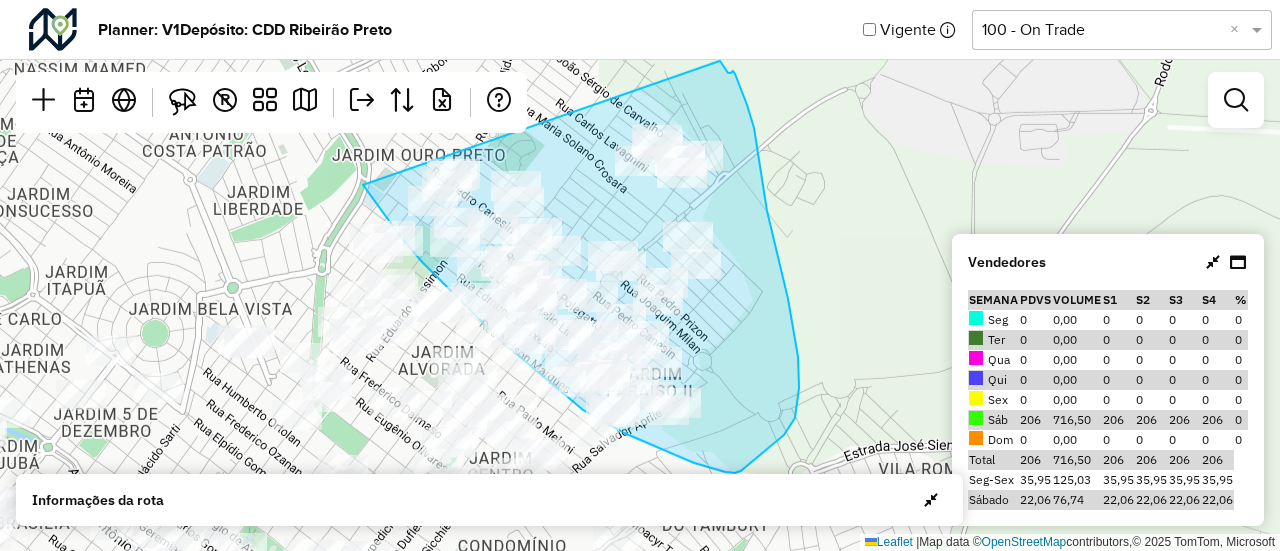 drag, startPoint x: 363, startPoint y: 185, endPoint x: 720, endPoint y: 61, distance: 377.92194 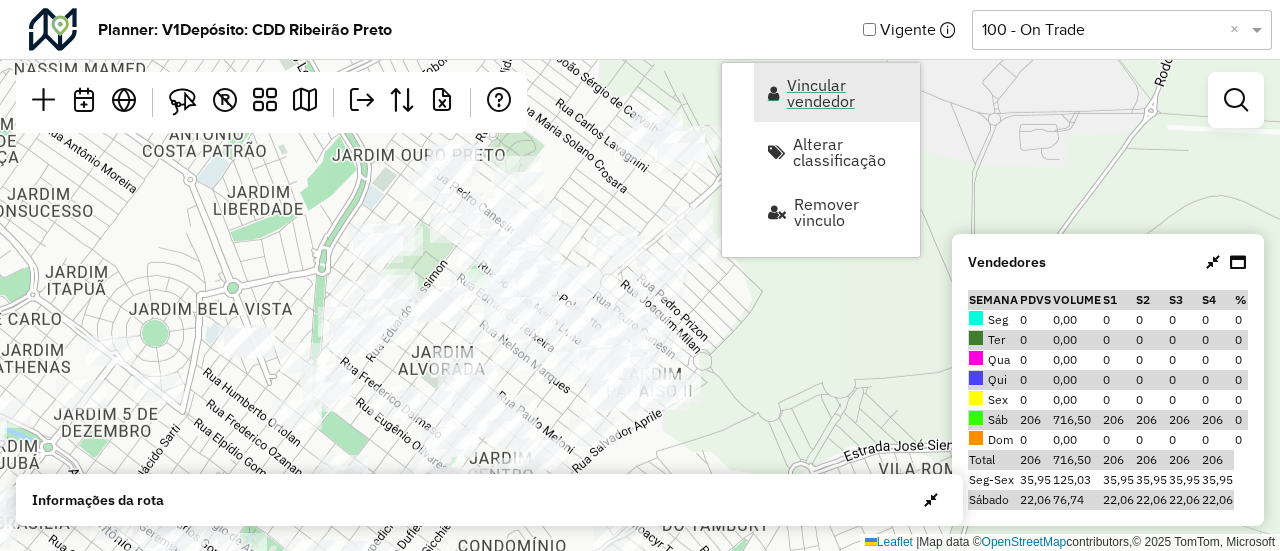 click on "Vincular vendedor" at bounding box center [847, 93] 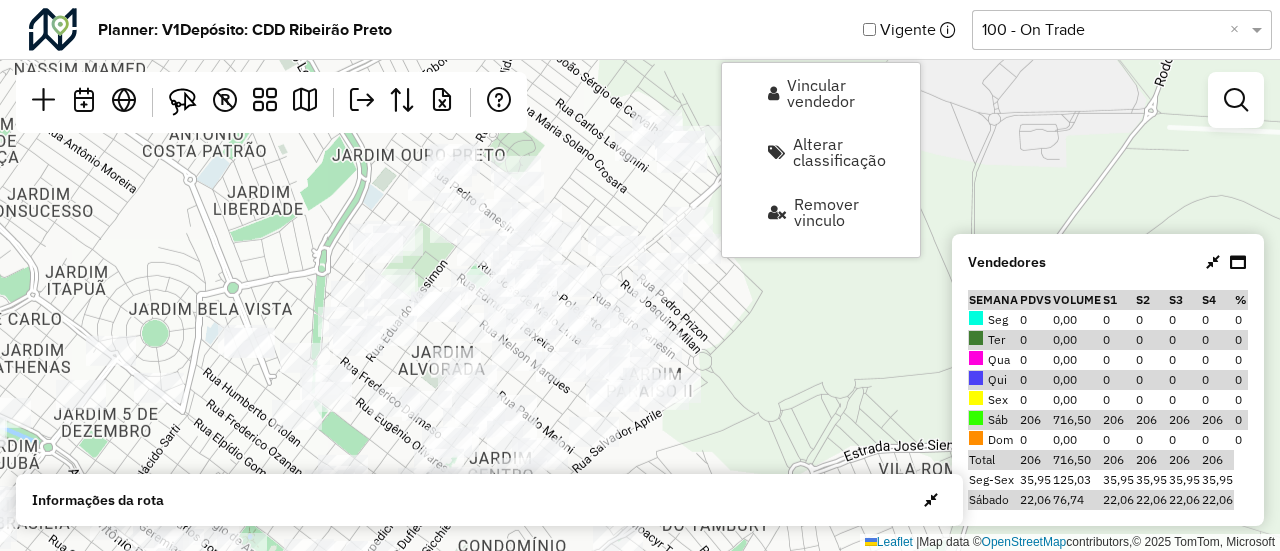 select on "********" 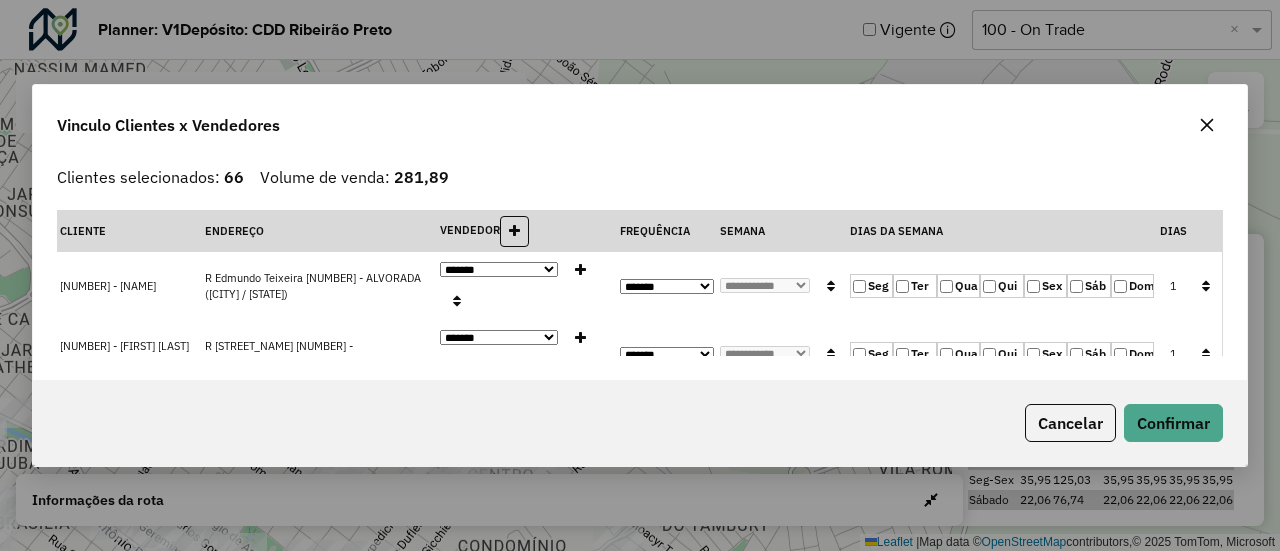 click 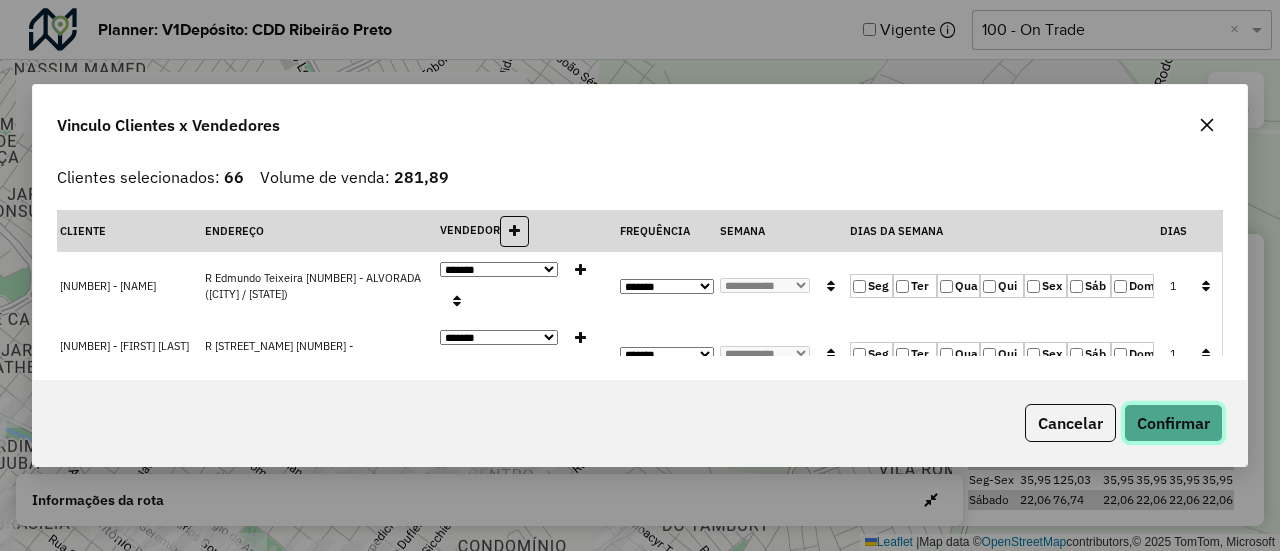 click on "Confirmar" 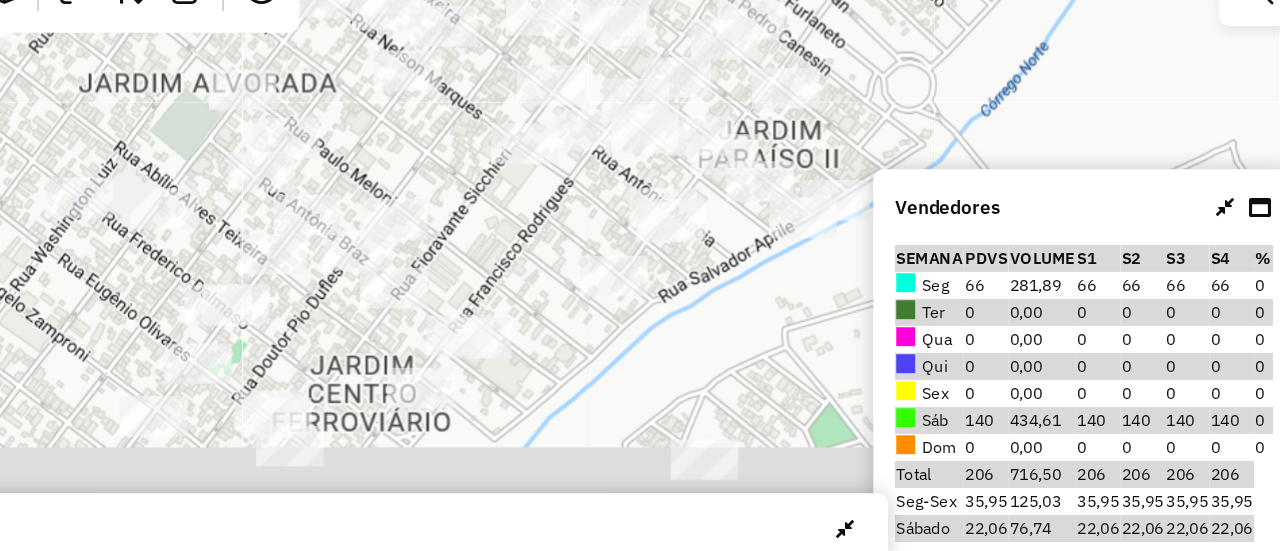 click on "Planner: V1   Depósito: CDD Ribeirão Preto   Vigente  Selecione uma opção  100 - On Trade  ×  Leaflet   |  Map data ©  OpenStreetMap  contributors,© 2025 TomTom, Microsoft R Vendedores  Semana  PDVs Volume S1 S2 S3 S4 %  Seg 66 281,89 66 66 66 66 0  Ter 0 0,00 0 0 0 0 0  Qua 0 0,00 0 0 0 0 0  Qui 0 0,00 0 0 0 0 0  Sex 0 0,00 0 0 0 0 0  Sáb 140 434,61 140 140 140 140 0  Dom 0 0,00 0 0 0 0 0 Total 206 716,50 206 206 206 206 Seg-Sex  35,95  125,03 35,95 35,95 35,95 35,95 Sábado  22,06  76,74 22,06 22,06 22,06 22,06 Informações da rota  Dia Semana   Vendedor  Vendedores x Clientes Roteiros Resumo Vendedor/Dia Visitas Volume de venda  Segunda - Semana 1 - Total visitas: 66 - Total clientes: 66 - Volume de venda: 281,89   Segunda - Semana 2 - Total visitas: 66 - Total clientes: 66 - Volume de venda: 281,89   Segunda - Semana 3 - Total visitas: 66 - Total clientes: 66 - Volume de venda: 281,89   Segunda - Semana 4 - Total visitas: 66 - Total clientes: 66 - Volume de venda: 281,89  Vendedor/Dia Visitas 59" 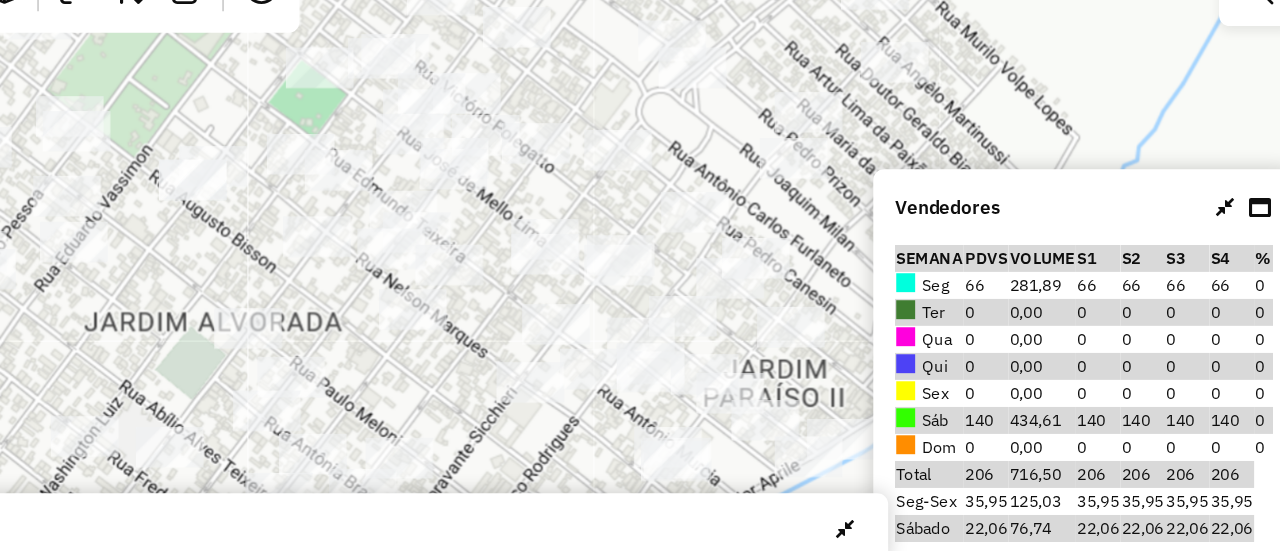drag, startPoint x: 750, startPoint y: 265, endPoint x: 968, endPoint y: 478, distance: 304.78354 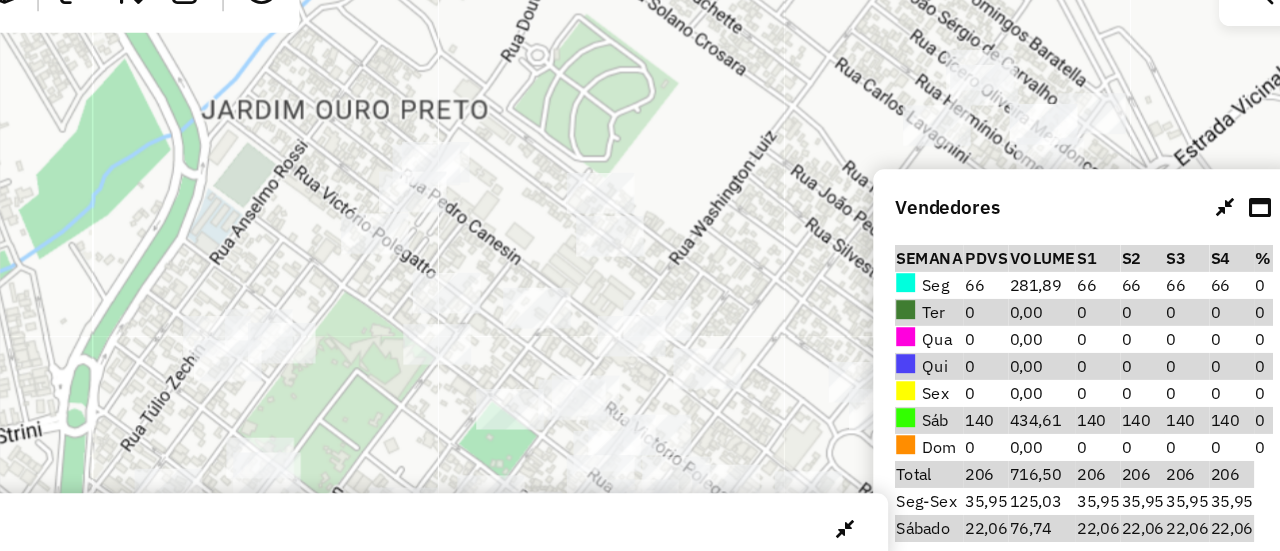 drag, startPoint x: 876, startPoint y: 301, endPoint x: 804, endPoint y: 521, distance: 231.48218 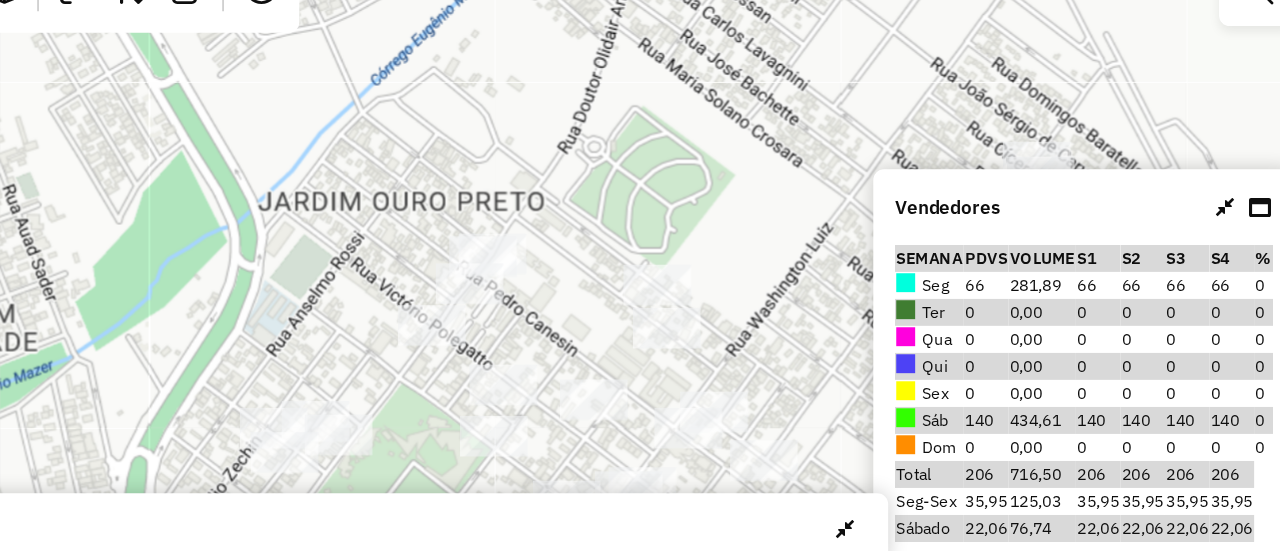 drag, startPoint x: 441, startPoint y: 163, endPoint x: 464, endPoint y: 198, distance: 41.880783 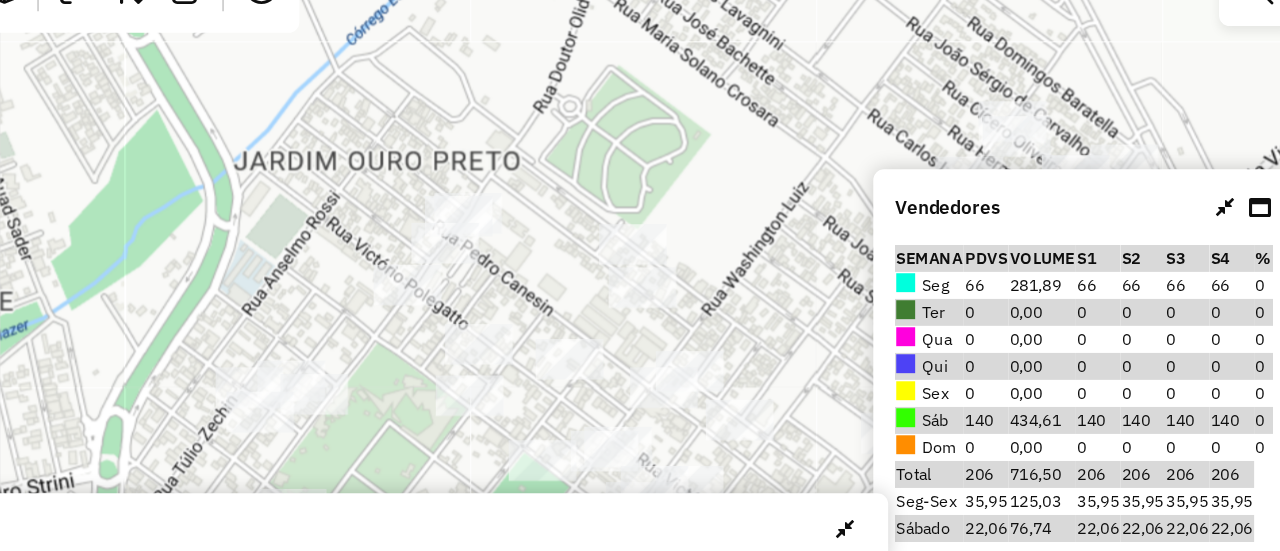 drag, startPoint x: 462, startPoint y: 120, endPoint x: 550, endPoint y: 148, distance: 92.34717 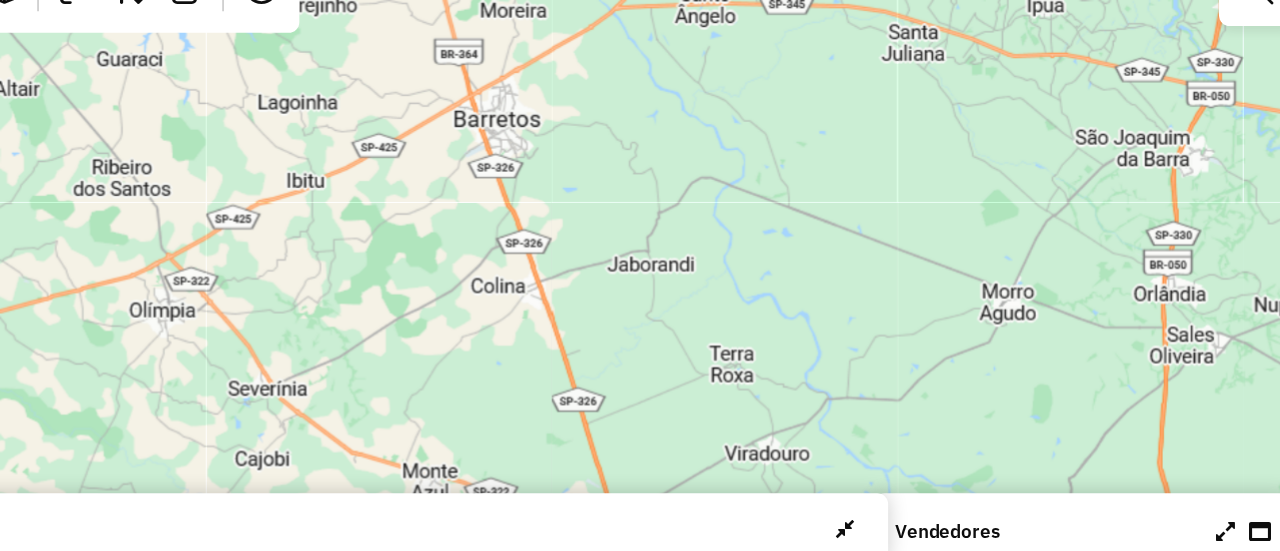 drag, startPoint x: 1092, startPoint y: 183, endPoint x: 1252, endPoint y: 415, distance: 281.82263 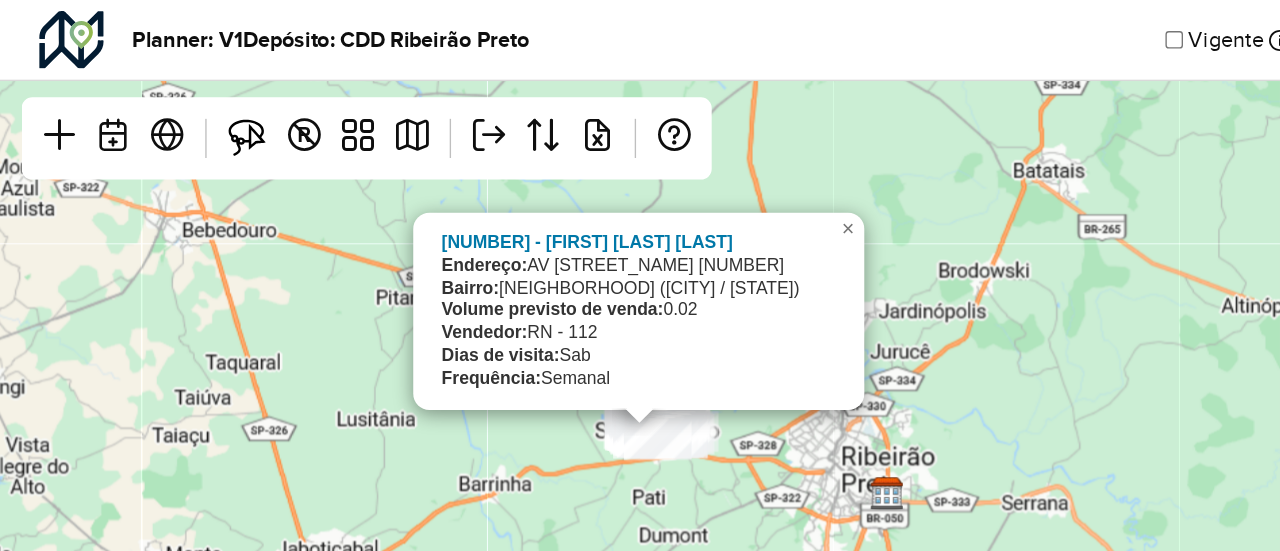 click on "17128340 - ANTONIO CARLOS ALVES
Endereço:  AV  Nossa Senhora Aparecida       719
Bairro:  VILA INDUSTRIAL (SERTAOZINHO / SP)
Volume previsto de venda:  0.02
Vendedor:  RN - 112
Dias de visita:  Sab
Frequência:  Semanal" 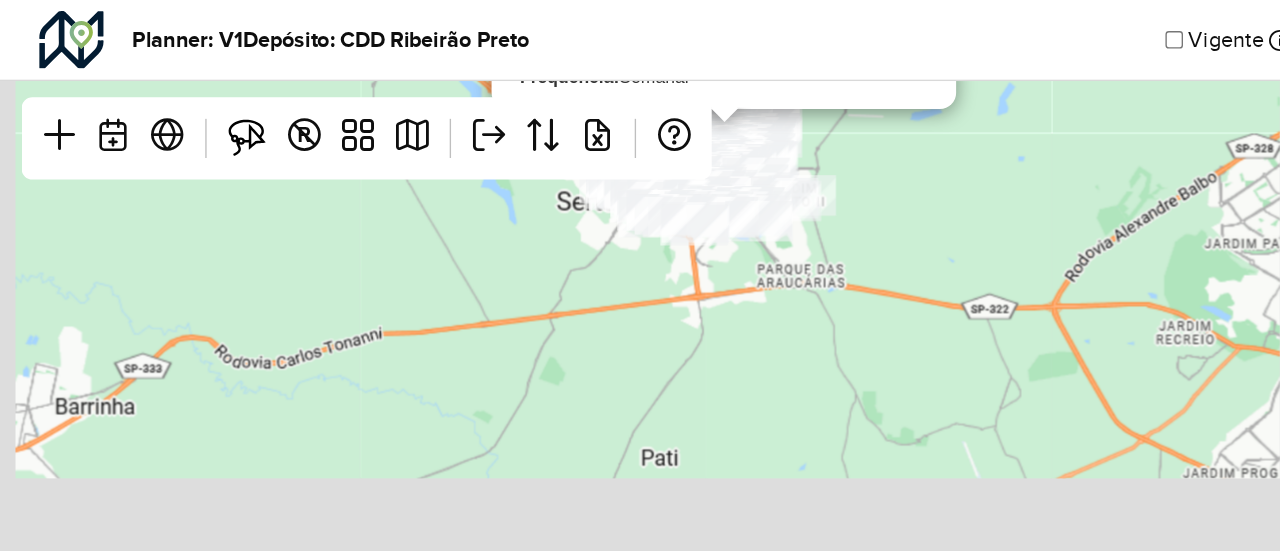 drag, startPoint x: 707, startPoint y: 280, endPoint x: 922, endPoint y: 8, distance: 346.7117 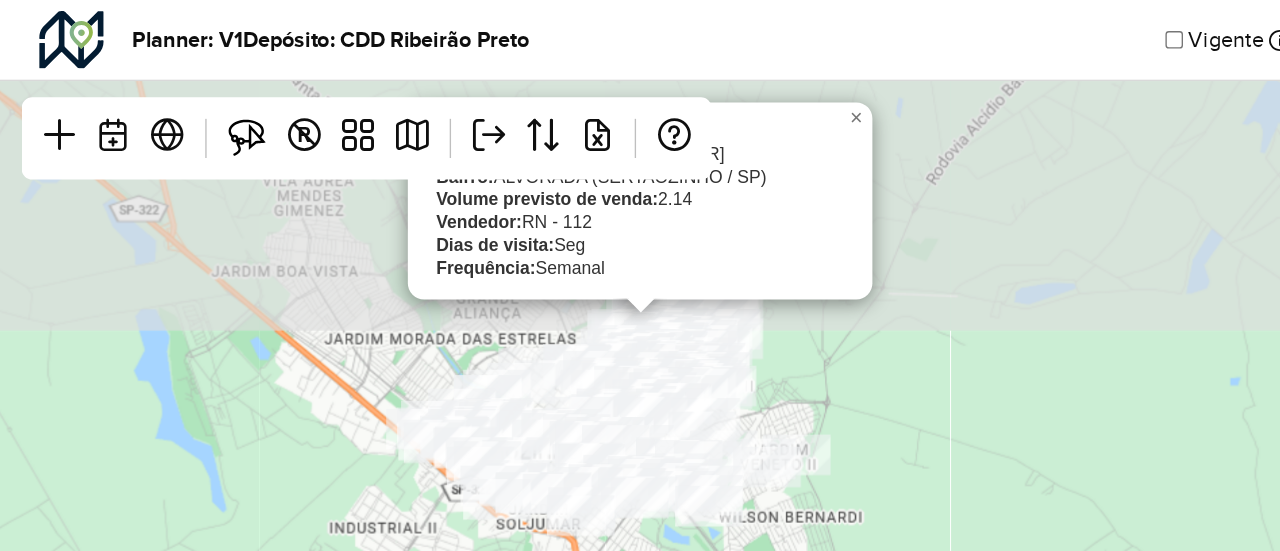 drag, startPoint x: 651, startPoint y: 119, endPoint x: 677, endPoint y: 436, distance: 318.06445 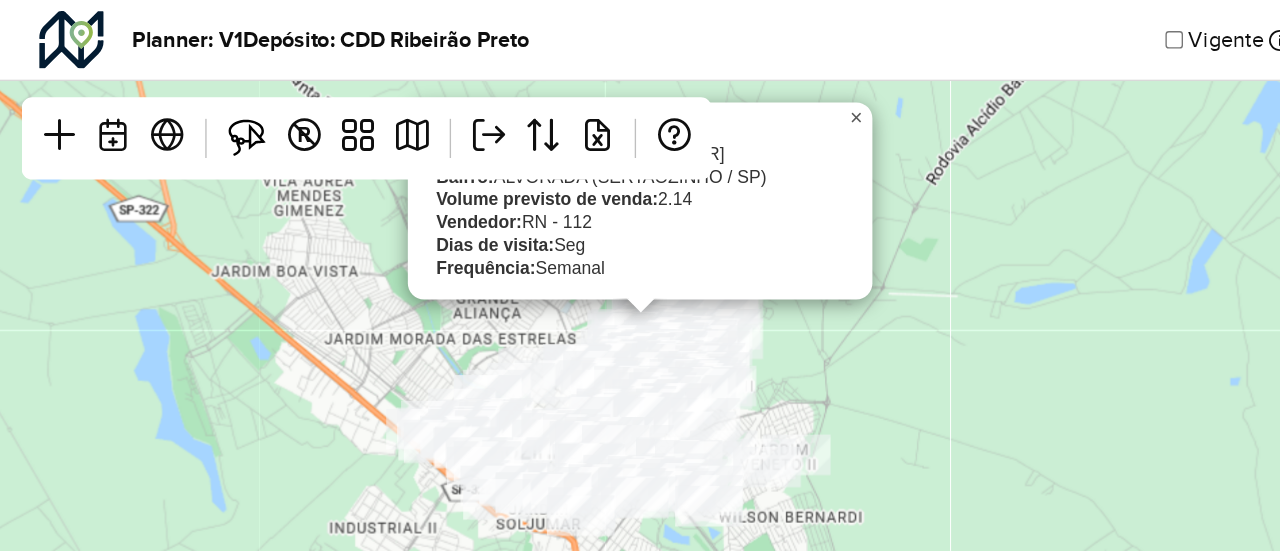 click on "×" 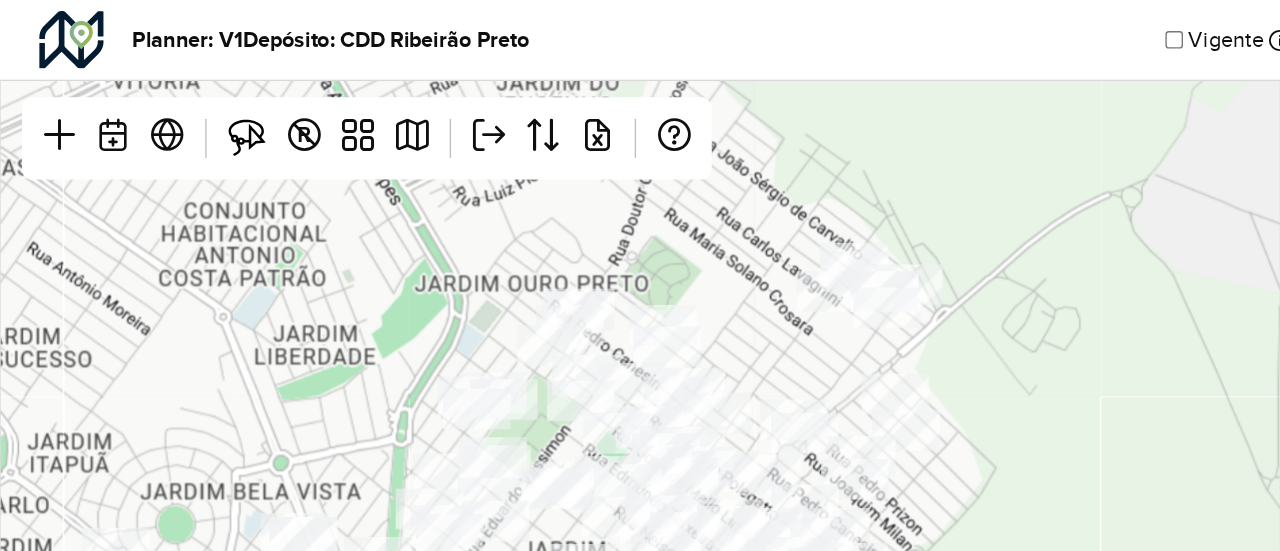 drag, startPoint x: 621, startPoint y: 307, endPoint x: 713, endPoint y: 302, distance: 92.13577 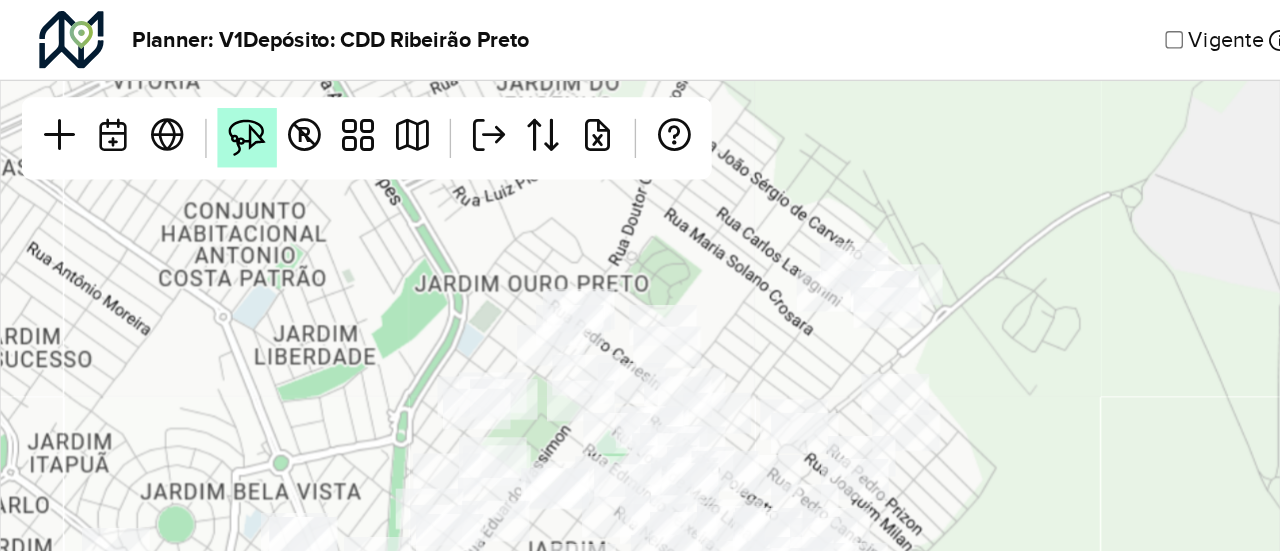 click at bounding box center (183, 102) 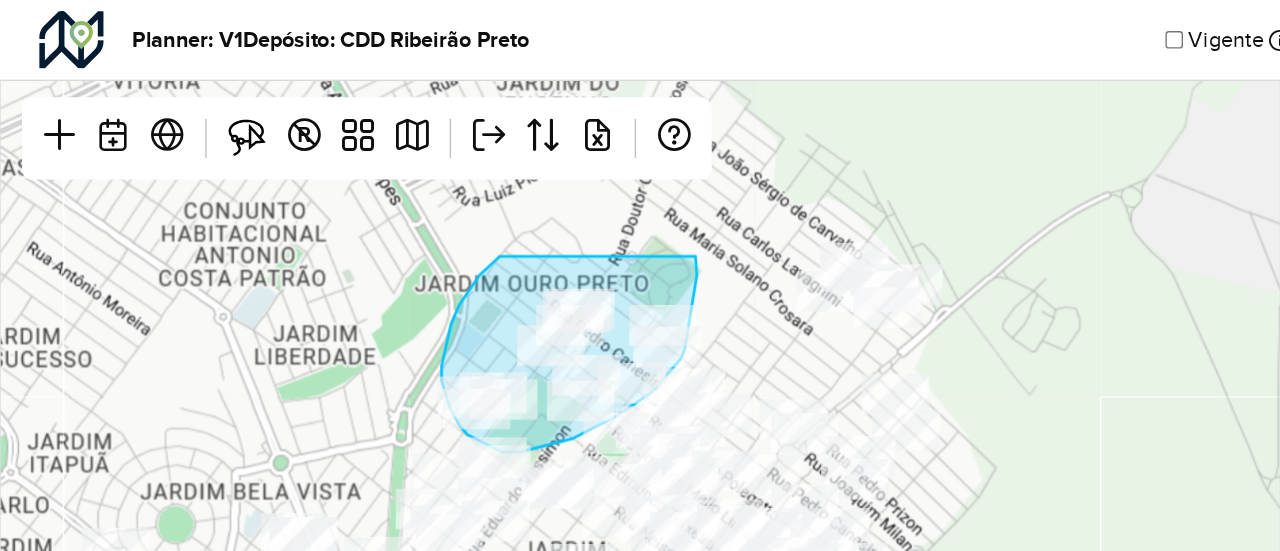 drag, startPoint x: 370, startPoint y: 190, endPoint x: 506, endPoint y: 180, distance: 136.36716 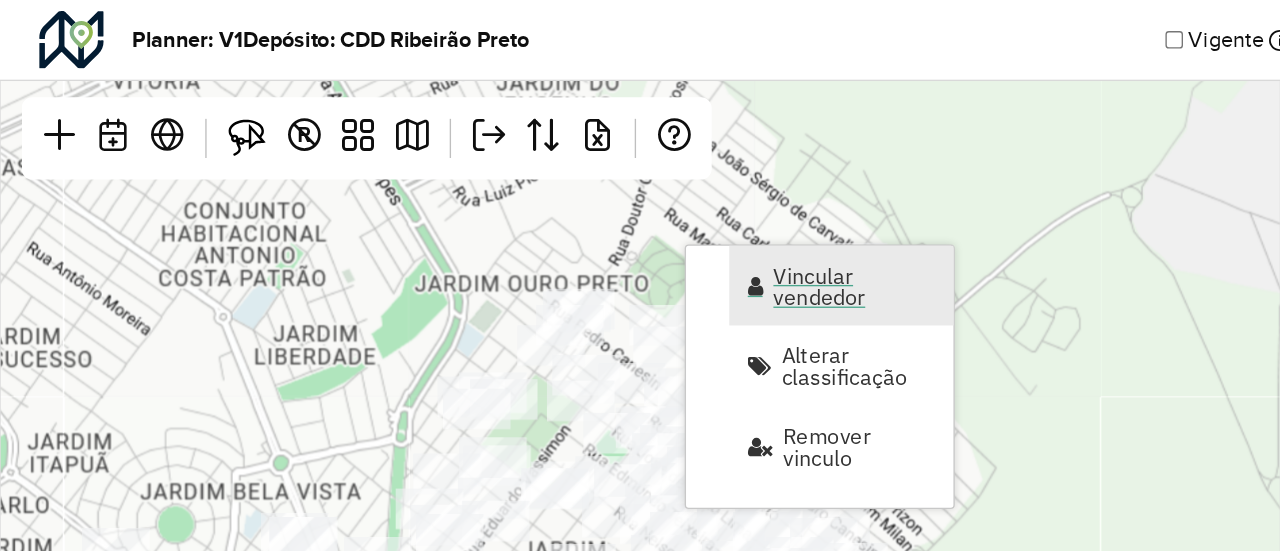 click on "Vincular vendedor" at bounding box center (633, 212) 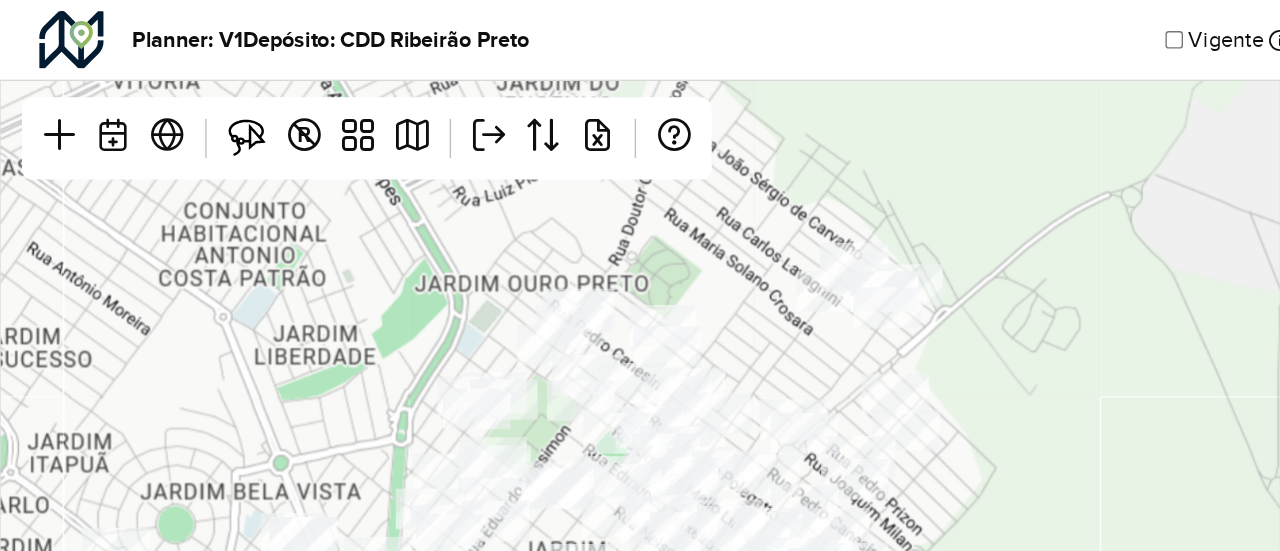 select on "********" 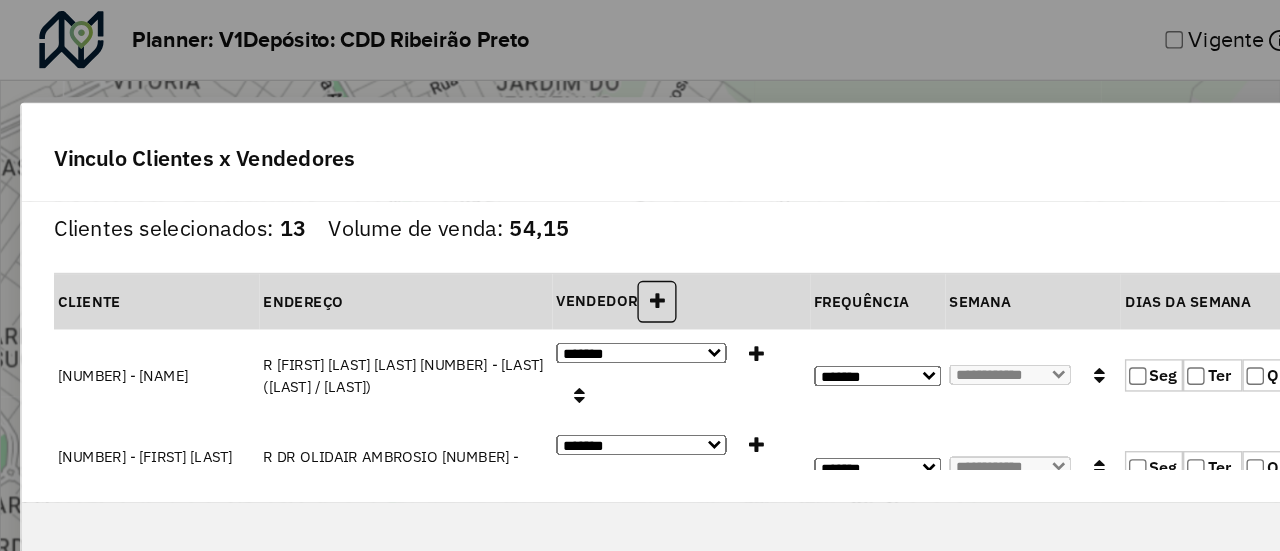 drag, startPoint x: 673, startPoint y: 146, endPoint x: 448, endPoint y: 136, distance: 225.2221 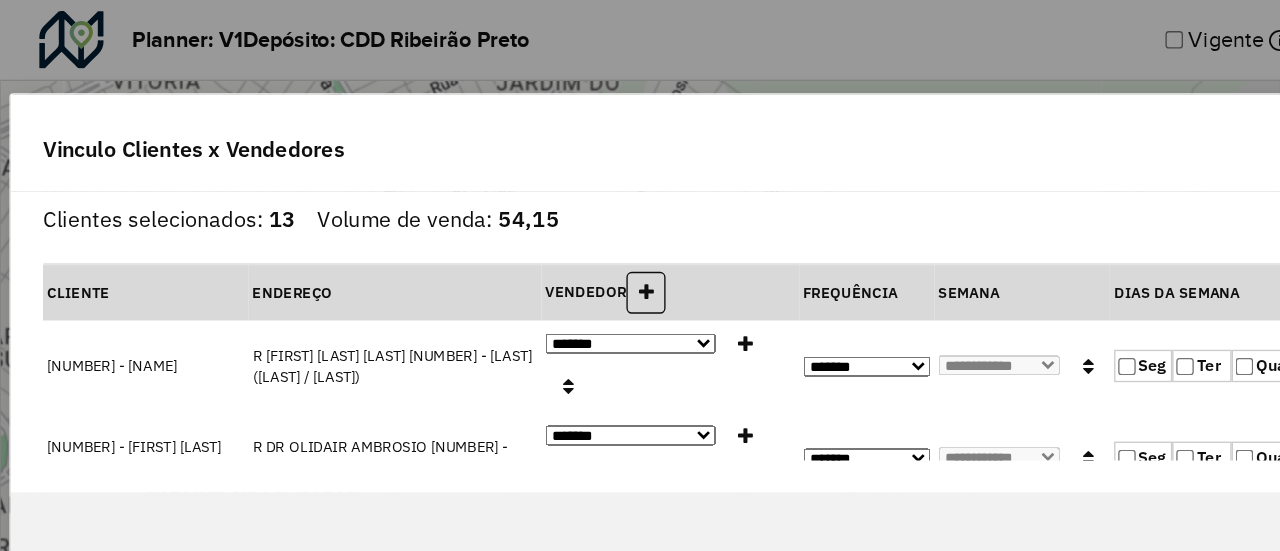 drag, startPoint x: 627, startPoint y: 110, endPoint x: 427, endPoint y: 120, distance: 200.24985 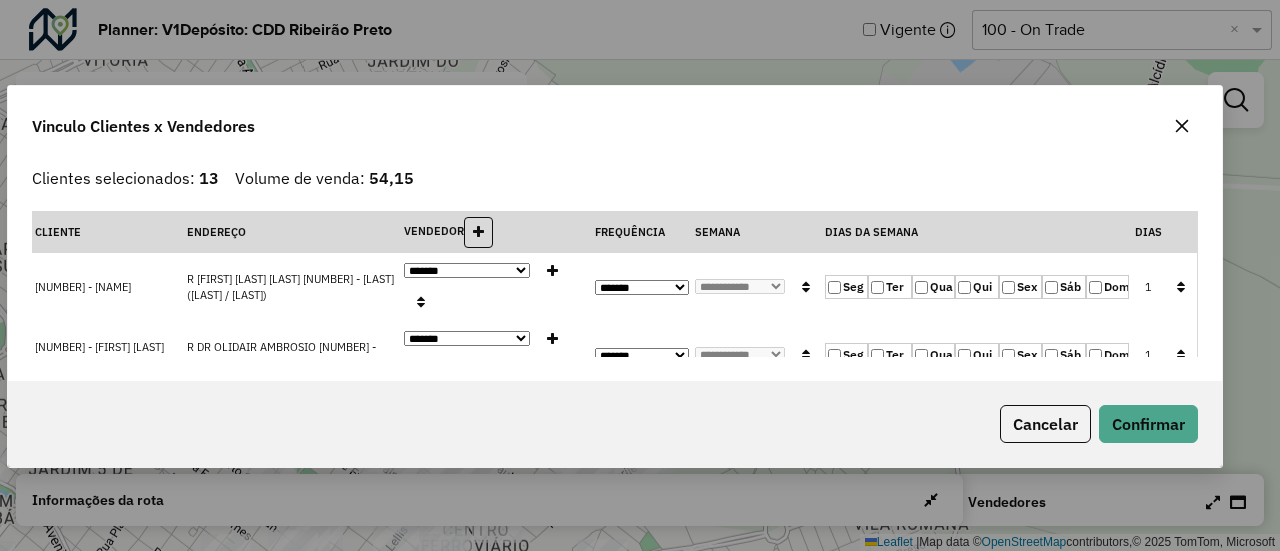 click 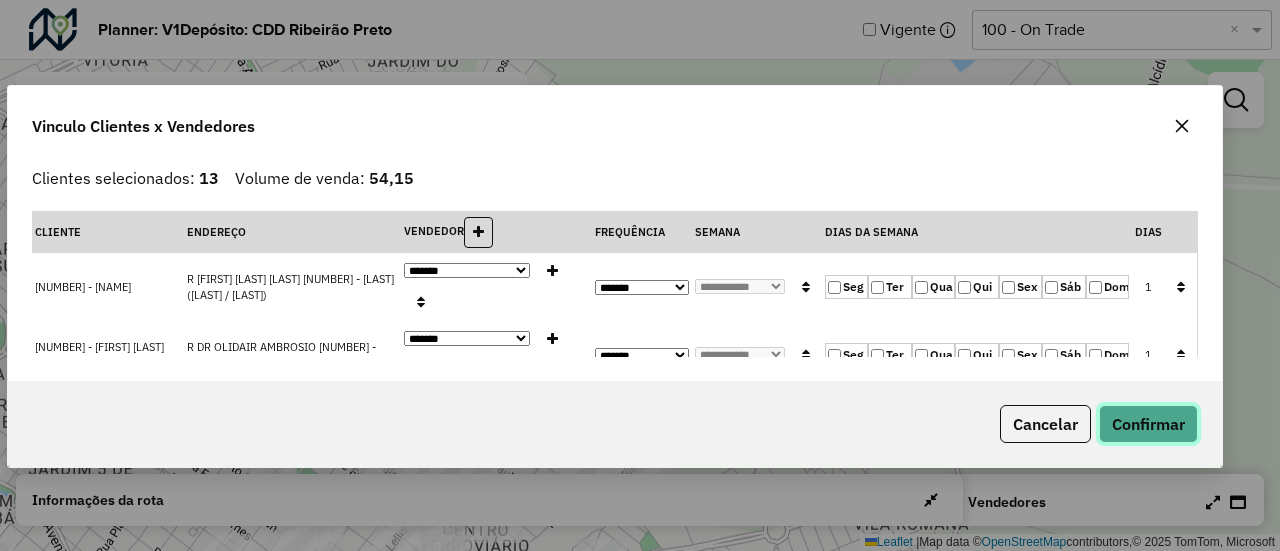 click on "Confirmar" 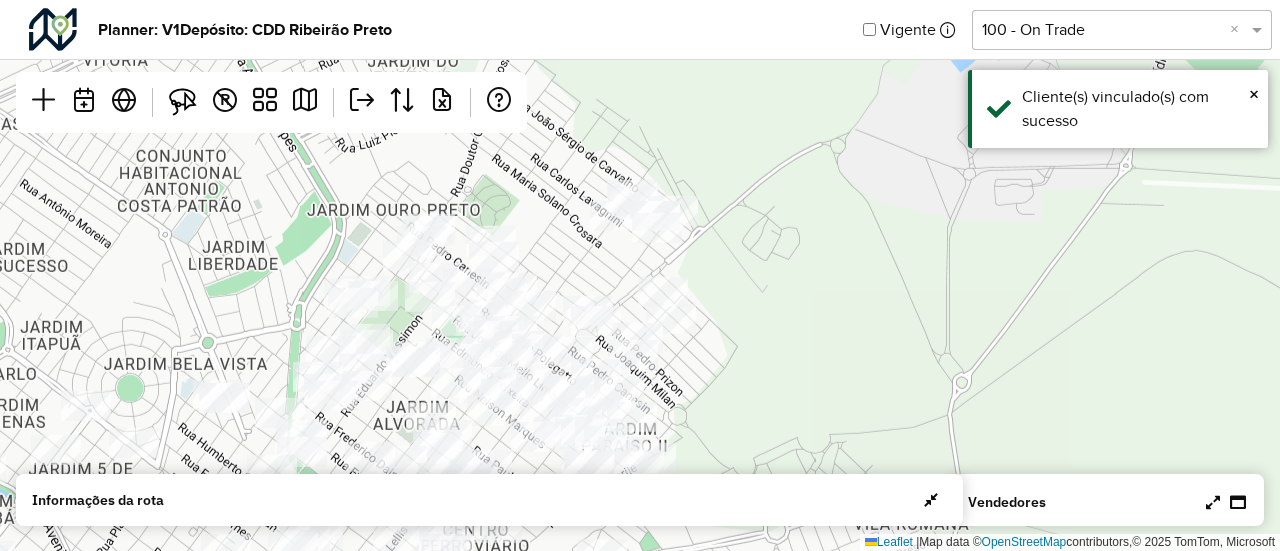 click at bounding box center [1213, 502] 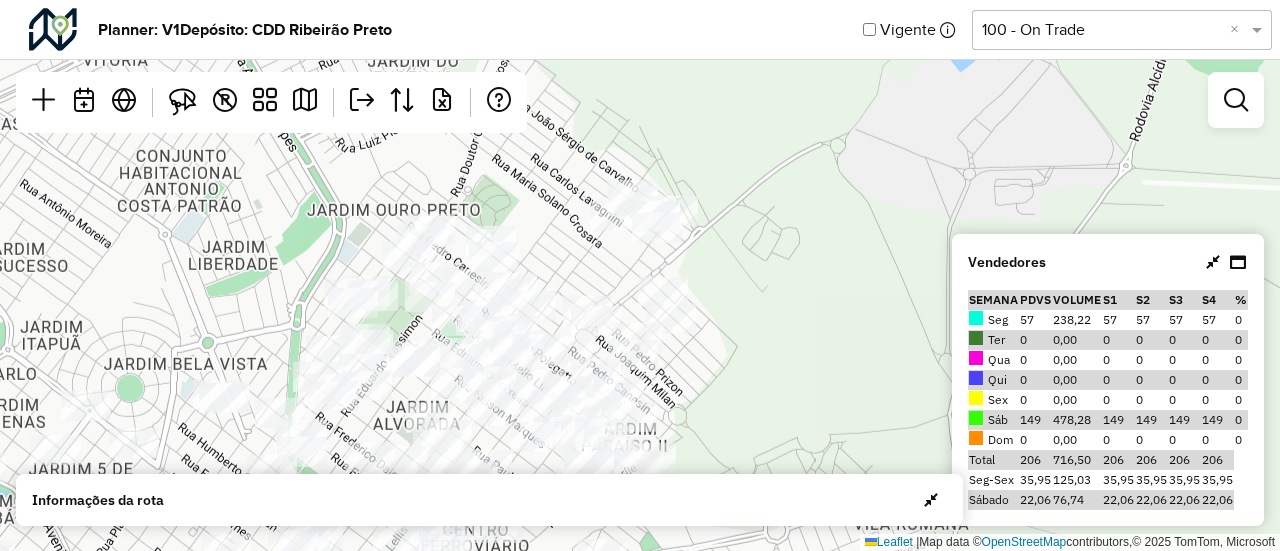 click at bounding box center [1213, 262] 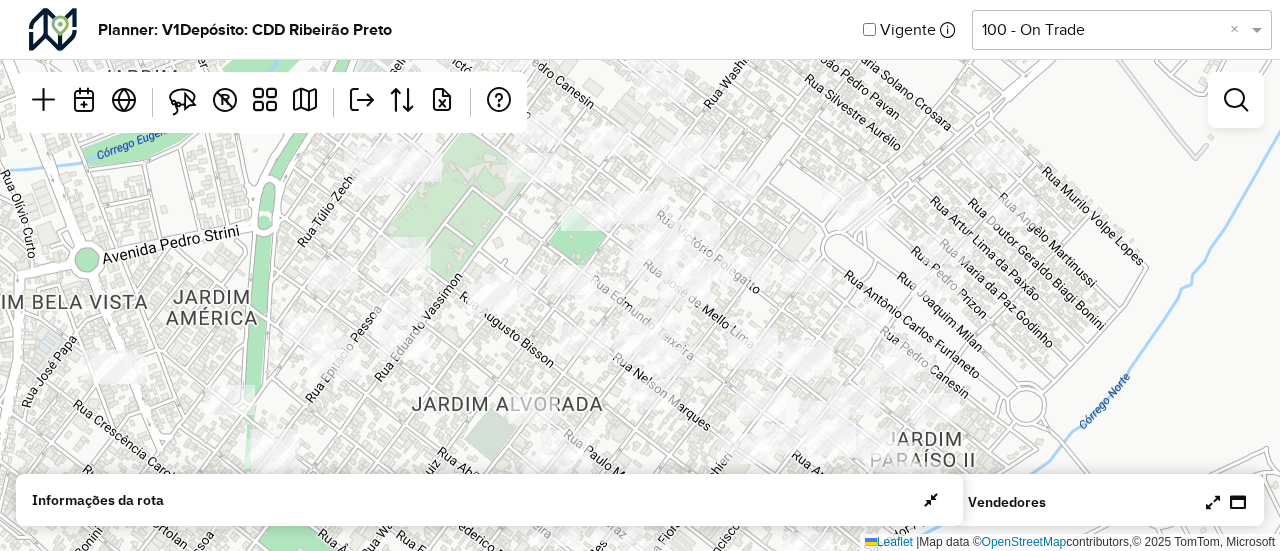 drag, startPoint x: 422, startPoint y: 336, endPoint x: 869, endPoint y: 173, distance: 475.79196 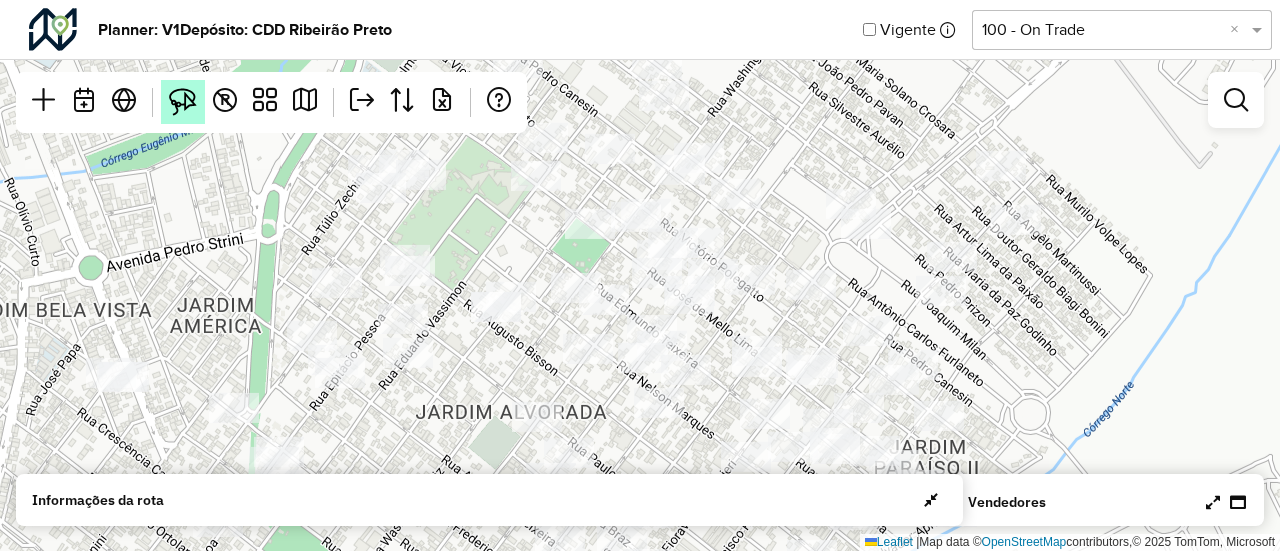 click at bounding box center [183, 102] 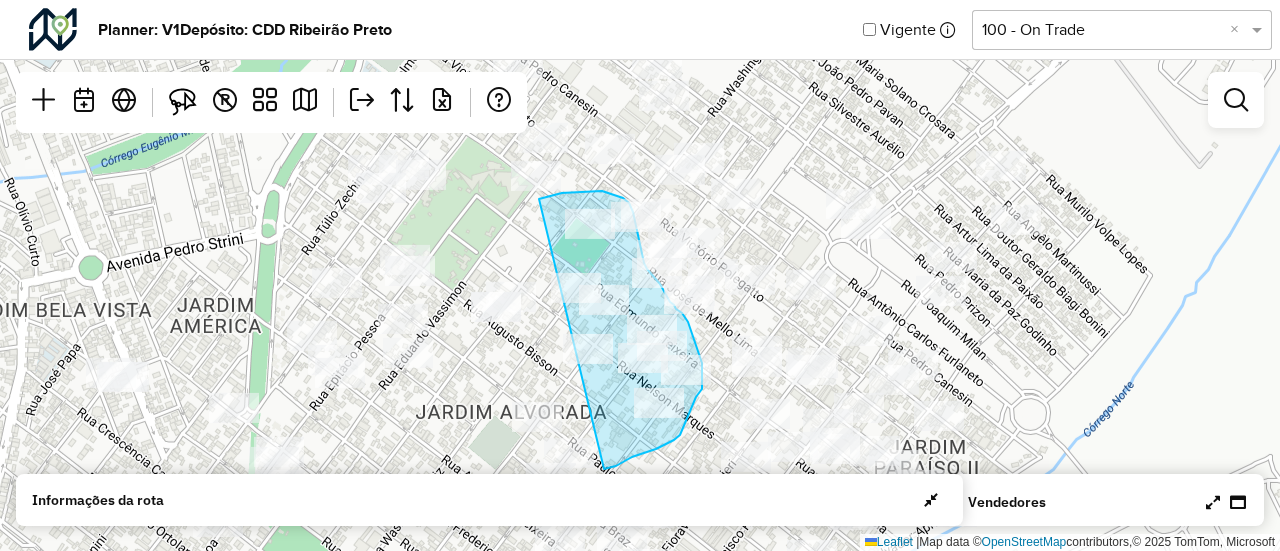 drag, startPoint x: 539, startPoint y: 199, endPoint x: 569, endPoint y: 511, distance: 313.439 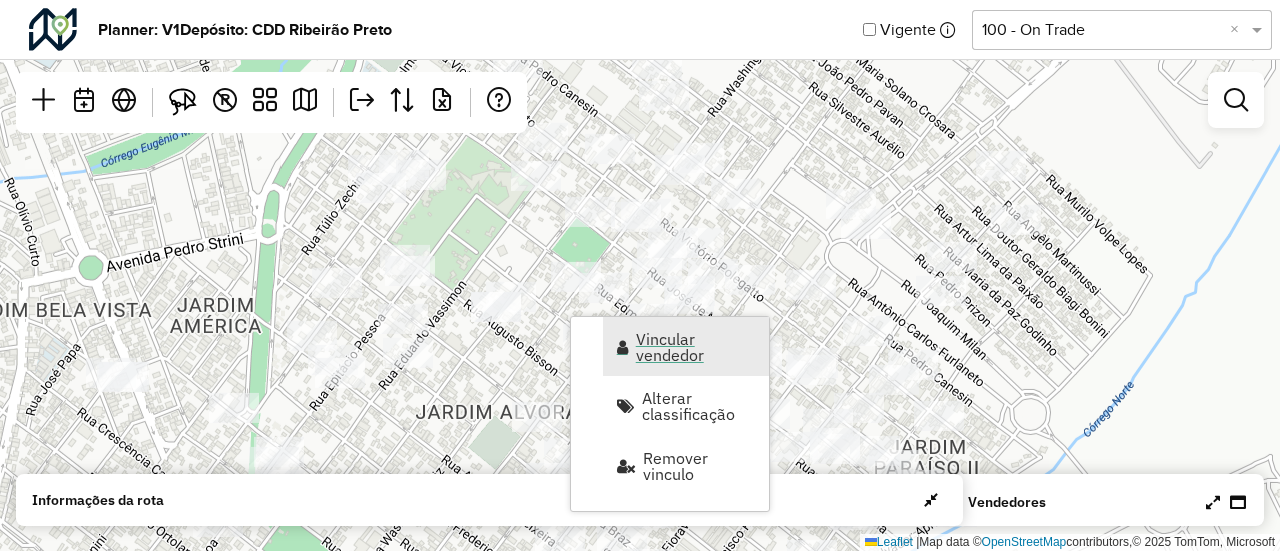 click on "Vincular vendedor" at bounding box center [696, 347] 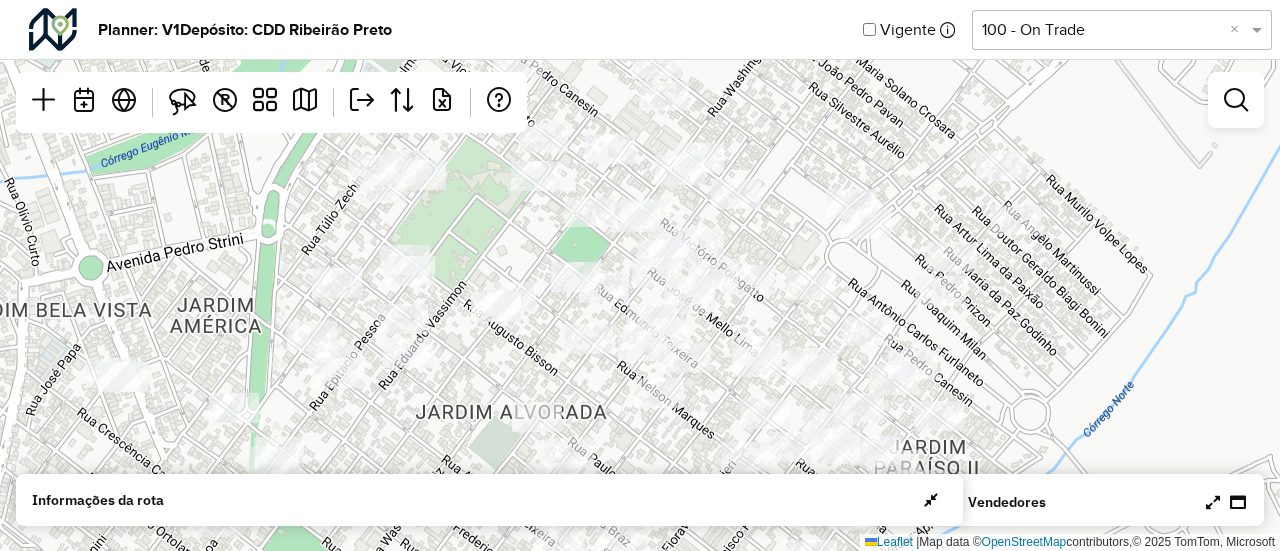 select on "********" 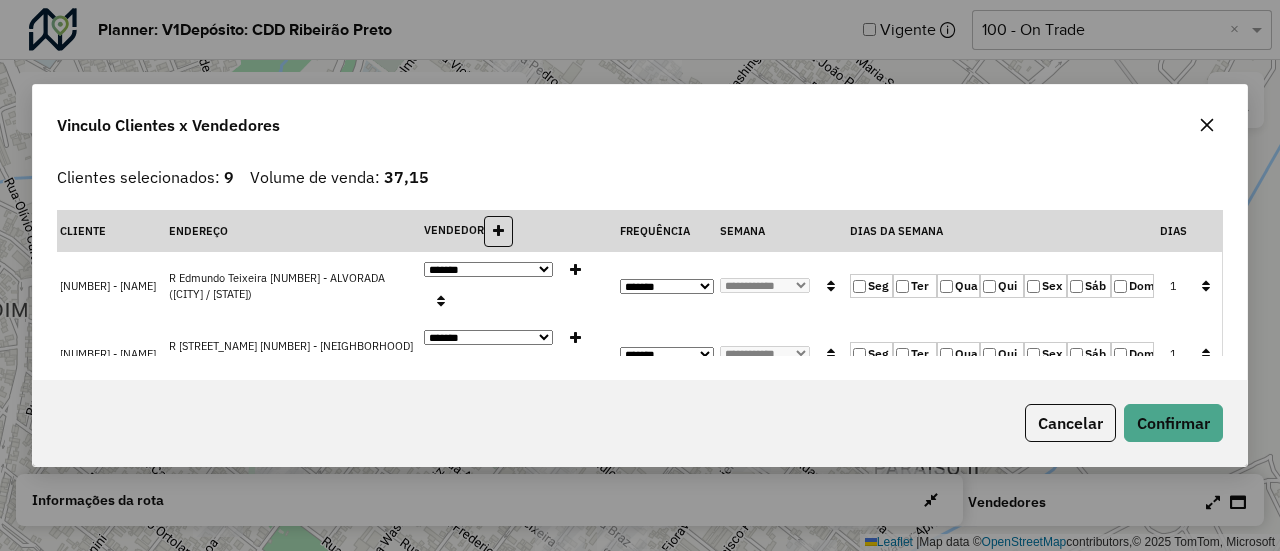click 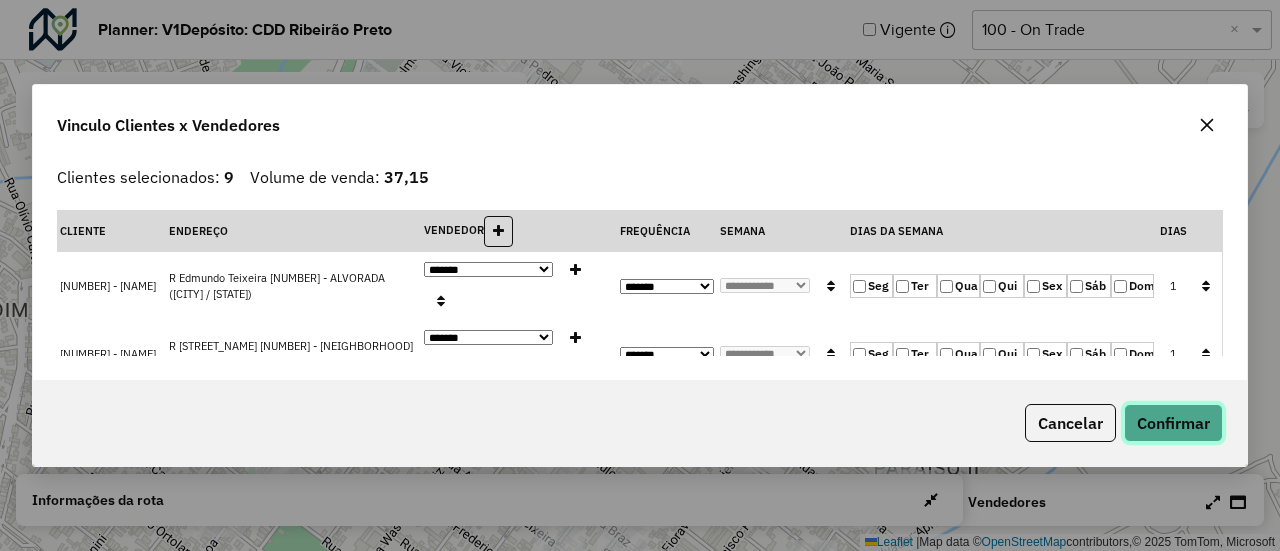 click on "Confirmar" 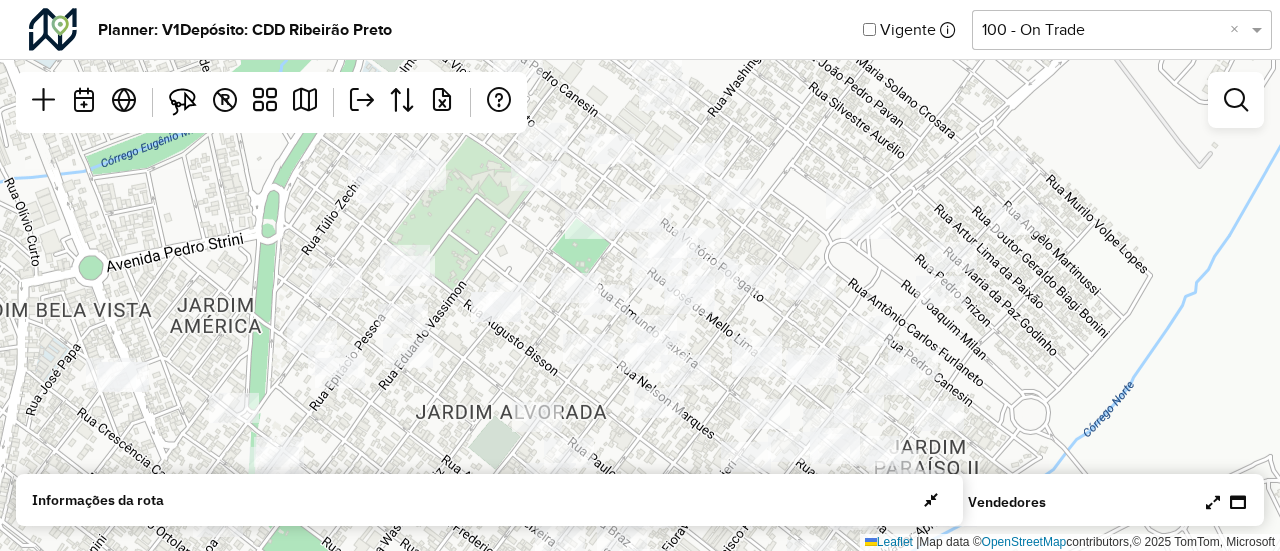 click at bounding box center [1213, 502] 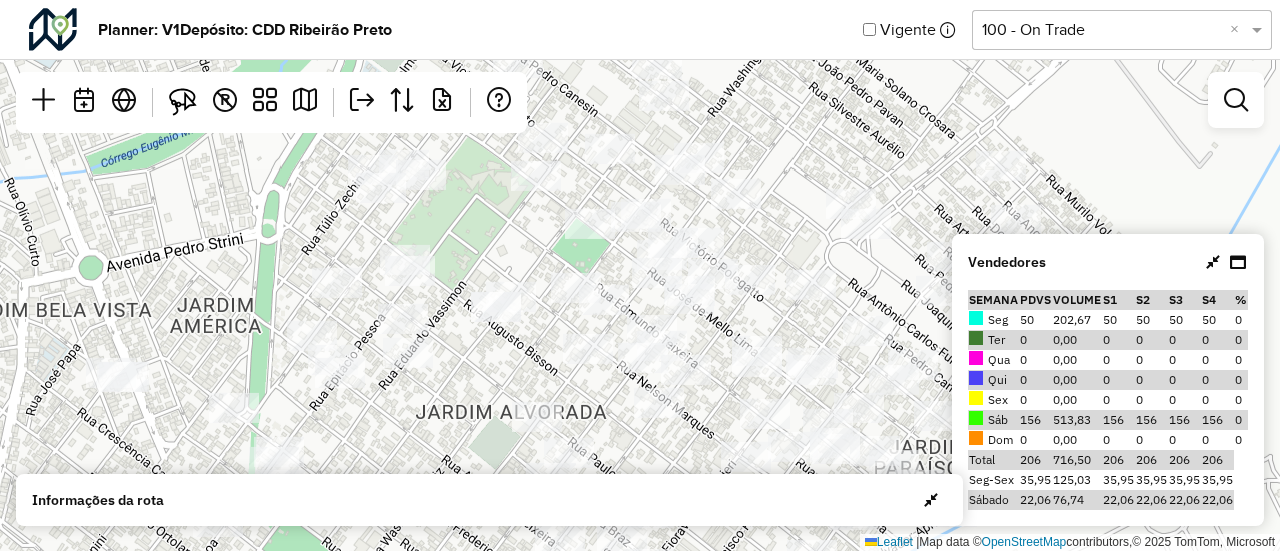click 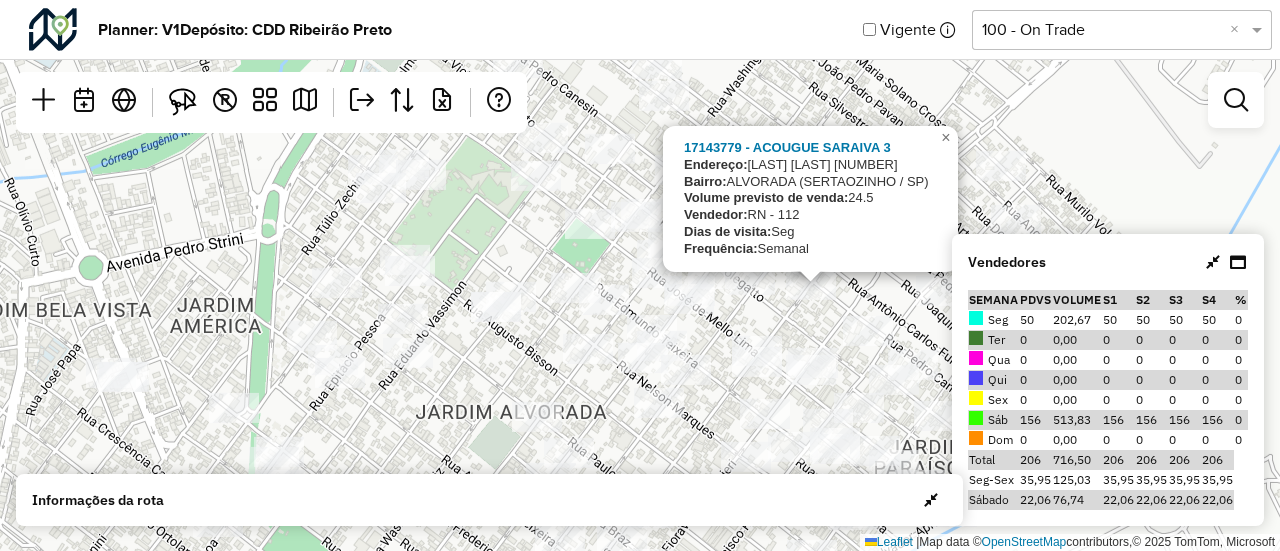 click at bounding box center (1213, 262) 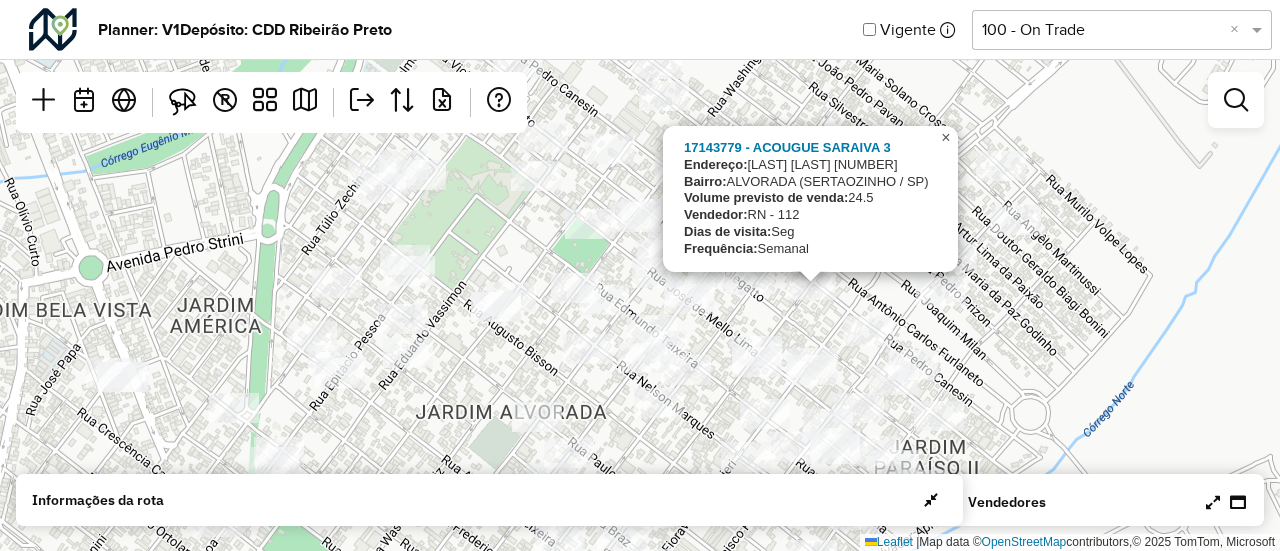 click on "×" 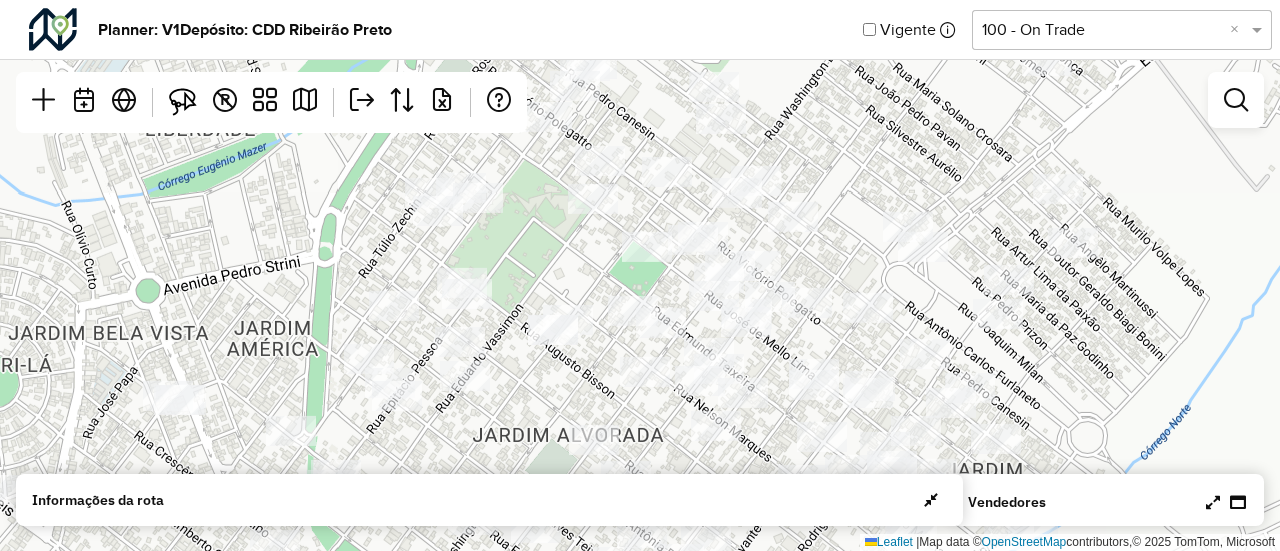 drag, startPoint x: 1016, startPoint y: 357, endPoint x: 1073, endPoint y: 380, distance: 61.46544 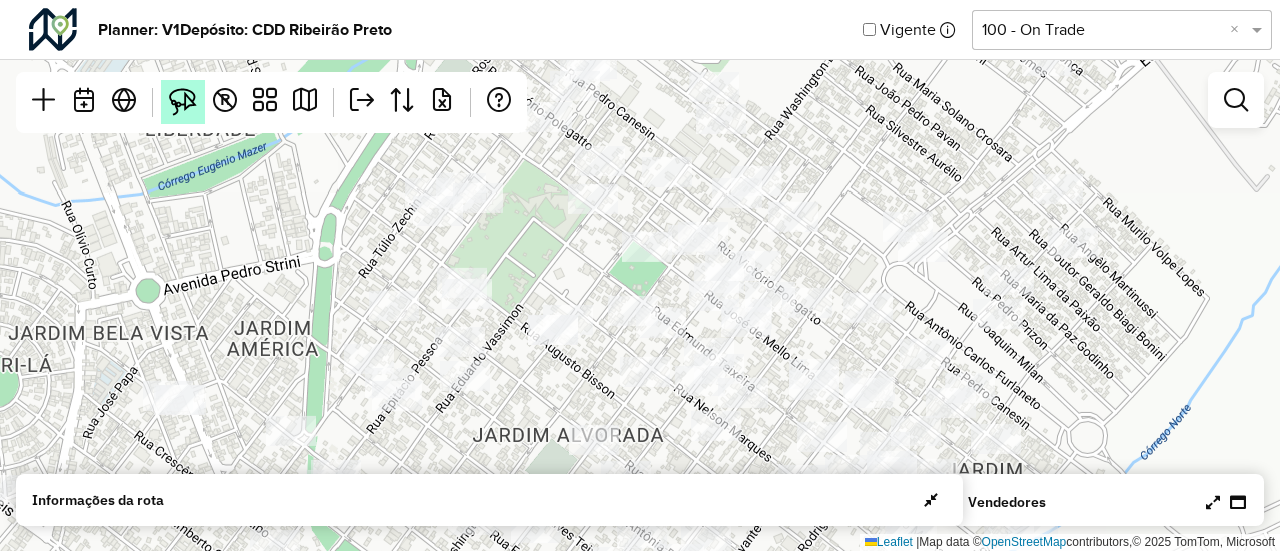 click at bounding box center (183, 102) 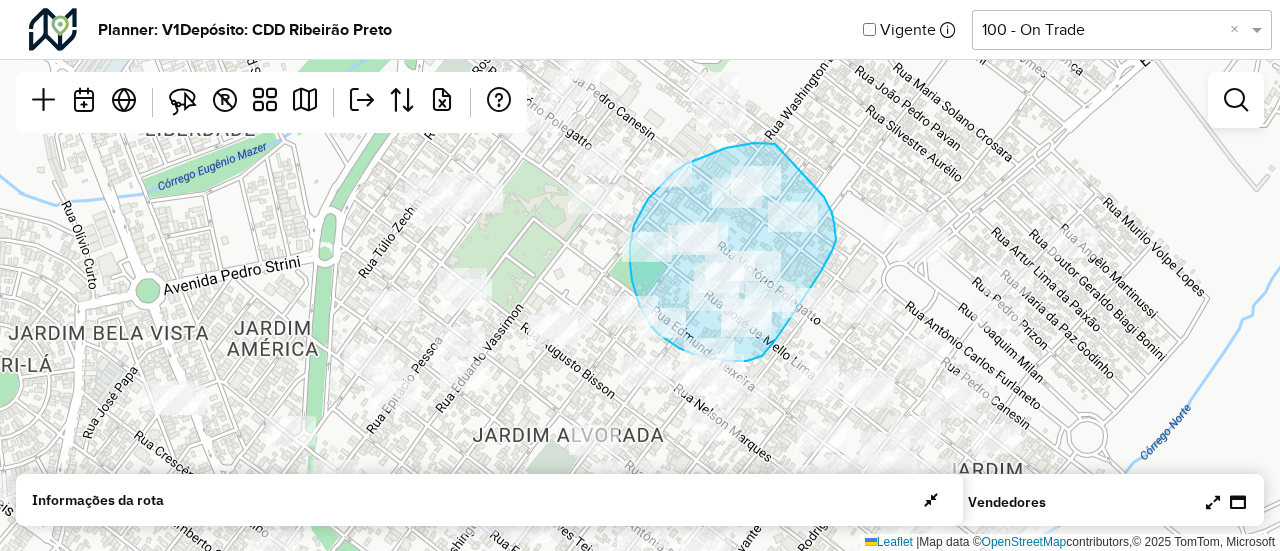 drag, startPoint x: 775, startPoint y: 144, endPoint x: 804, endPoint y: 176, distance: 43.185646 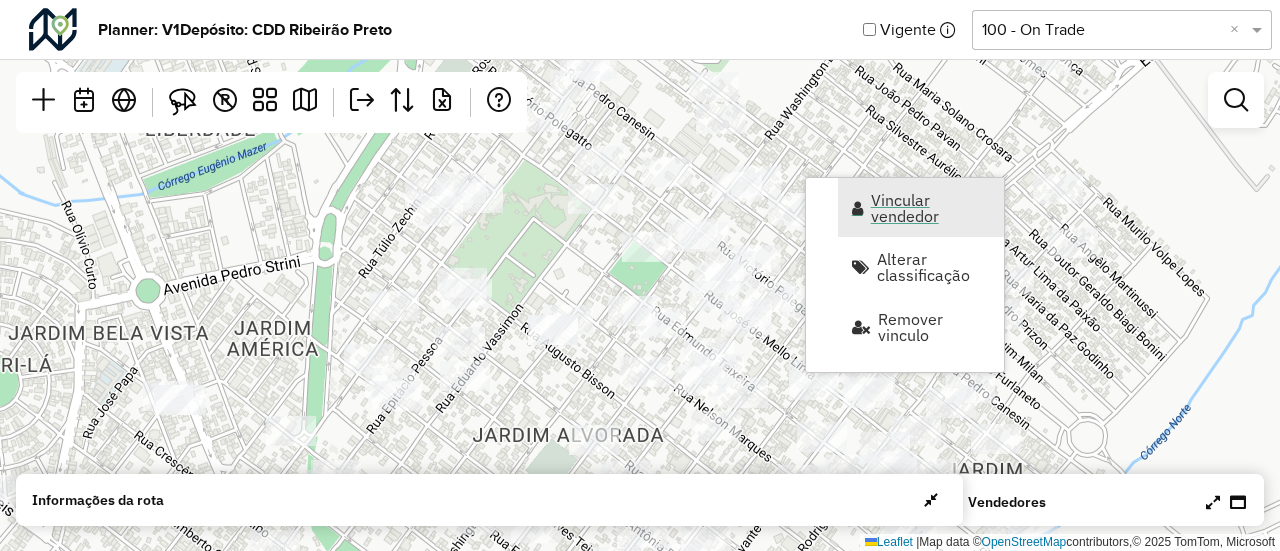 click on "Vincular vendedor" at bounding box center [931, 208] 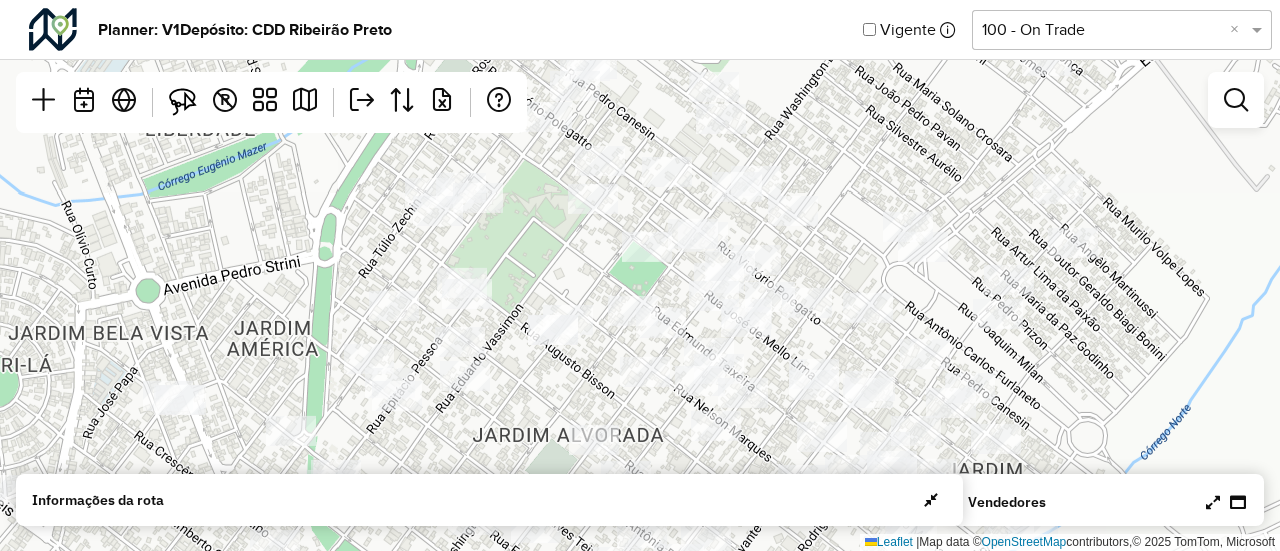 select on "********" 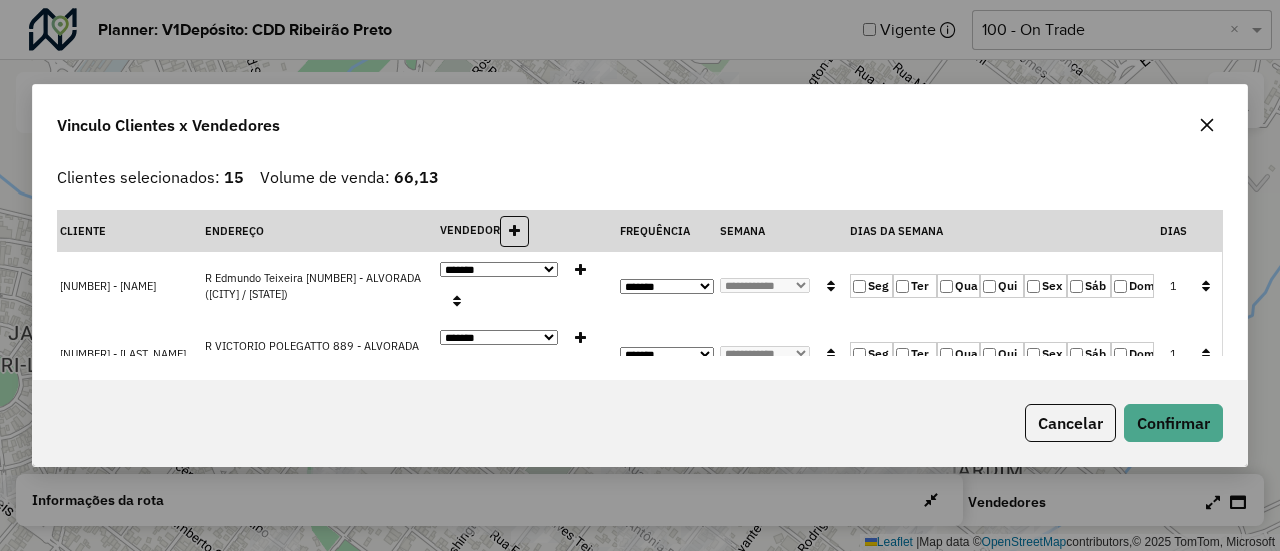 click 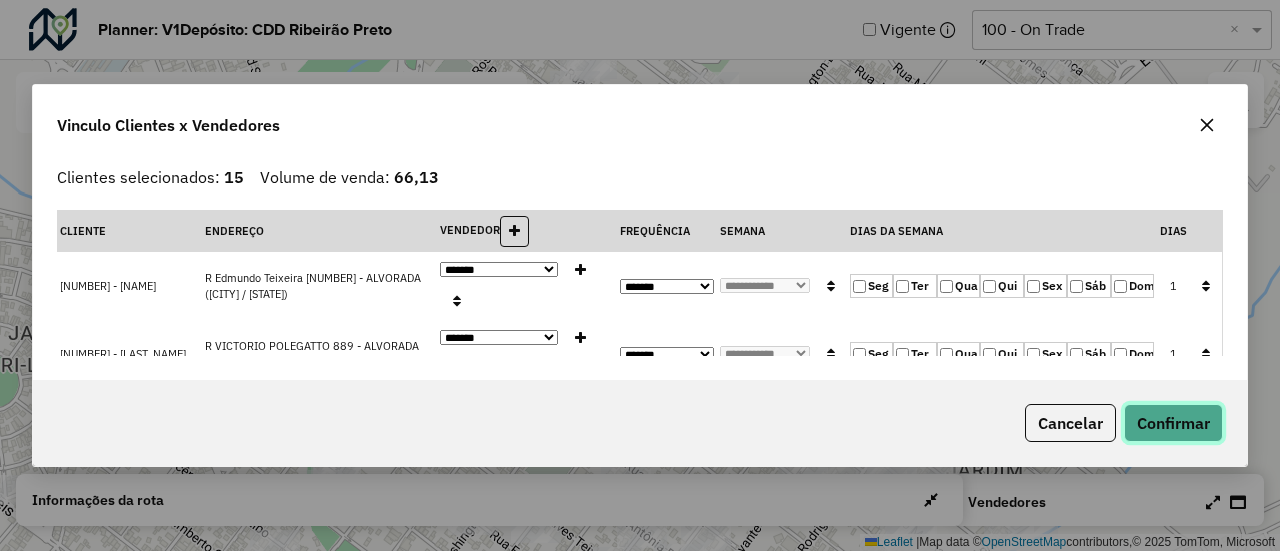 click on "Confirmar" 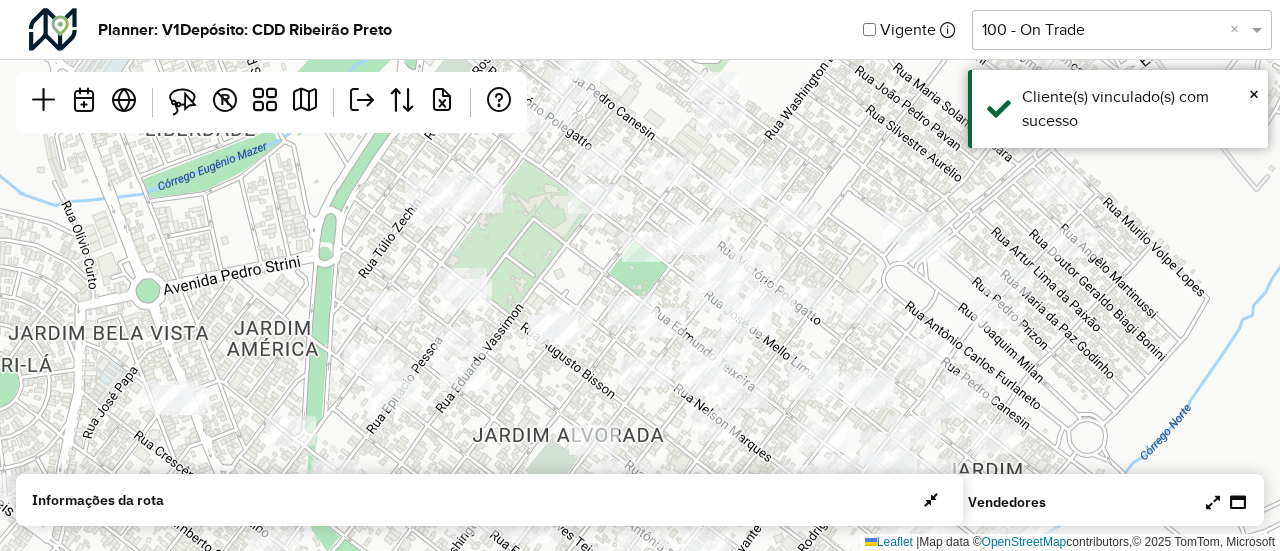 click at bounding box center [1213, 502] 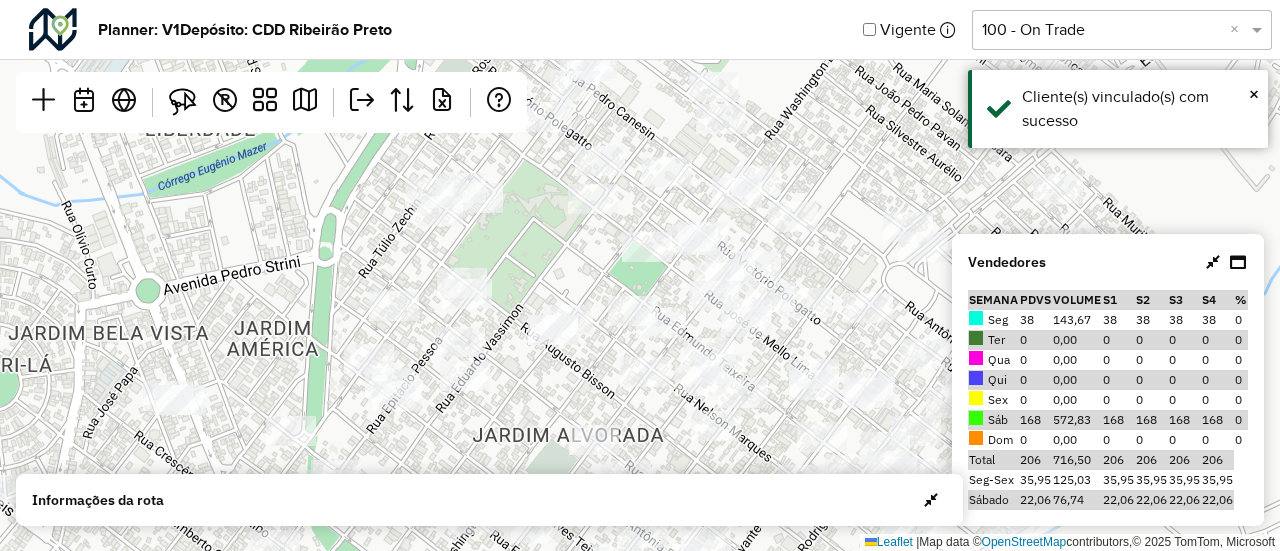 click at bounding box center [1213, 262] 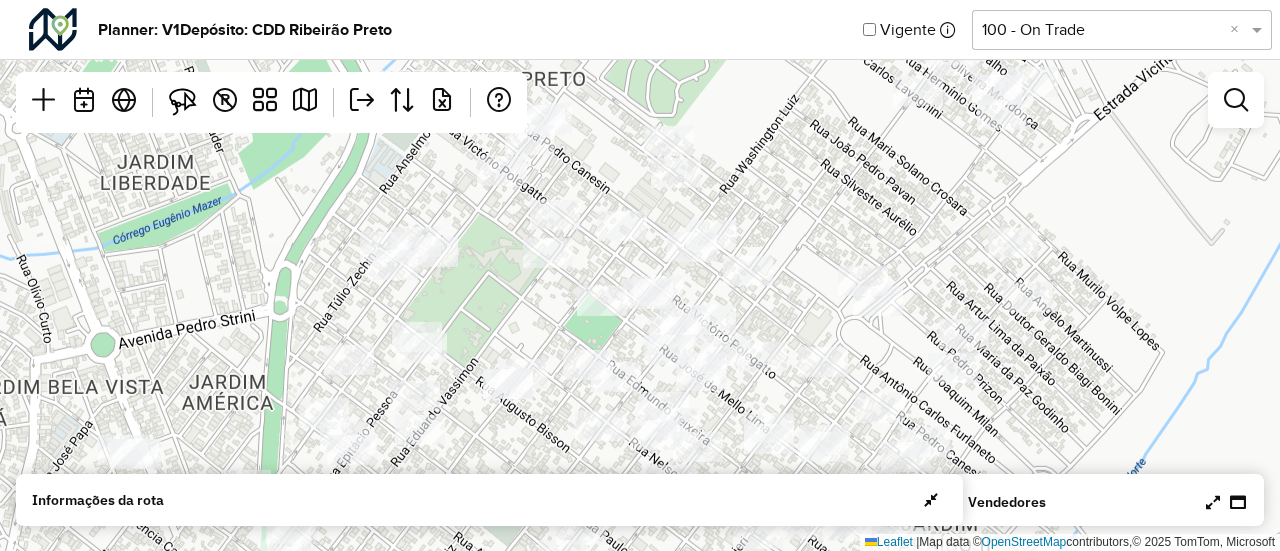 drag, startPoint x: 1038, startPoint y: 243, endPoint x: 994, endPoint y: 296, distance: 68.88396 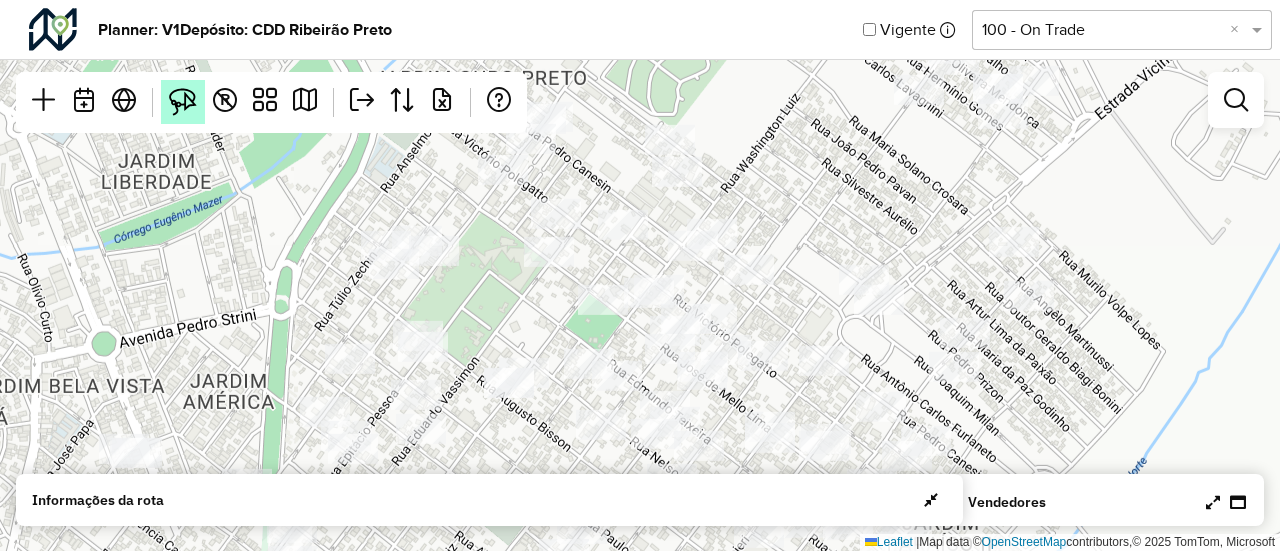 click at bounding box center [183, 102] 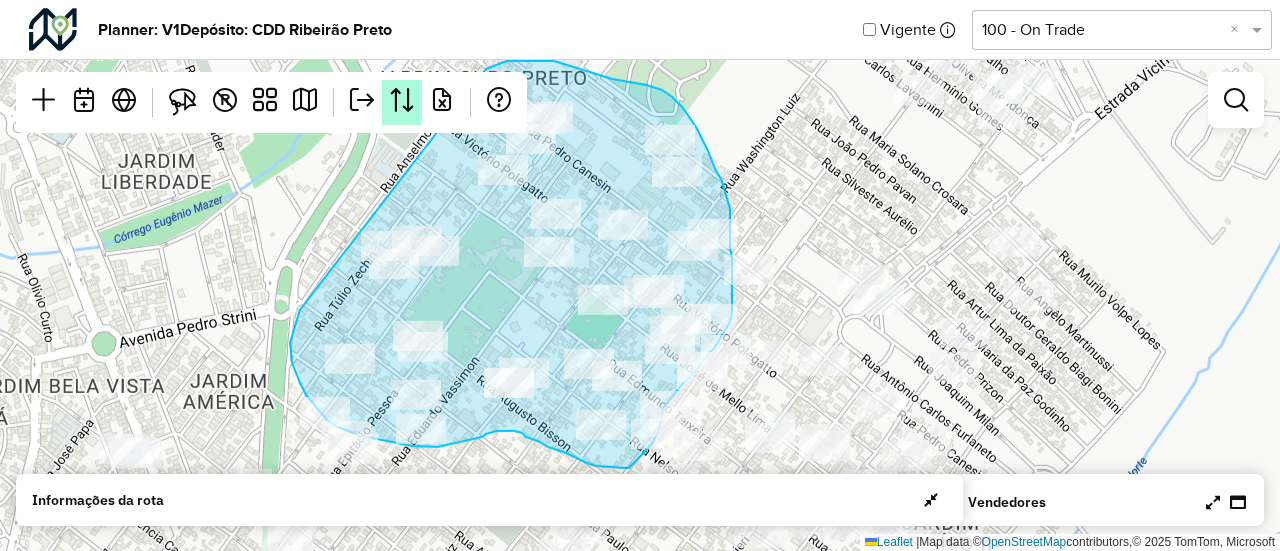 drag, startPoint x: 300, startPoint y: 310, endPoint x: 414, endPoint y: 109, distance: 231.07791 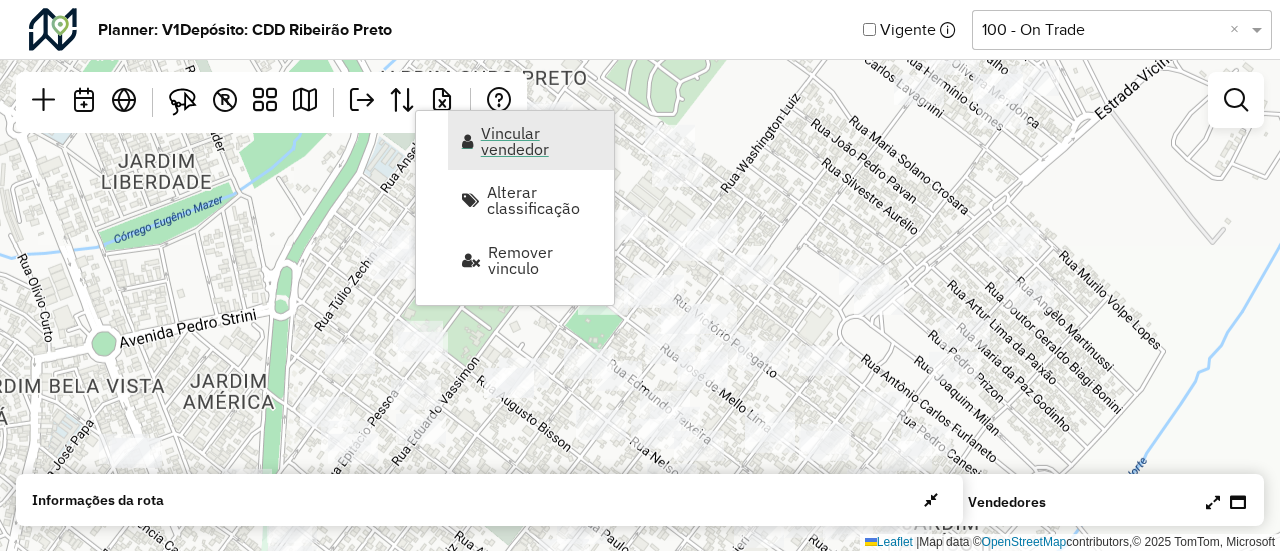 click on "Vincular vendedor" at bounding box center [541, 141] 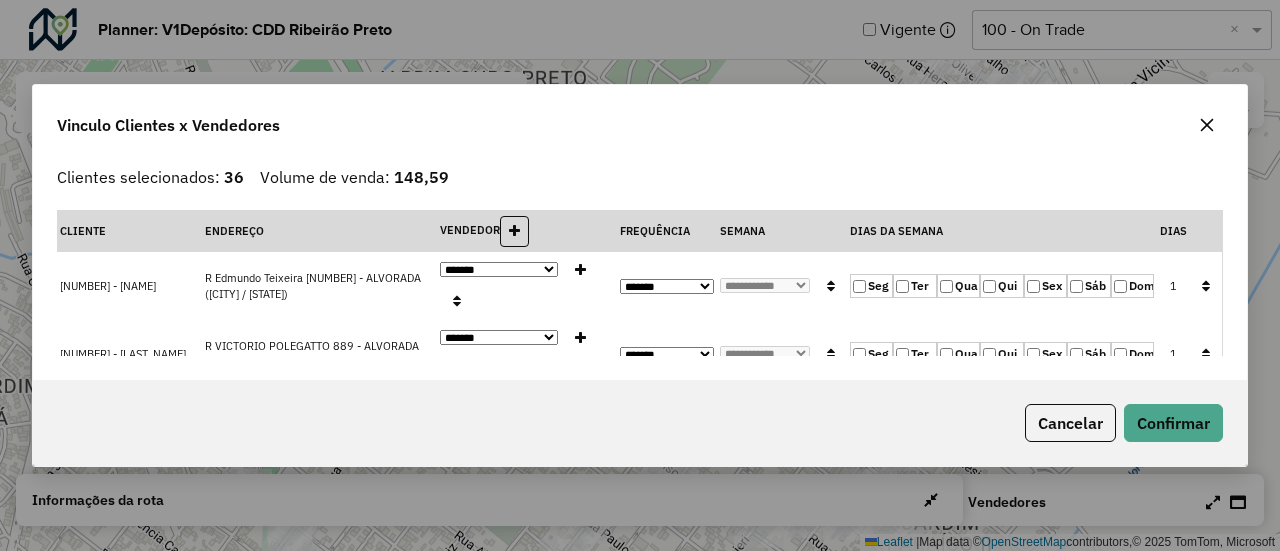 click 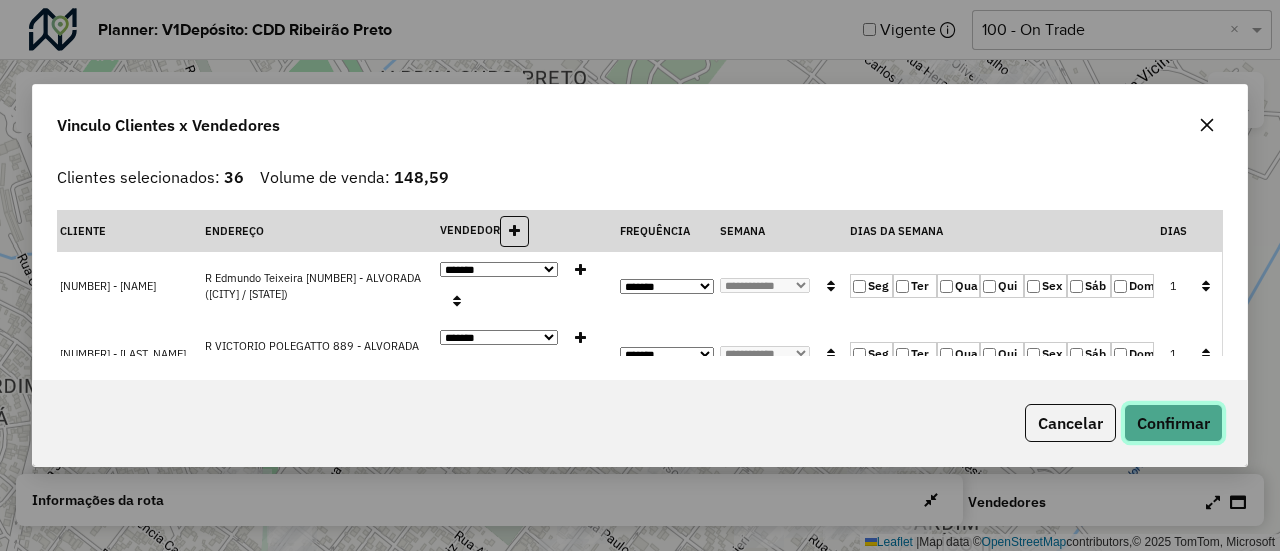 click on "Confirmar" 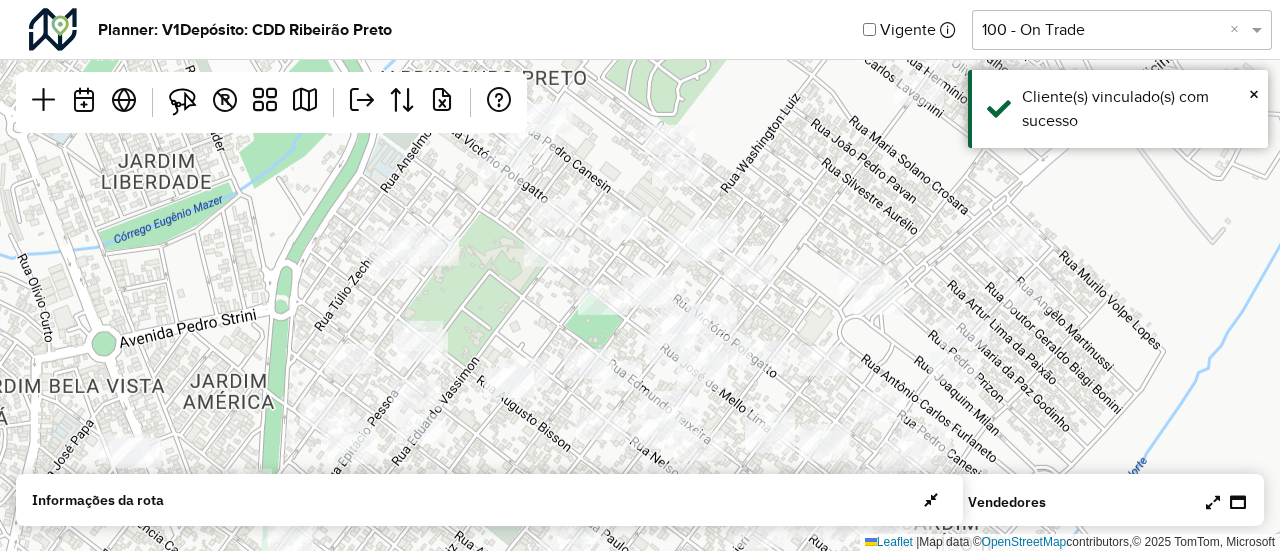click at bounding box center [1213, 502] 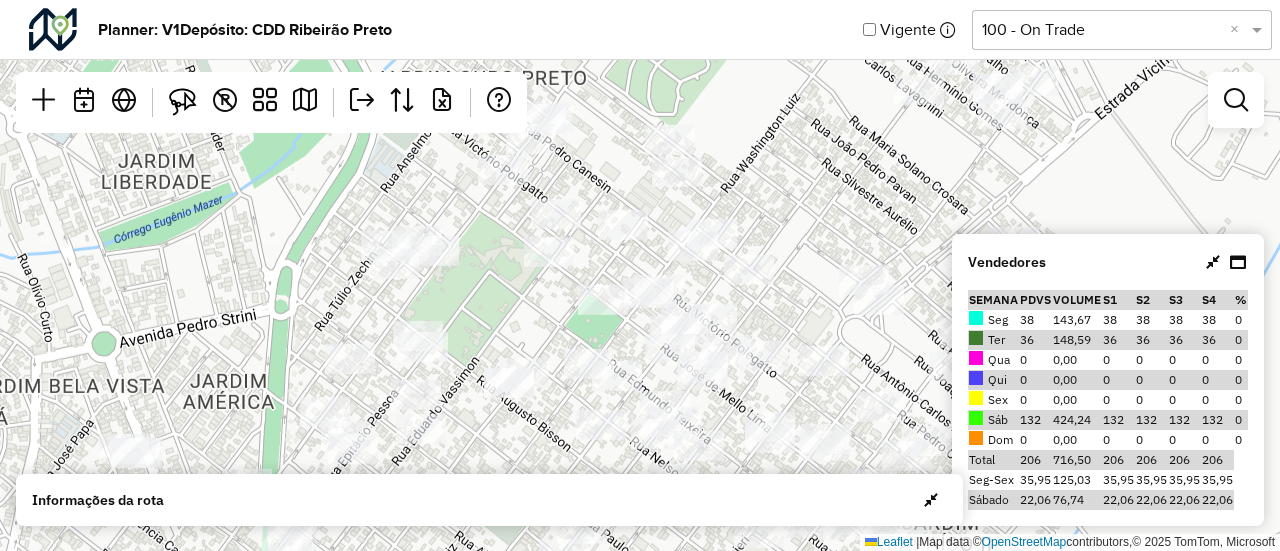 click at bounding box center (1213, 262) 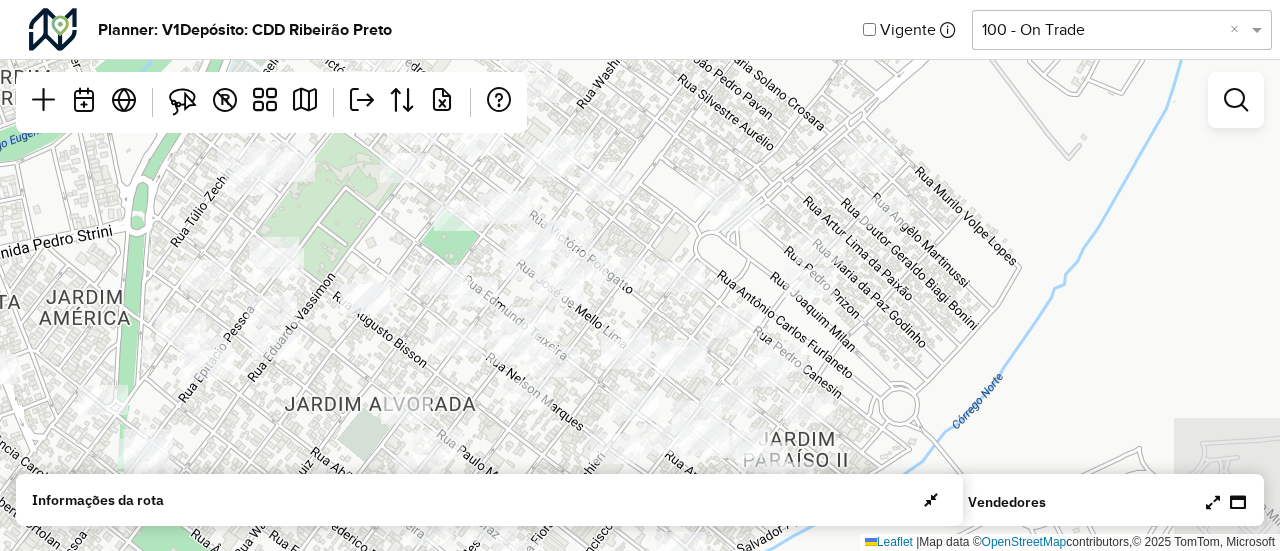 drag, startPoint x: 976, startPoint y: 230, endPoint x: 832, endPoint y: 146, distance: 166.70934 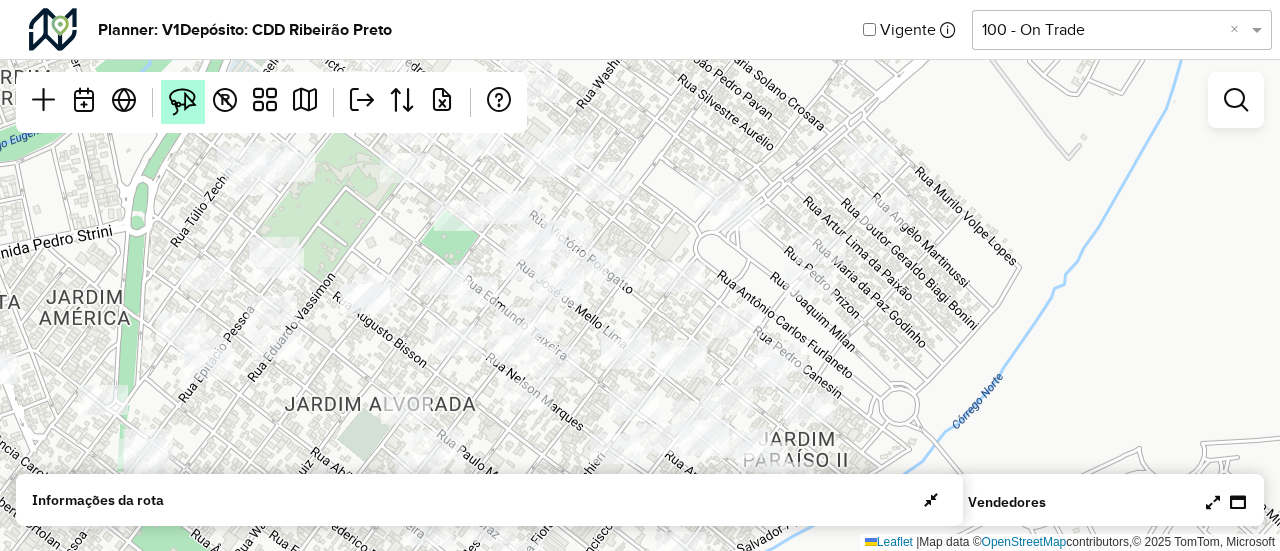 click at bounding box center (183, 102) 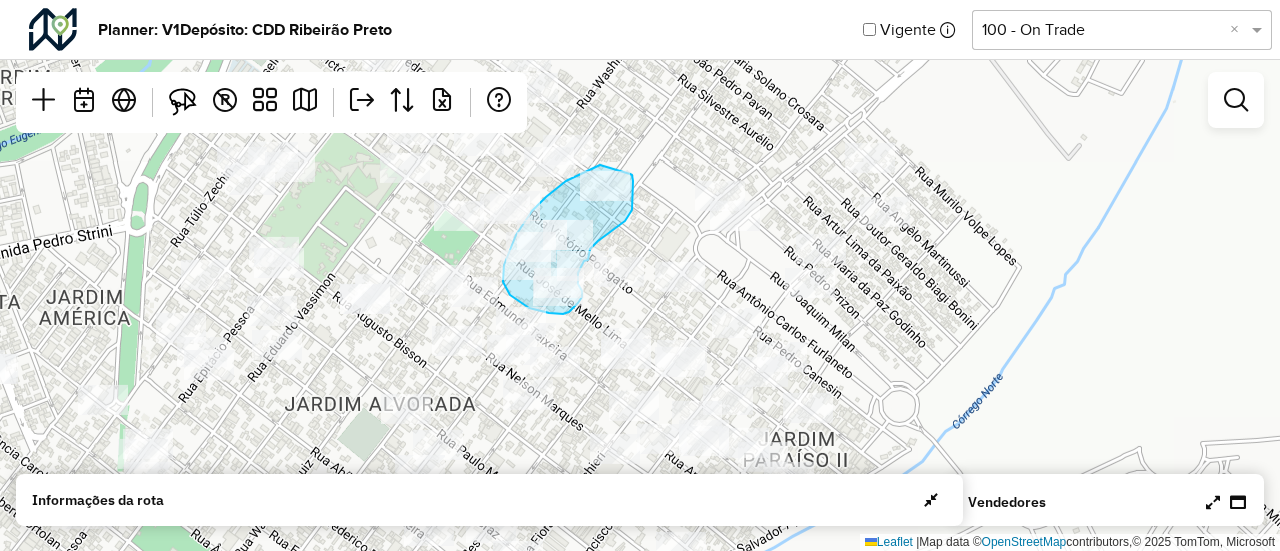 drag, startPoint x: 600, startPoint y: 165, endPoint x: 630, endPoint y: 173, distance: 31.04835 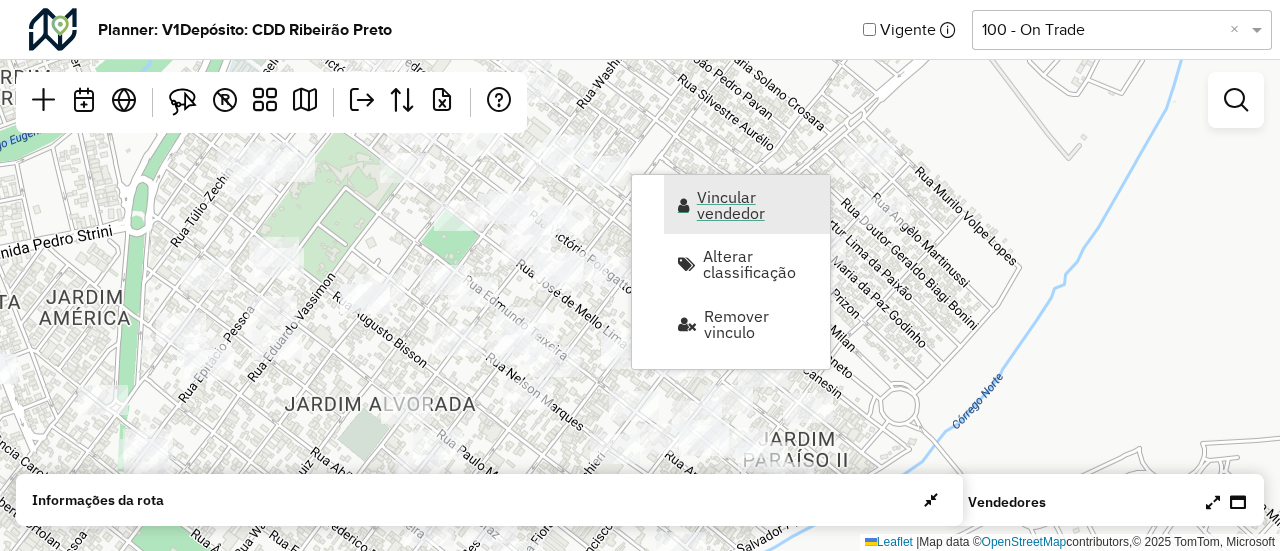 click on "Vincular vendedor" at bounding box center [757, 205] 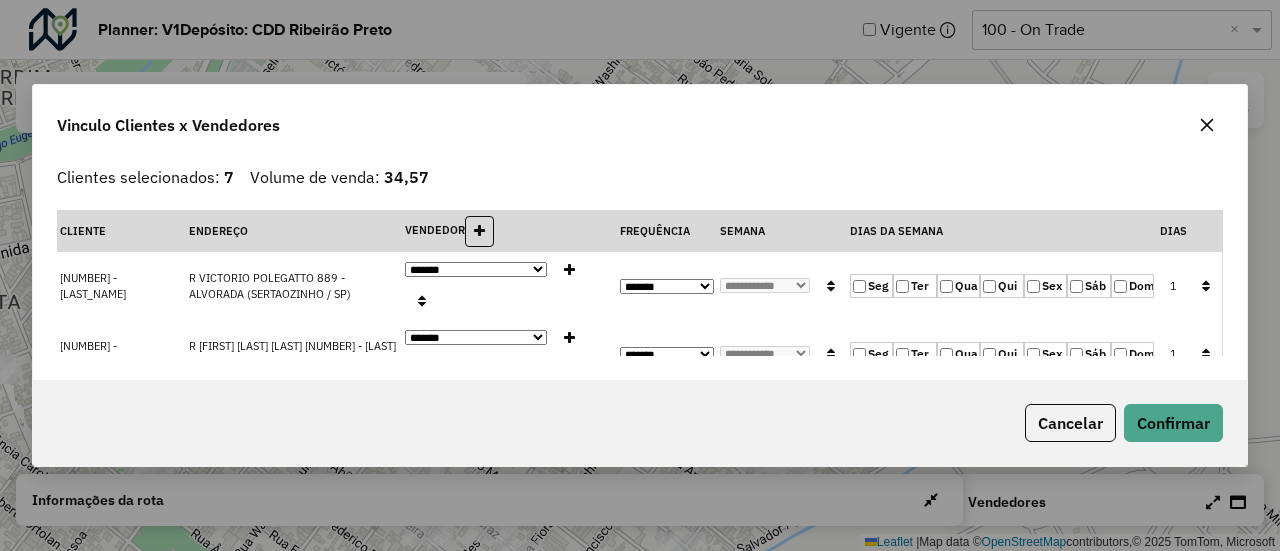 click 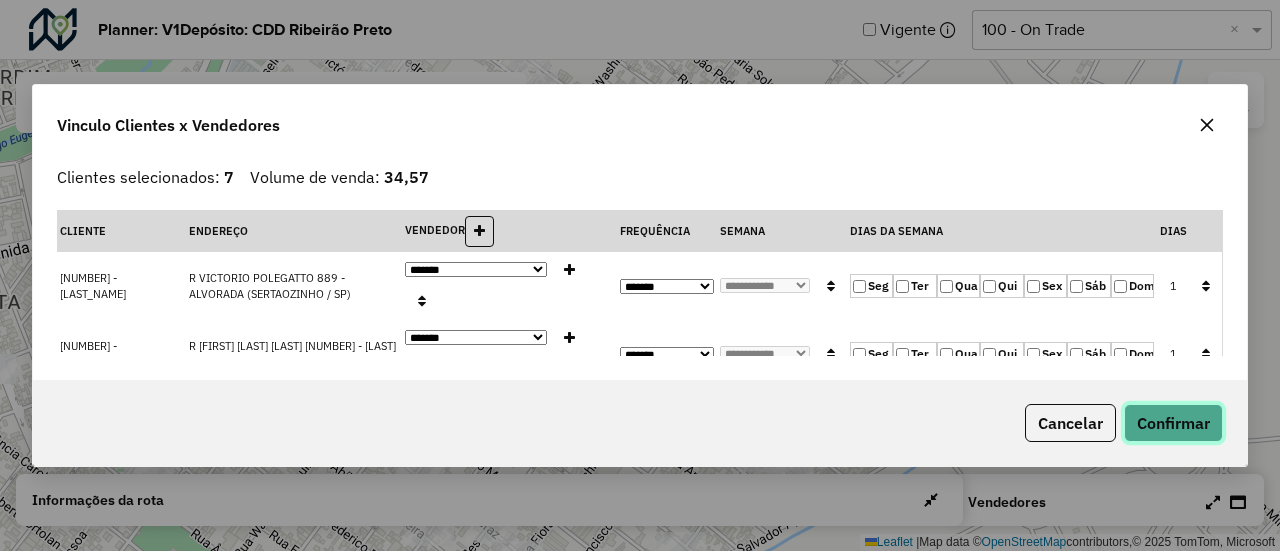 click on "Confirmar" 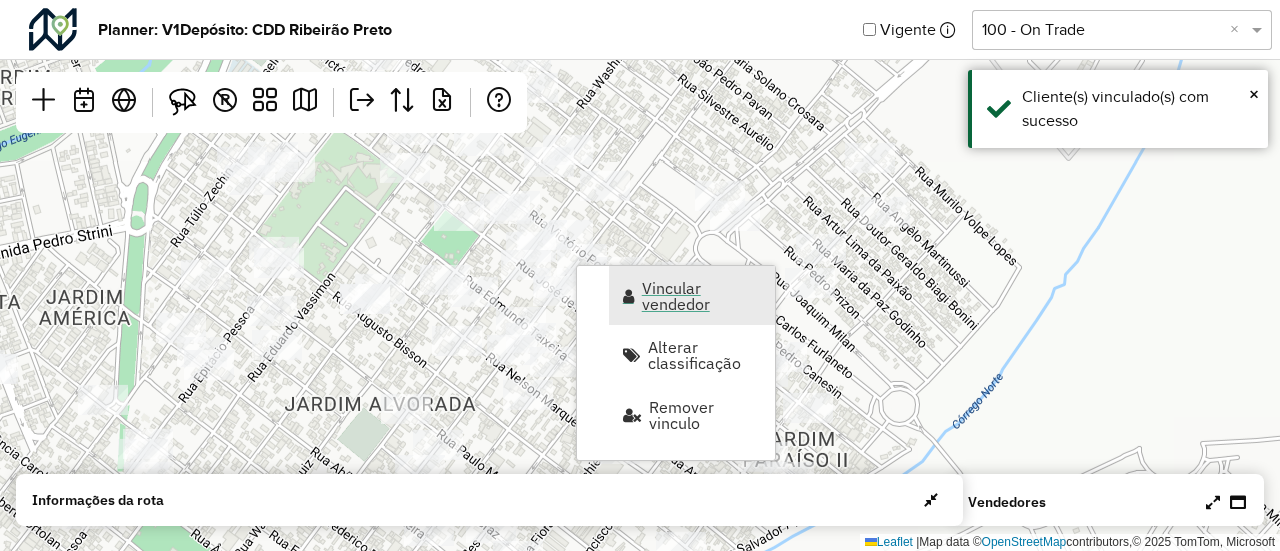 click on "Vincular vendedor" at bounding box center [692, 295] 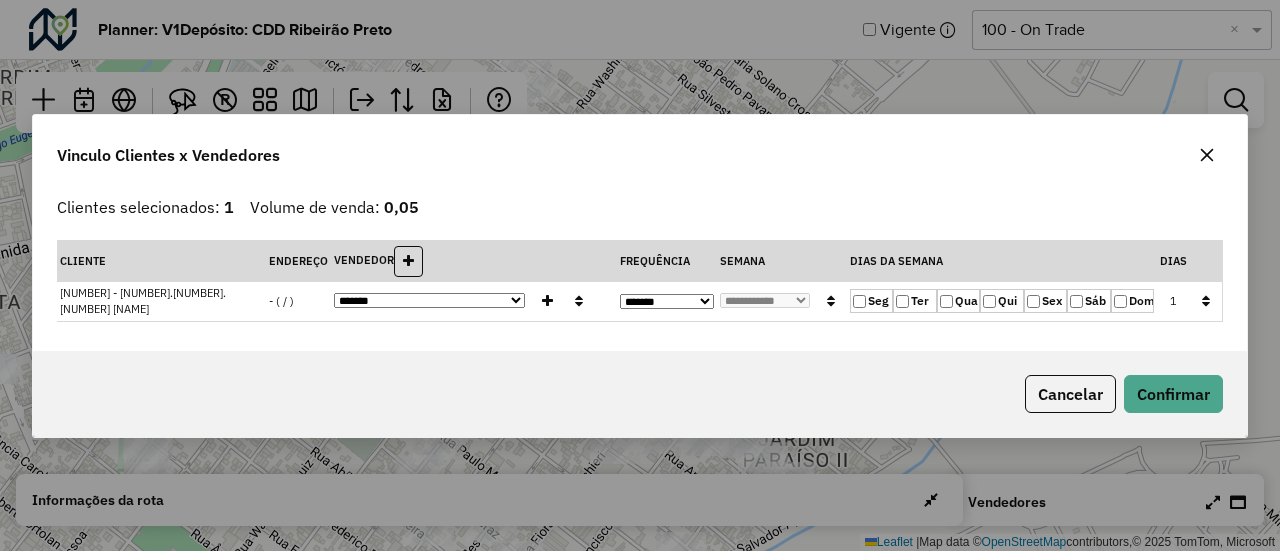 click on "Seg" 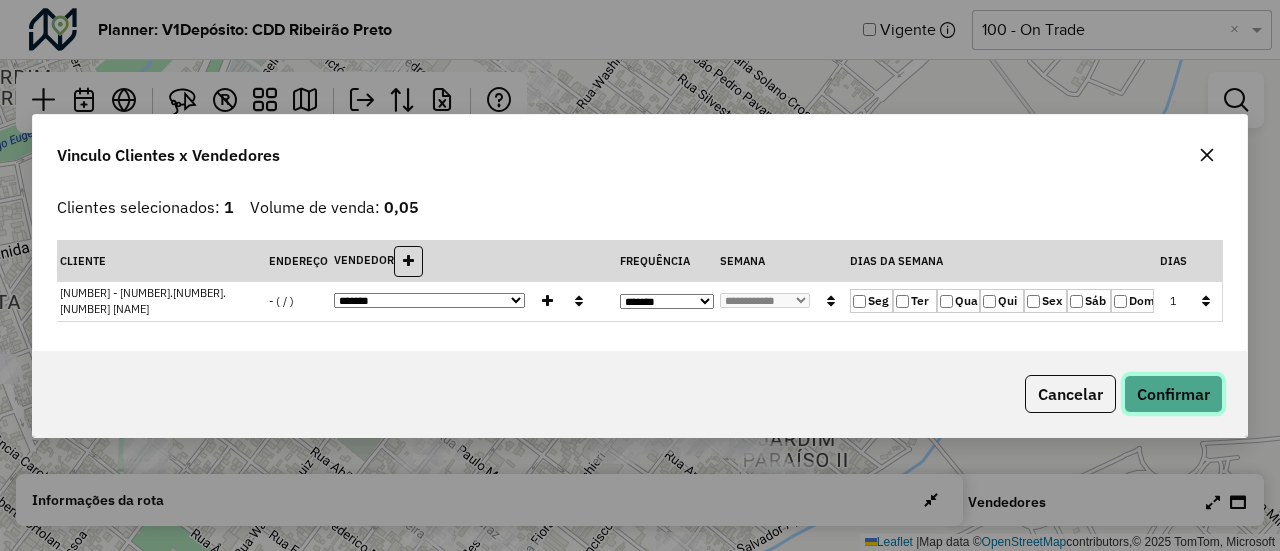 click on "Confirmar" 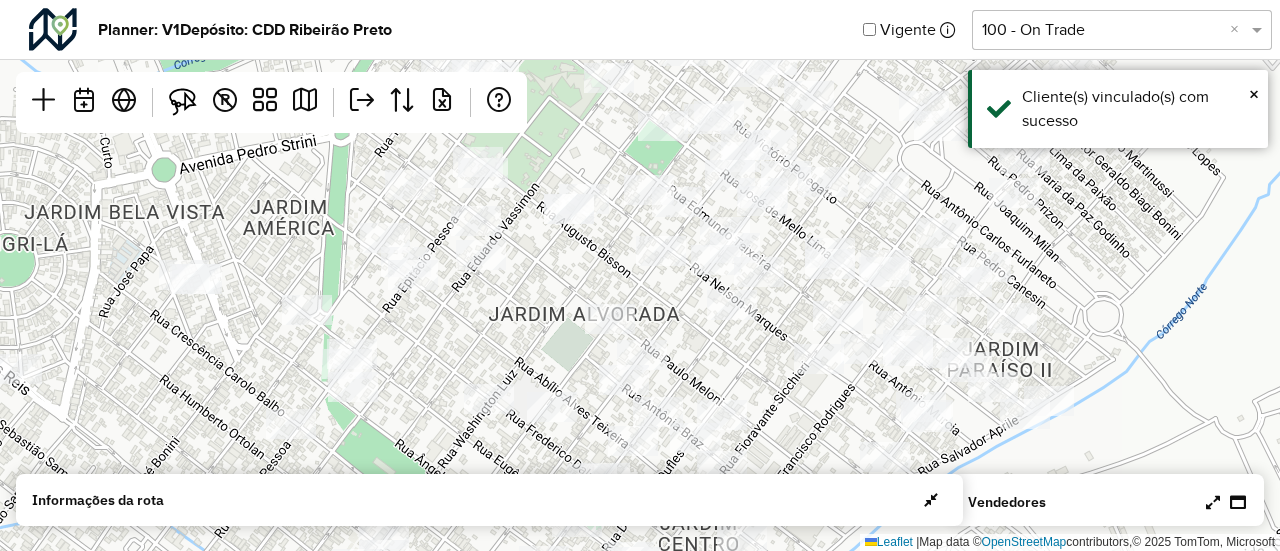 drag, startPoint x: 800, startPoint y: 333, endPoint x: 1004, endPoint y: 242, distance: 223.37636 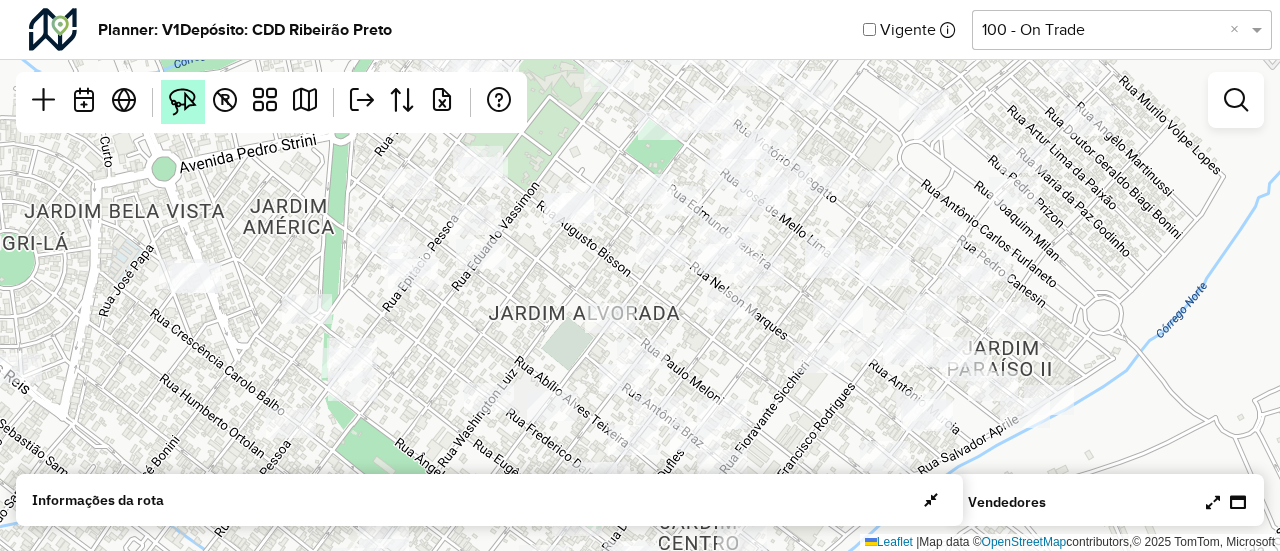 click at bounding box center (183, 102) 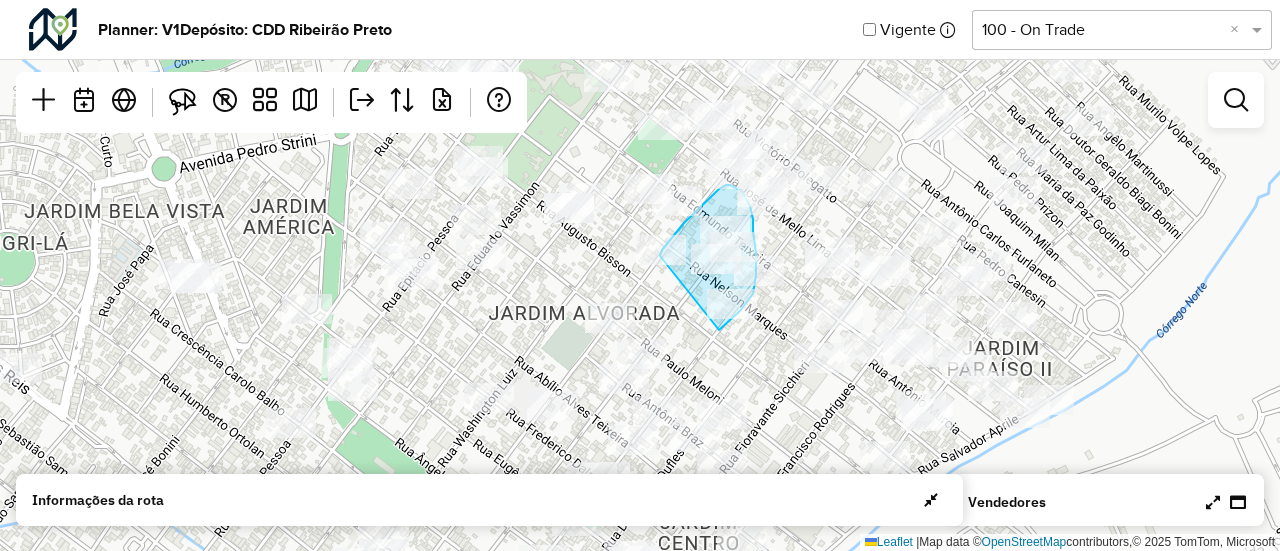 drag, startPoint x: 719, startPoint y: 330, endPoint x: 729, endPoint y: 331, distance: 10.049875 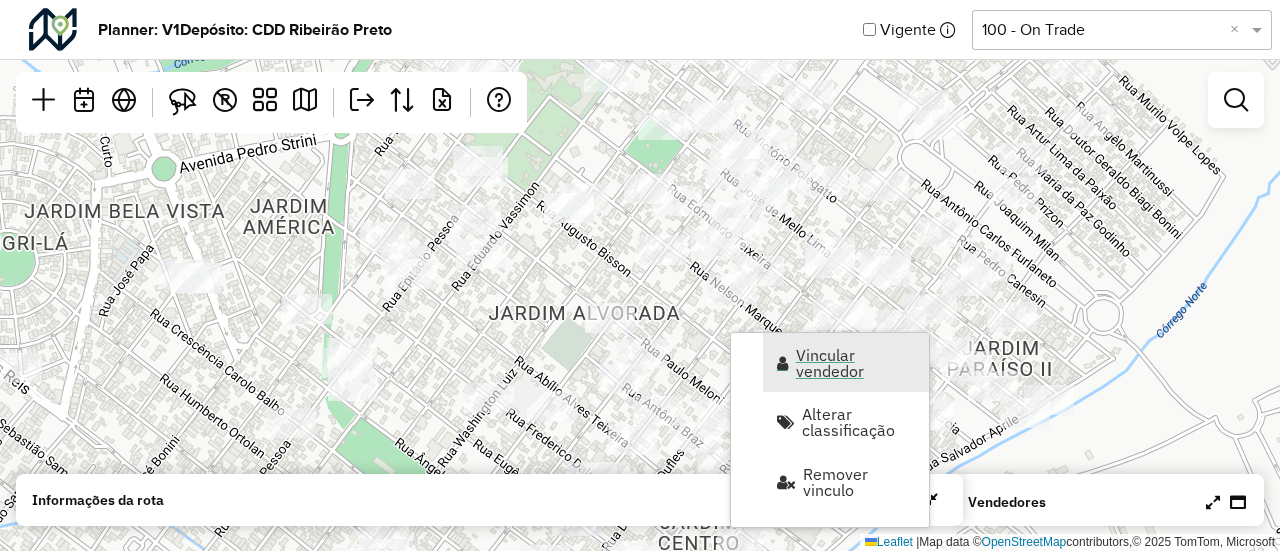 click on "Vincular vendedor" at bounding box center (856, 363) 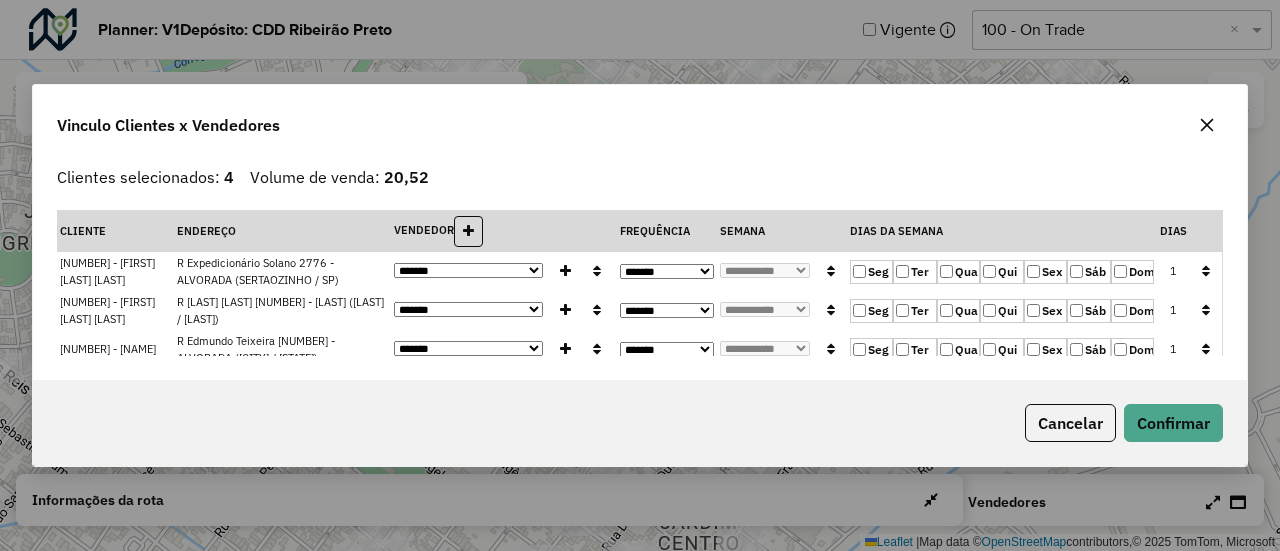 click 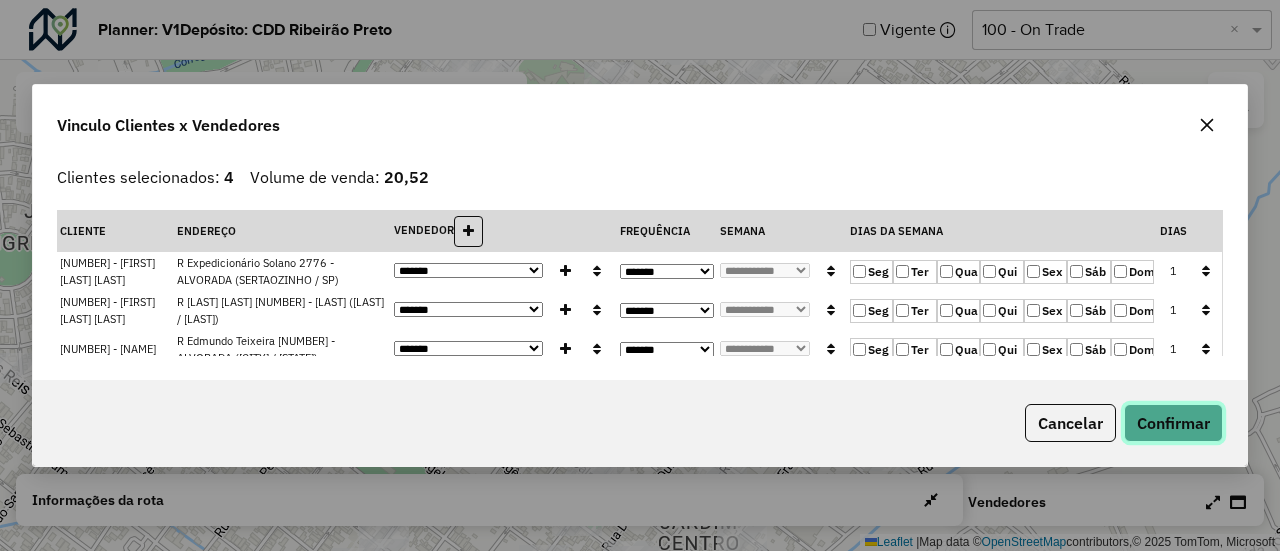 click on "Confirmar" 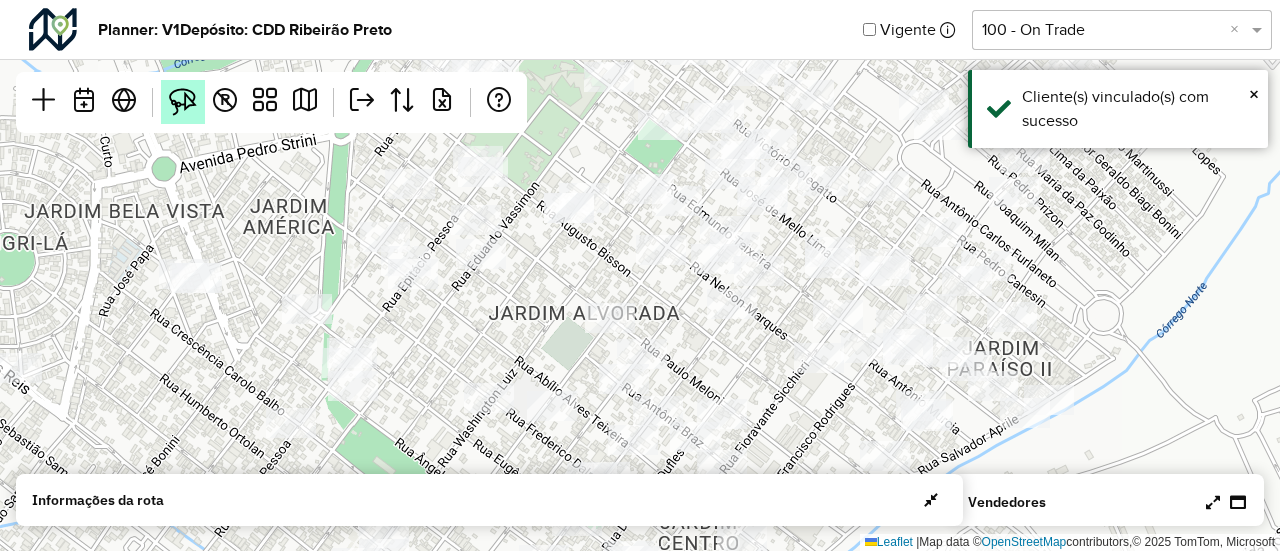 click at bounding box center (183, 102) 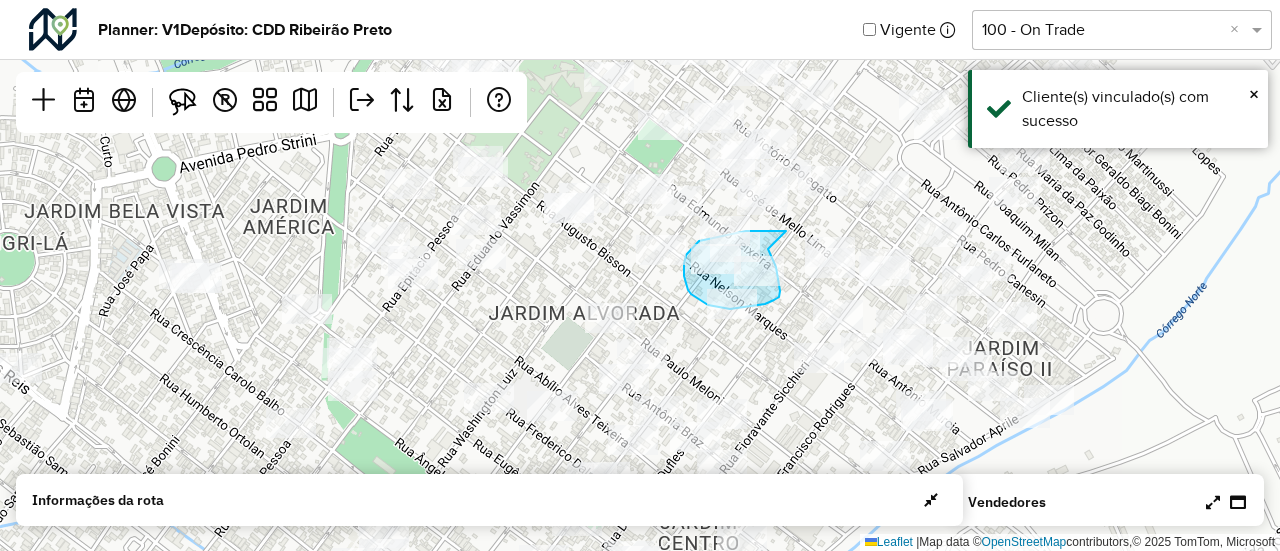 drag, startPoint x: 786, startPoint y: 231, endPoint x: 768, endPoint y: 244, distance: 22.203604 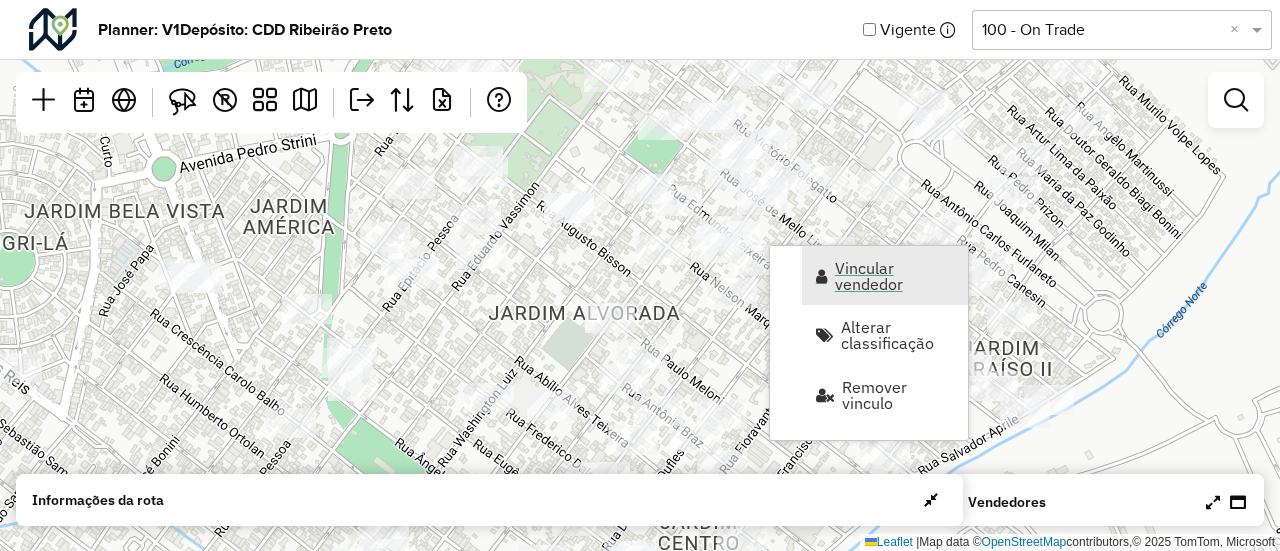 click at bounding box center (821, 276) 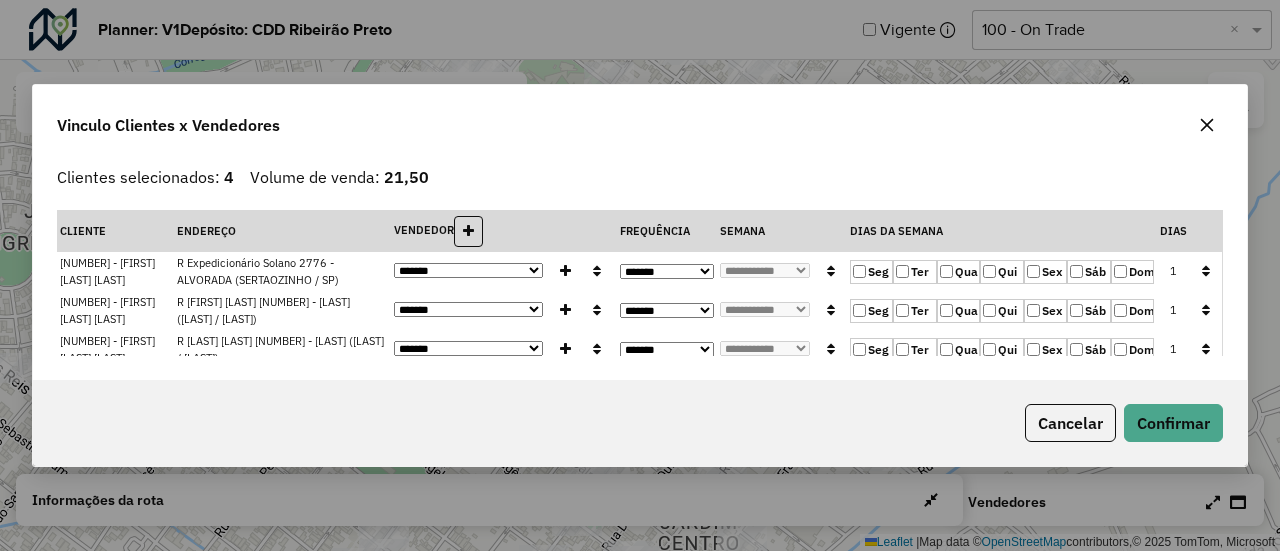 click 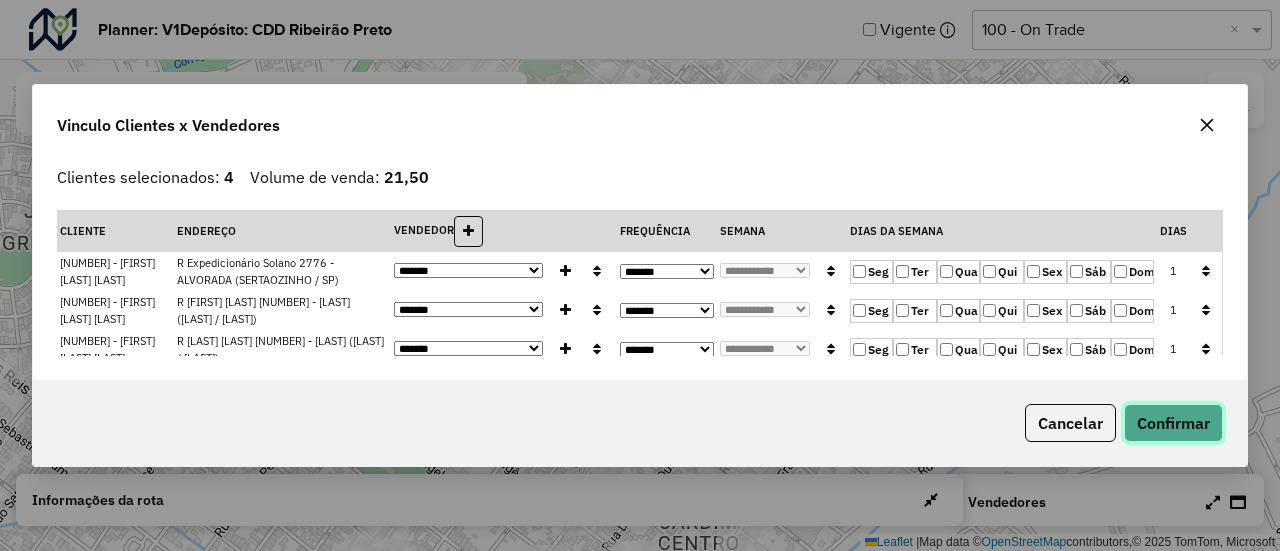 click on "Confirmar" 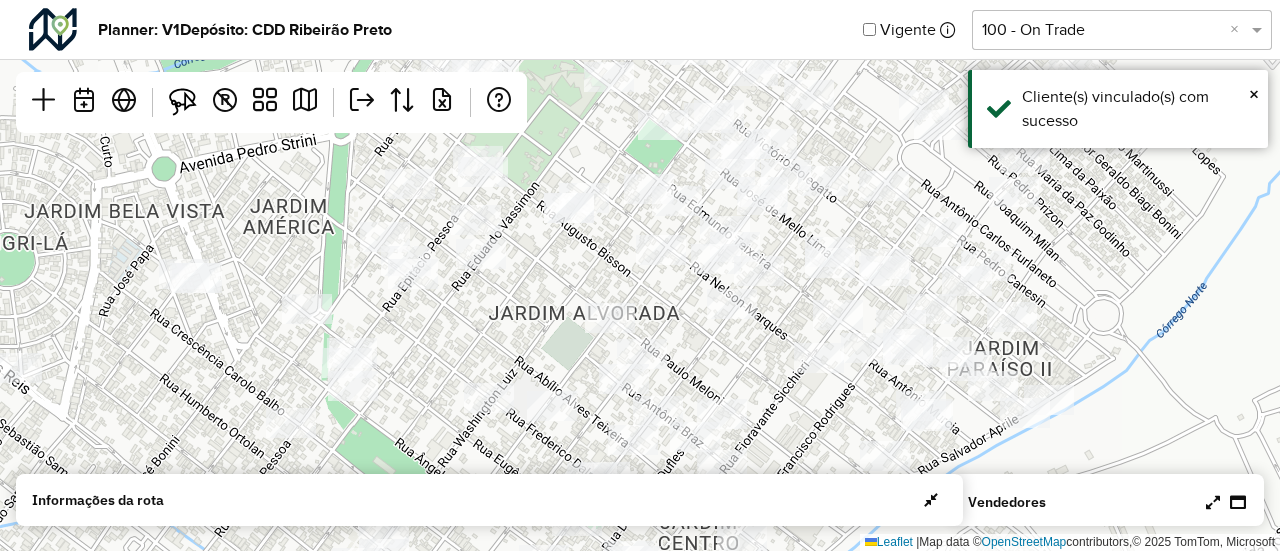 click at bounding box center [1213, 502] 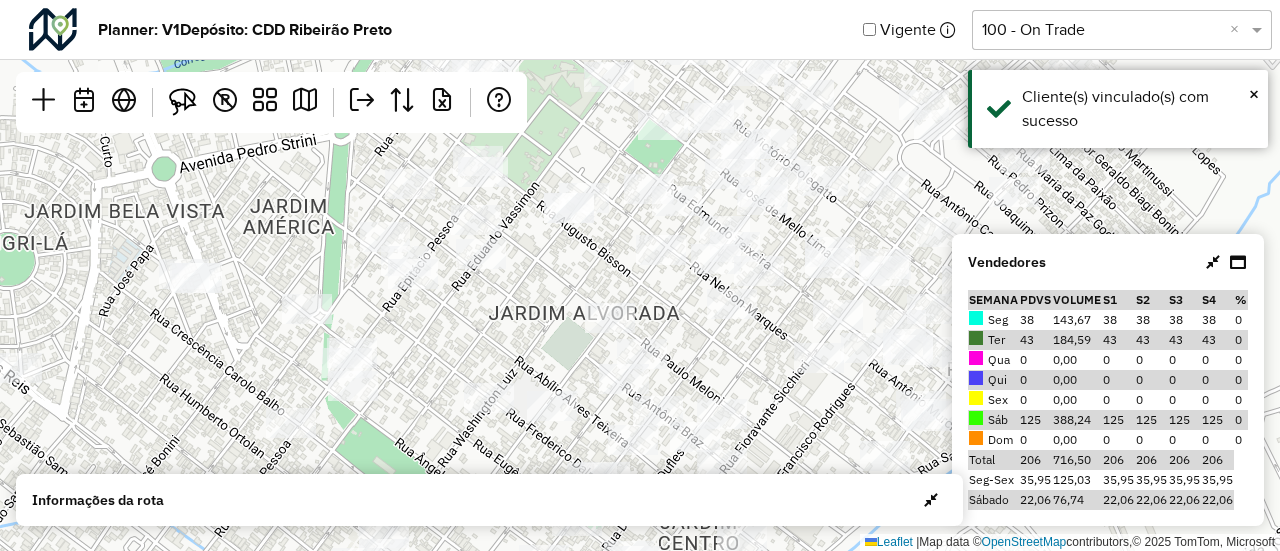 click on "Vendedores" at bounding box center [1108, 262] 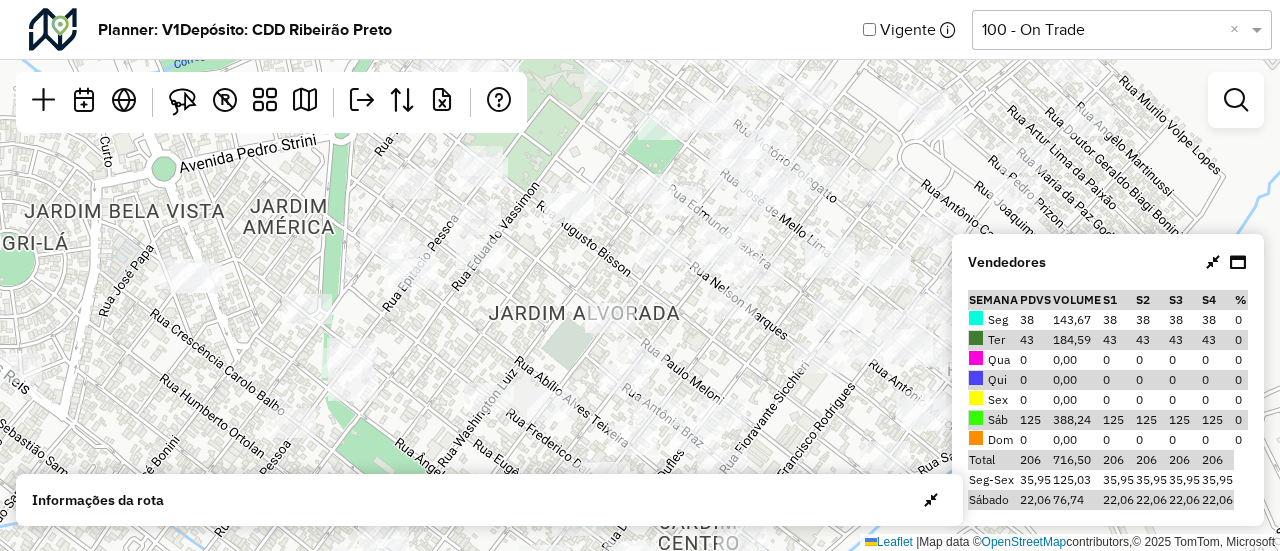 click at bounding box center (1213, 262) 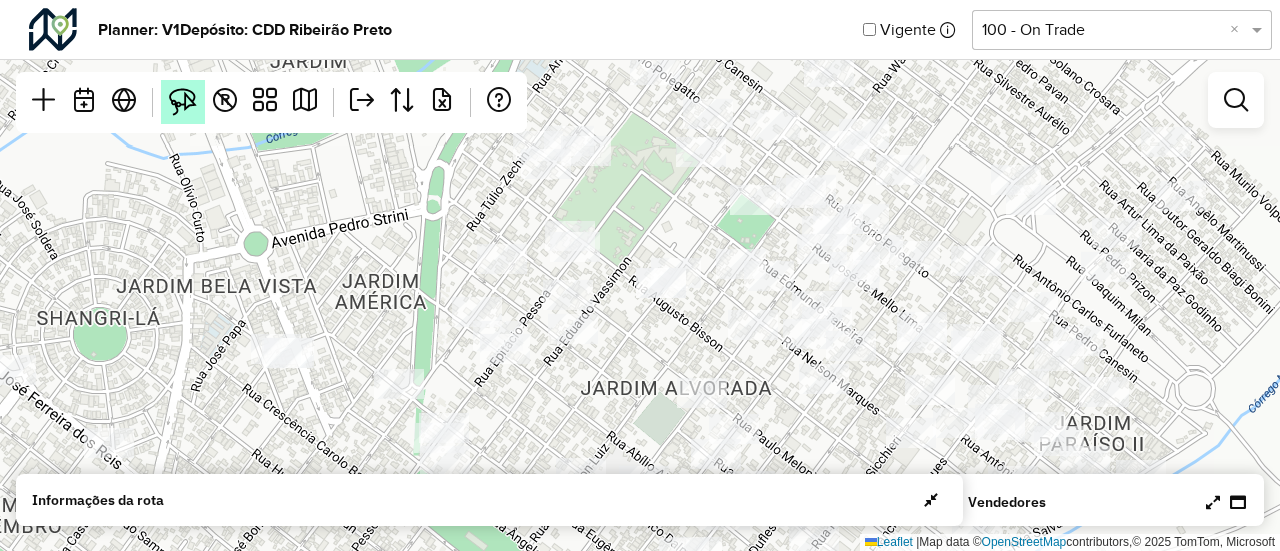 click at bounding box center (183, 102) 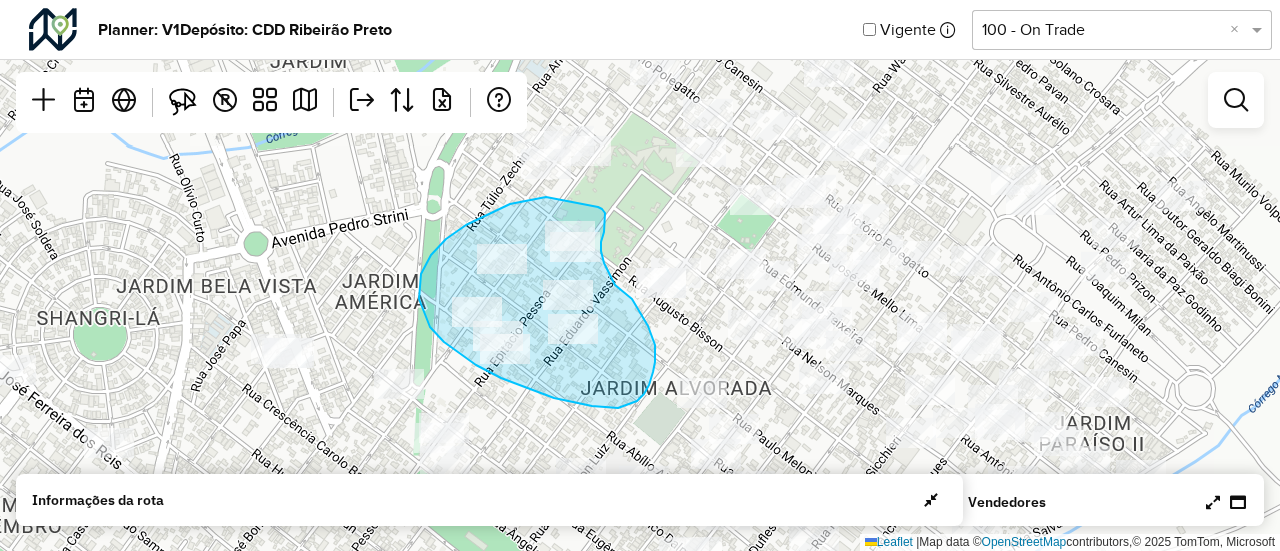 drag, startPoint x: 546, startPoint y: 197, endPoint x: 596, endPoint y: 205, distance: 50.635956 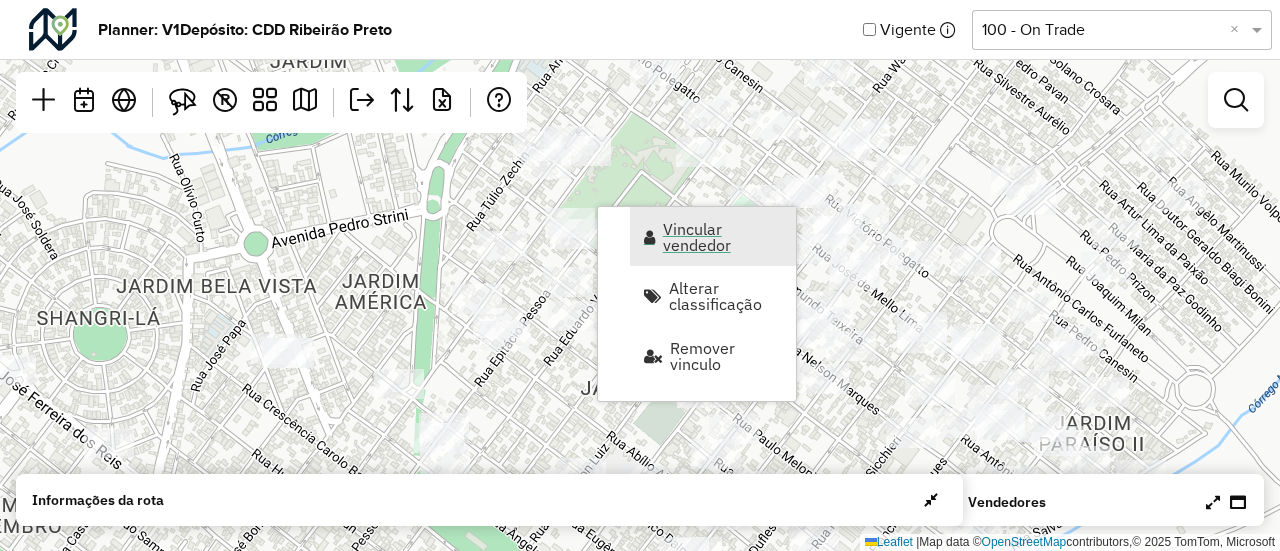 click on "Vincular vendedor" at bounding box center [723, 237] 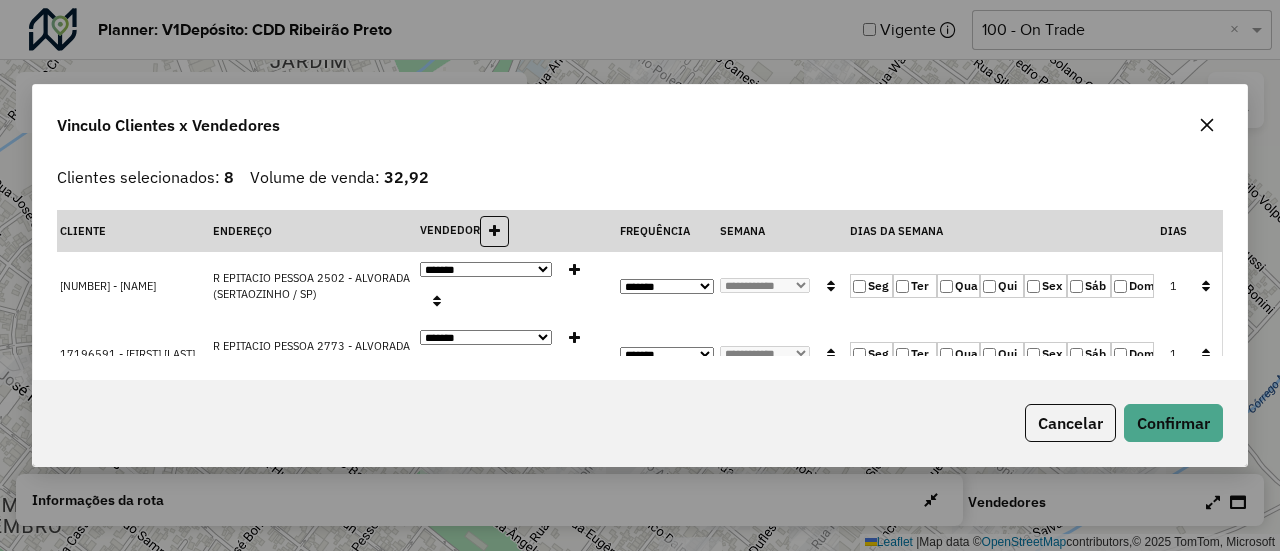 click 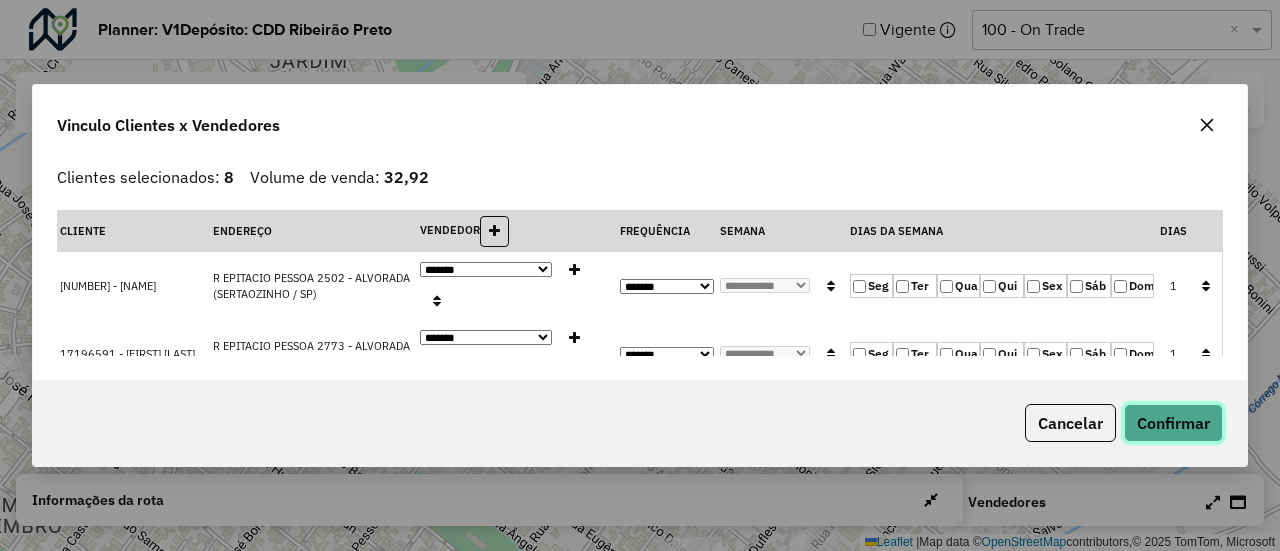 click on "Confirmar" 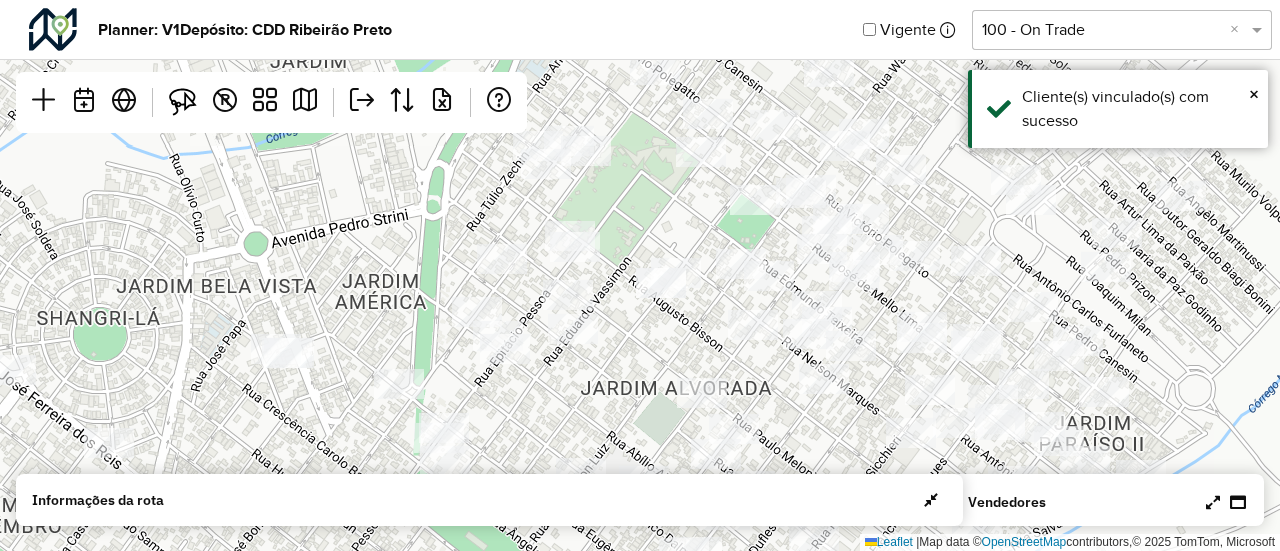 click on "Leaflet   |  Map data ©  OpenStreetMap  contributors,© 2025 TomTom, Microsoft" 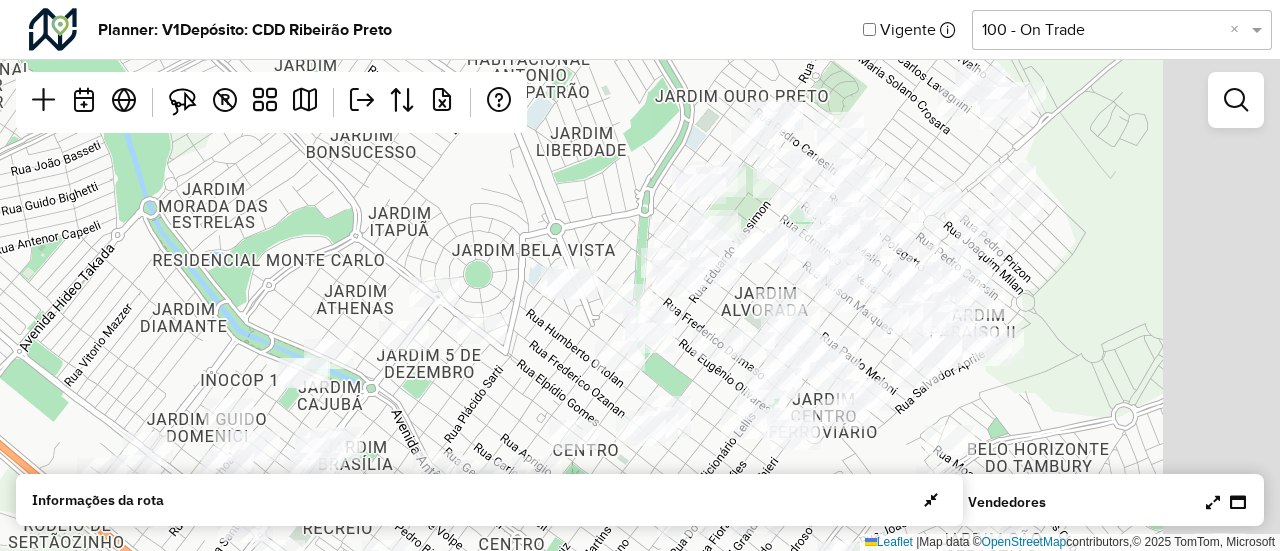 drag, startPoint x: 1173, startPoint y: 319, endPoint x: 1008, endPoint y: 274, distance: 171.0263 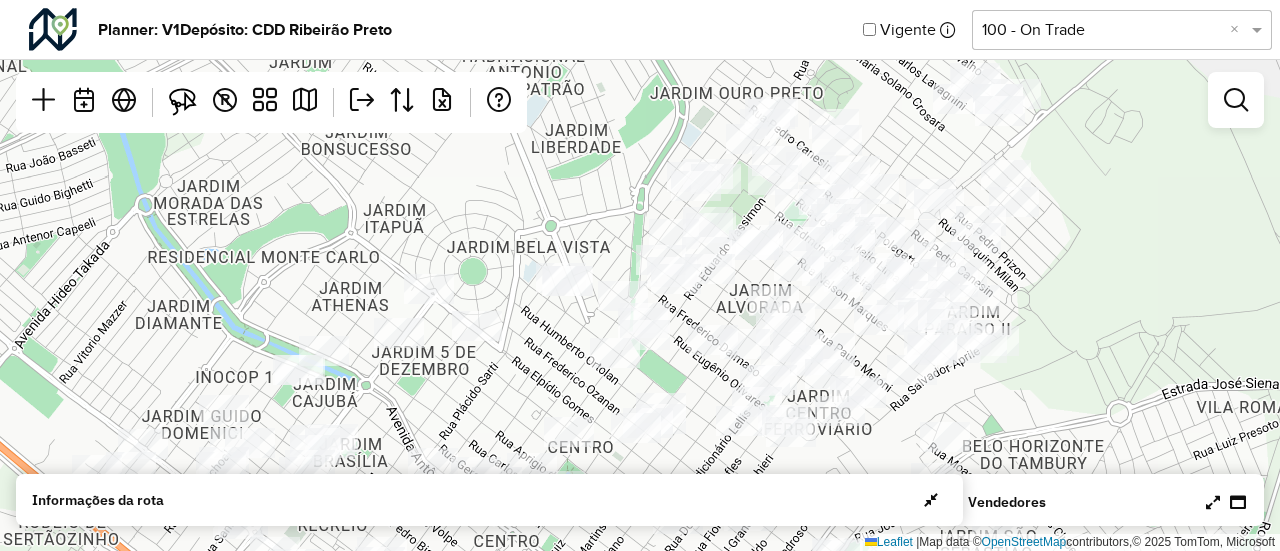 click at bounding box center (1213, 502) 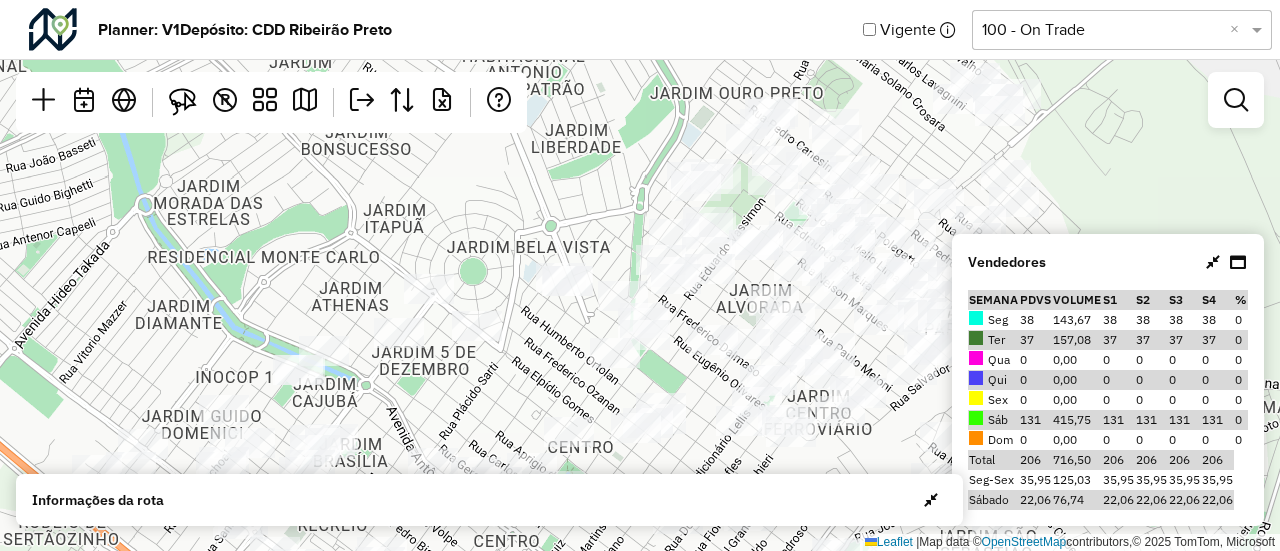 click at bounding box center (1213, 262) 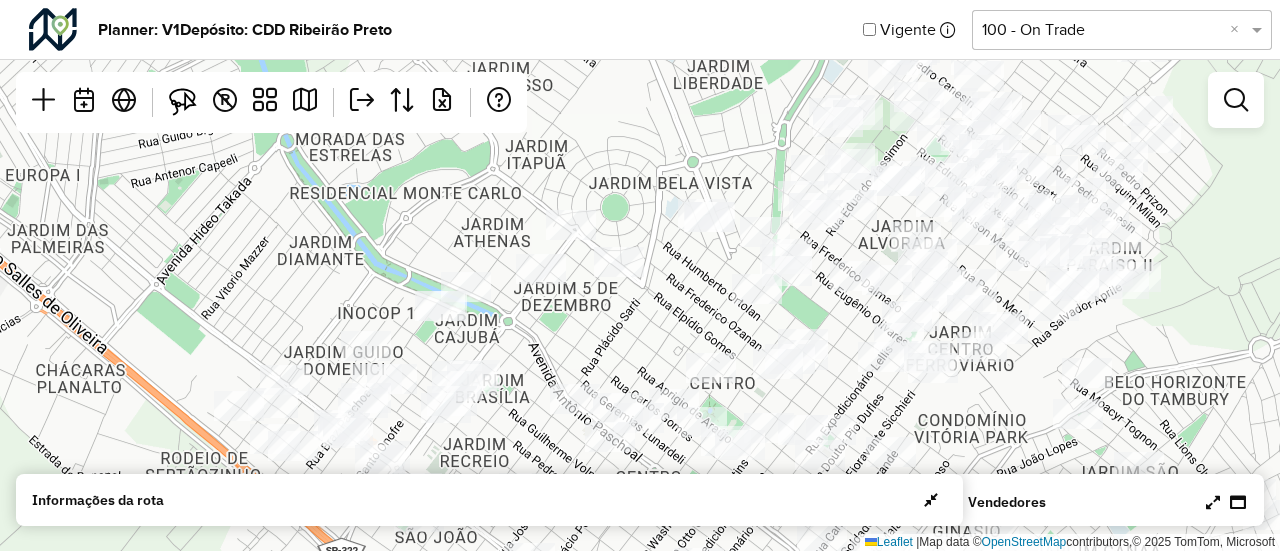 drag, startPoint x: 1062, startPoint y: 275, endPoint x: 1191, endPoint y: 197, distance: 150.74814 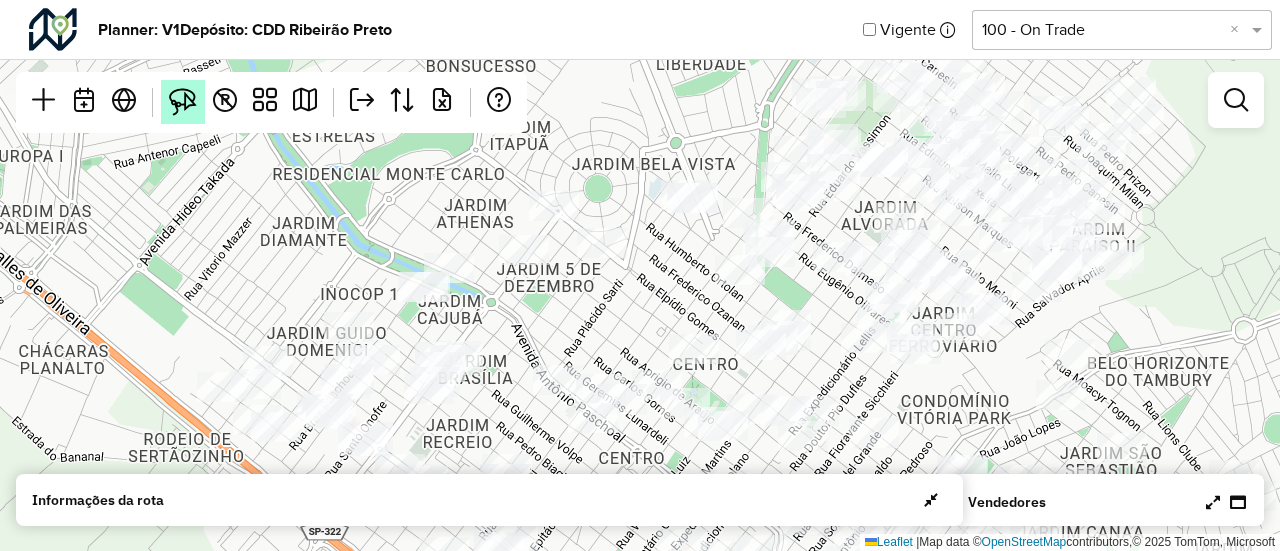 click at bounding box center (183, 102) 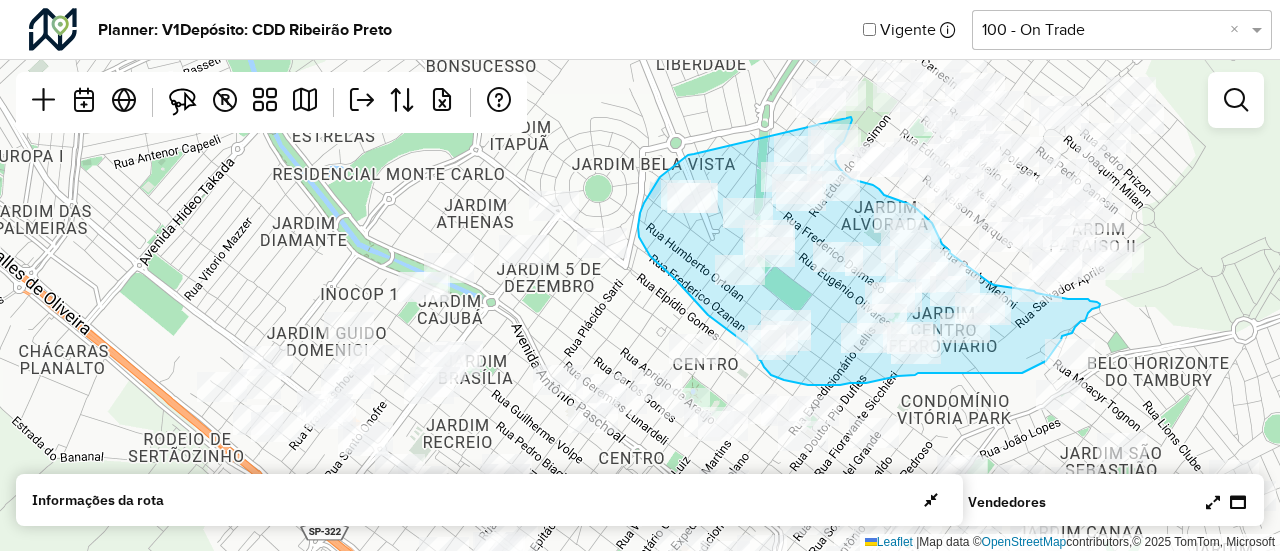 drag, startPoint x: 694, startPoint y: 154, endPoint x: 851, endPoint y: 117, distance: 161.30096 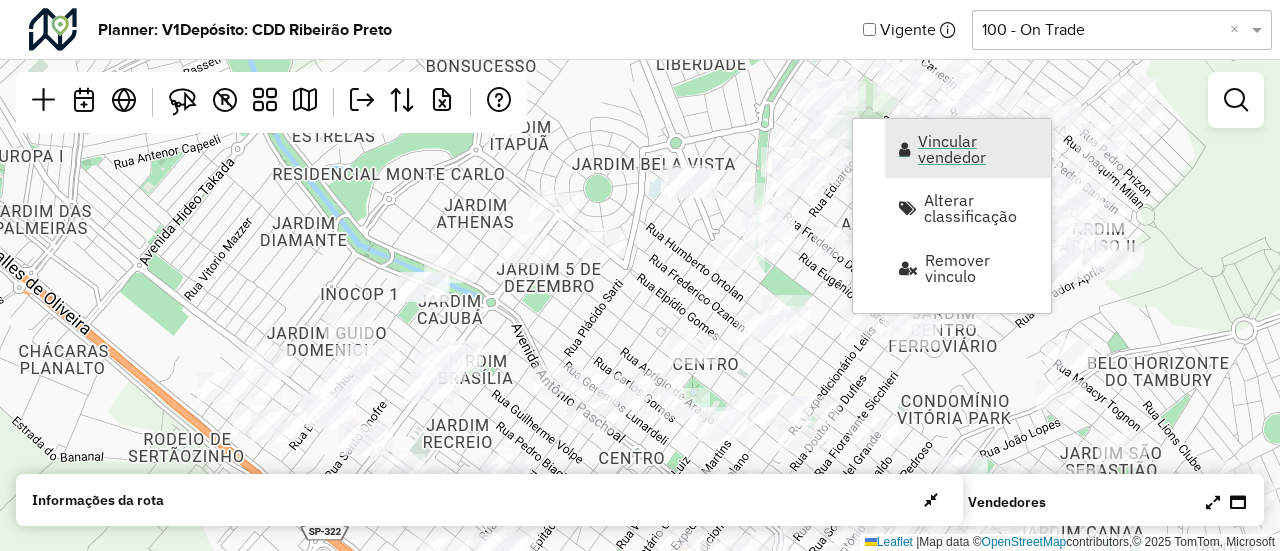 click on "Vincular vendedor" at bounding box center [978, 149] 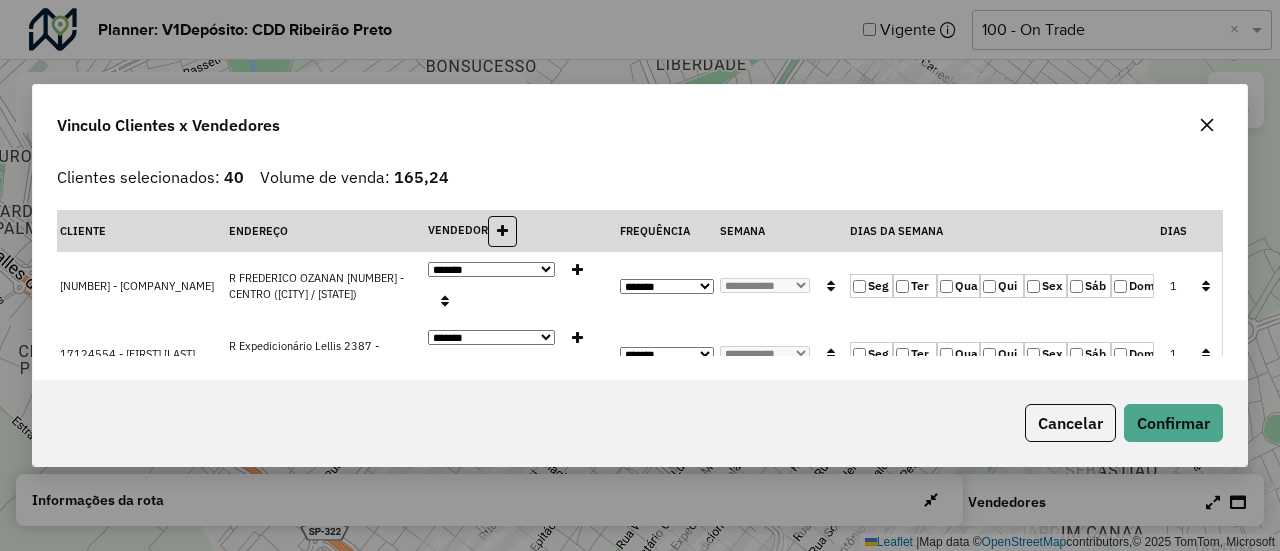 click 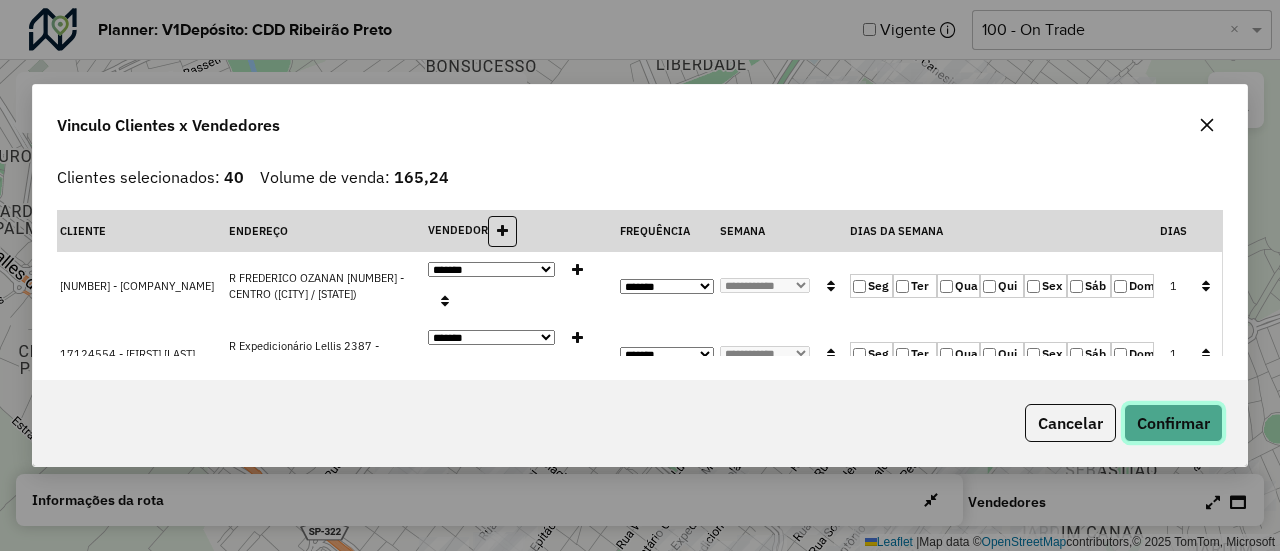 click on "Confirmar" 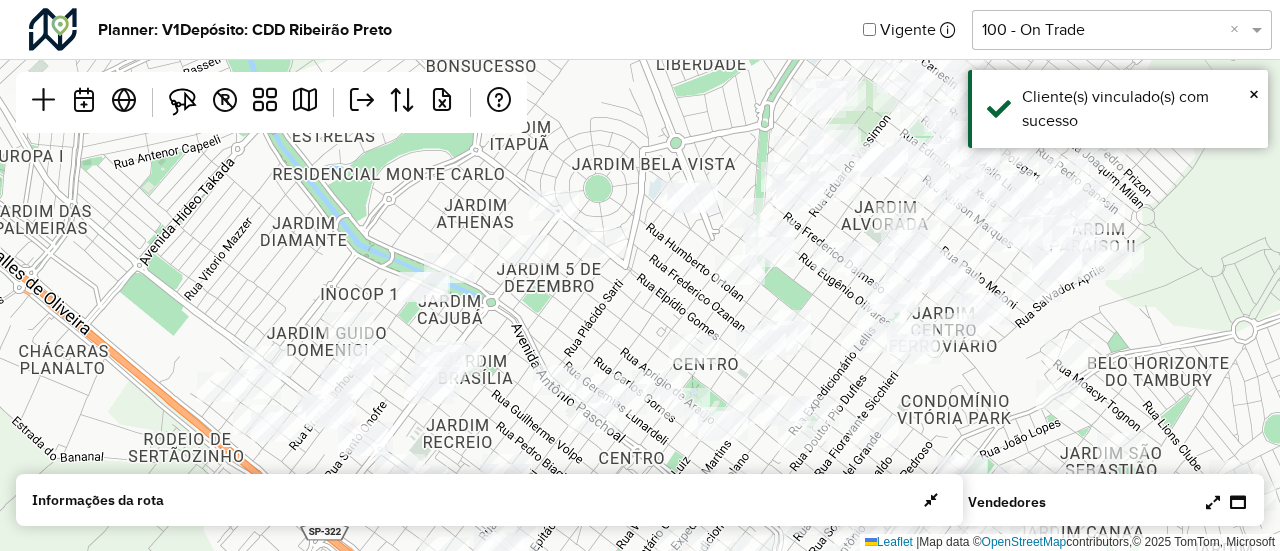 click at bounding box center [1213, 502] 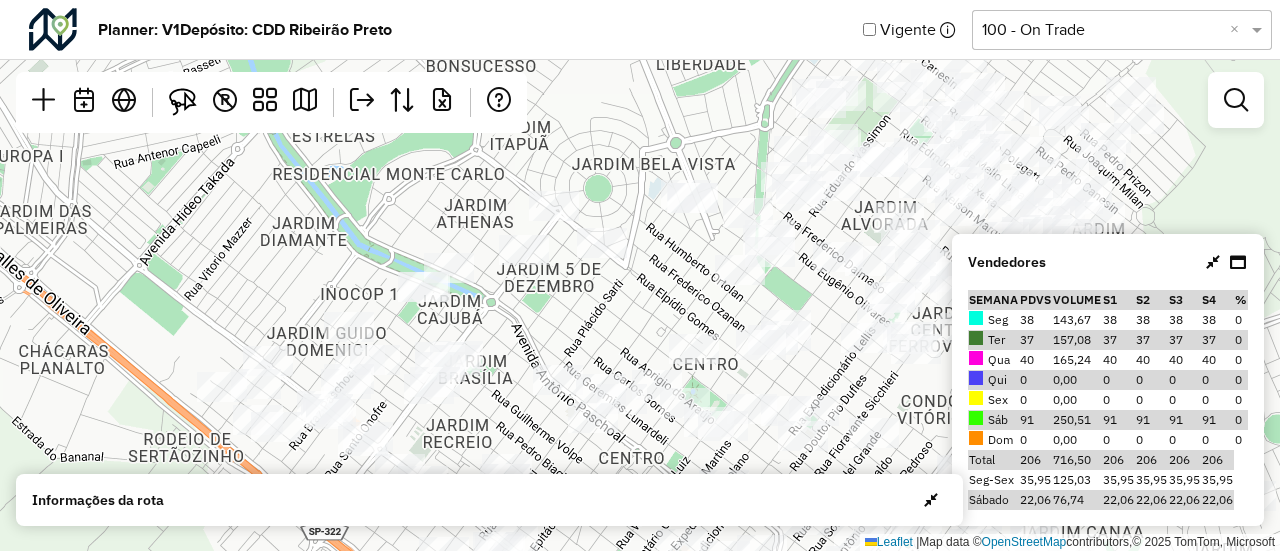 click at bounding box center [1226, 262] 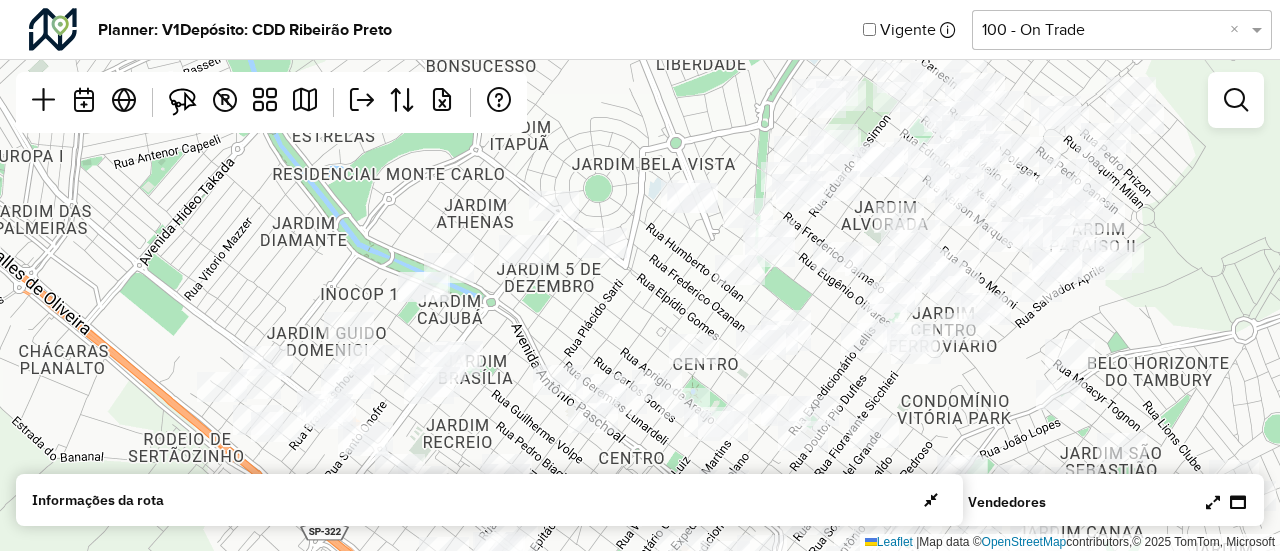click at bounding box center (1213, 502) 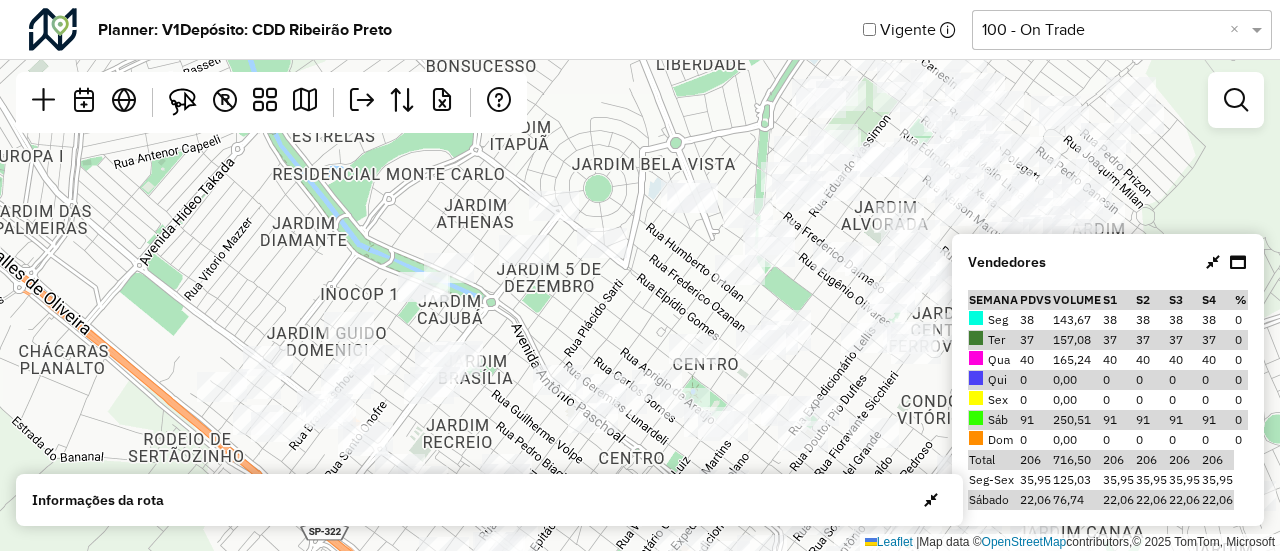 click at bounding box center (1213, 262) 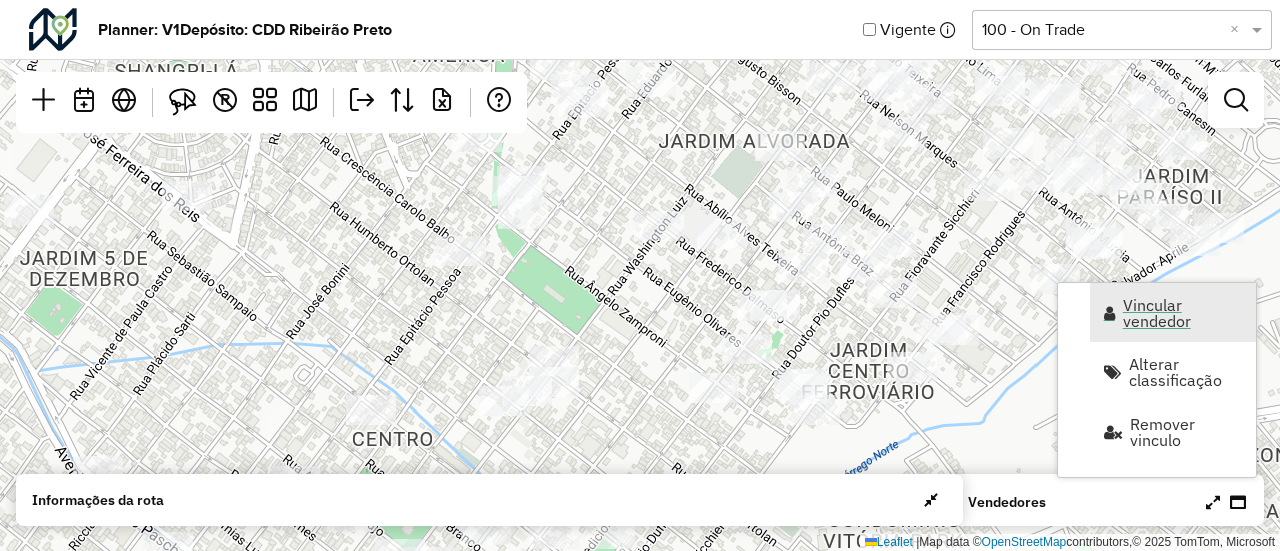 click on "Vincular vendedor" at bounding box center (1173, 312) 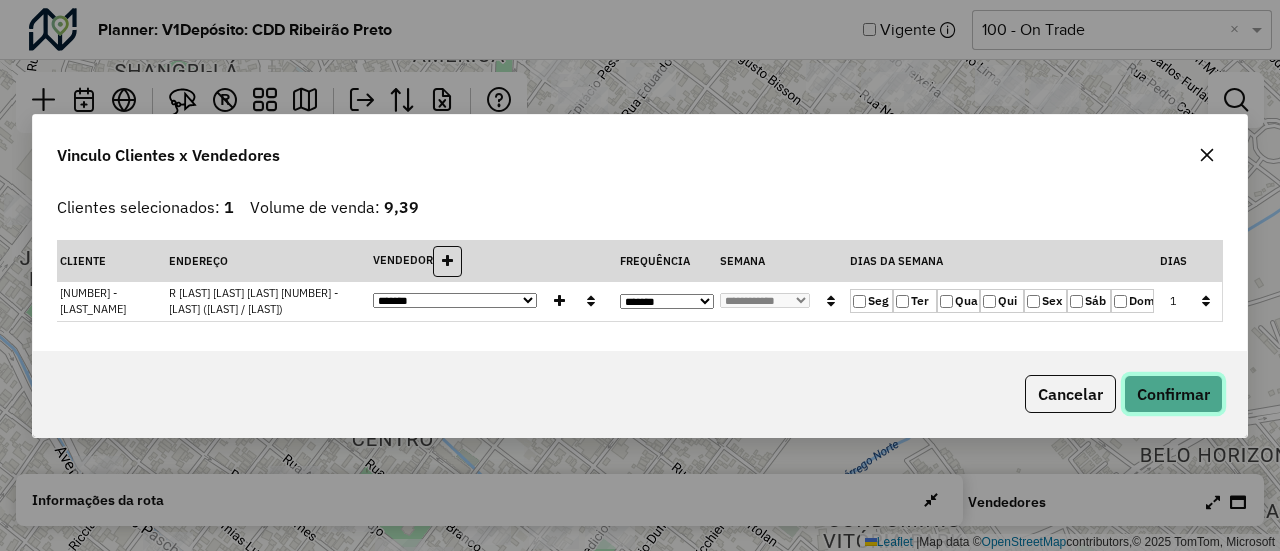 click on "Confirmar" 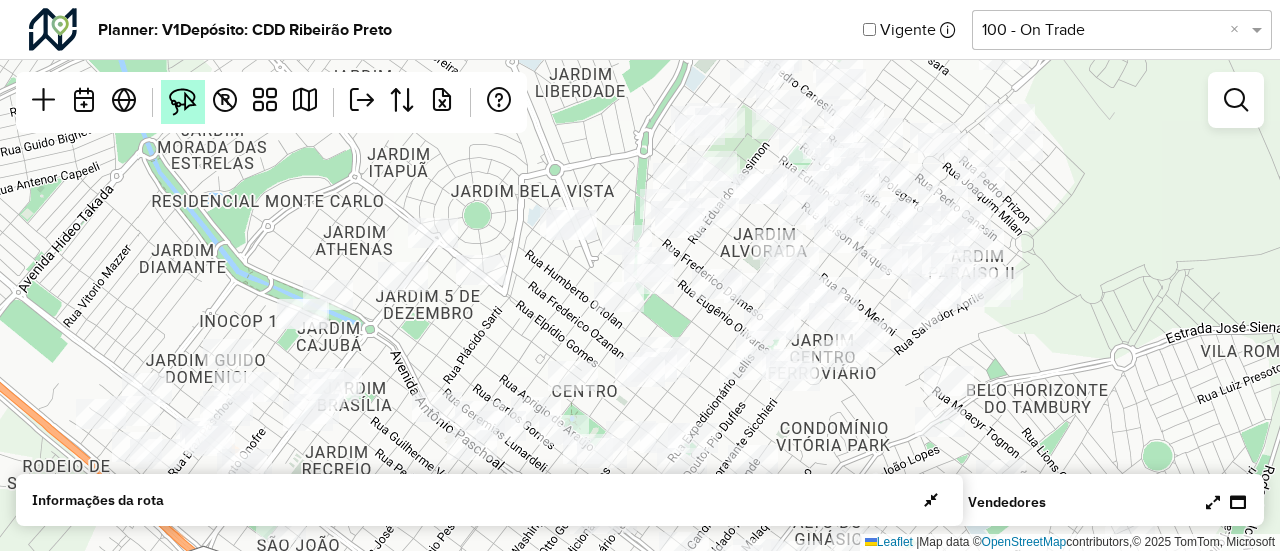 click at bounding box center (183, 102) 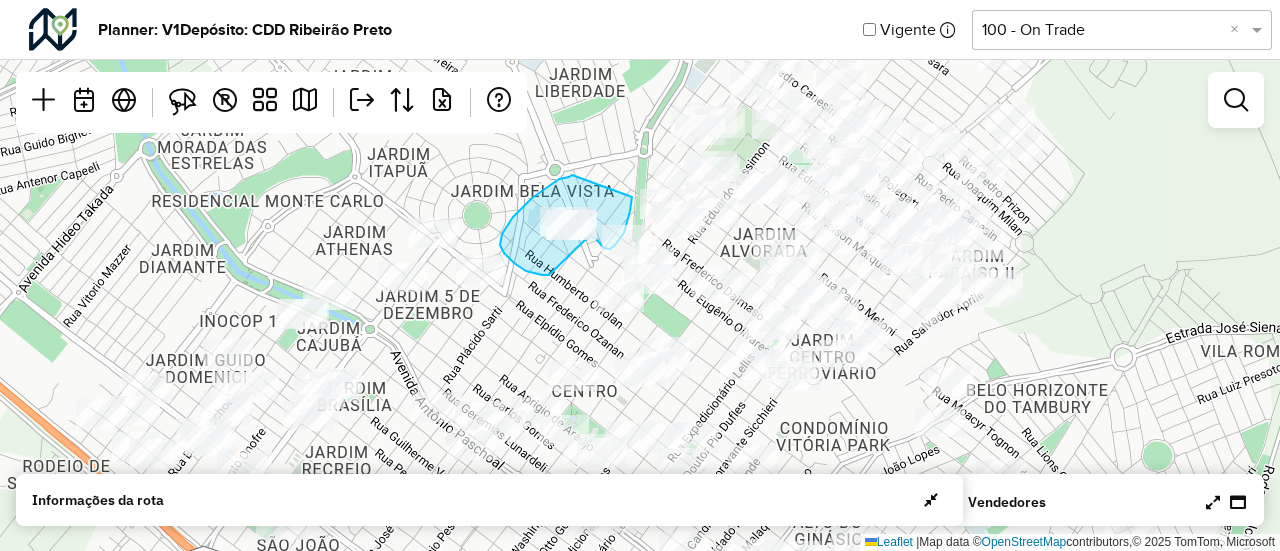 drag, startPoint x: 572, startPoint y: 175, endPoint x: 632, endPoint y: 197, distance: 63.90618 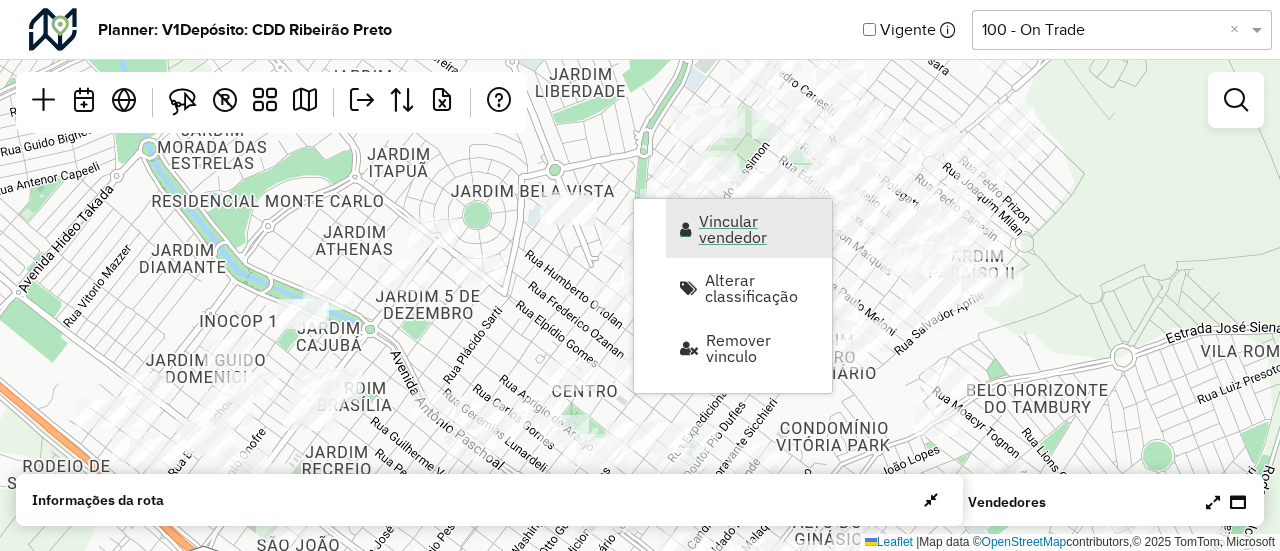 click on "Vincular vendedor" at bounding box center (749, 228) 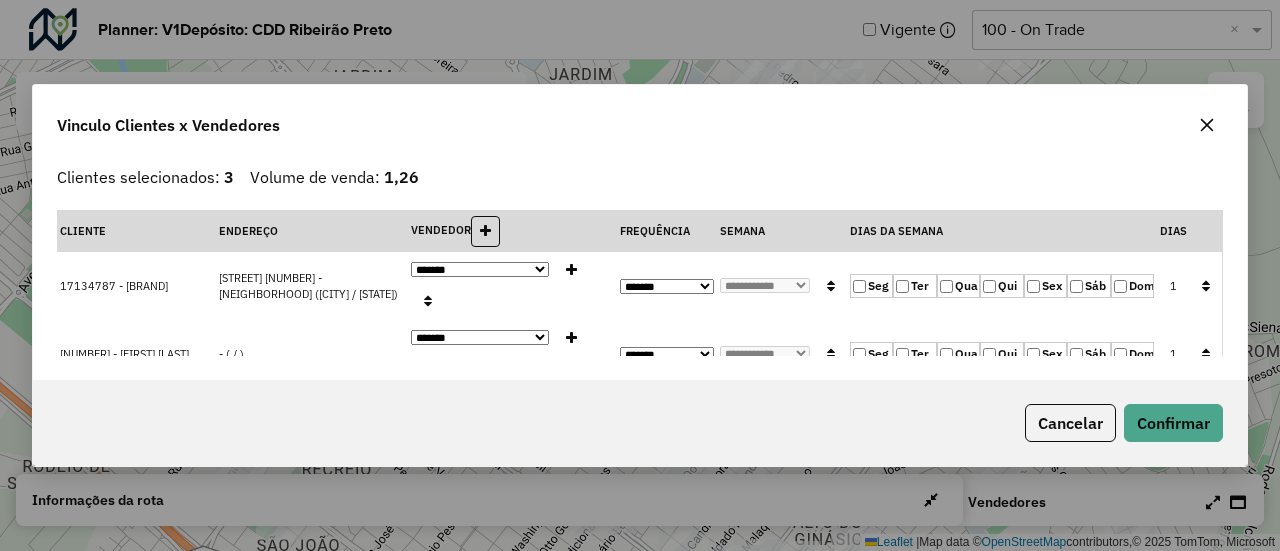 click on "Sex" 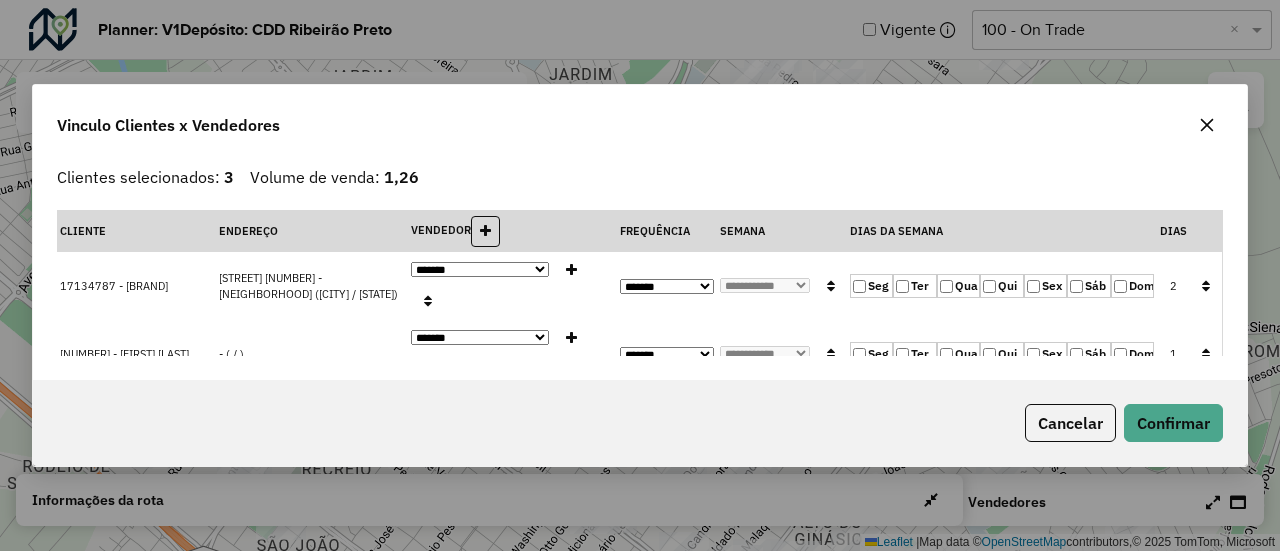 click on "Sáb" 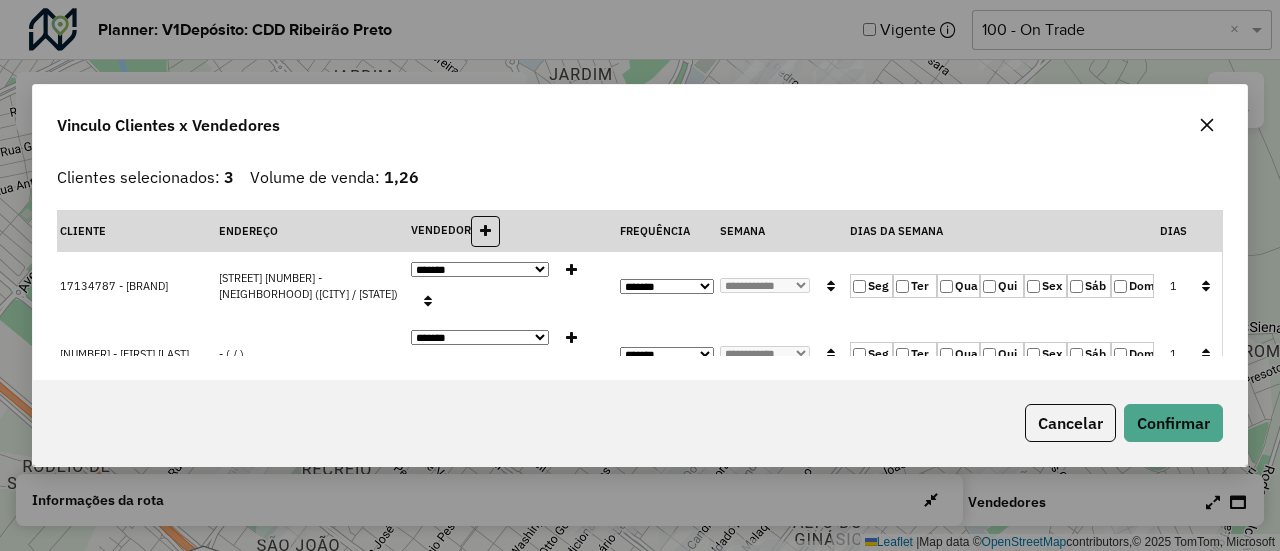 click 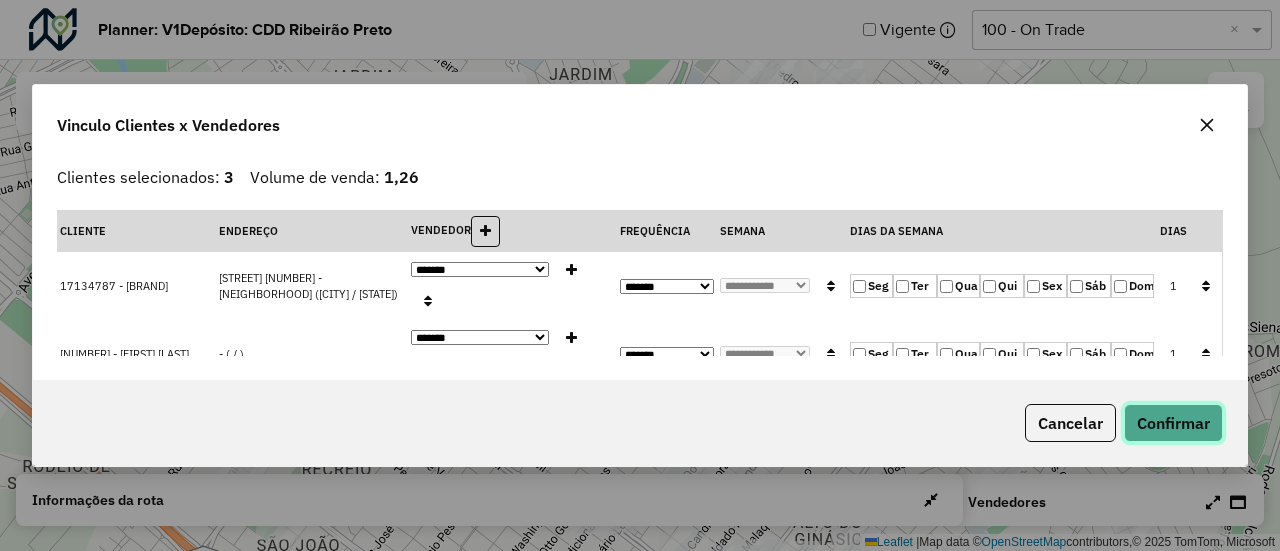 click on "Confirmar" 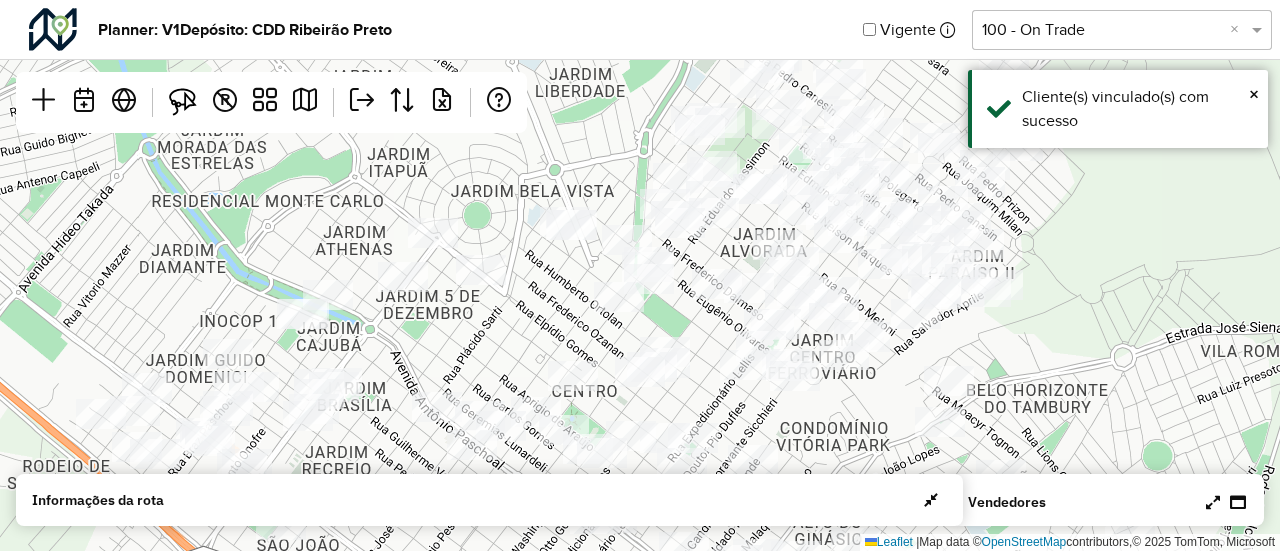 click at bounding box center (1213, 502) 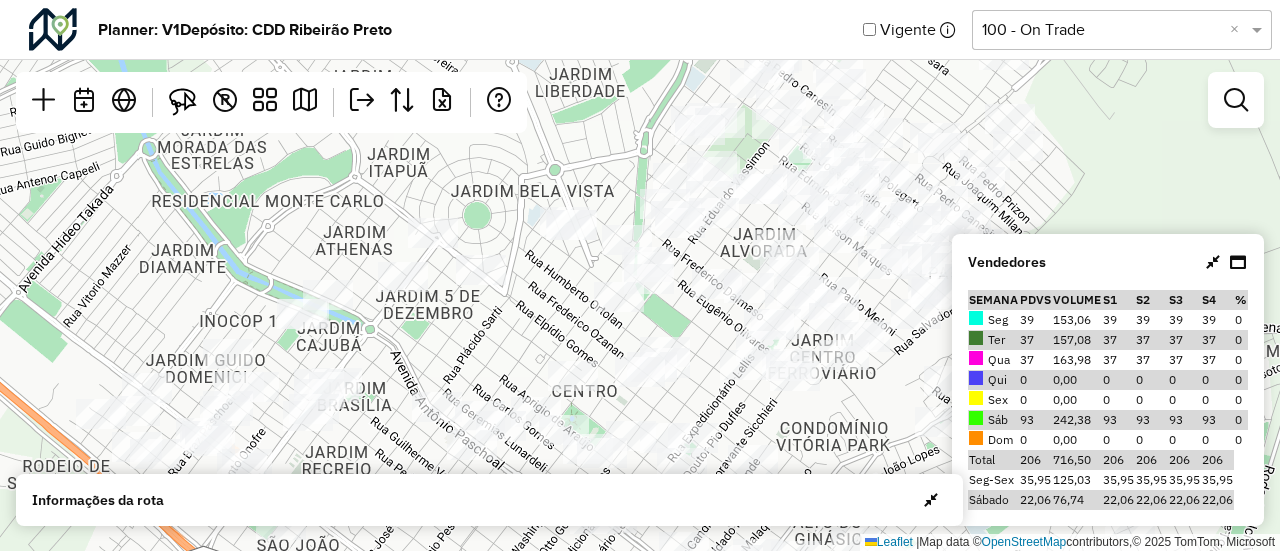 click at bounding box center [1226, 262] 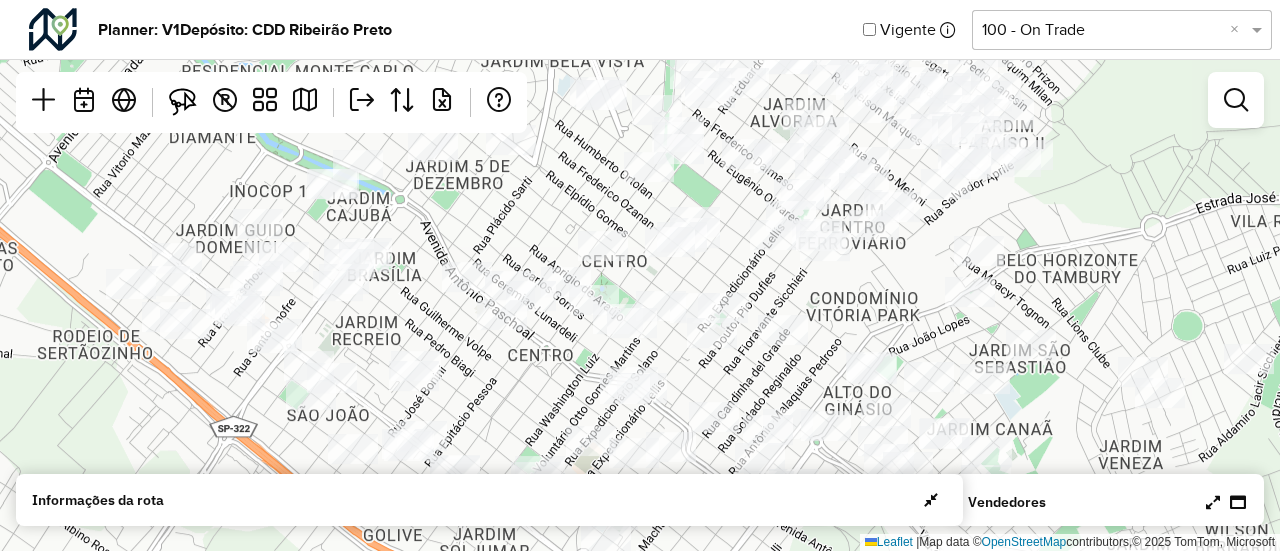 drag, startPoint x: 1074, startPoint y: 335, endPoint x: 1100, endPoint y: 207, distance: 130.61394 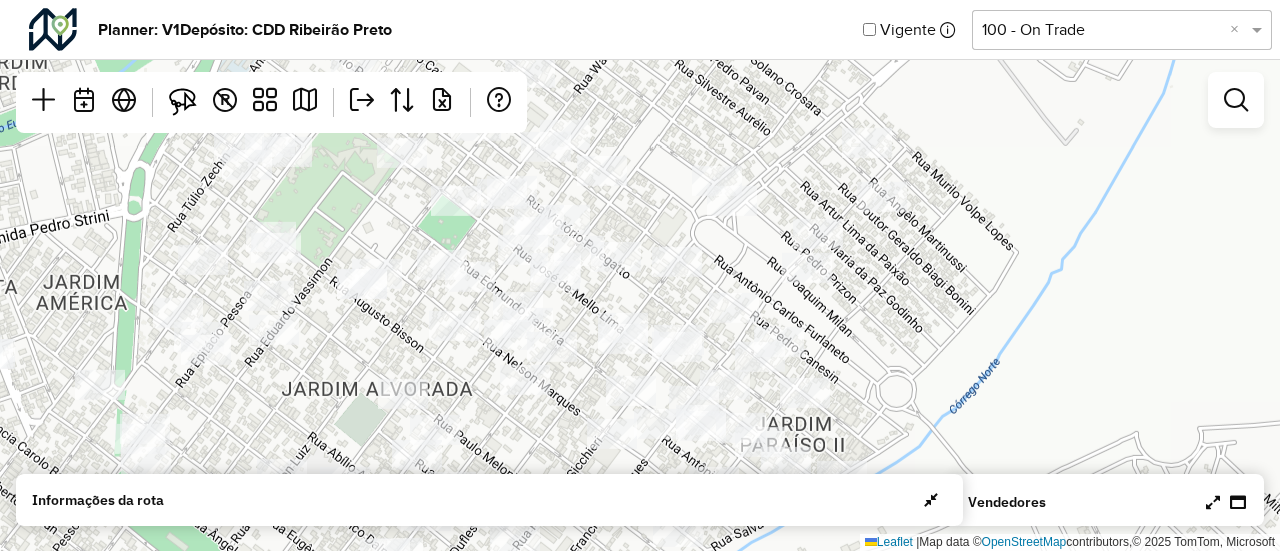 drag, startPoint x: 1101, startPoint y: 253, endPoint x: 996, endPoint y: 598, distance: 360.62445 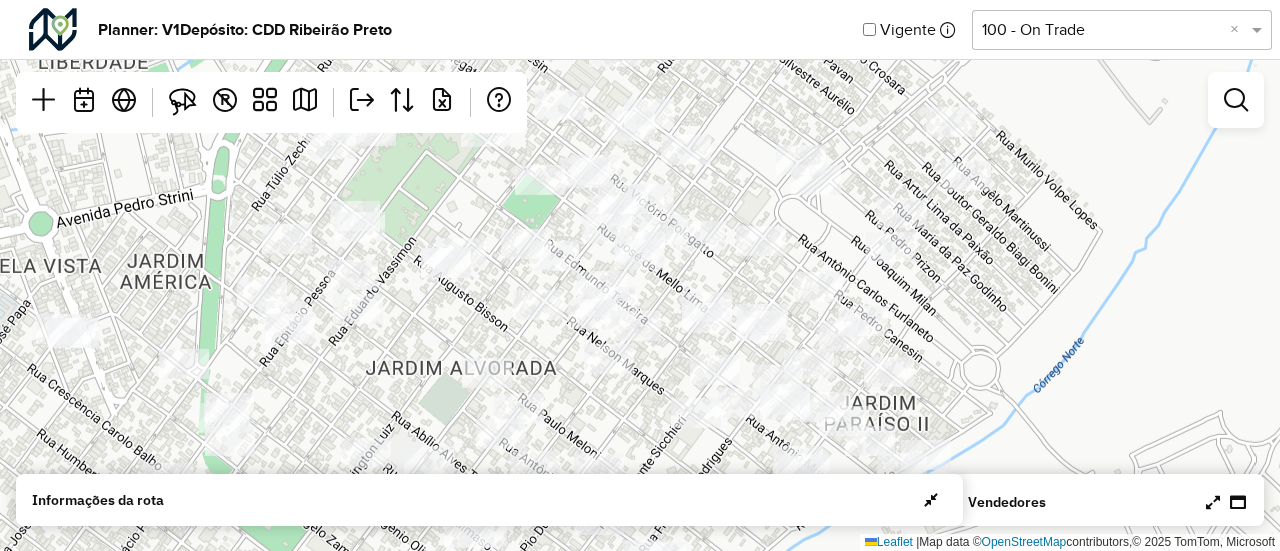 drag, startPoint x: 1012, startPoint y: 386, endPoint x: 1095, endPoint y: 374, distance: 83.86298 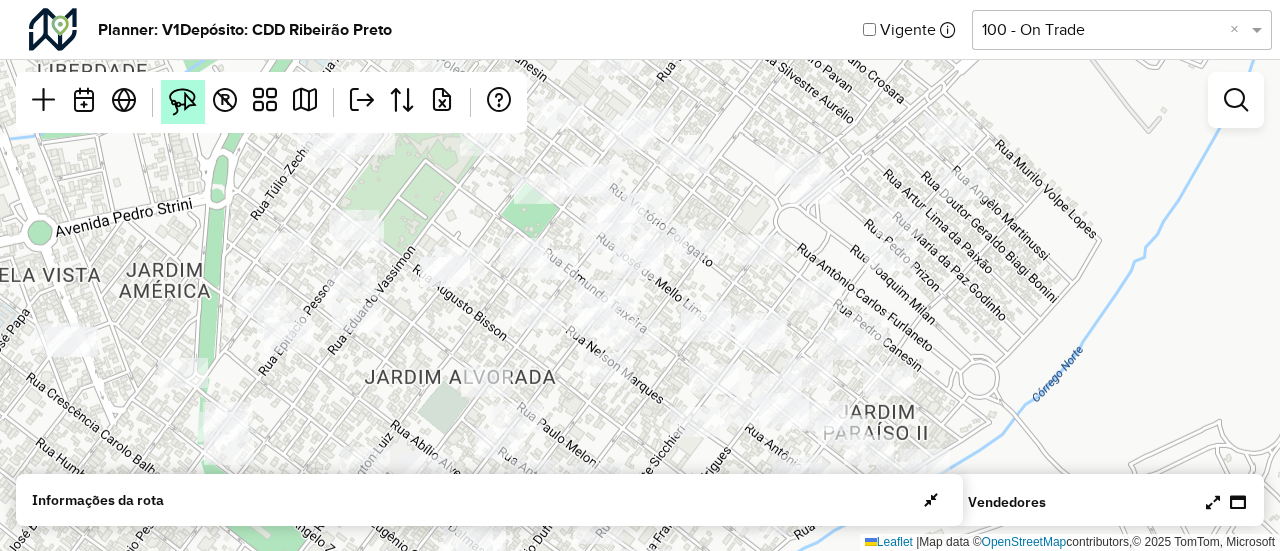 click at bounding box center [183, 102] 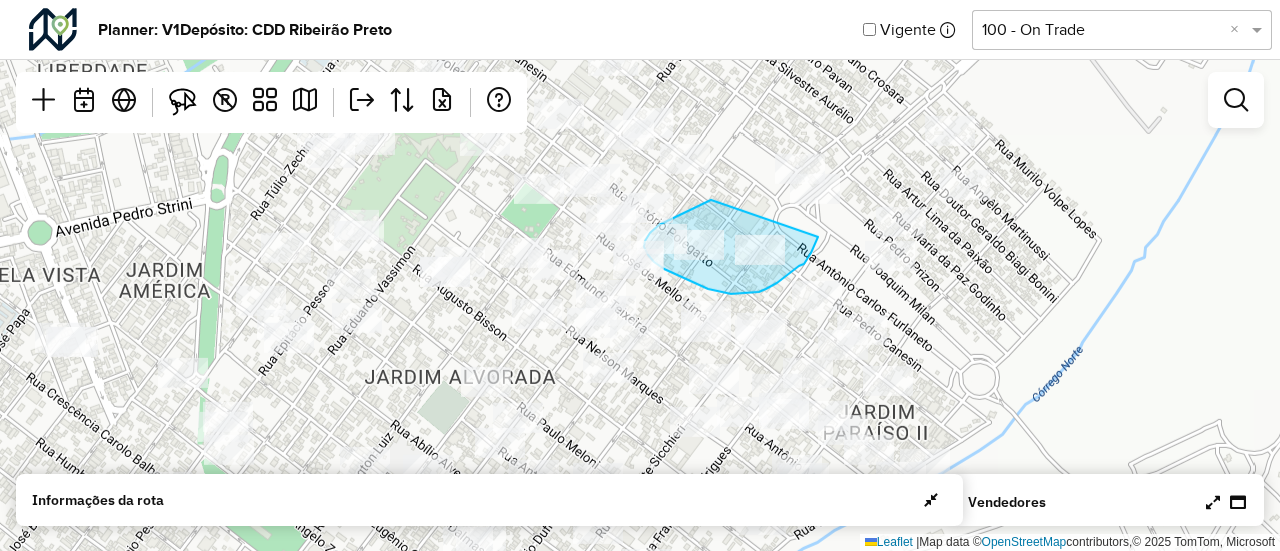drag, startPoint x: 711, startPoint y: 200, endPoint x: 786, endPoint y: 195, distance: 75.16648 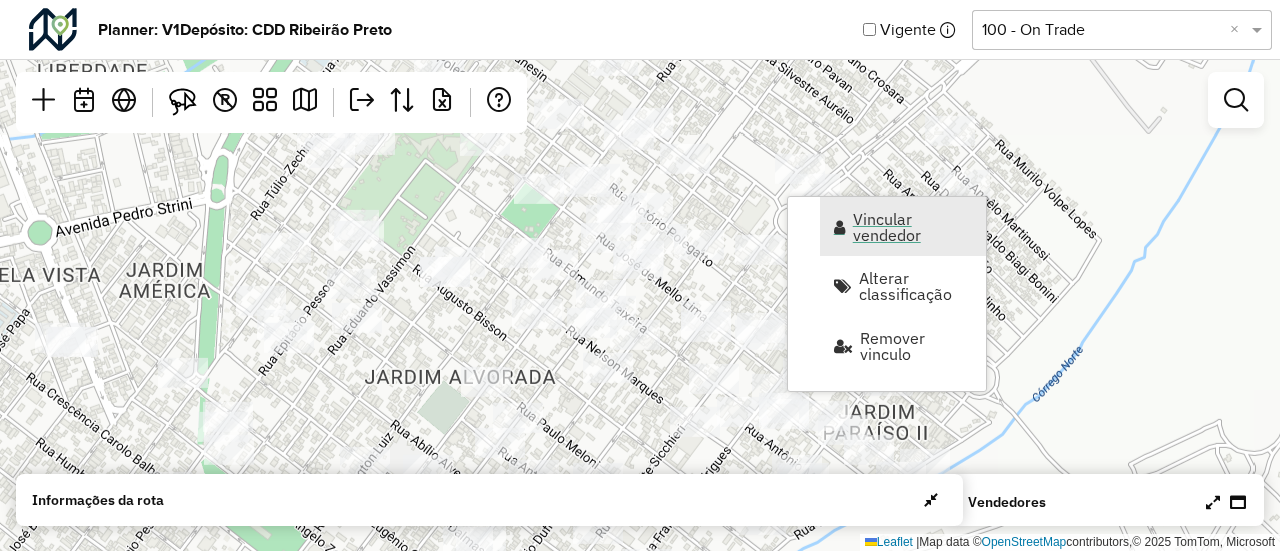click on "Vincular vendedor" at bounding box center [903, 226] 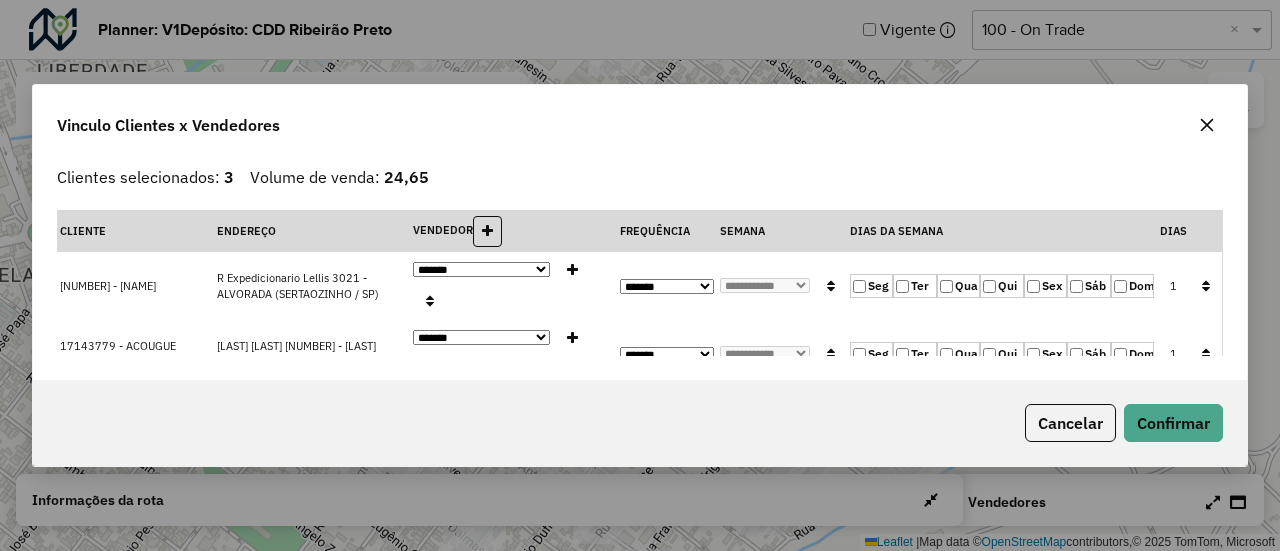 click on "Ter" 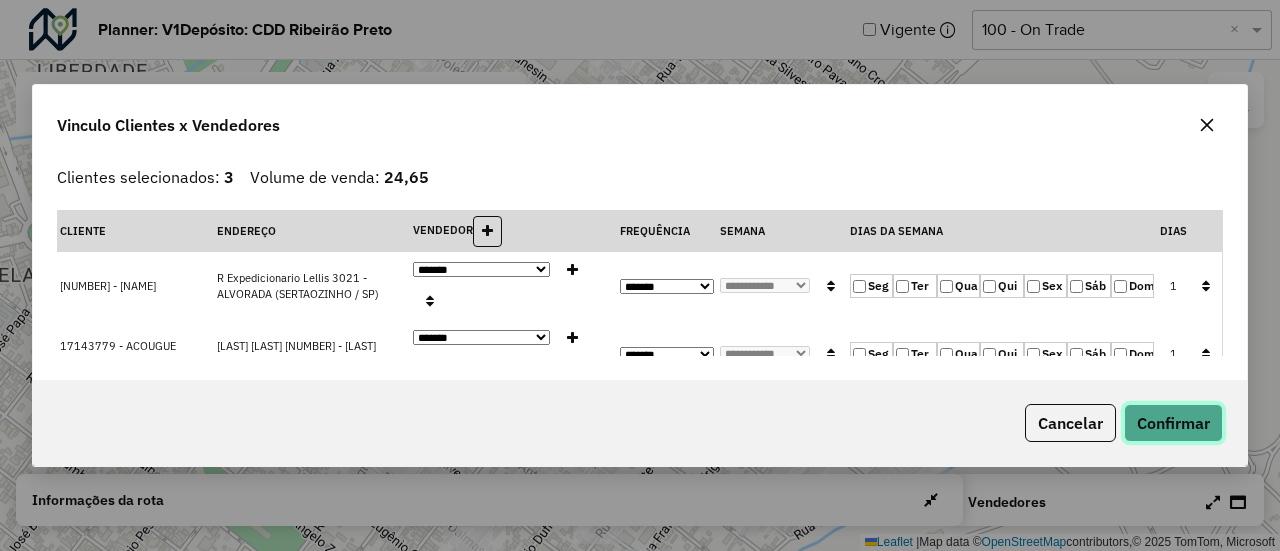click on "Confirmar" 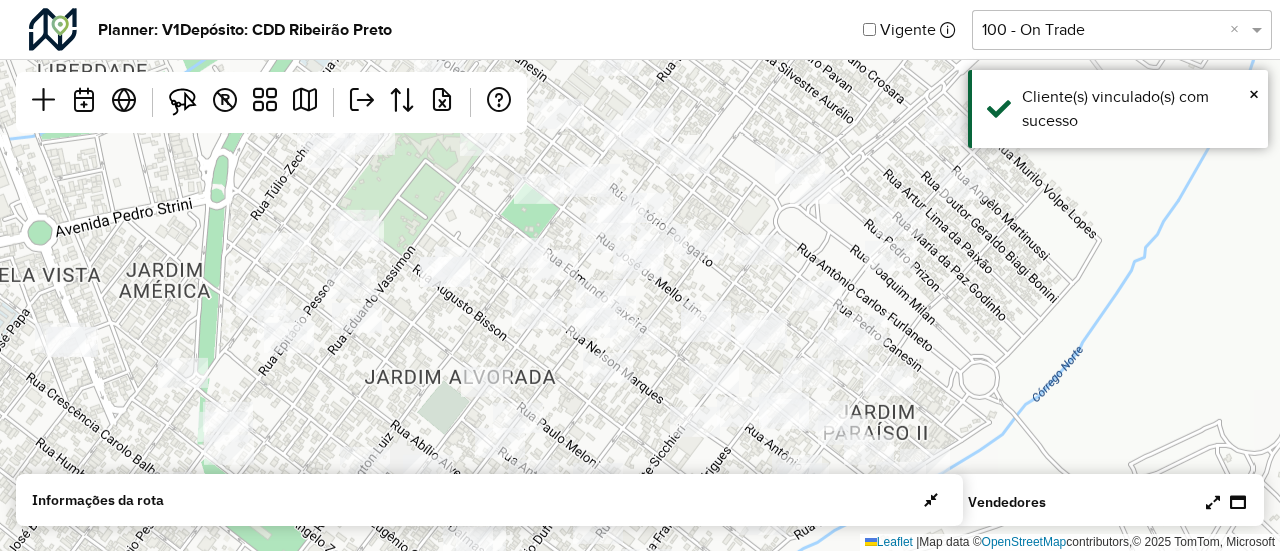 click at bounding box center (1213, 502) 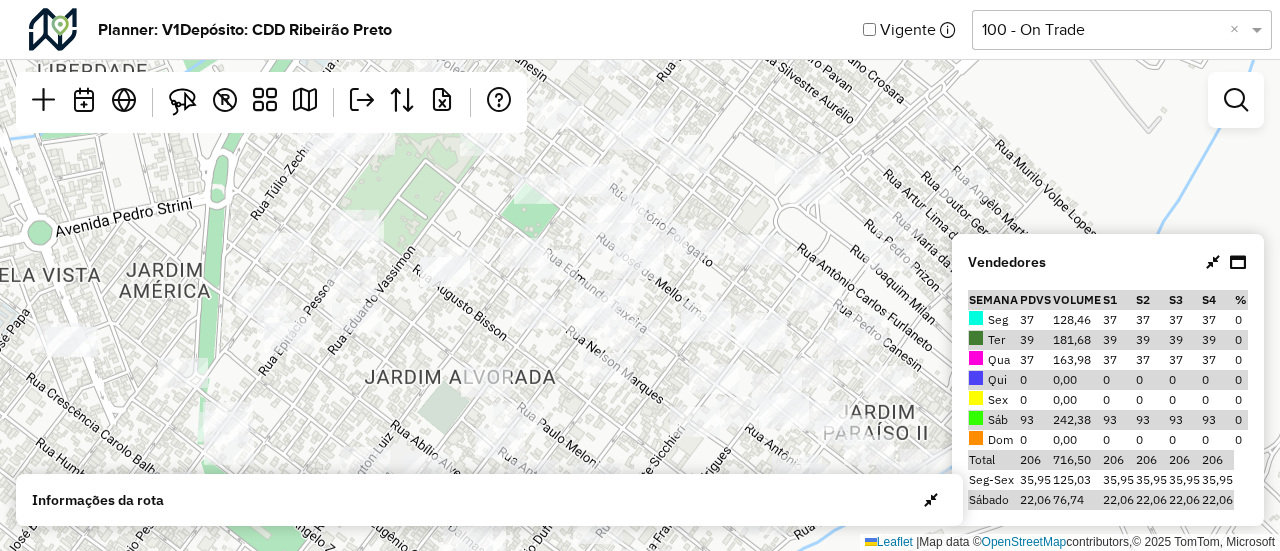 click at bounding box center [1213, 262] 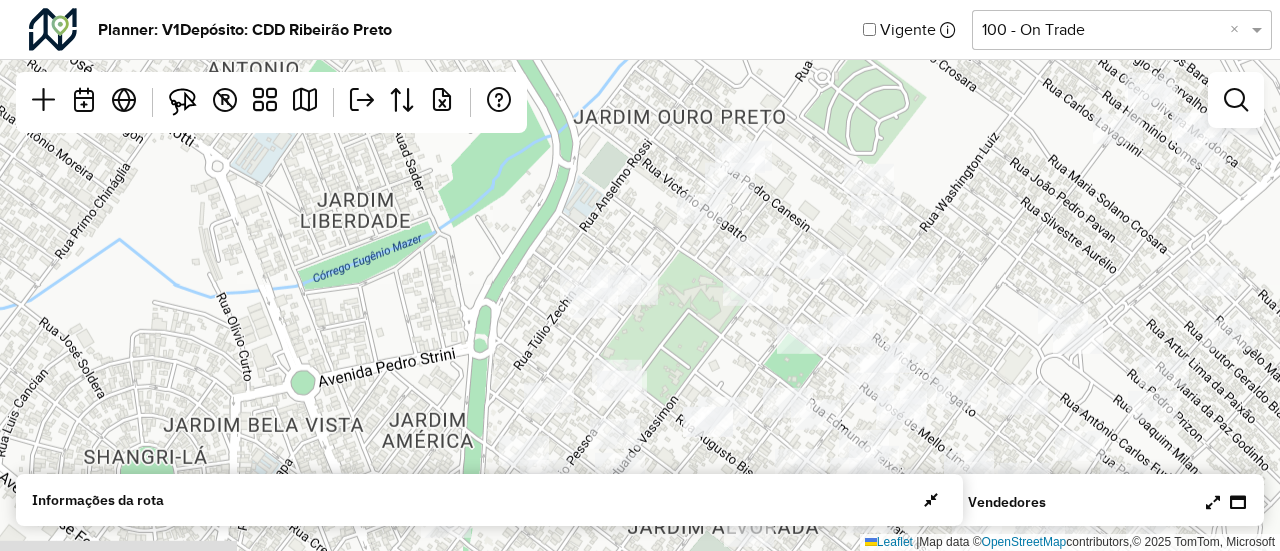drag, startPoint x: 913, startPoint y: 289, endPoint x: 1180, endPoint y: 357, distance: 275.52313 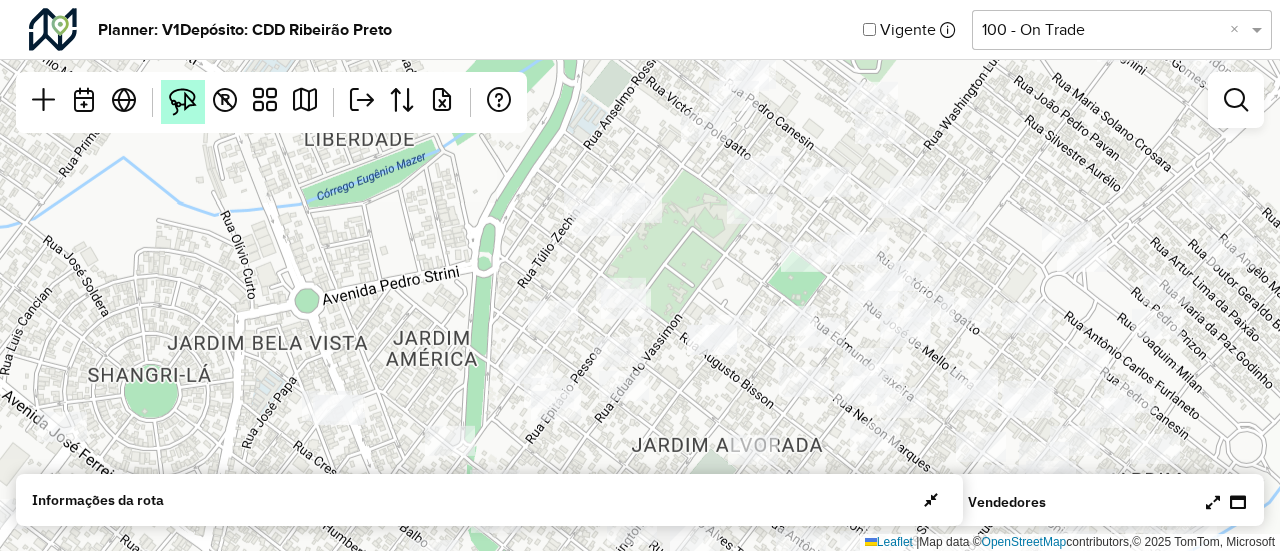 click at bounding box center [183, 102] 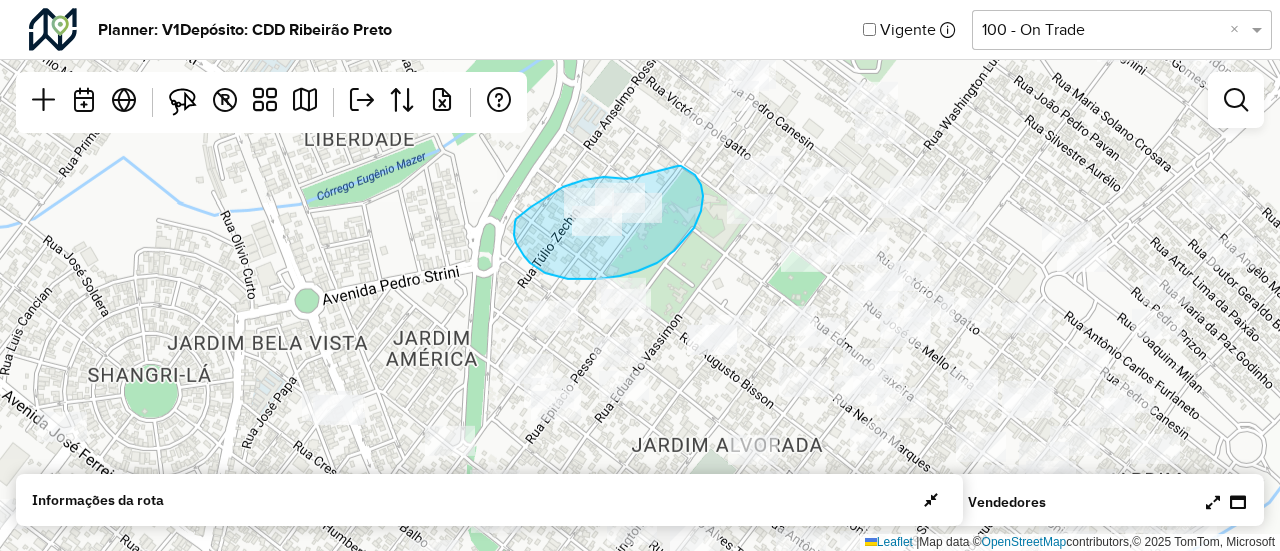 drag, startPoint x: 627, startPoint y: 179, endPoint x: 678, endPoint y: 166, distance: 52.63079 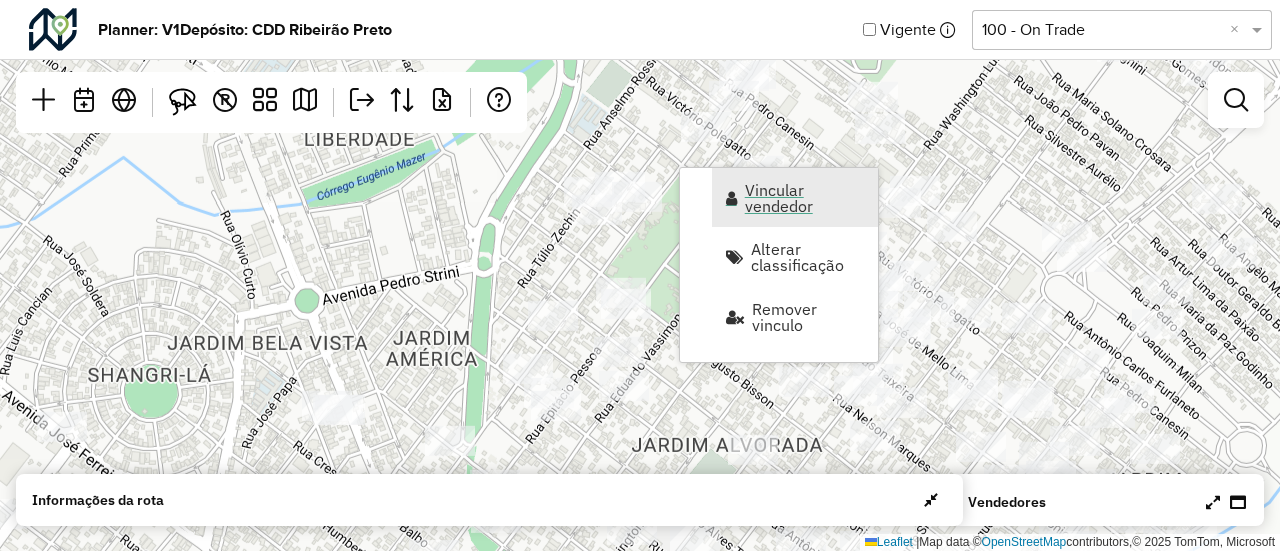 click on "Vincular vendedor" at bounding box center (805, 198) 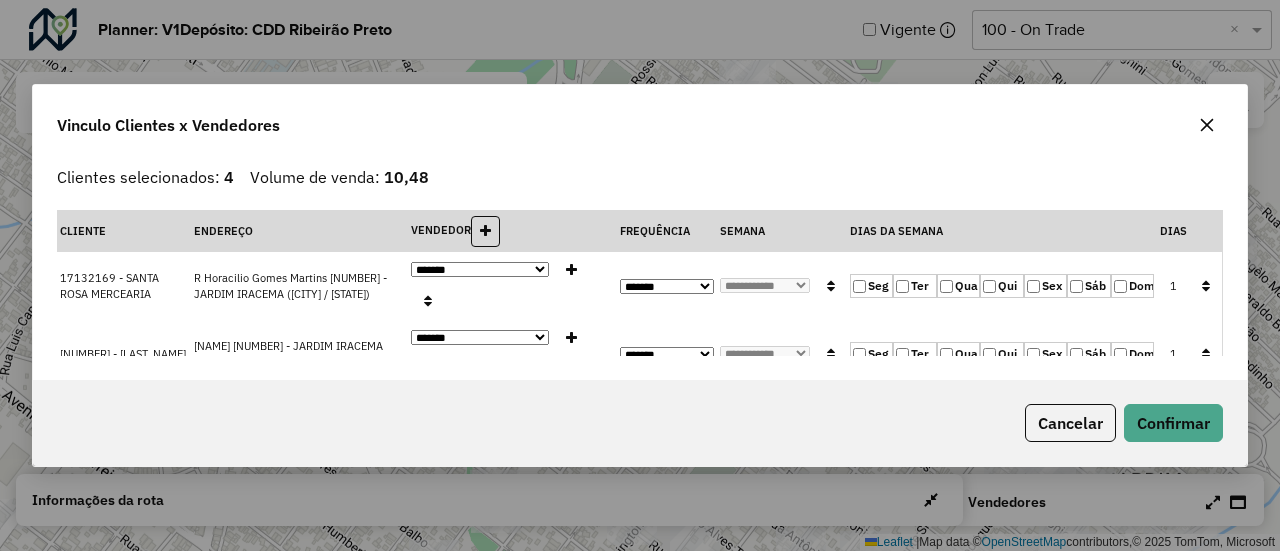 click on "Seg   Ter   Qua   Qui   Sex   Sáb   Dom" 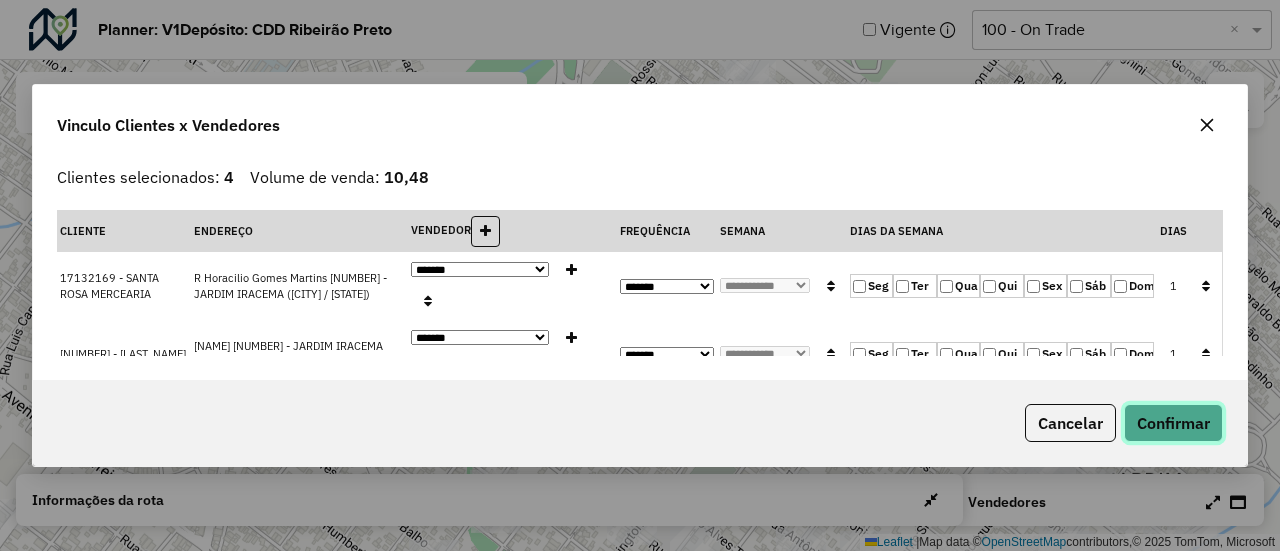 click on "Confirmar" 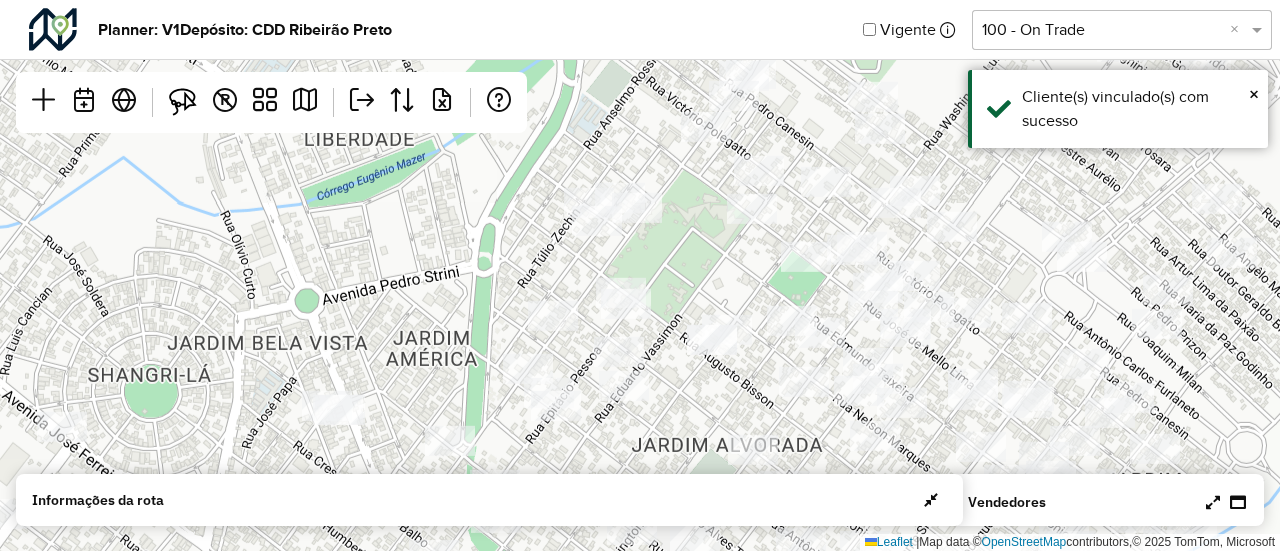 click at bounding box center (1213, 502) 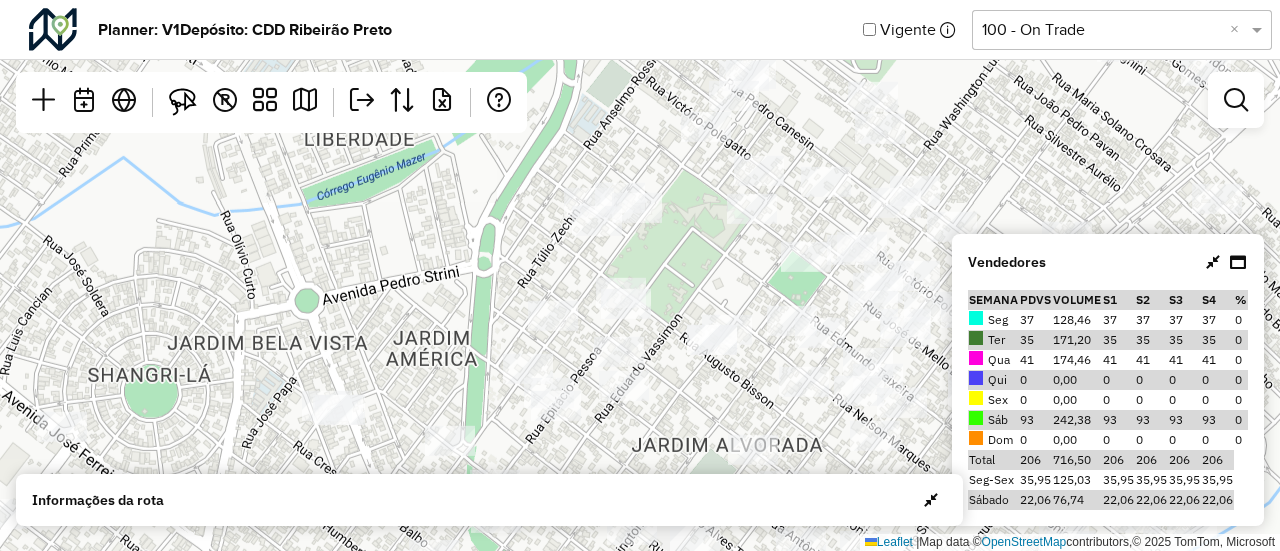 click at bounding box center [1213, 262] 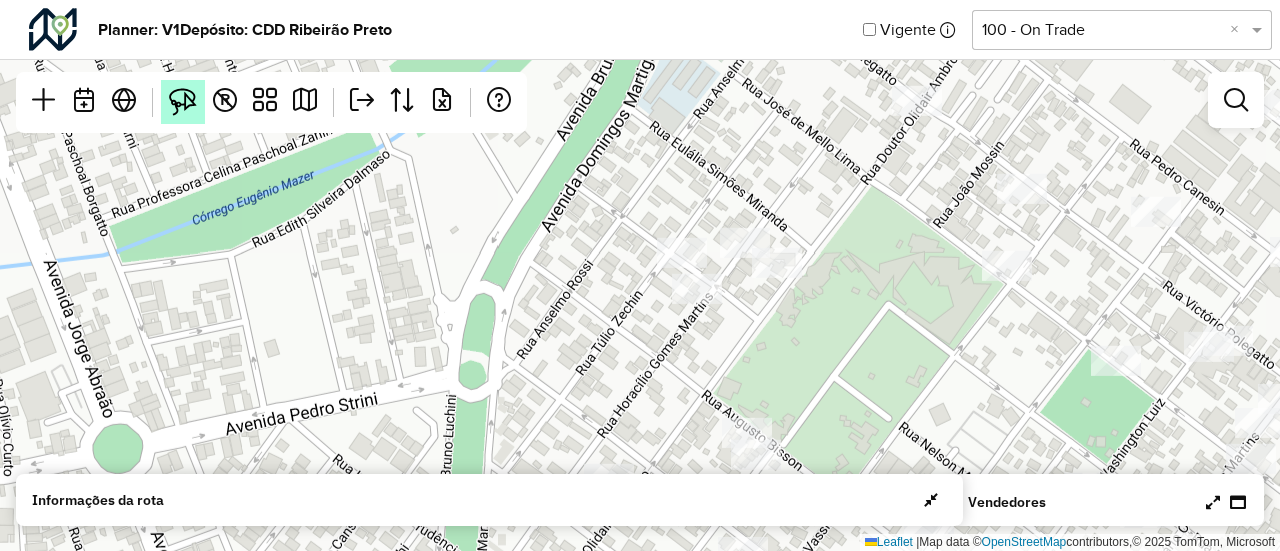 click at bounding box center [183, 102] 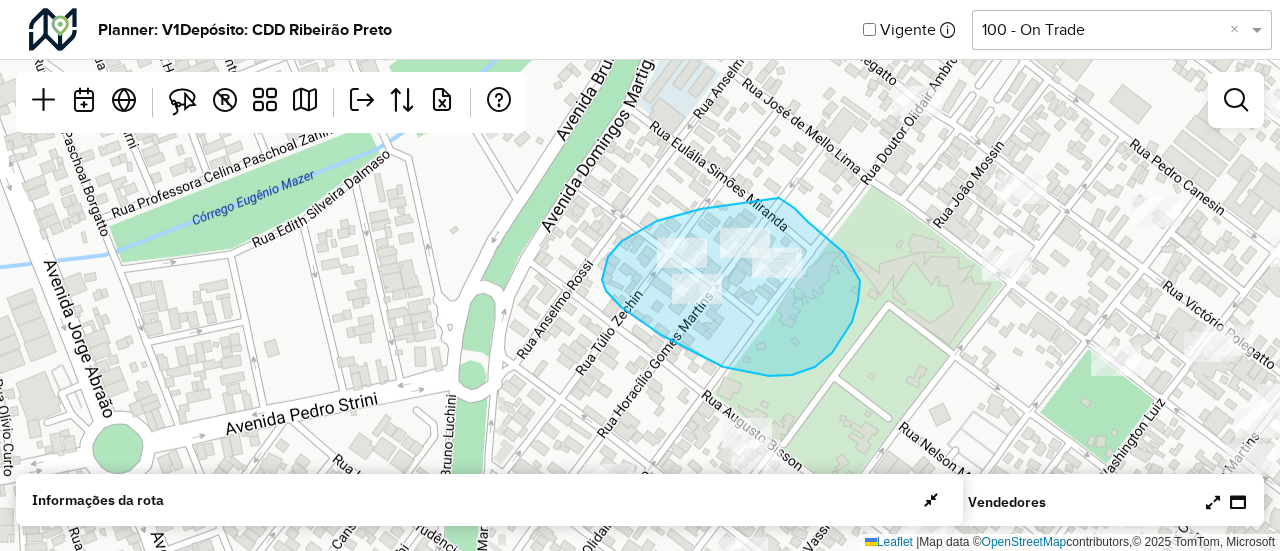 drag, startPoint x: 701, startPoint y: 209, endPoint x: 775, endPoint y: 195, distance: 75.31268 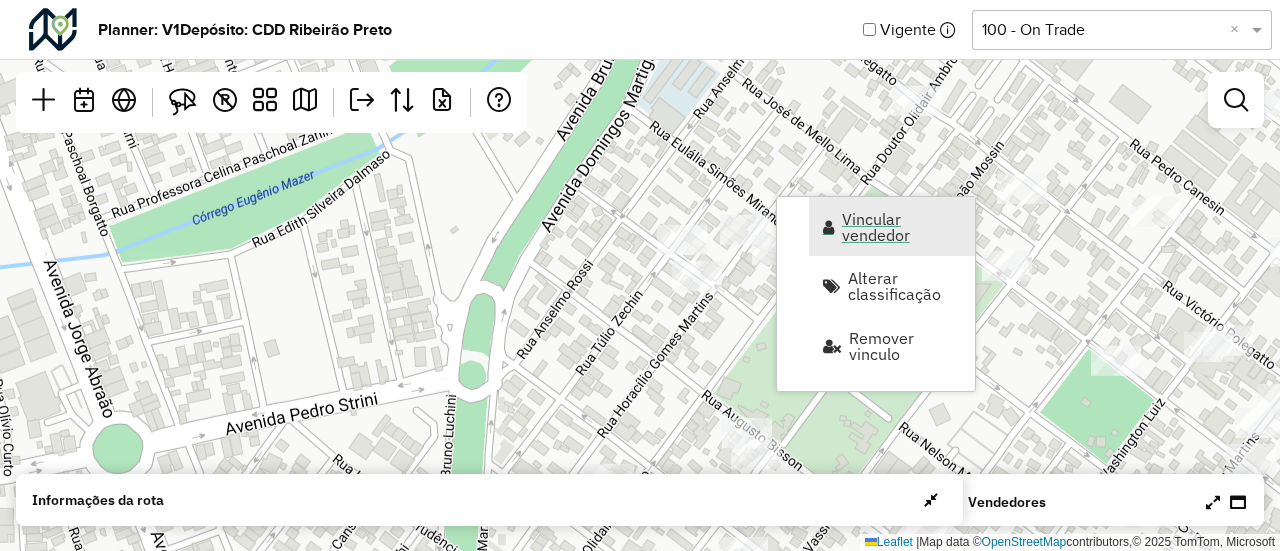 click on "Vincular vendedor" at bounding box center [902, 227] 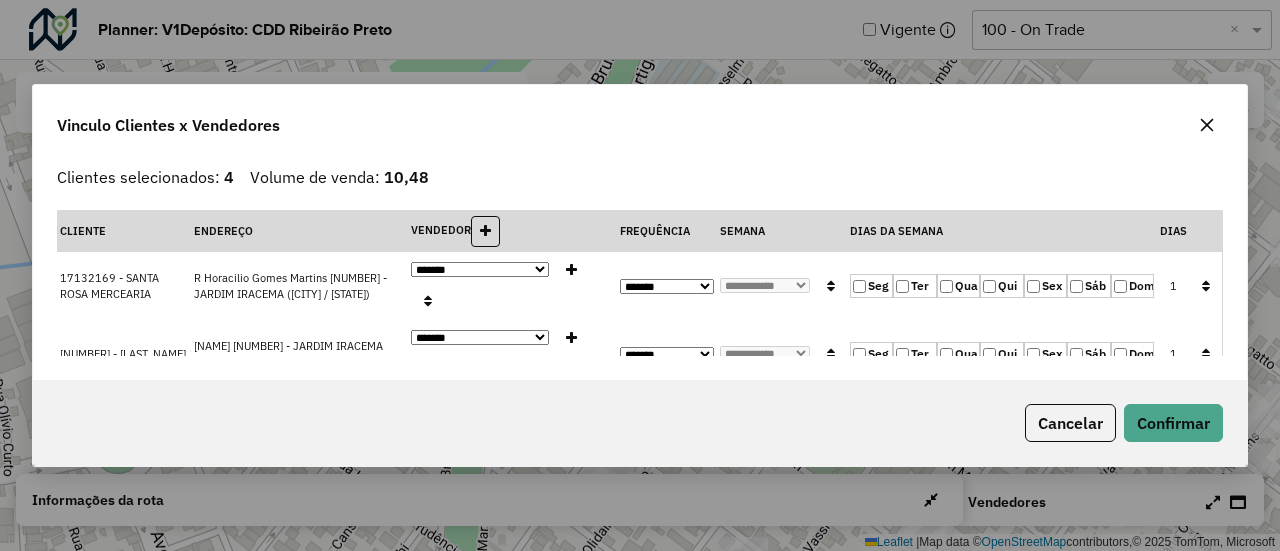 click on "Ter" 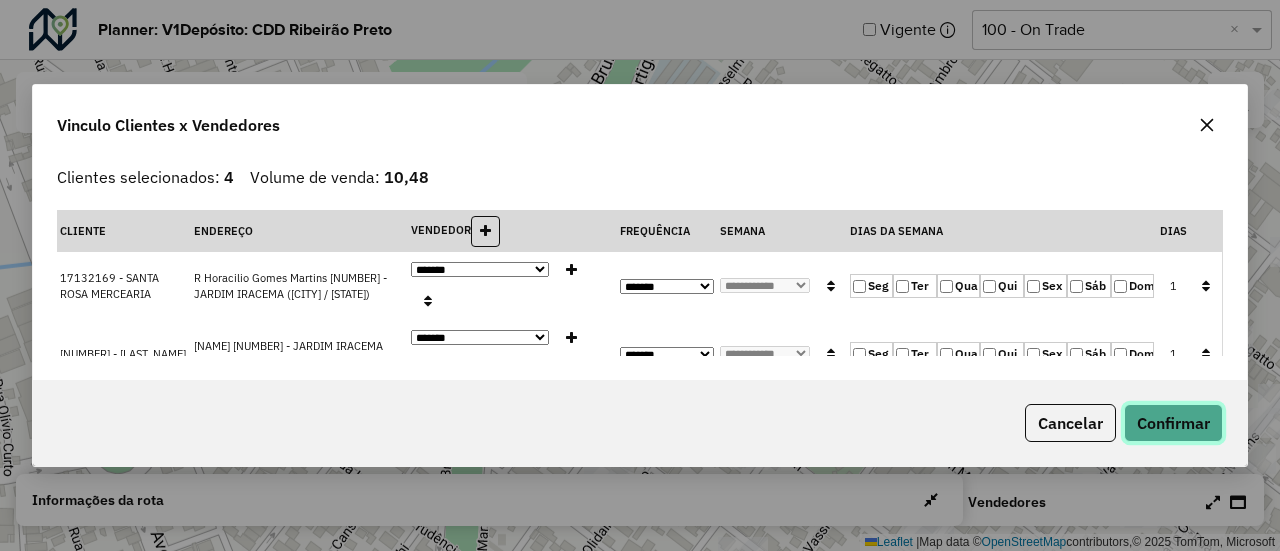 click on "Confirmar" 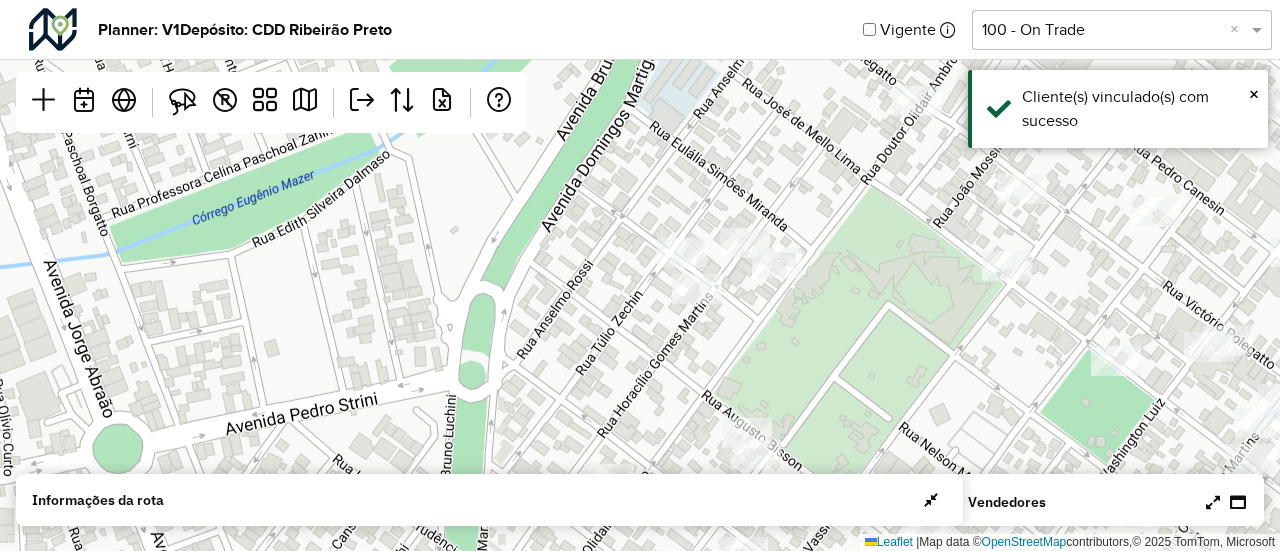 click at bounding box center (1213, 502) 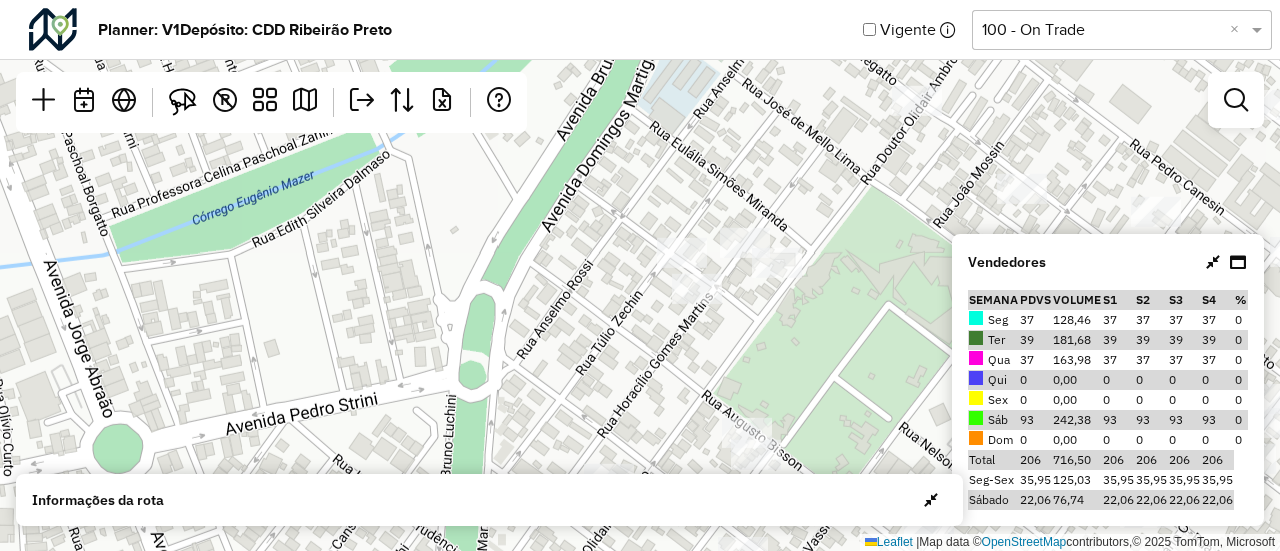 click on "Vendedores" at bounding box center [1108, 262] 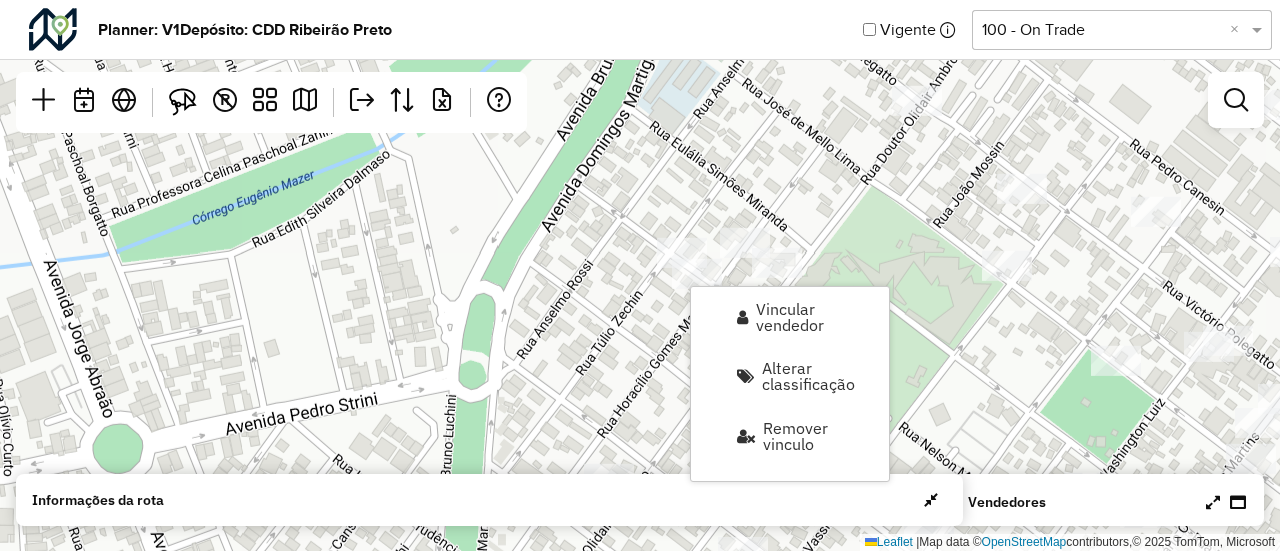 click on "Leaflet   |  Map data ©  OpenStreetMap  contributors,© 2025 TomTom, Microsoft" 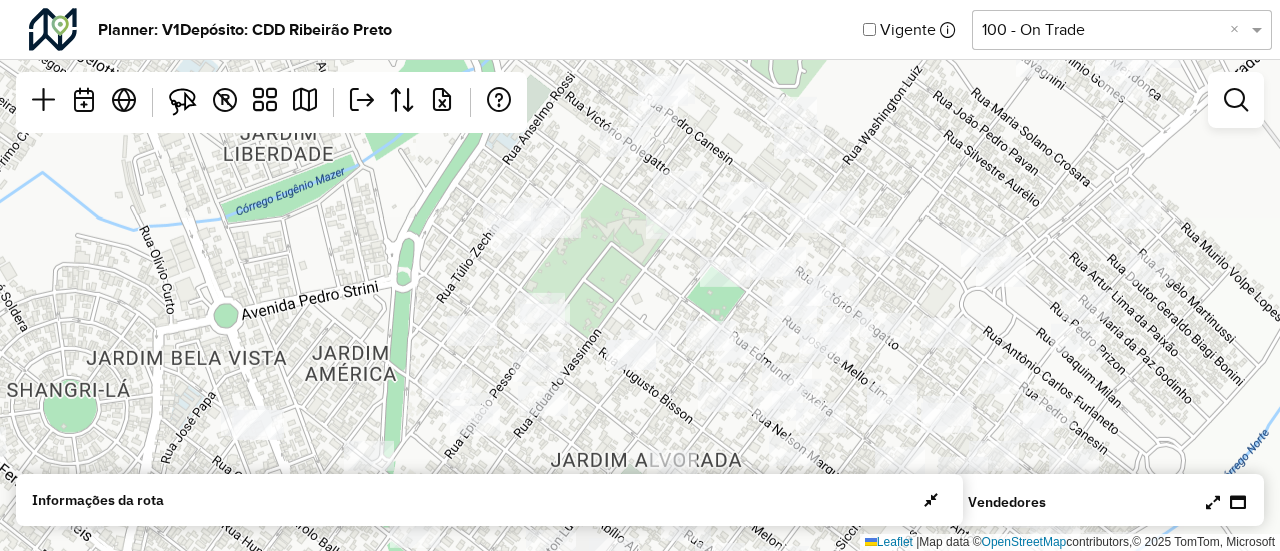 drag, startPoint x: 747, startPoint y: 348, endPoint x: 601, endPoint y: 275, distance: 163.23296 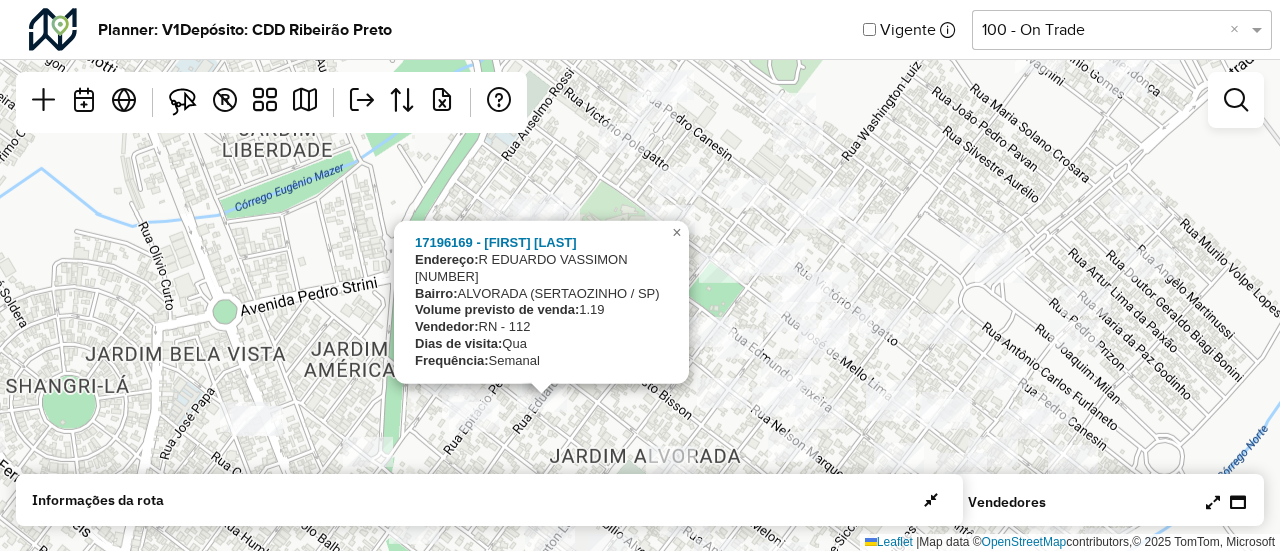 click on "17196169 - FERNANDA  AMORIM
Endereço:  R   EDUARDO VASSIMON              491
Bairro:  ALVORADA (SERTAOZINHO / SP)
Volume previsto de venda:  1.19
Vendedor:  RN - 112
Dias de visita:  Qua
Frequência:  Semanal
×  Leaflet   |  Map data ©  OpenStreetMap  contributors,© 2025 TomTom, Microsoft" 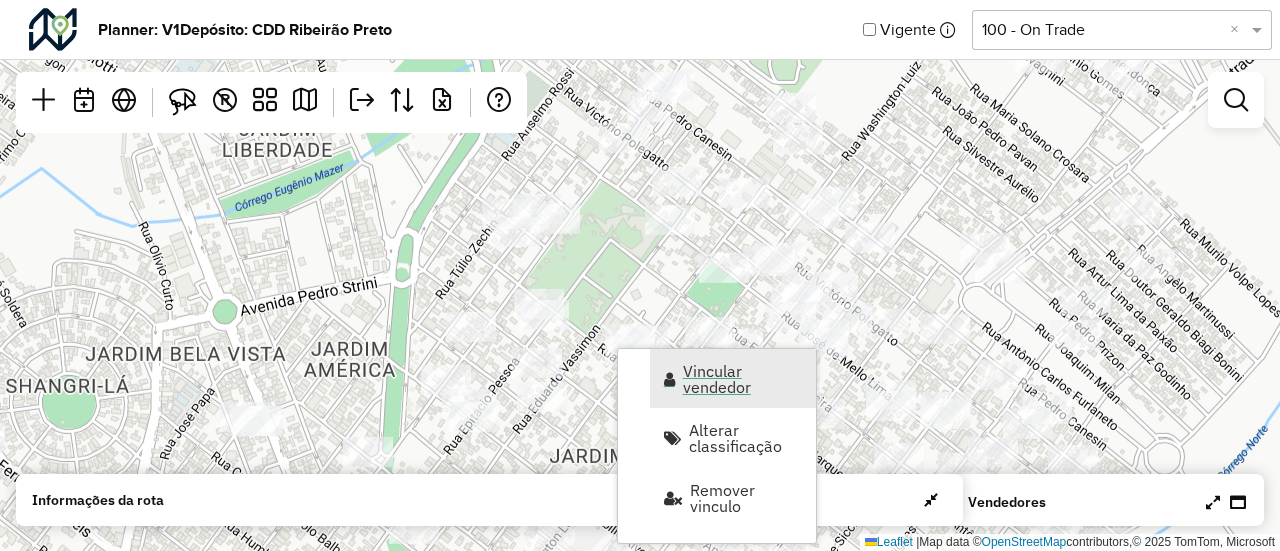 click on "Vincular vendedor" at bounding box center (733, 378) 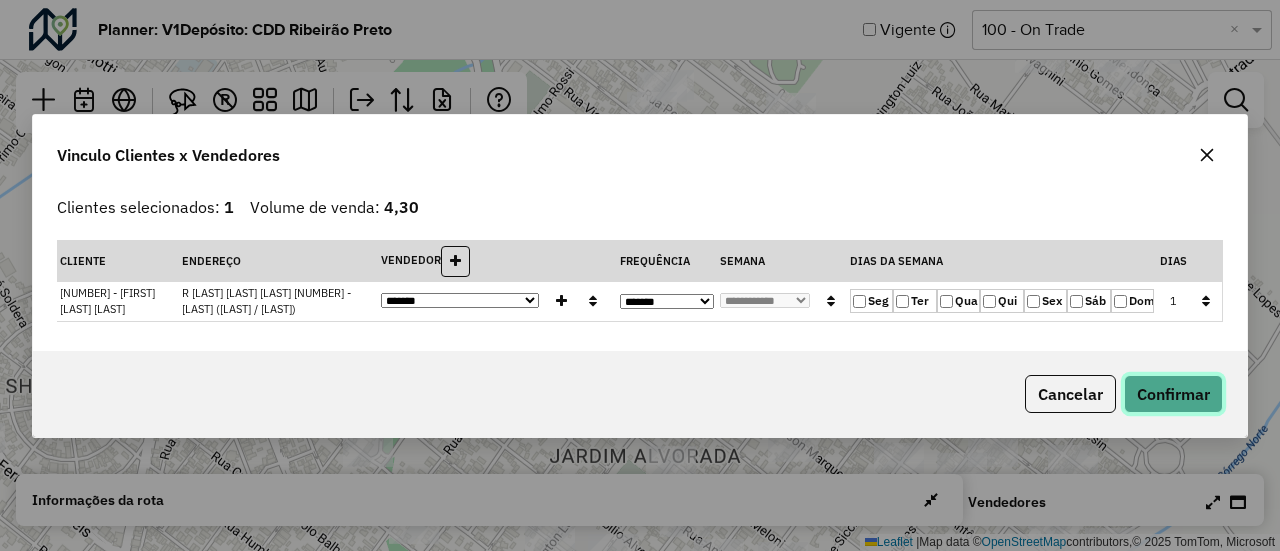 click on "Confirmar" 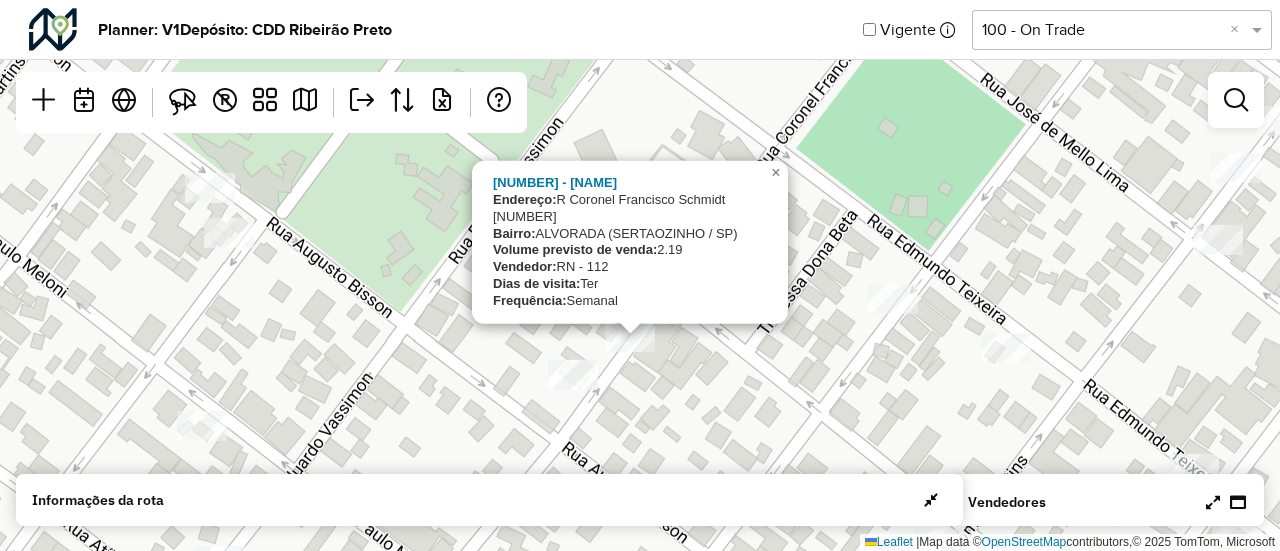 drag, startPoint x: 631, startPoint y: 327, endPoint x: 600, endPoint y: 388, distance: 68.42514 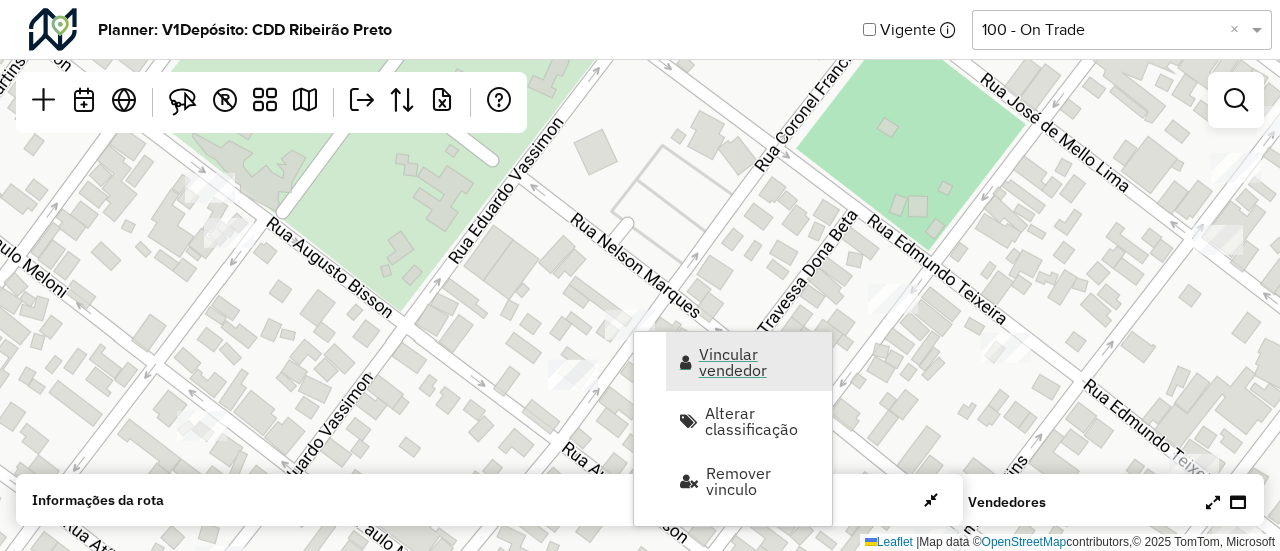 click on "Vincular vendedor" at bounding box center (749, 361) 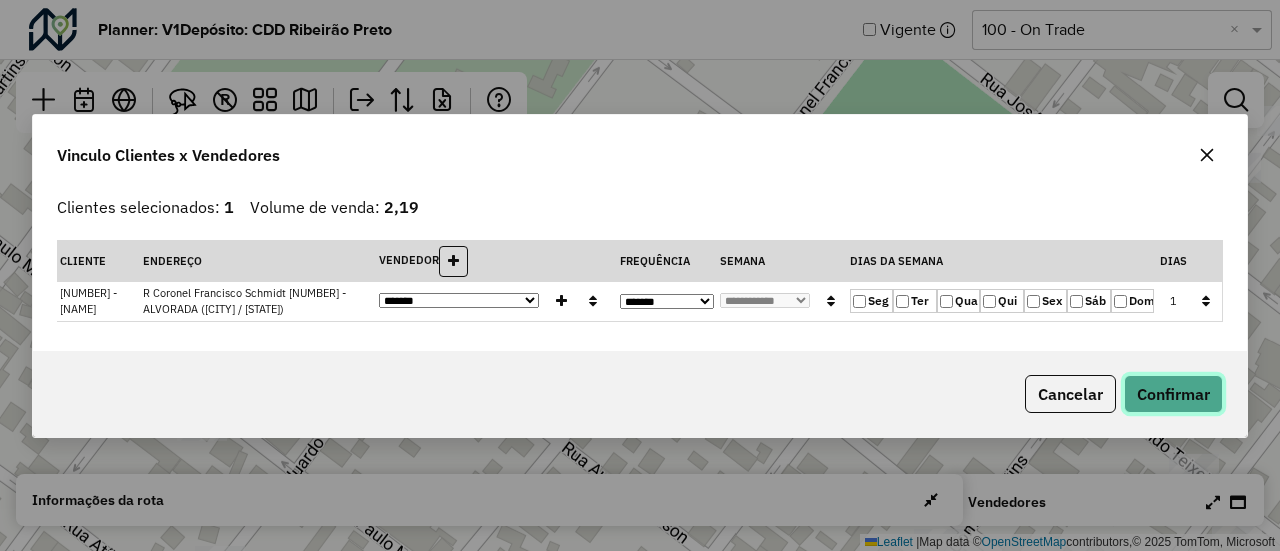 click on "Confirmar" 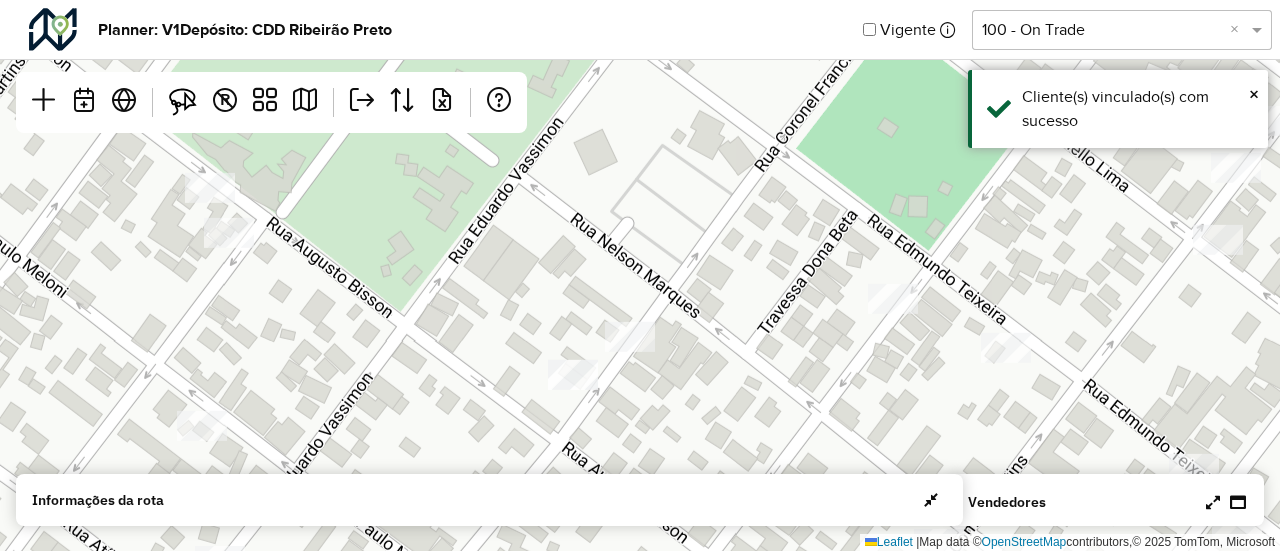 click at bounding box center [1213, 502] 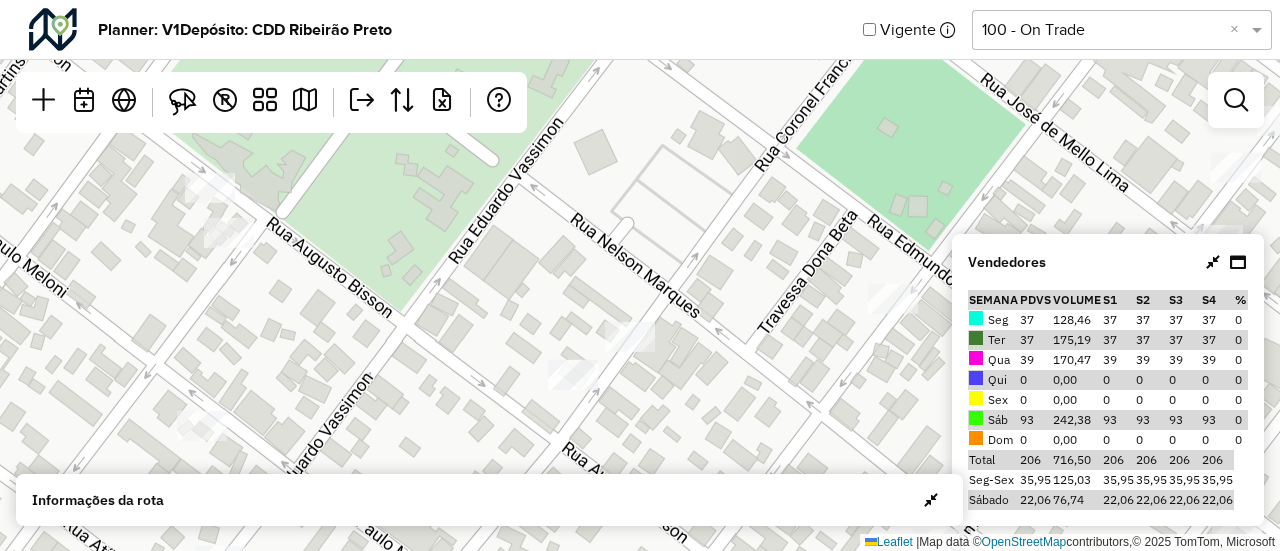 click on "Leaflet   |  Map data ©  OpenStreetMap  contributors,© 2025 TomTom, Microsoft" 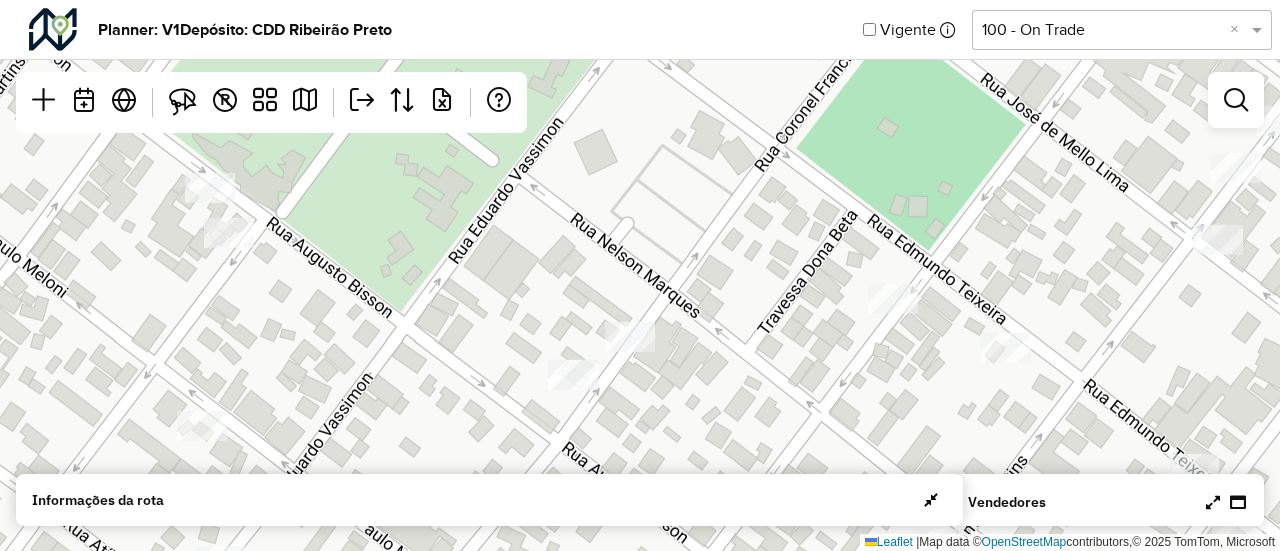 click on "Leaflet   |  Map data ©  OpenStreetMap  contributors,© 2025 TomTom, Microsoft" 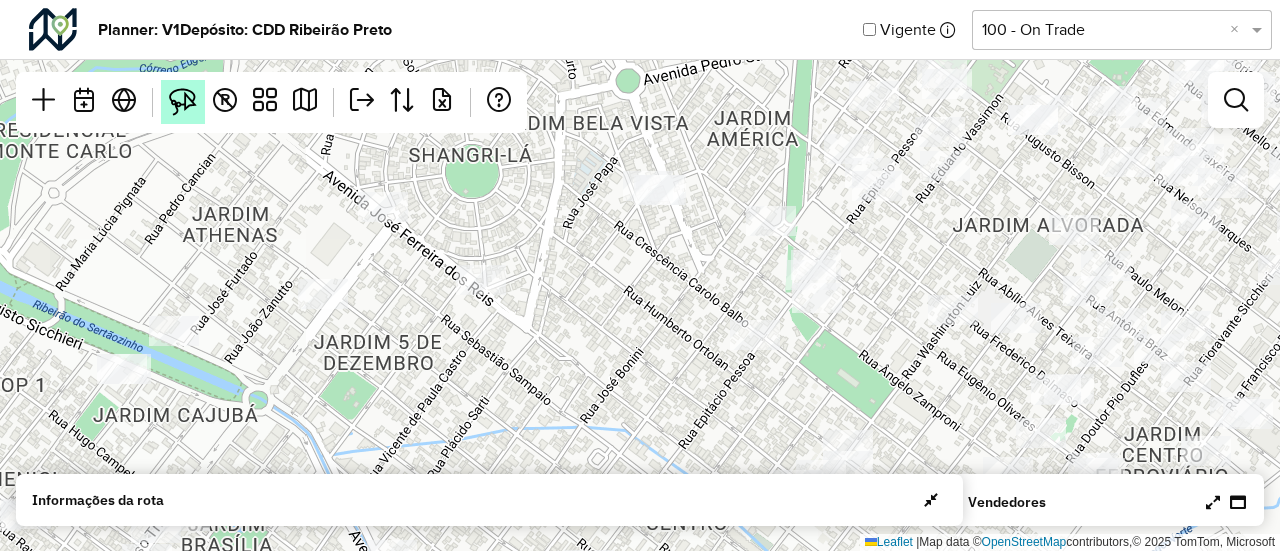 click at bounding box center [183, 102] 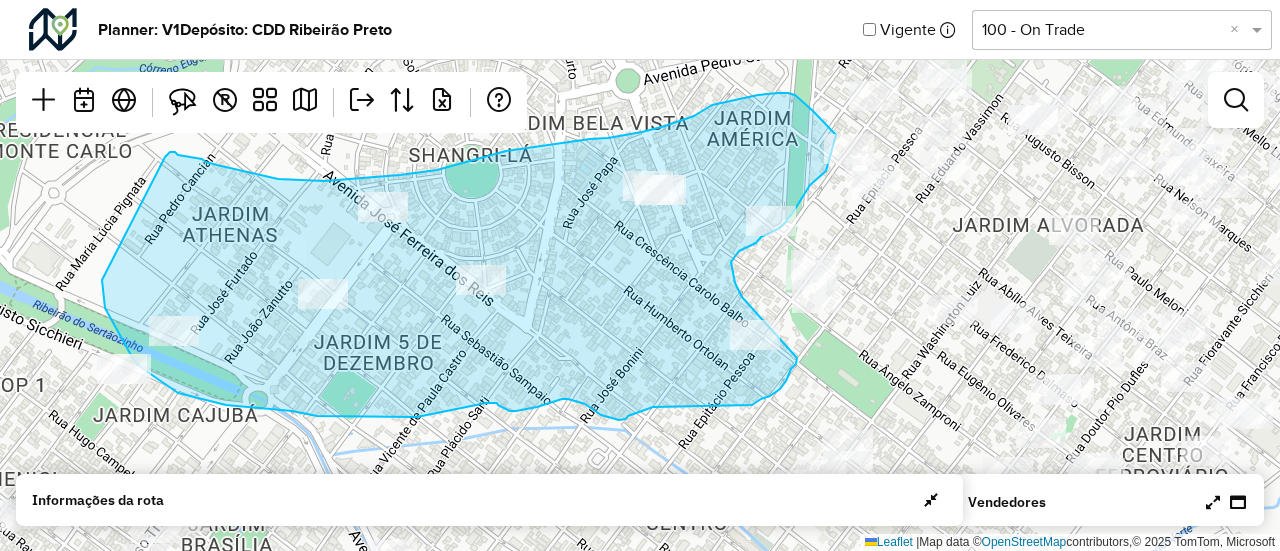 drag, startPoint x: 102, startPoint y: 280, endPoint x: 164, endPoint y: 157, distance: 137.74251 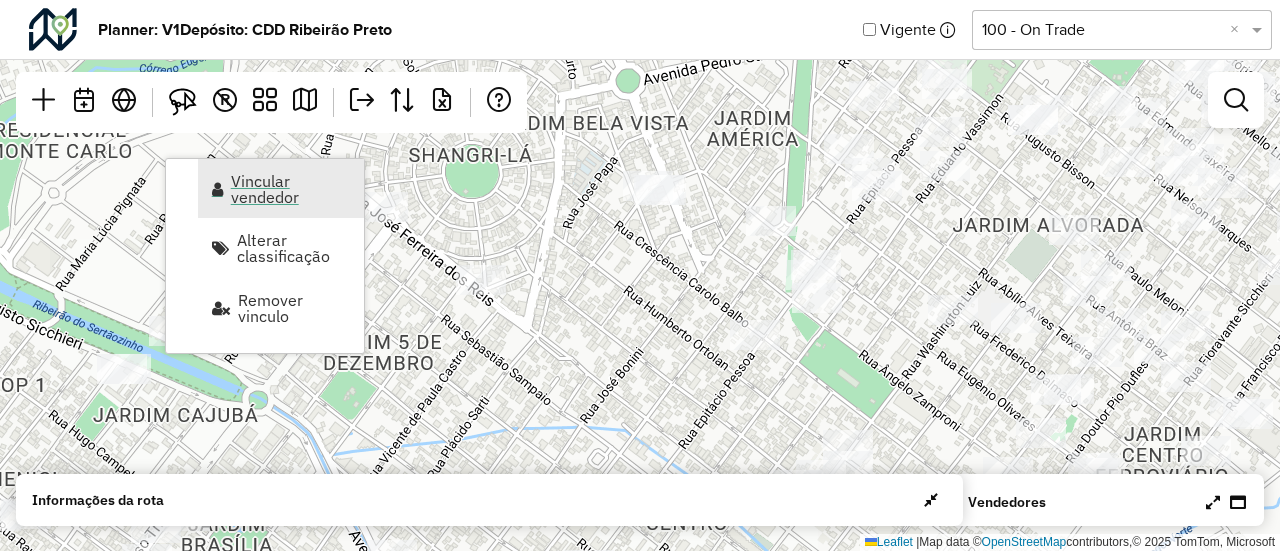 click on "Vincular vendedor" at bounding box center (291, 189) 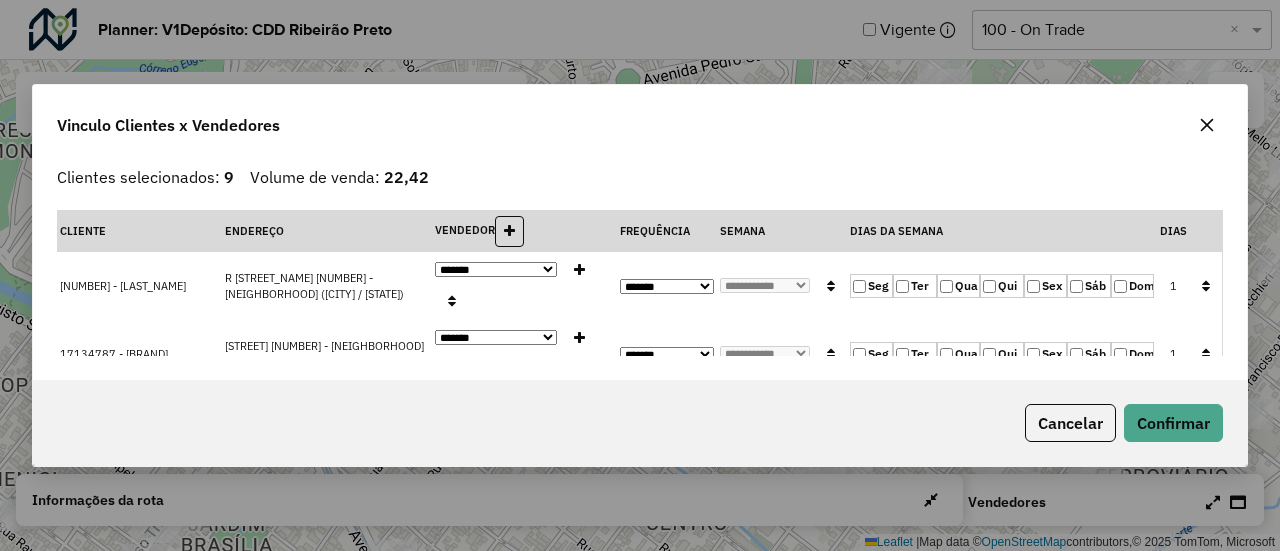 click on "Qua" 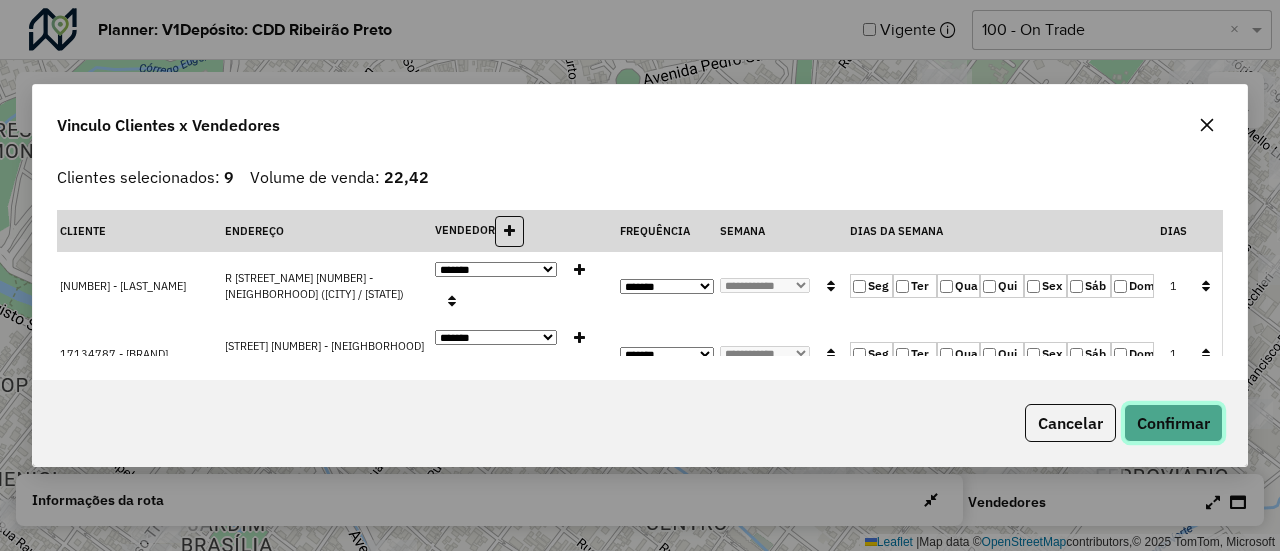 click on "Confirmar" 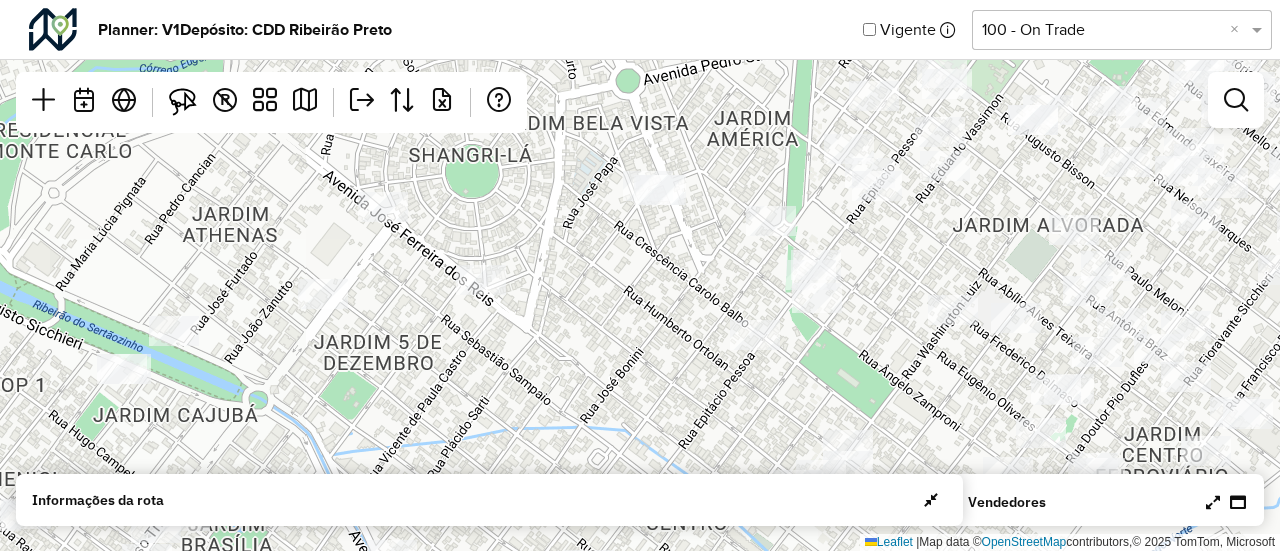 click at bounding box center (1213, 502) 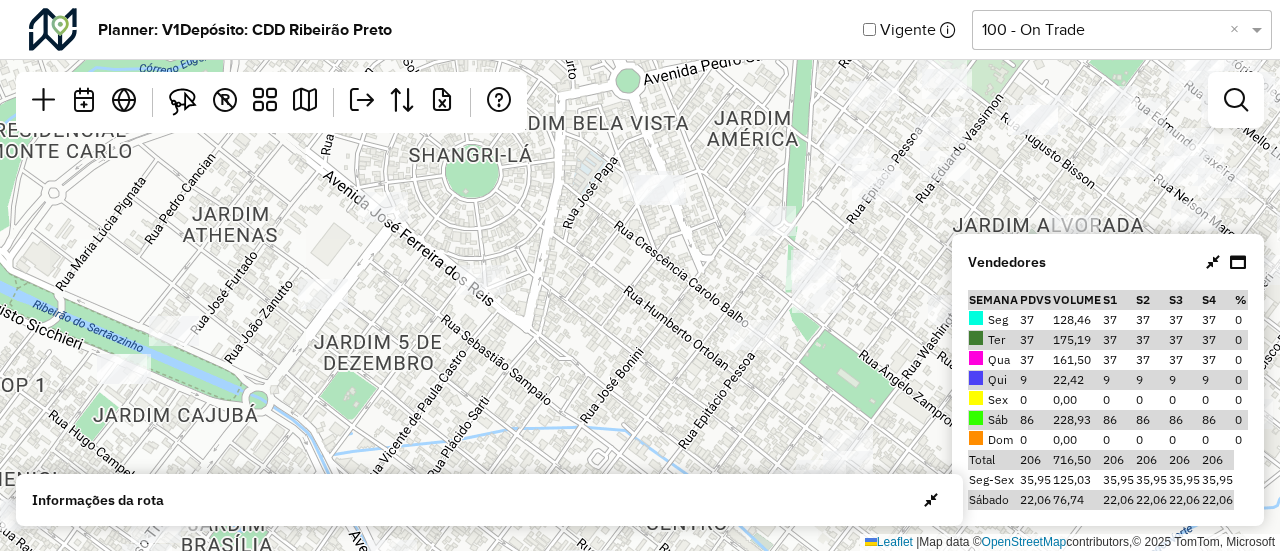click on "22,06" at bounding box center [1217, 500] 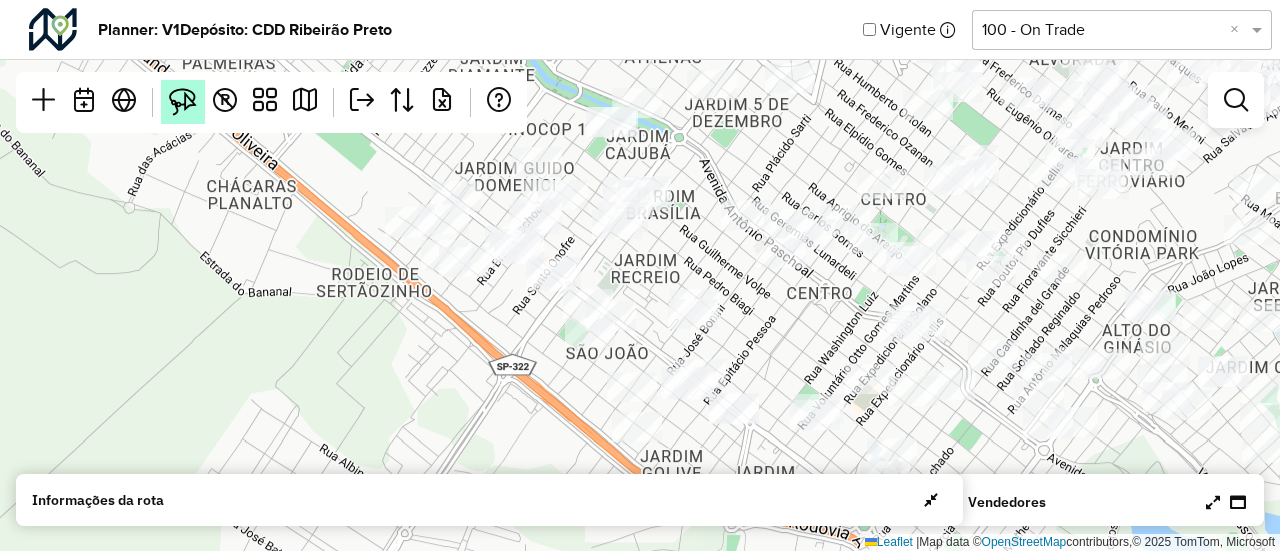 click at bounding box center [183, 102] 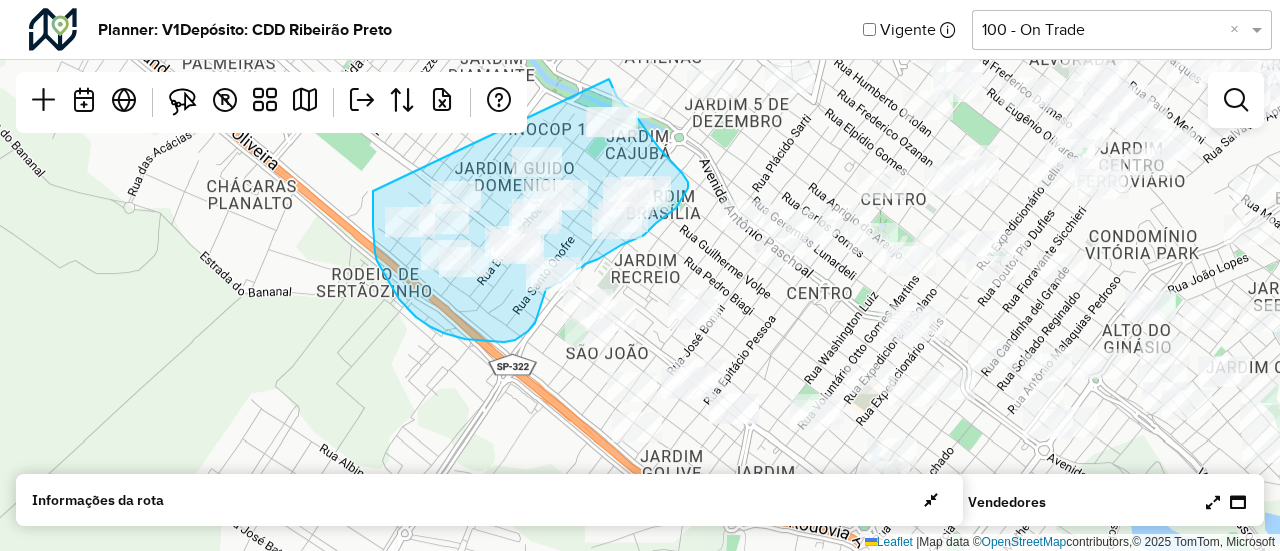 drag, startPoint x: 373, startPoint y: 191, endPoint x: 609, endPoint y: 78, distance: 261.65817 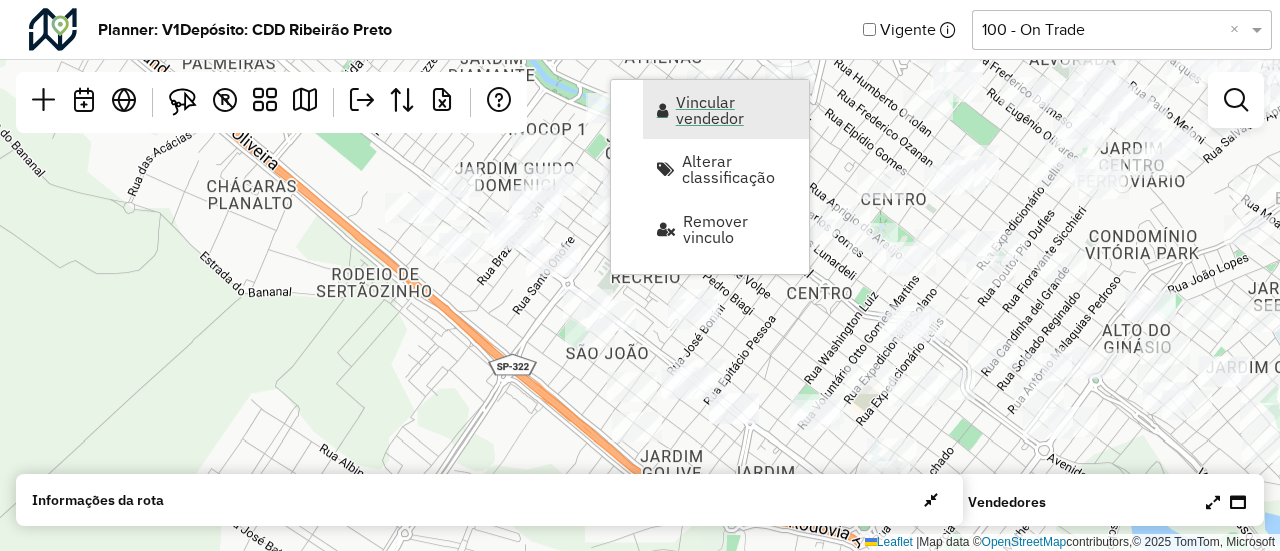click on "Vincular vendedor" at bounding box center [736, 110] 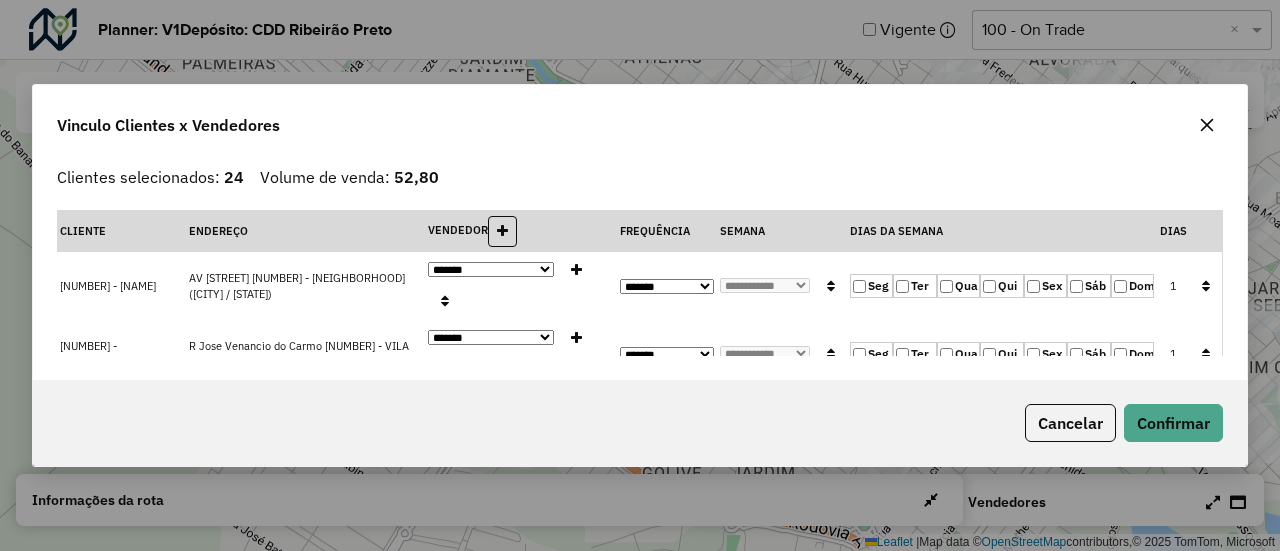 click 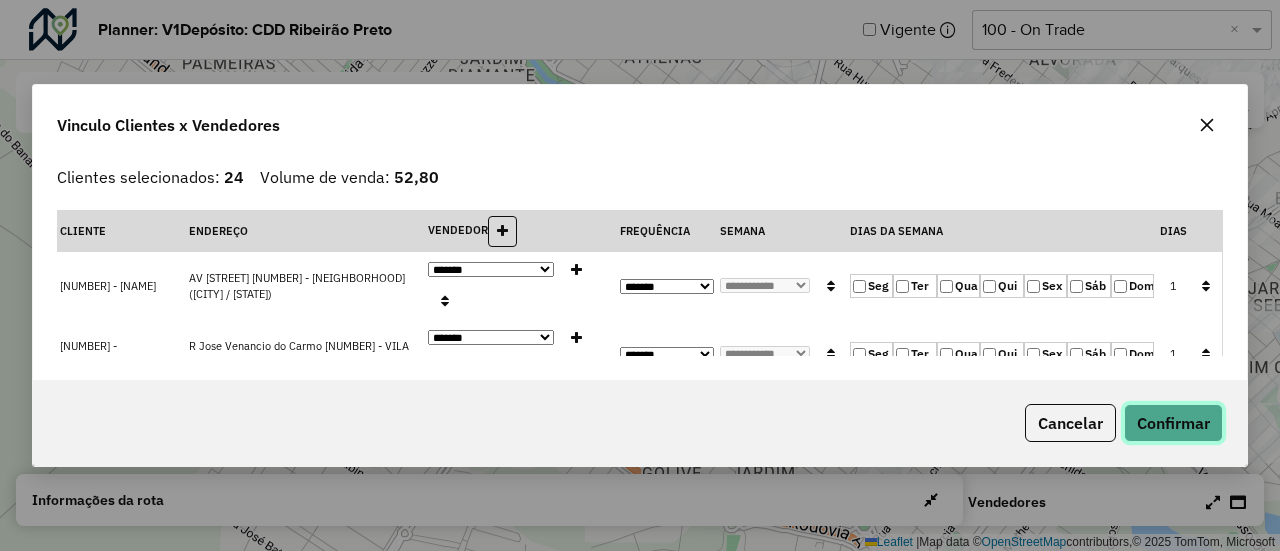 click on "Confirmar" 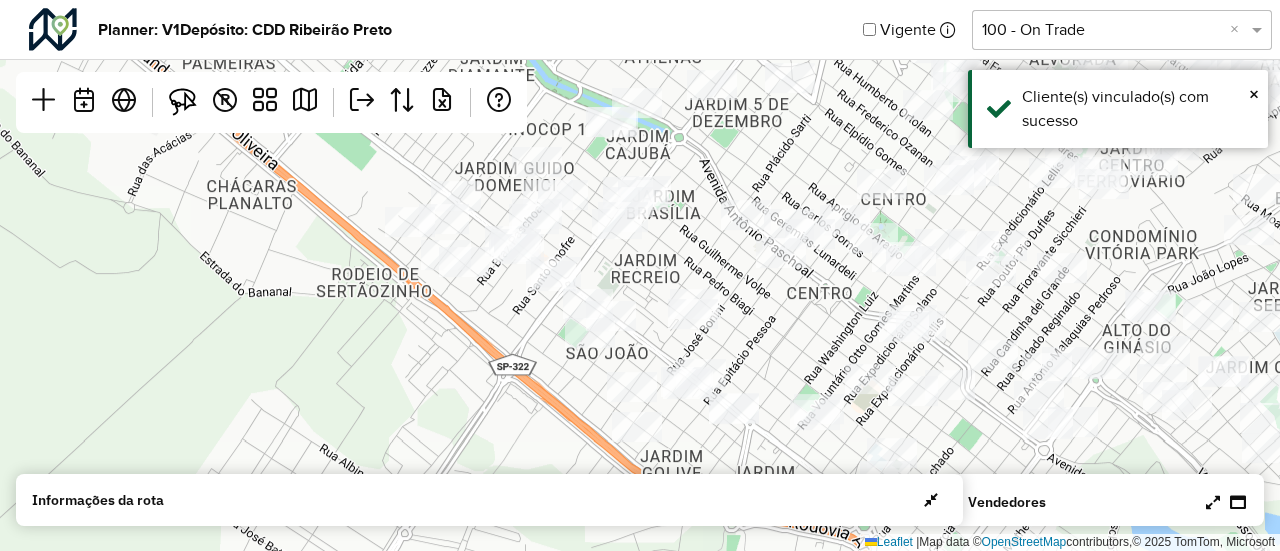 click at bounding box center (1213, 502) 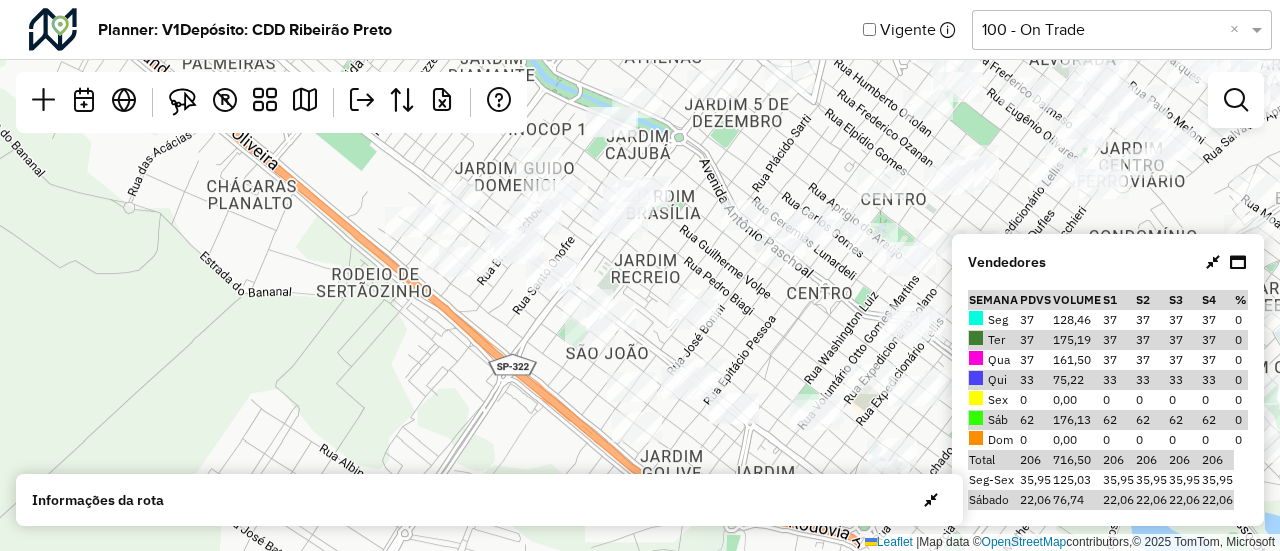 click at bounding box center [1213, 262] 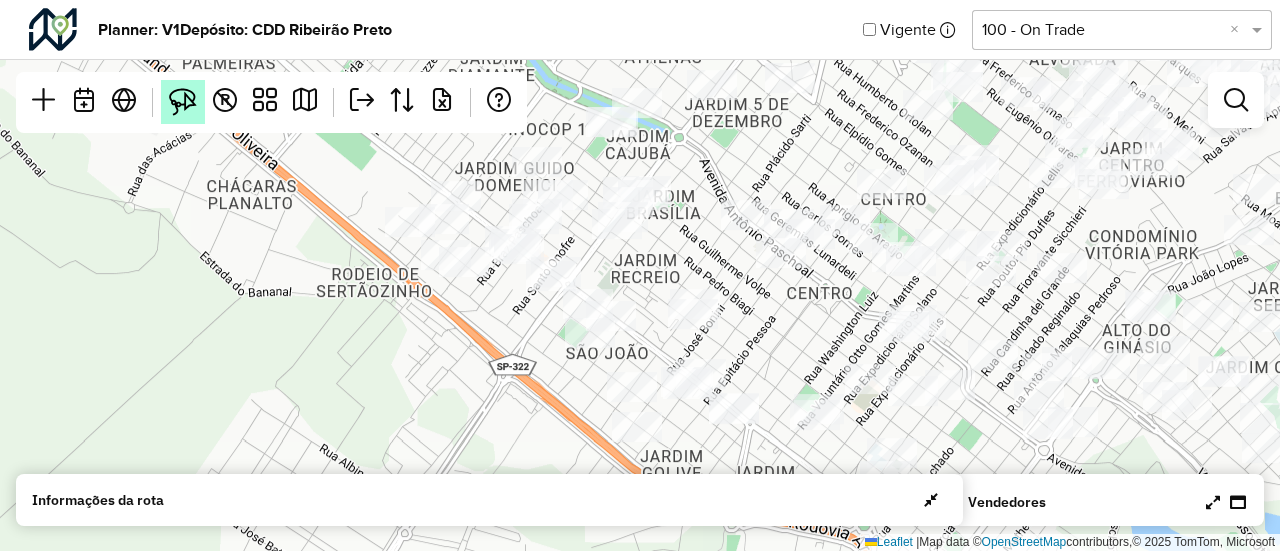 click at bounding box center (183, 102) 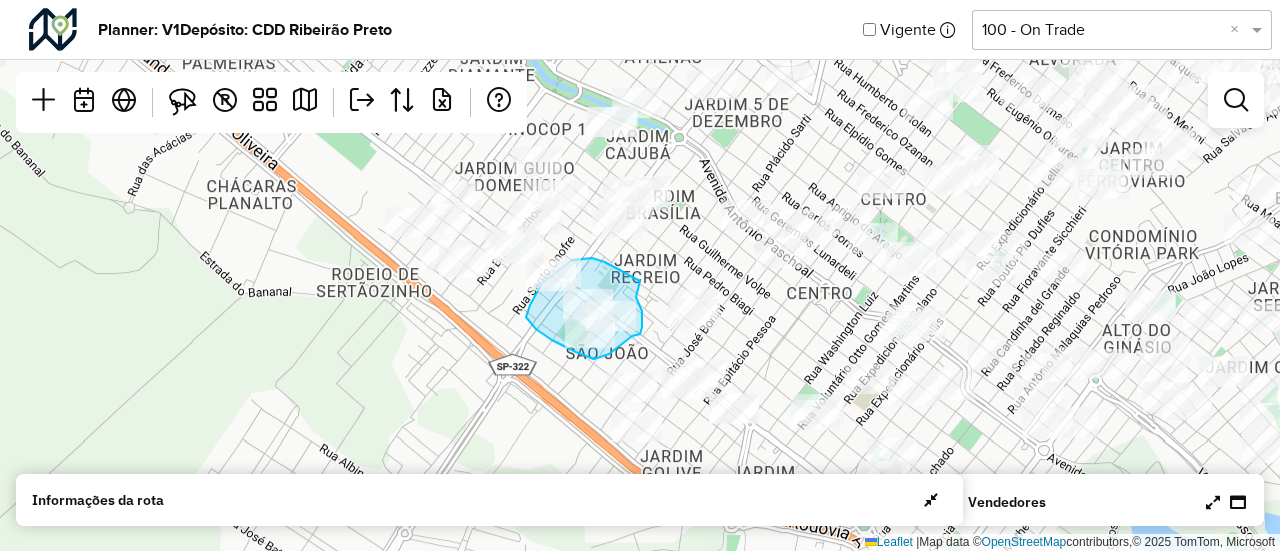 drag, startPoint x: 640, startPoint y: 281, endPoint x: 636, endPoint y: 296, distance: 15.524175 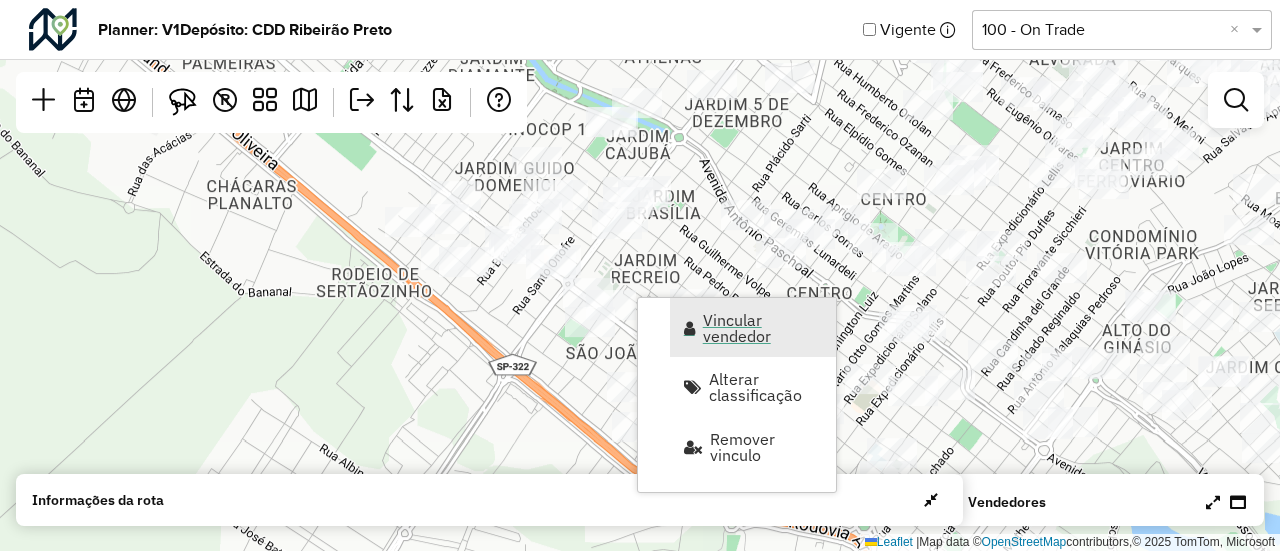 click on "Vincular vendedor" at bounding box center [763, 328] 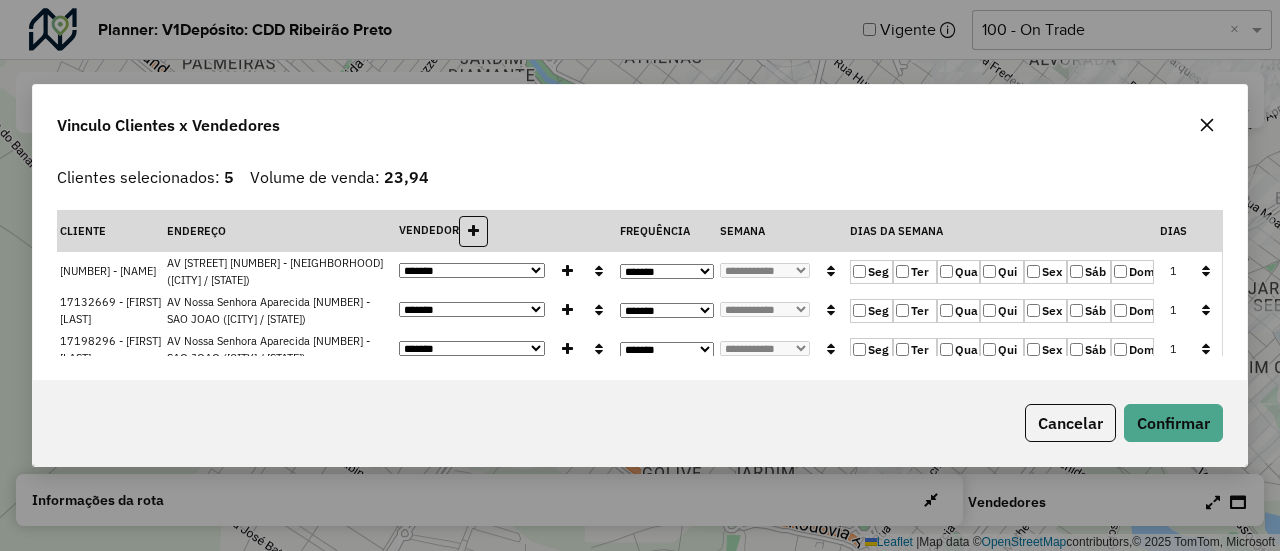 click 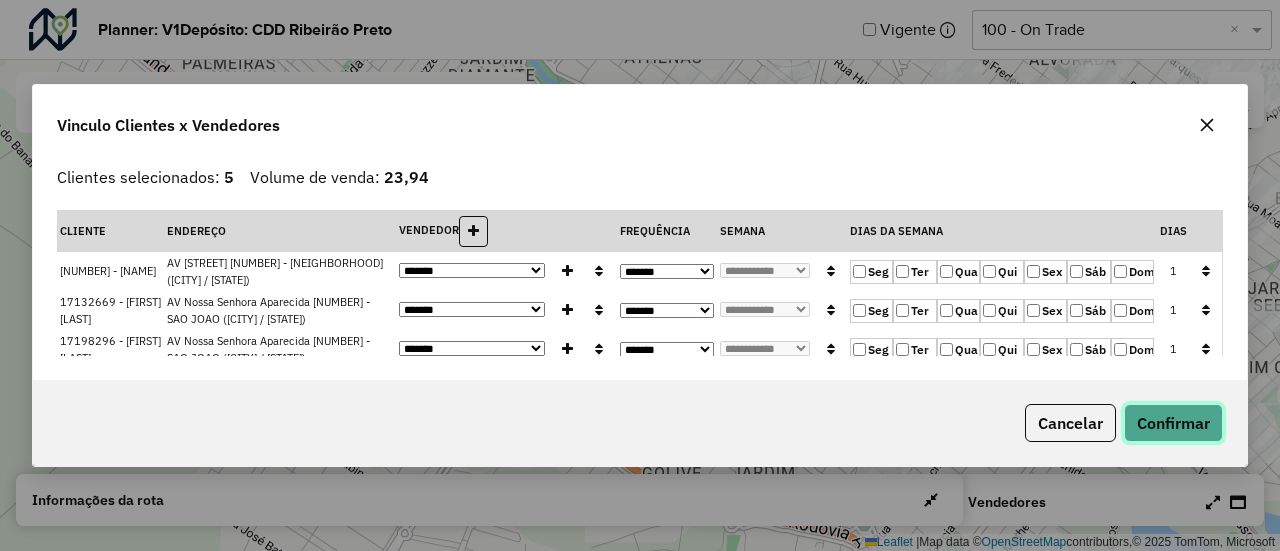 click on "Confirmar" 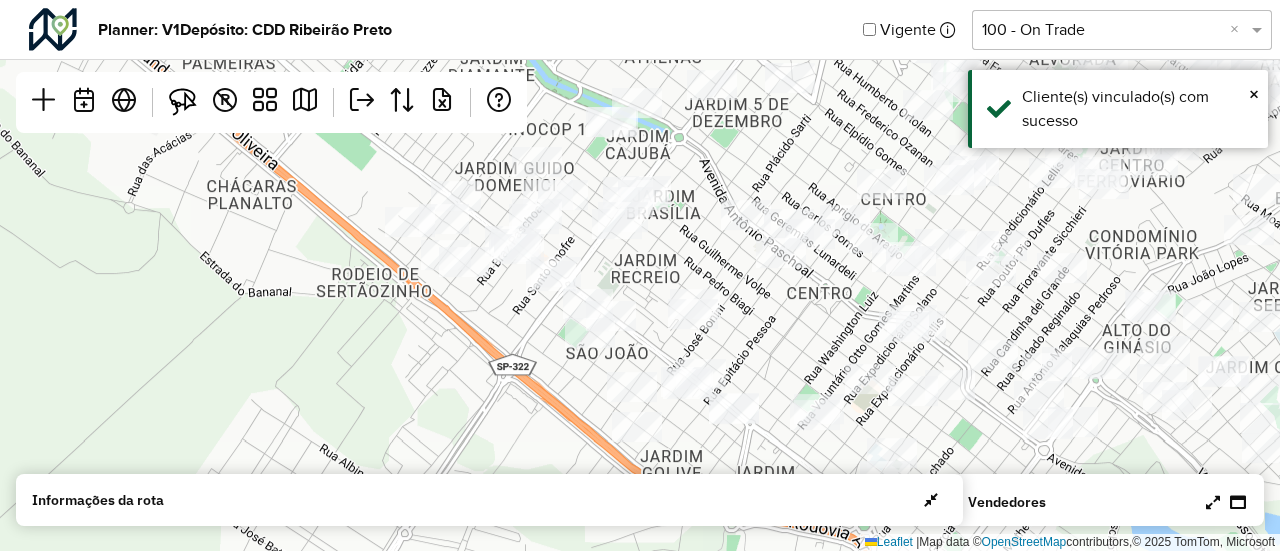 click at bounding box center [1213, 502] 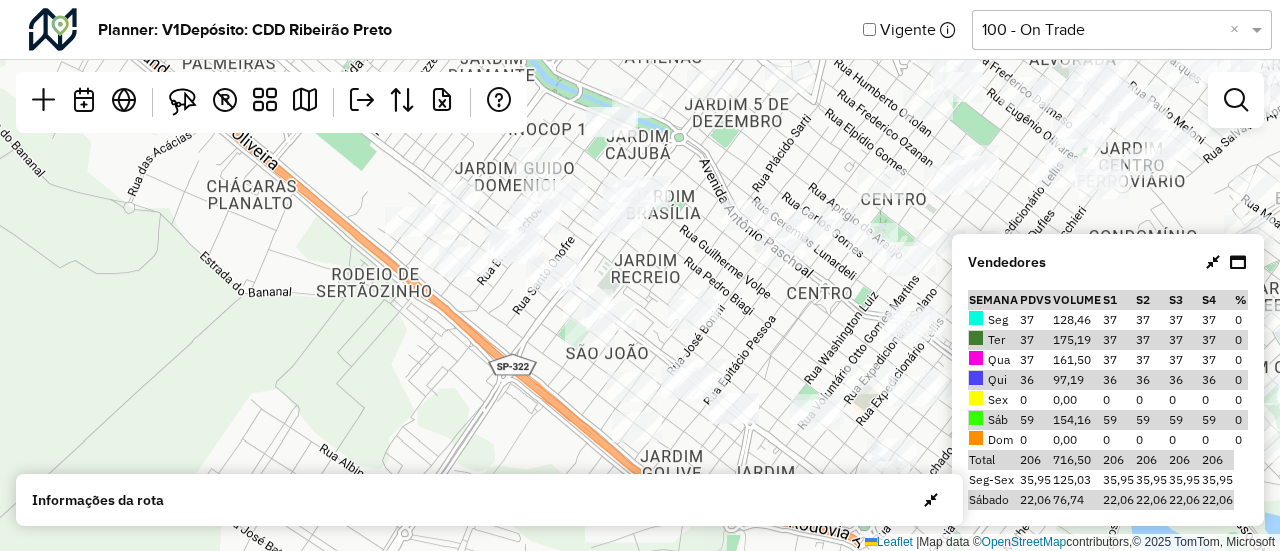 click at bounding box center [1226, 262] 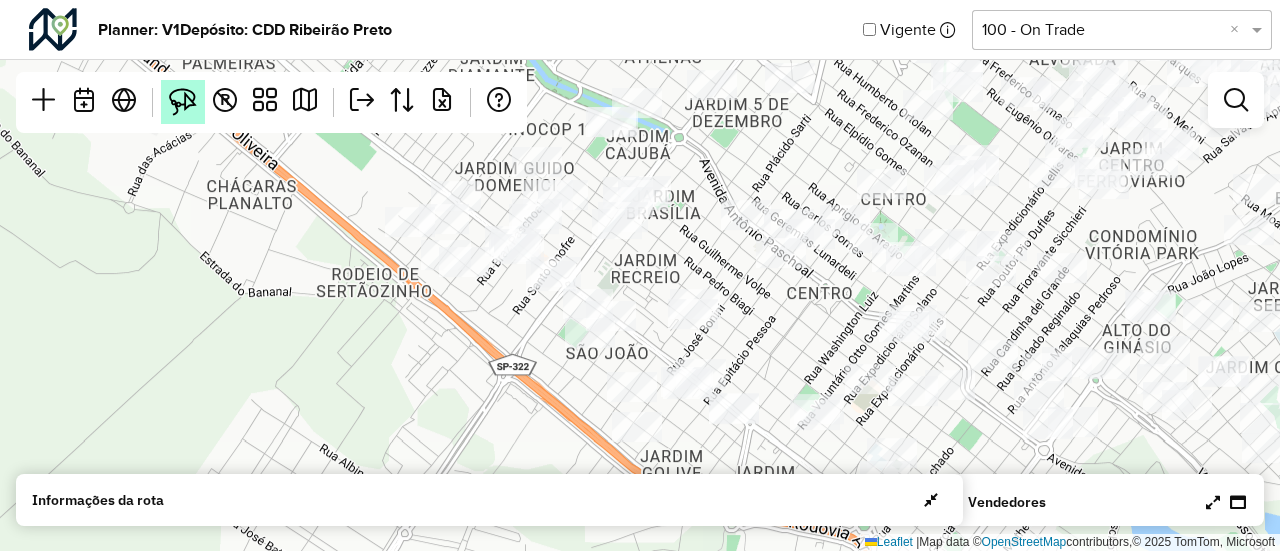 click at bounding box center [183, 102] 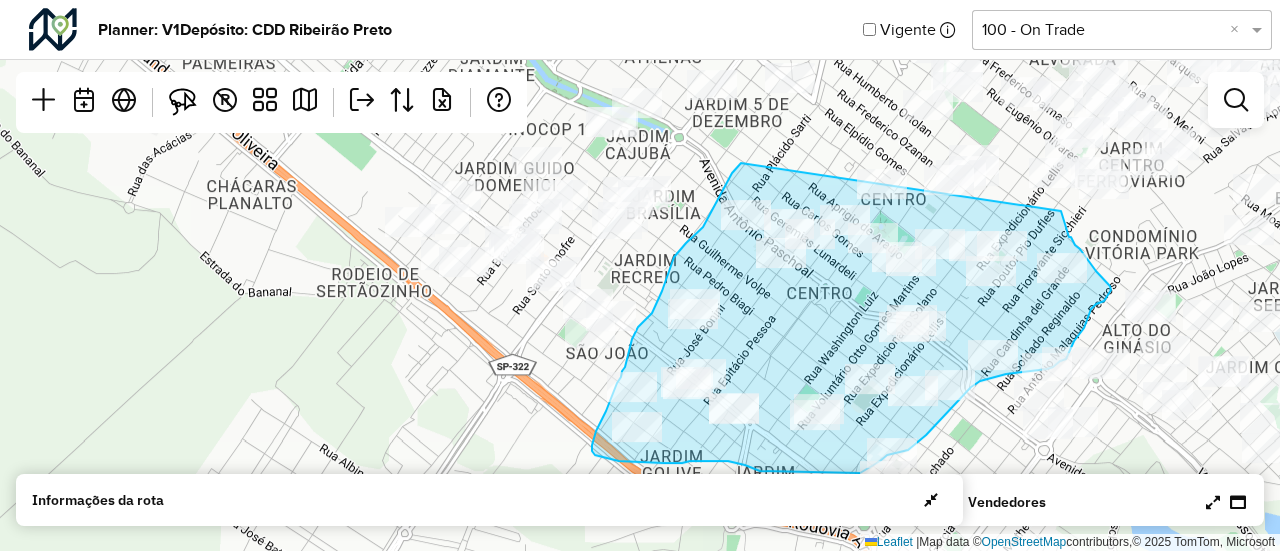 drag, startPoint x: 741, startPoint y: 163, endPoint x: 1061, endPoint y: 211, distance: 323.58 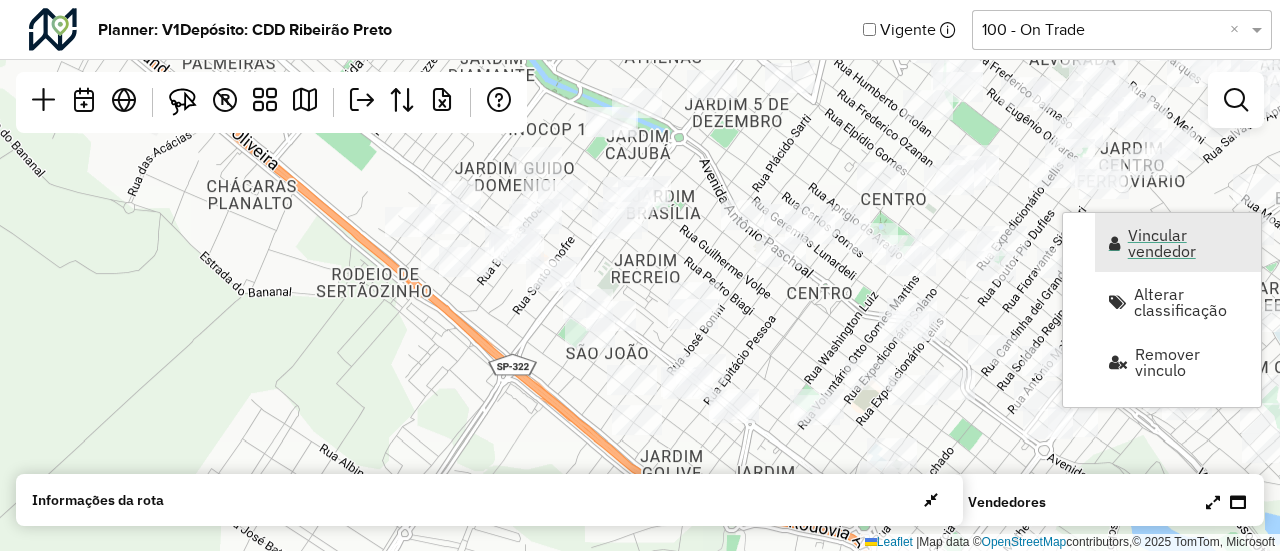 click on "Vincular vendedor" at bounding box center (1188, 243) 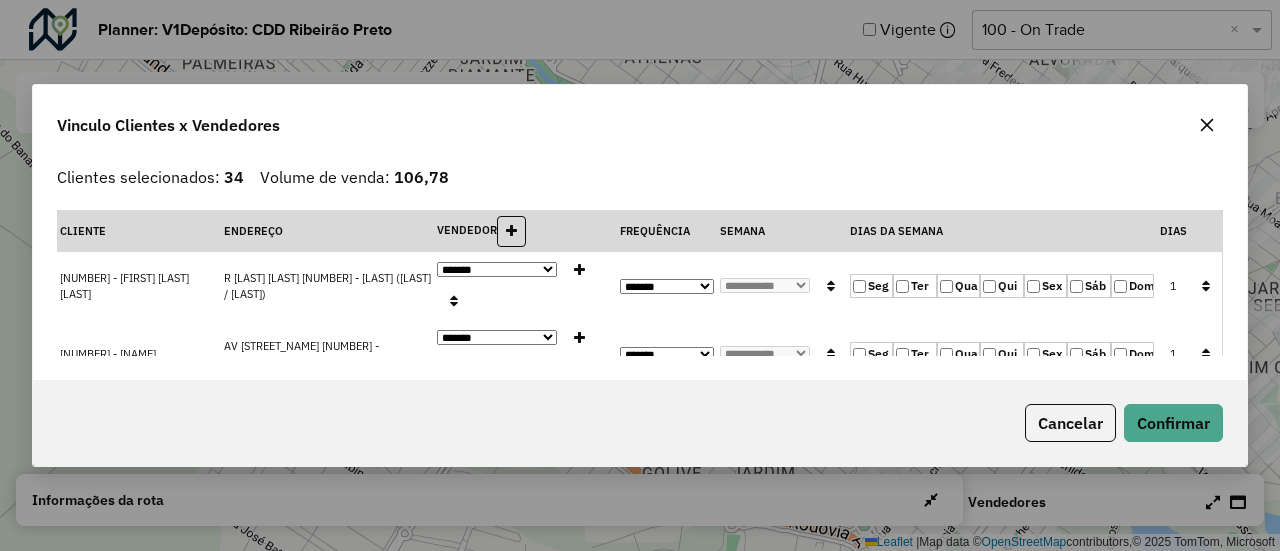 click 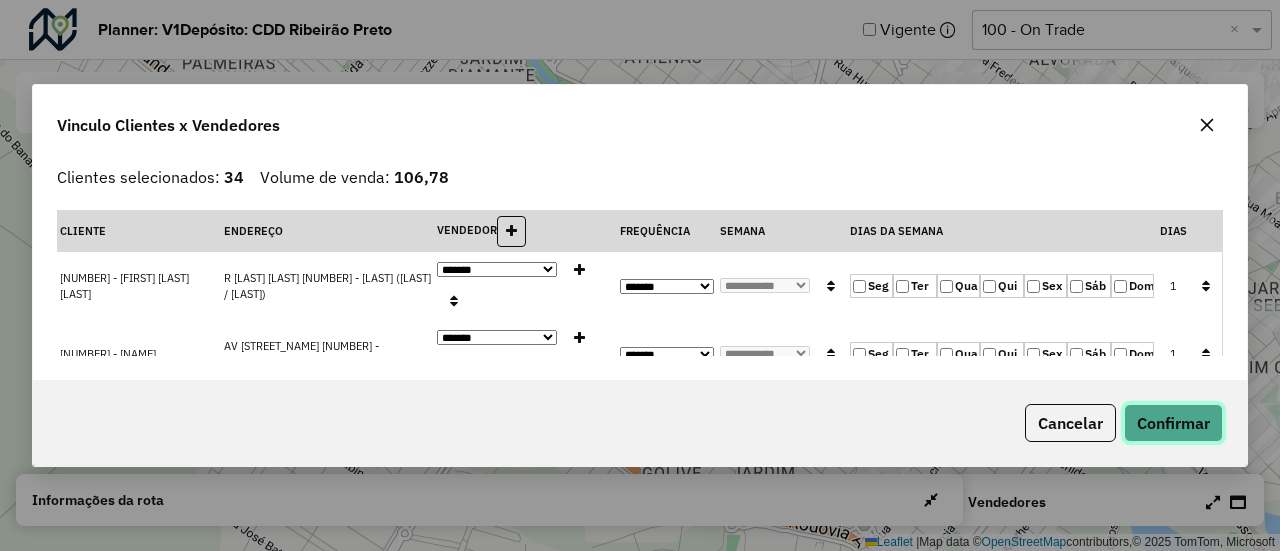 click on "Confirmar" 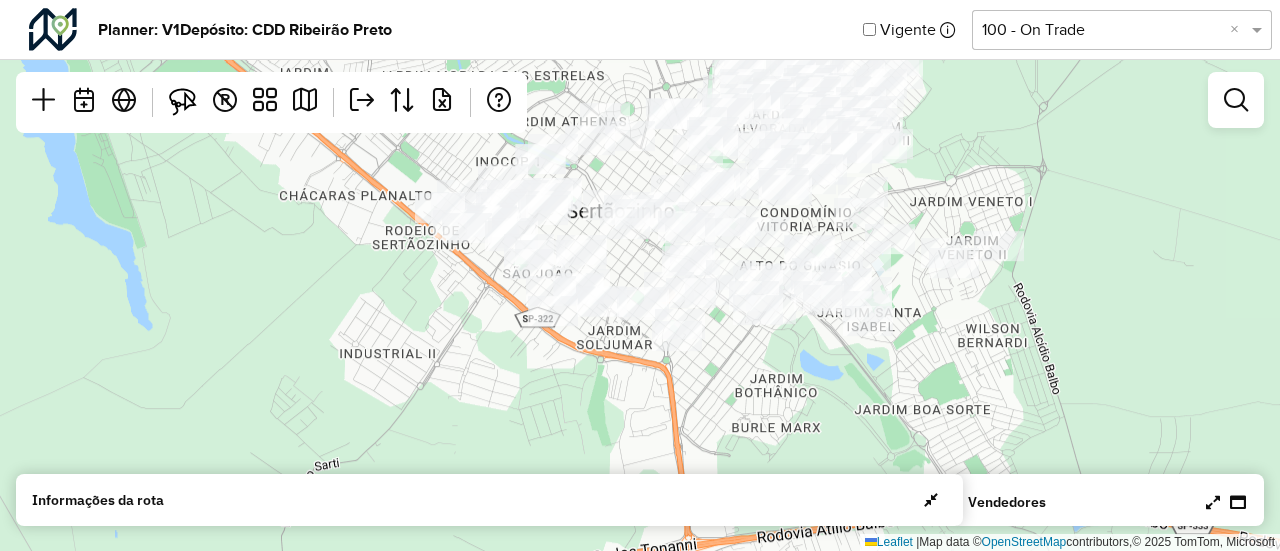 click at bounding box center [1213, 502] 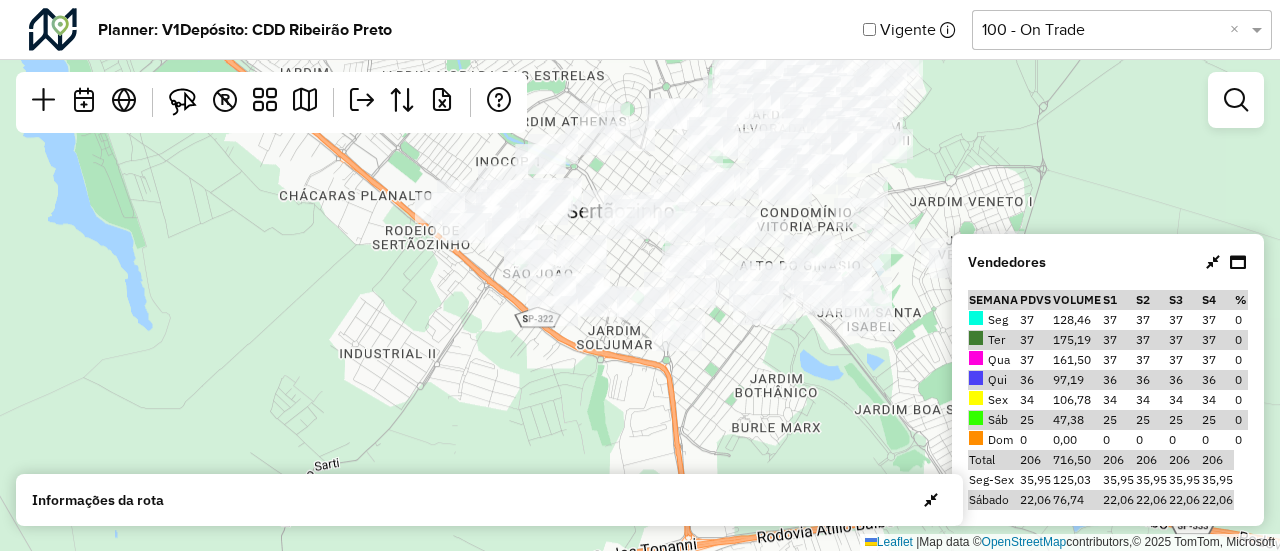 click on "Leaflet   |  Map data ©  OpenStreetMap  contributors,© 2025 TomTom, Microsoft" 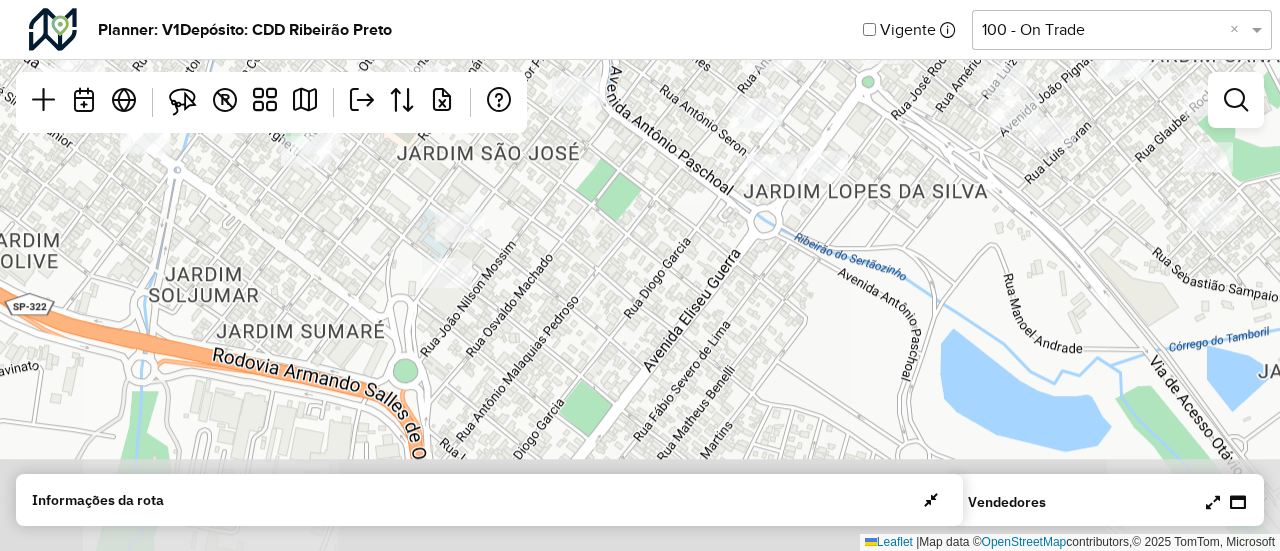 drag, startPoint x: 780, startPoint y: 352, endPoint x: 1279, endPoint y: 198, distance: 522.22314 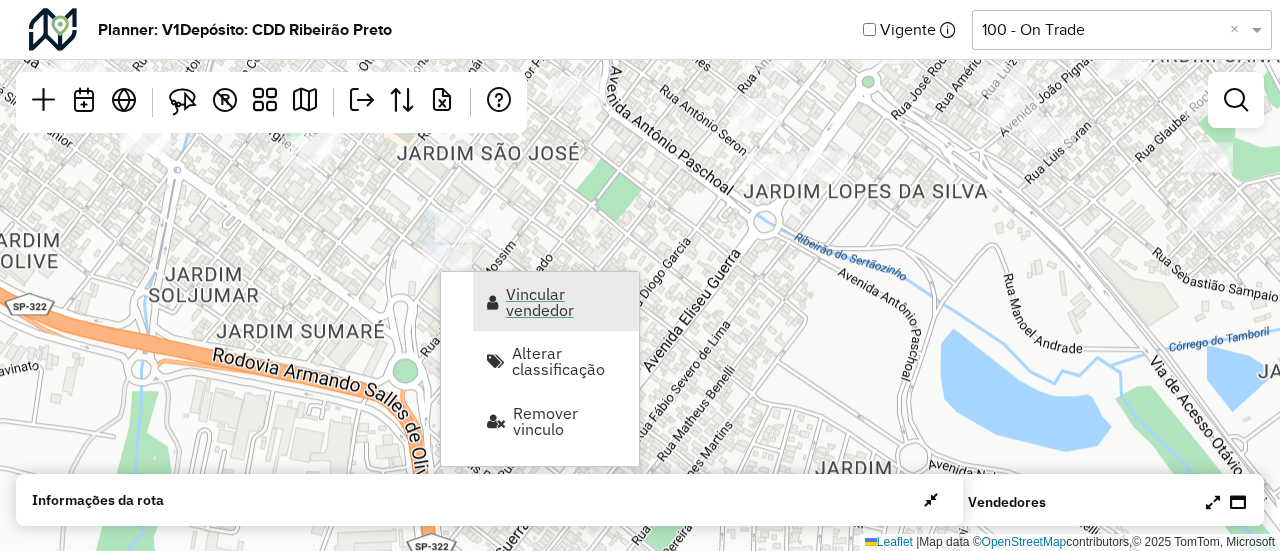 click on "Vincular vendedor" at bounding box center (566, 302) 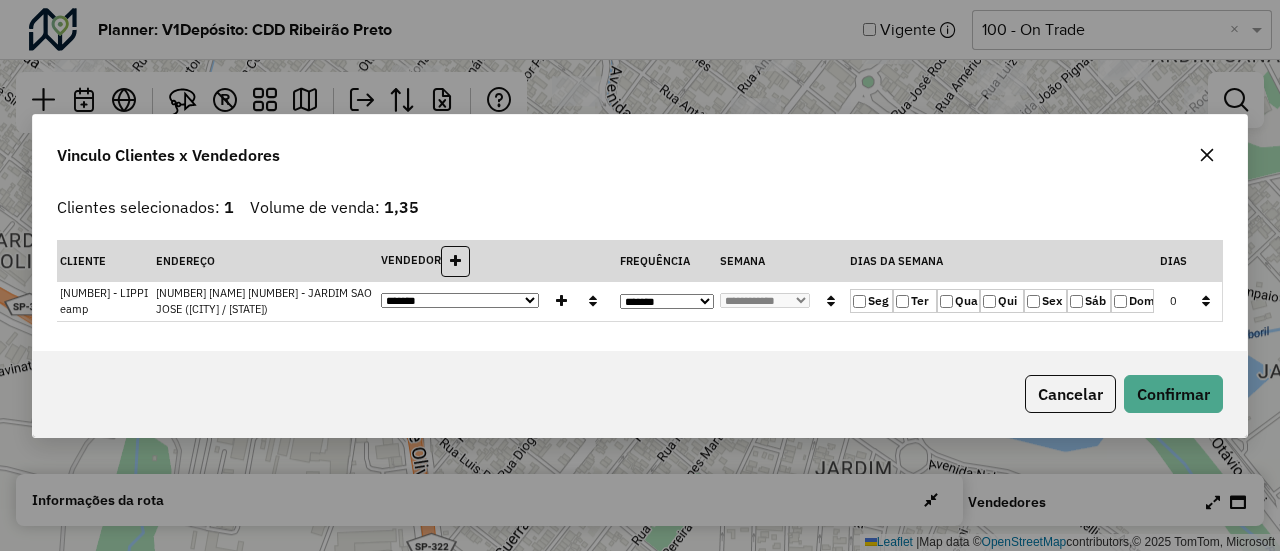 click on "Qui" 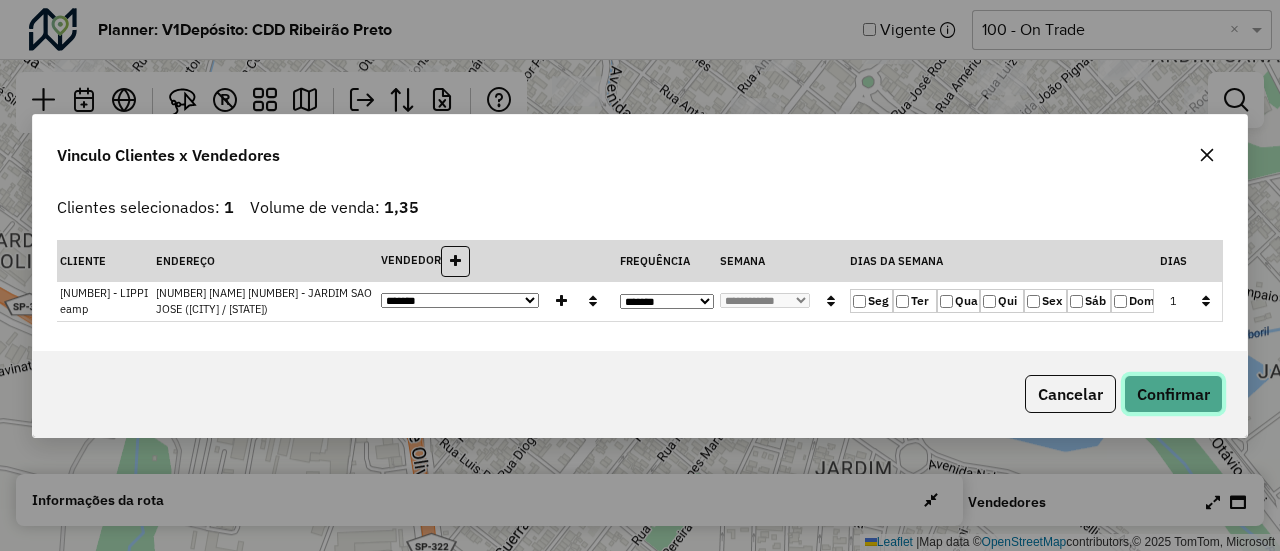 click on "Confirmar" 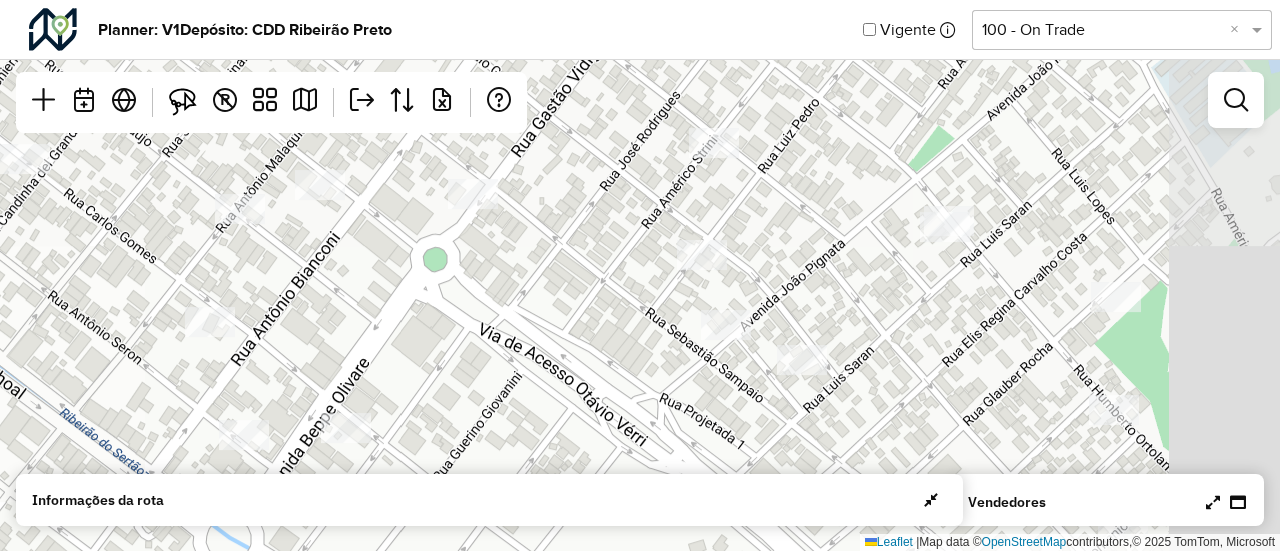 drag, startPoint x: 903, startPoint y: 249, endPoint x: 457, endPoint y: 508, distance: 515.74896 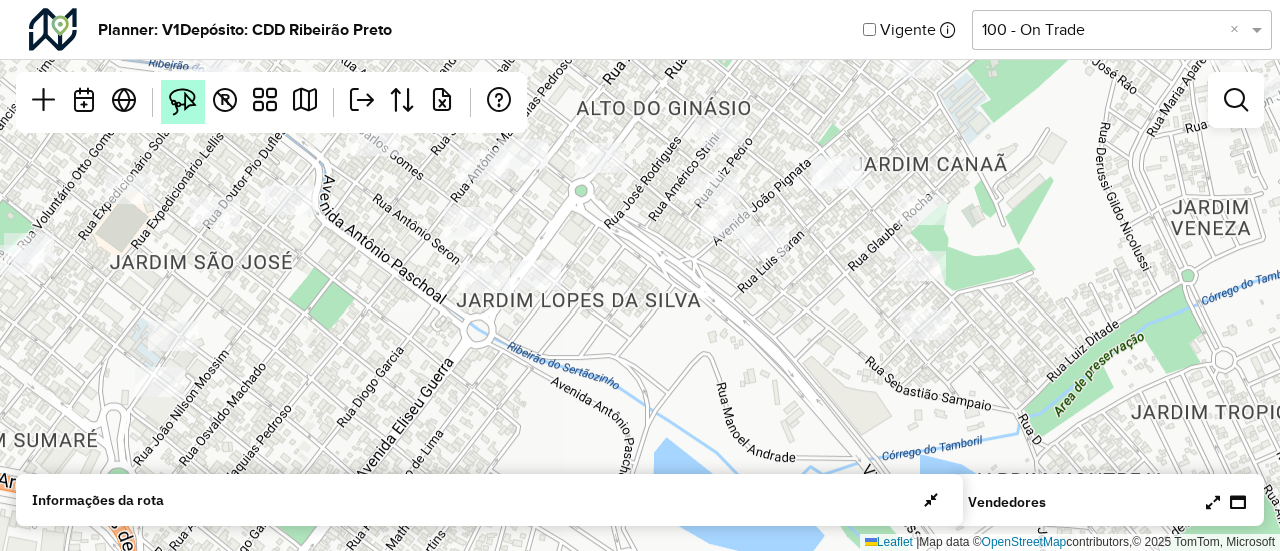 click at bounding box center [183, 102] 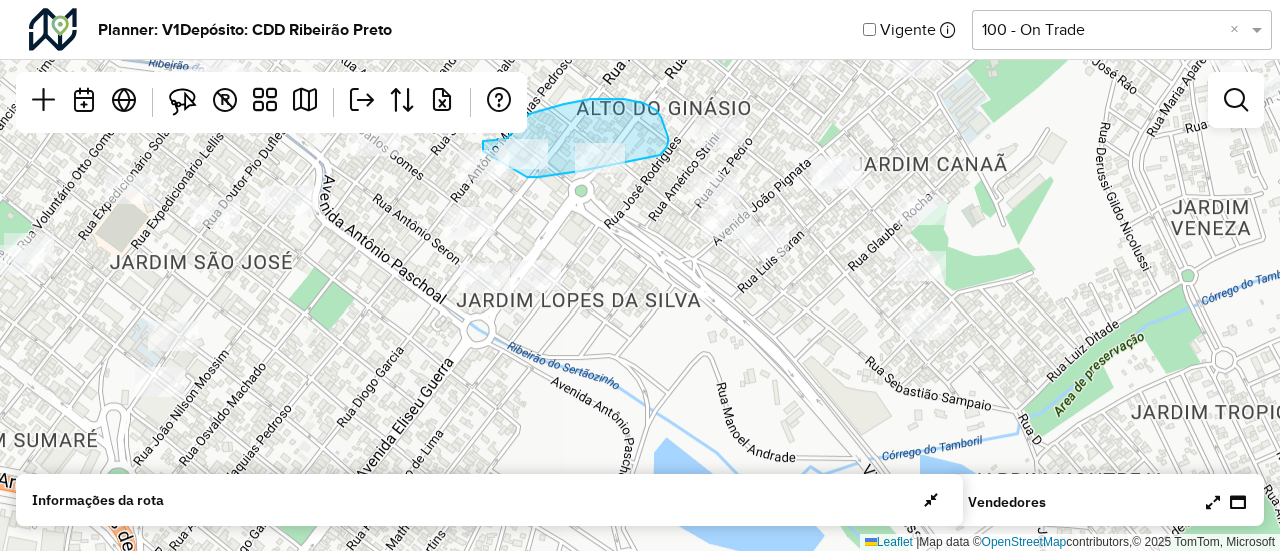 click on "Leaflet   |  Map data ©  OpenStreetMap  contributors,© 2025 TomTom, Microsoft" 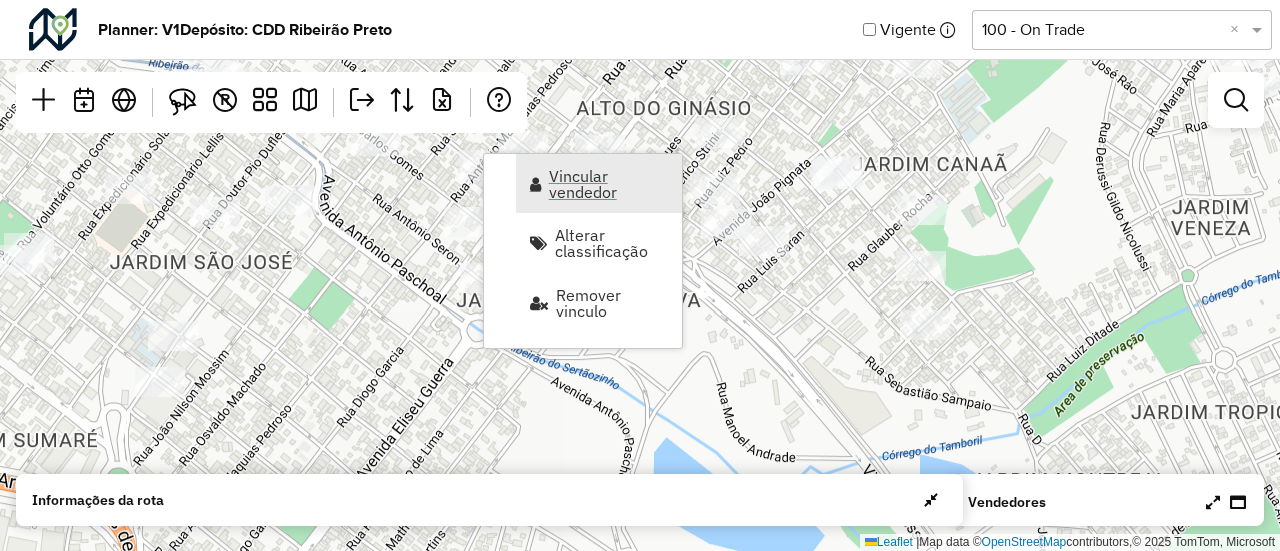 click on "Vincular vendedor" at bounding box center (609, 184) 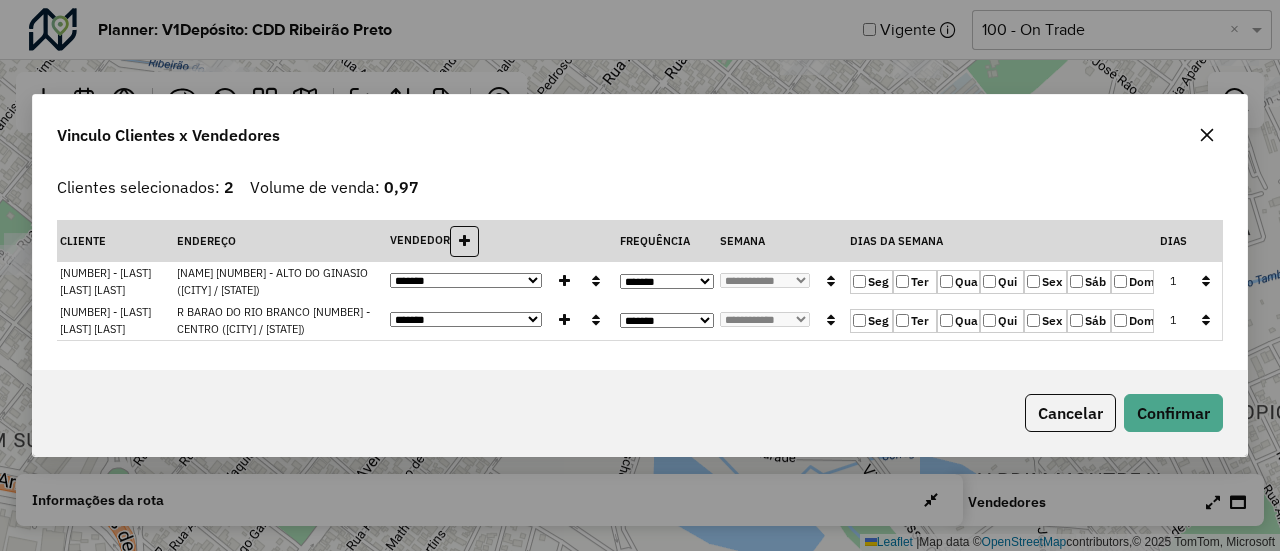 click 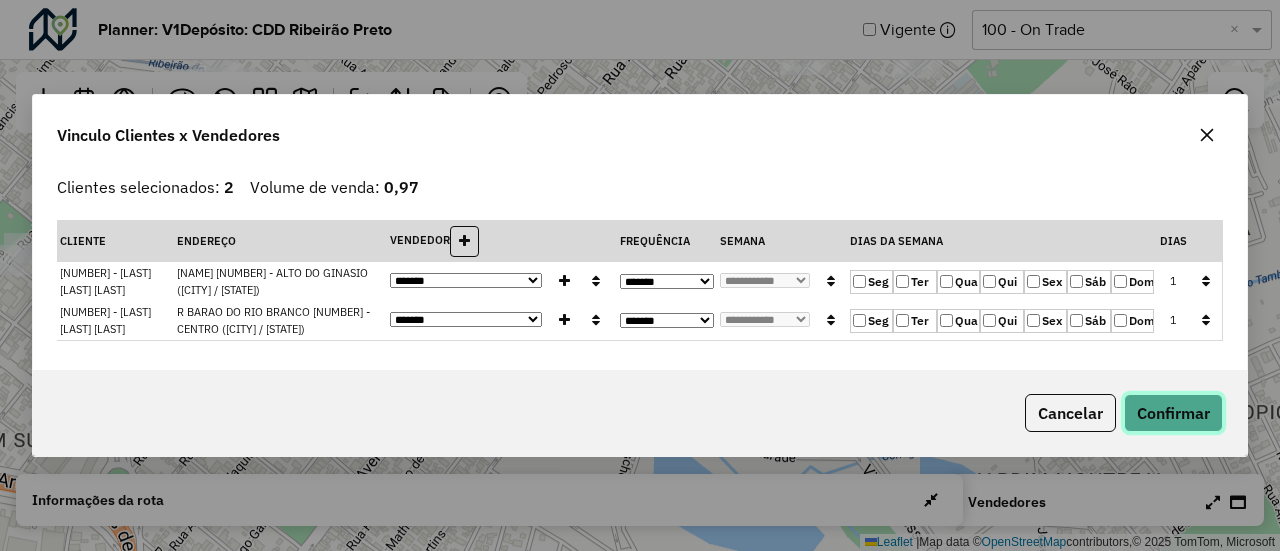 click on "Confirmar" 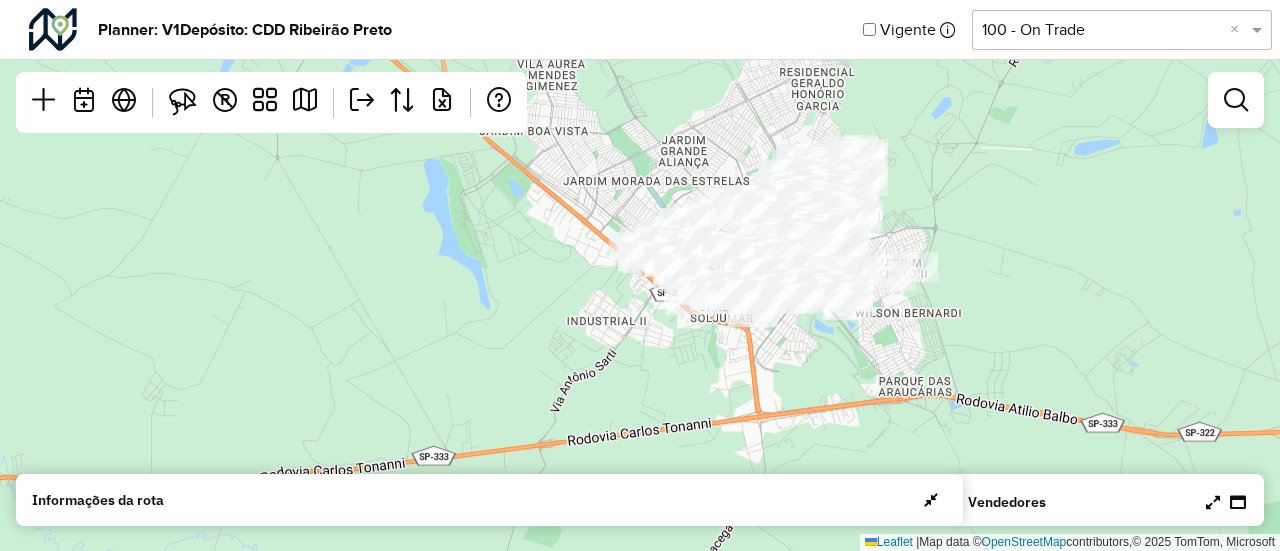 click at bounding box center [1213, 502] 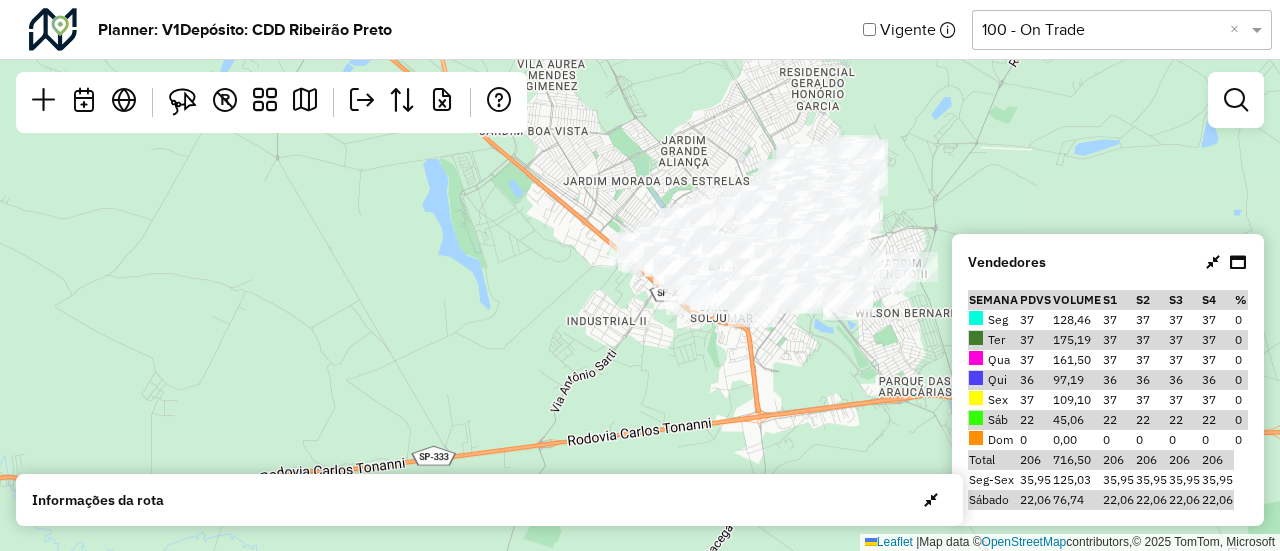 click at bounding box center [1238, 262] 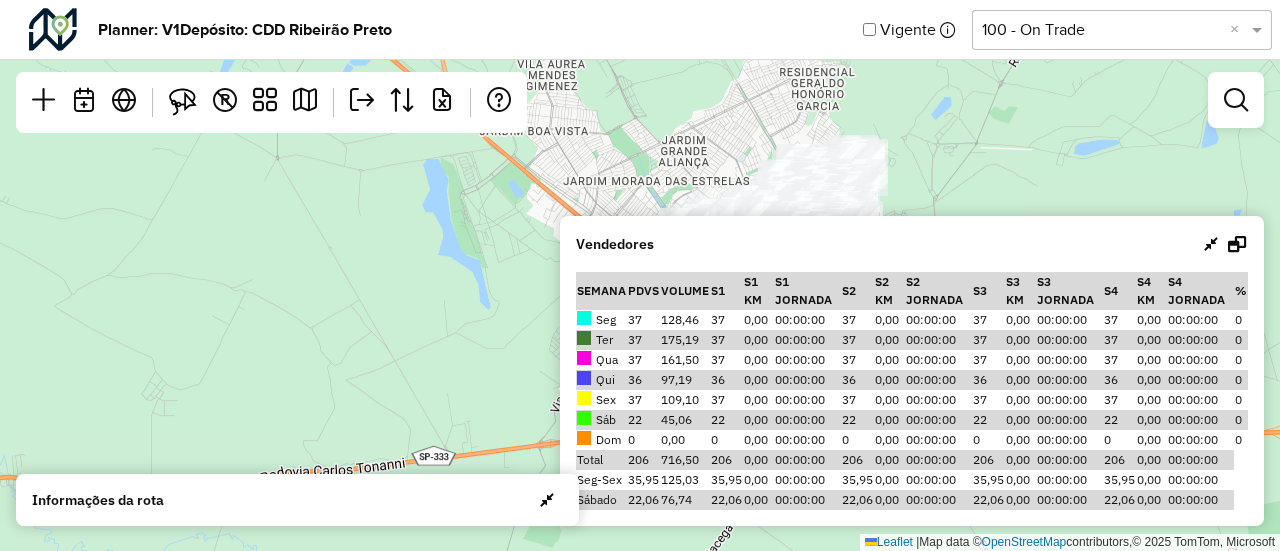 click at bounding box center (1211, 244) 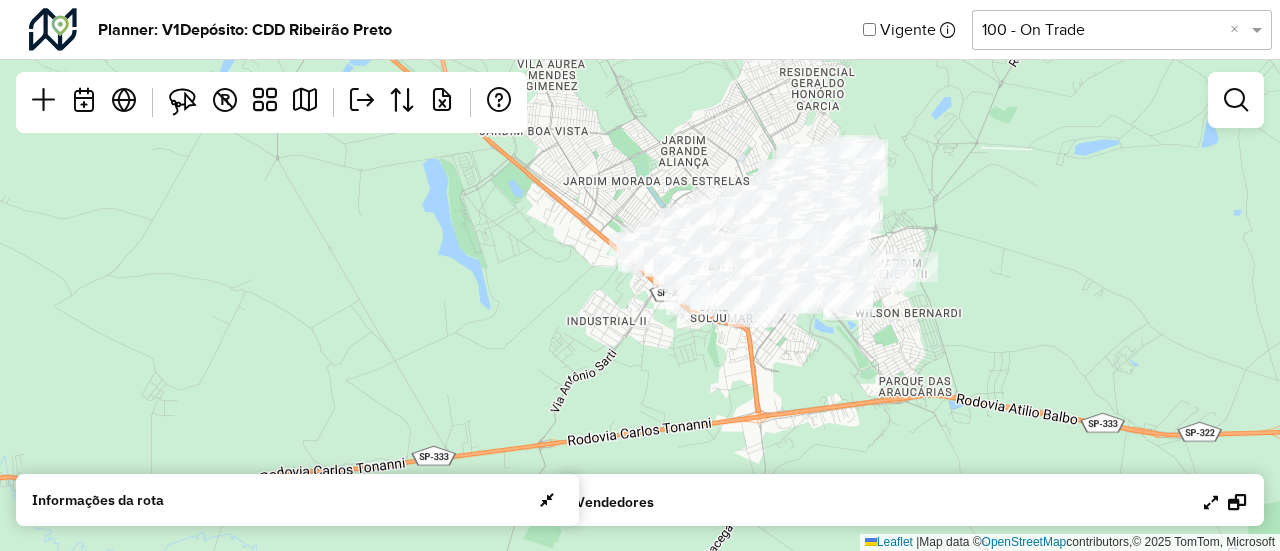 click at bounding box center [1211, 502] 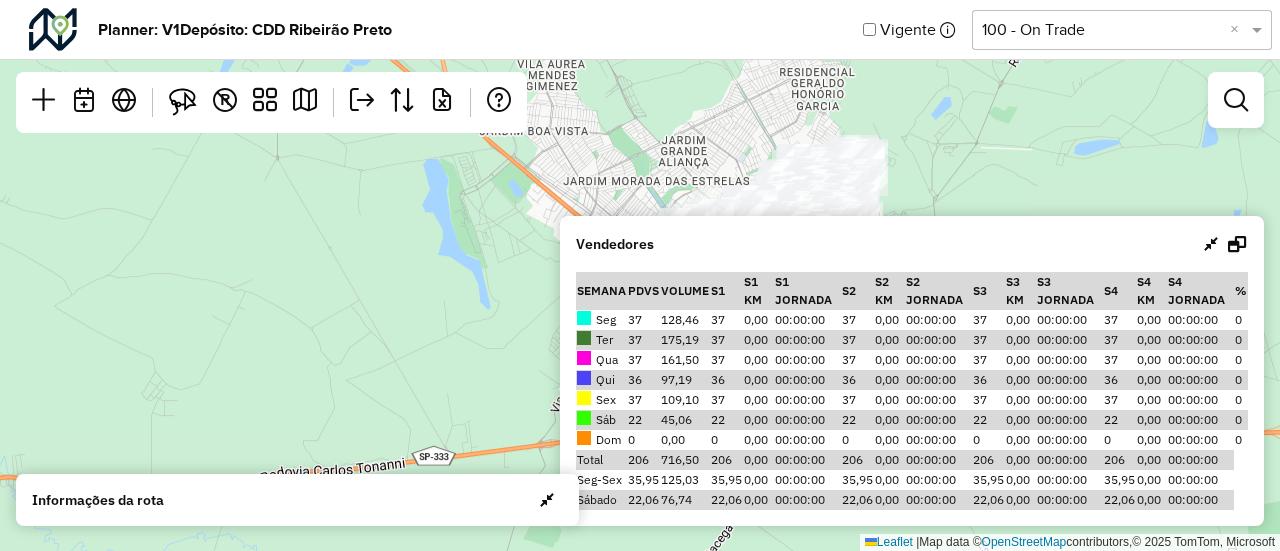 click at bounding box center [1237, 244] 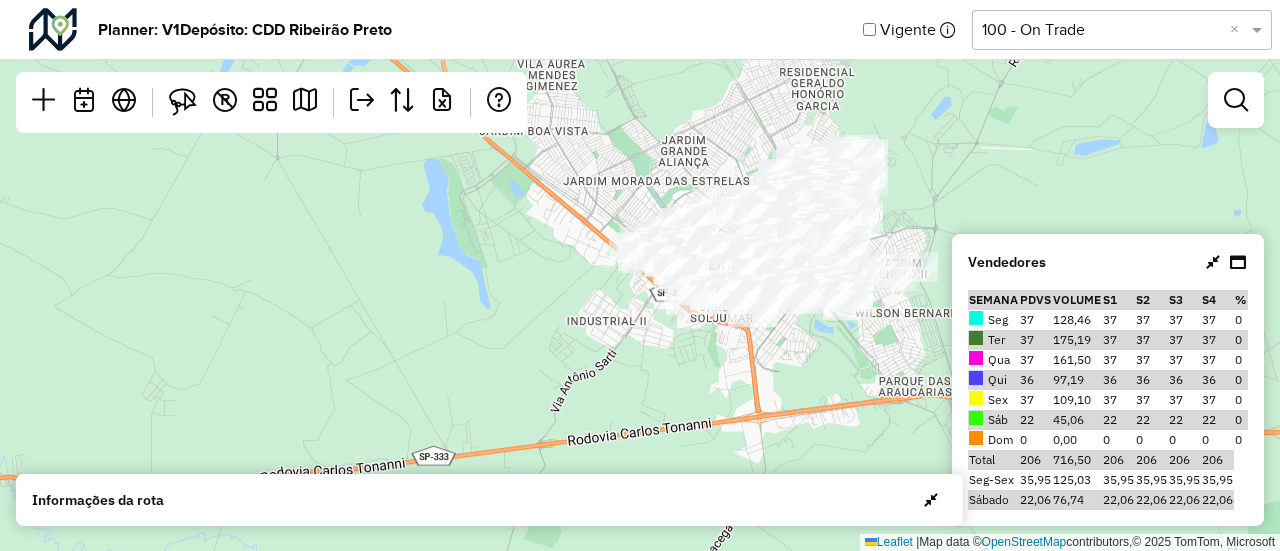 click at bounding box center [1213, 262] 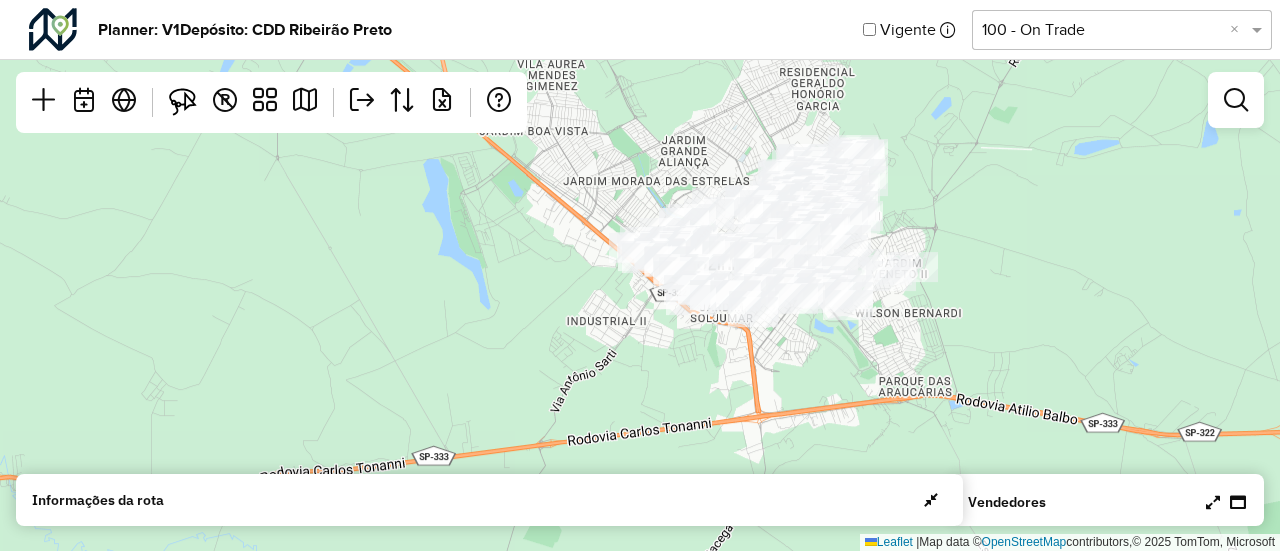 click at bounding box center [1213, 502] 